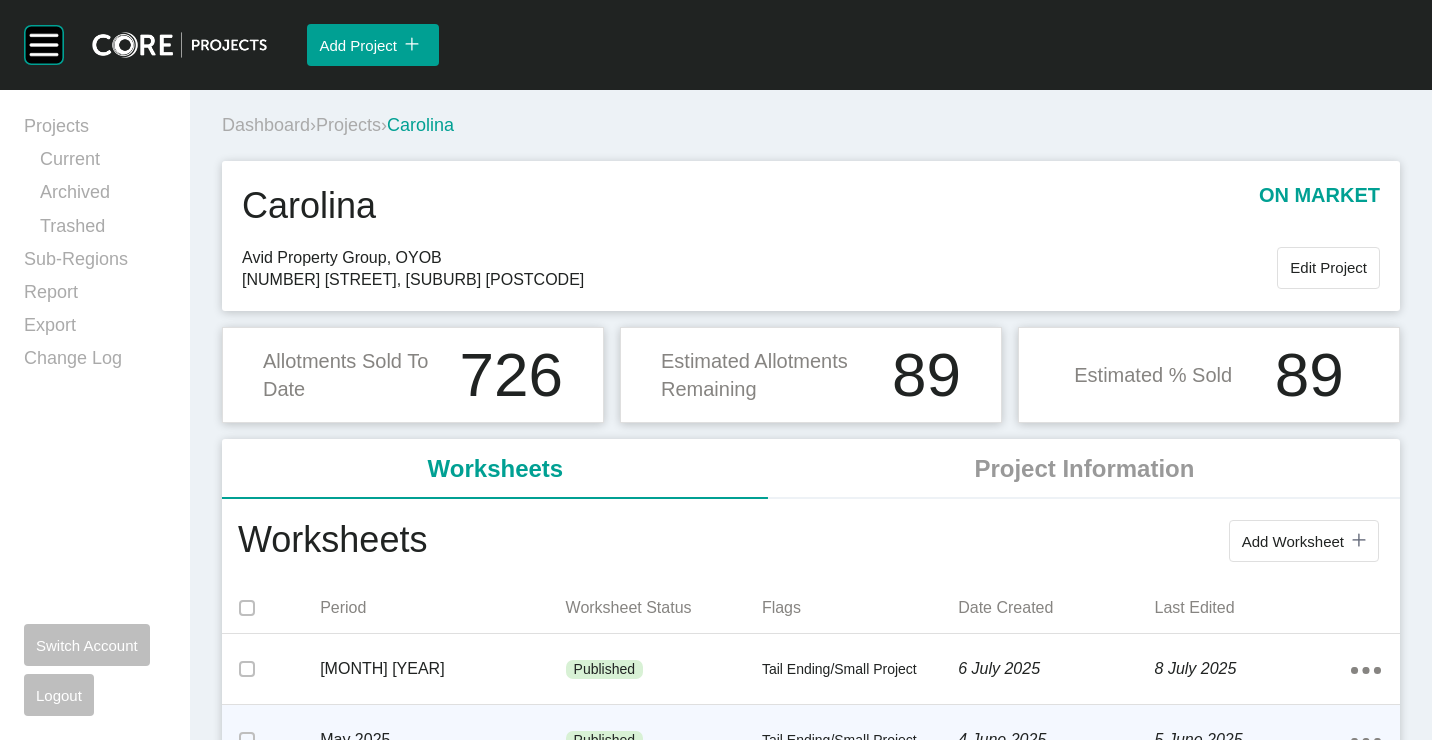 scroll, scrollTop: 0, scrollLeft: 0, axis: both 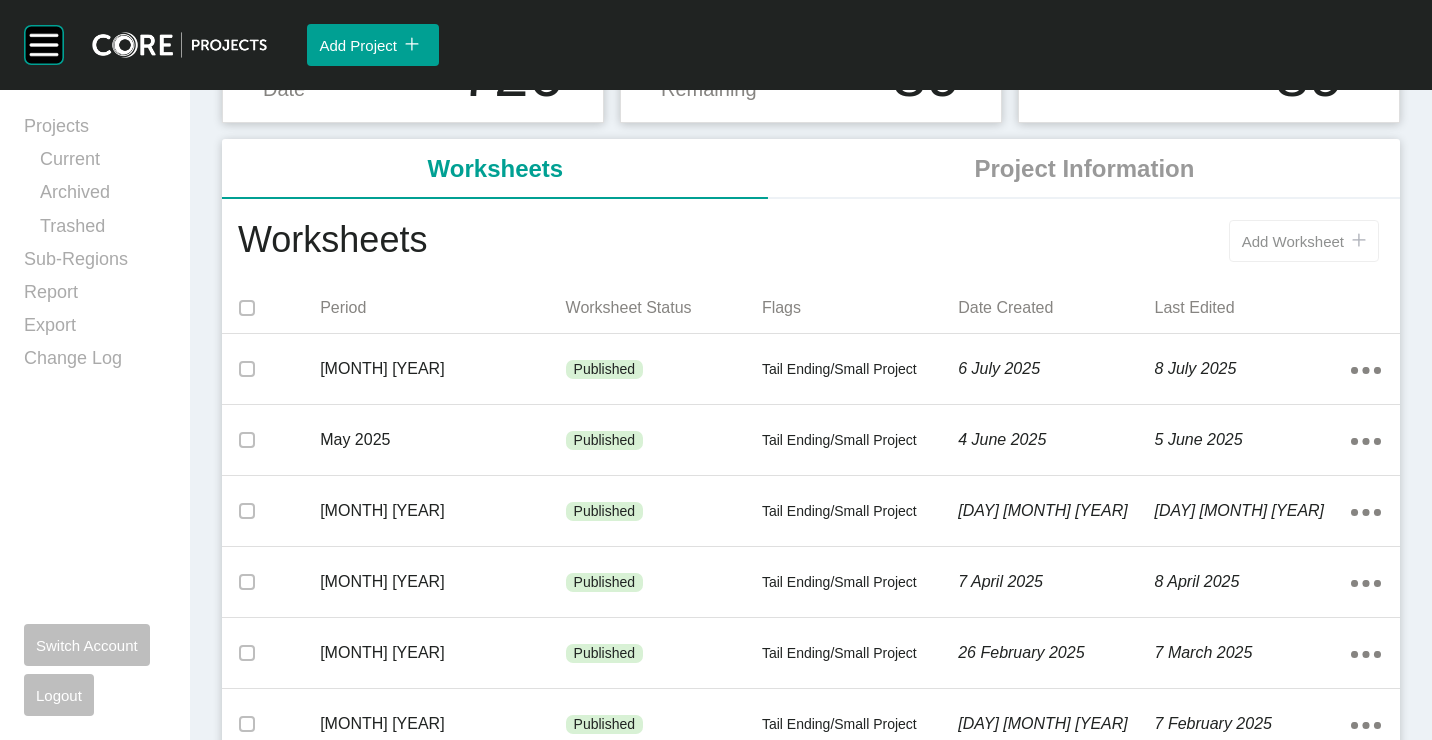 click on "Add Worksheet" at bounding box center (1293, 241) 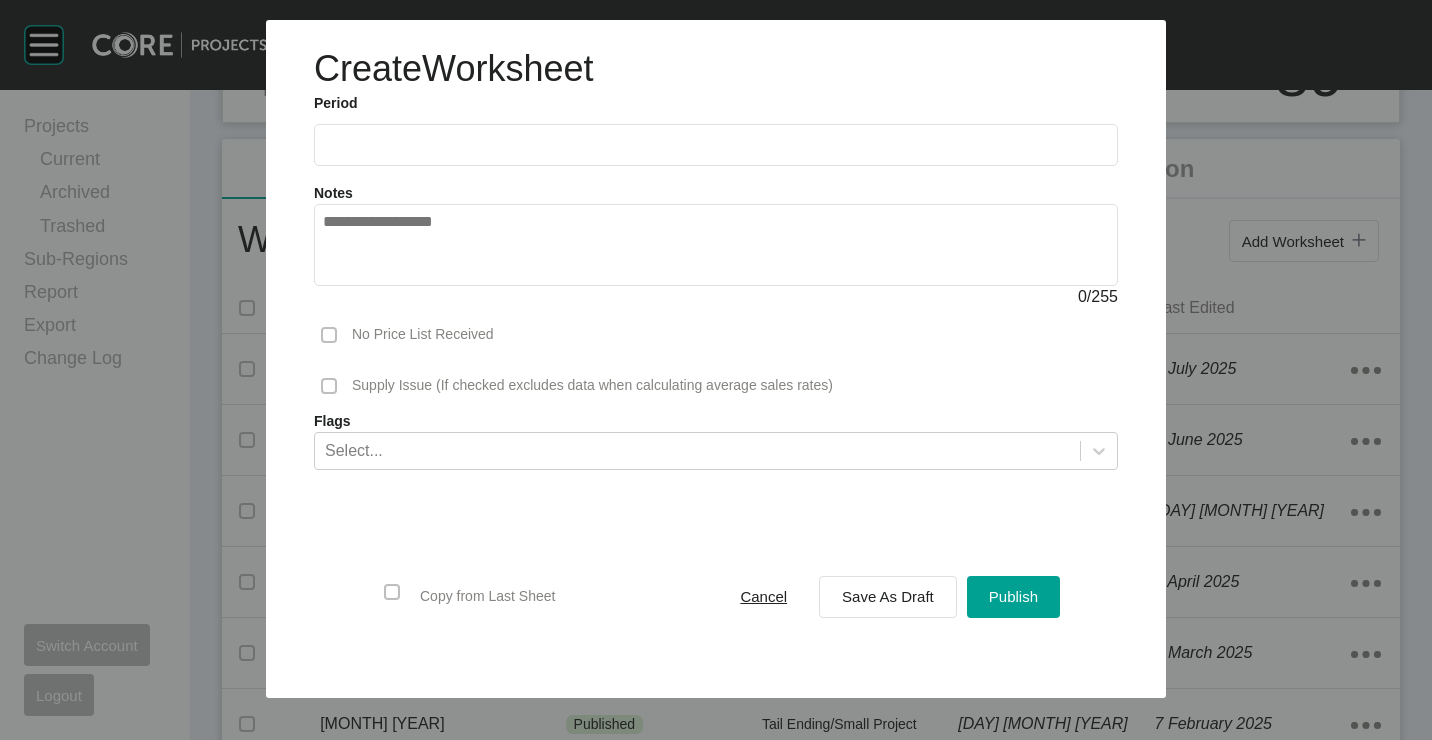 click at bounding box center [716, 144] 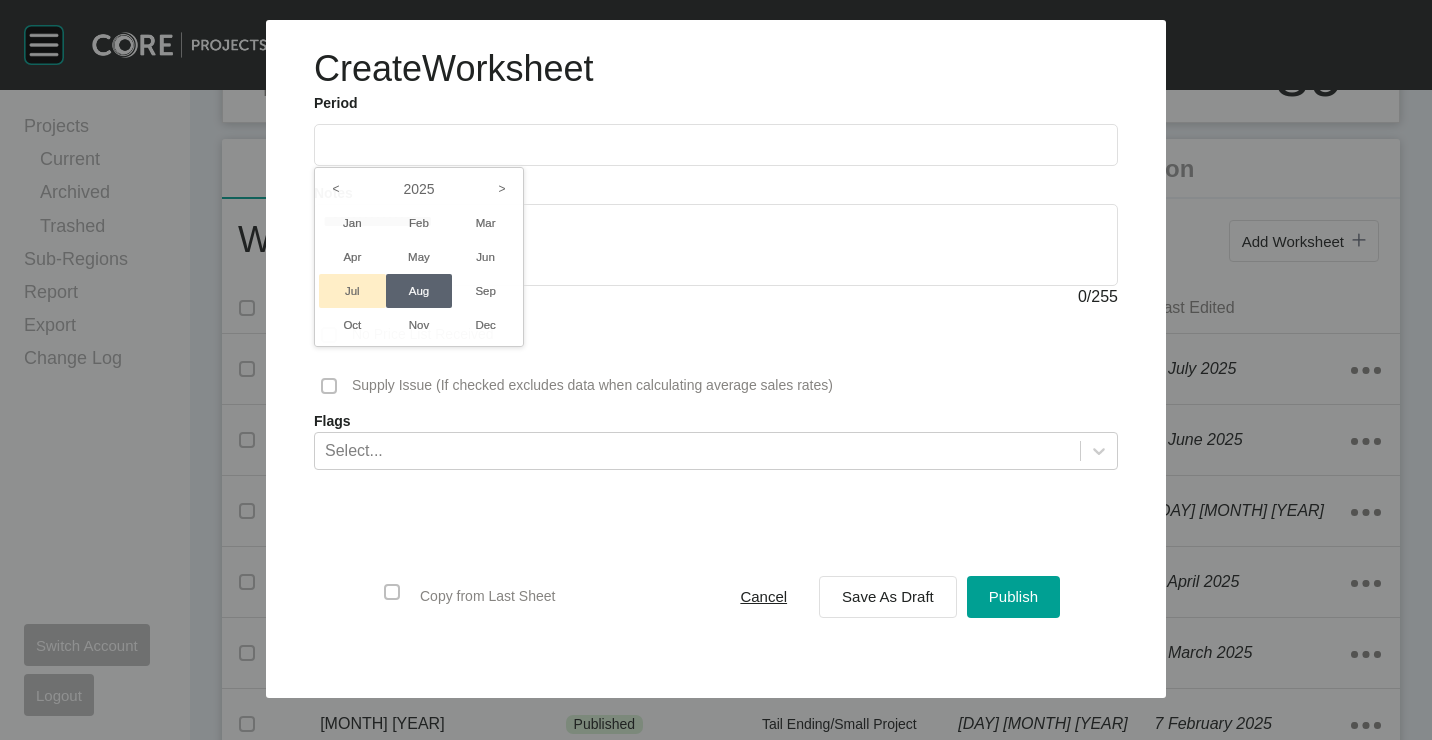 click on "Jul" at bounding box center [352, 291] 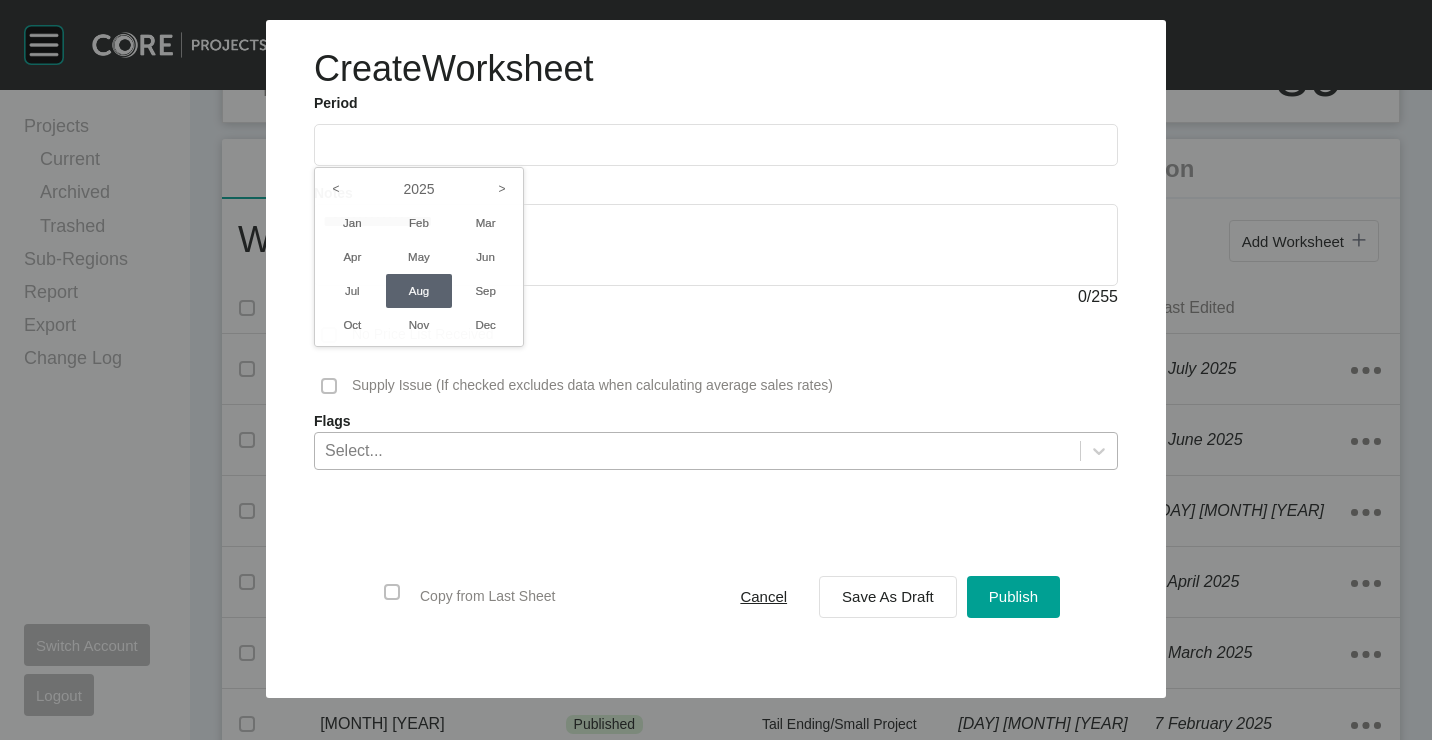 type on "*********" 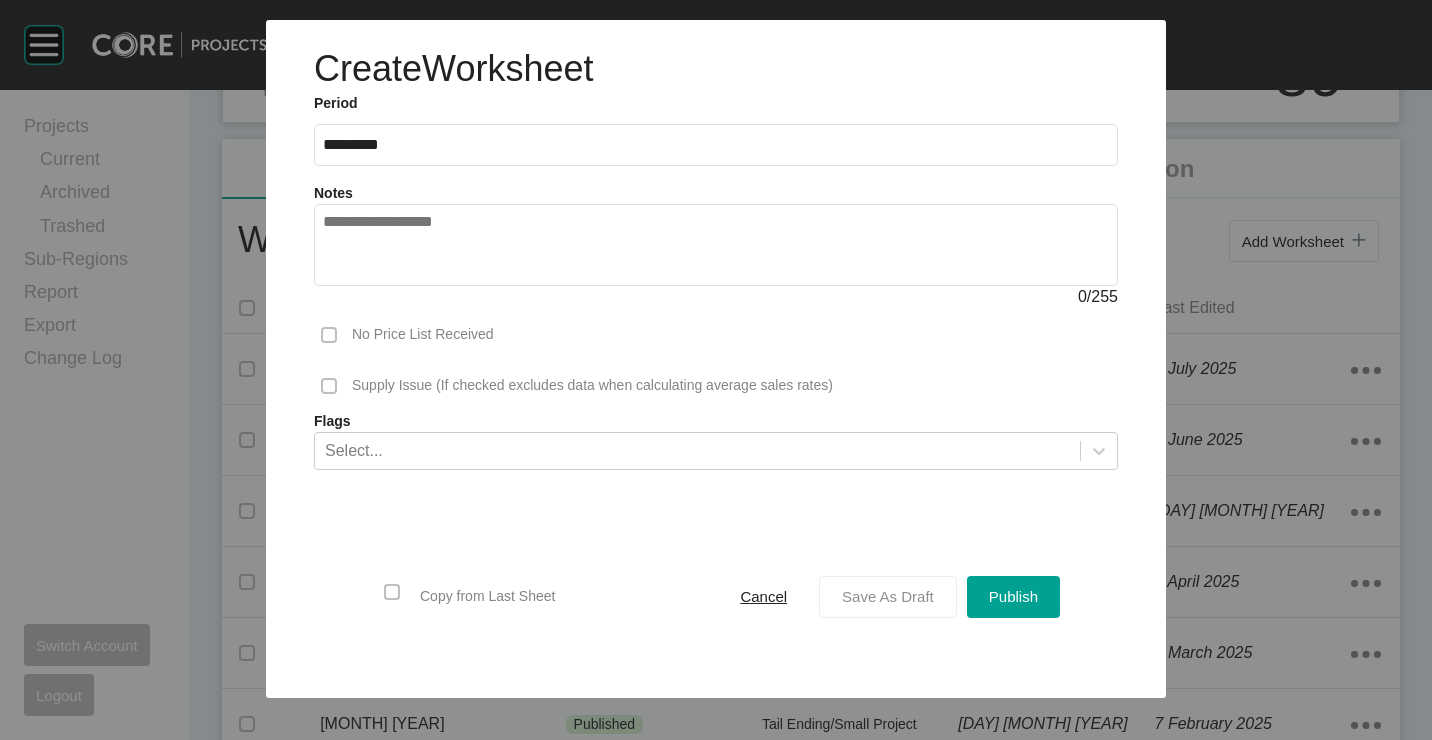 click on "Save As Draft" at bounding box center (888, 596) 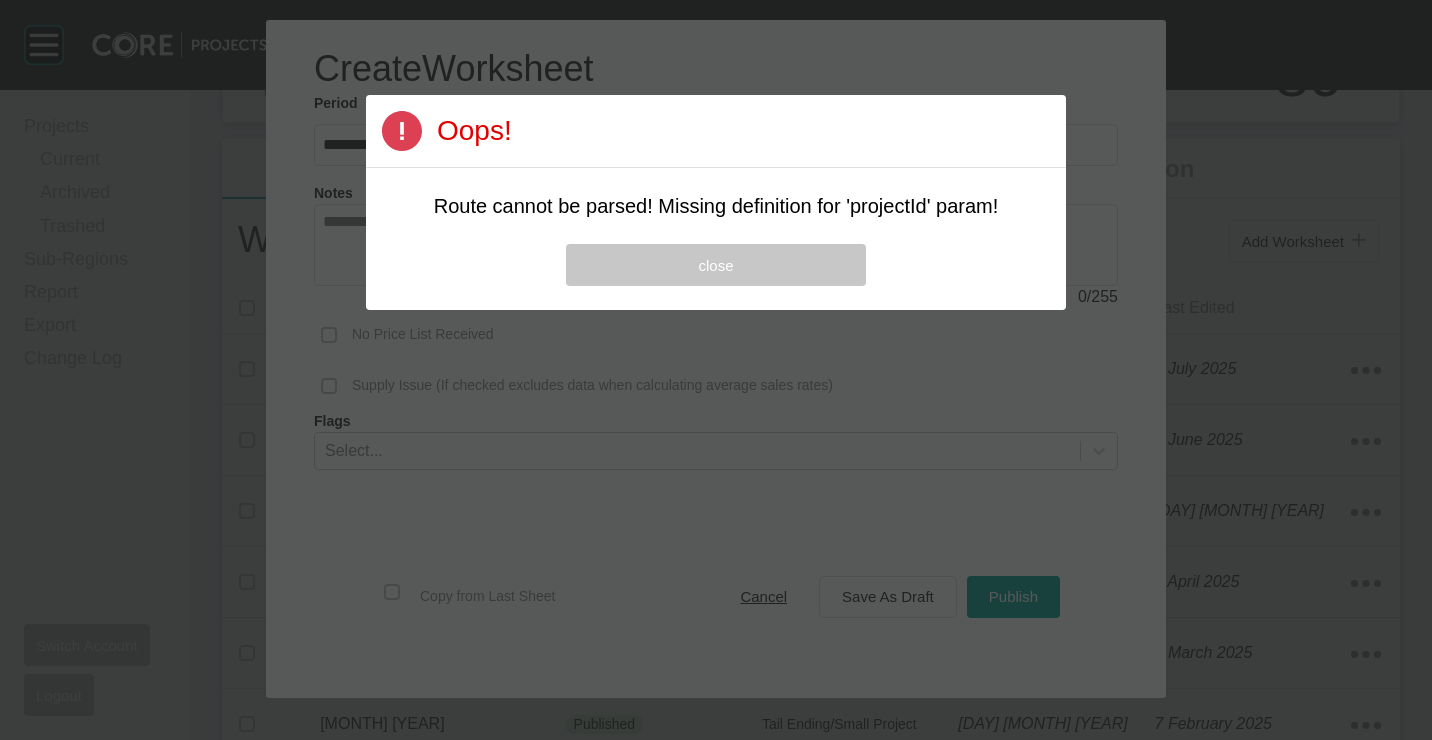 click on "close" at bounding box center (716, 265) 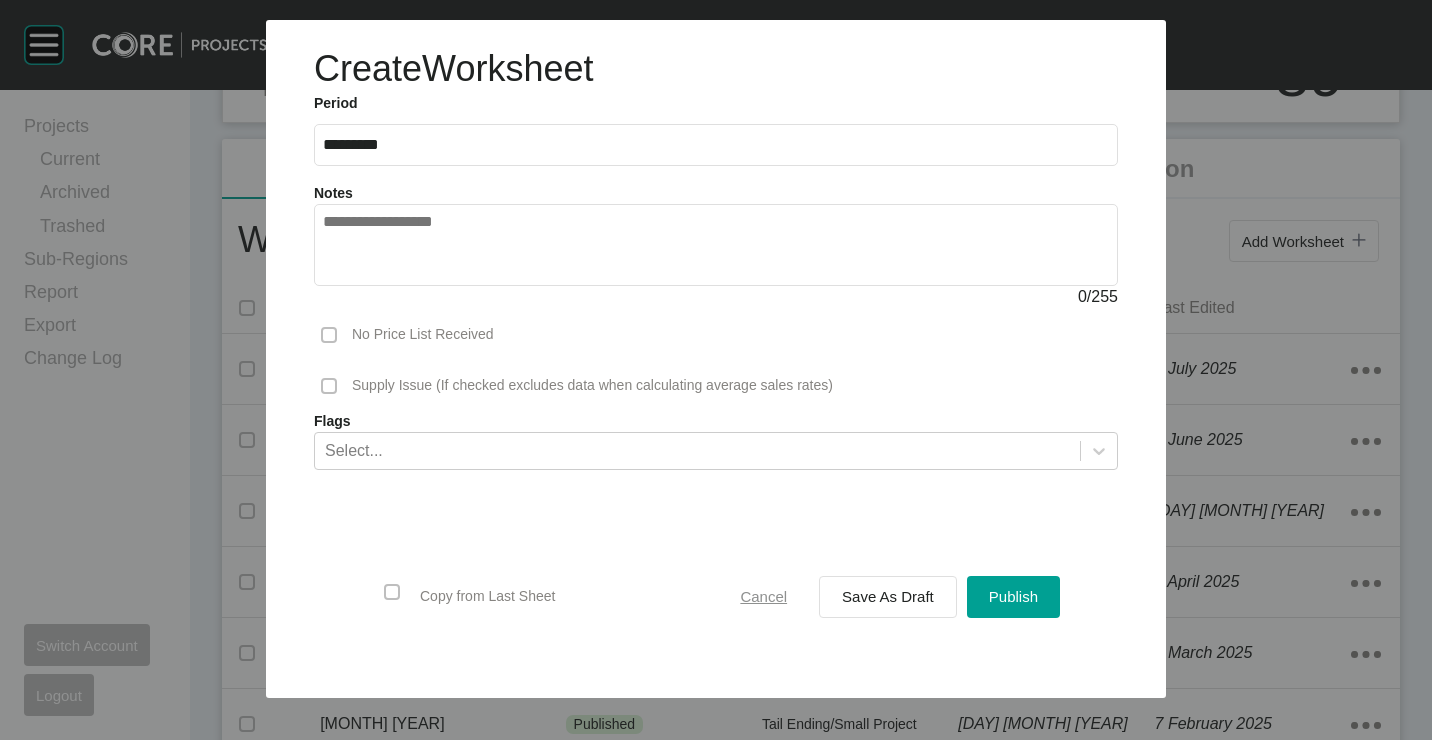 click on "Cancel" at bounding box center (763, 596) 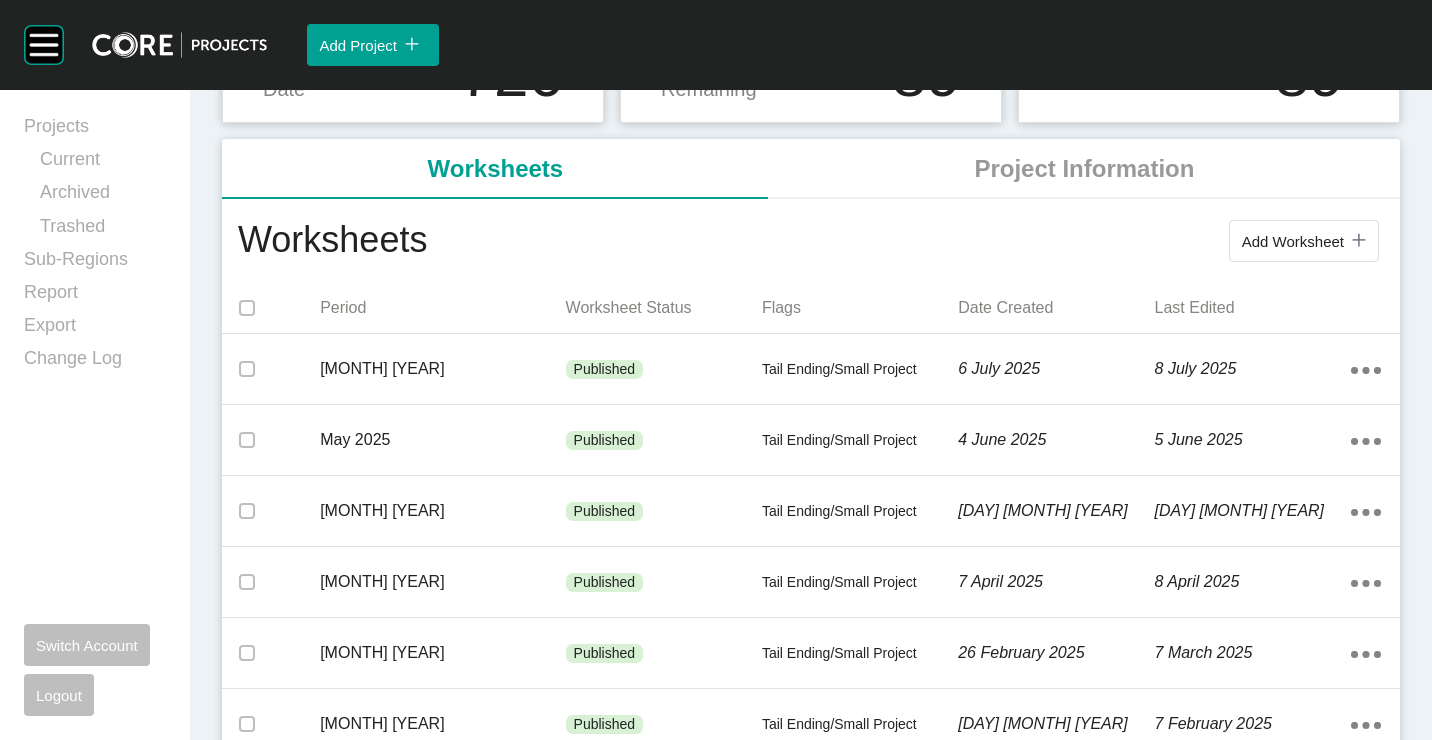 scroll, scrollTop: 0, scrollLeft: 0, axis: both 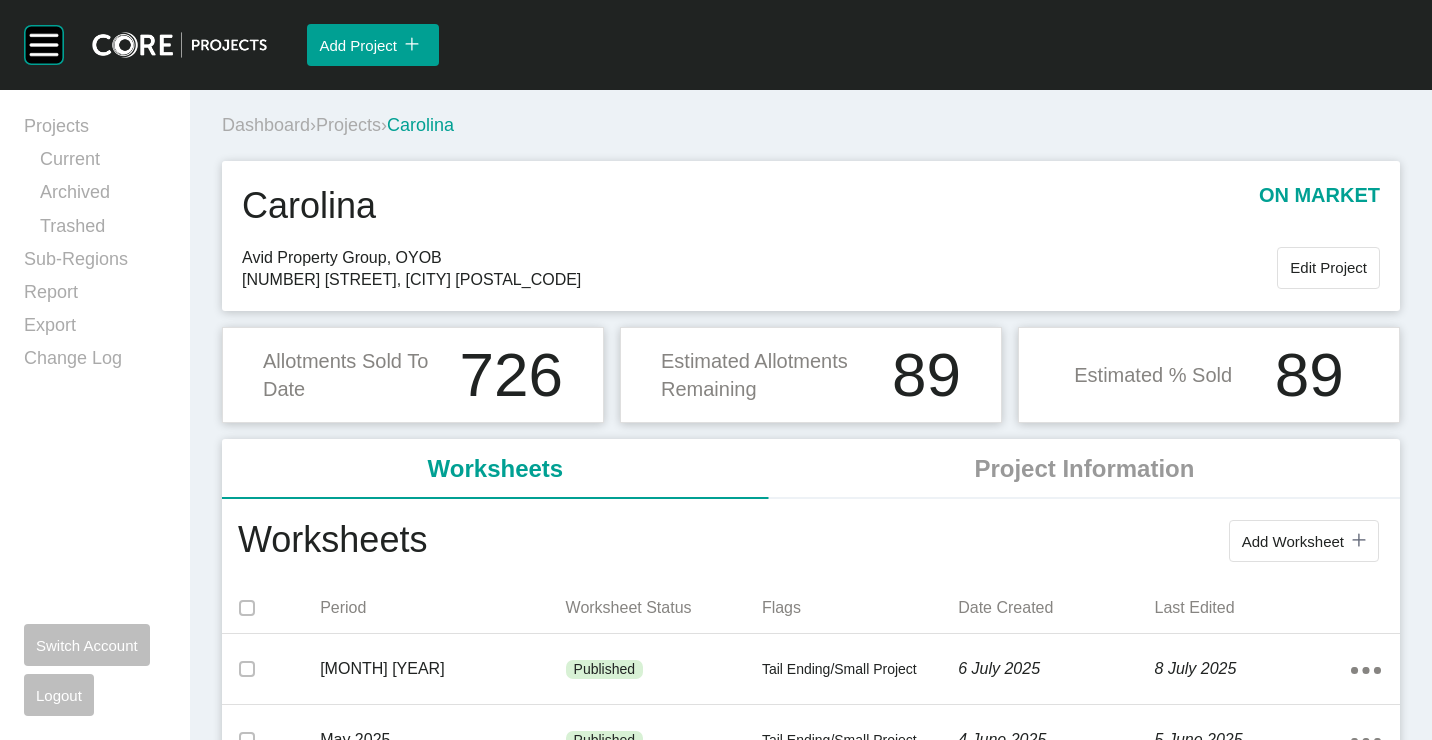 drag, startPoint x: 1298, startPoint y: 541, endPoint x: 1272, endPoint y: 532, distance: 27.513634 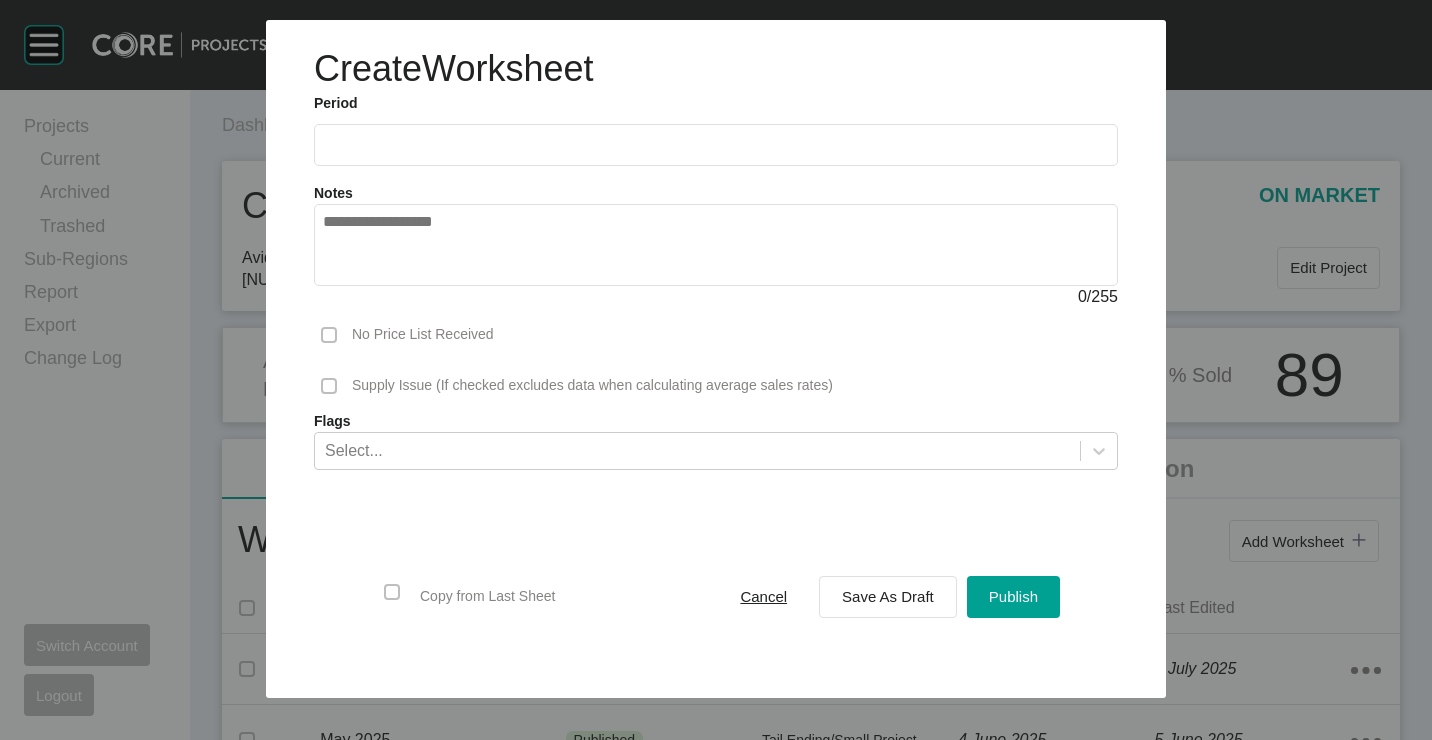drag, startPoint x: 343, startPoint y: 136, endPoint x: 354, endPoint y: 146, distance: 14.866069 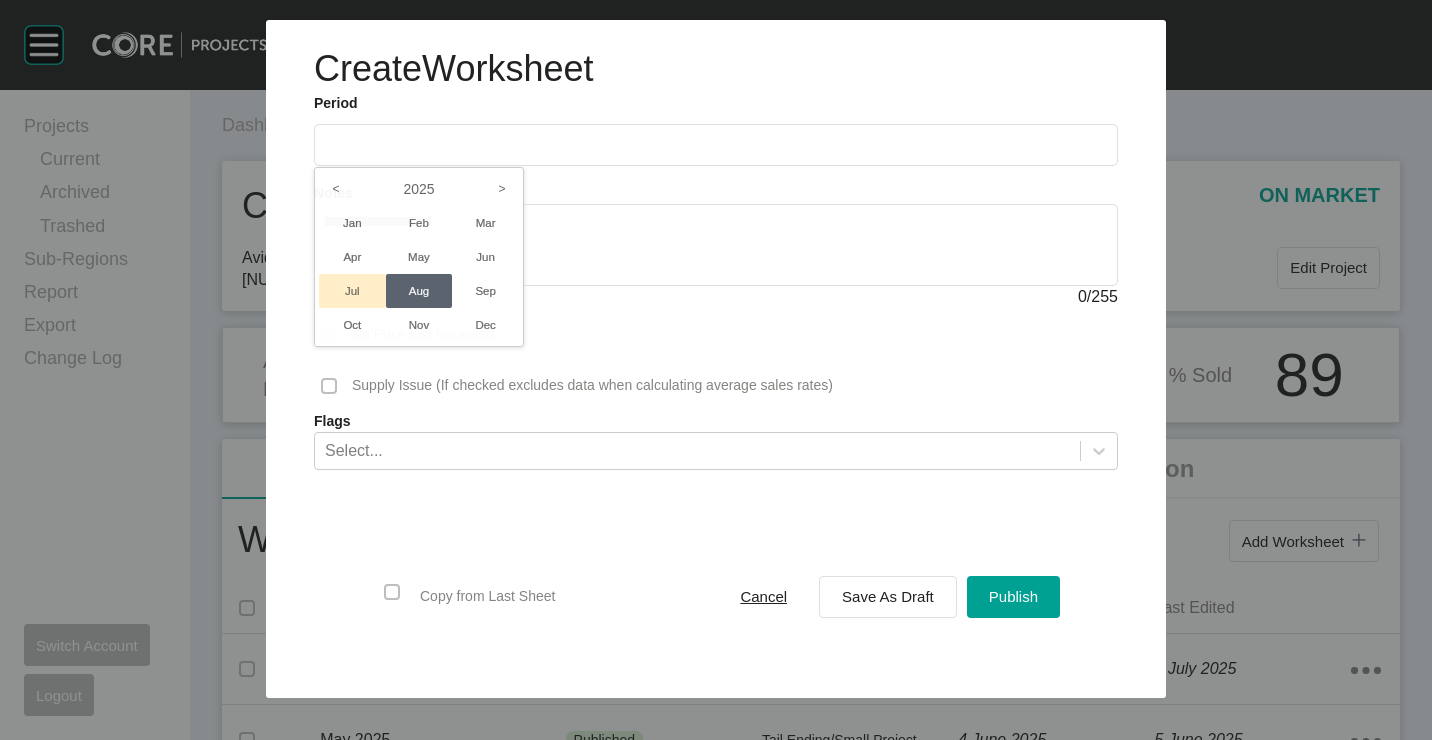 click on "Jul" at bounding box center (352, 291) 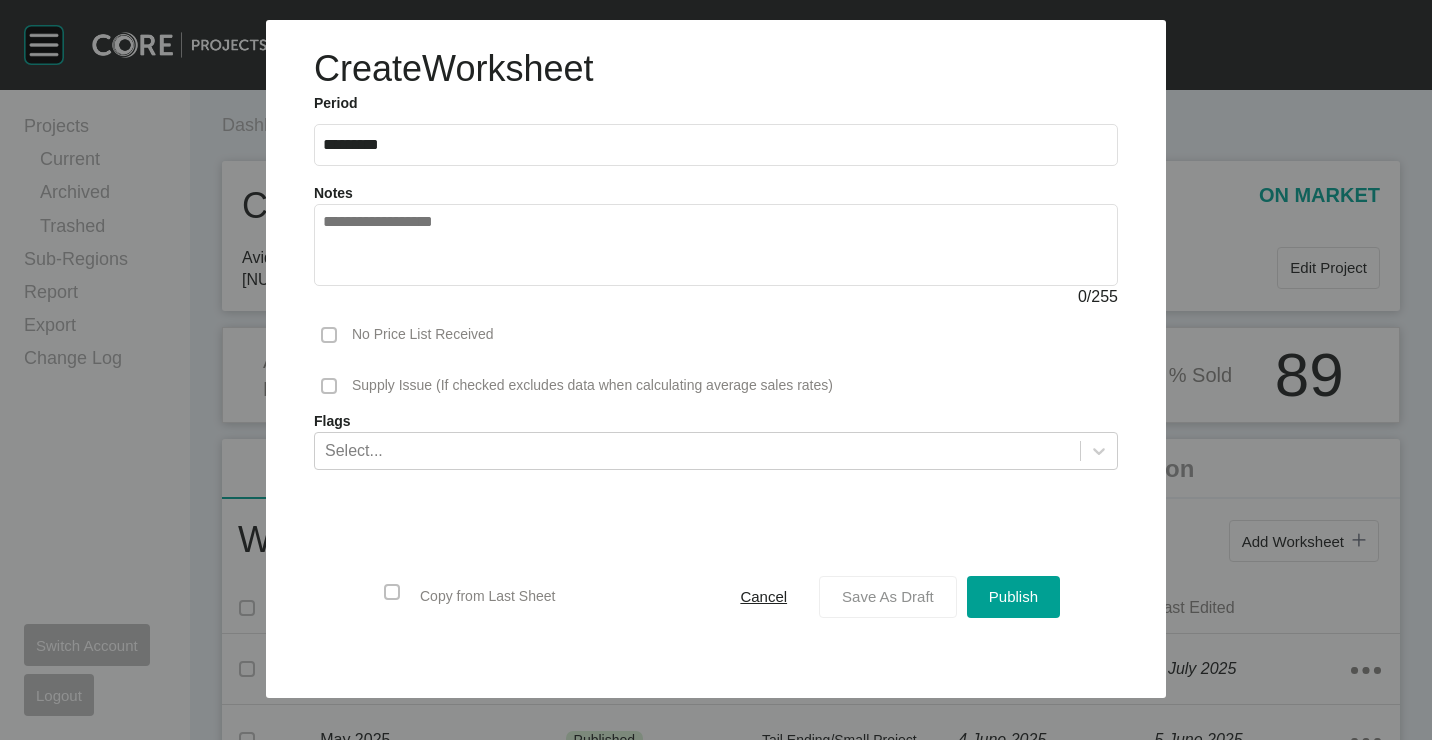 click on "Save As Draft" at bounding box center [888, 596] 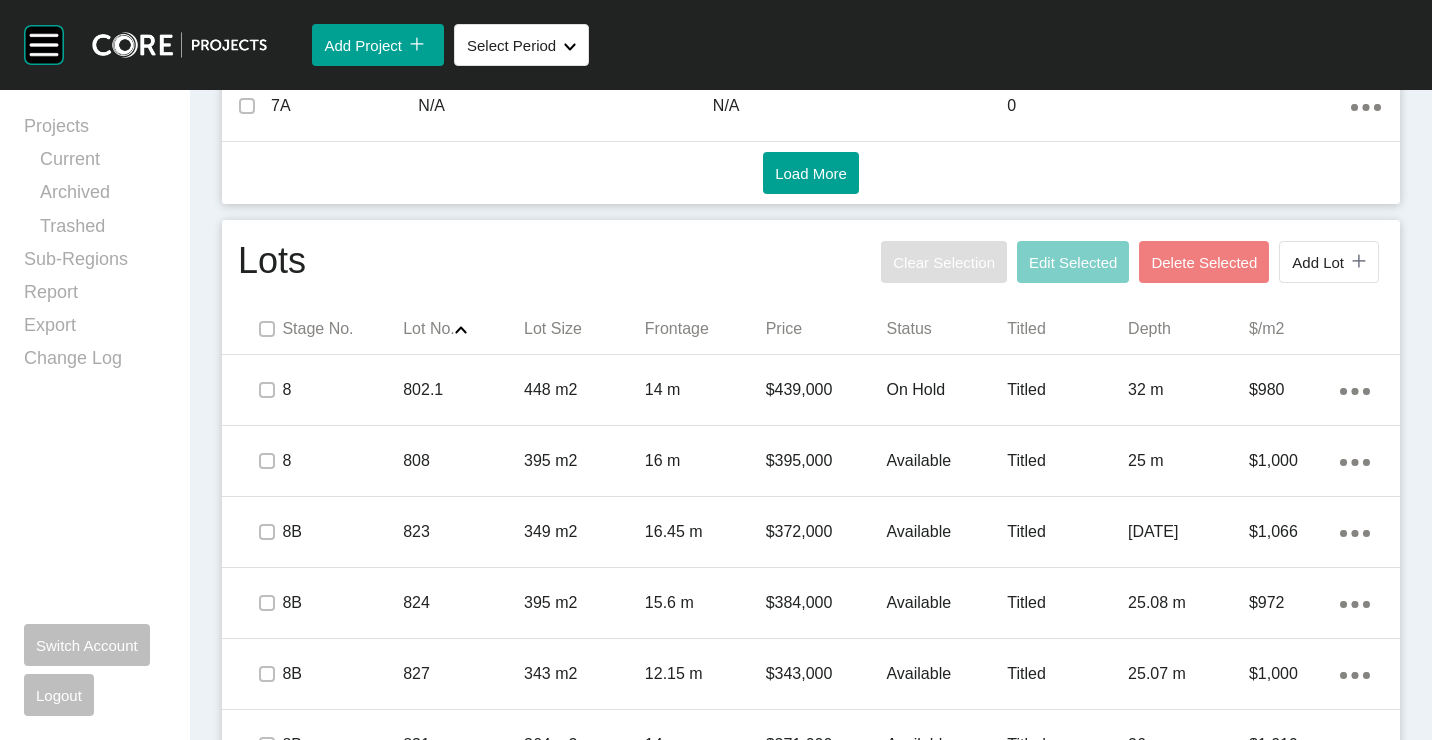 scroll, scrollTop: 1300, scrollLeft: 0, axis: vertical 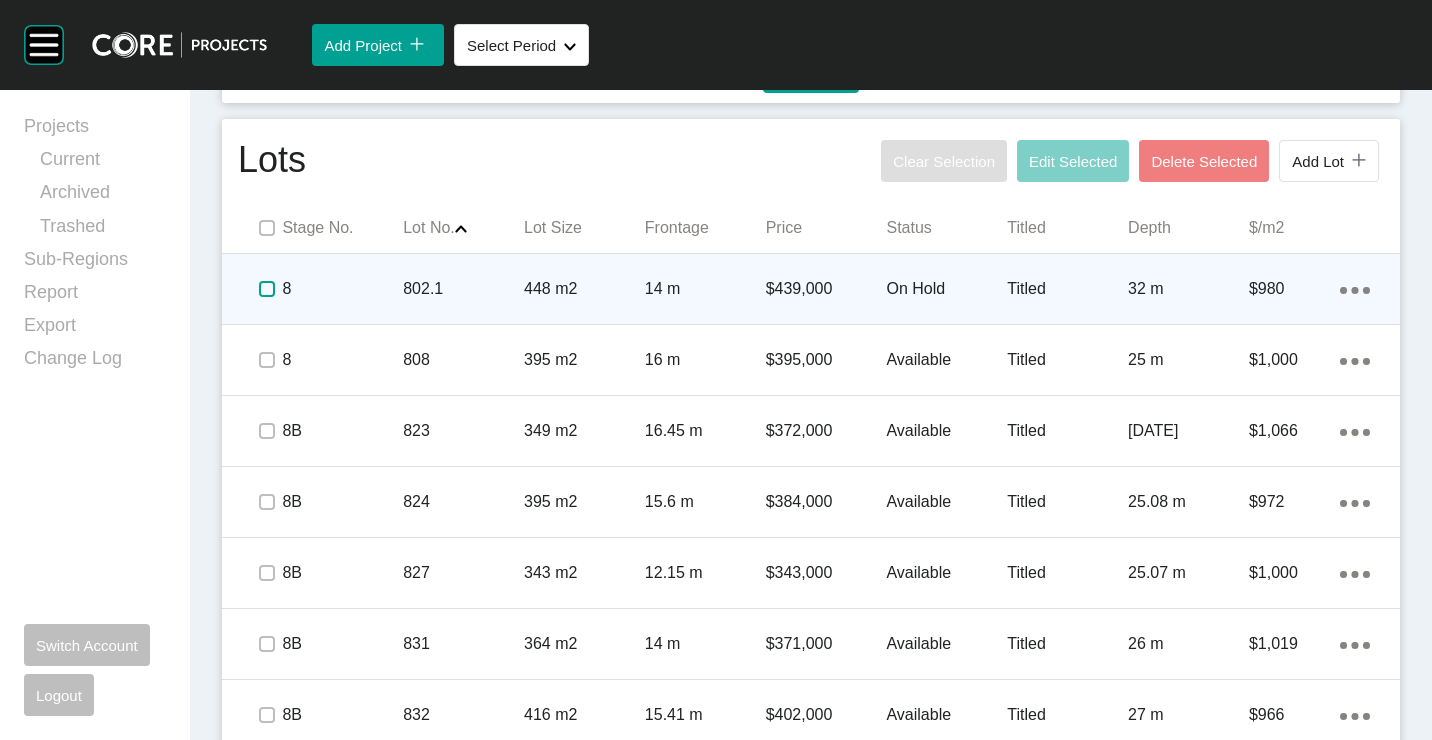click at bounding box center [267, 289] 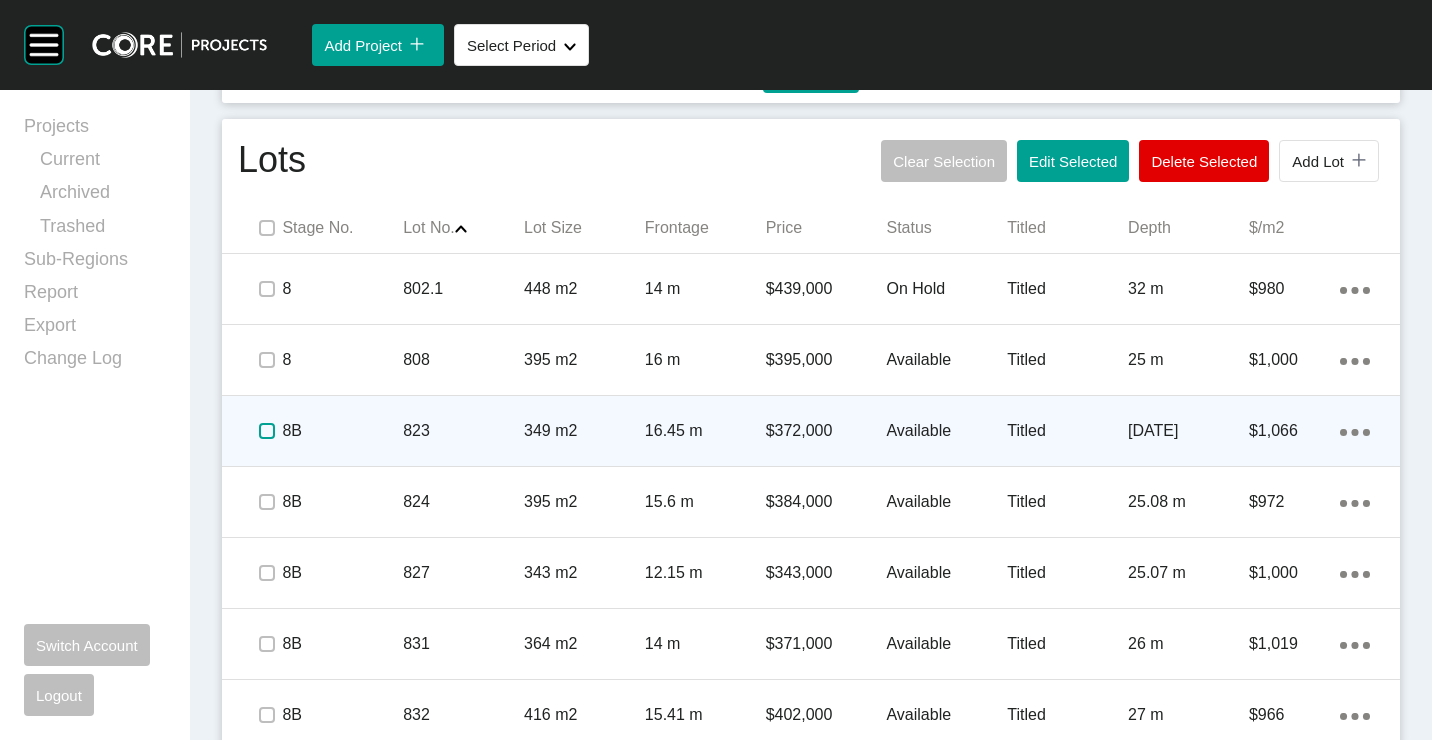 click at bounding box center [267, 431] 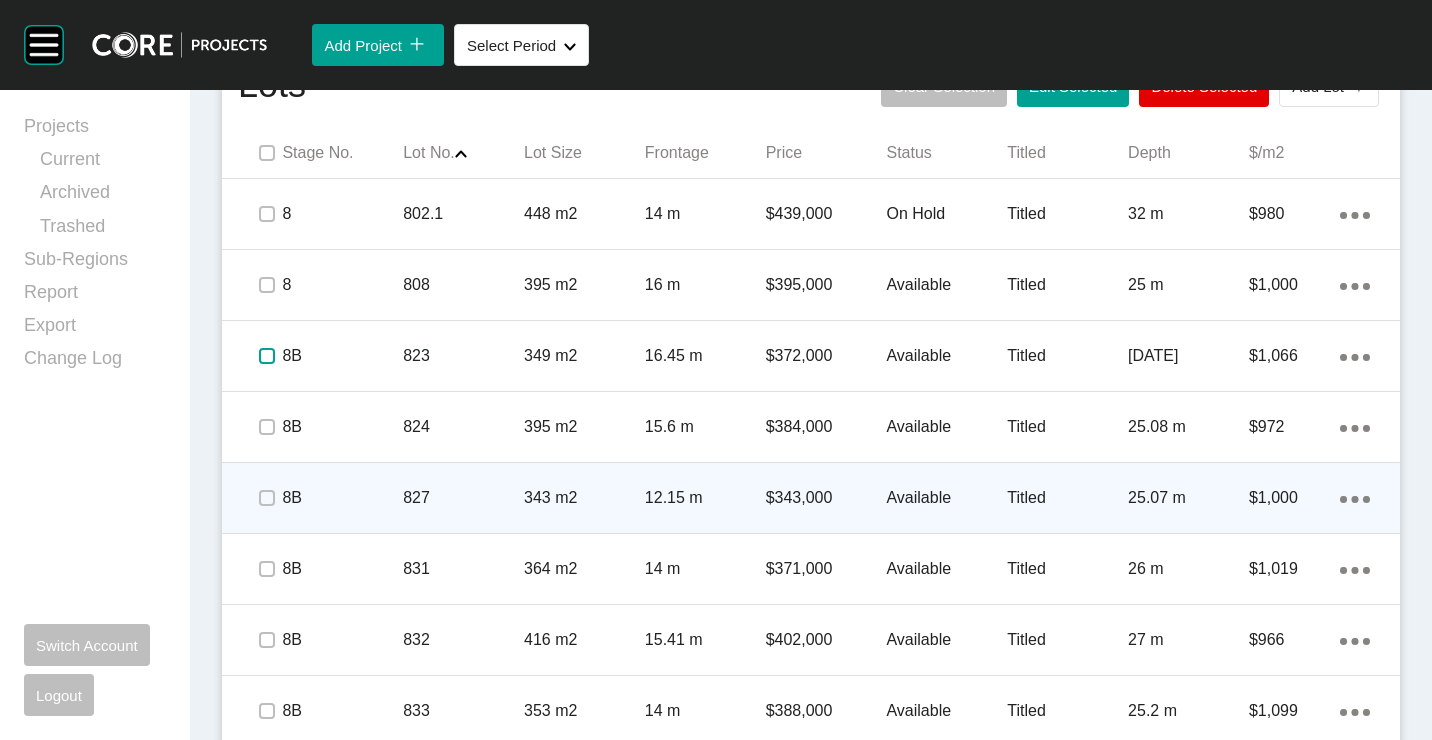 scroll, scrollTop: 1400, scrollLeft: 0, axis: vertical 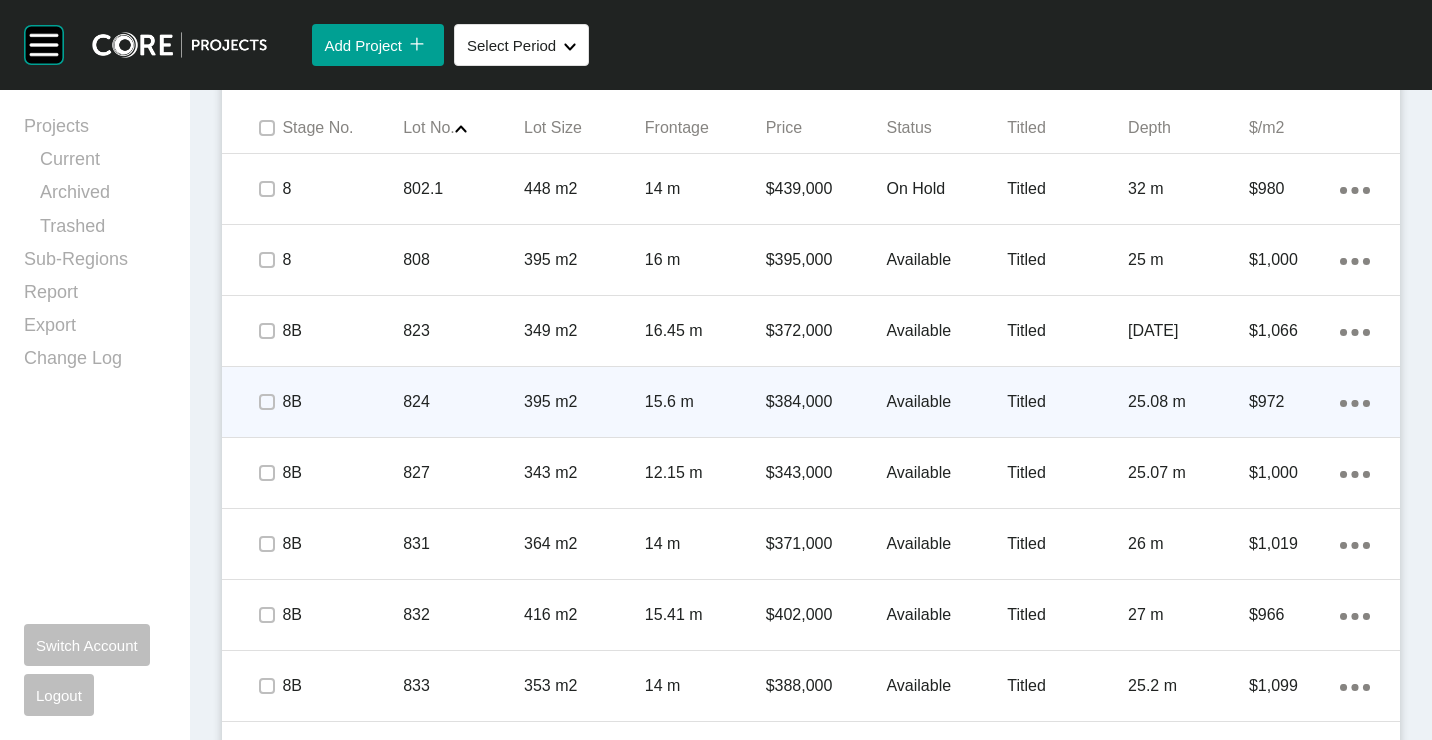 click on "824" at bounding box center [463, 402] 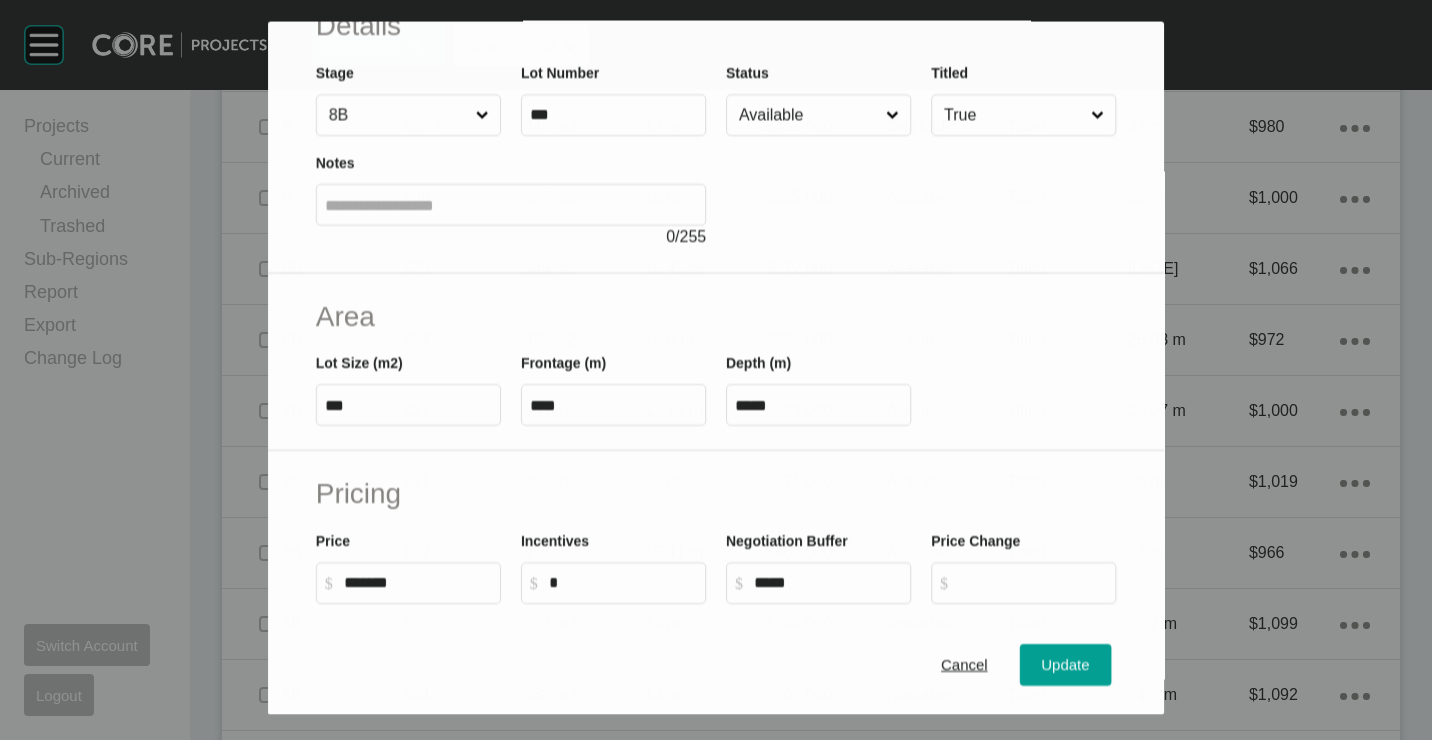 scroll, scrollTop: 200, scrollLeft: 0, axis: vertical 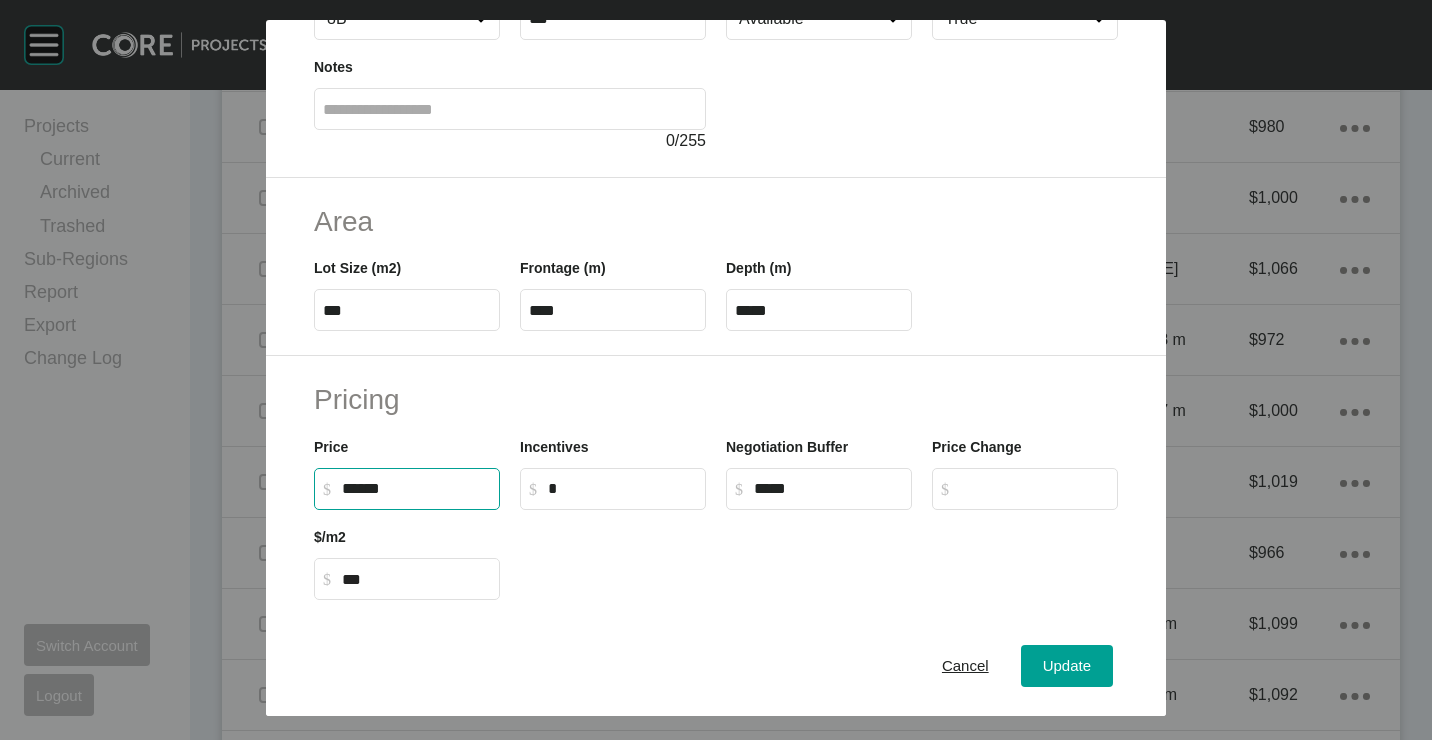 click on "******" at bounding box center [416, 488] 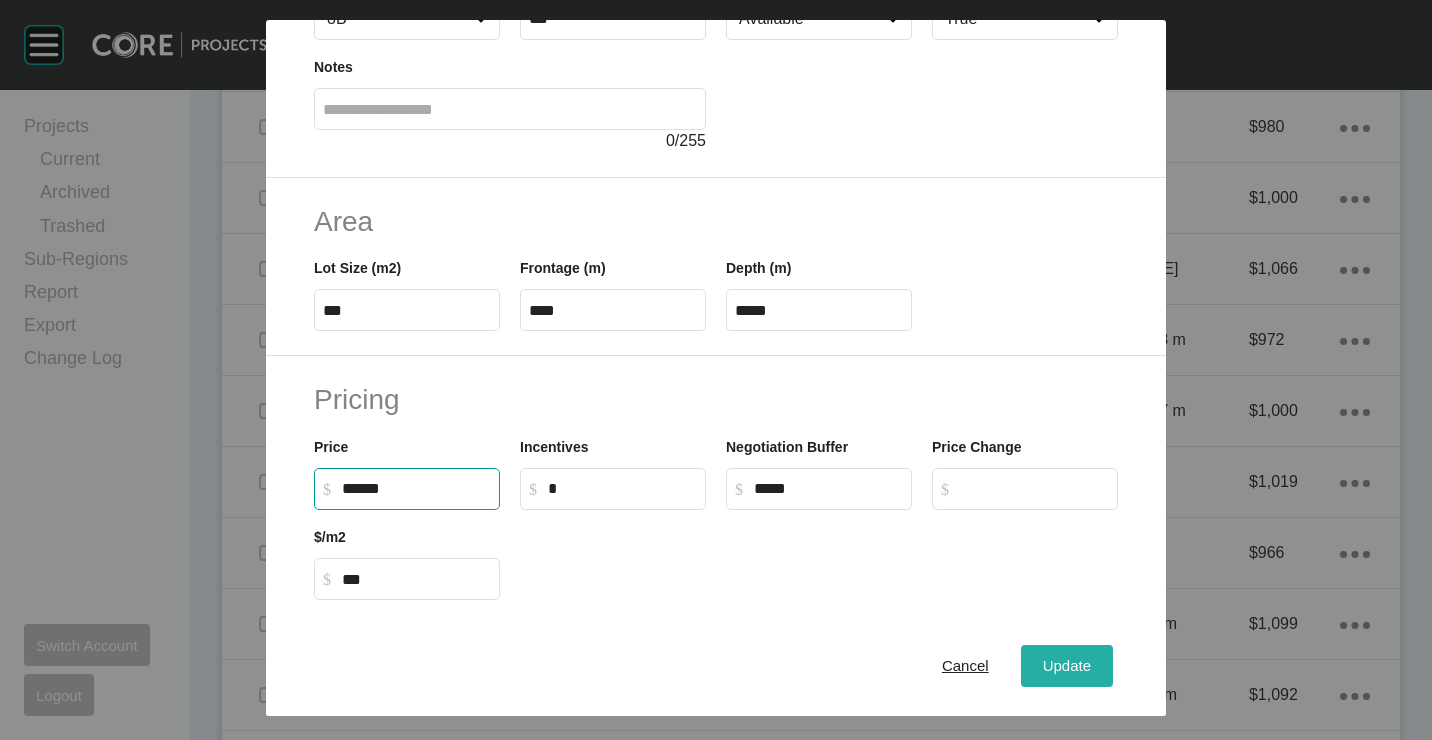 type on "*******" 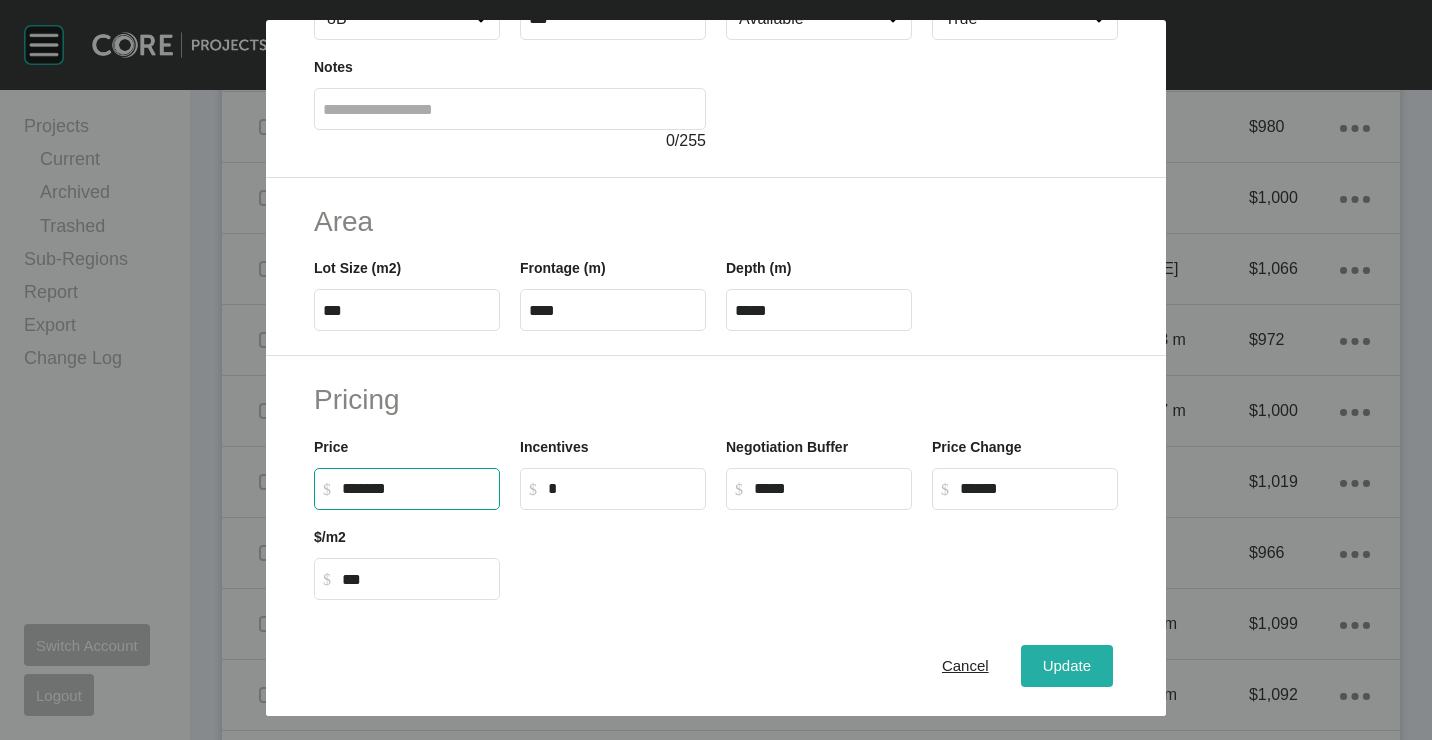 click on "Update" at bounding box center [1067, 665] 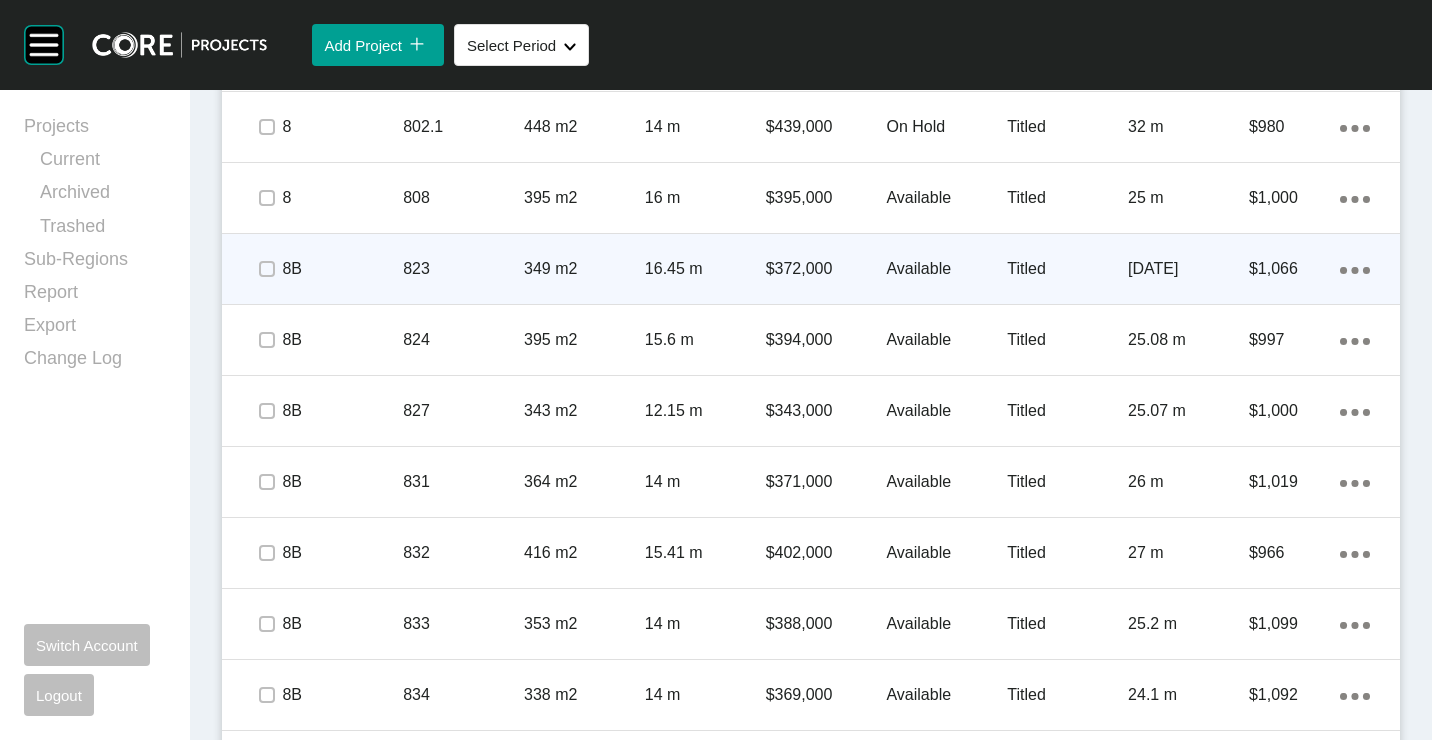 scroll, scrollTop: 1562, scrollLeft: 0, axis: vertical 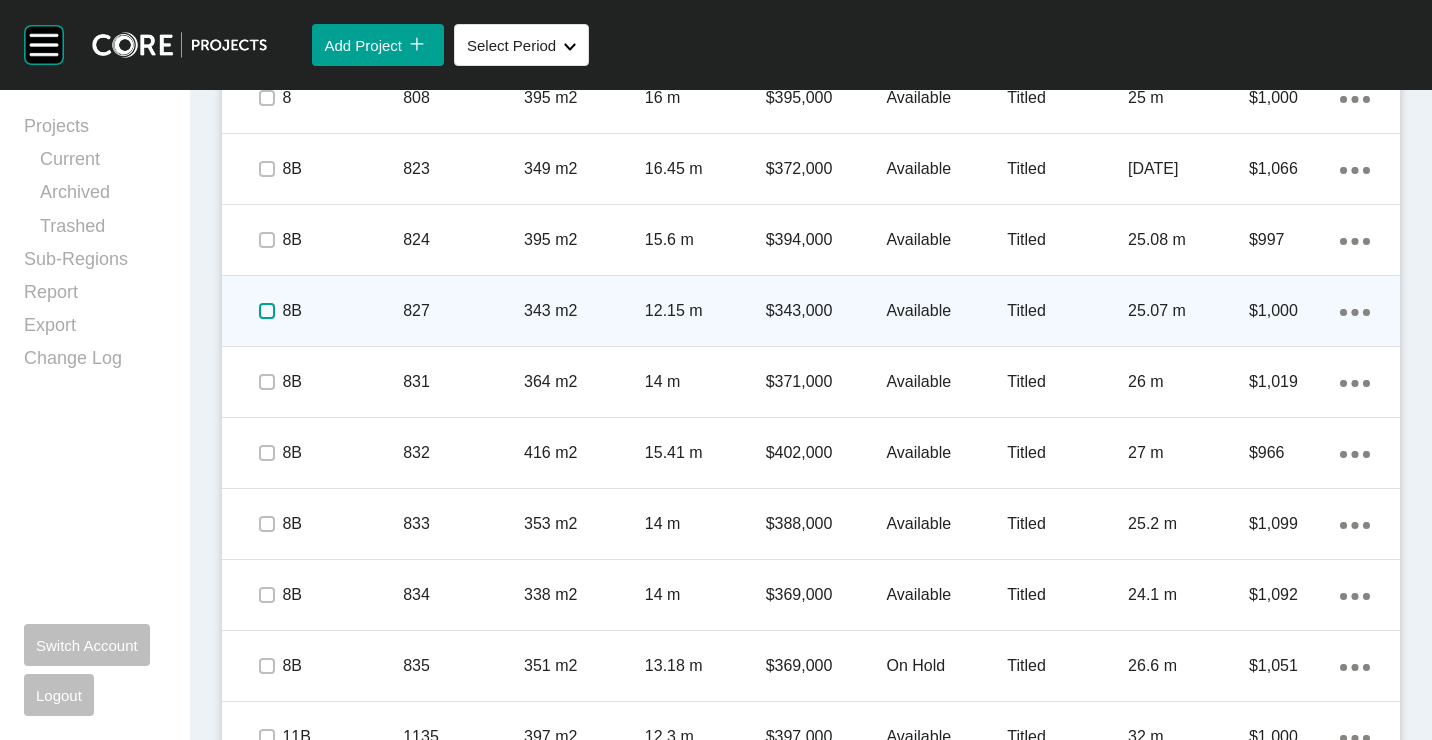 click at bounding box center (267, 311) 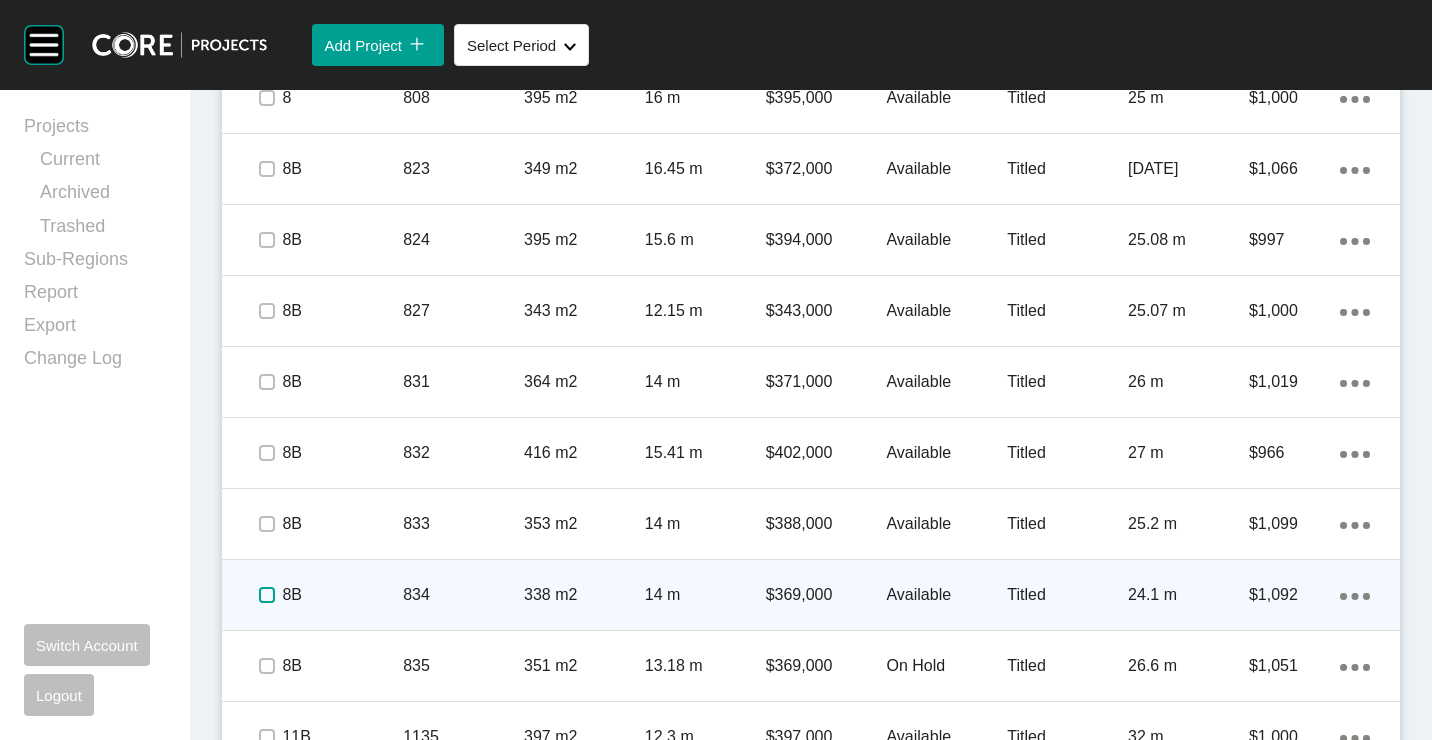 click at bounding box center (267, 595) 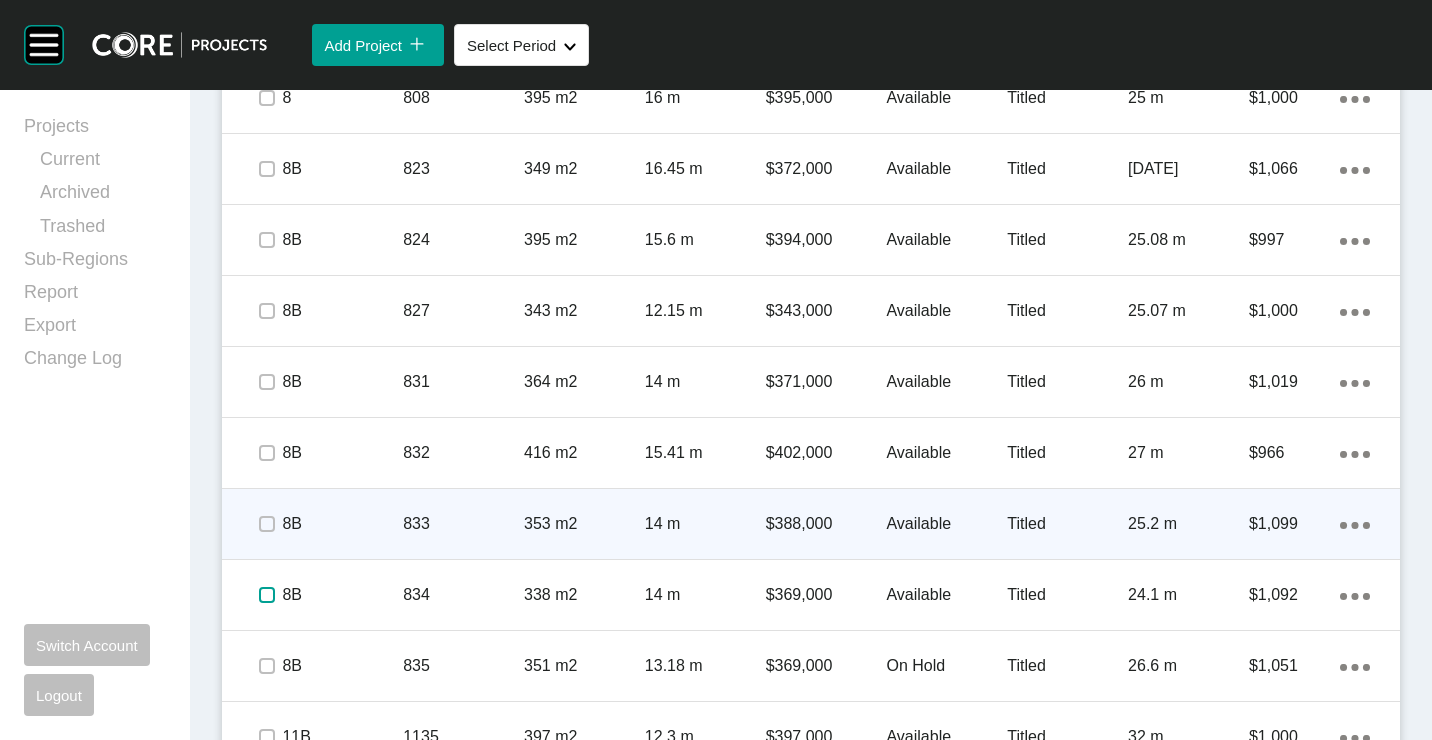 scroll, scrollTop: 1762, scrollLeft: 0, axis: vertical 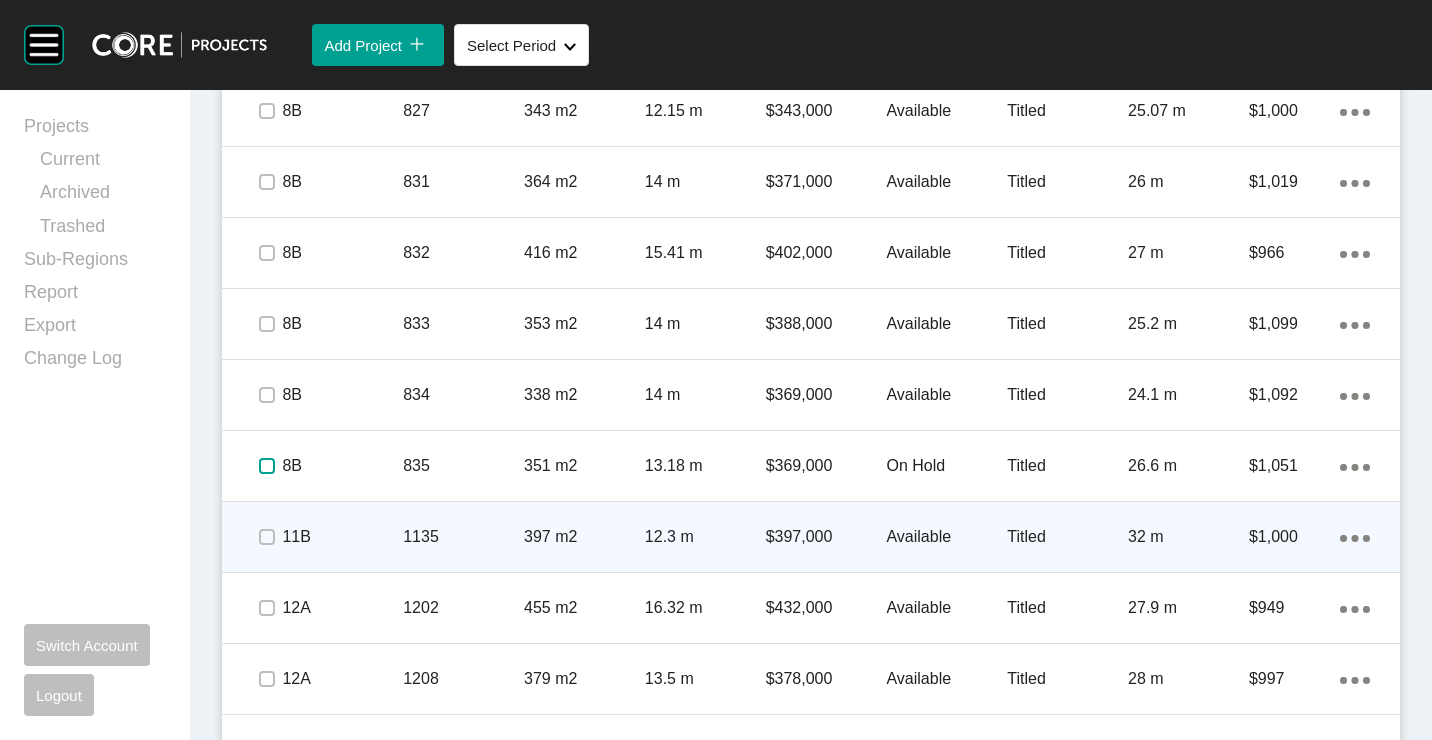 drag, startPoint x: 268, startPoint y: 464, endPoint x: 389, endPoint y: 503, distance: 127.12985 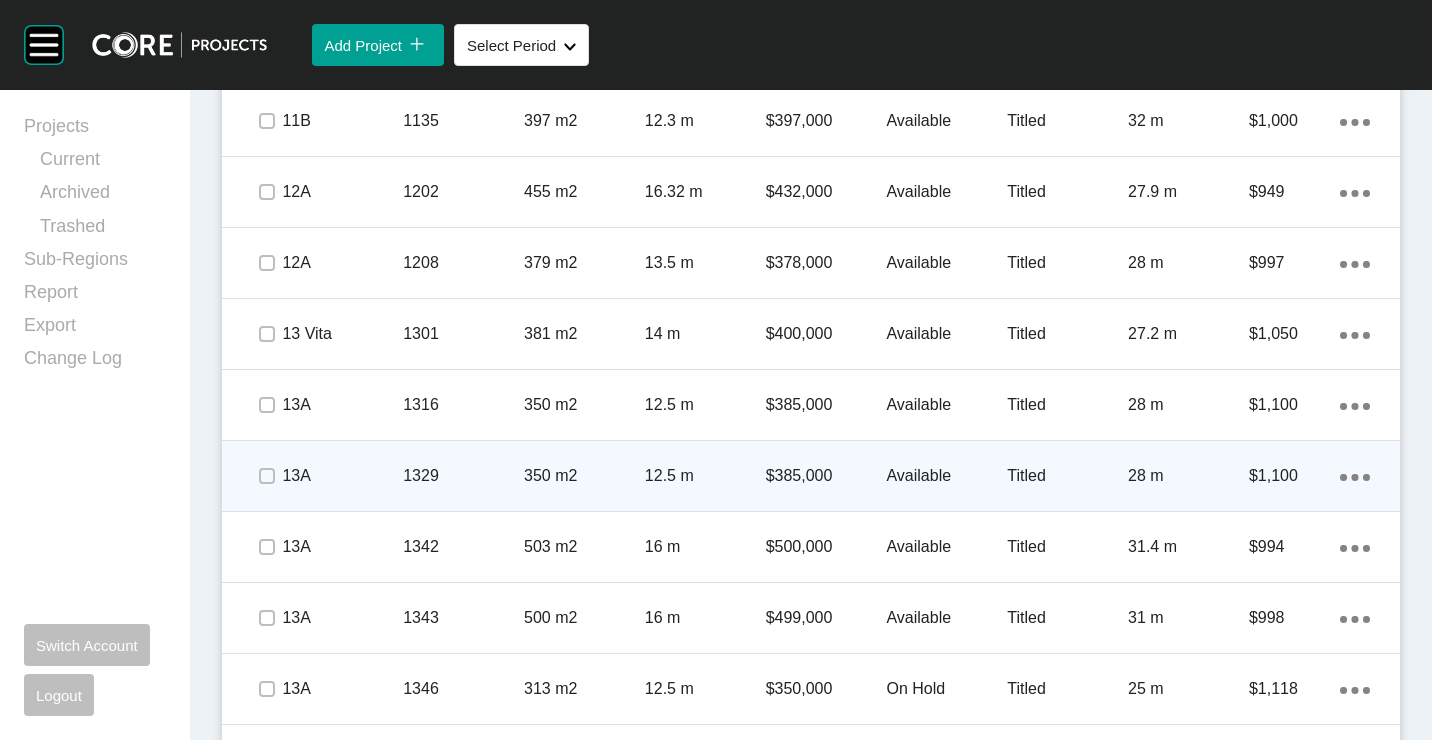 scroll, scrollTop: 2262, scrollLeft: 0, axis: vertical 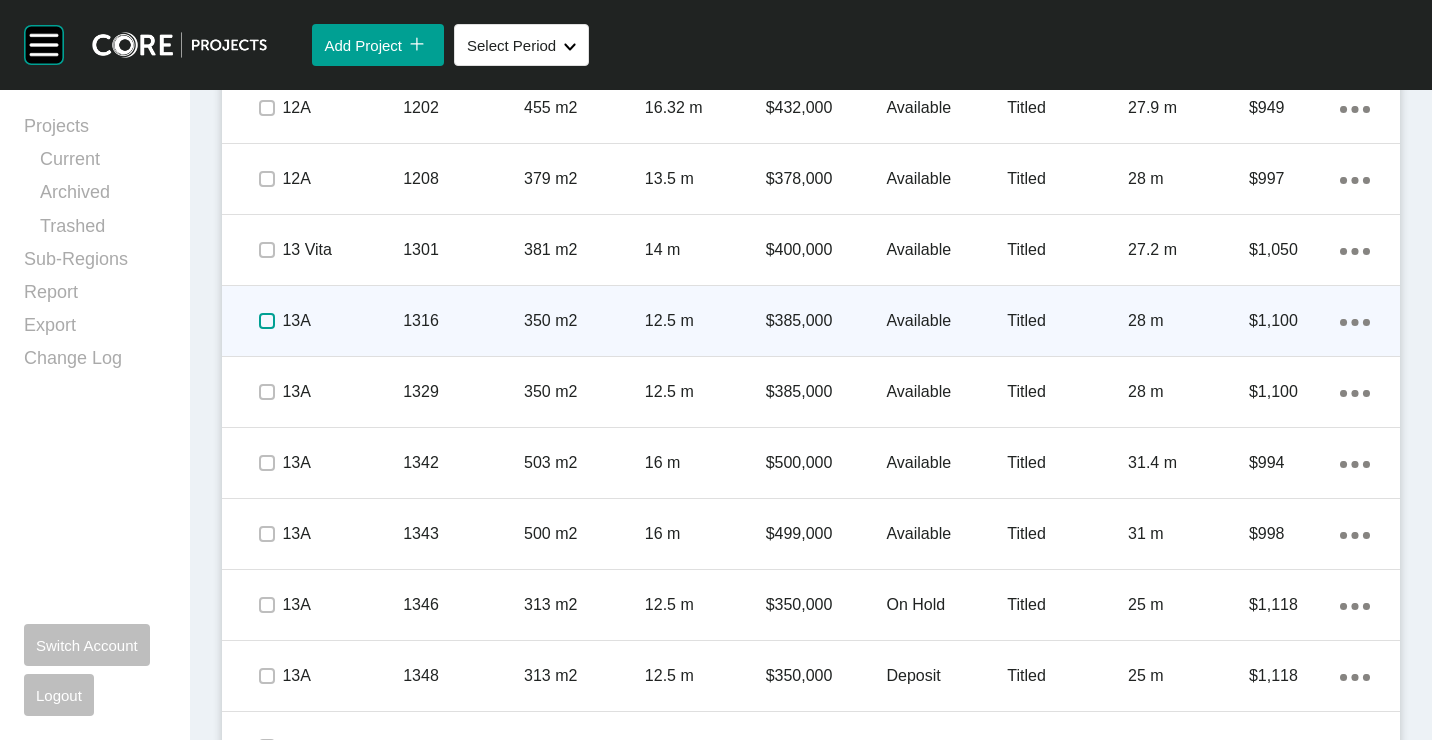 click at bounding box center (267, 321) 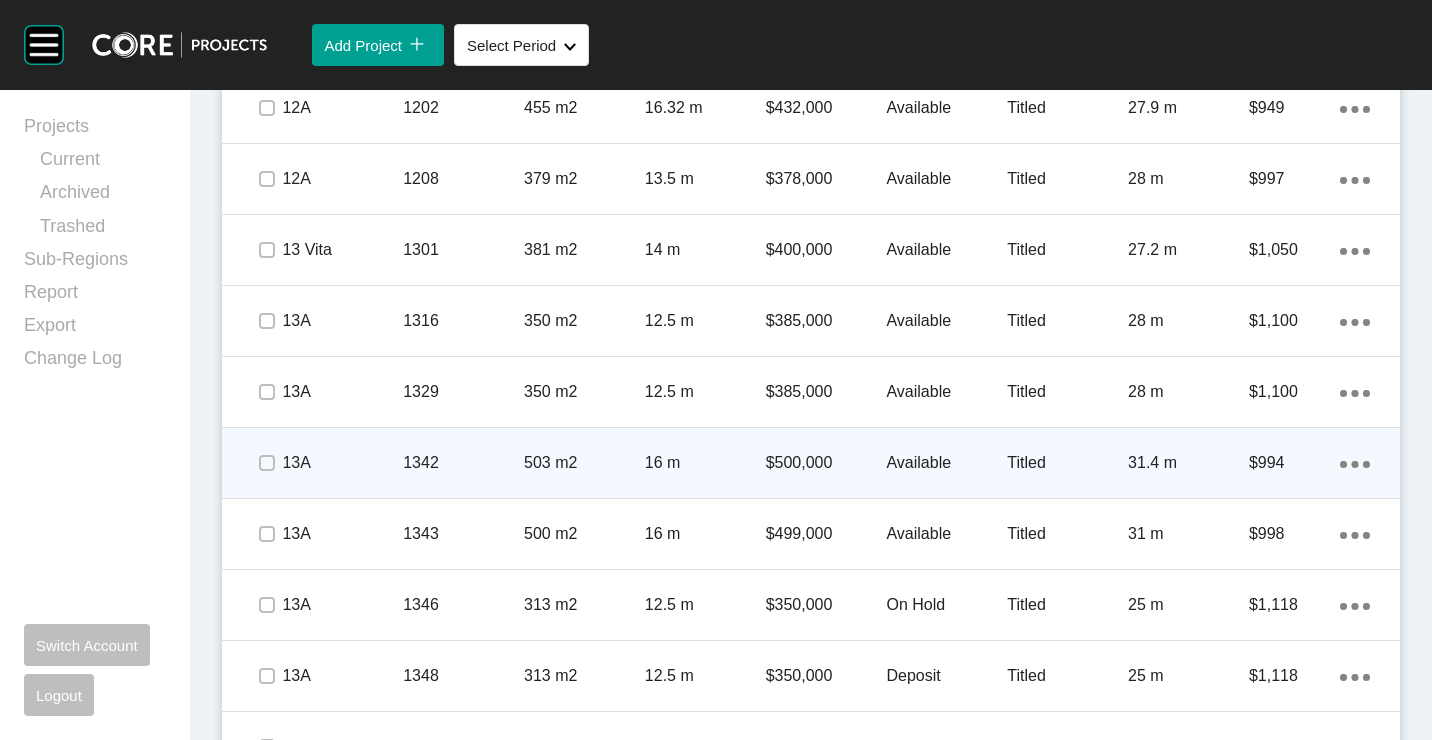 click on "Action Menu Dots Copy 6 Created with Sketch." 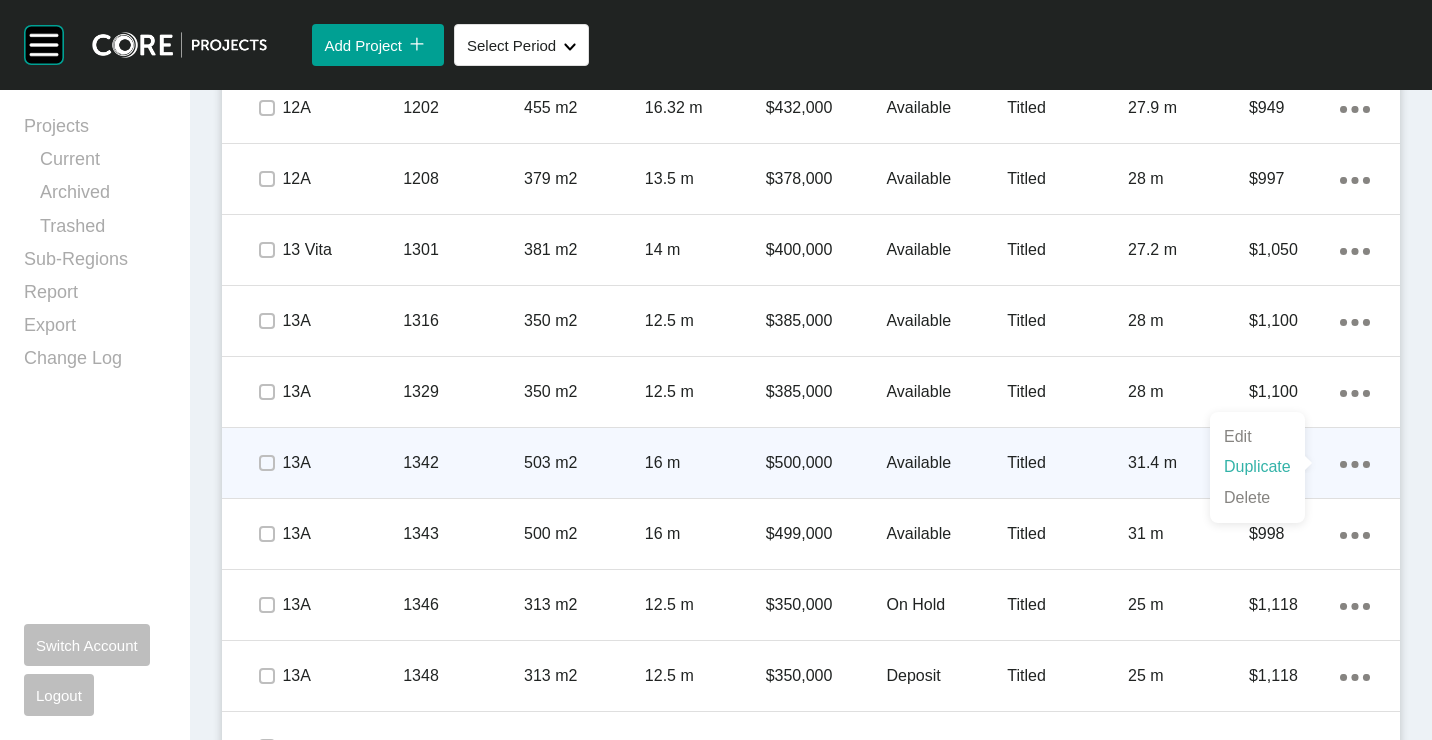 click on "Duplicate" at bounding box center (1257, 467) 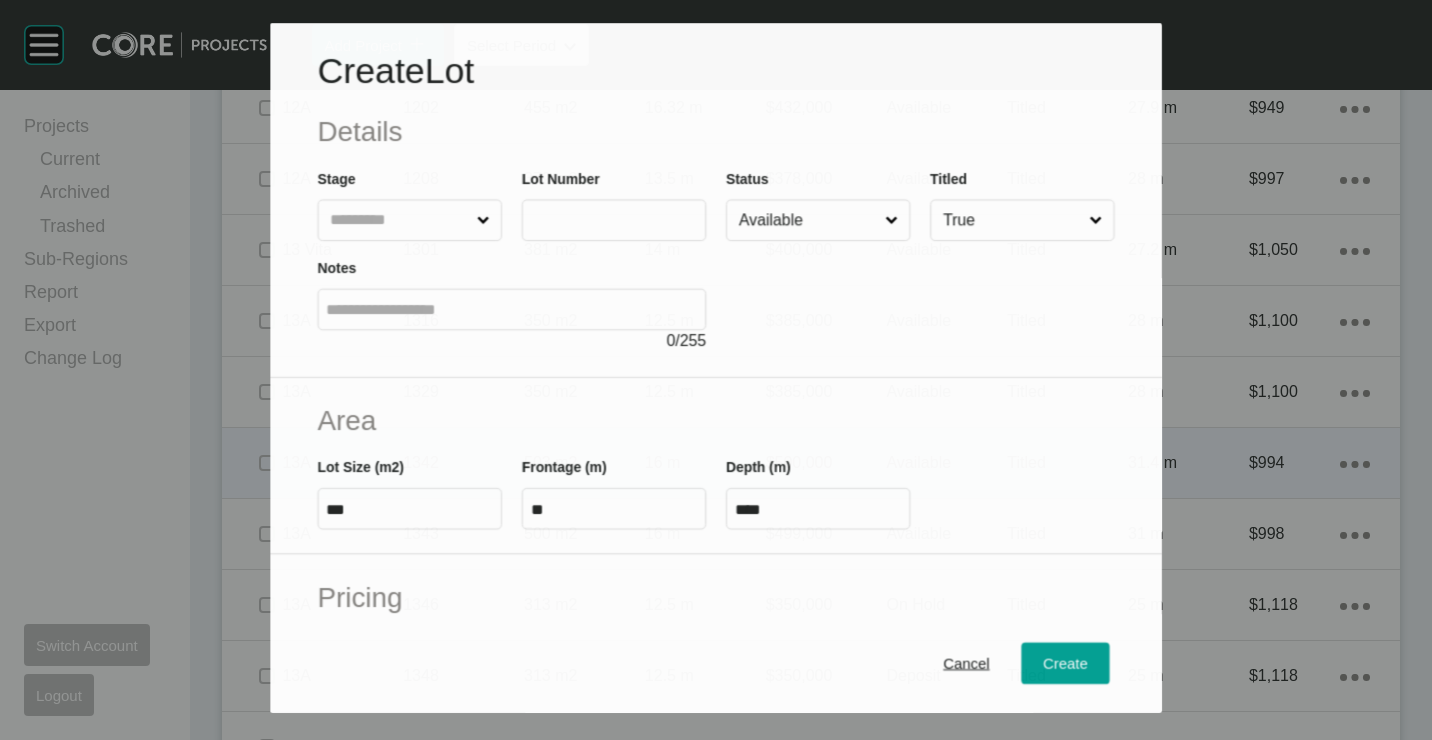 scroll, scrollTop: 2200, scrollLeft: 0, axis: vertical 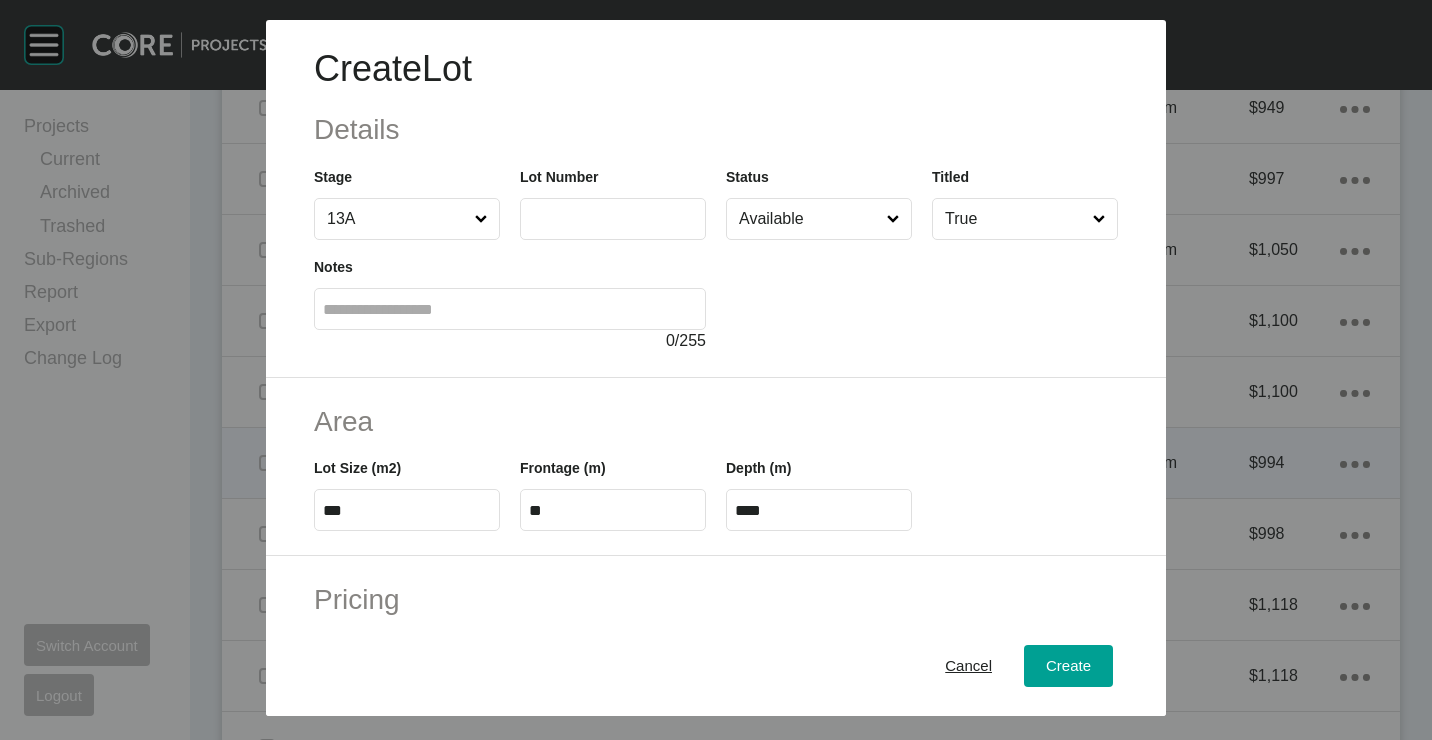 click at bounding box center (613, 218) 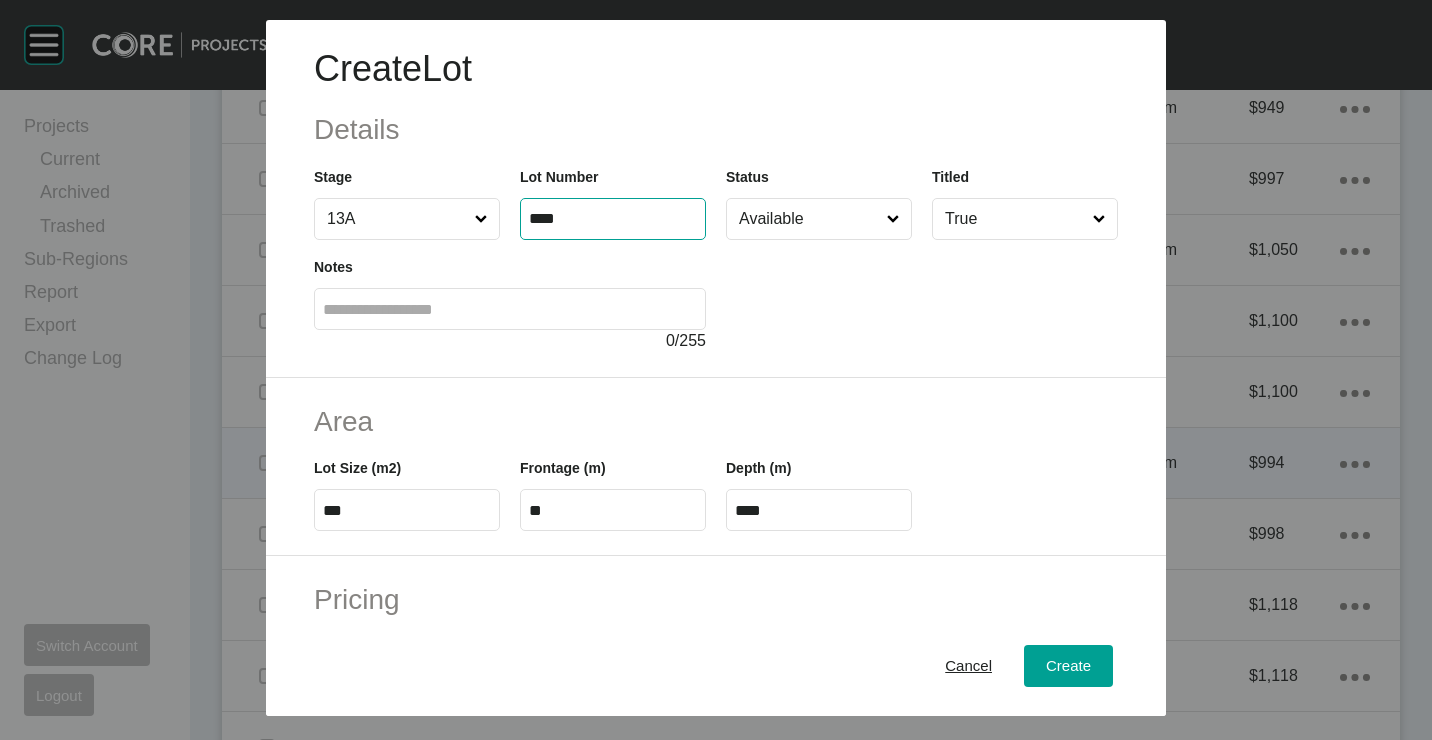 type on "****" 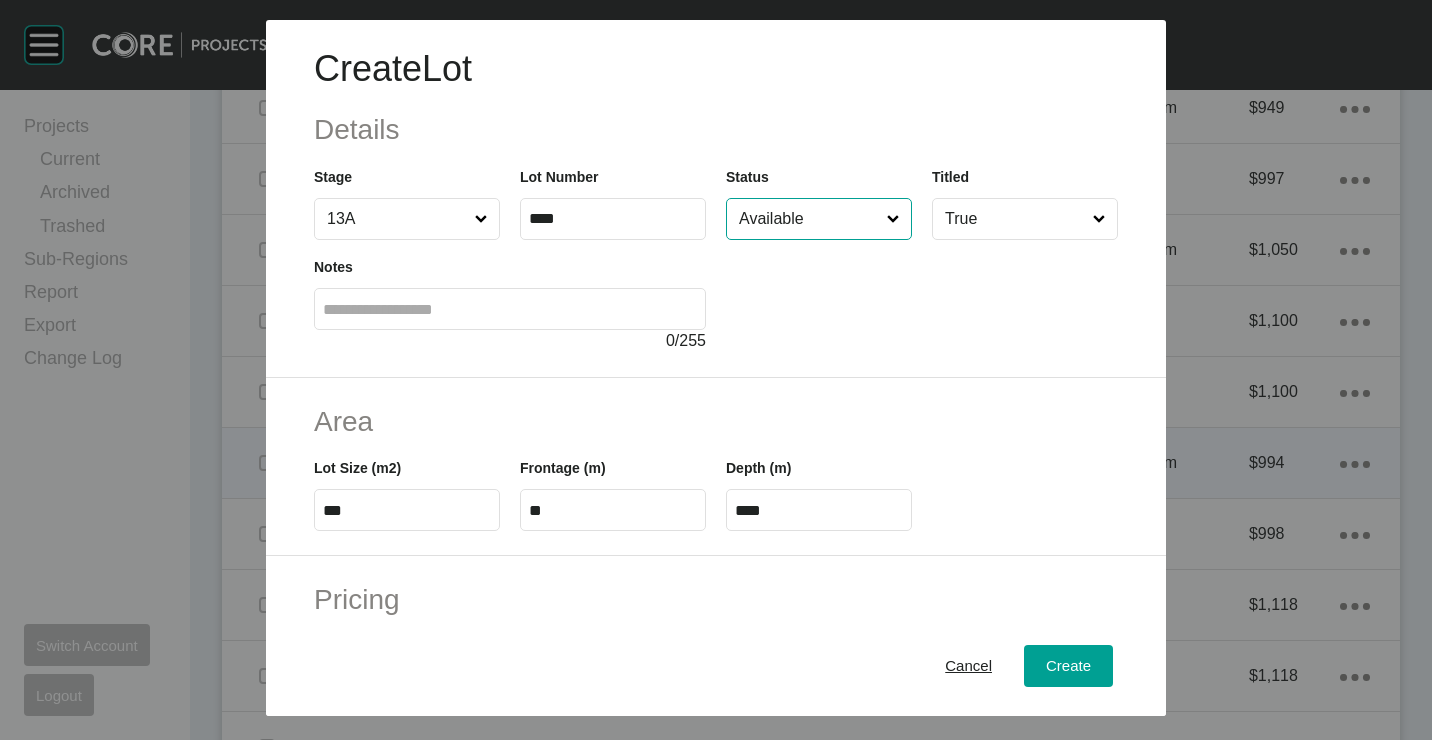 type on "******" 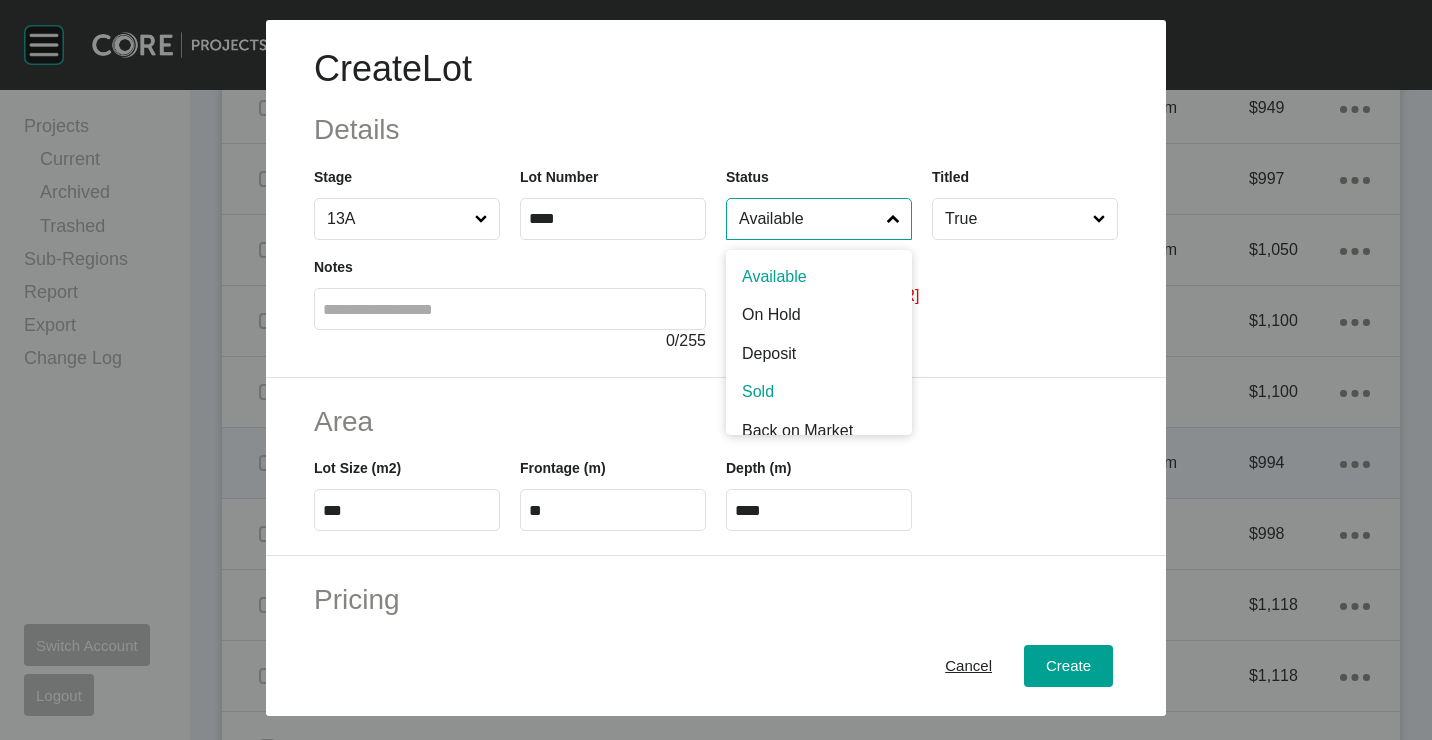 scroll, scrollTop: 15, scrollLeft: 0, axis: vertical 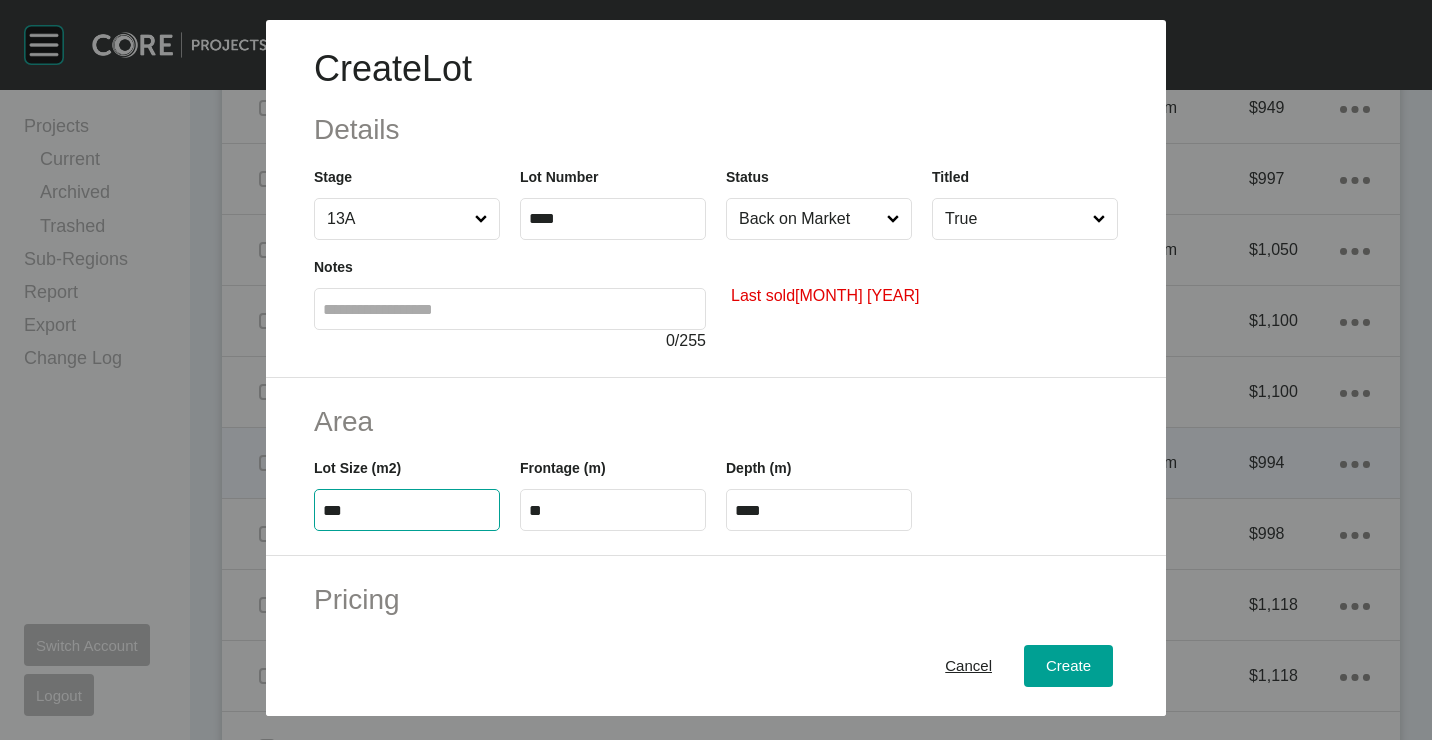 type on "***" 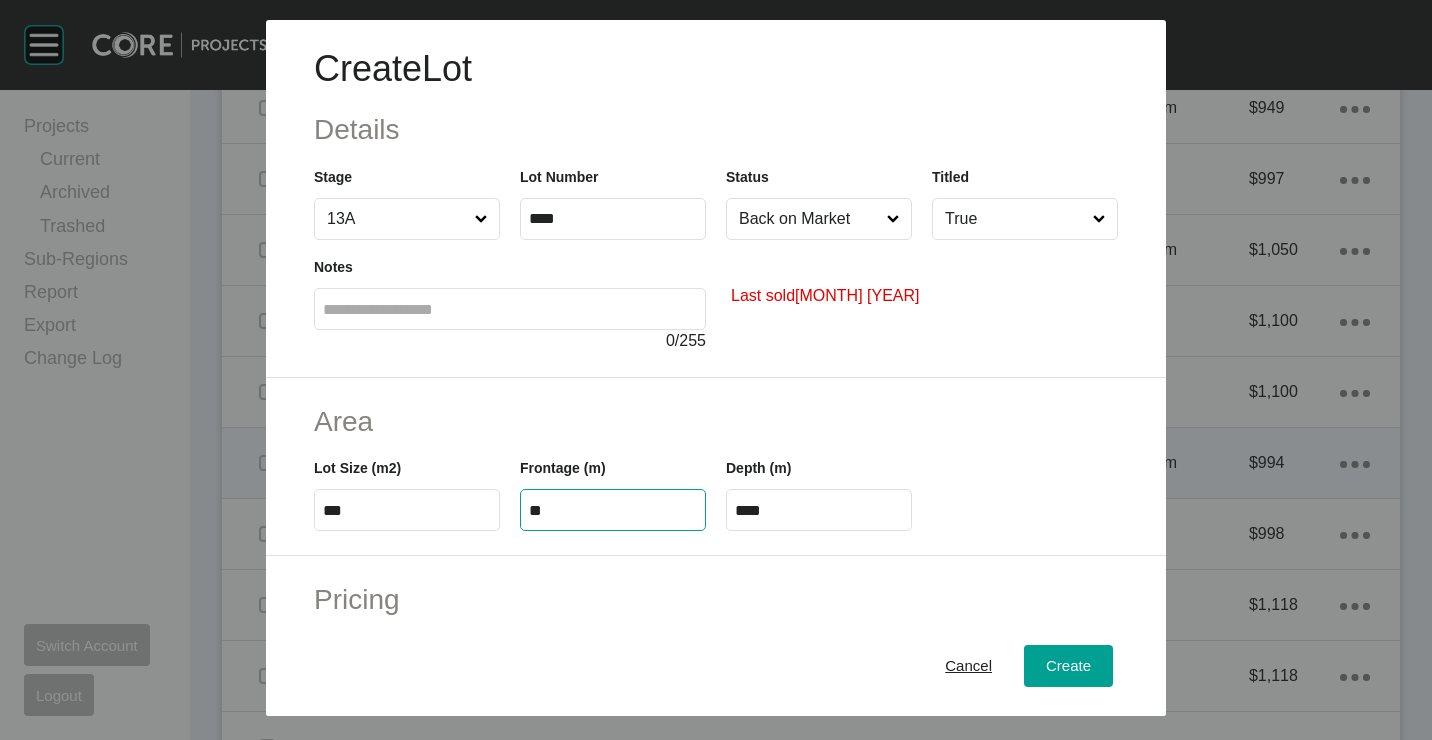 type on "**" 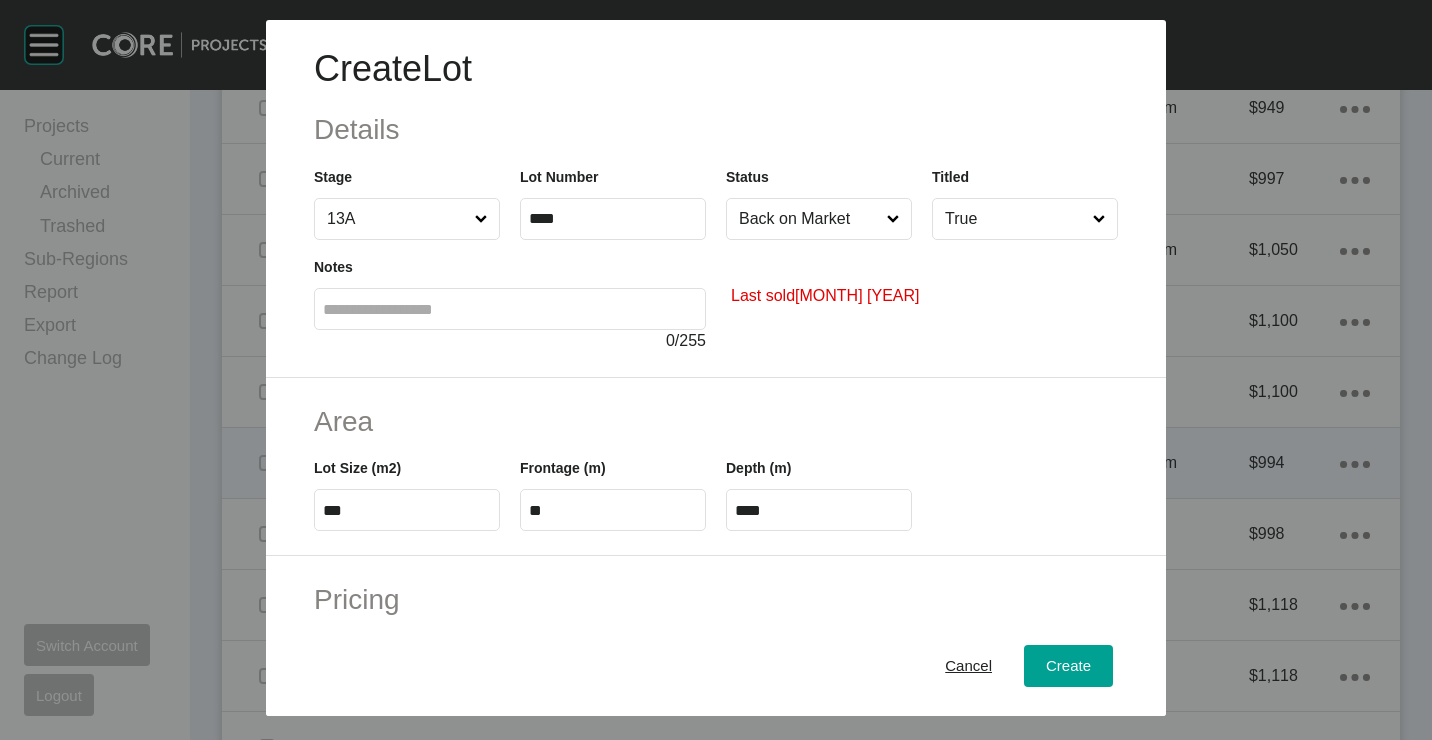 type on "*" 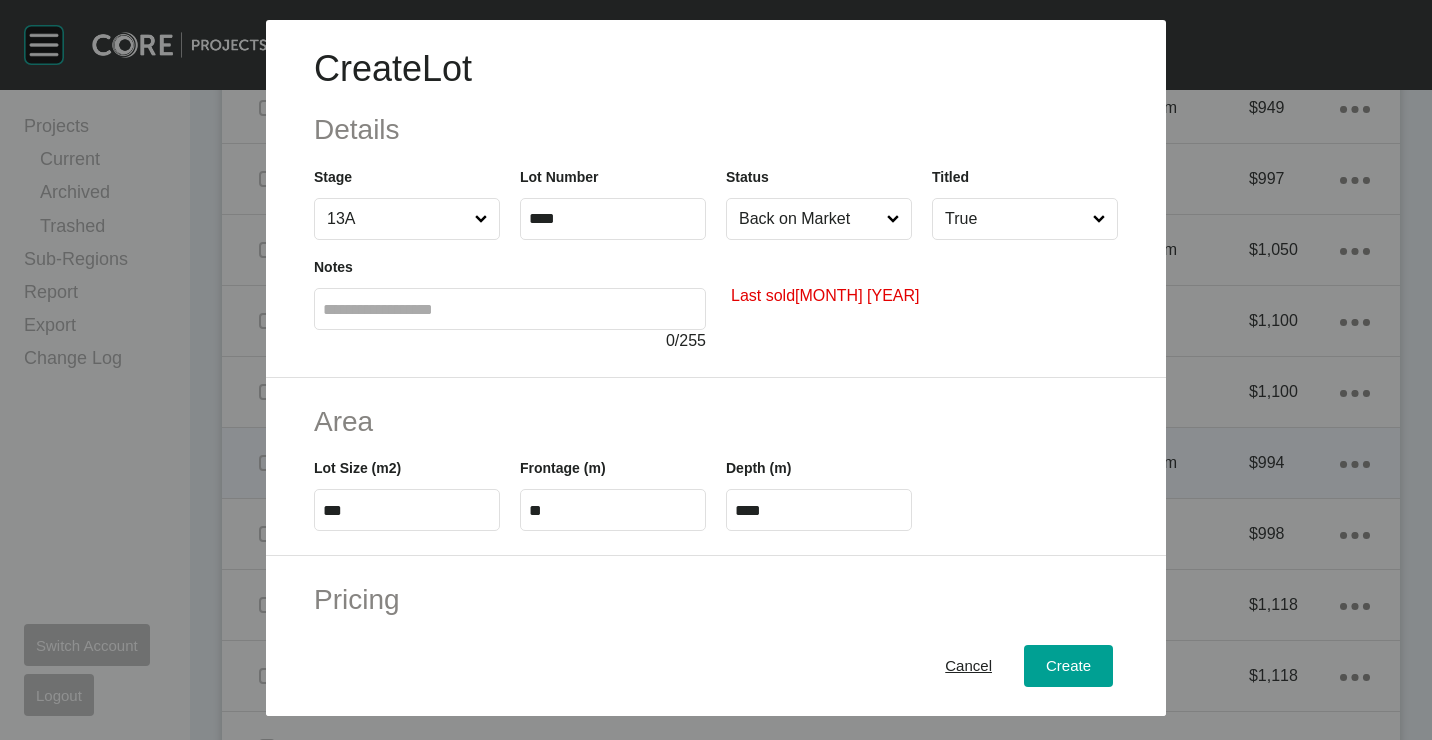 type on "*******" 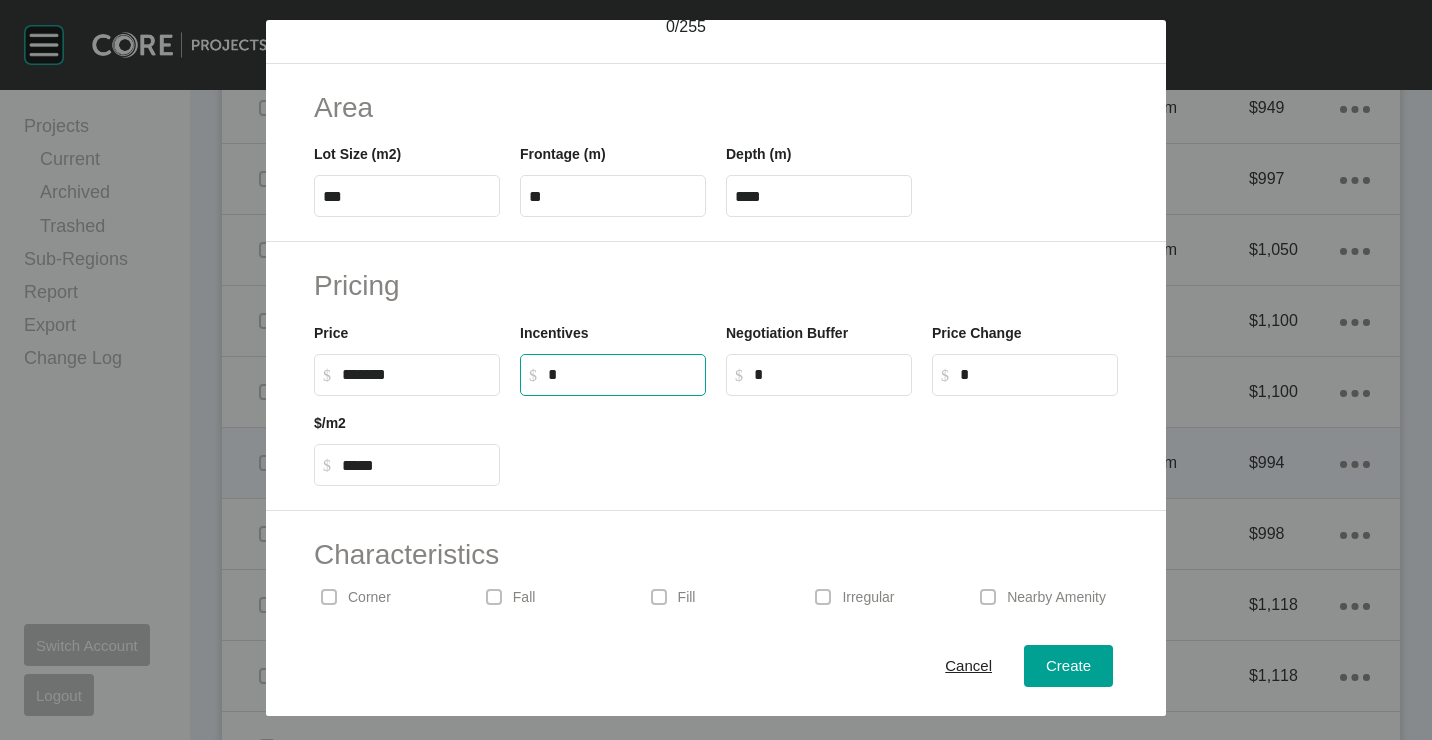 scroll, scrollTop: 480, scrollLeft: 0, axis: vertical 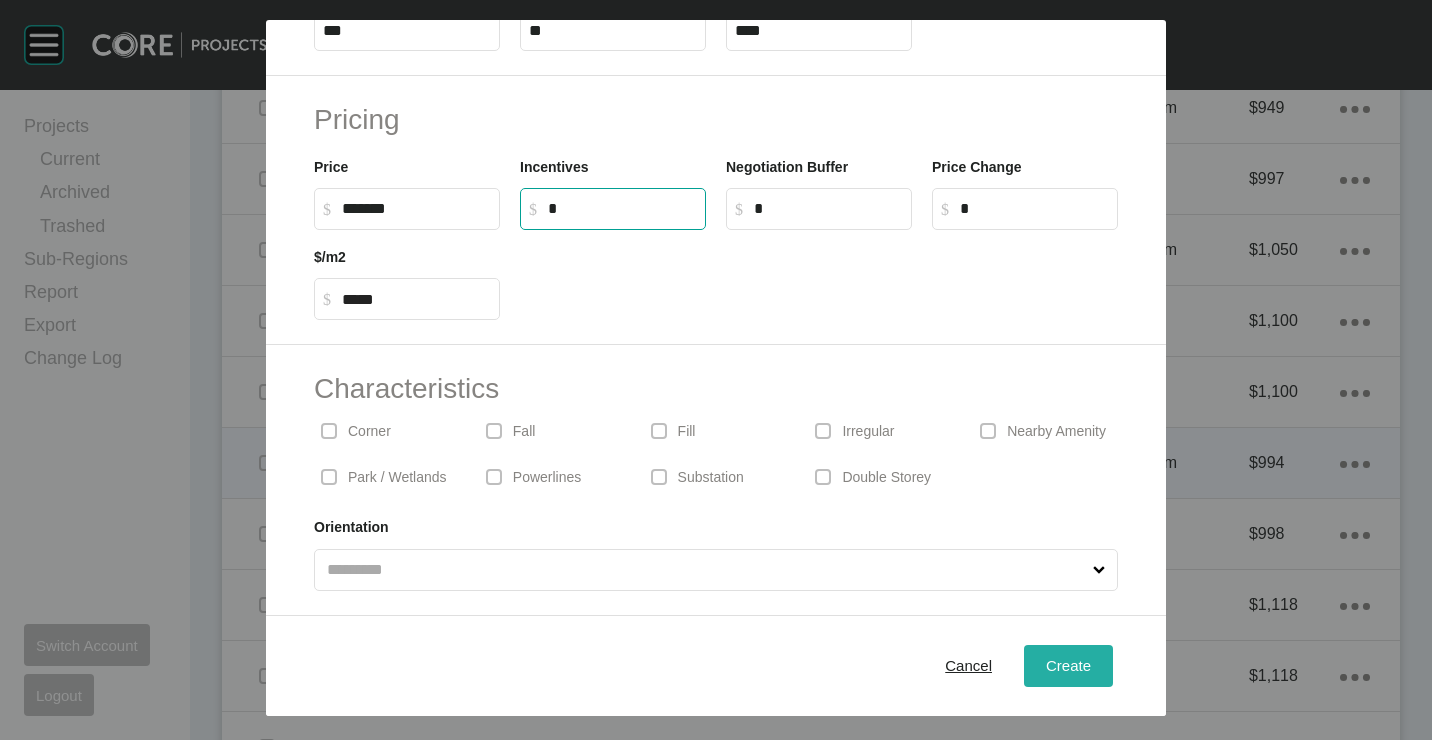 click on "Create" at bounding box center (1068, 665) 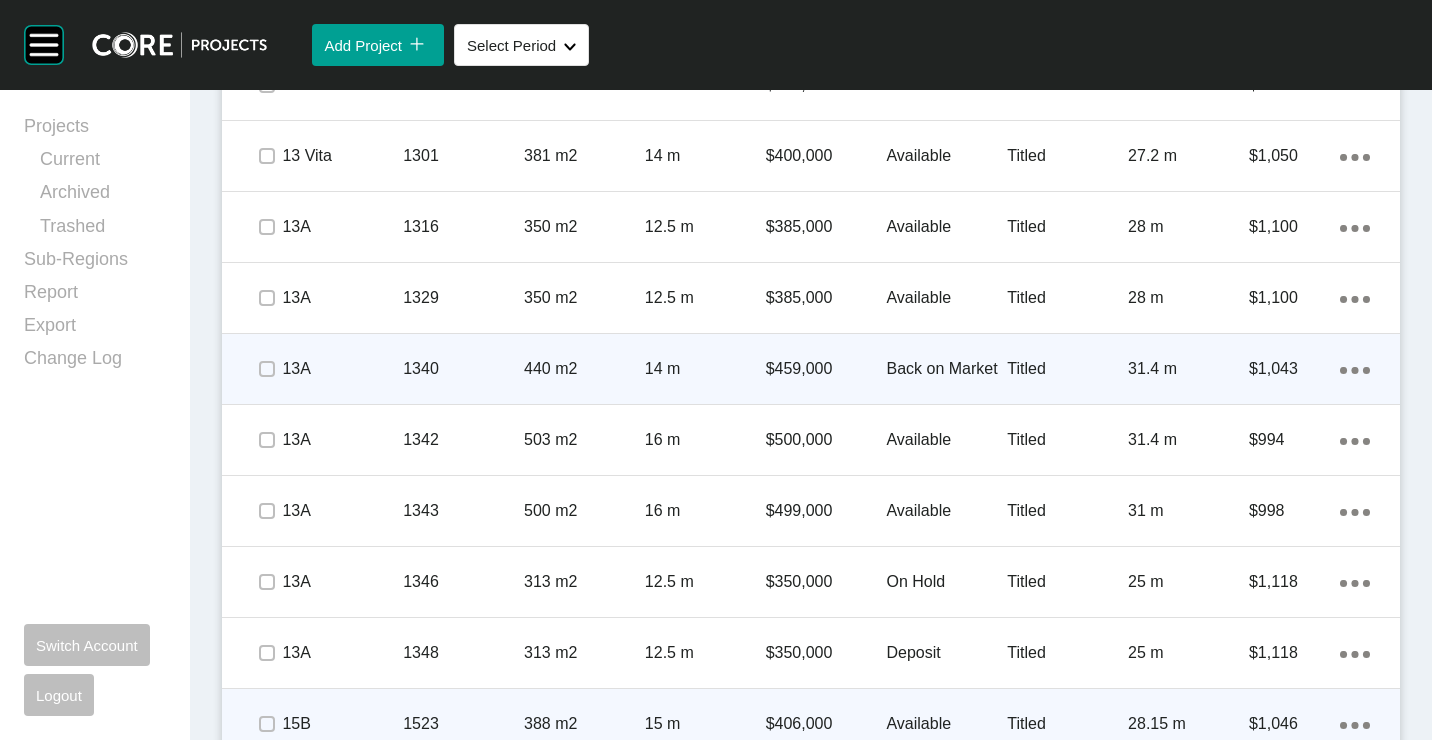 scroll, scrollTop: 2462, scrollLeft: 0, axis: vertical 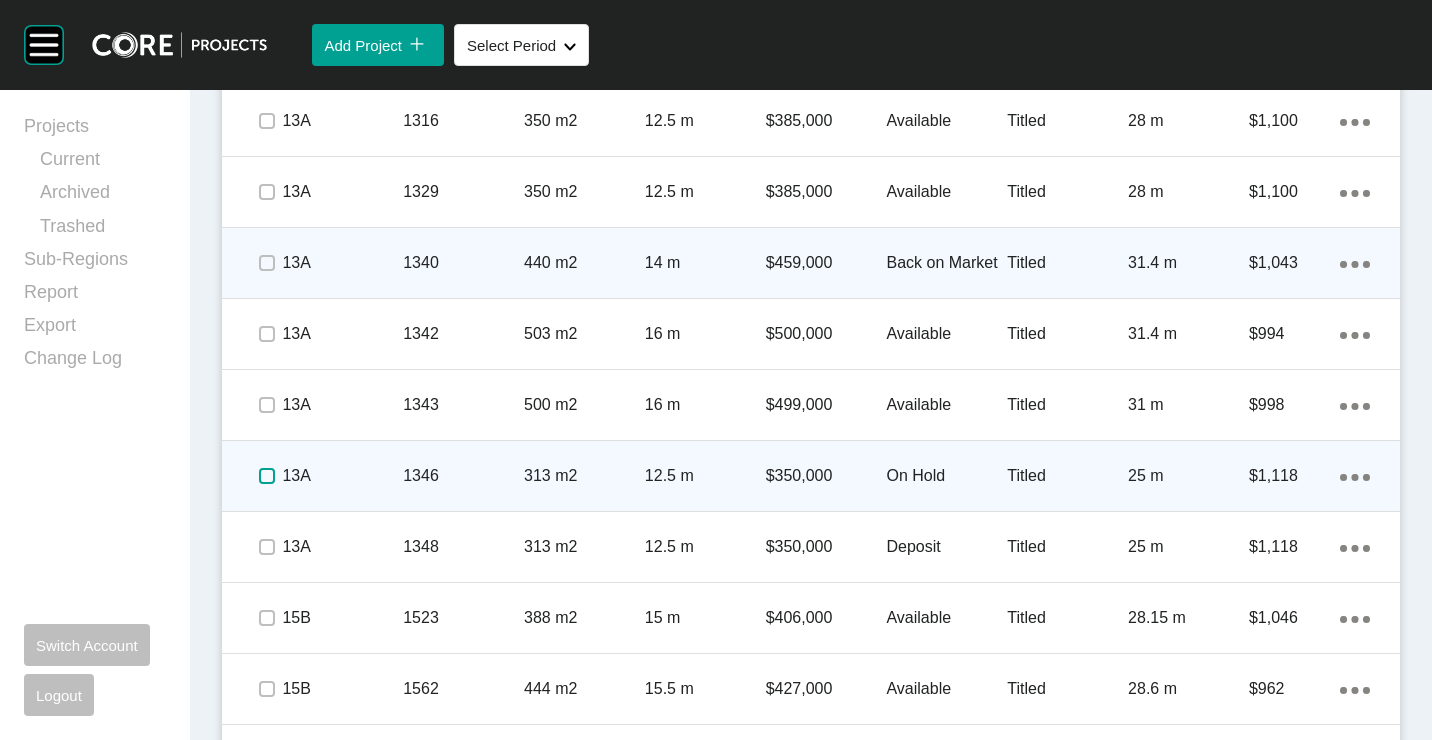 click at bounding box center [267, 476] 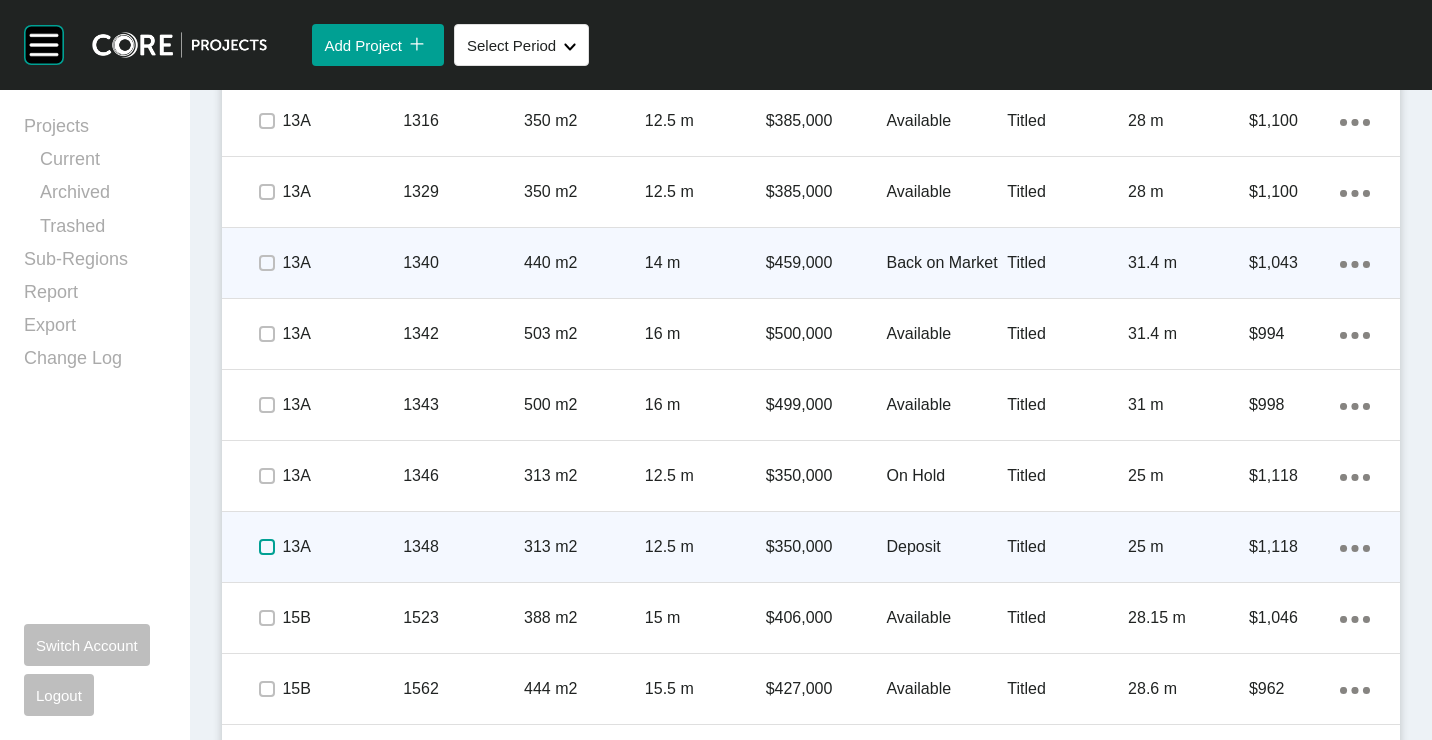 click at bounding box center (267, 547) 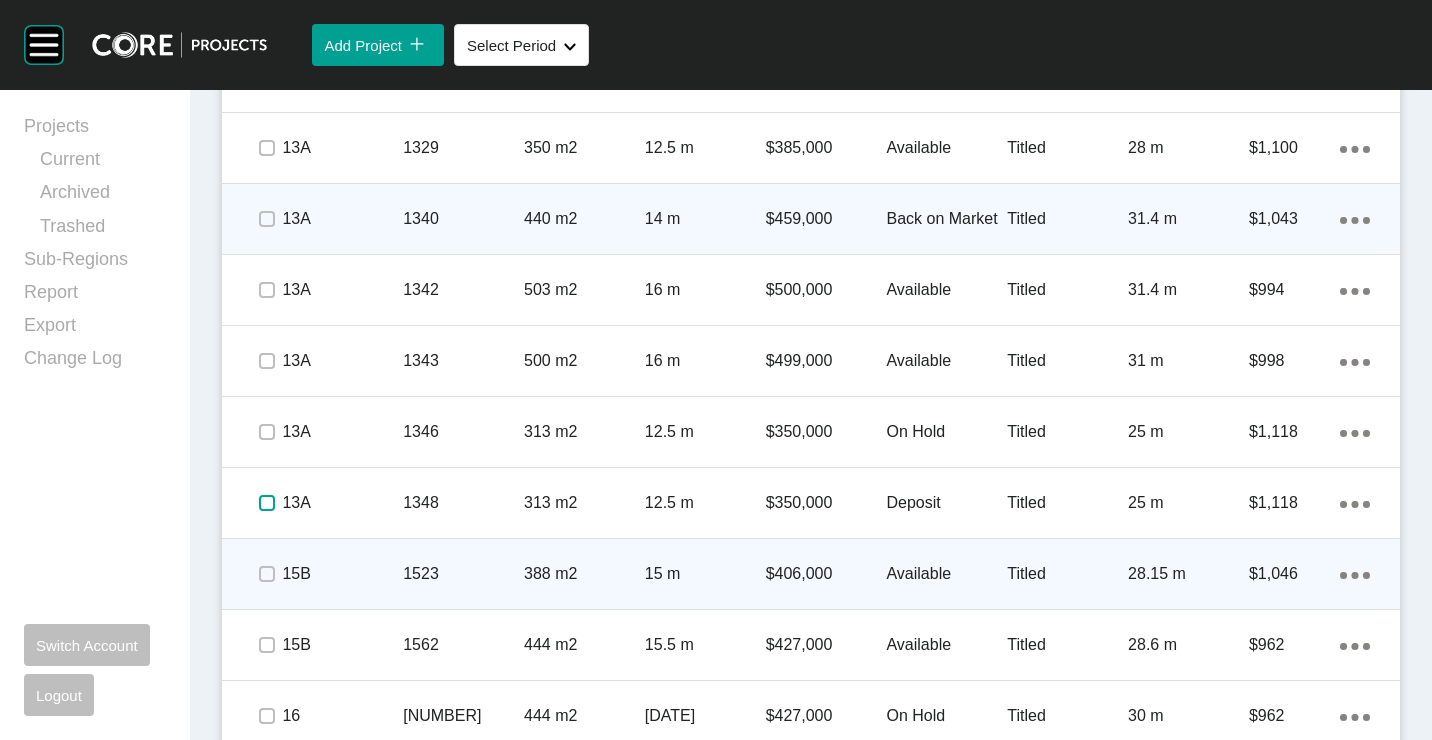 scroll, scrollTop: 2526, scrollLeft: 0, axis: vertical 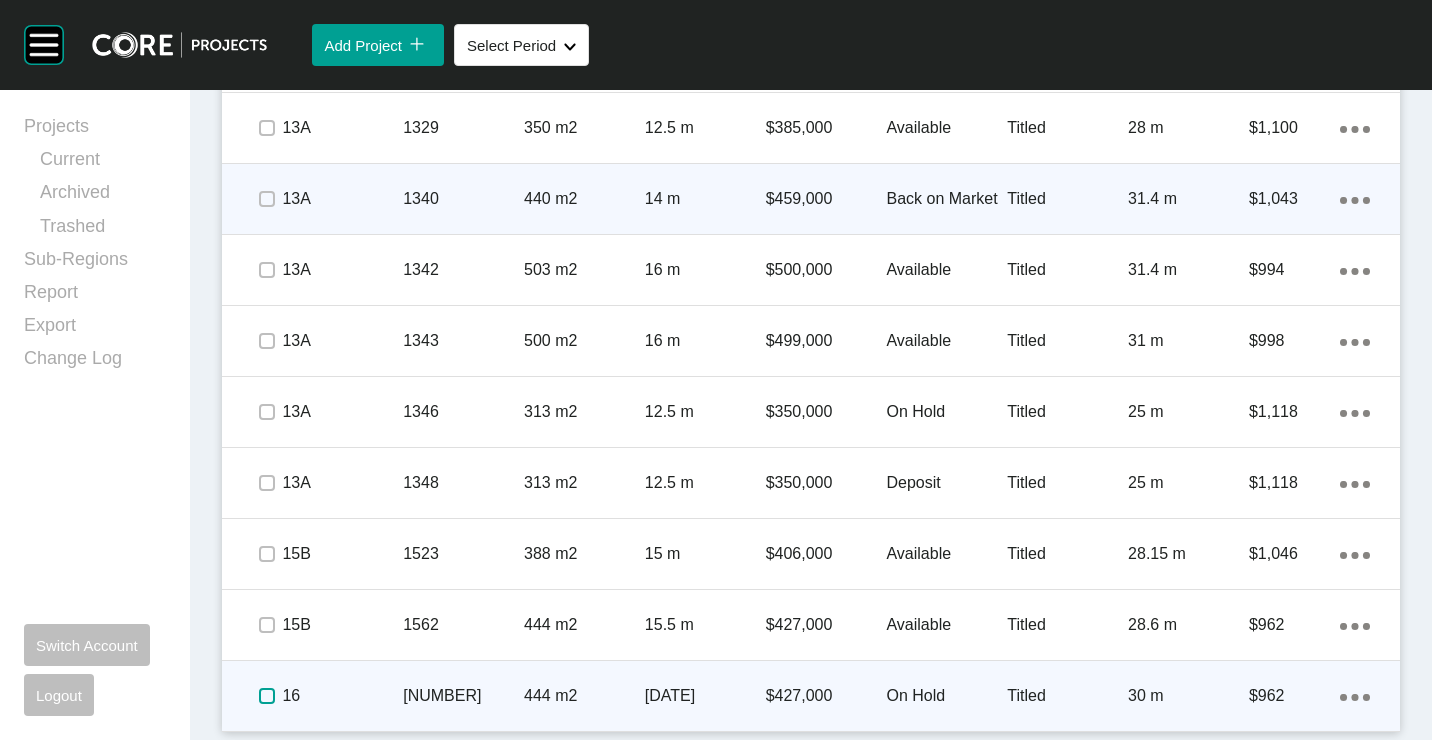 click at bounding box center (267, 696) 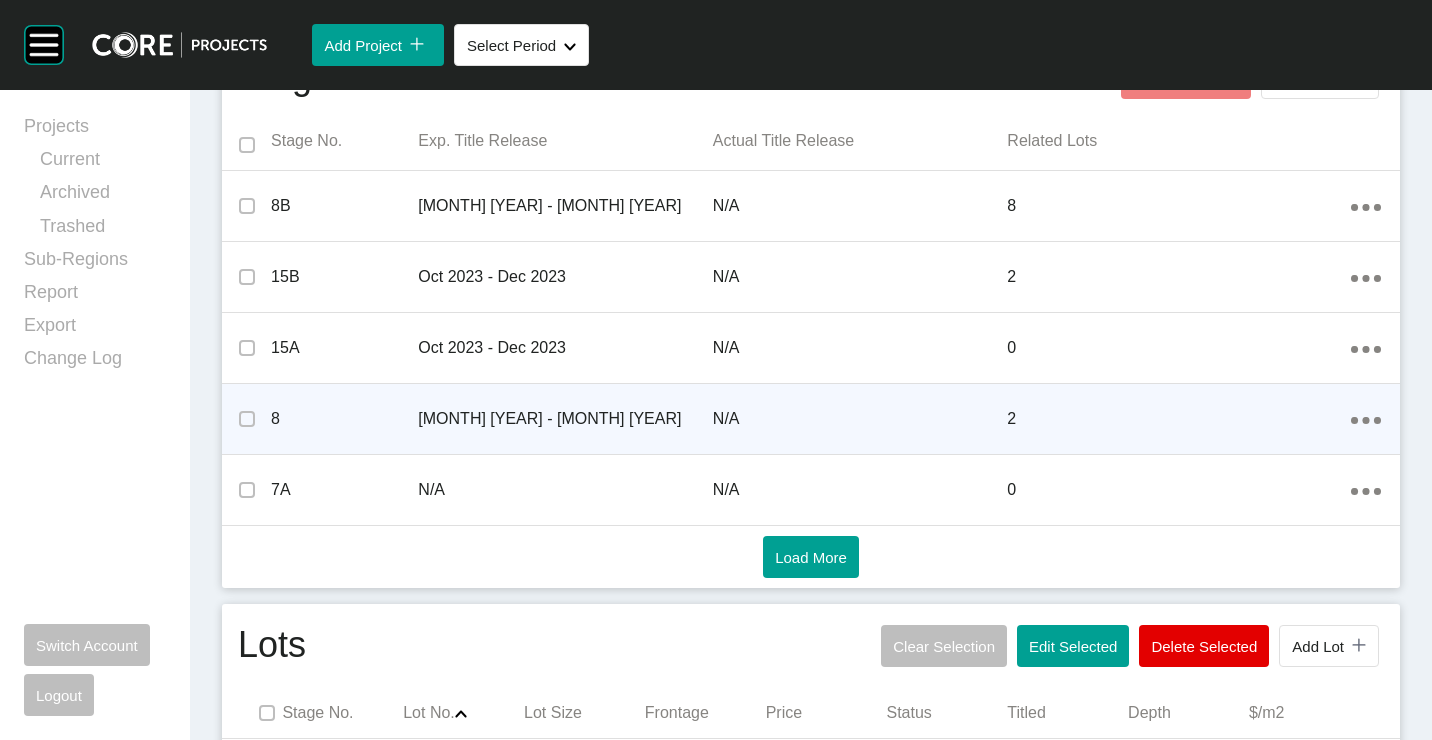 scroll, scrollTop: 926, scrollLeft: 0, axis: vertical 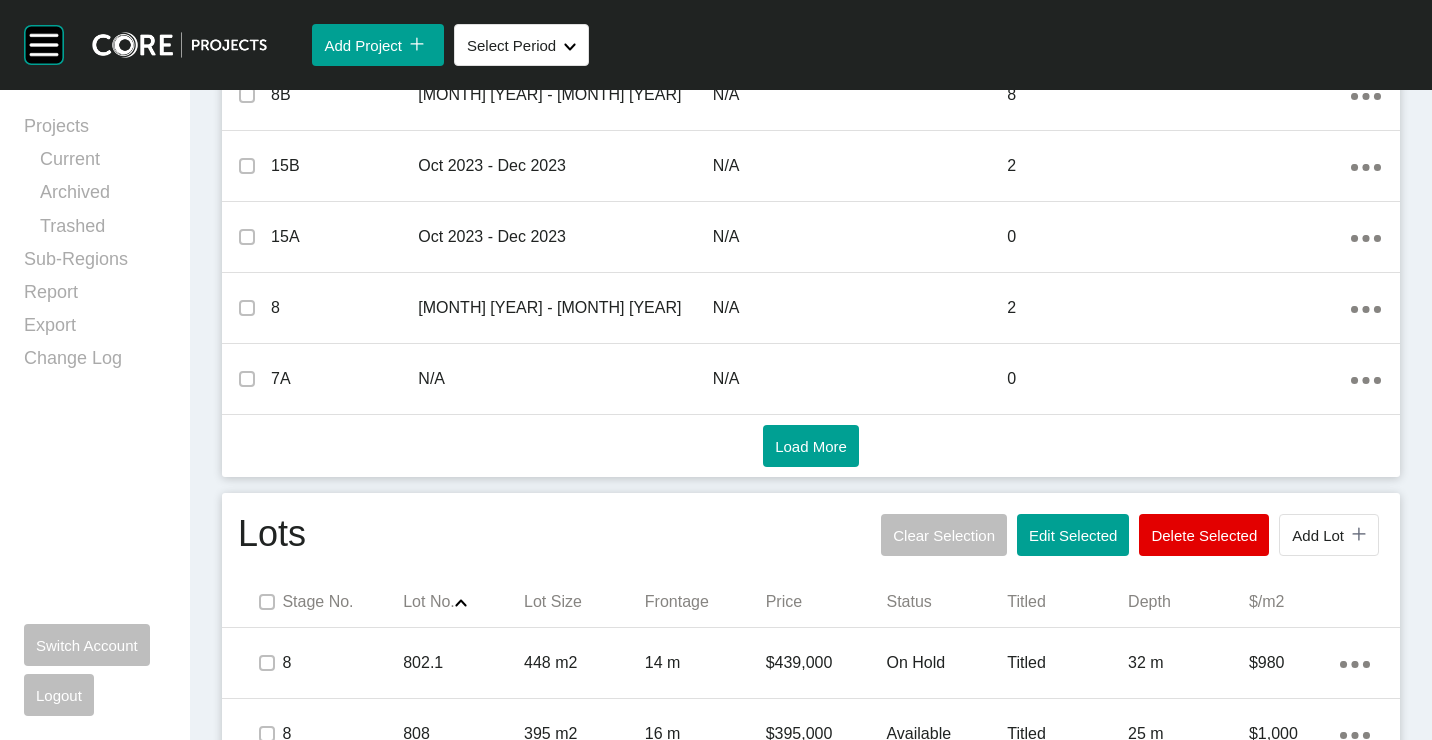 click on "Edit Selected" at bounding box center (1073, 535) 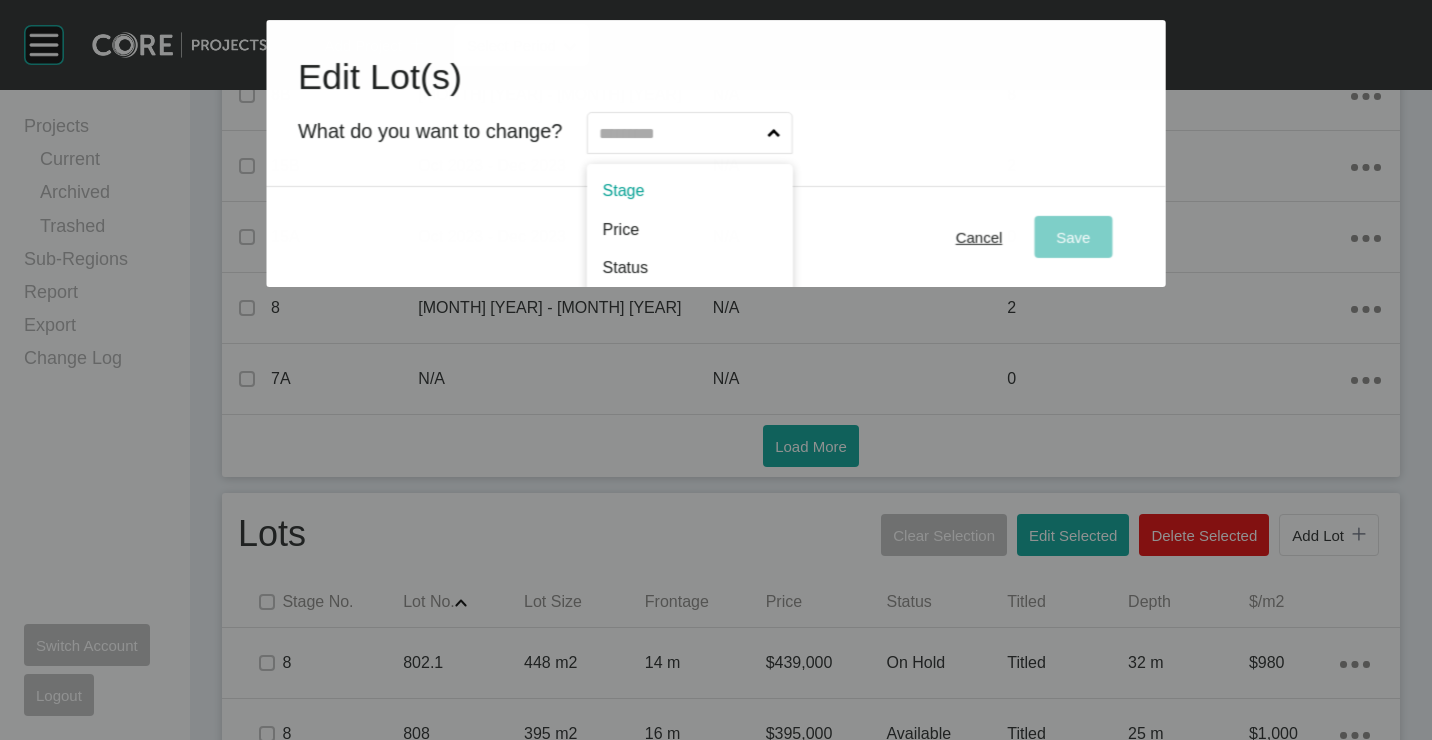 click at bounding box center [680, 133] 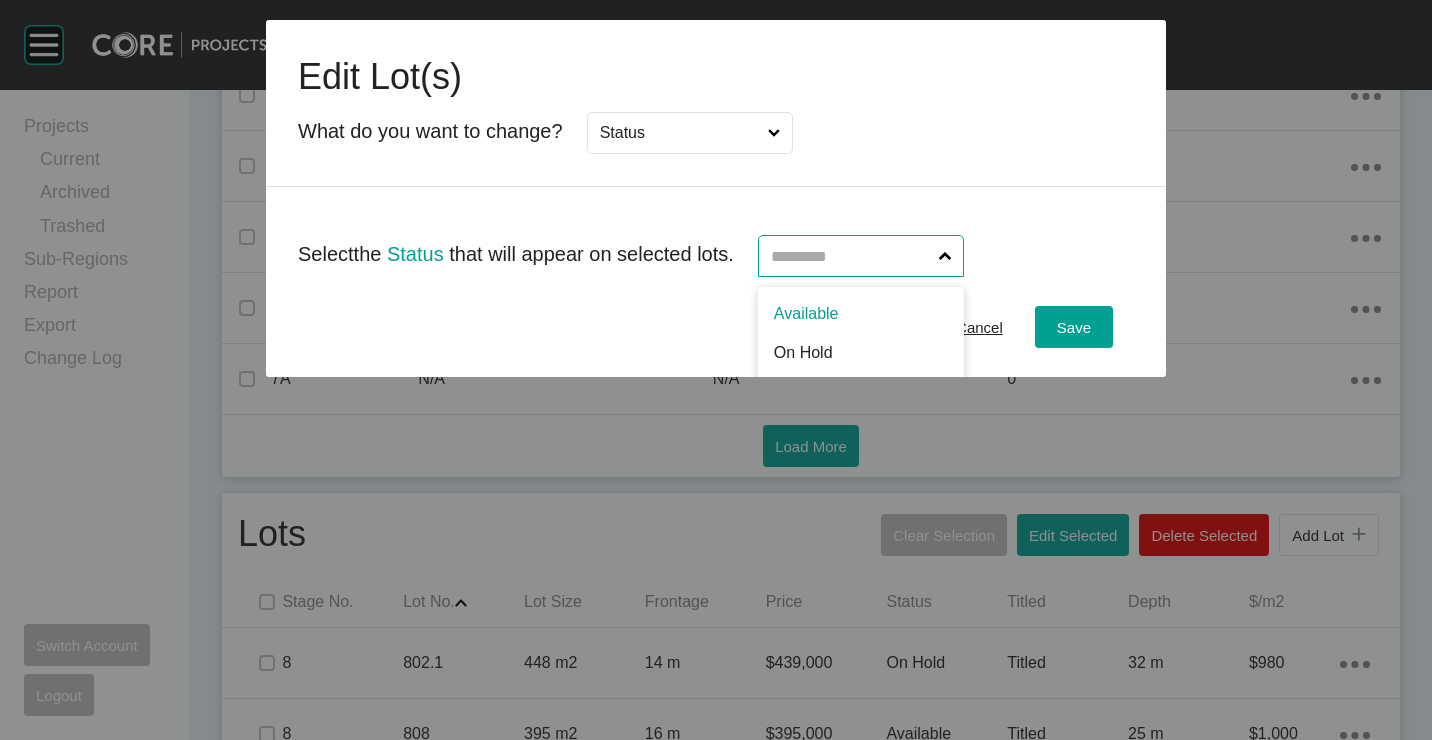 click at bounding box center (851, 256) 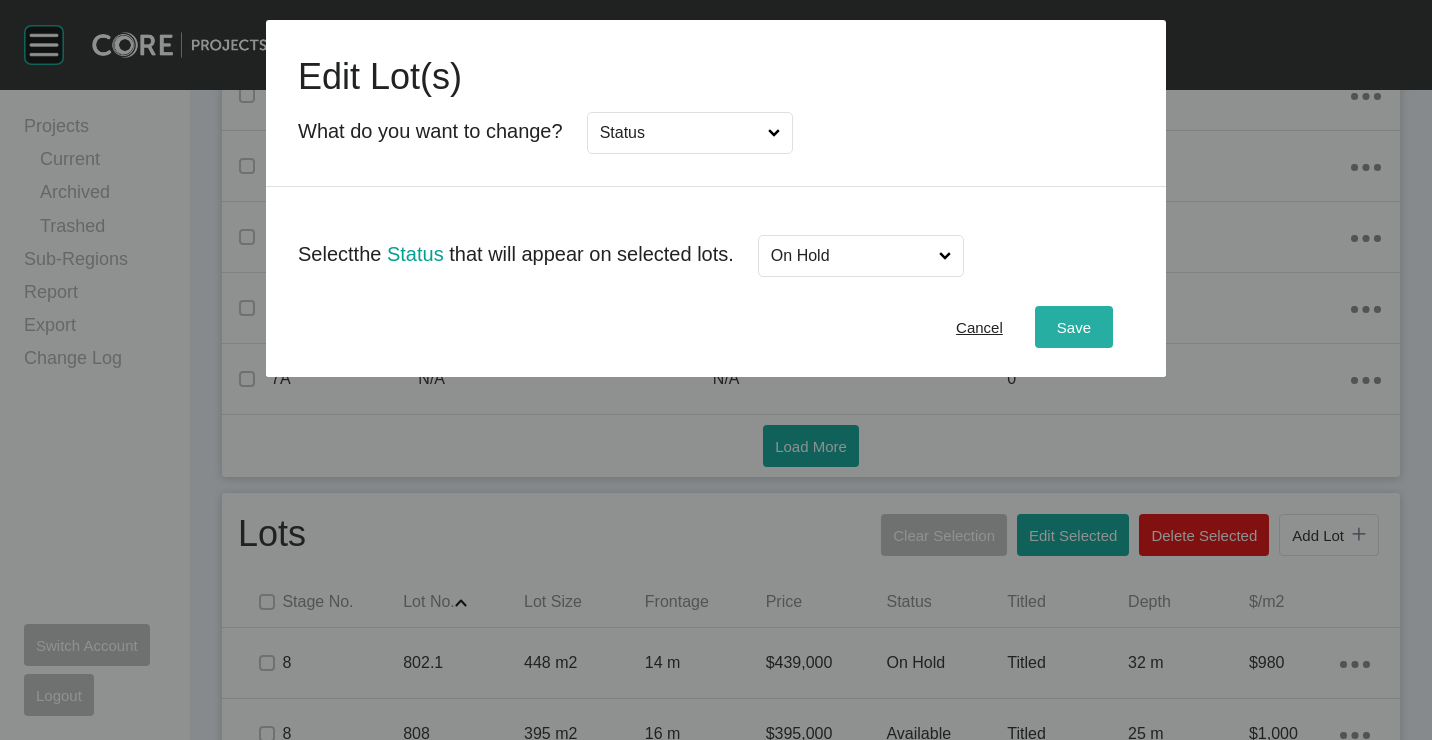click on "Save" at bounding box center [1074, 327] 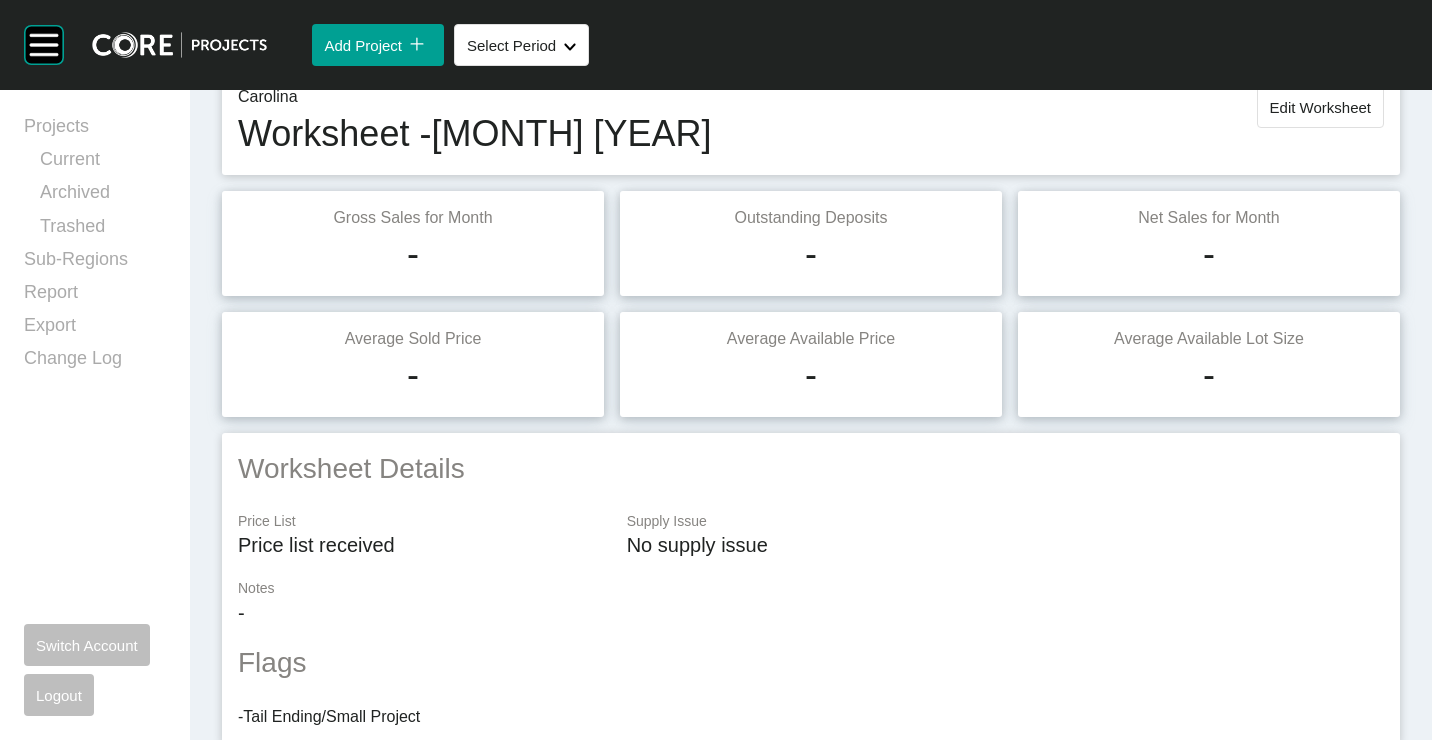 scroll, scrollTop: 0, scrollLeft: 0, axis: both 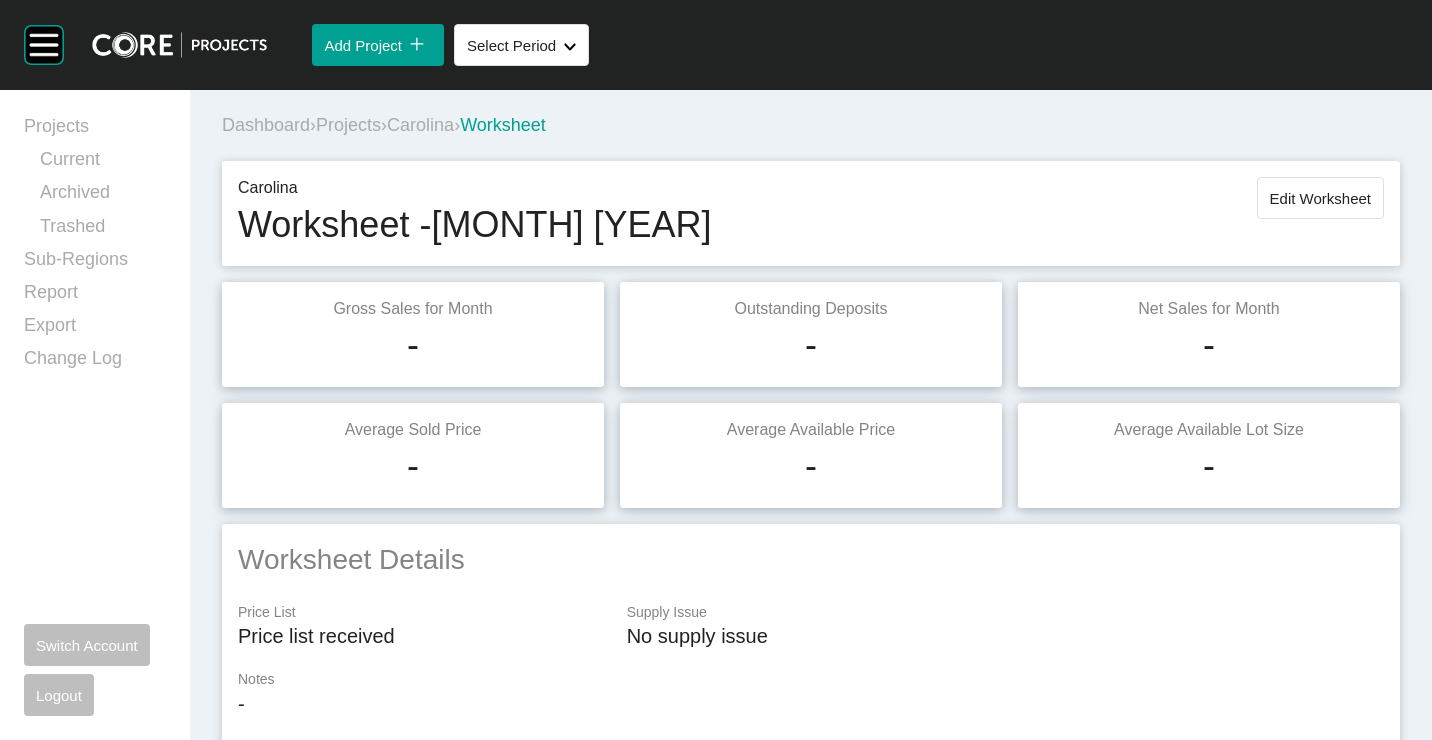 click on "Projects" at bounding box center (348, 125) 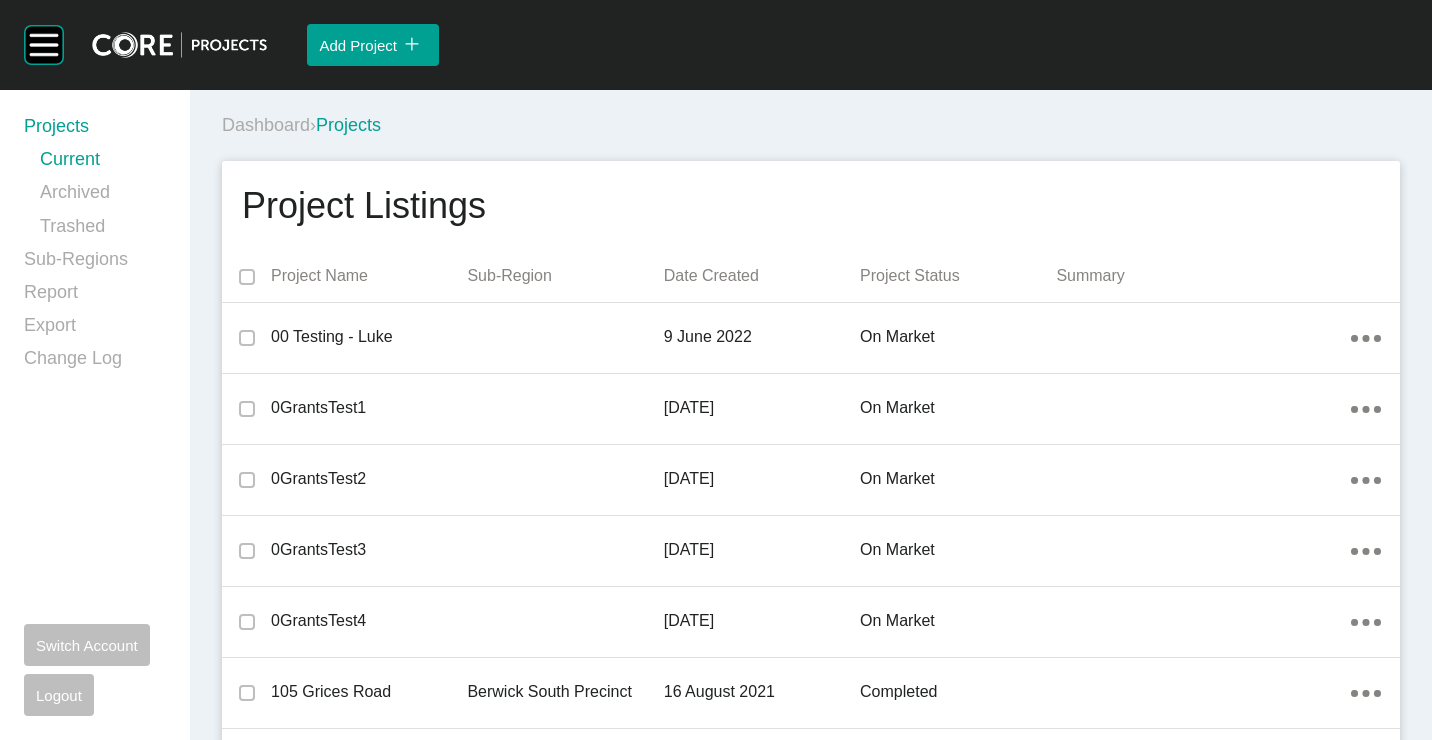 click on "Dashboard  ›  Projects" at bounding box center (815, 125) 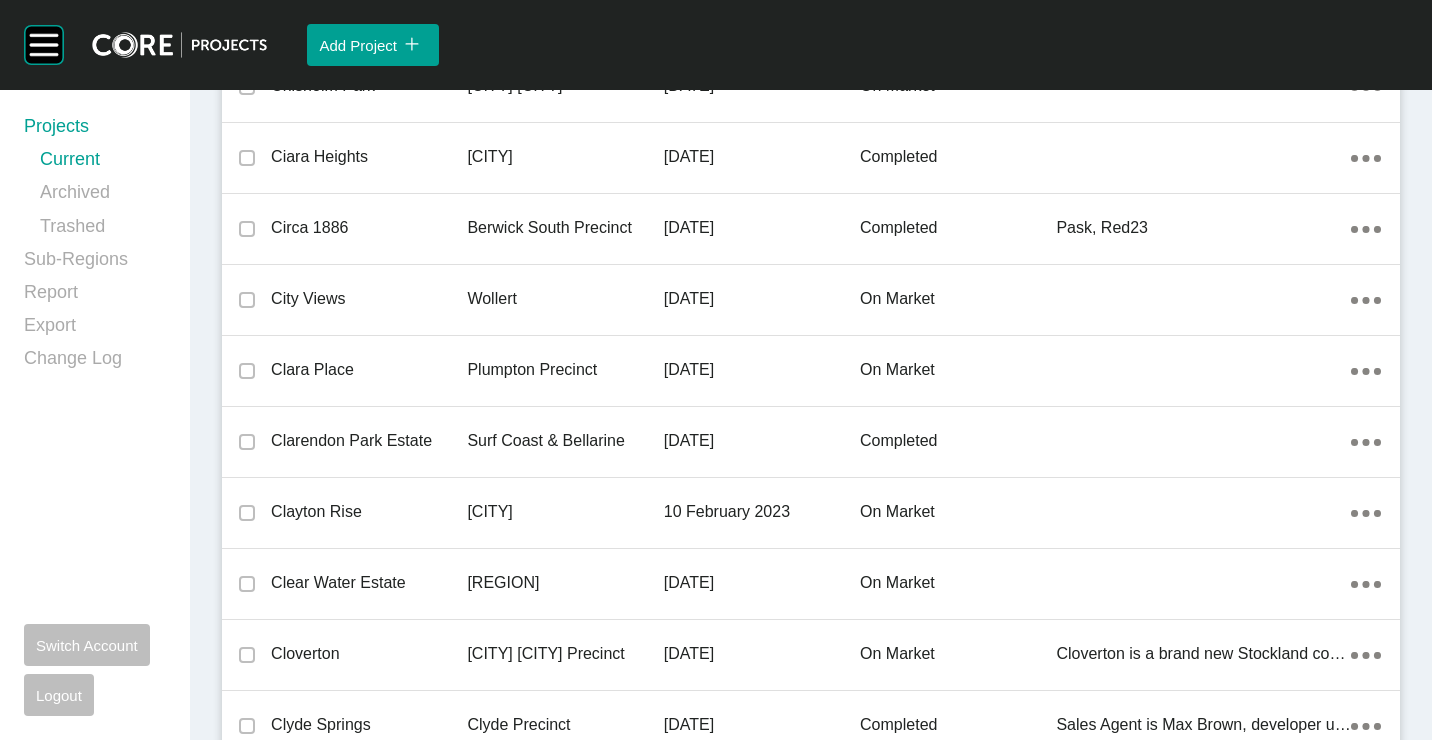 drag, startPoint x: 629, startPoint y: 382, endPoint x: 640, endPoint y: 739, distance: 357.16943 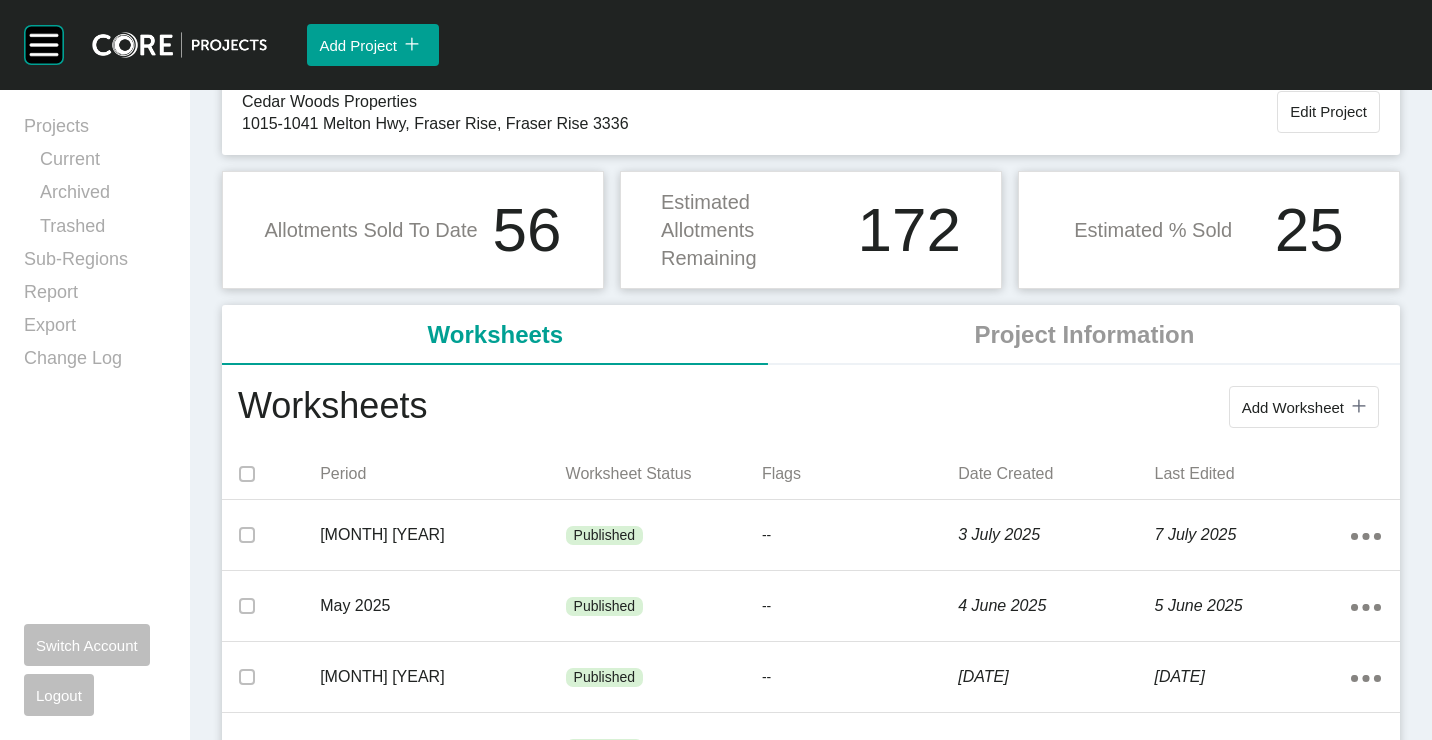 scroll, scrollTop: 200, scrollLeft: 0, axis: vertical 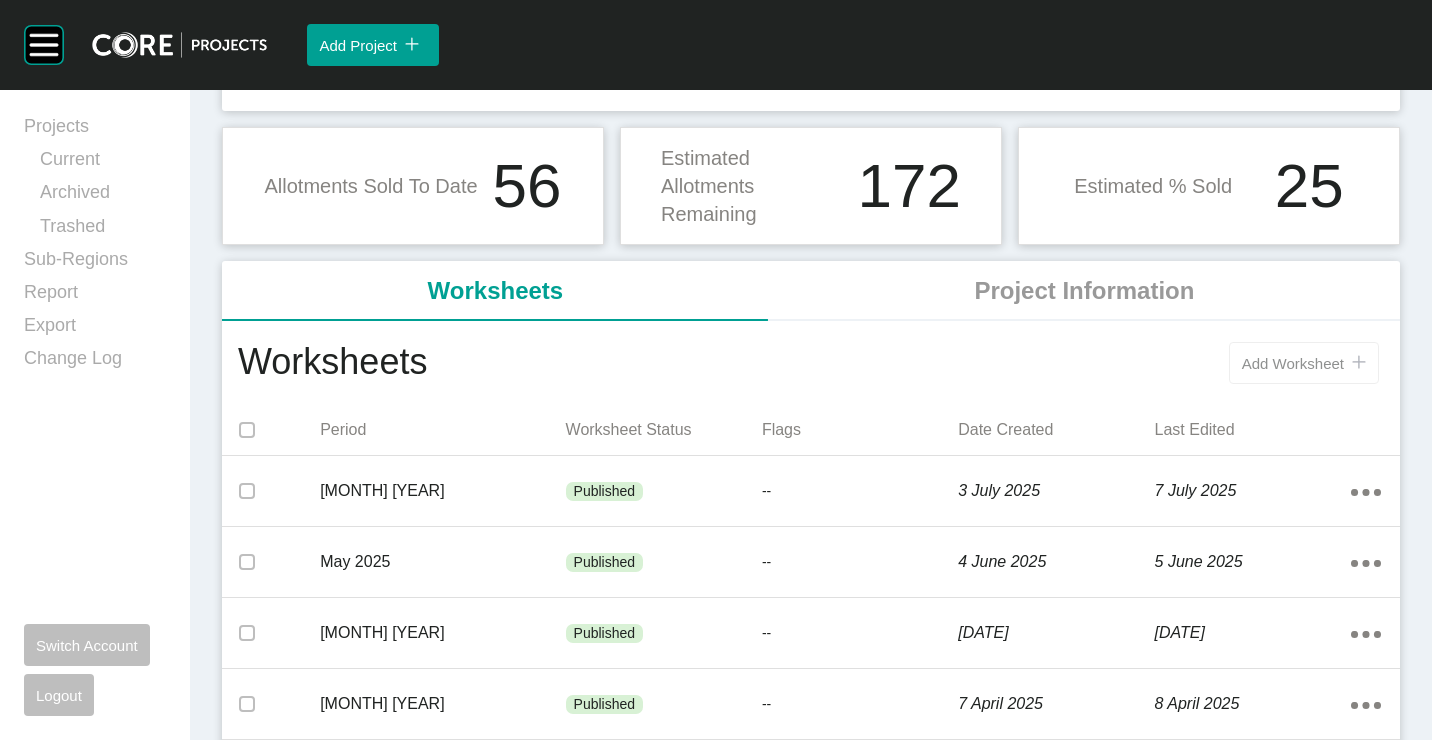 click on "Add Worksheet icon/tick copy 11 Created with Sketch." at bounding box center (1304, 363) 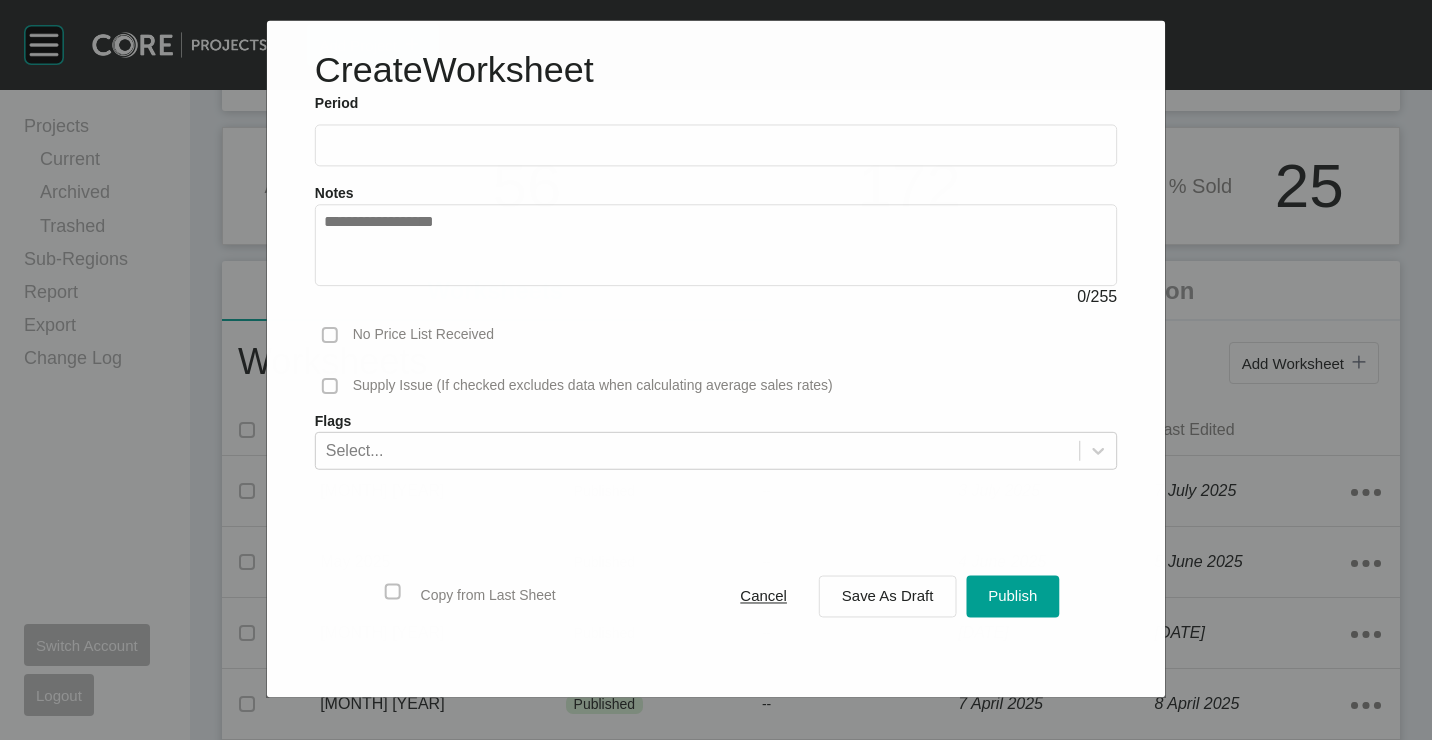 click at bounding box center (716, 145) 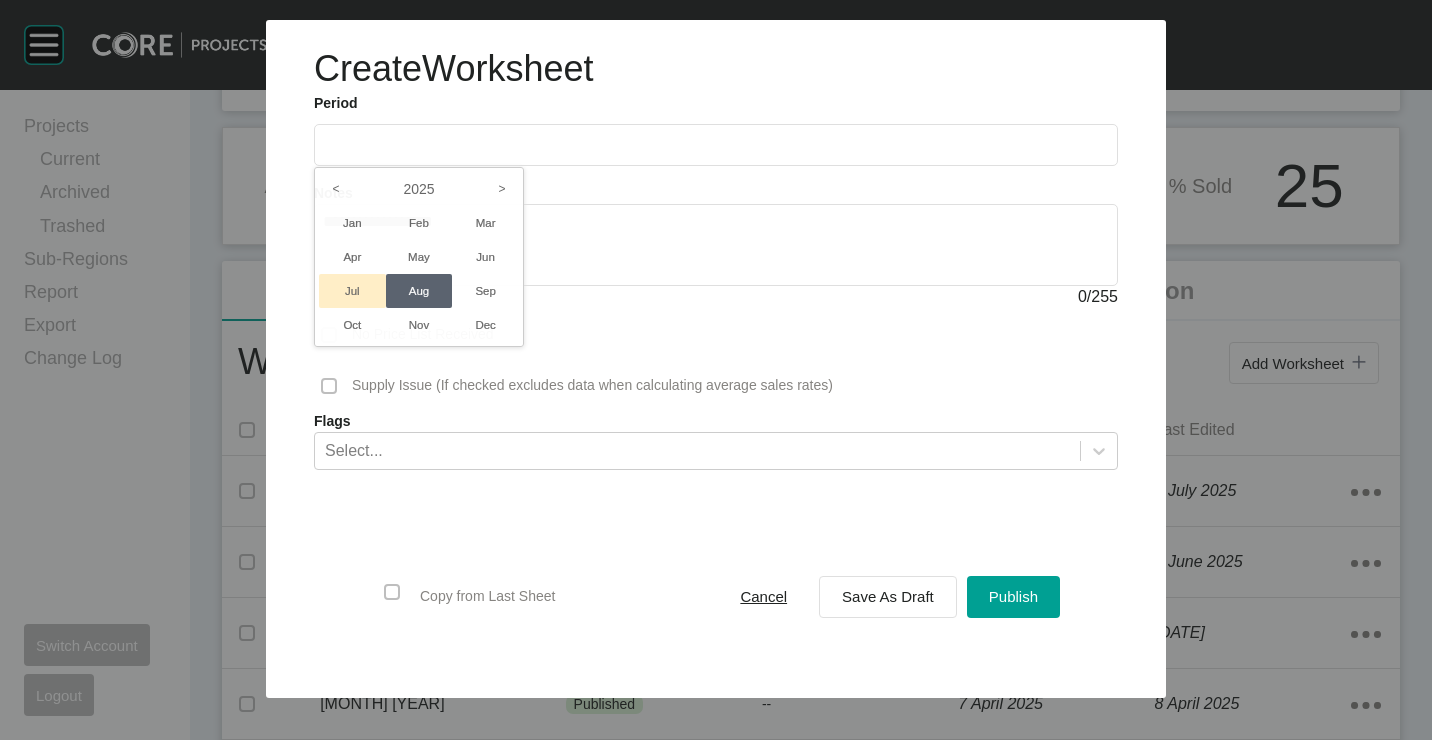 click on "Jul" at bounding box center (352, 291) 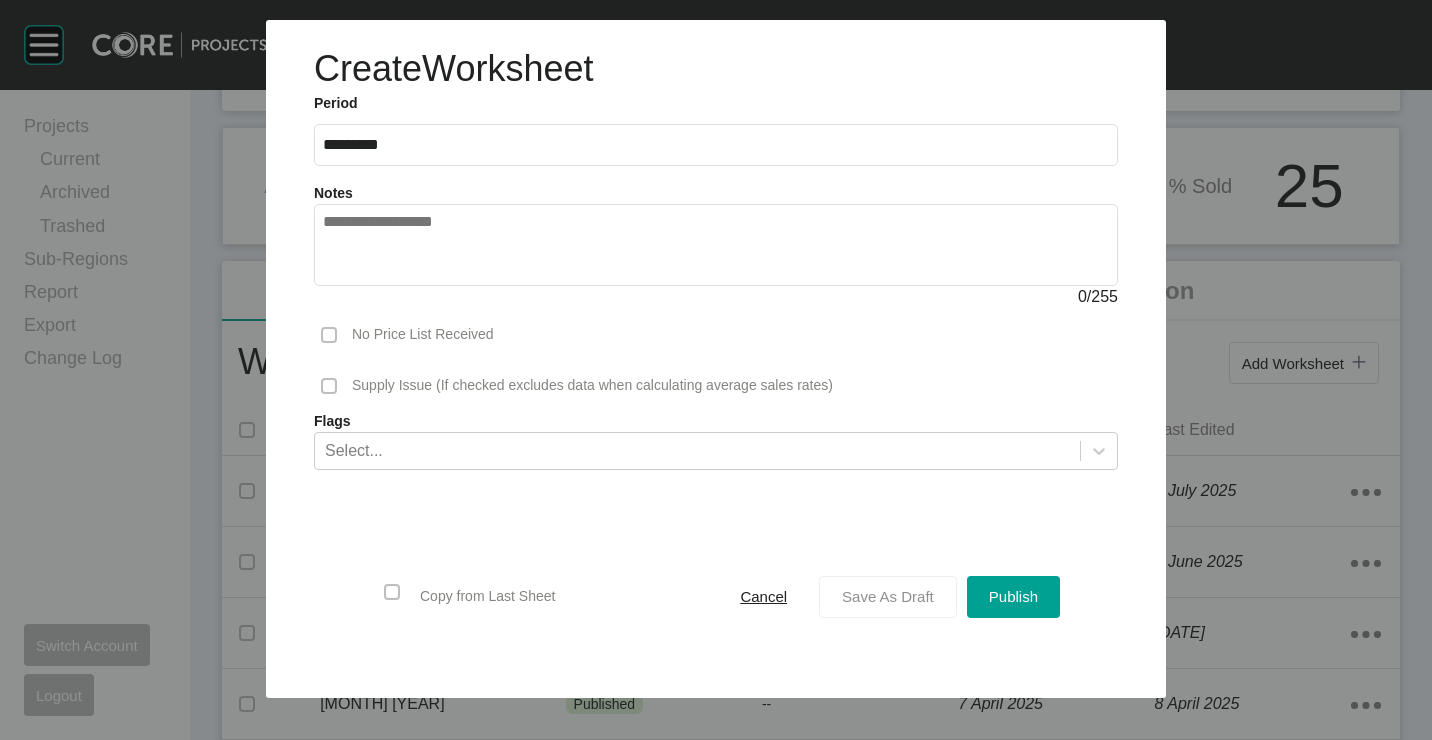 click on "Save As Draft" at bounding box center (888, 596) 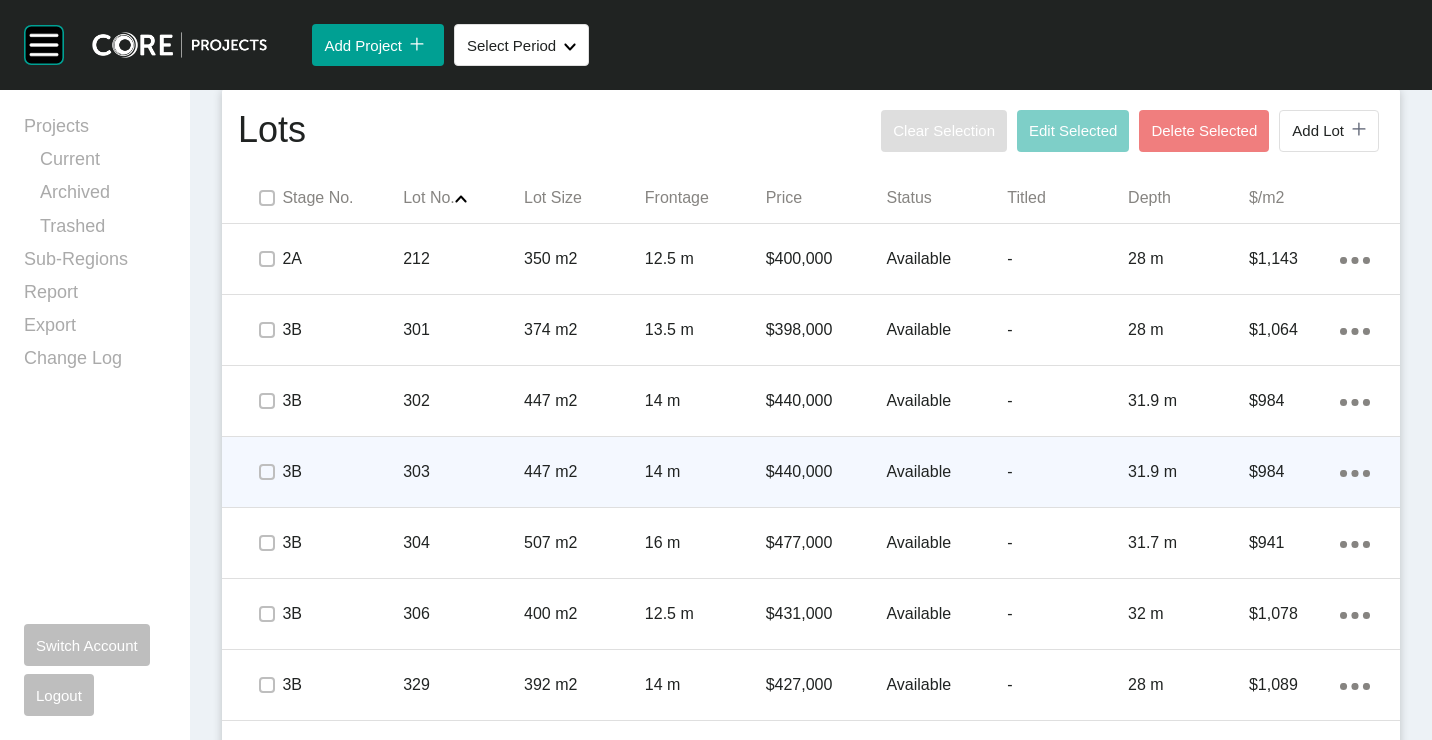 scroll, scrollTop: 1100, scrollLeft: 0, axis: vertical 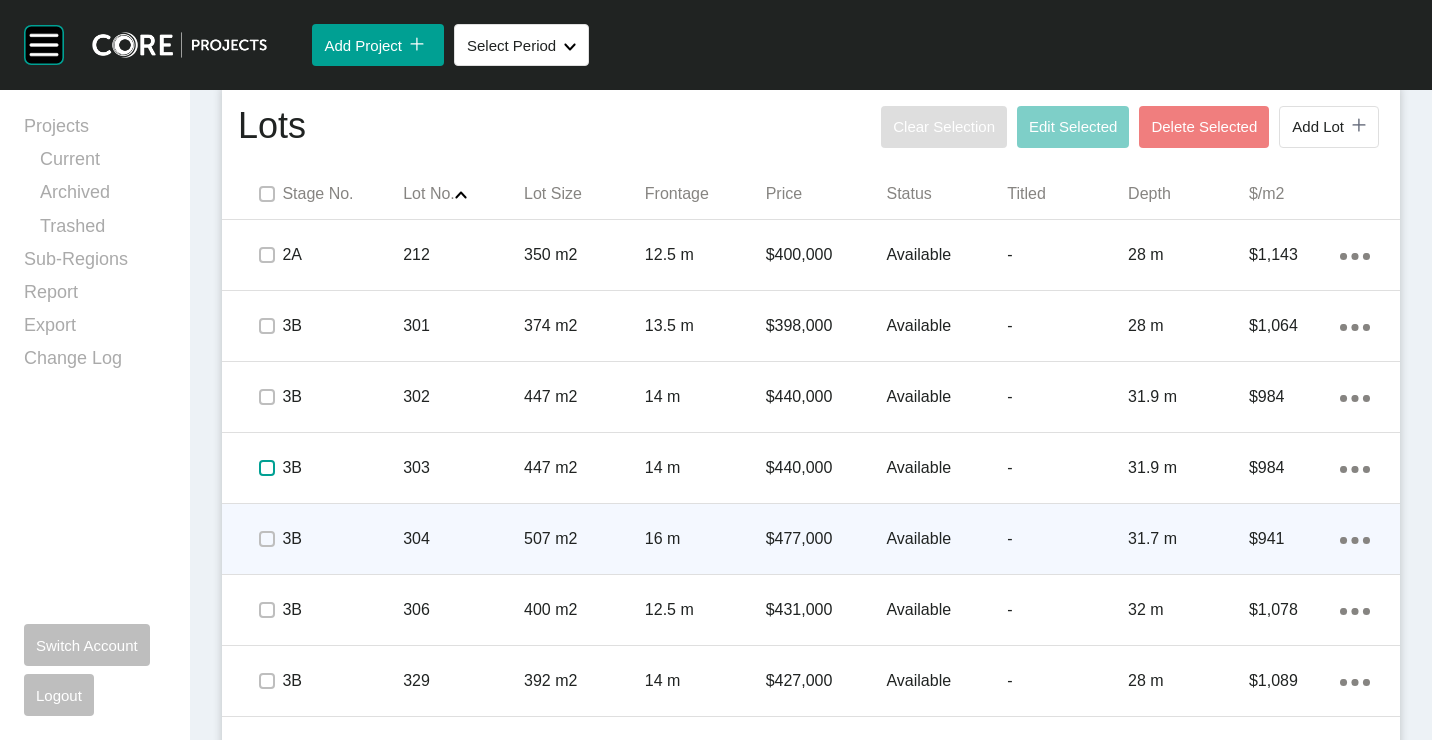 drag, startPoint x: 267, startPoint y: 462, endPoint x: 455, endPoint y: 540, distance: 203.5387 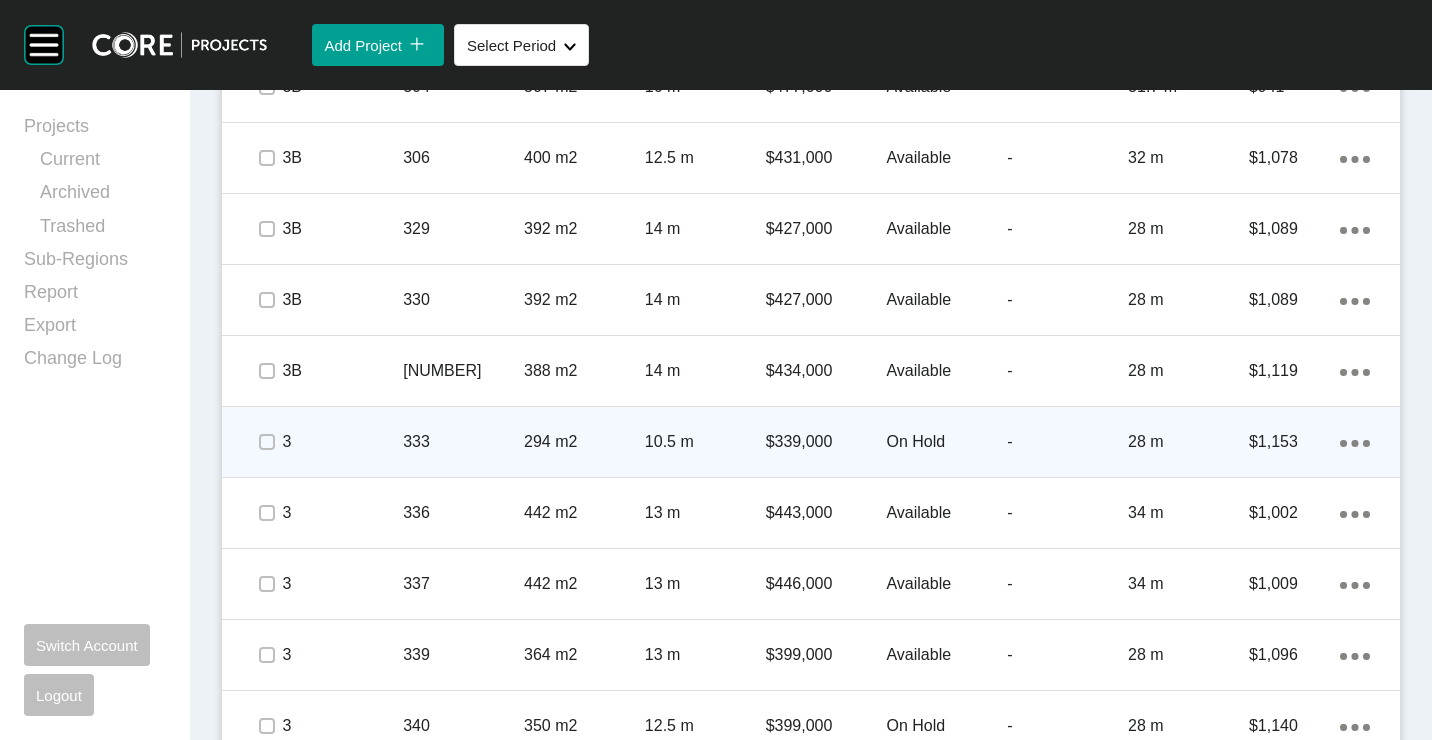 scroll, scrollTop: 1600, scrollLeft: 0, axis: vertical 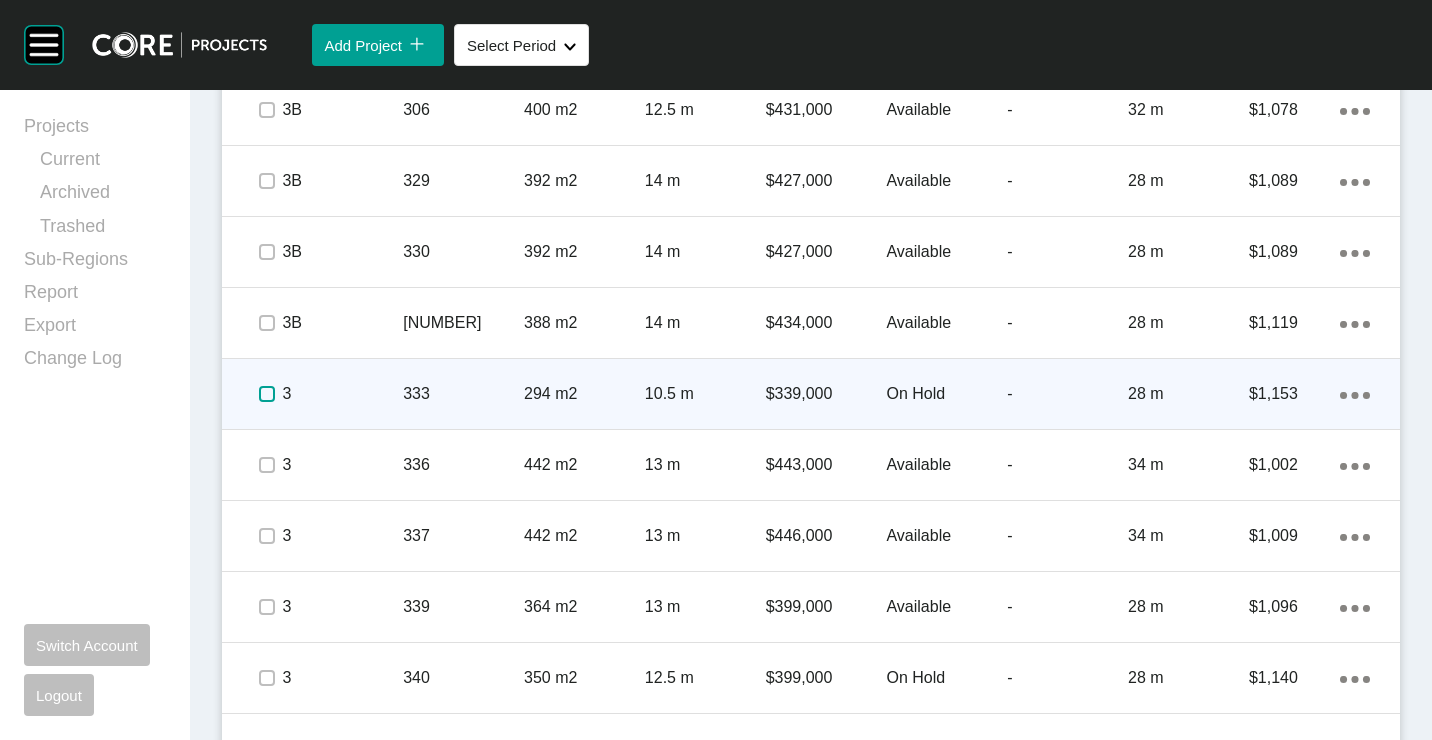 click at bounding box center [267, 394] 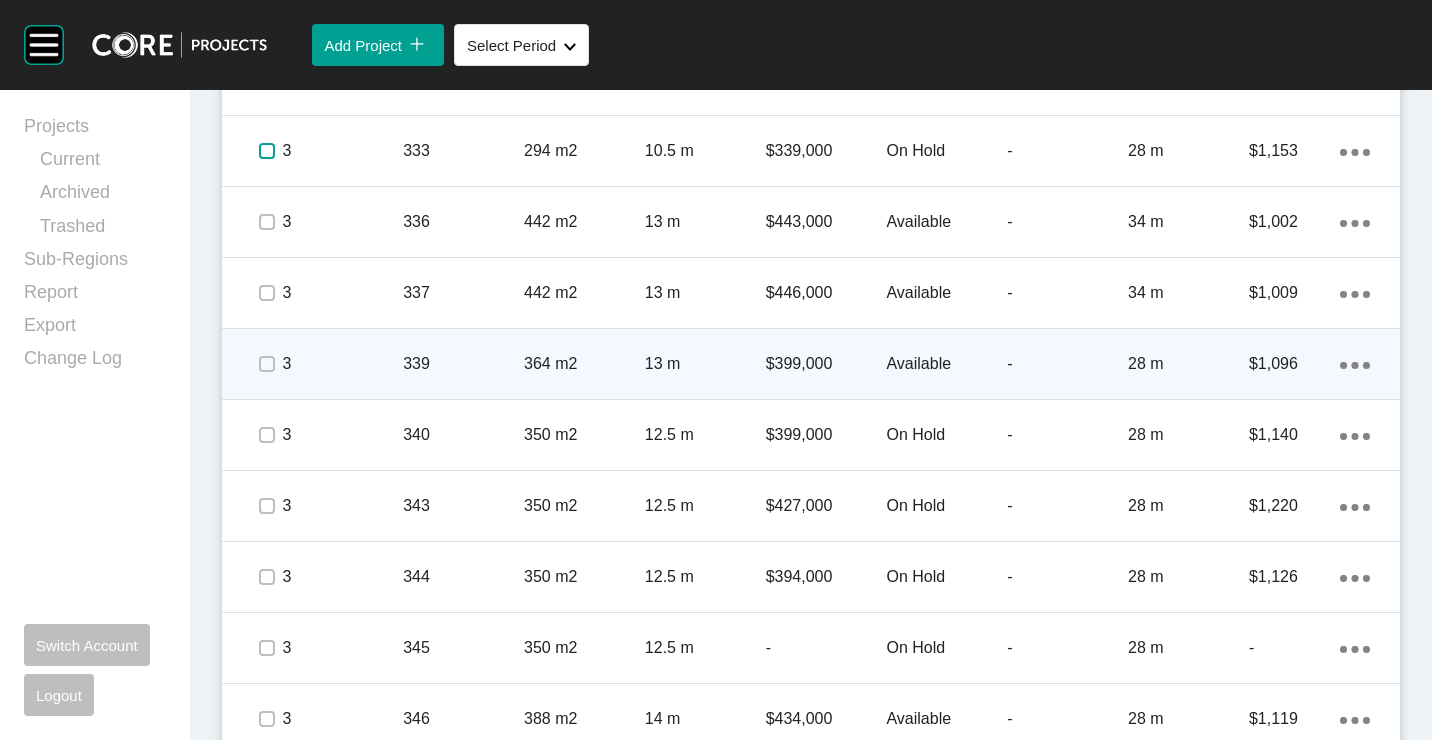 scroll, scrollTop: 1866, scrollLeft: 0, axis: vertical 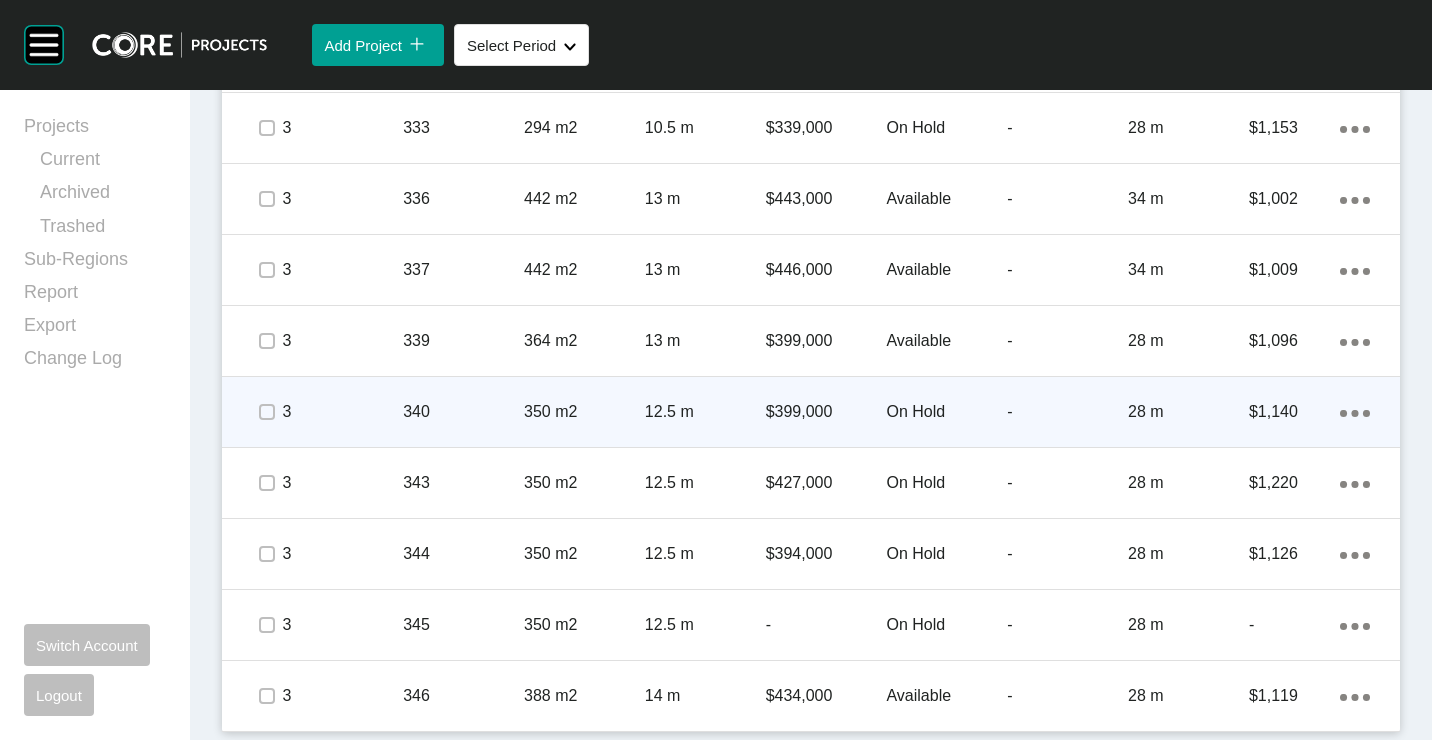 click on "340" at bounding box center [463, 412] 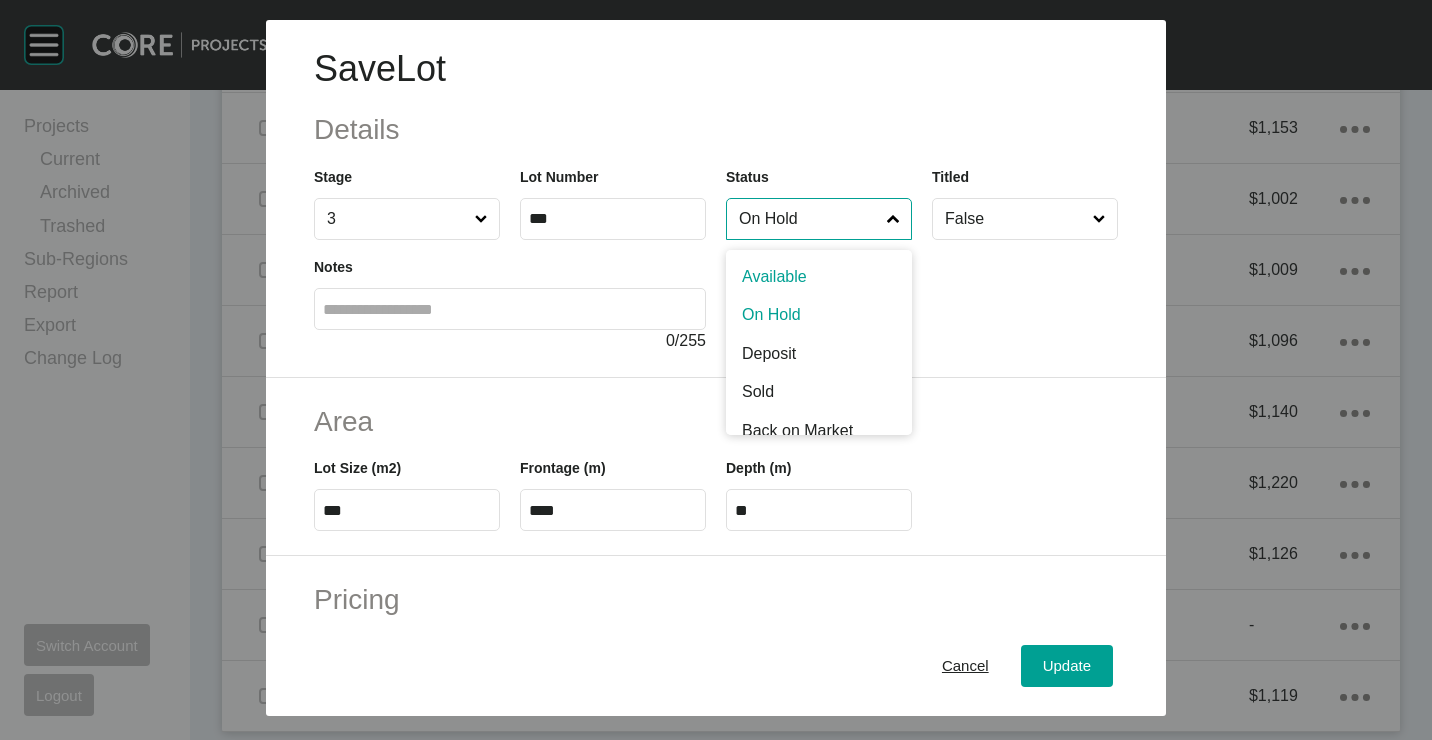 click on "On Hold" at bounding box center (809, 219) 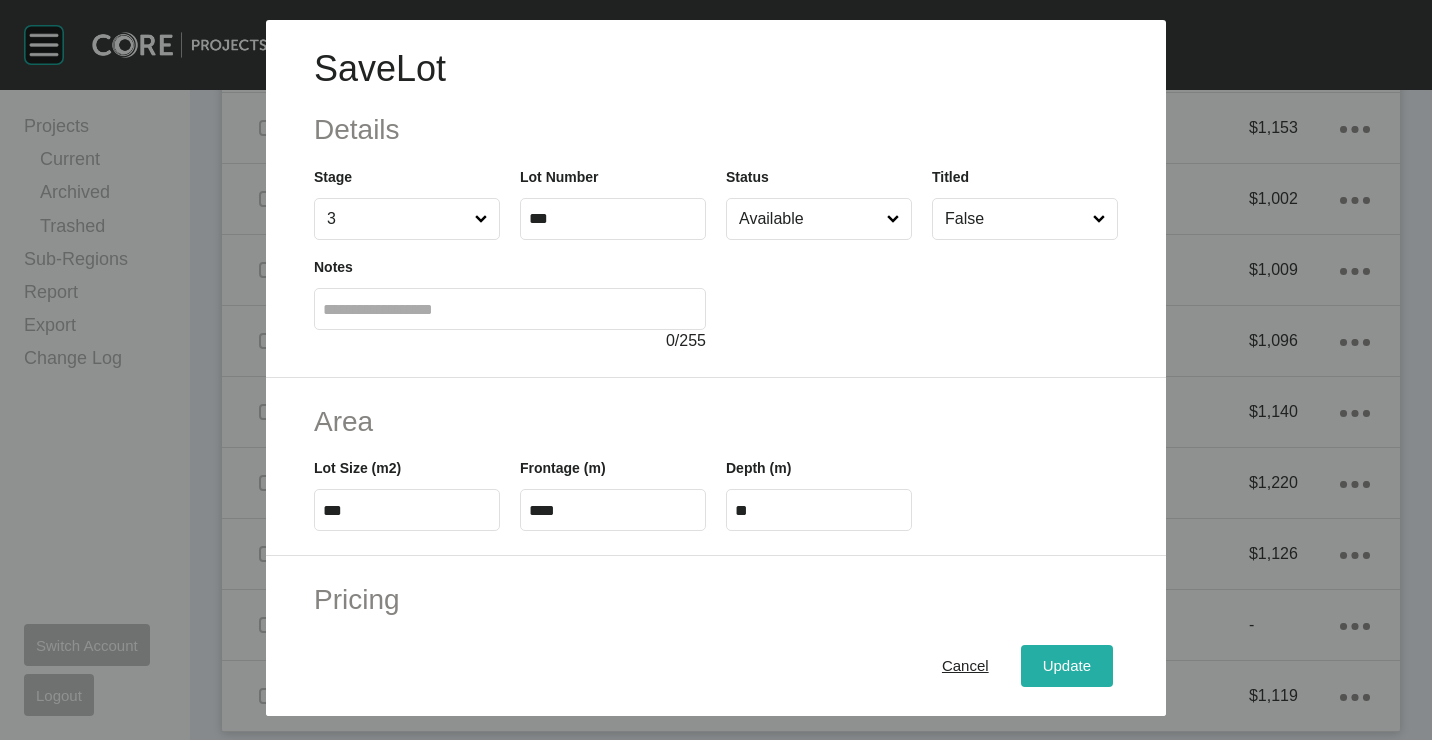 click on "Update" at bounding box center [1067, 665] 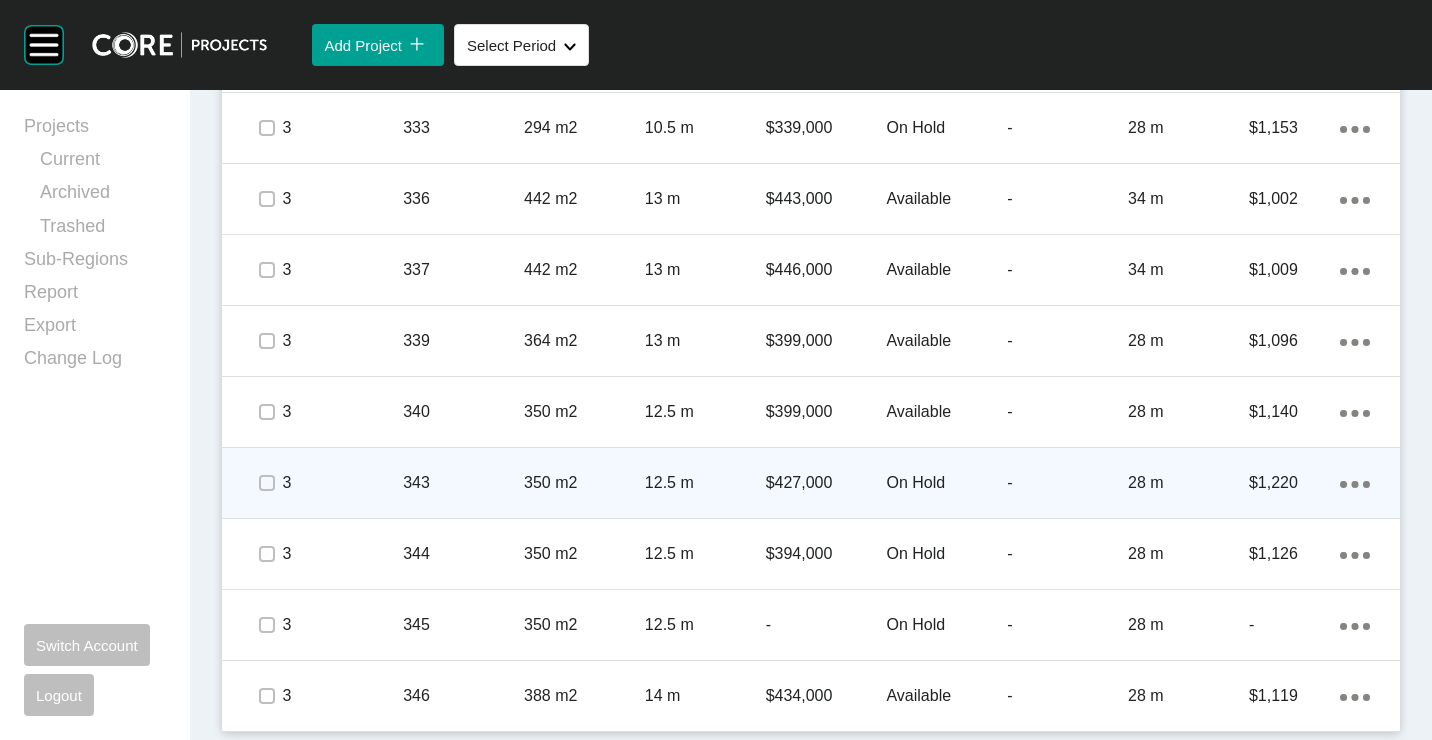 click on "343" at bounding box center [463, 483] 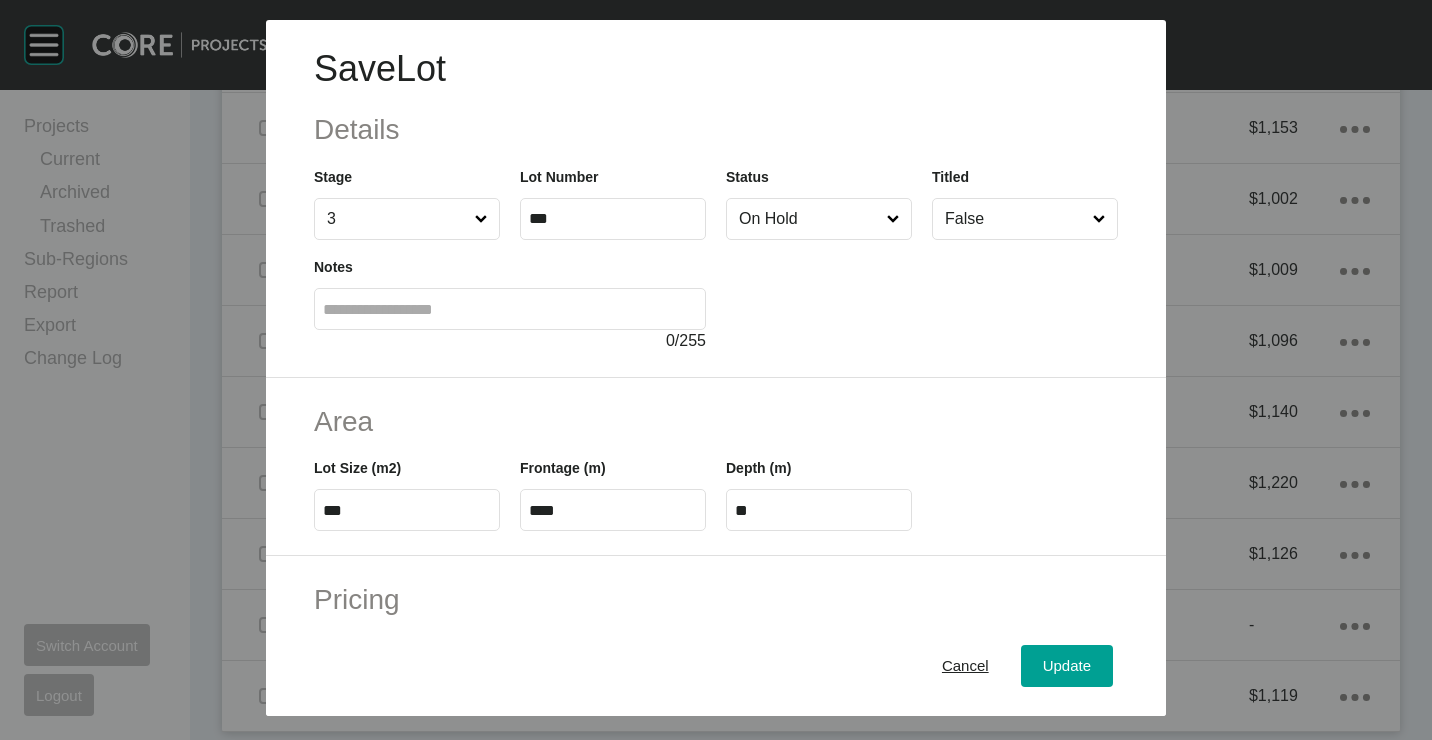drag, startPoint x: 815, startPoint y: 196, endPoint x: 817, endPoint y: 216, distance: 20.09975 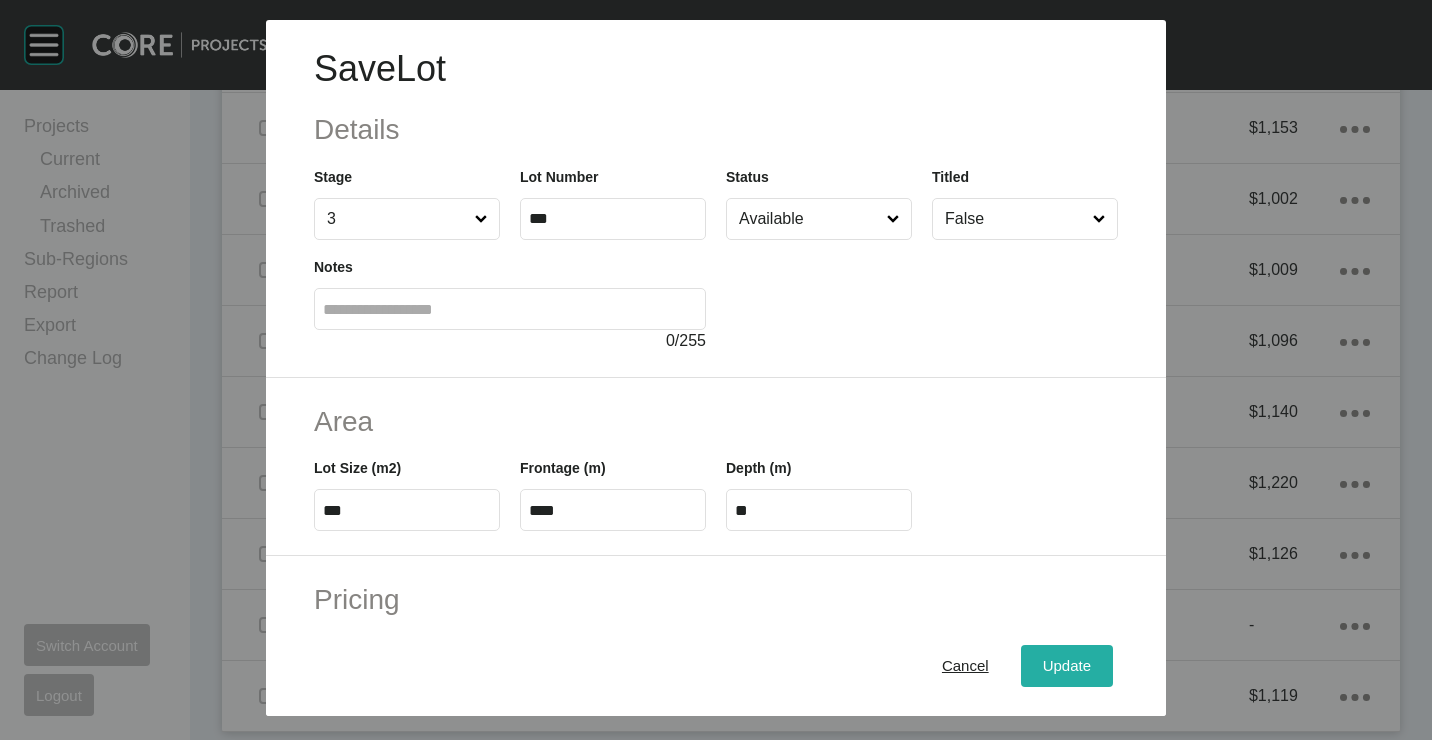click on "Update" at bounding box center [1067, 665] 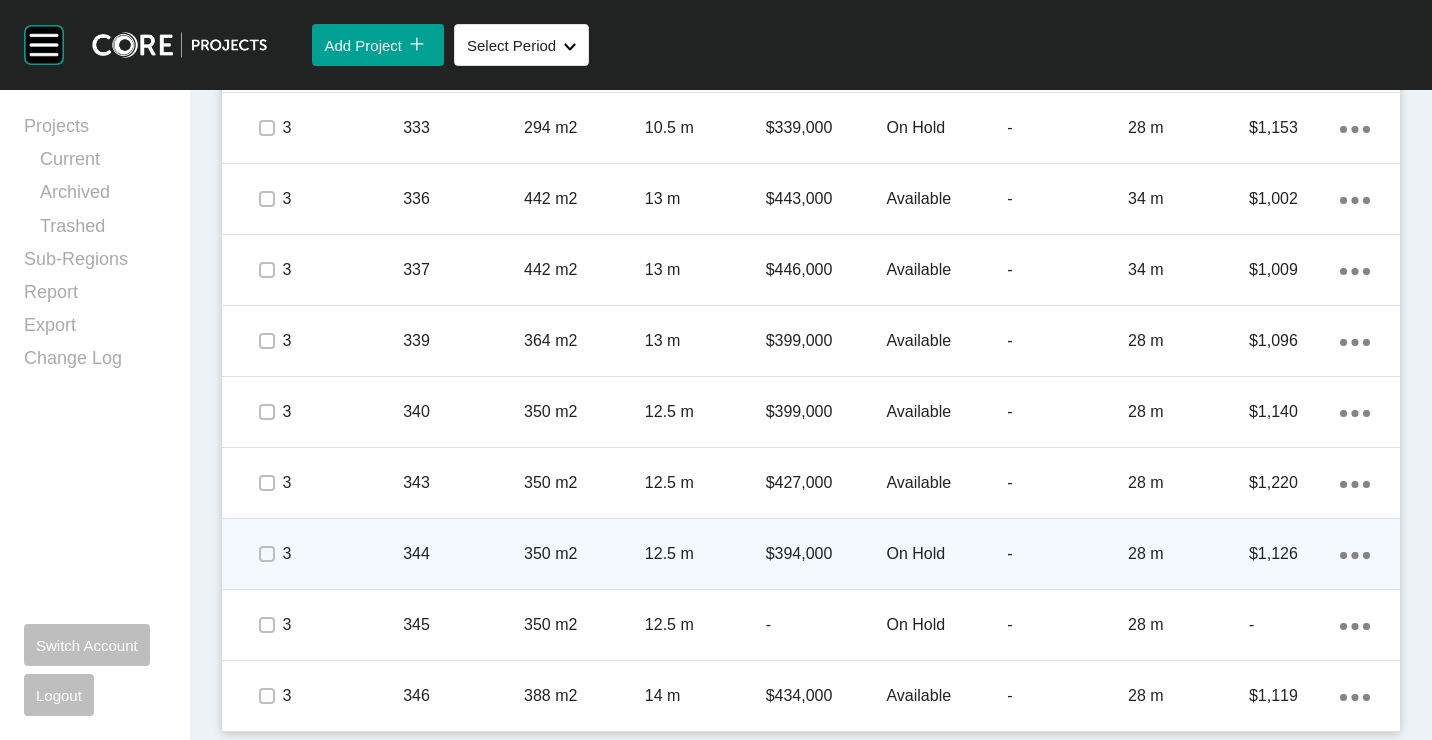 click on "12.5 m" at bounding box center (705, 554) 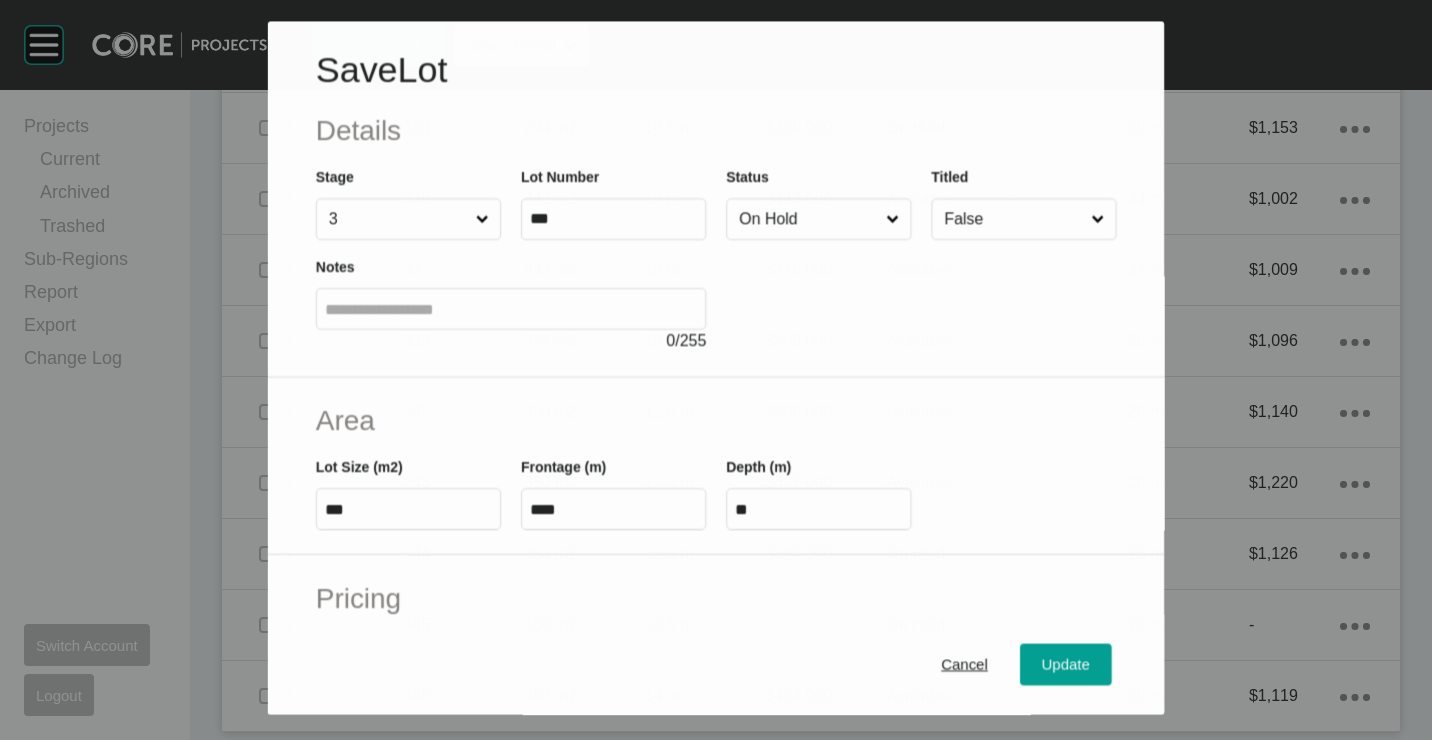 click on "On Hold" at bounding box center (808, 220) 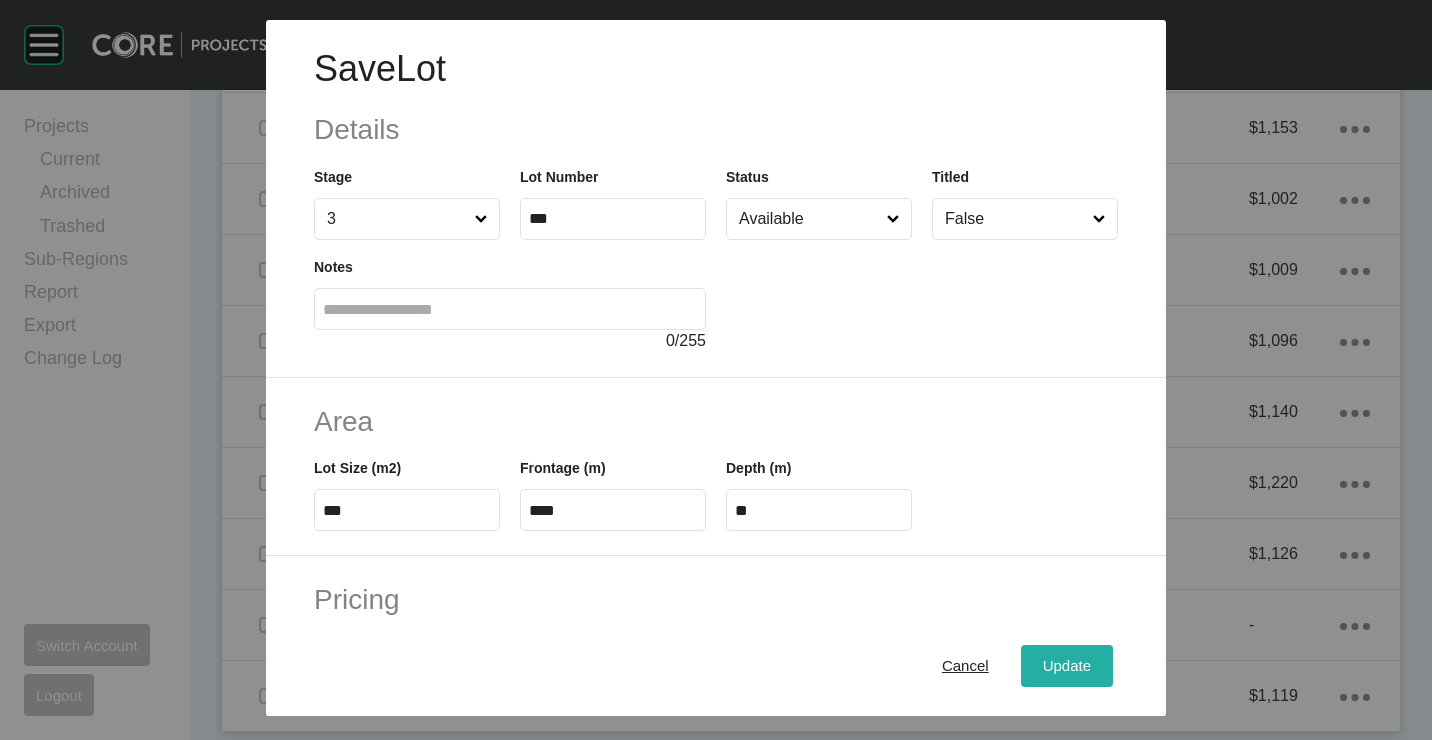 click on "Update" at bounding box center (1067, 665) 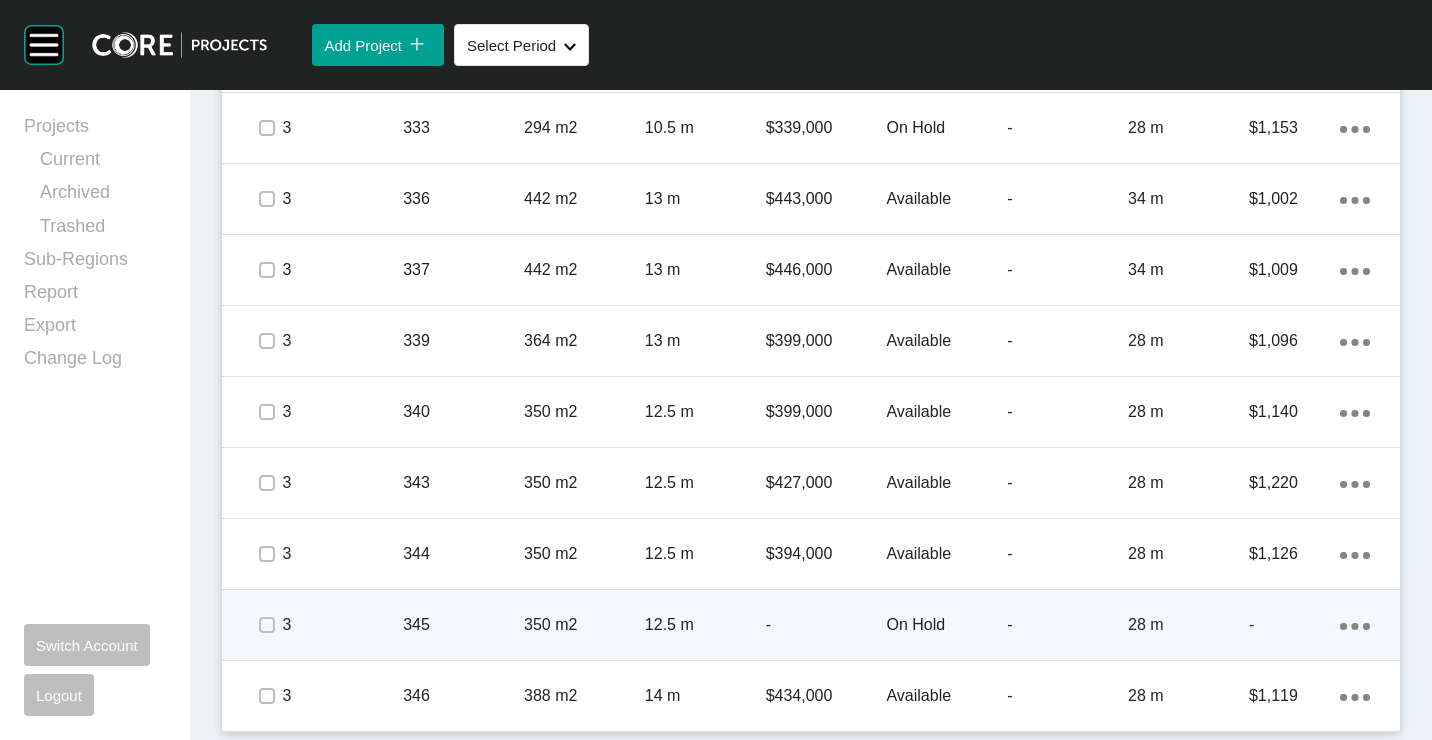 click on "350 m2" at bounding box center [584, 625] 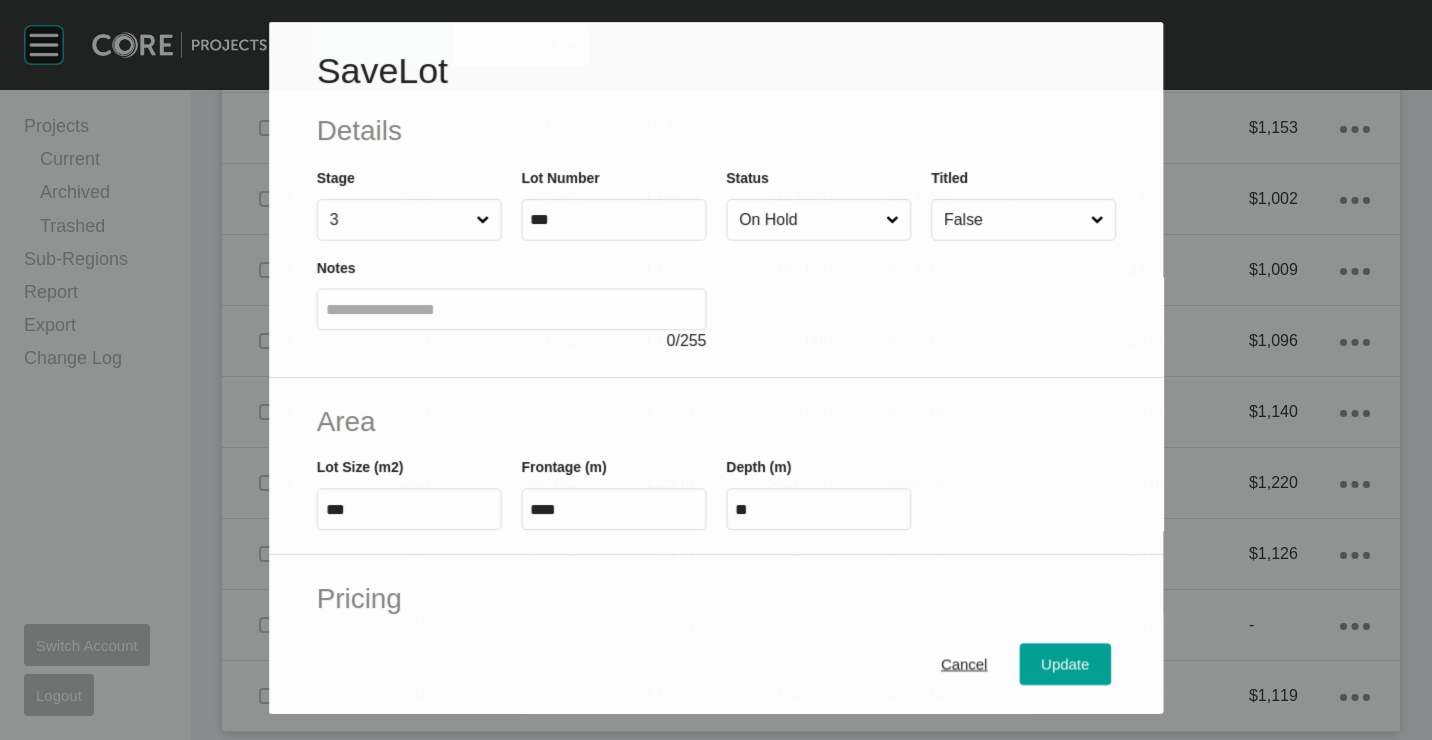 click on "On Hold" at bounding box center [808, 220] 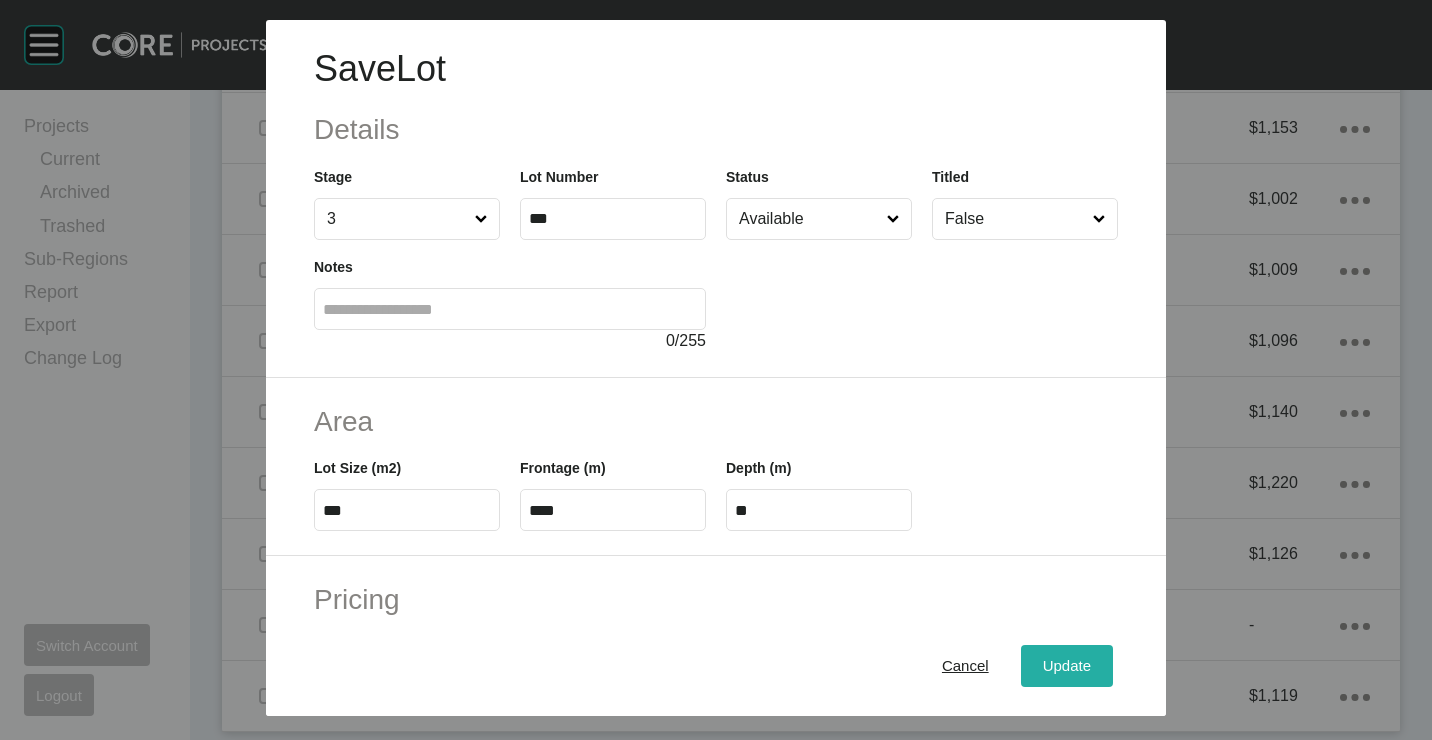 drag, startPoint x: 1050, startPoint y: 664, endPoint x: 1047, endPoint y: 654, distance: 10.440307 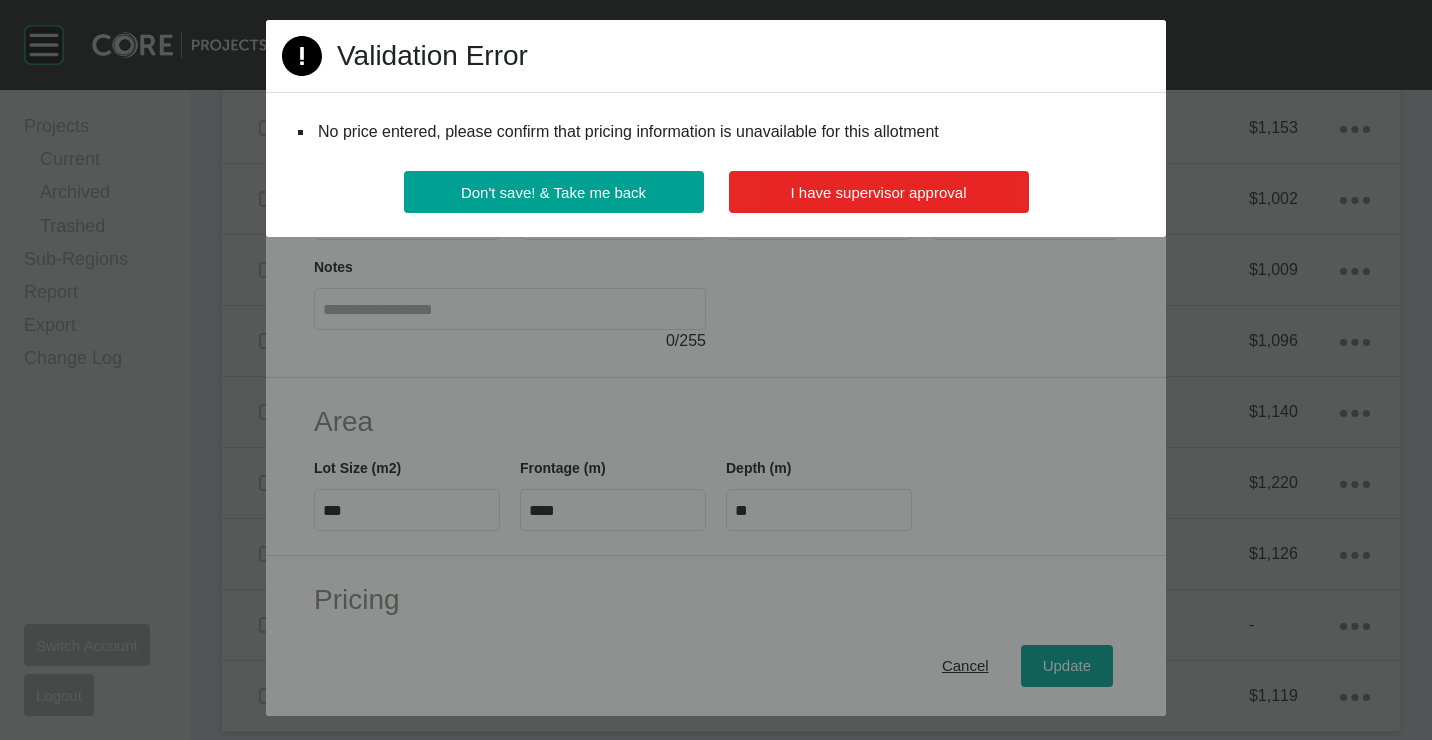 click on "I have supervisor approval" at bounding box center (879, 192) 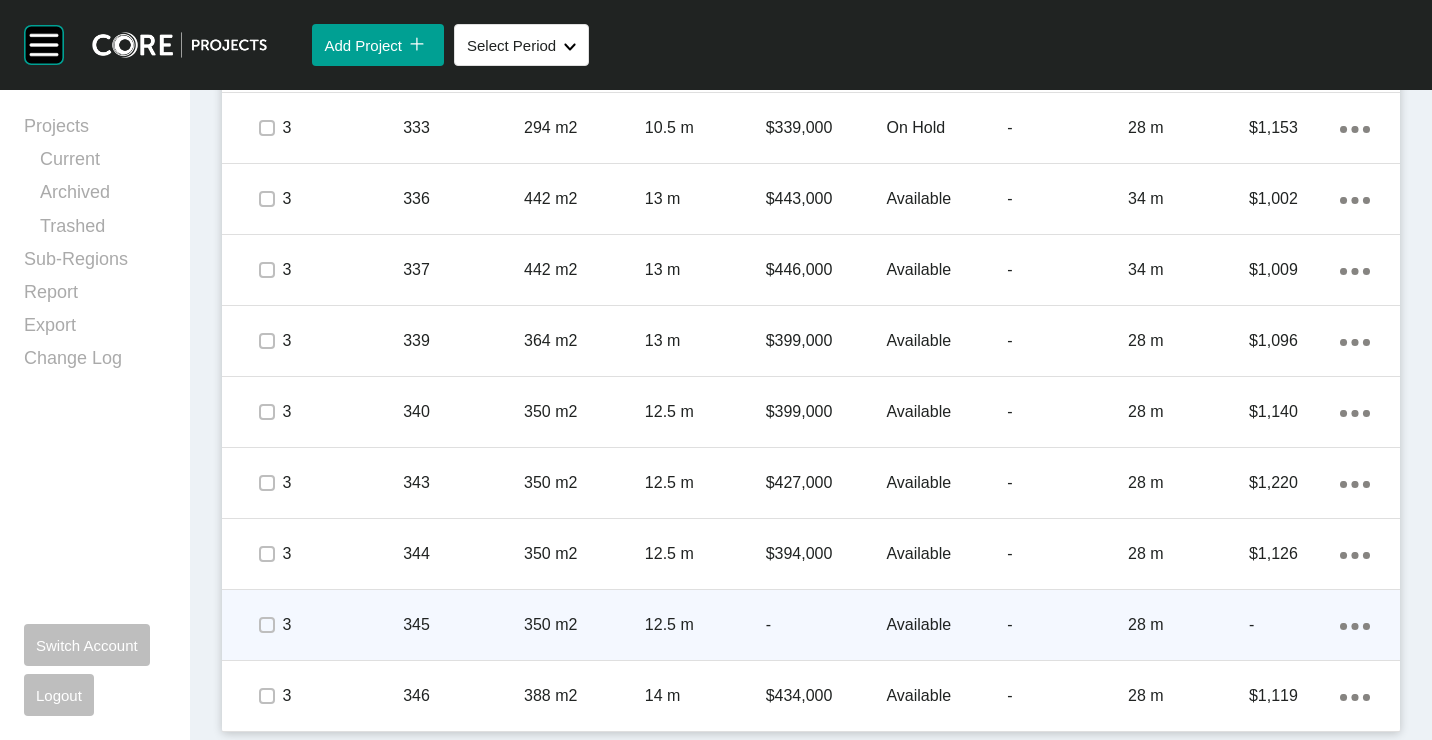 click on "350 m2" at bounding box center (584, 625) 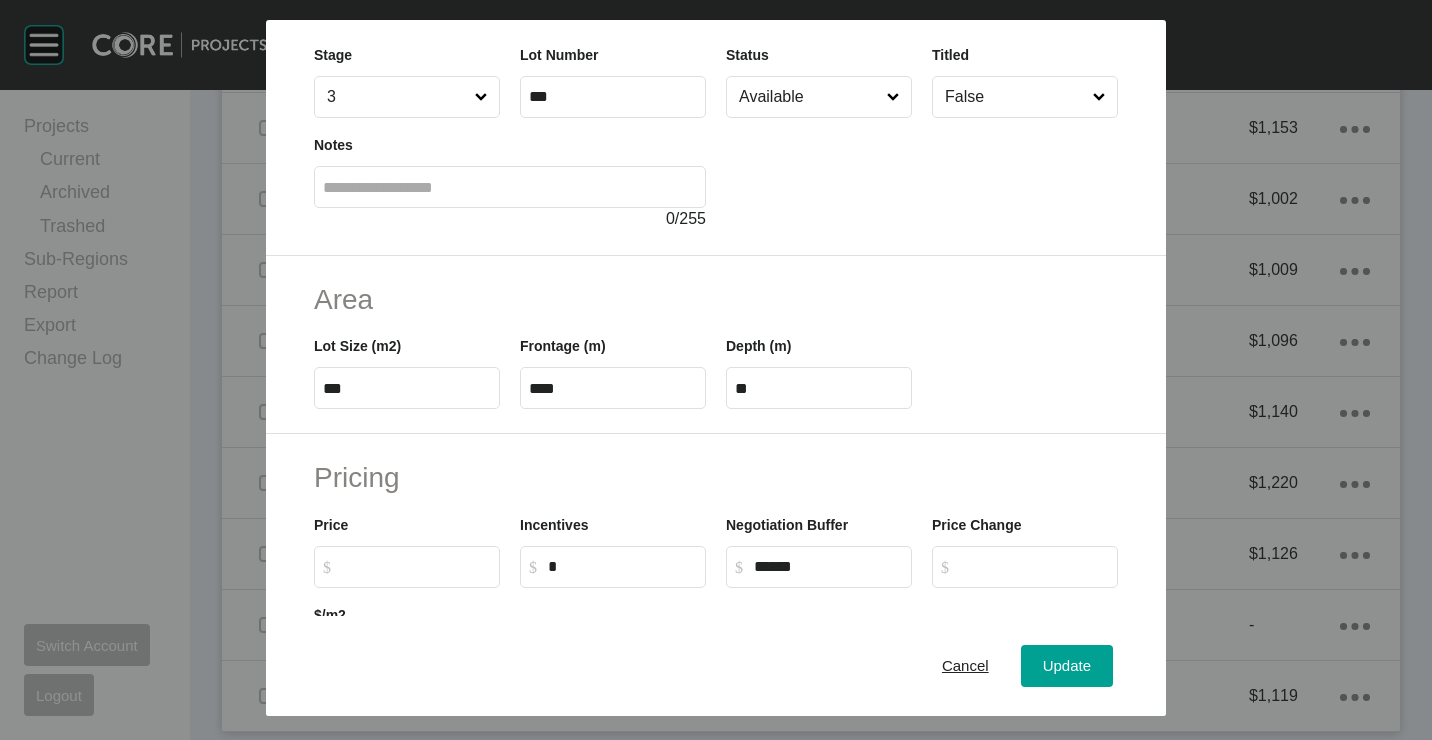 scroll, scrollTop: 200, scrollLeft: 0, axis: vertical 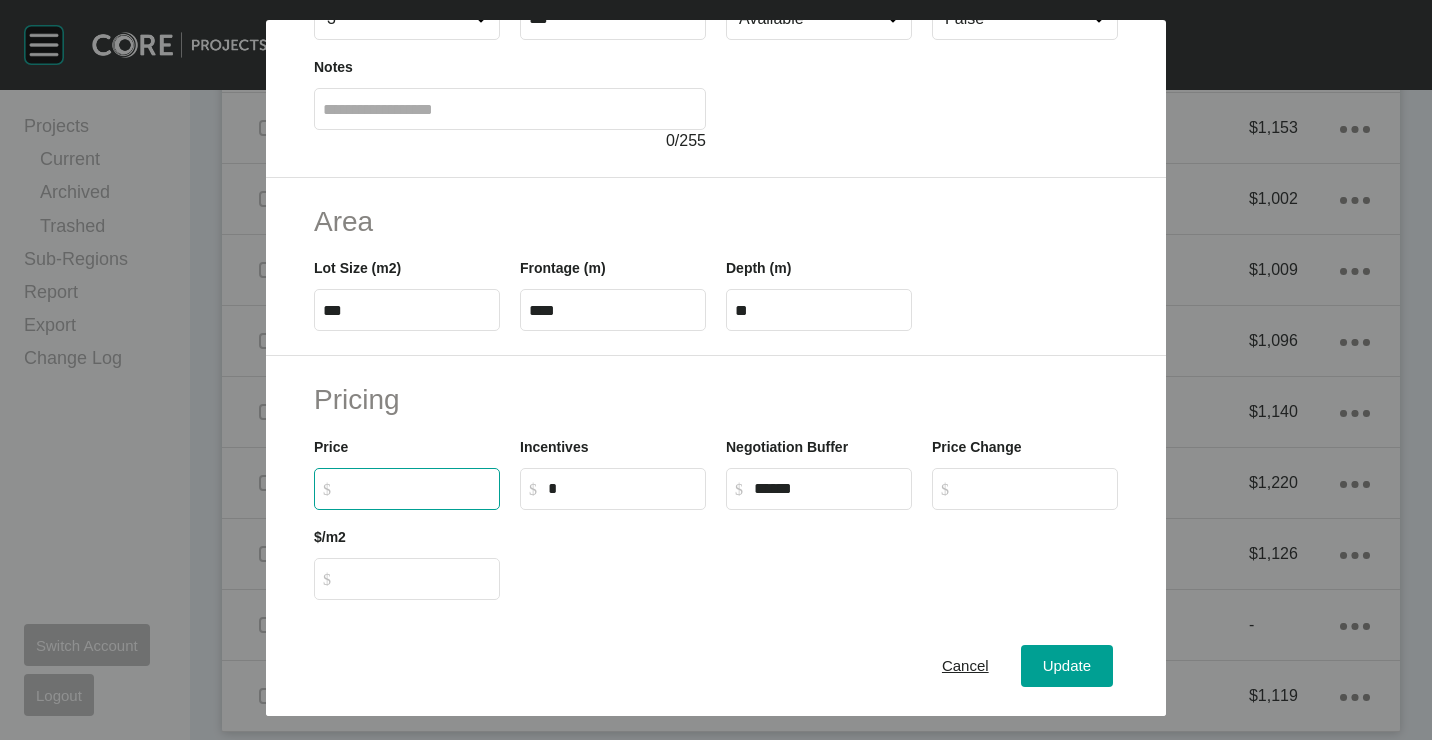 click on "$ Created with Sketch. $" at bounding box center [416, 488] 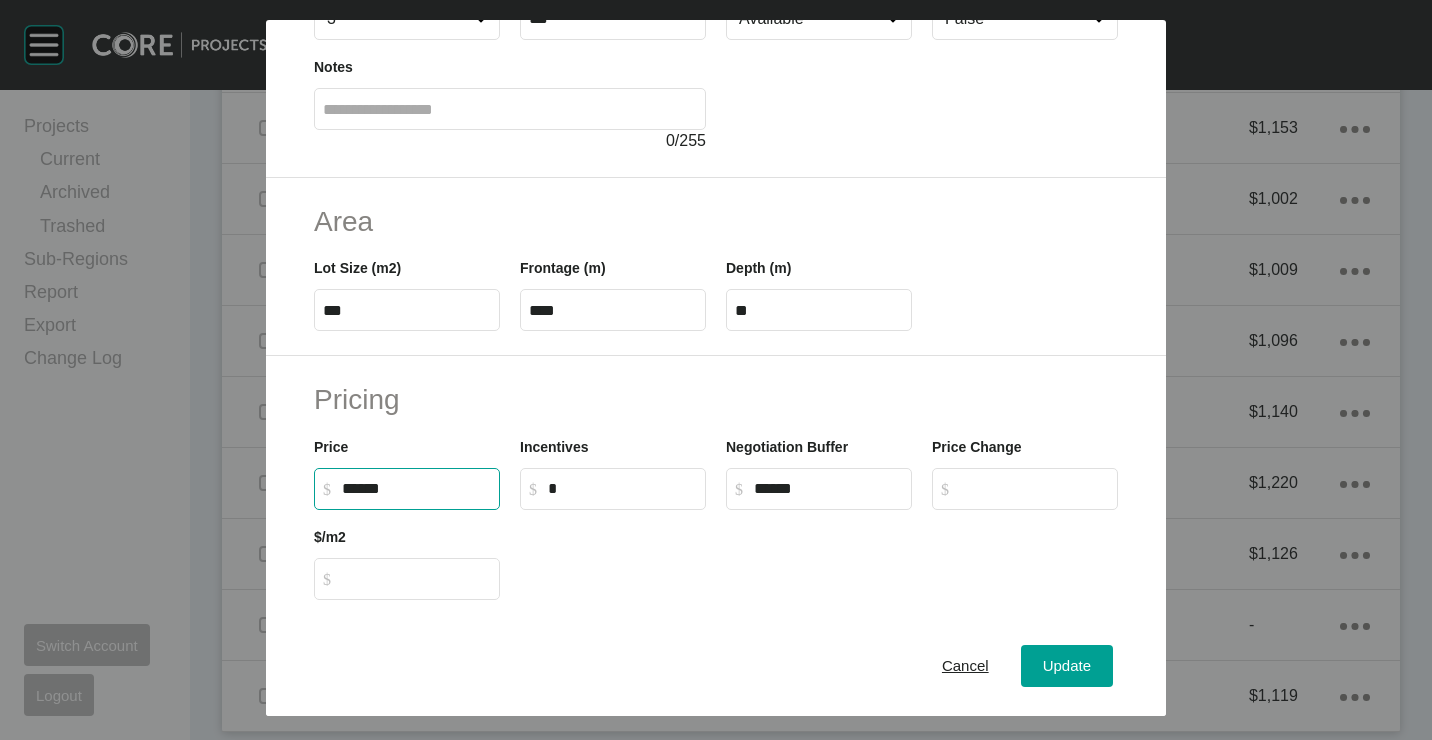 type on "*******" 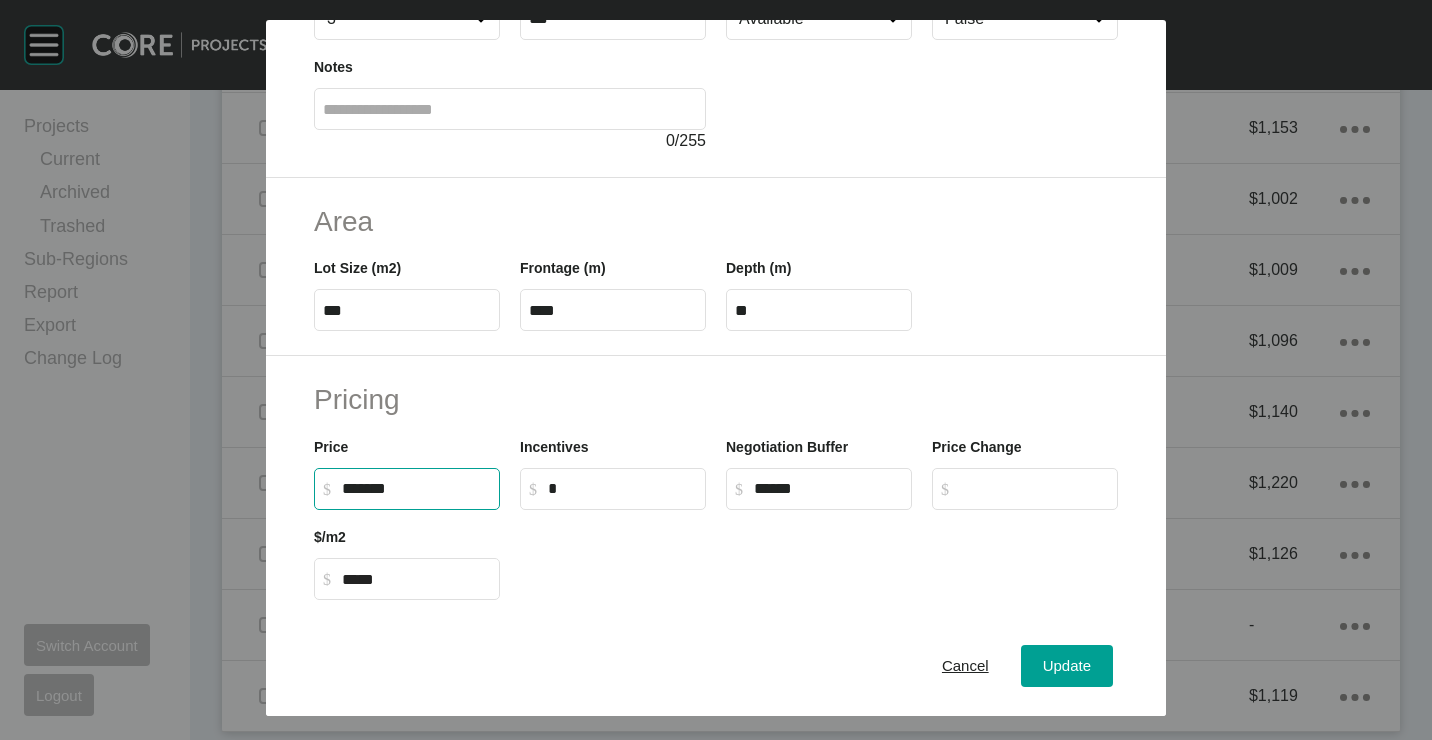 drag, startPoint x: 720, startPoint y: 610, endPoint x: 740, endPoint y: 620, distance: 22.36068 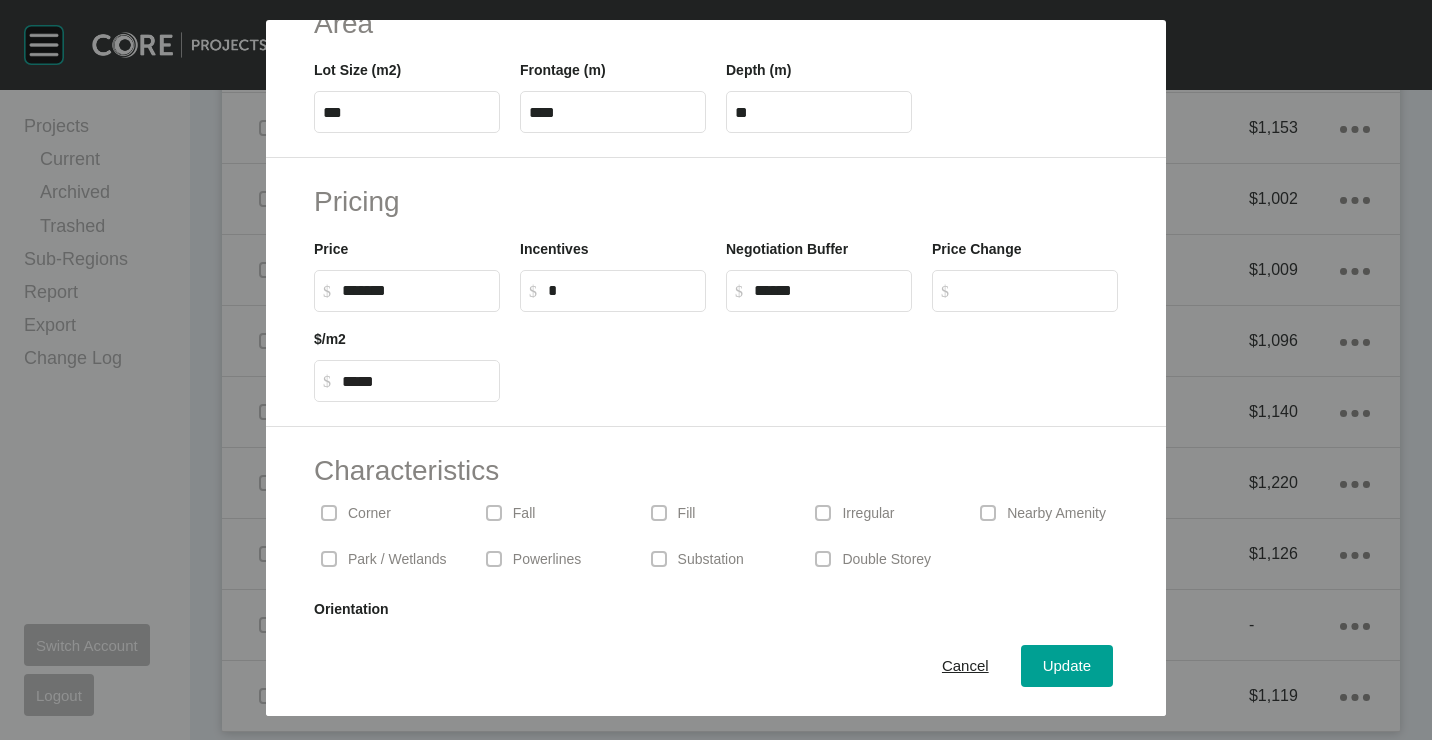 scroll, scrollTop: 400, scrollLeft: 0, axis: vertical 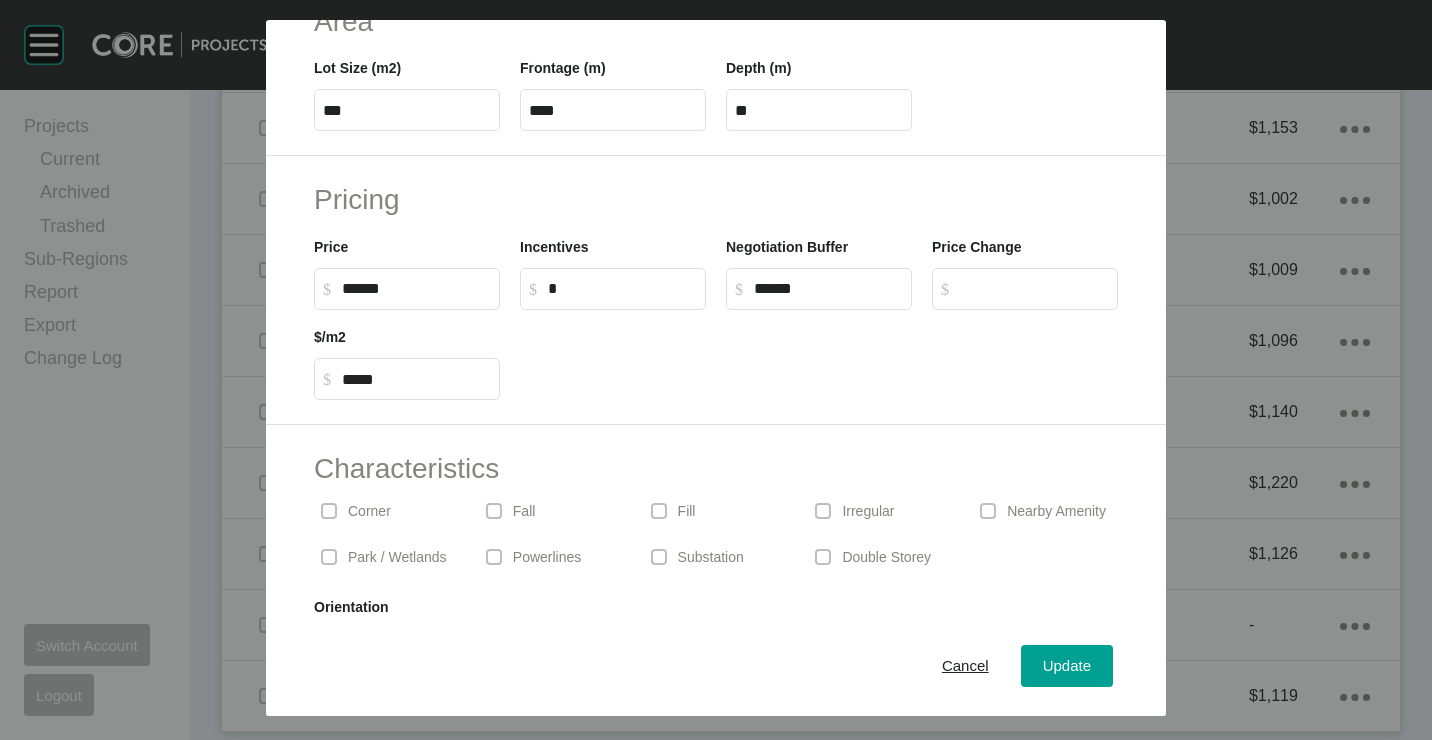 drag, startPoint x: 442, startPoint y: 291, endPoint x: 178, endPoint y: 261, distance: 265.69907 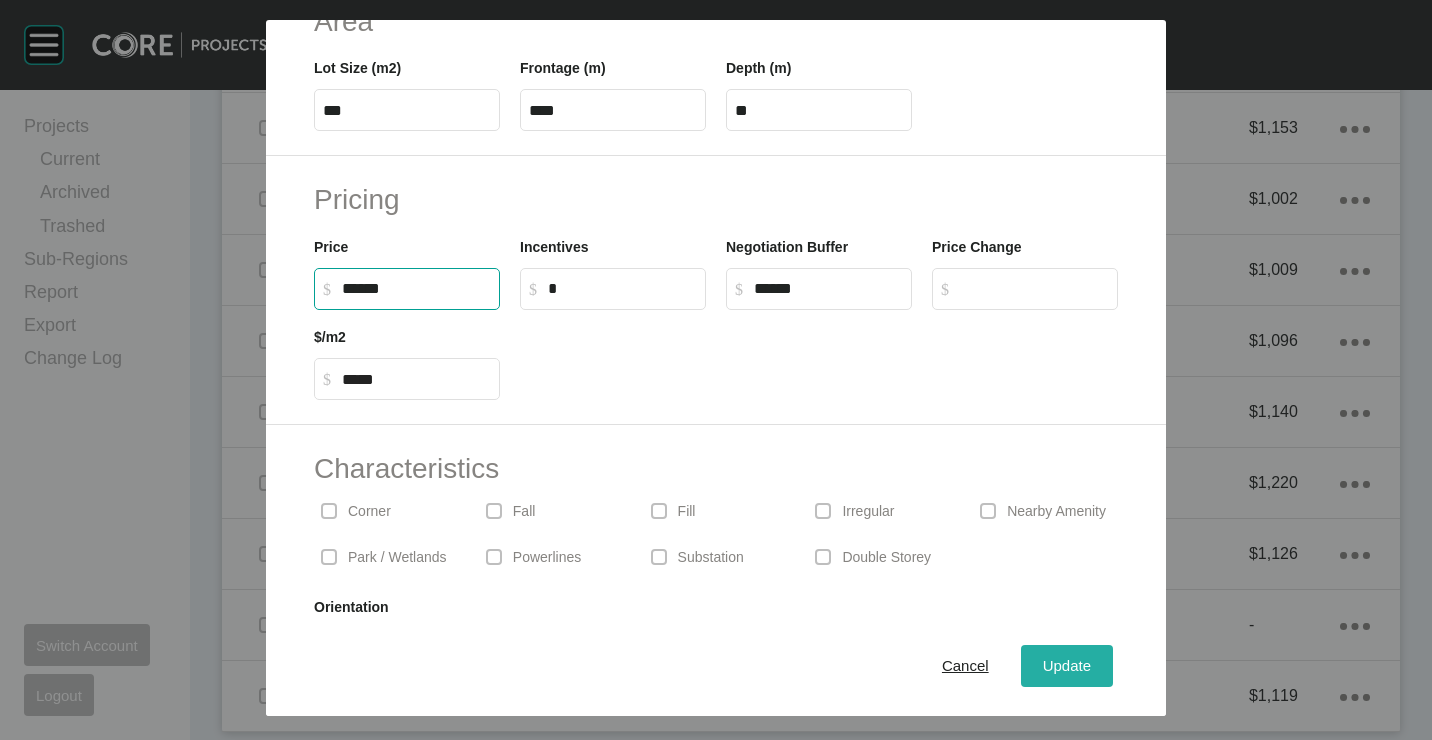type on "*******" 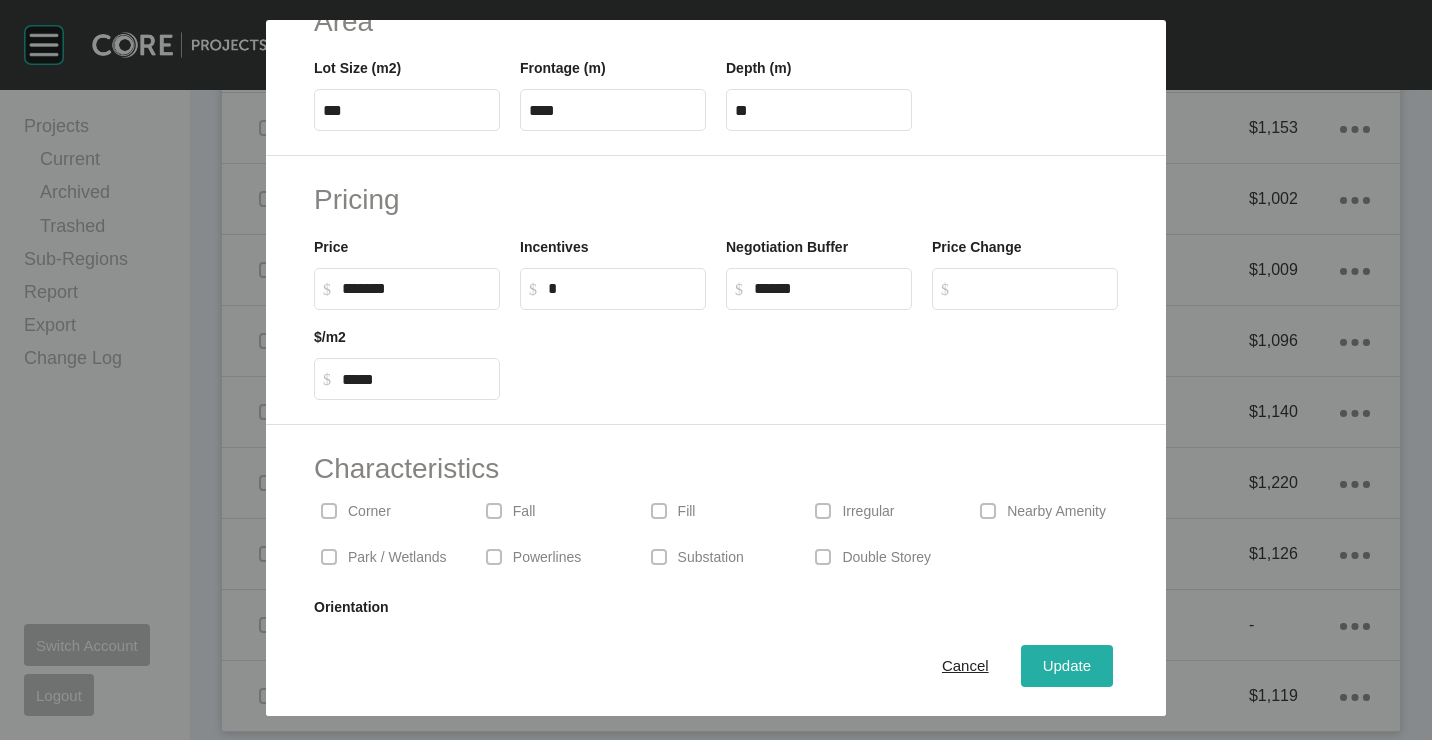 click on "Update" at bounding box center [1067, 665] 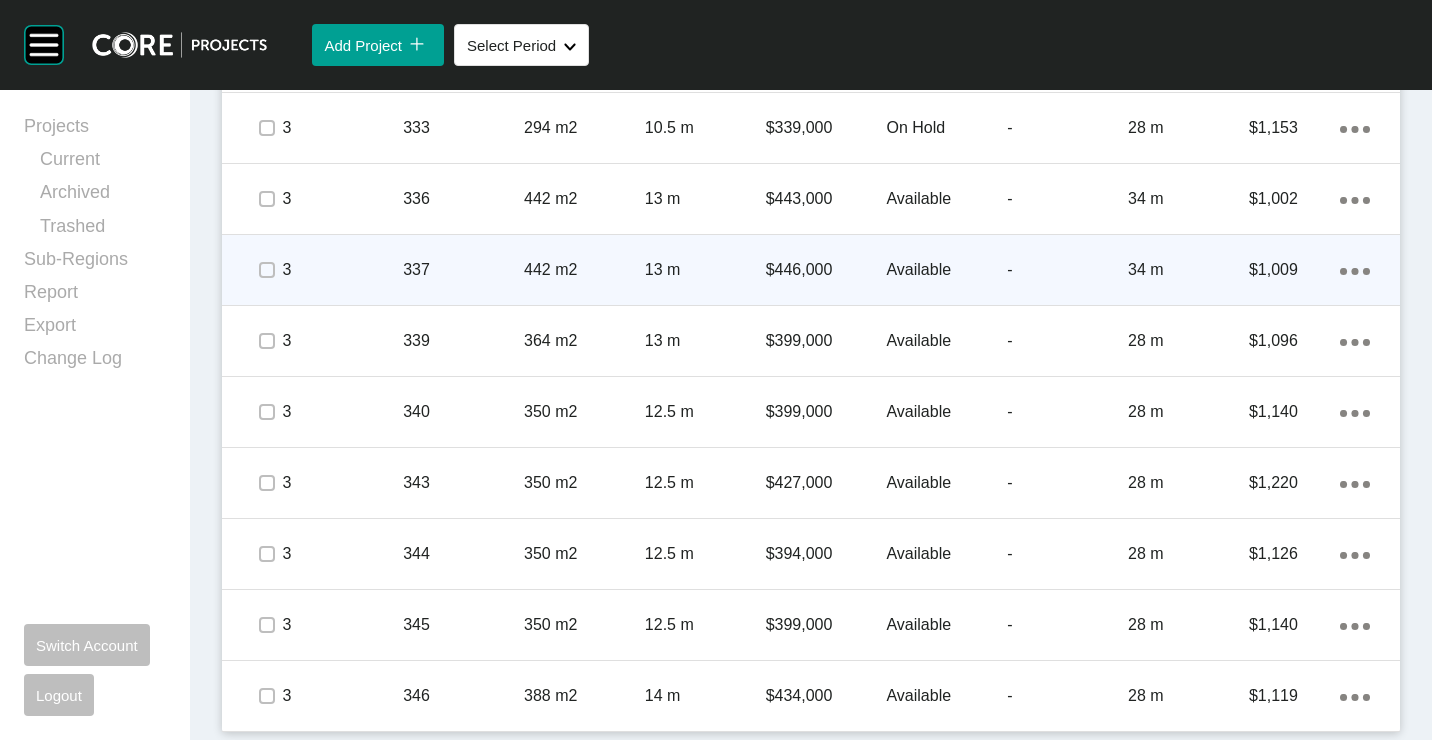 scroll, scrollTop: 1566, scrollLeft: 0, axis: vertical 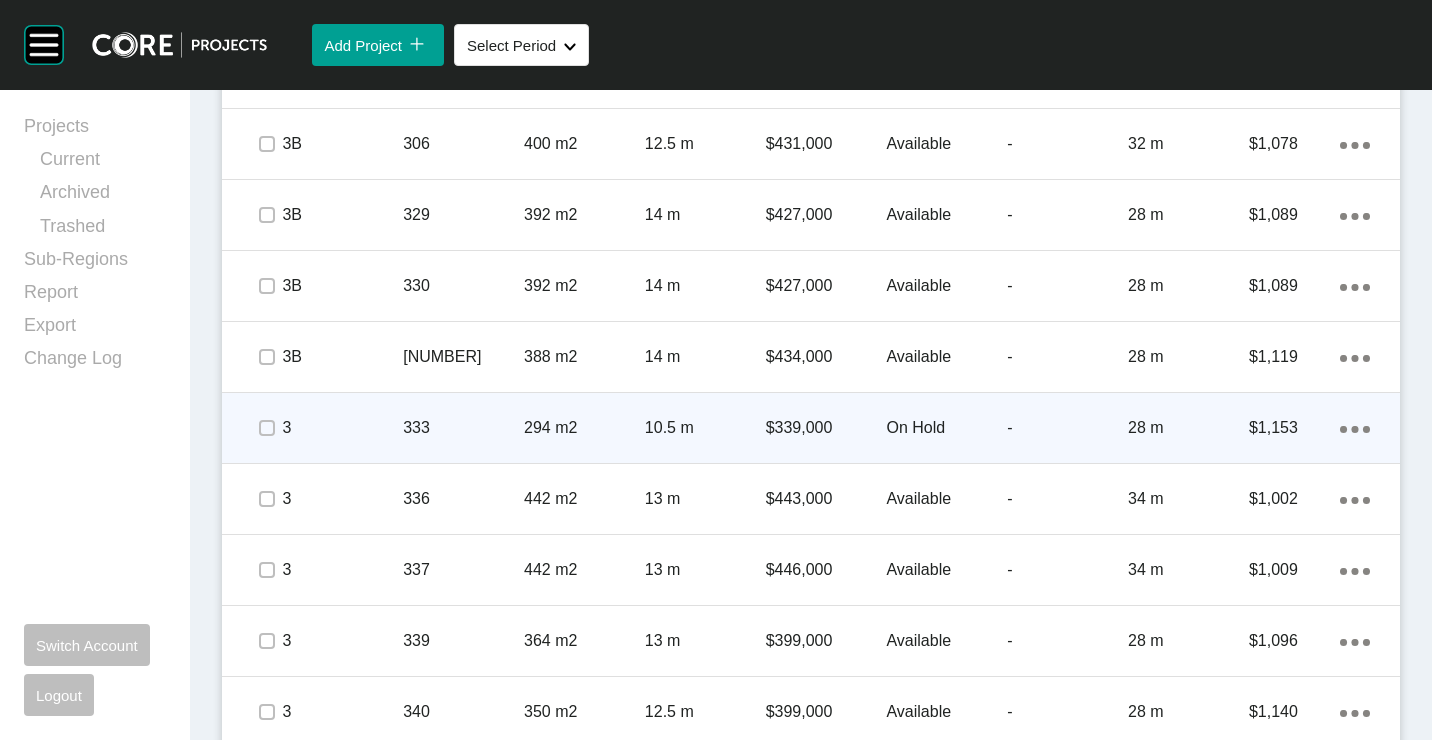 click on "3" at bounding box center [342, 428] 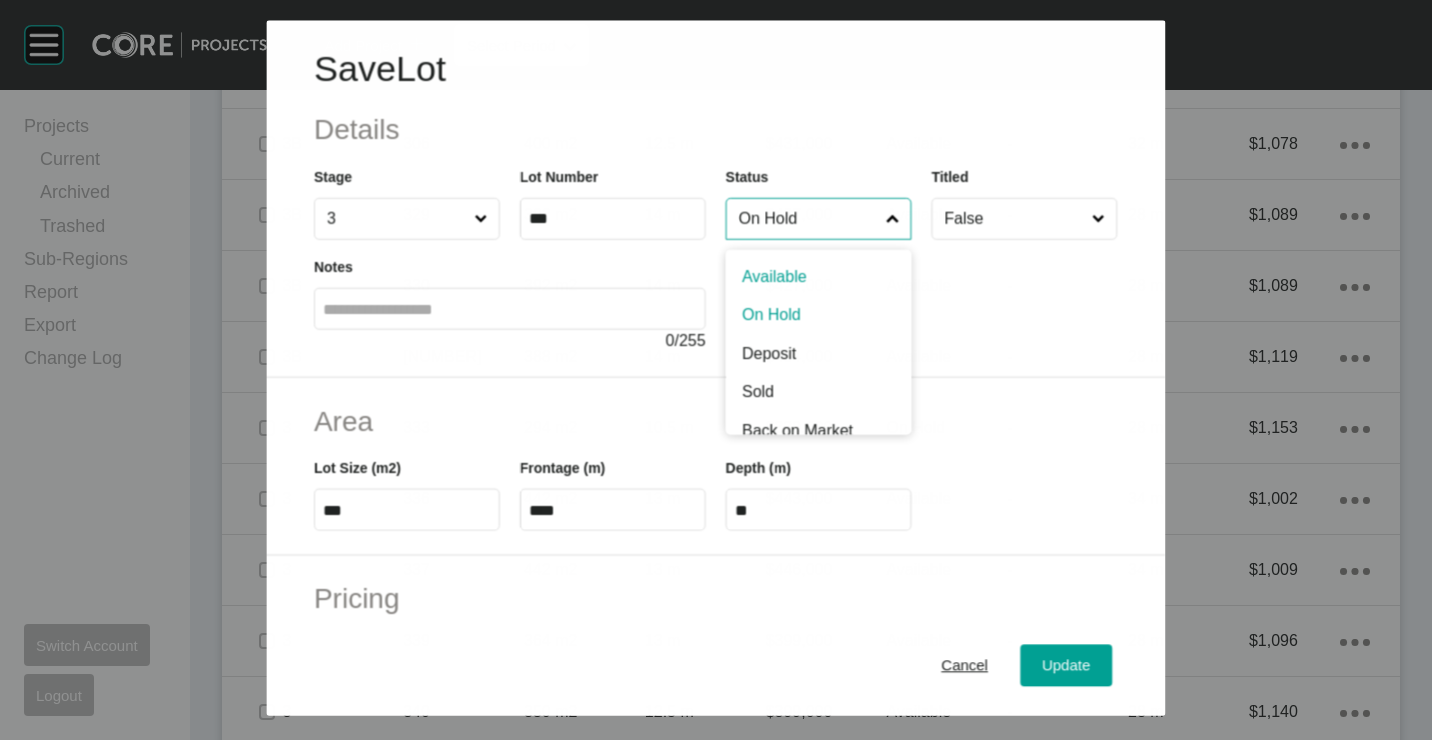 click on "On Hold" at bounding box center [808, 219] 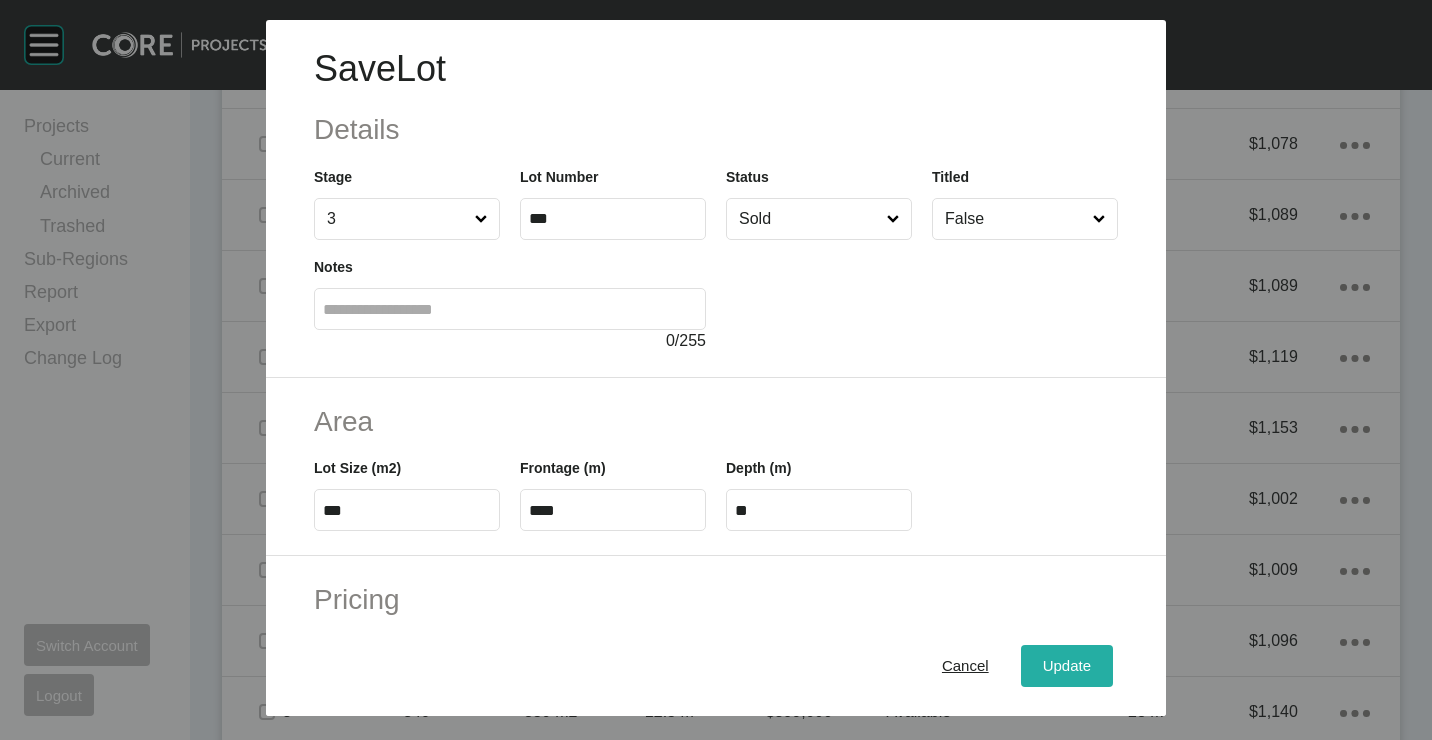 click on "Update" at bounding box center (1067, 665) 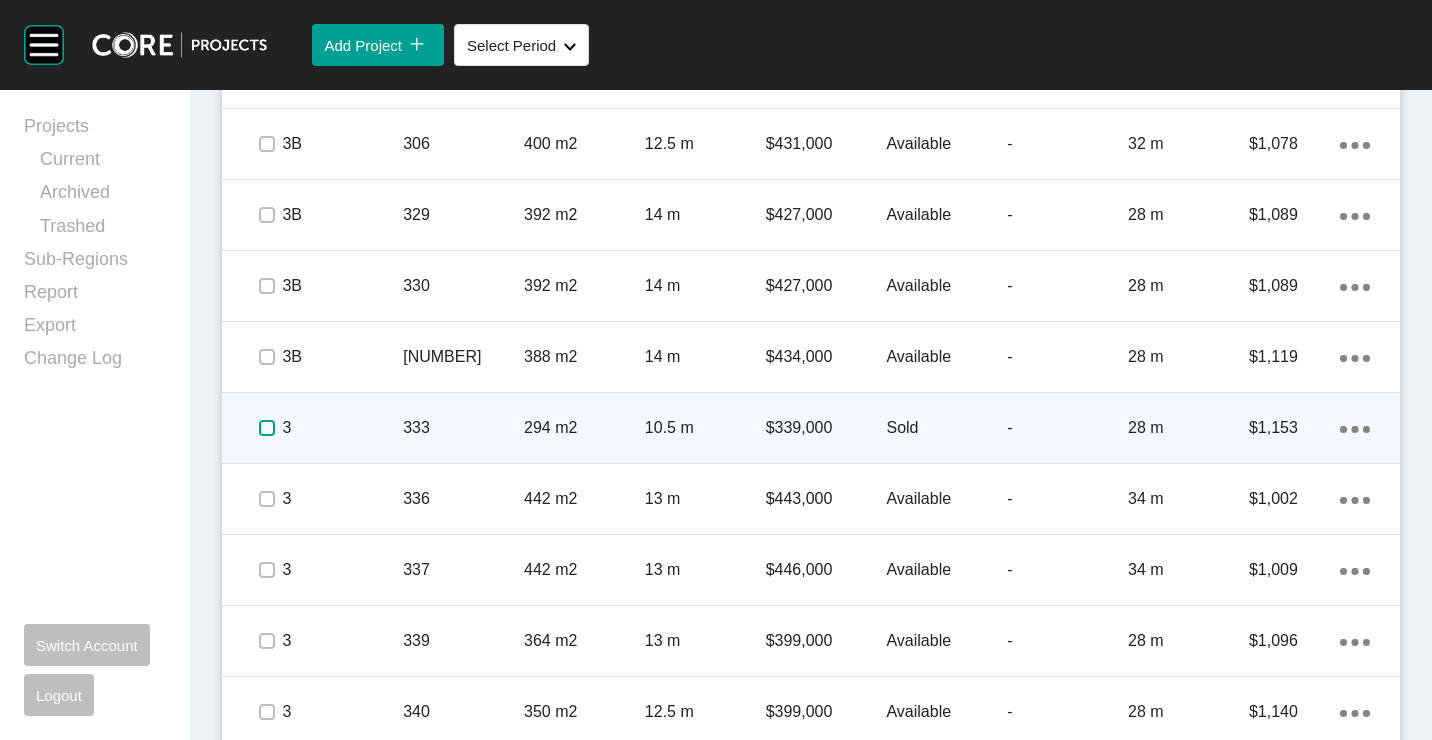 drag, startPoint x: 266, startPoint y: 430, endPoint x: 279, endPoint y: 432, distance: 13.152946 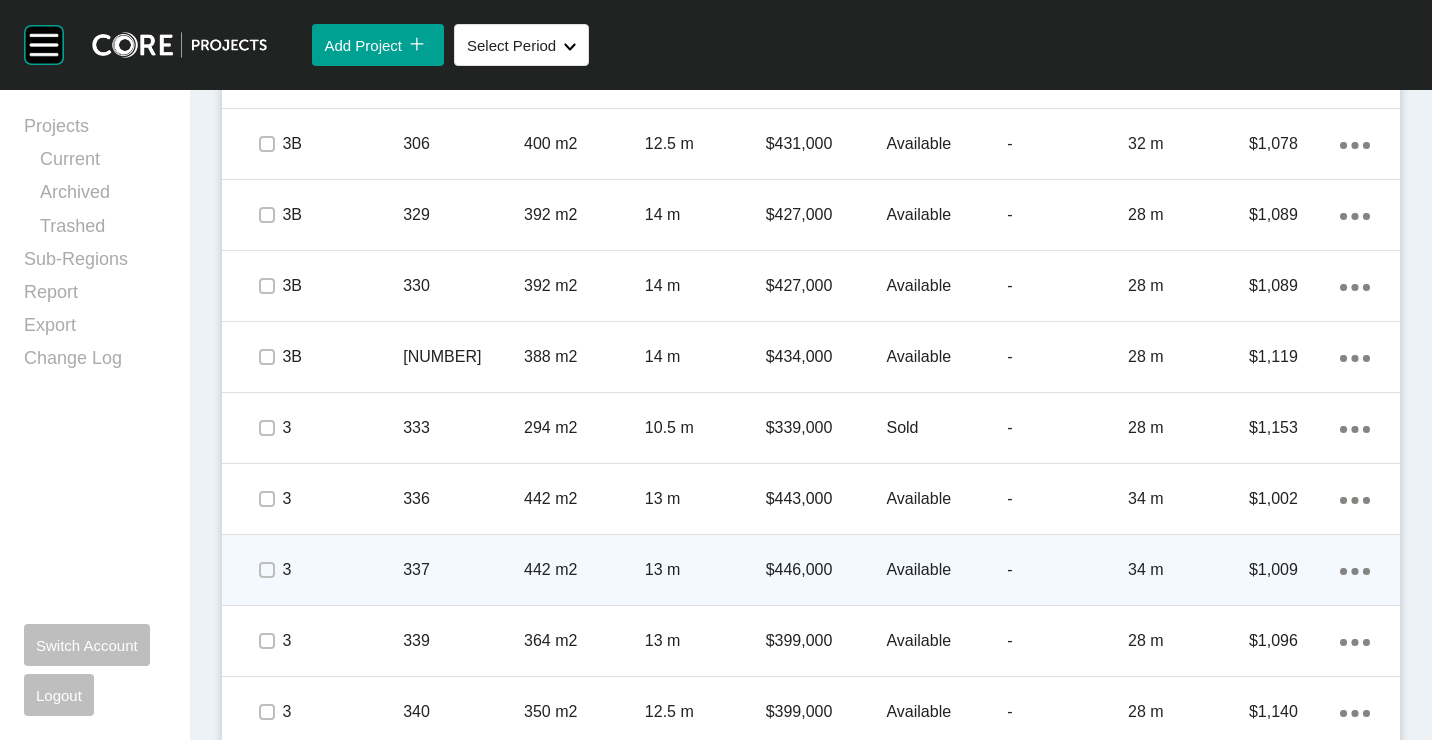 click on "337" at bounding box center [463, 570] 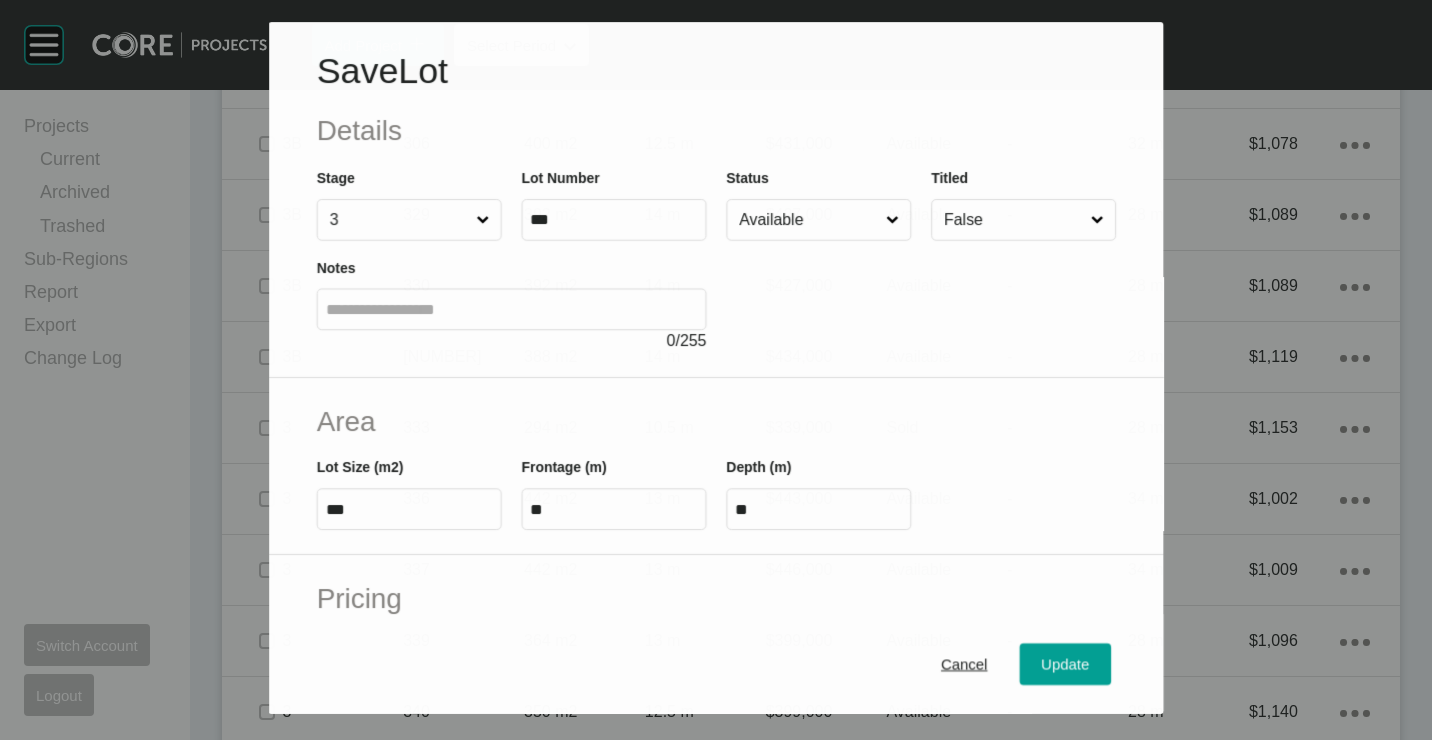 click on "Available" at bounding box center [808, 220] 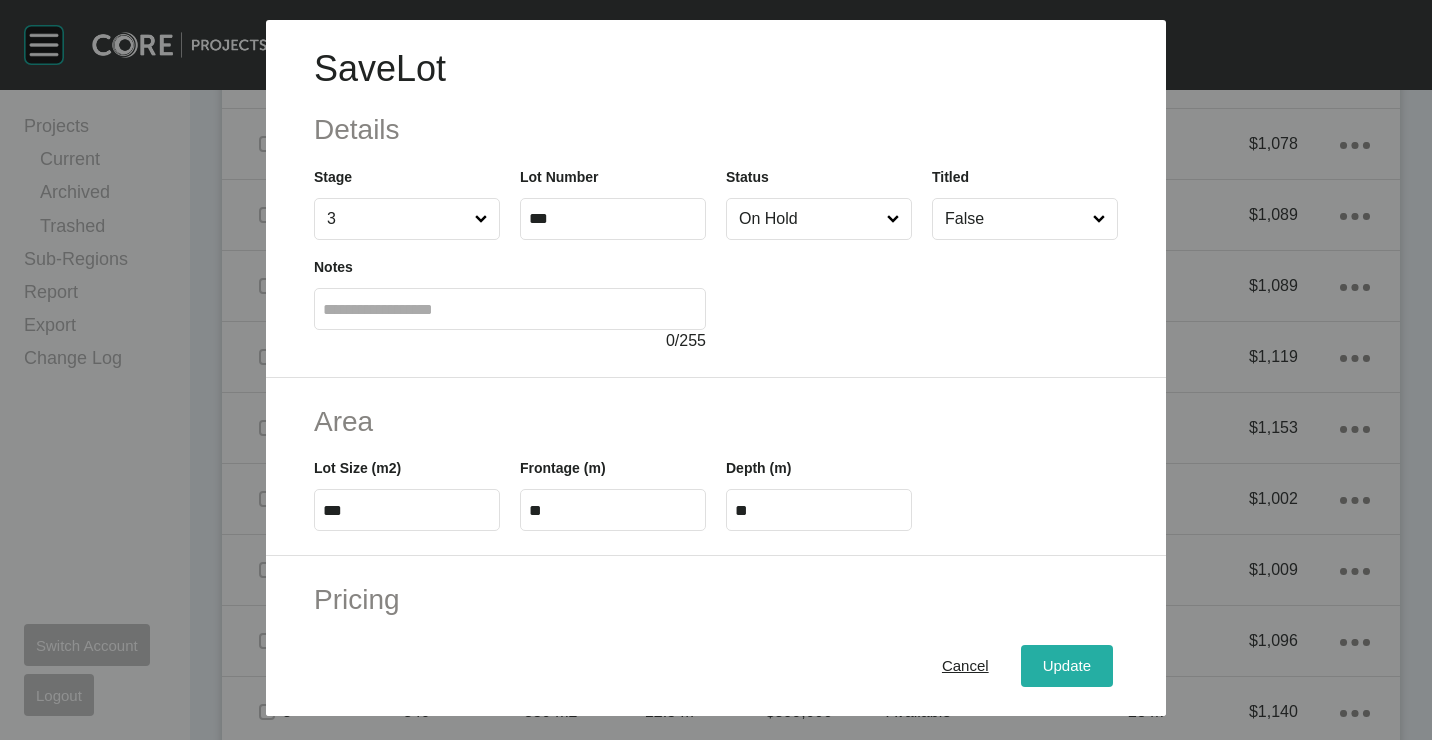 click on "Update" at bounding box center (1067, 665) 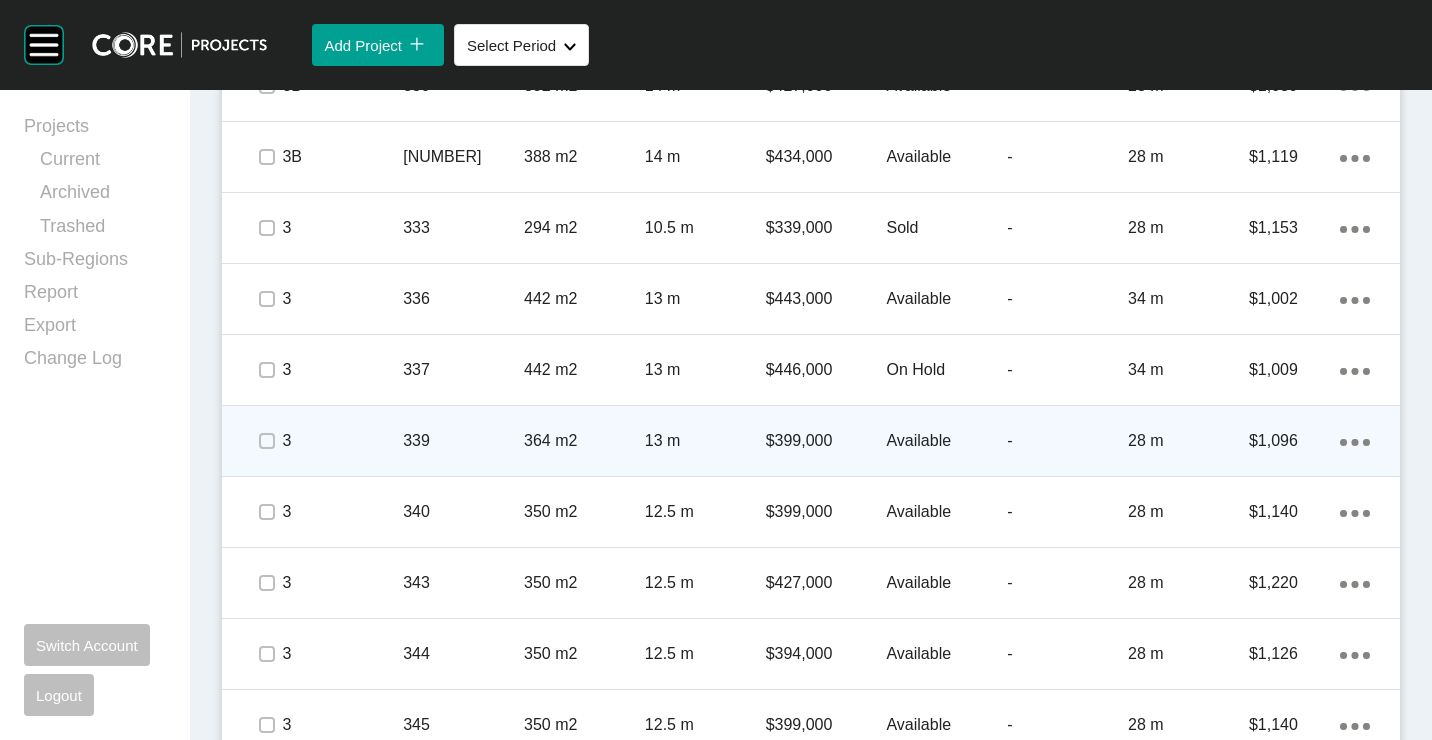 scroll, scrollTop: 1866, scrollLeft: 0, axis: vertical 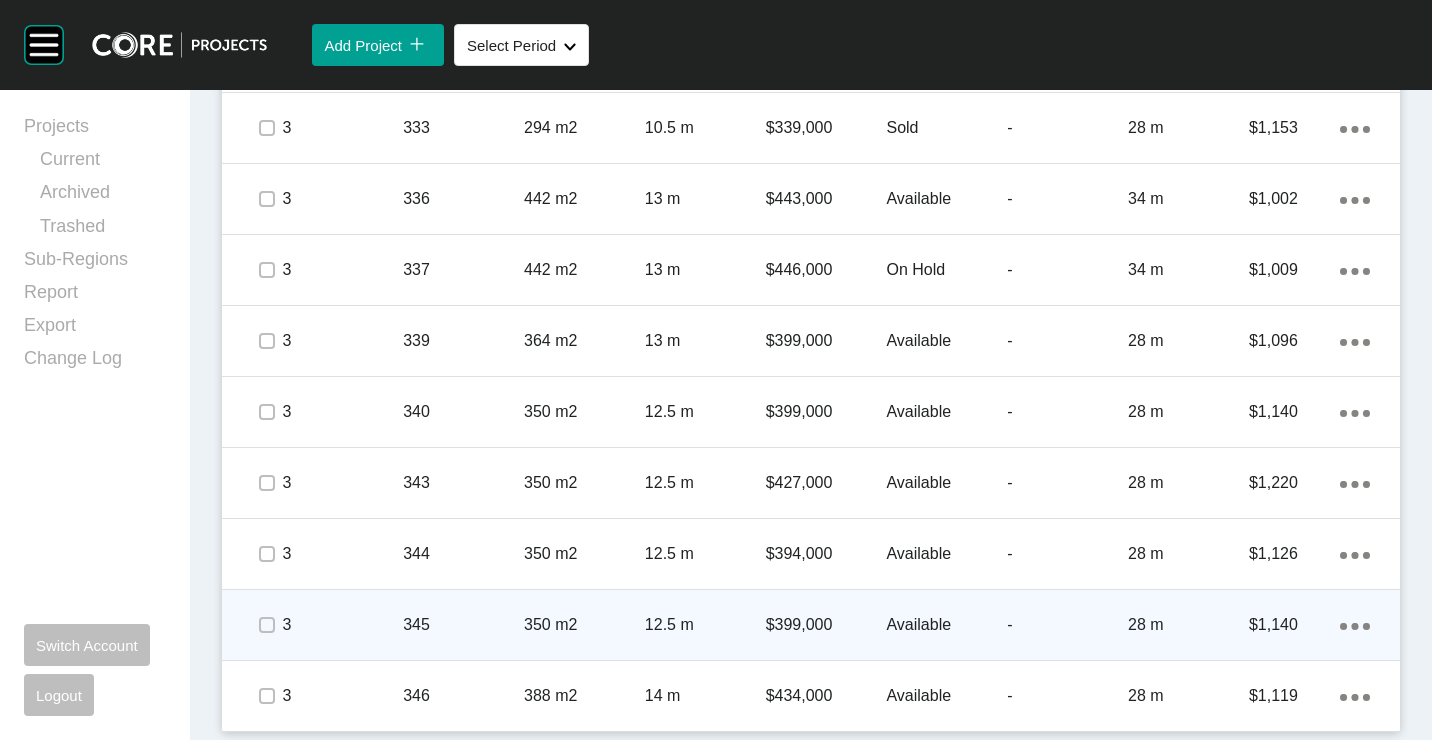 click on "345" at bounding box center [463, 625] 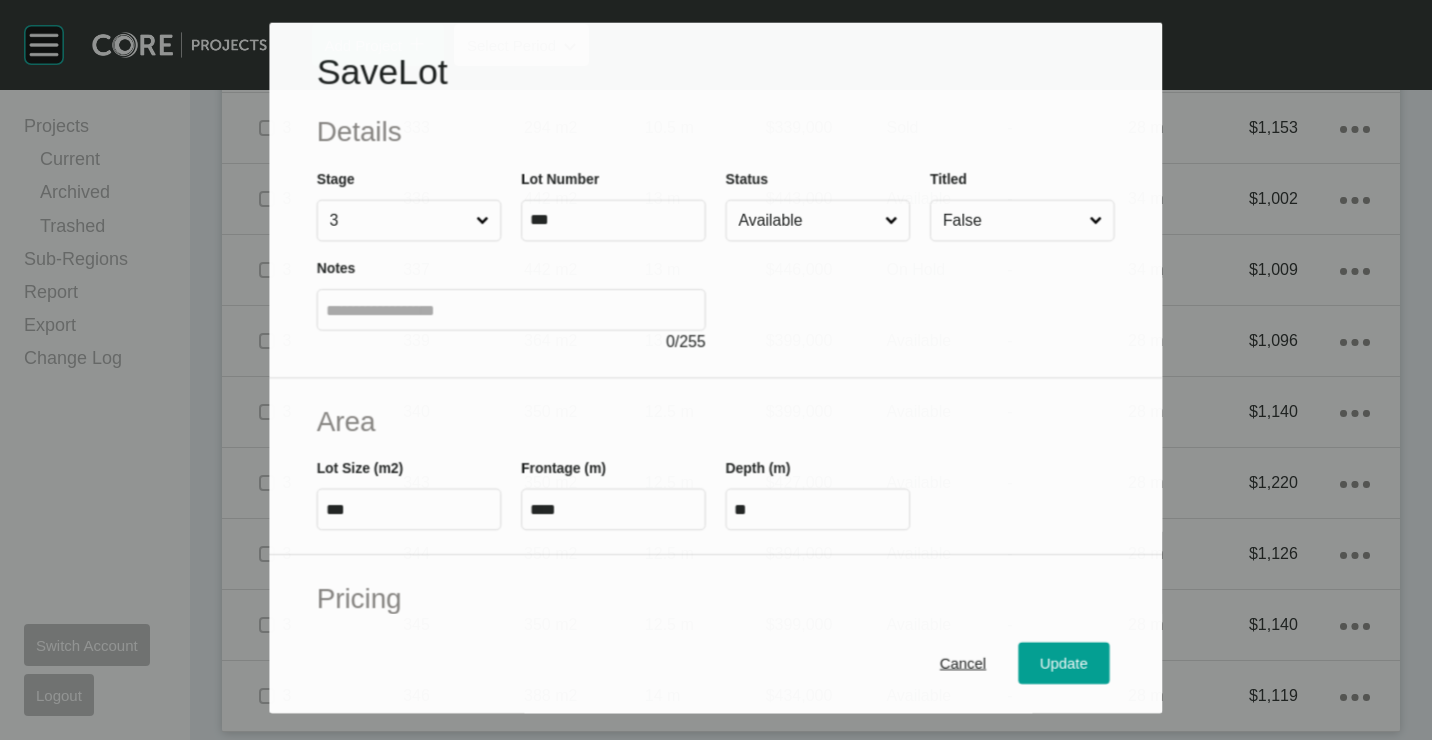 click at bounding box center (891, 220) 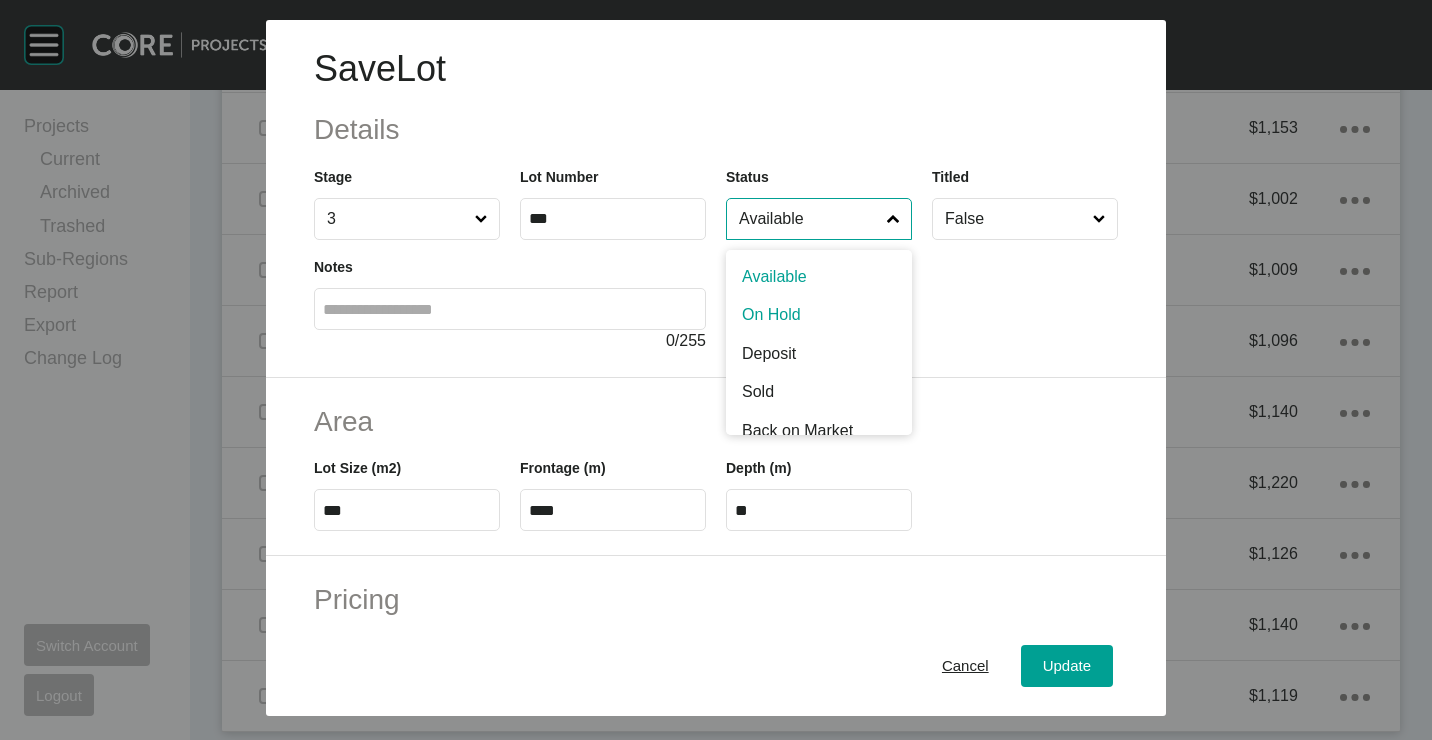 drag, startPoint x: 800, startPoint y: 306, endPoint x: 1044, endPoint y: 574, distance: 362.4362 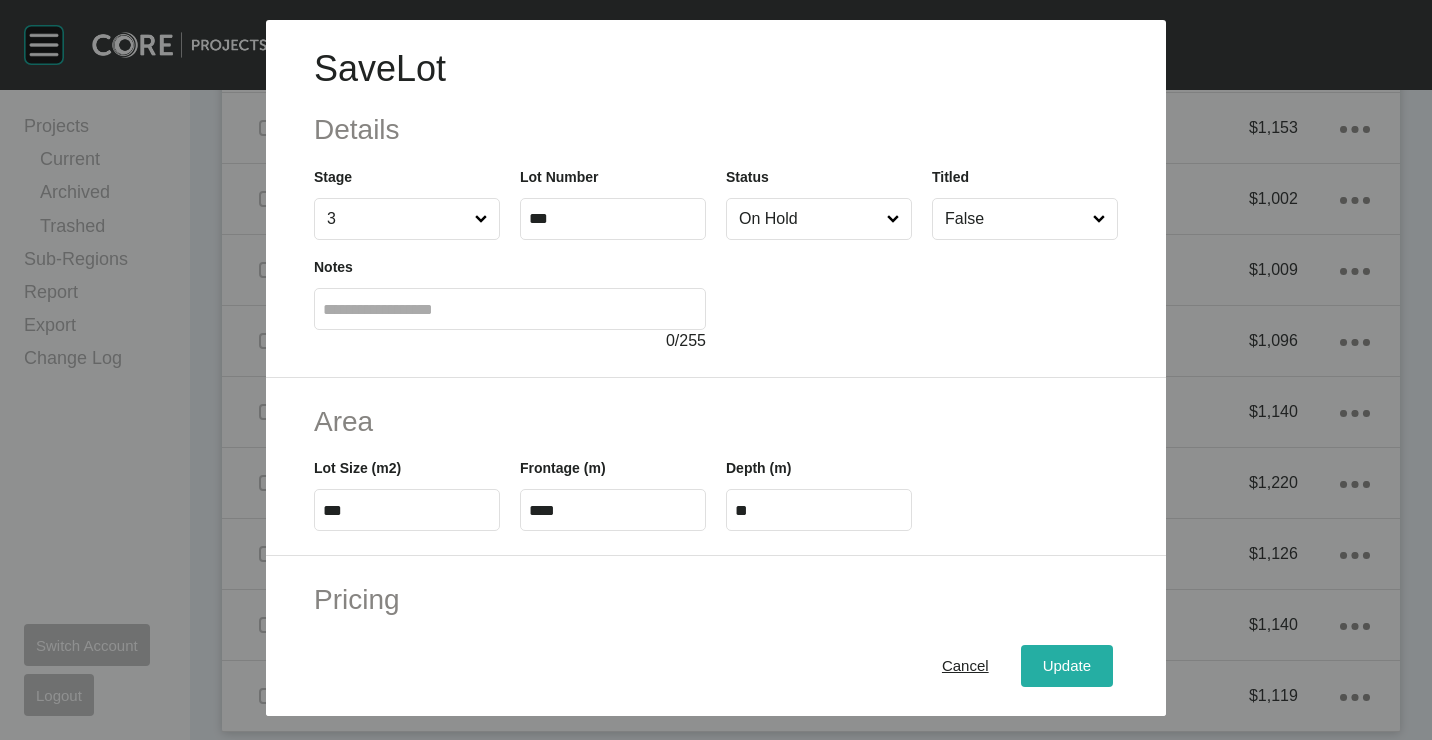 click on "Update" at bounding box center (1067, 665) 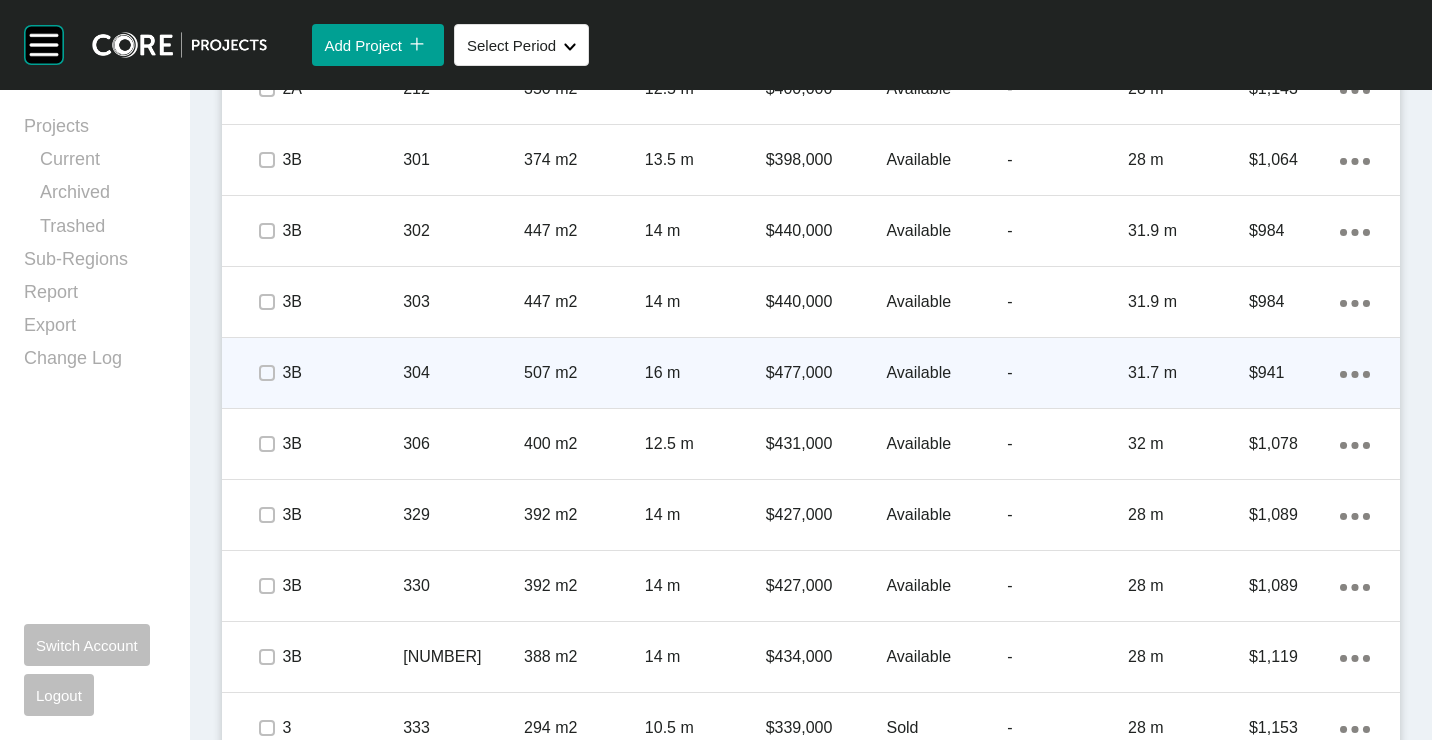 scroll, scrollTop: 1166, scrollLeft: 0, axis: vertical 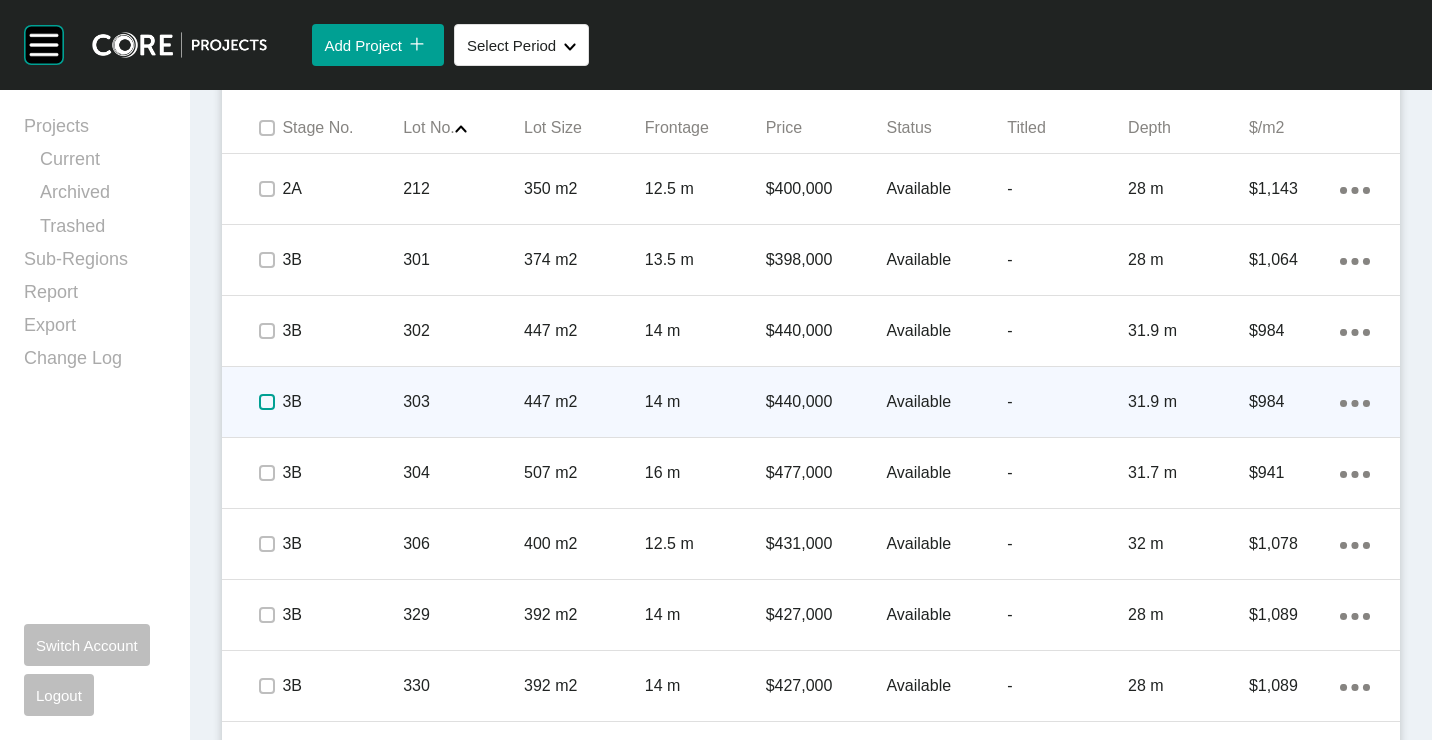 drag, startPoint x: 263, startPoint y: 399, endPoint x: 317, endPoint y: 416, distance: 56.61272 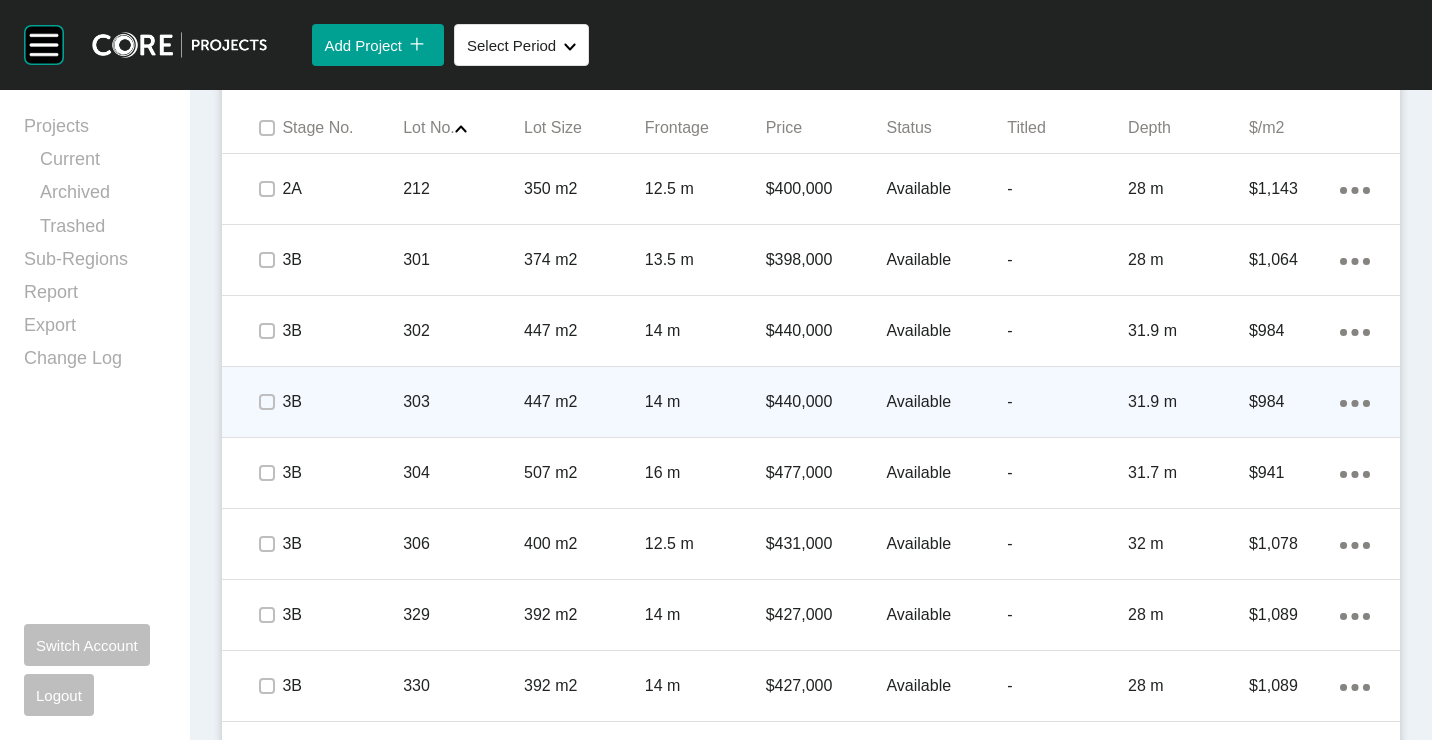 click on "303" at bounding box center [463, 402] 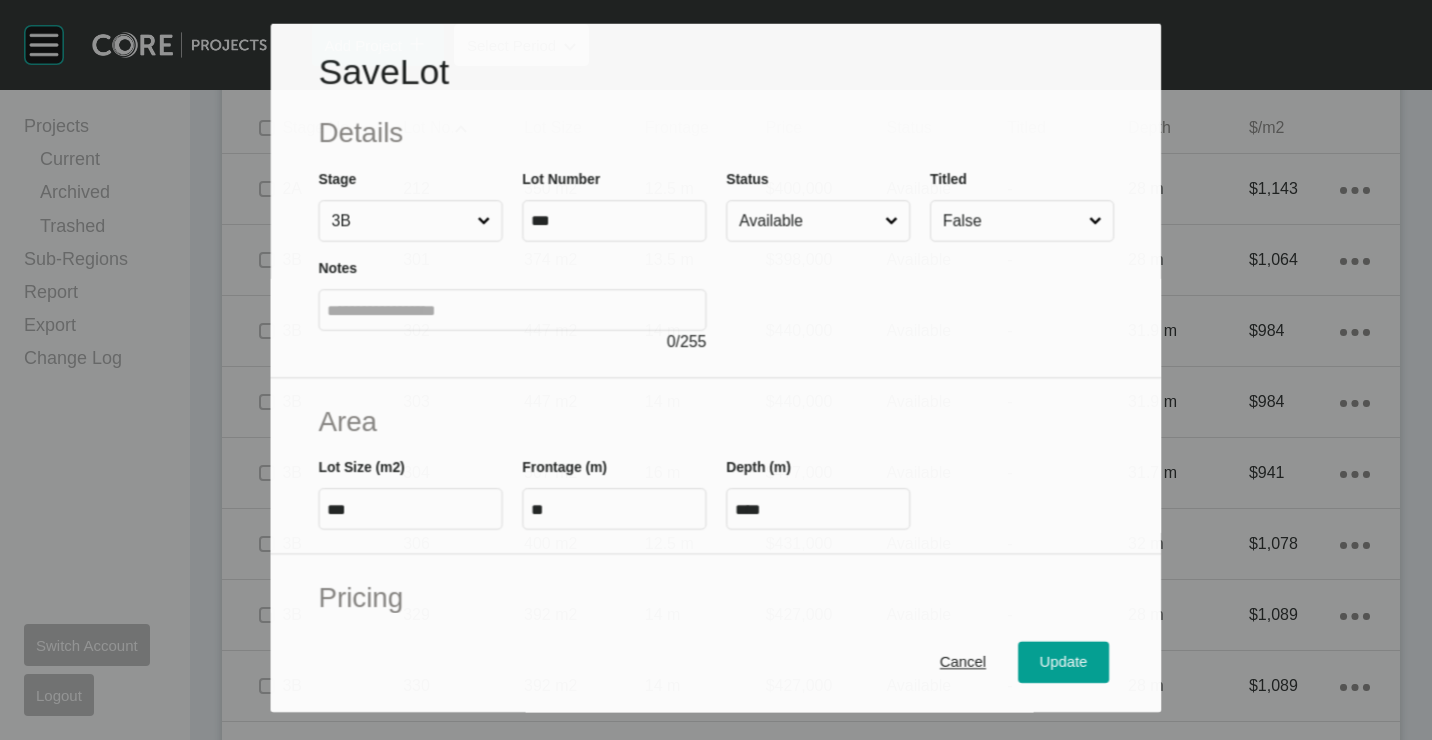 click on "Available" at bounding box center (808, 221) 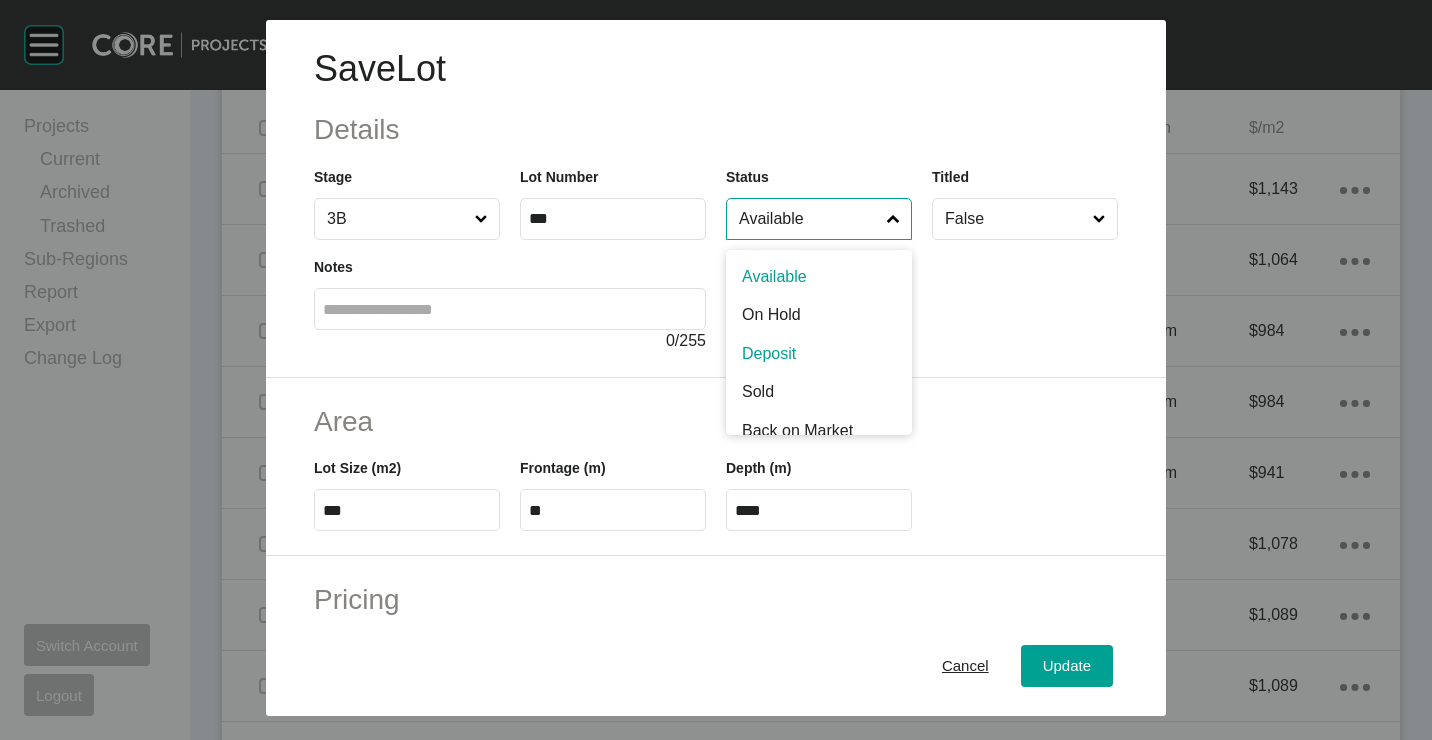 drag, startPoint x: 767, startPoint y: 387, endPoint x: 779, endPoint y: 409, distance: 25.059929 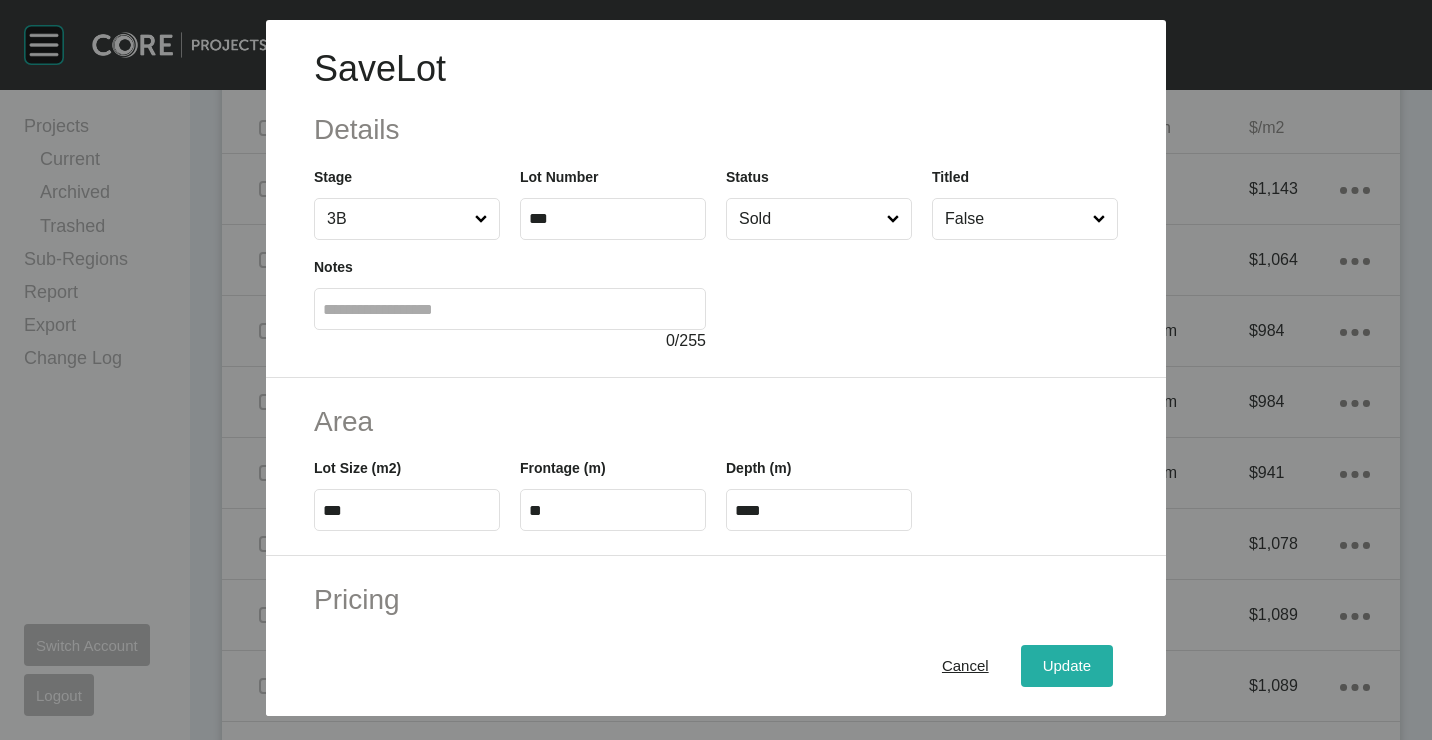 click on "Update" at bounding box center [1067, 665] 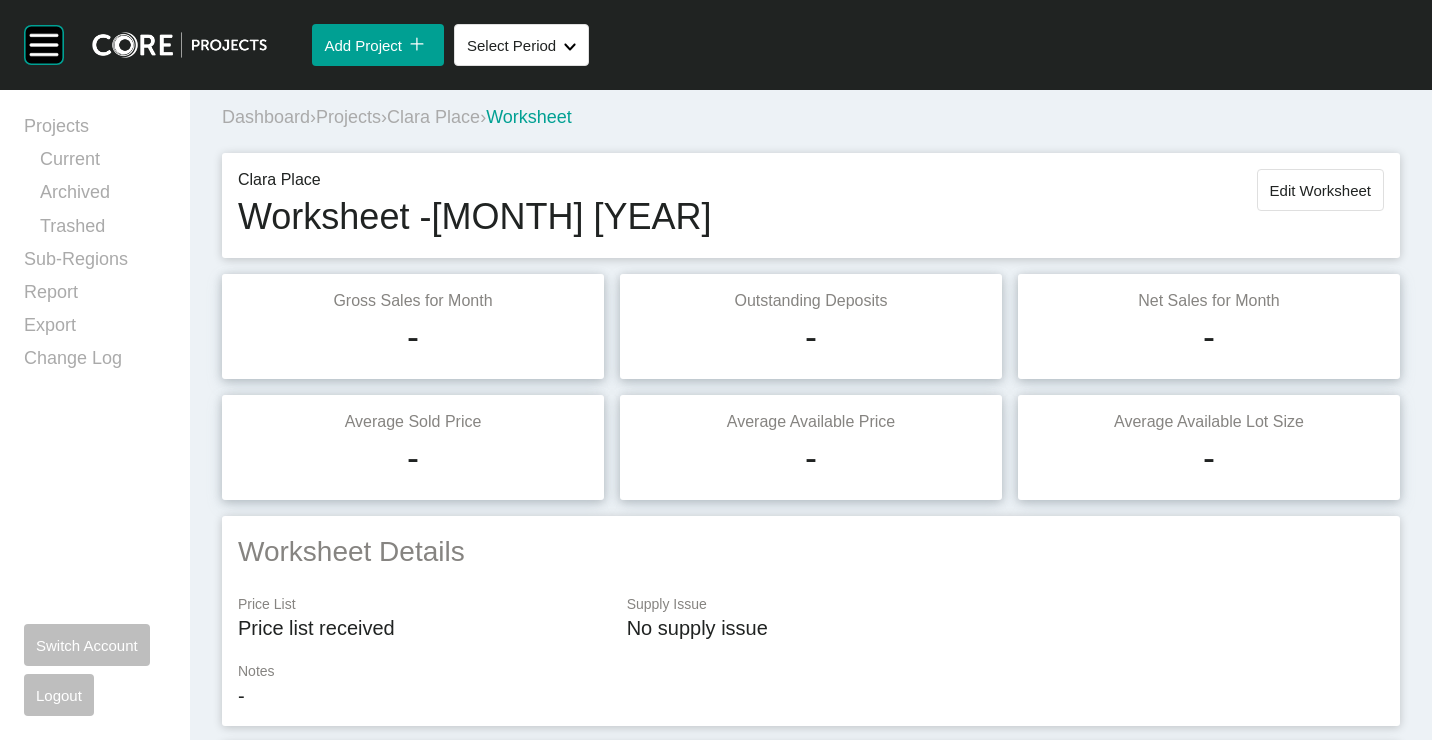 scroll, scrollTop: 0, scrollLeft: 0, axis: both 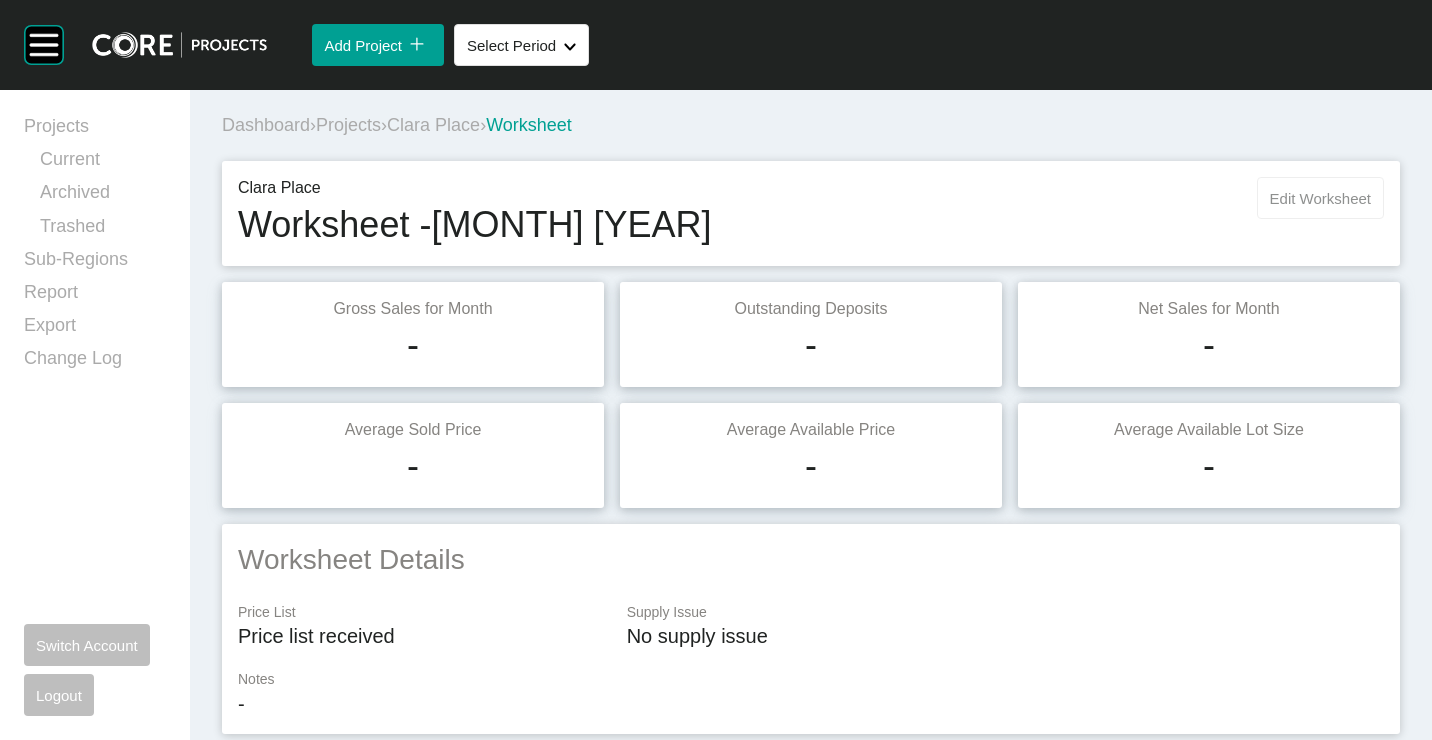 click on "Edit Worksheet" at bounding box center [1320, 198] 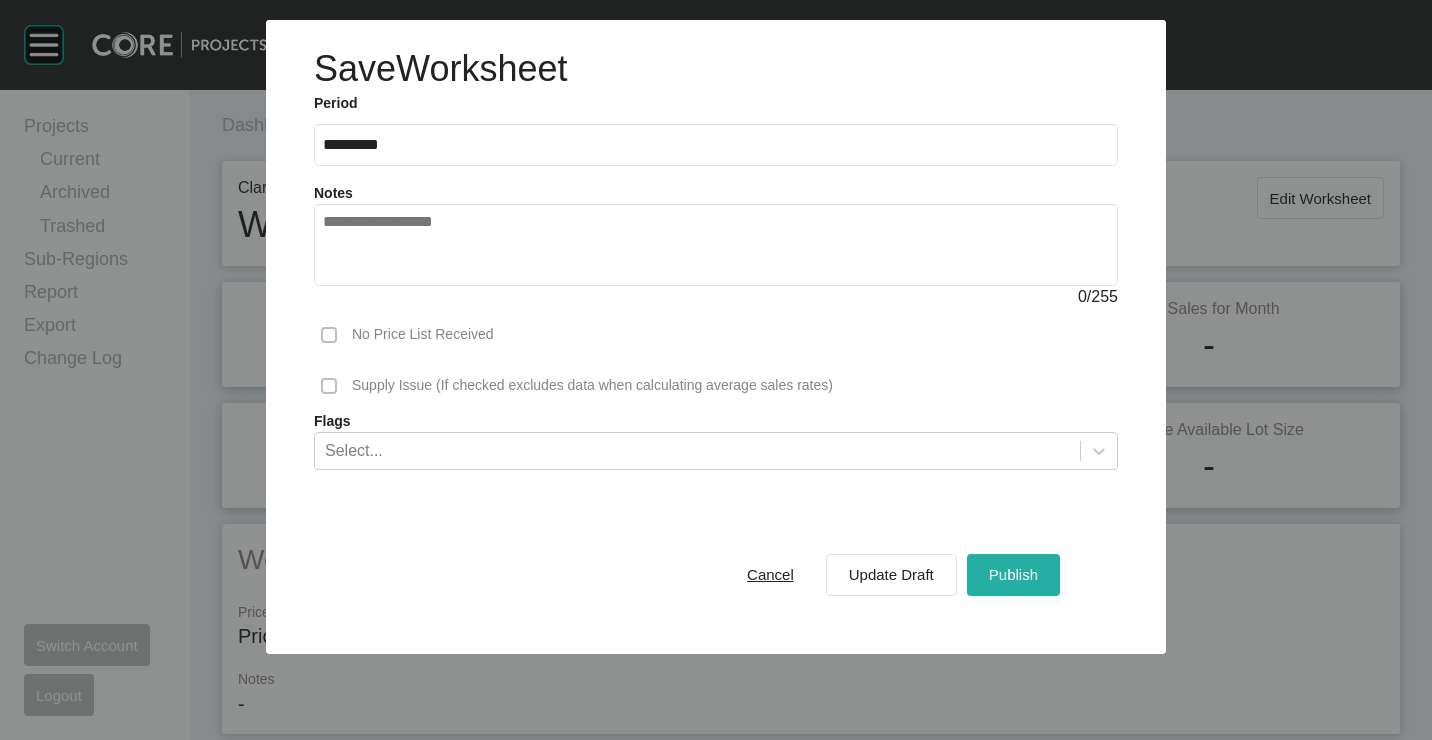 click on "Publish" at bounding box center (1013, 574) 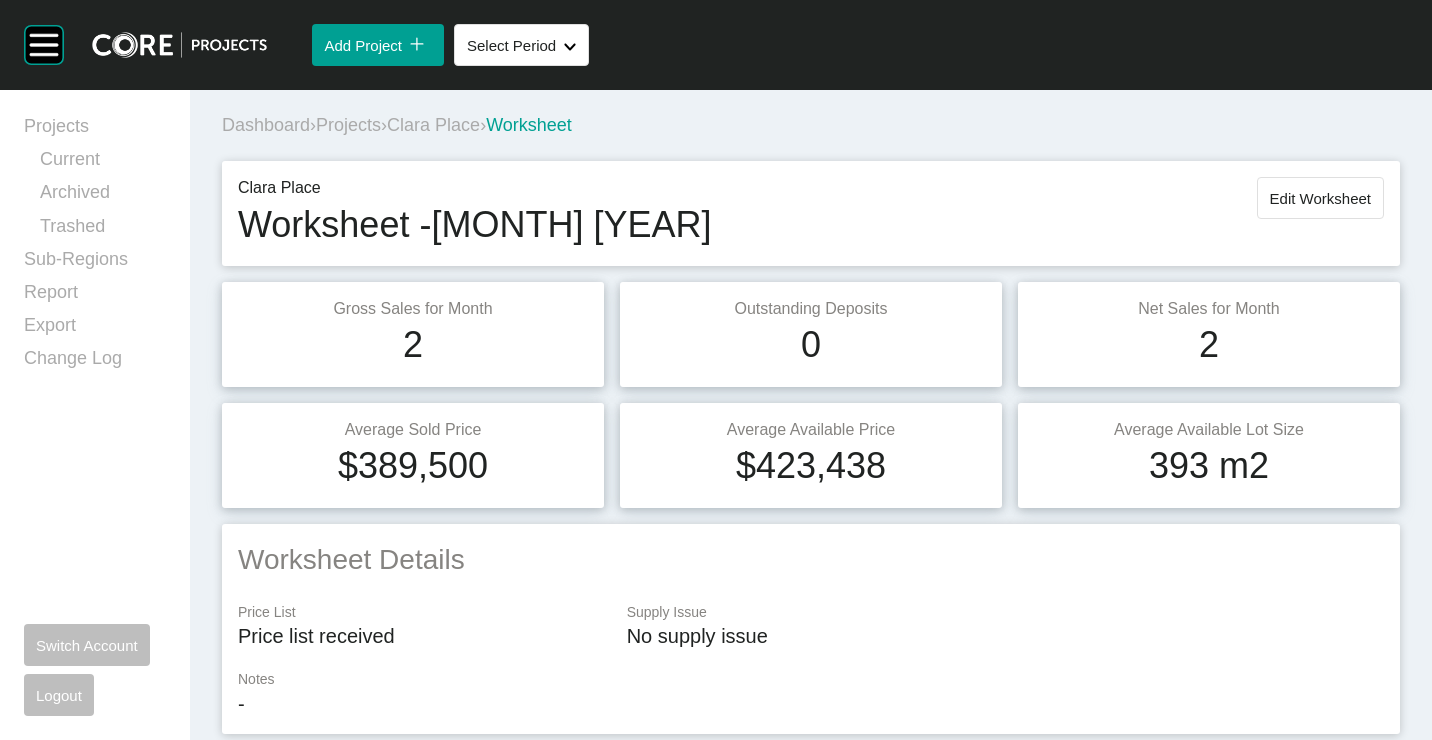 click on "Projects" at bounding box center [348, 125] 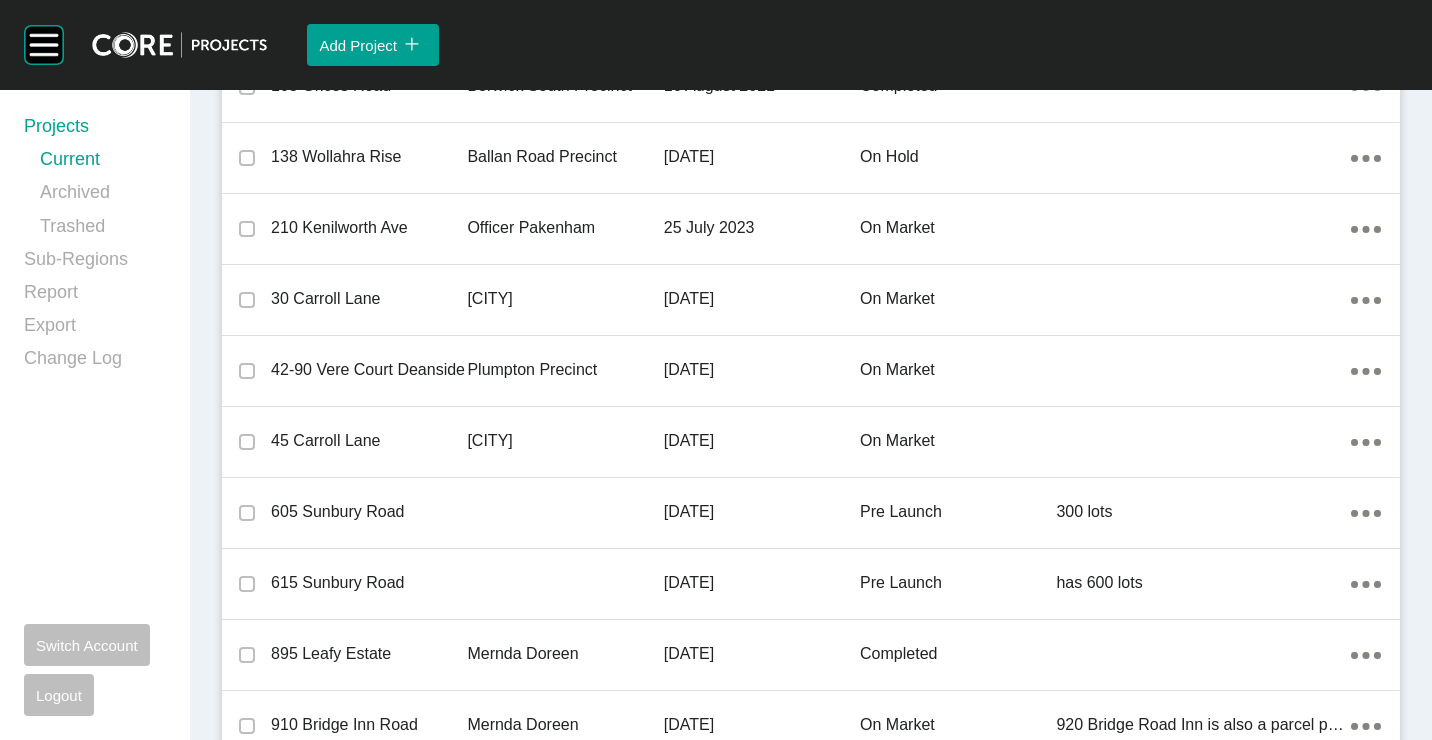scroll, scrollTop: 11611, scrollLeft: 0, axis: vertical 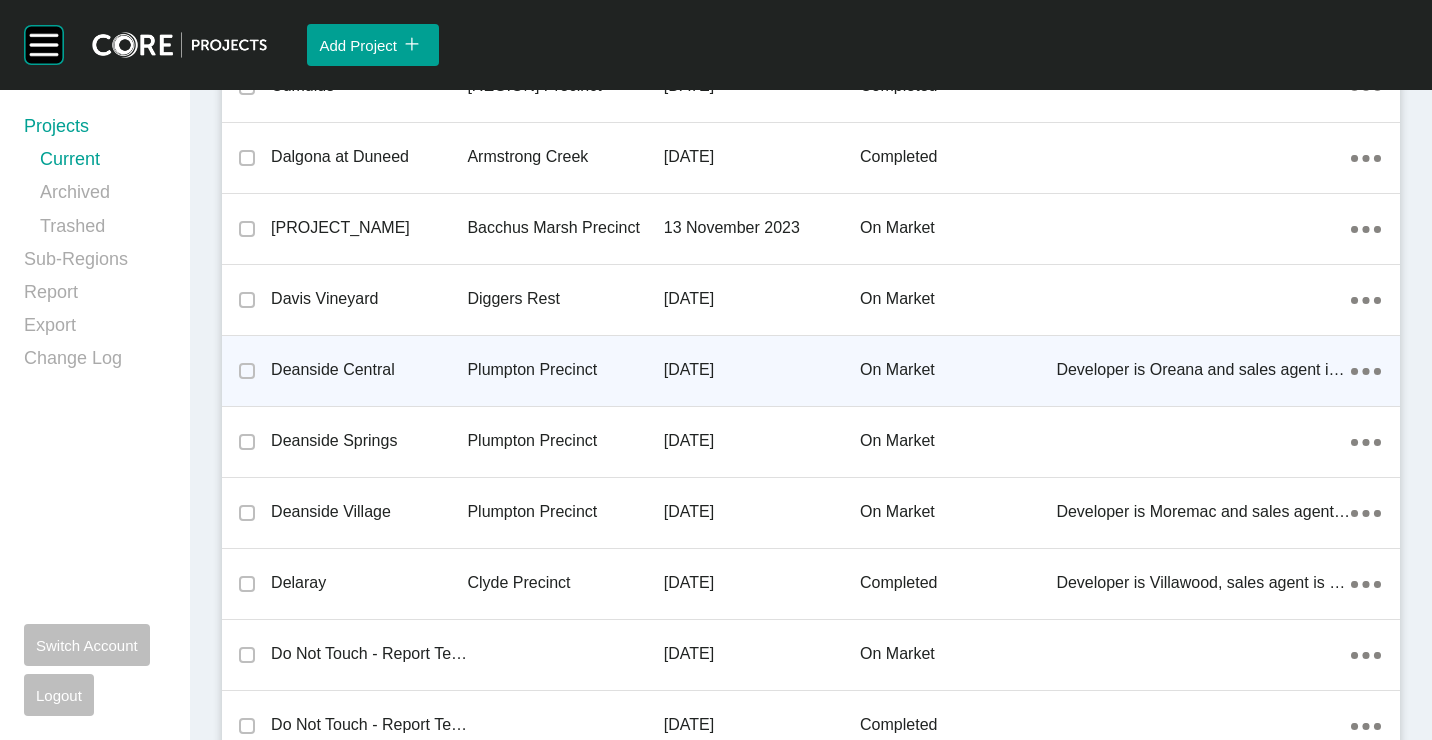 click on "Plumpton Precinct" at bounding box center (565, 370) 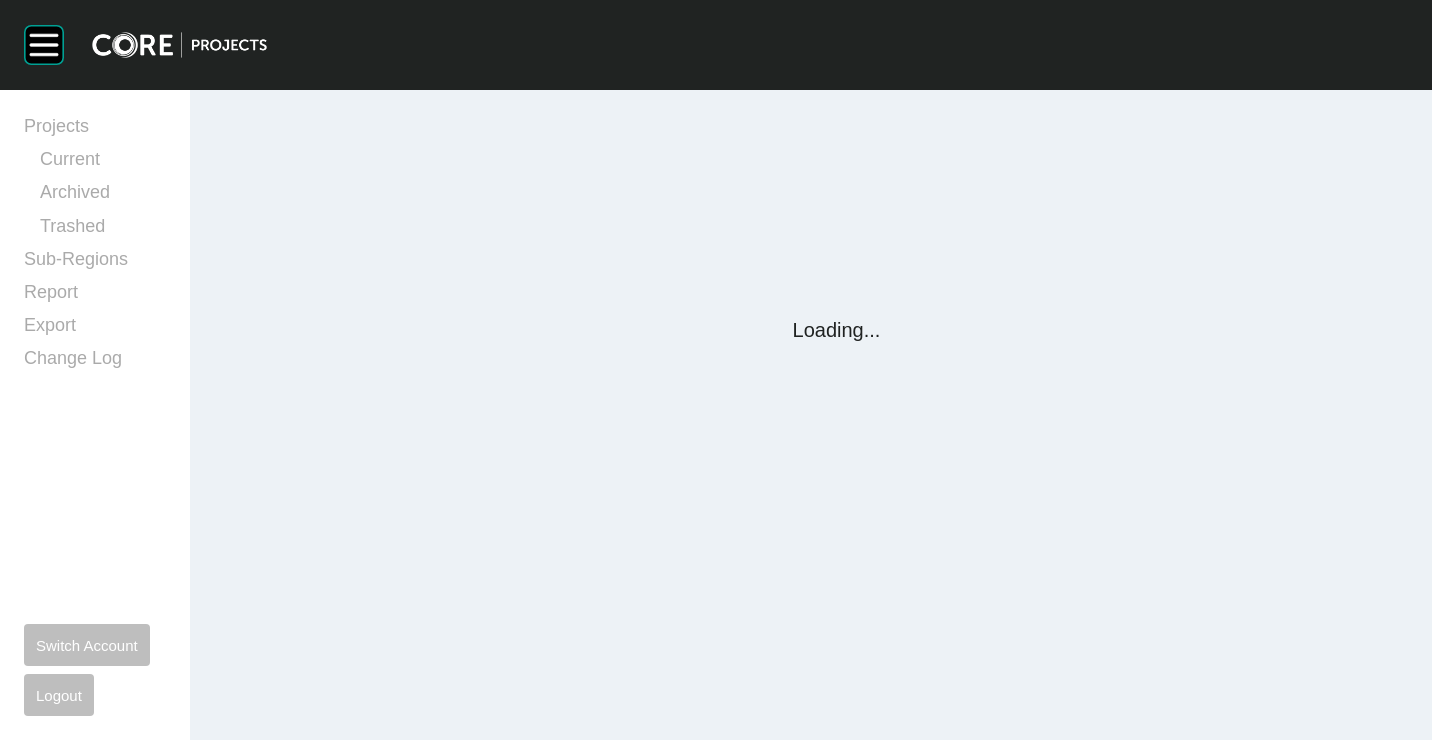 scroll, scrollTop: 0, scrollLeft: 0, axis: both 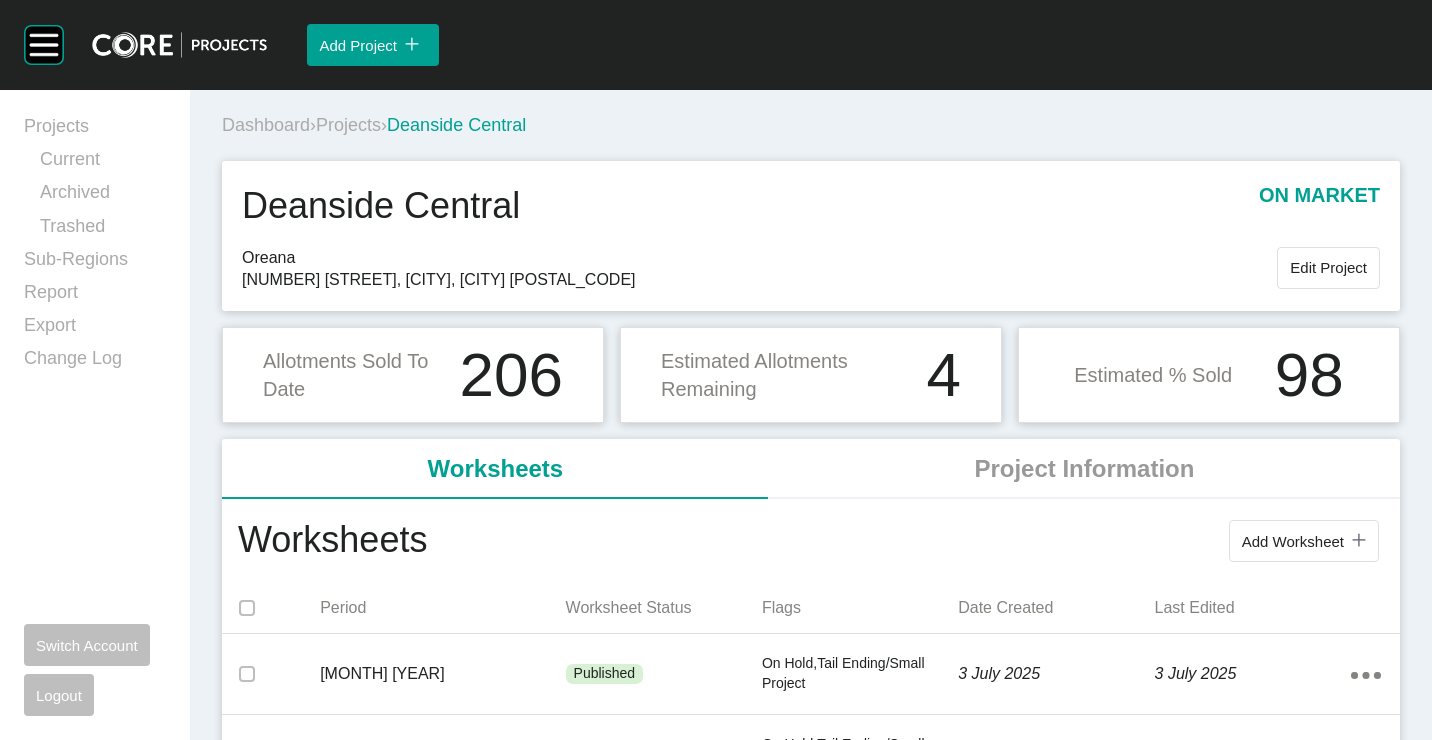 drag, startPoint x: 1296, startPoint y: 554, endPoint x: 1308, endPoint y: 538, distance: 20 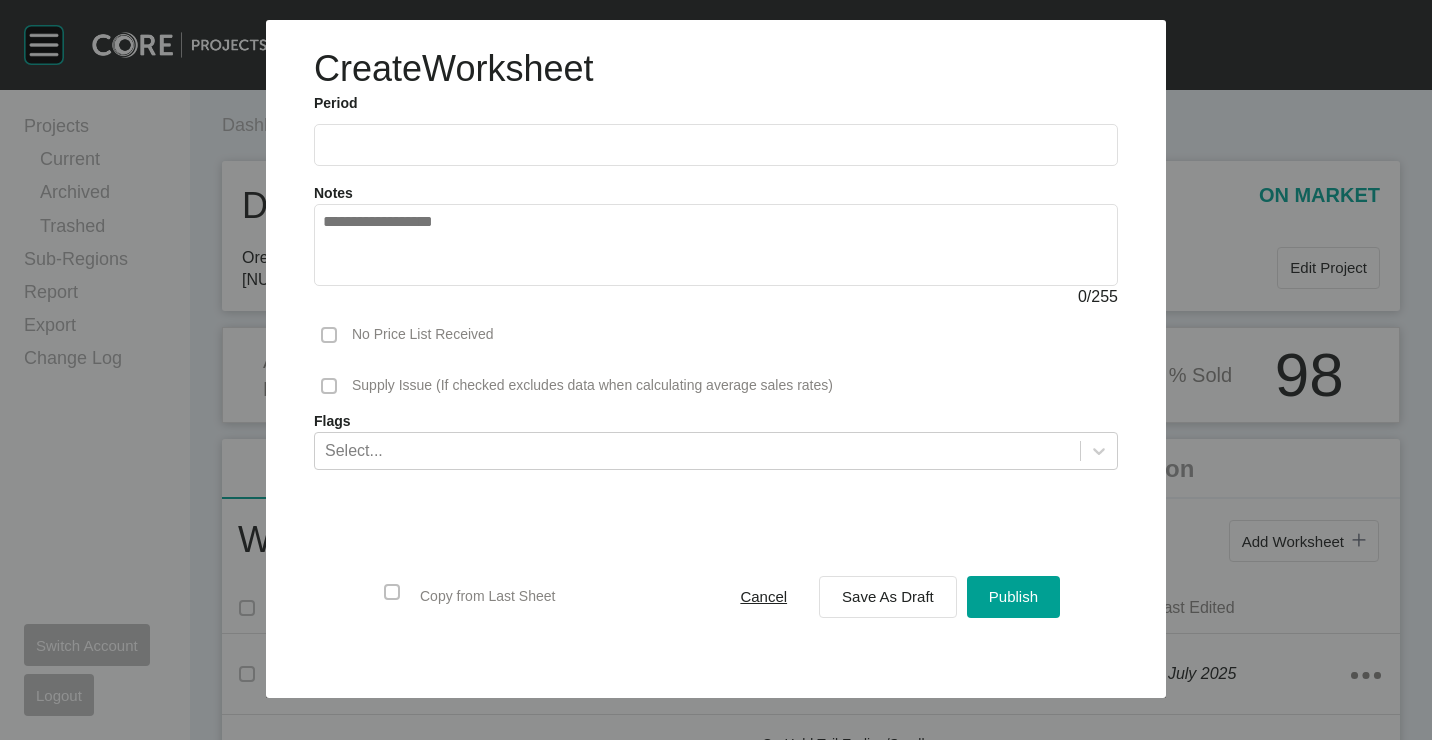 click at bounding box center [716, 145] 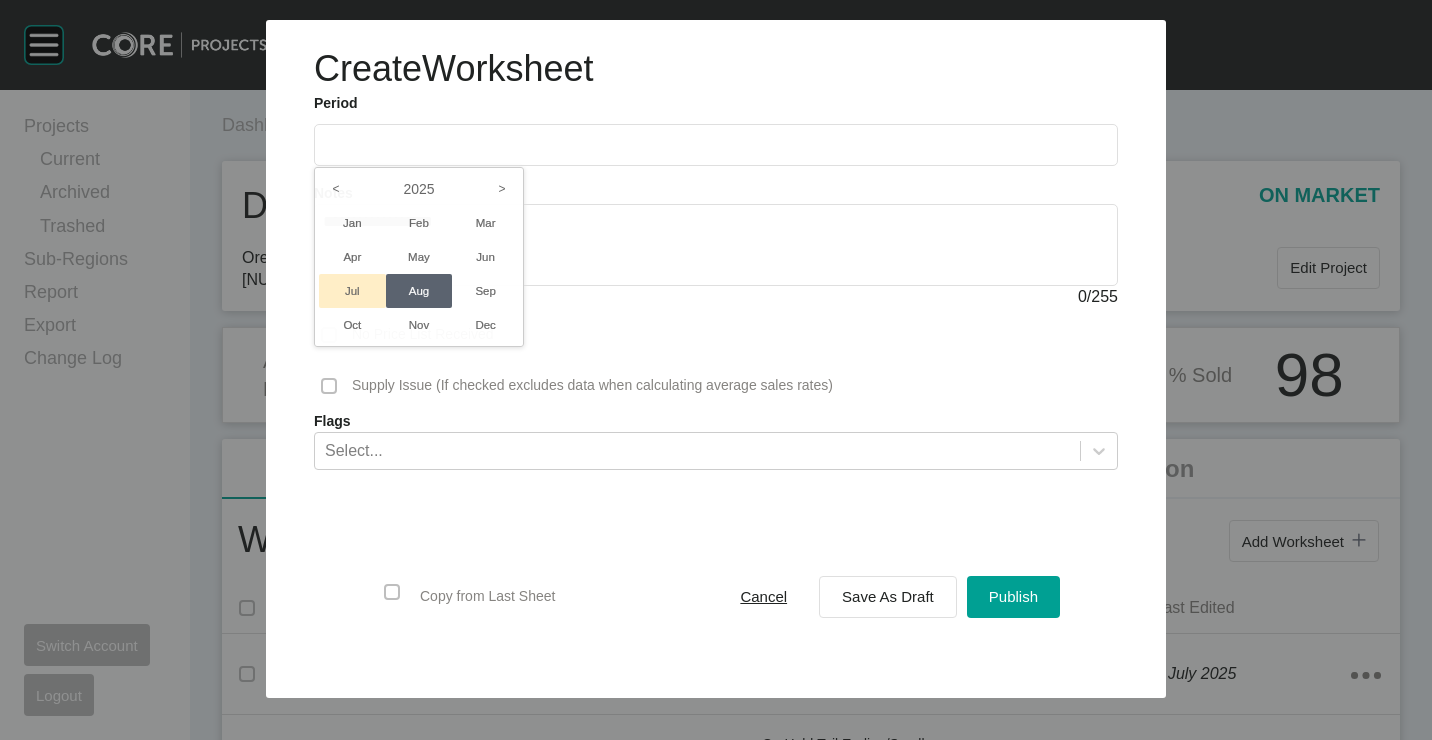 click on "Jul" at bounding box center [352, 291] 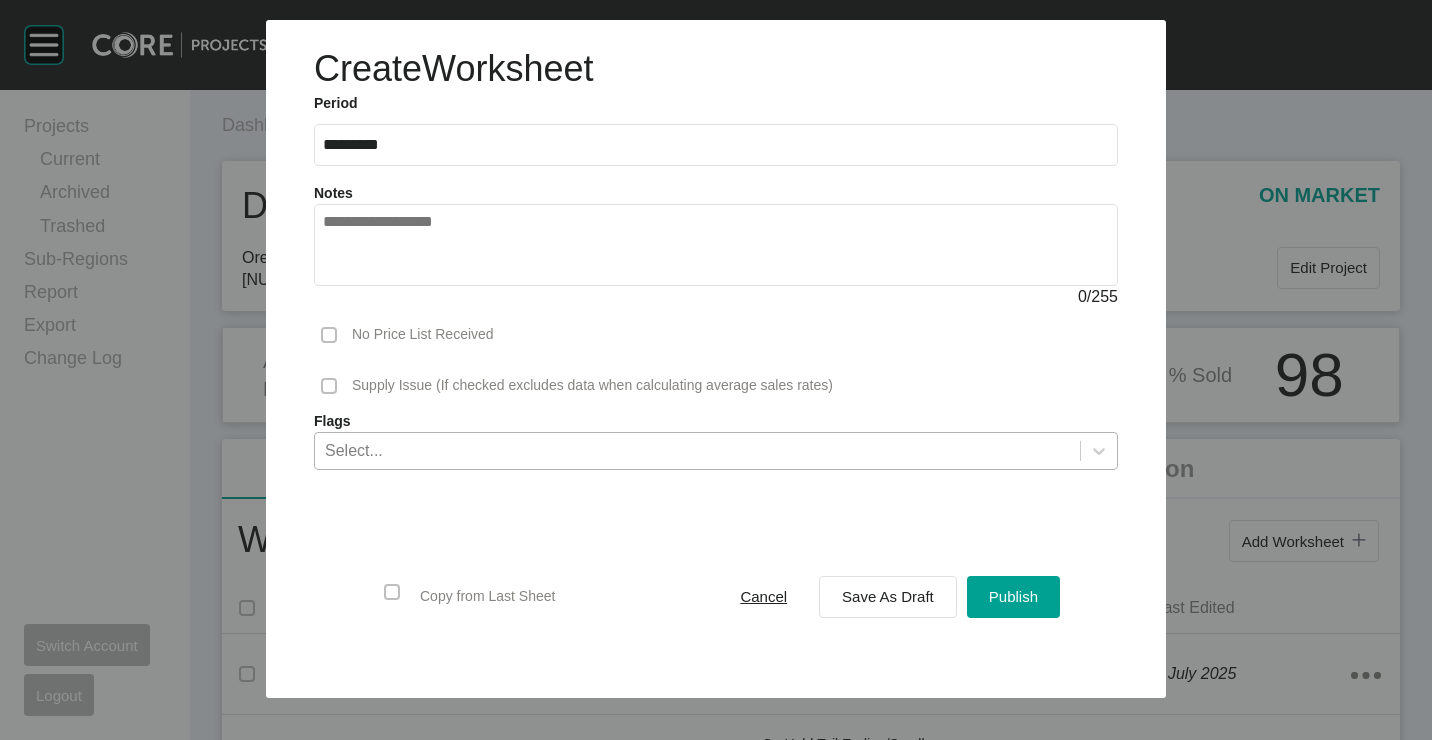 drag, startPoint x: 387, startPoint y: 399, endPoint x: 613, endPoint y: 466, distance: 235.72229 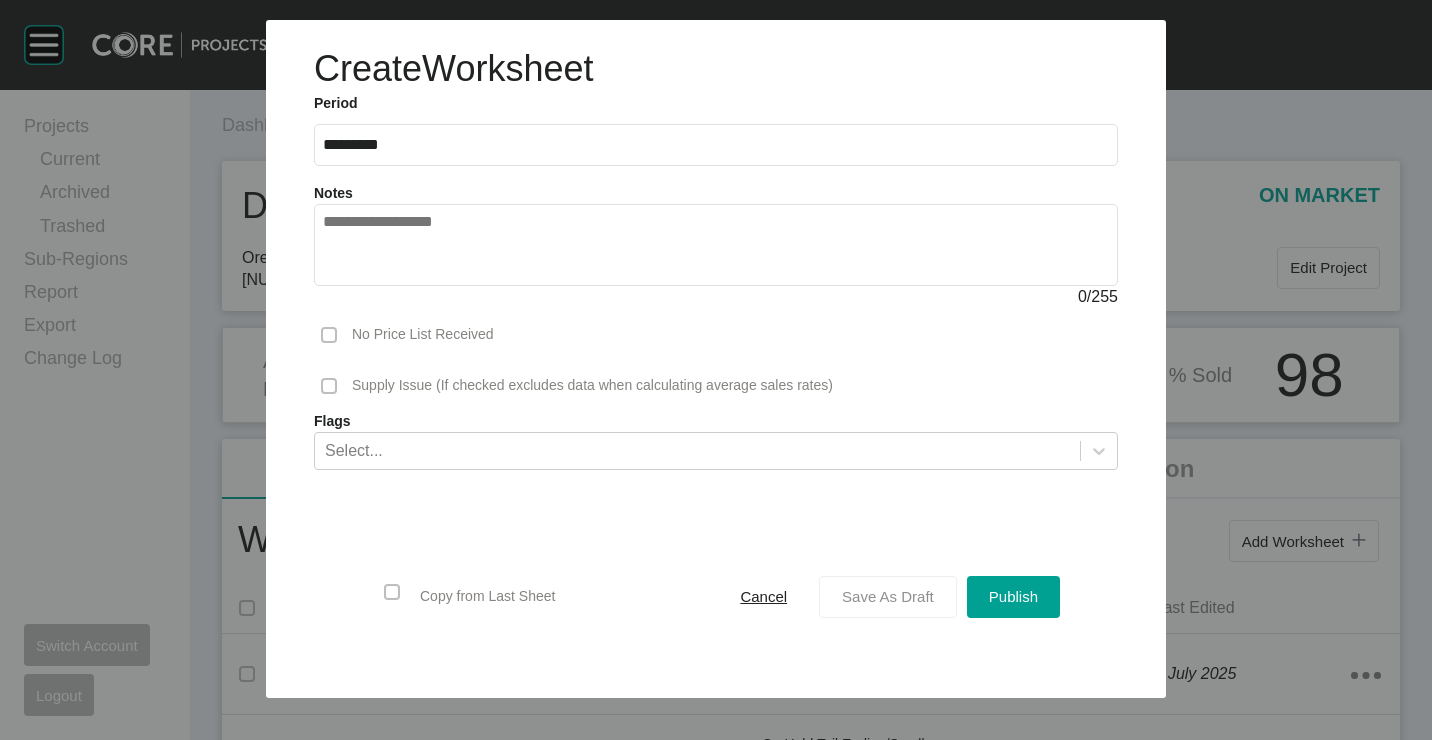 click on "Save As Draft" at bounding box center (888, 596) 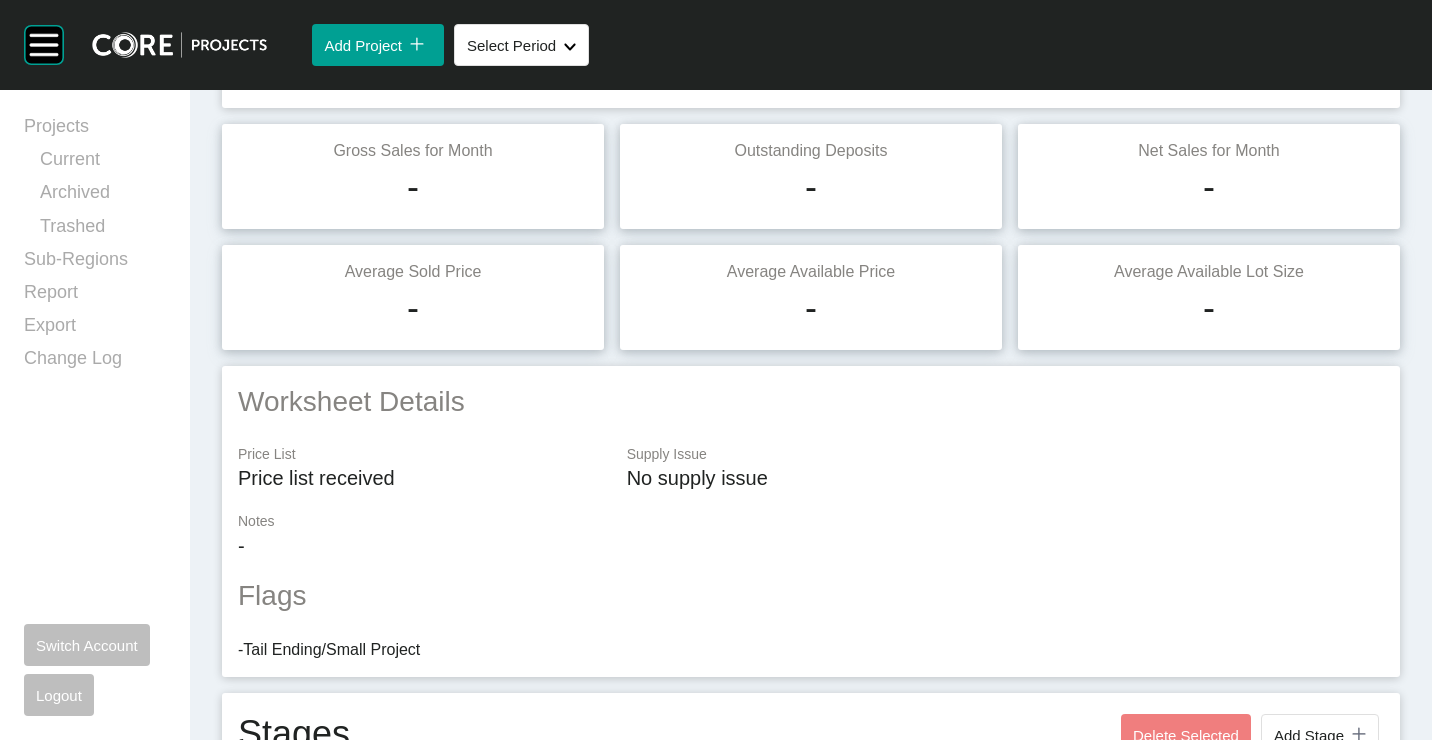 scroll, scrollTop: 0, scrollLeft: 0, axis: both 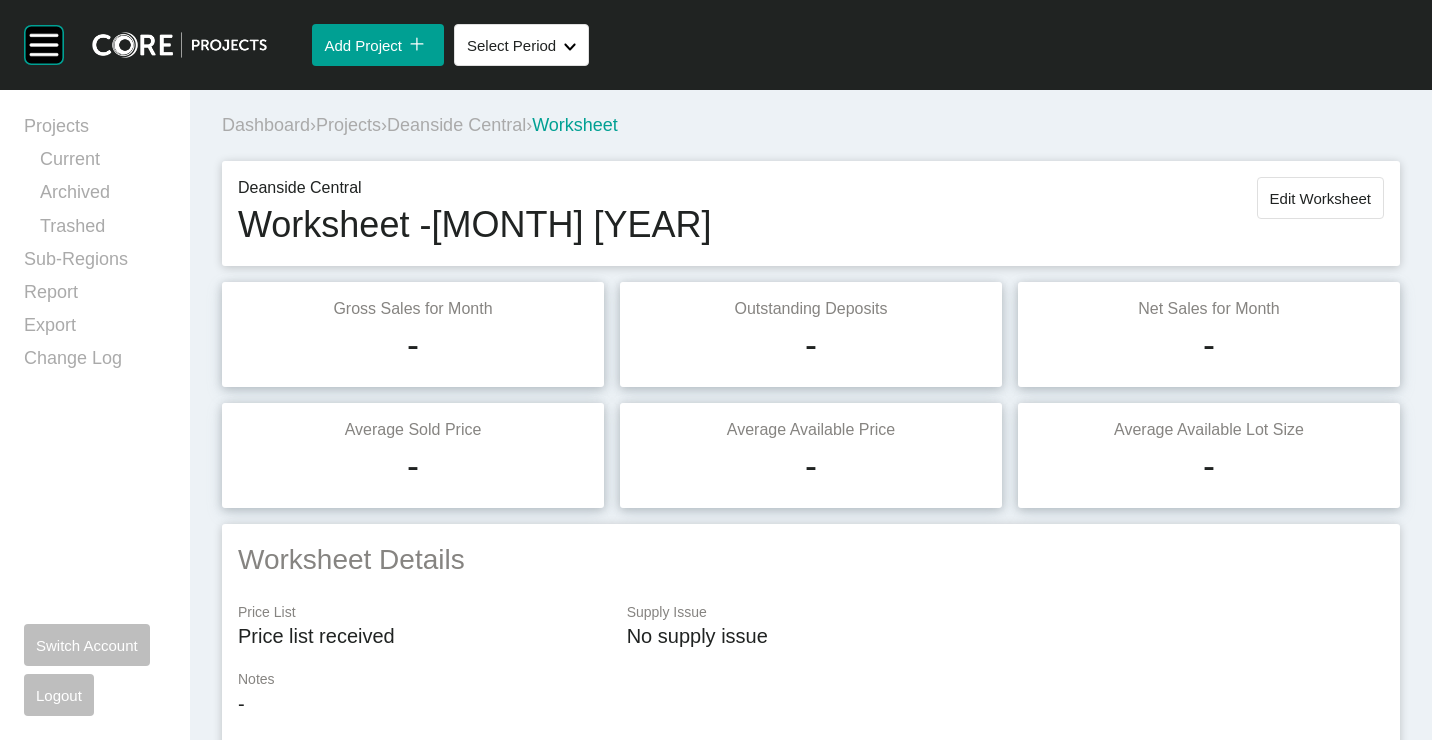 drag, startPoint x: 1287, startPoint y: 199, endPoint x: 1233, endPoint y: 205, distance: 54.33231 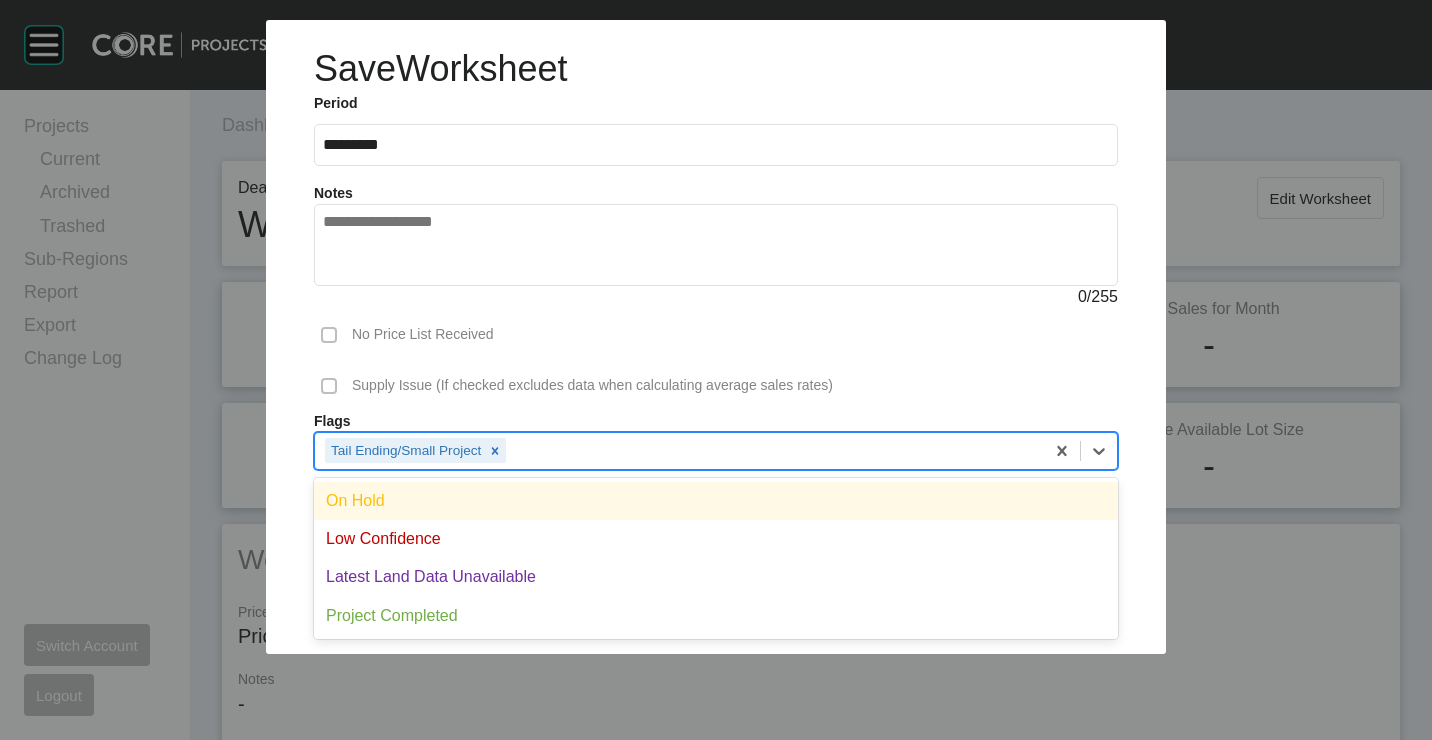 click on "Tail Ending/Small Project" at bounding box center [679, 450] 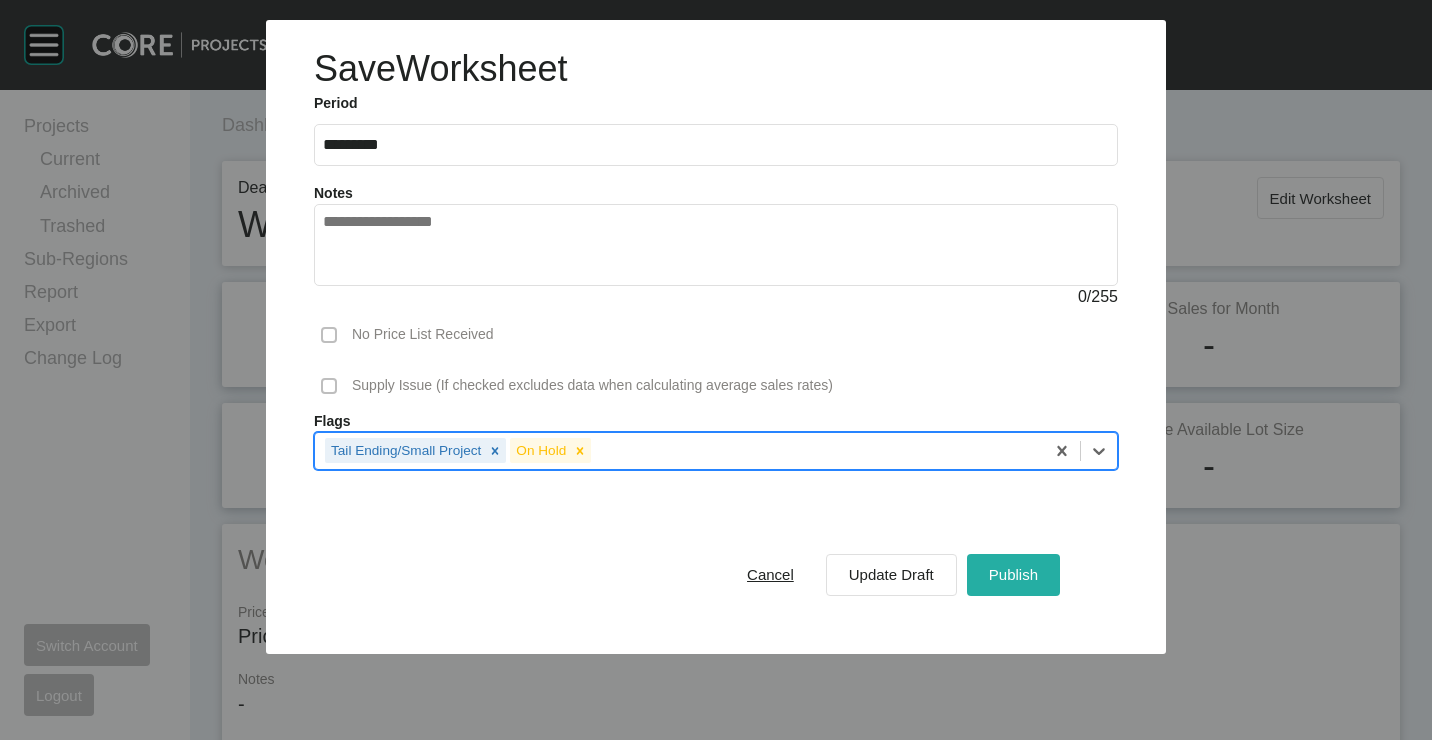 click on "Publish" at bounding box center [1013, 574] 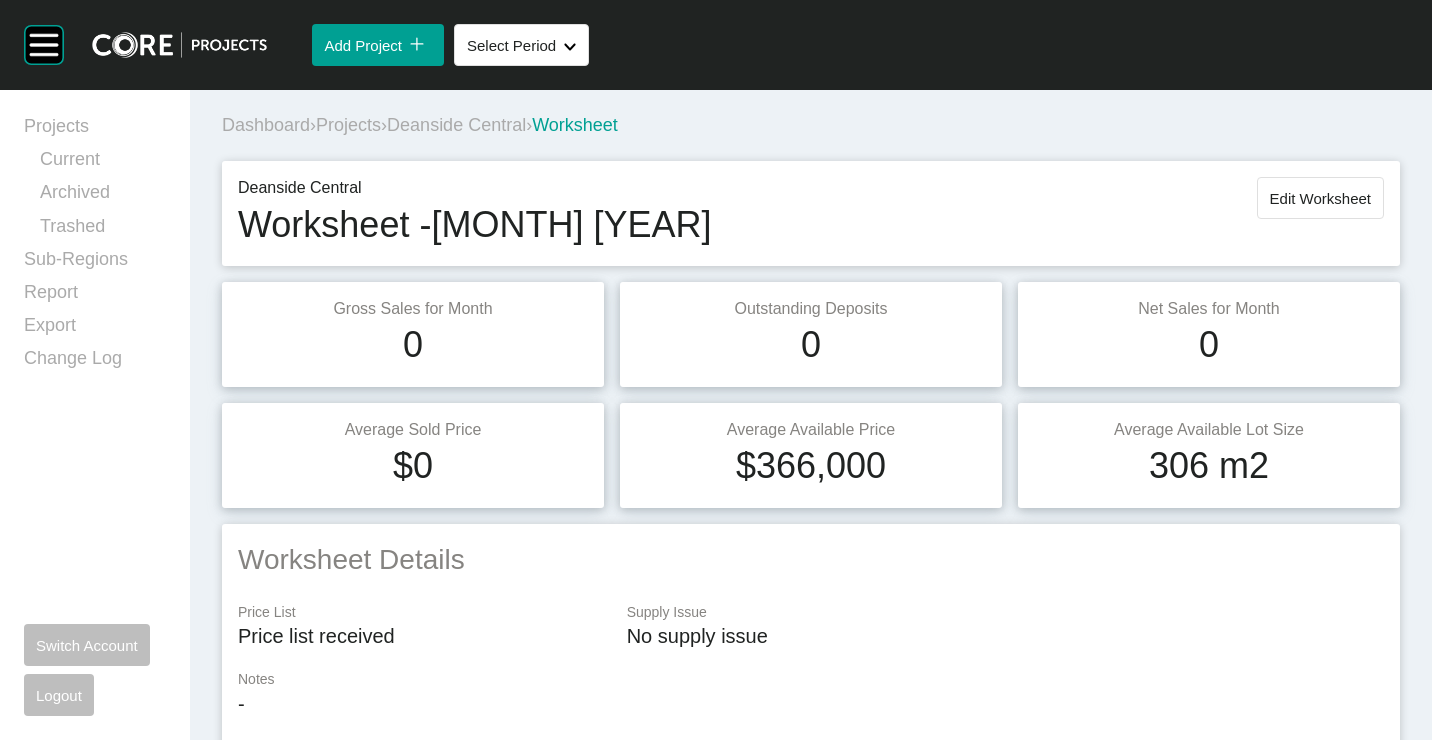 click on "Projects" at bounding box center (348, 125) 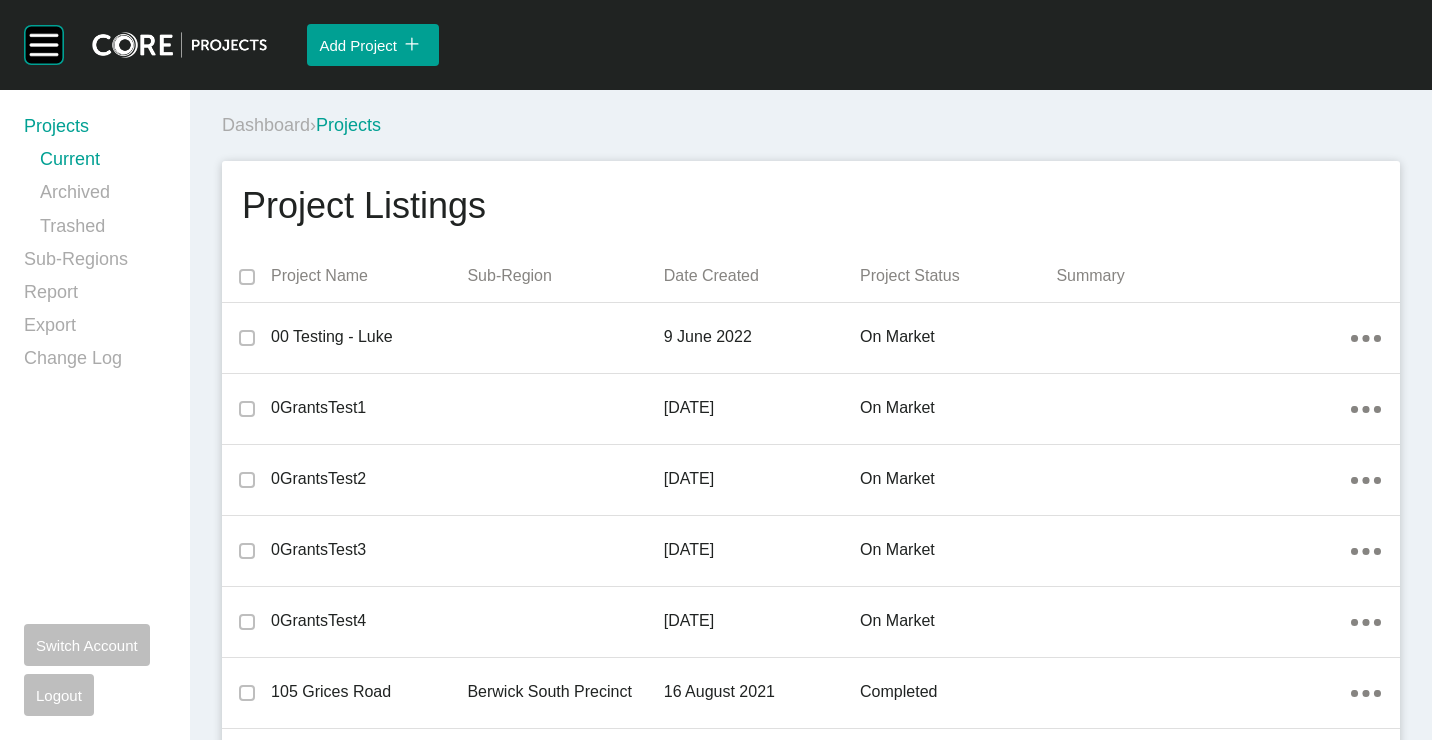 scroll, scrollTop: 11611, scrollLeft: 0, axis: vertical 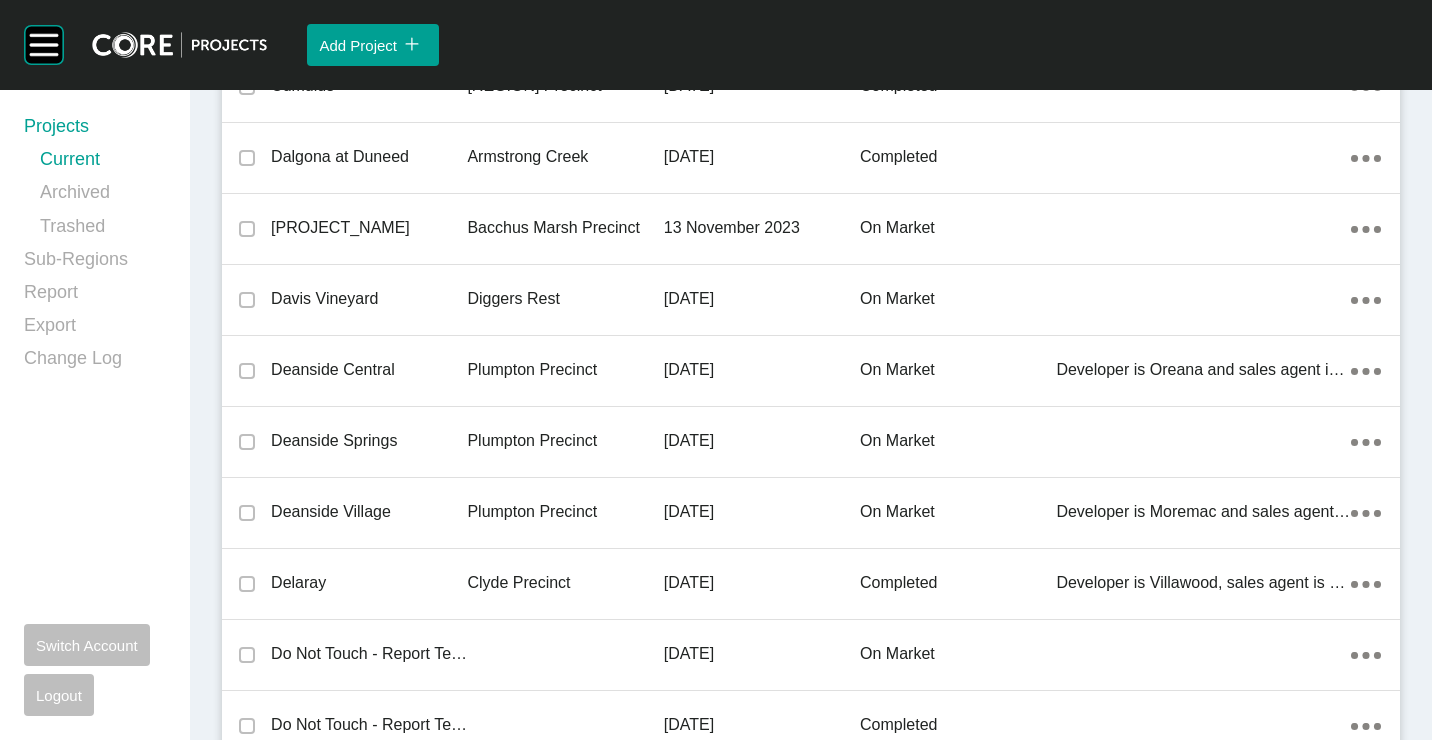 drag, startPoint x: 397, startPoint y: 441, endPoint x: 1024, endPoint y: 659, distance: 663.817 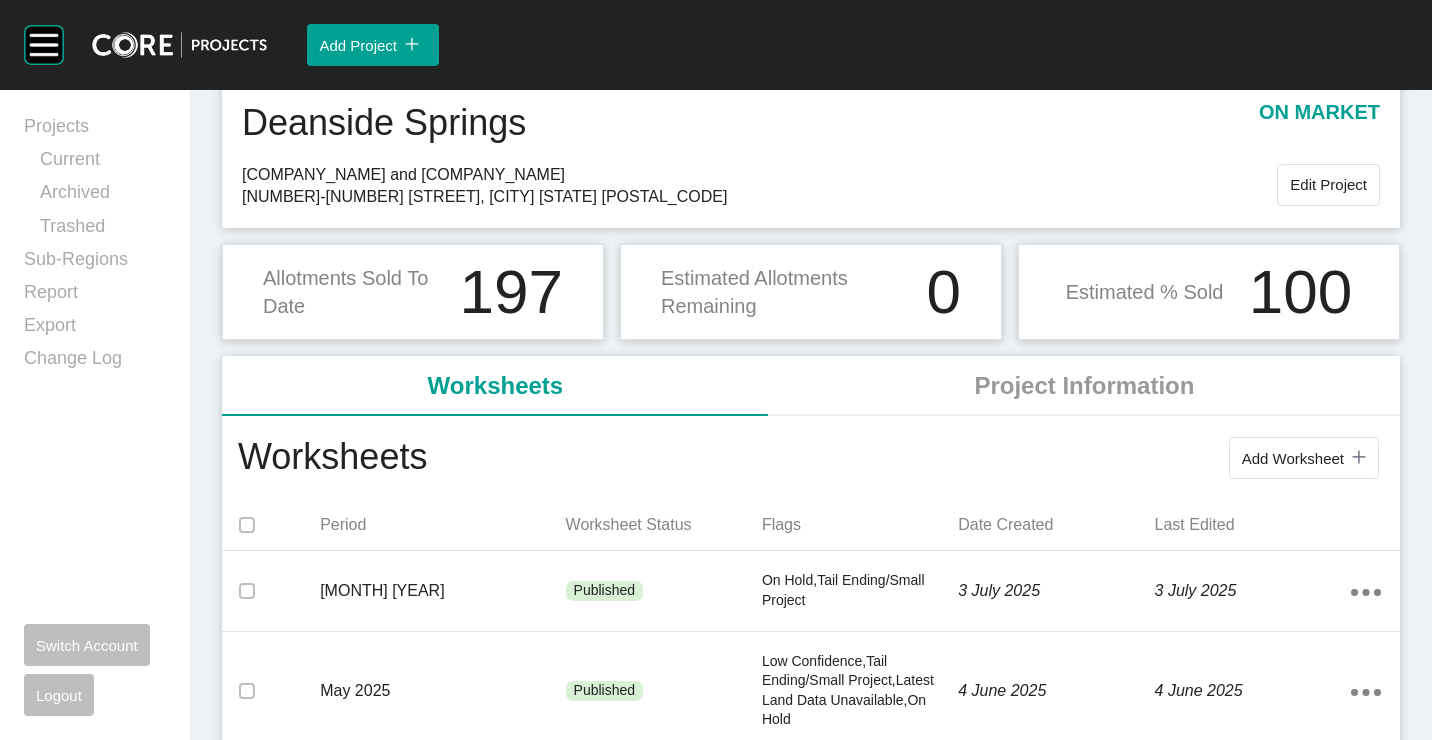 scroll, scrollTop: 100, scrollLeft: 0, axis: vertical 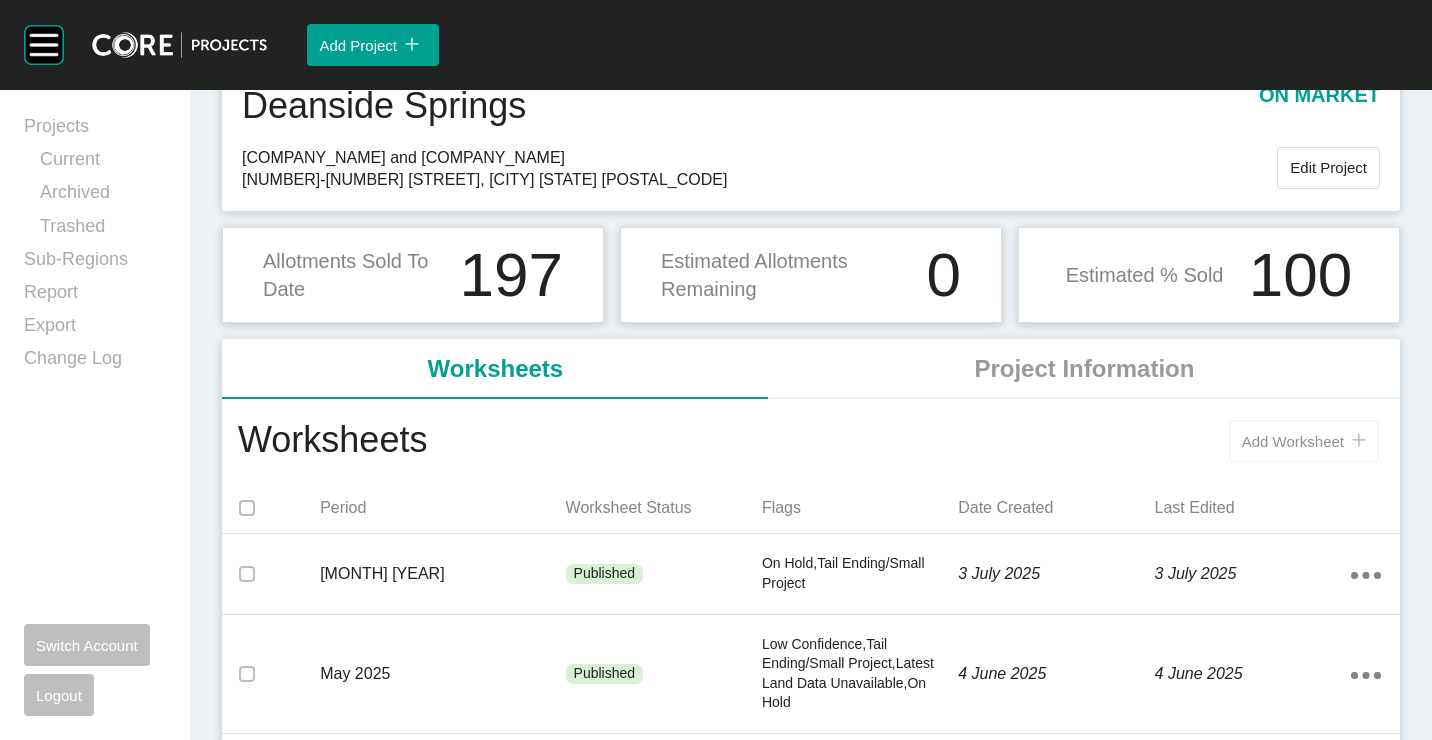 click on "Add Worksheet icon/tick copy 11 Created with Sketch." at bounding box center [1304, 441] 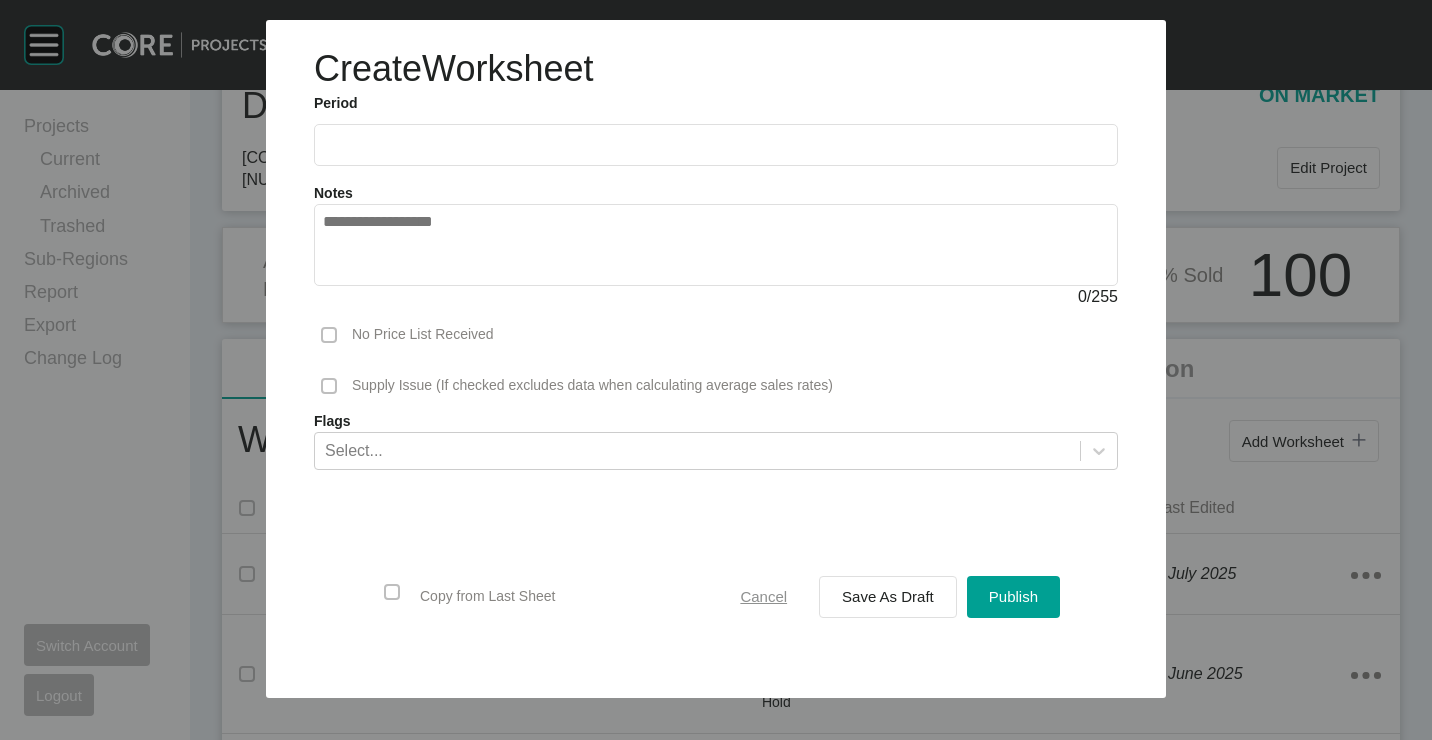 click on "Cancel" at bounding box center [763, 596] 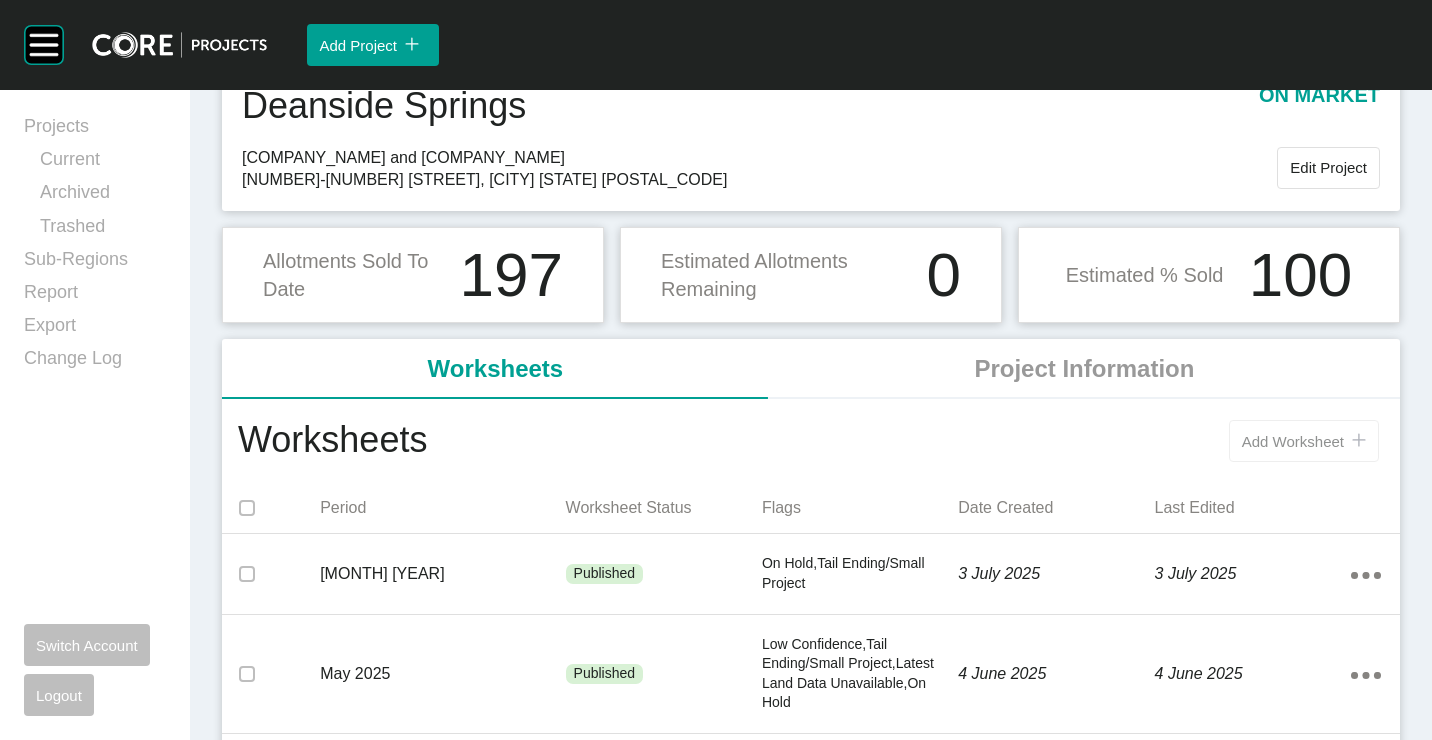 click on "Add Worksheet" at bounding box center [1293, 441] 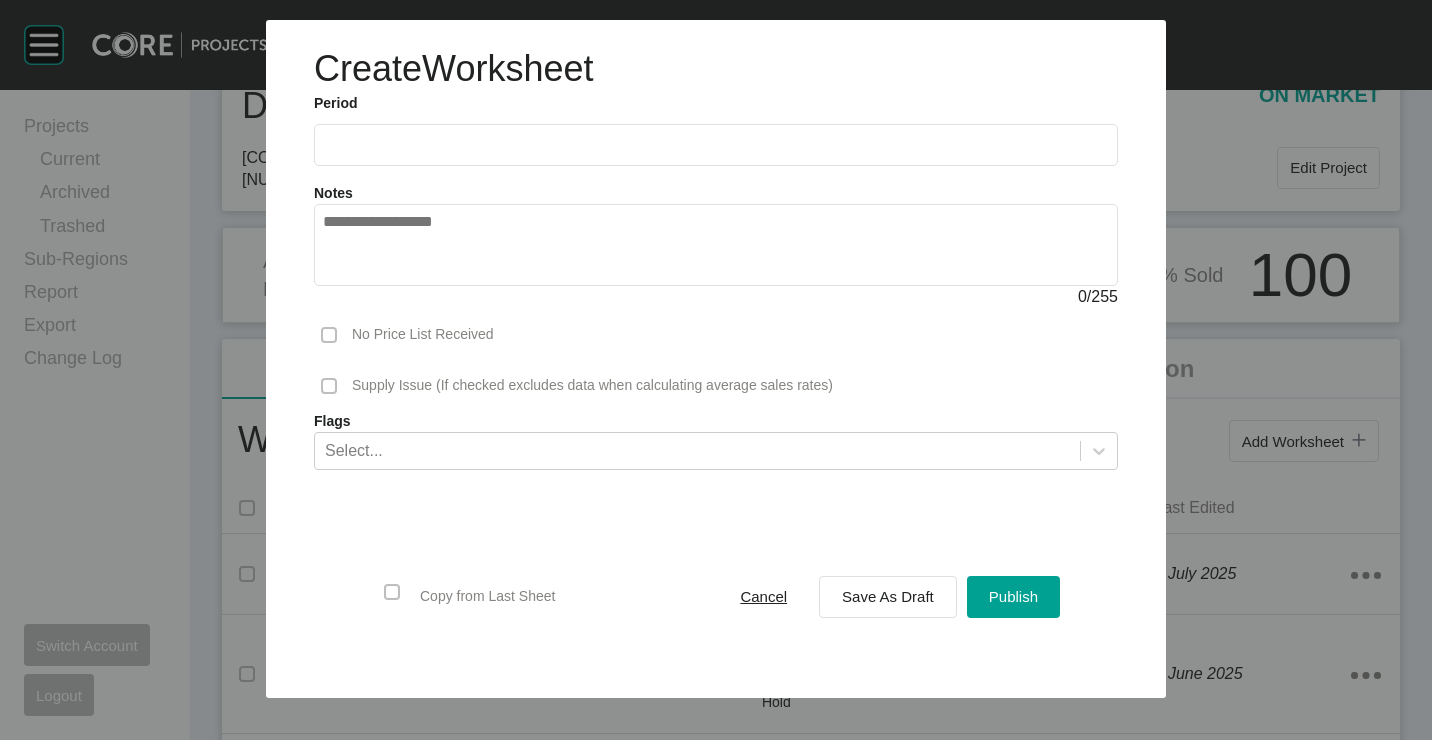 click at bounding box center (716, 144) 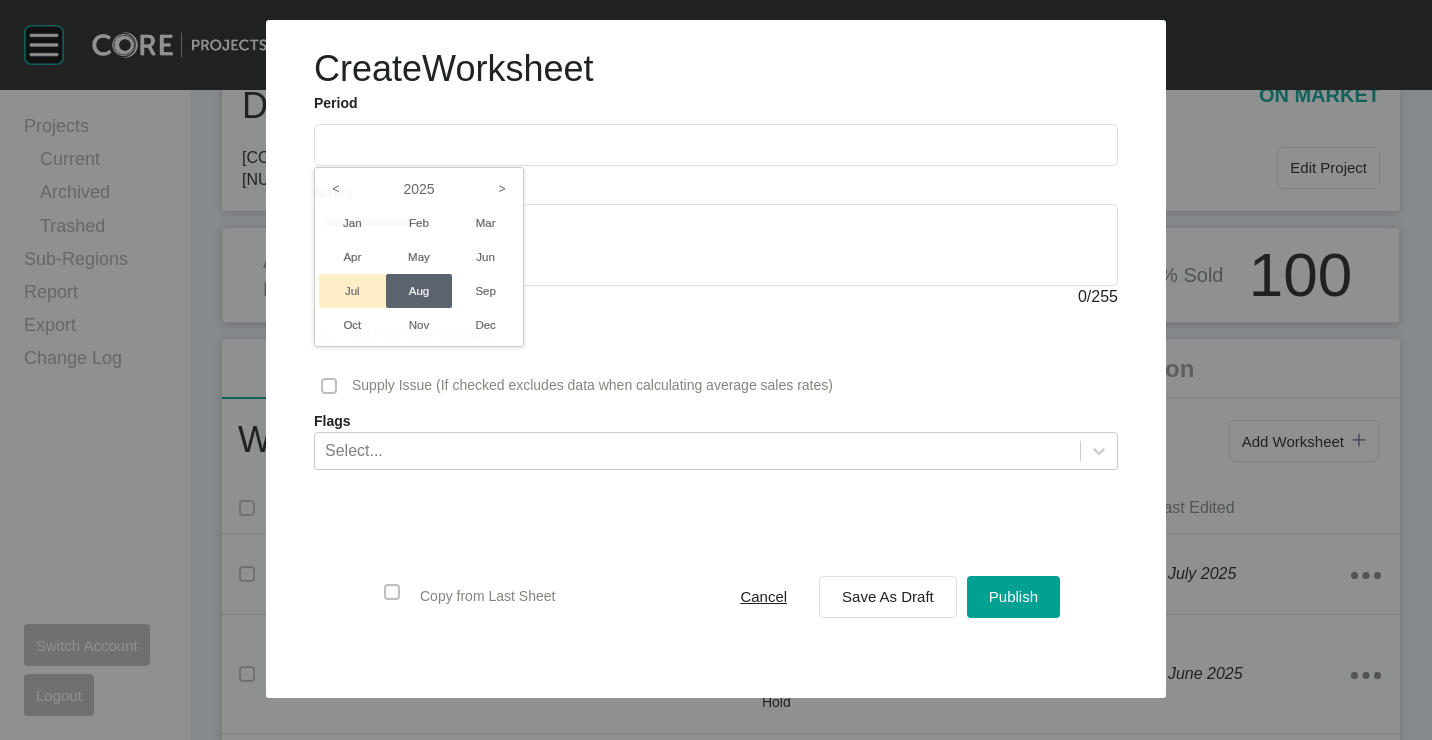 click on "Jul" at bounding box center [352, 291] 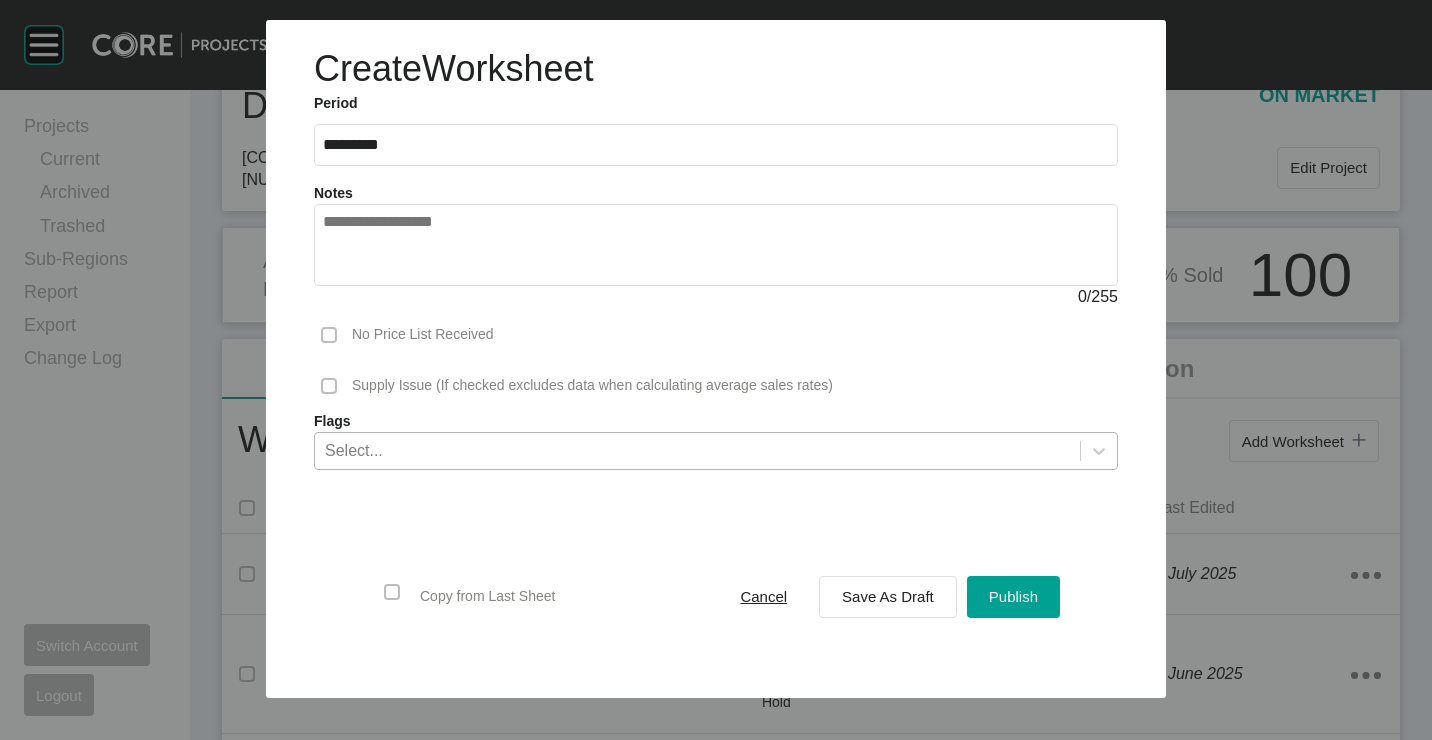 click on "Select..." at bounding box center (697, 450) 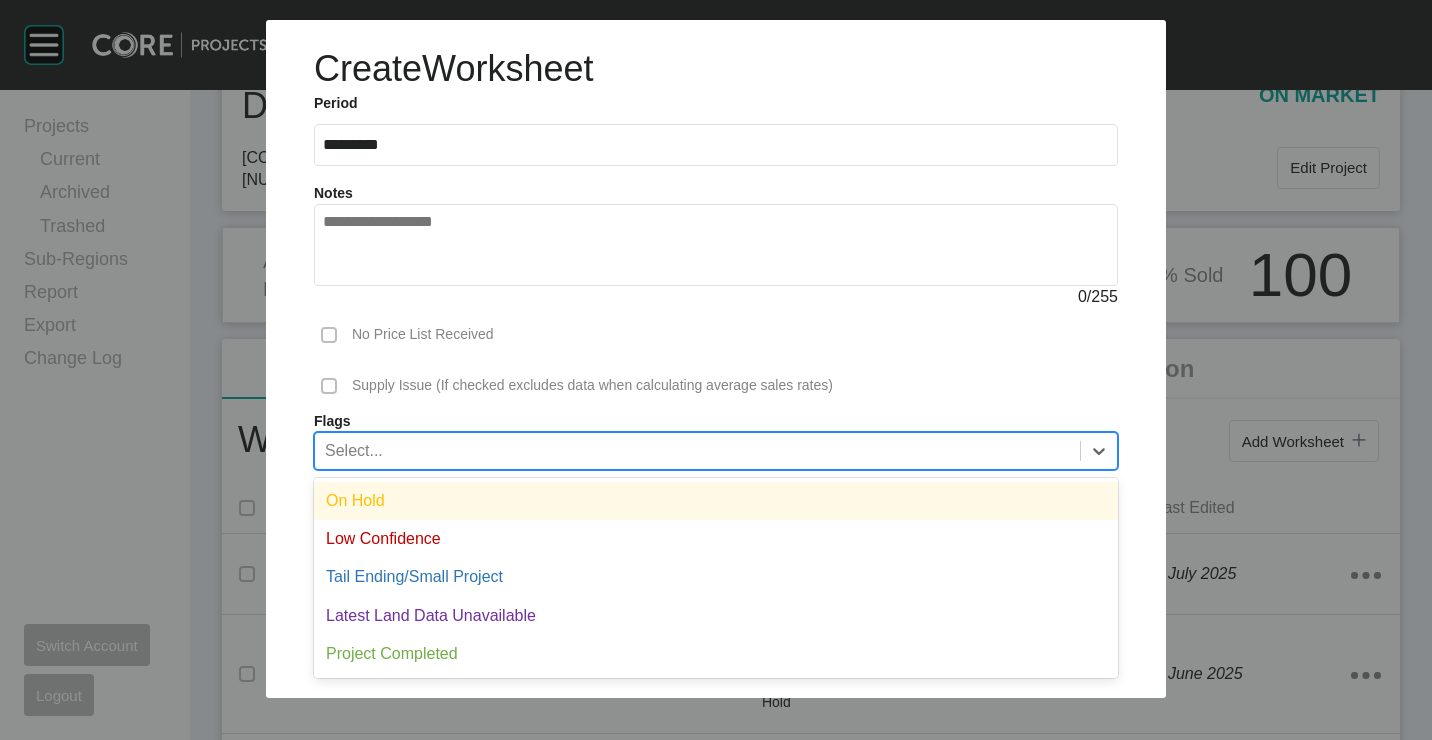 click on "On Hold" at bounding box center (716, 501) 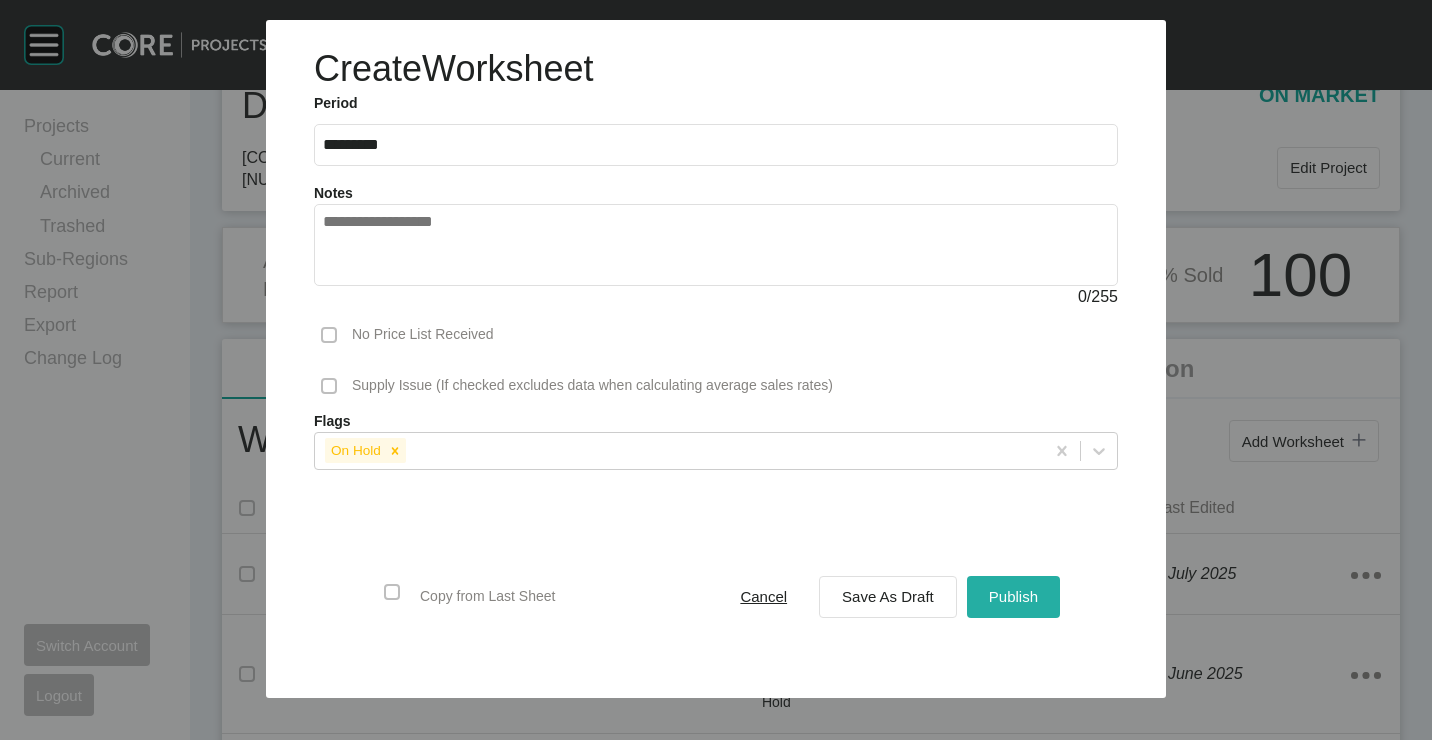 click on "Publish" at bounding box center [1013, 596] 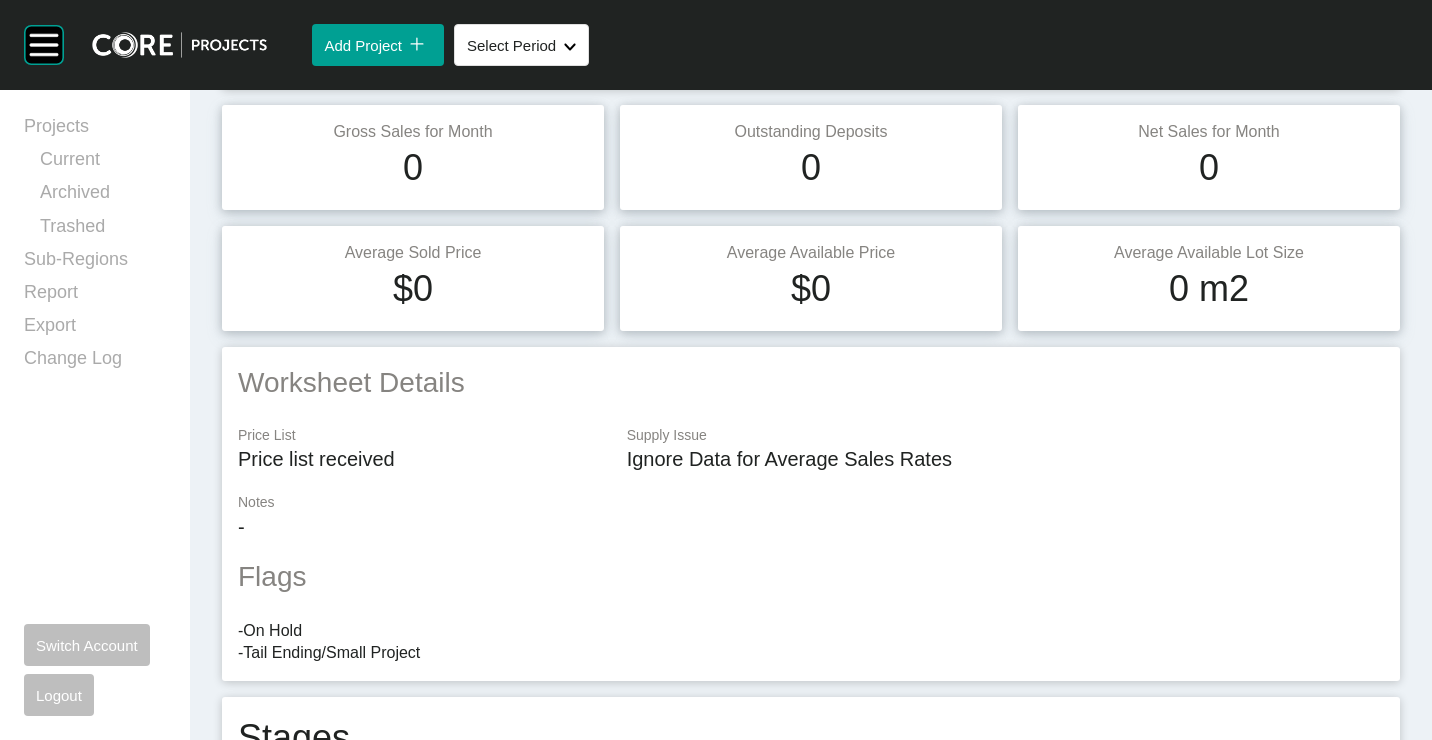 scroll, scrollTop: 0, scrollLeft: 0, axis: both 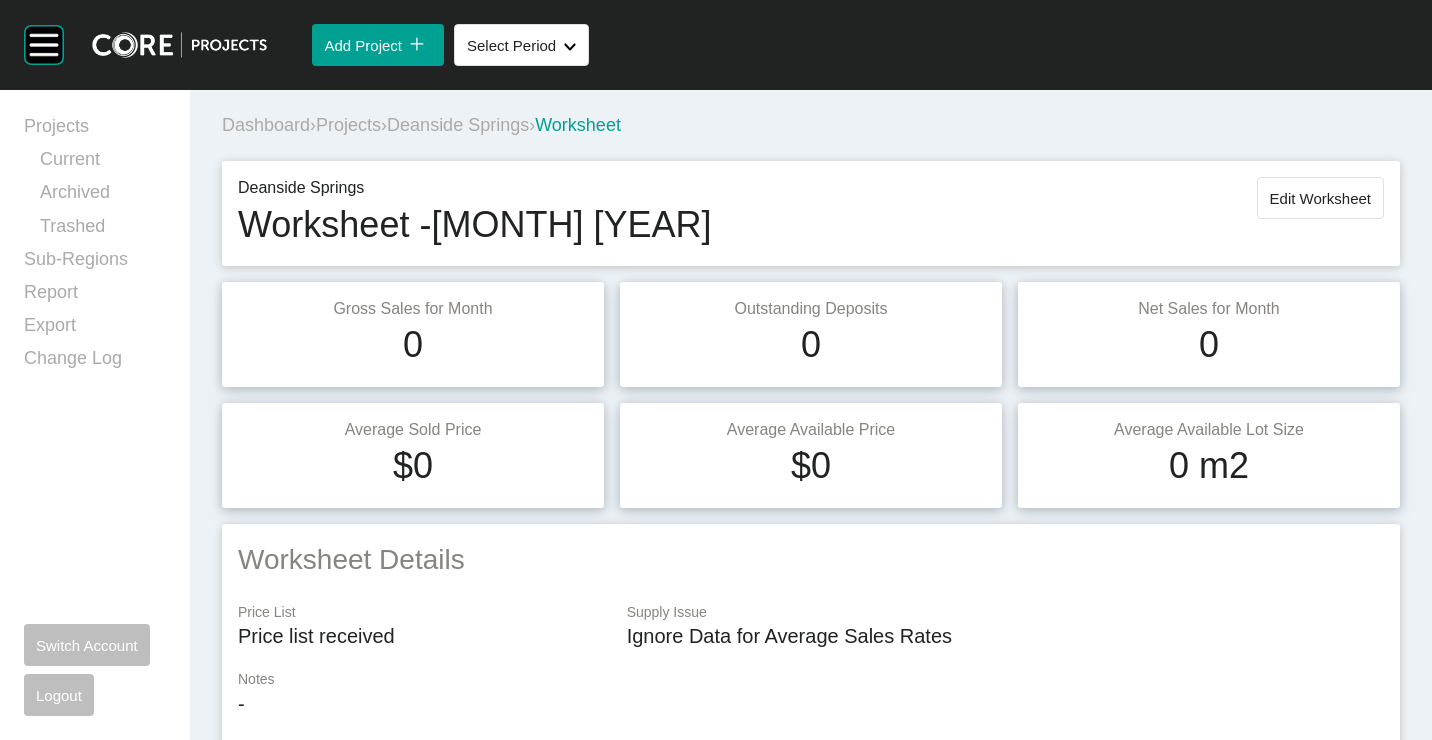 click on "Projects" at bounding box center [348, 125] 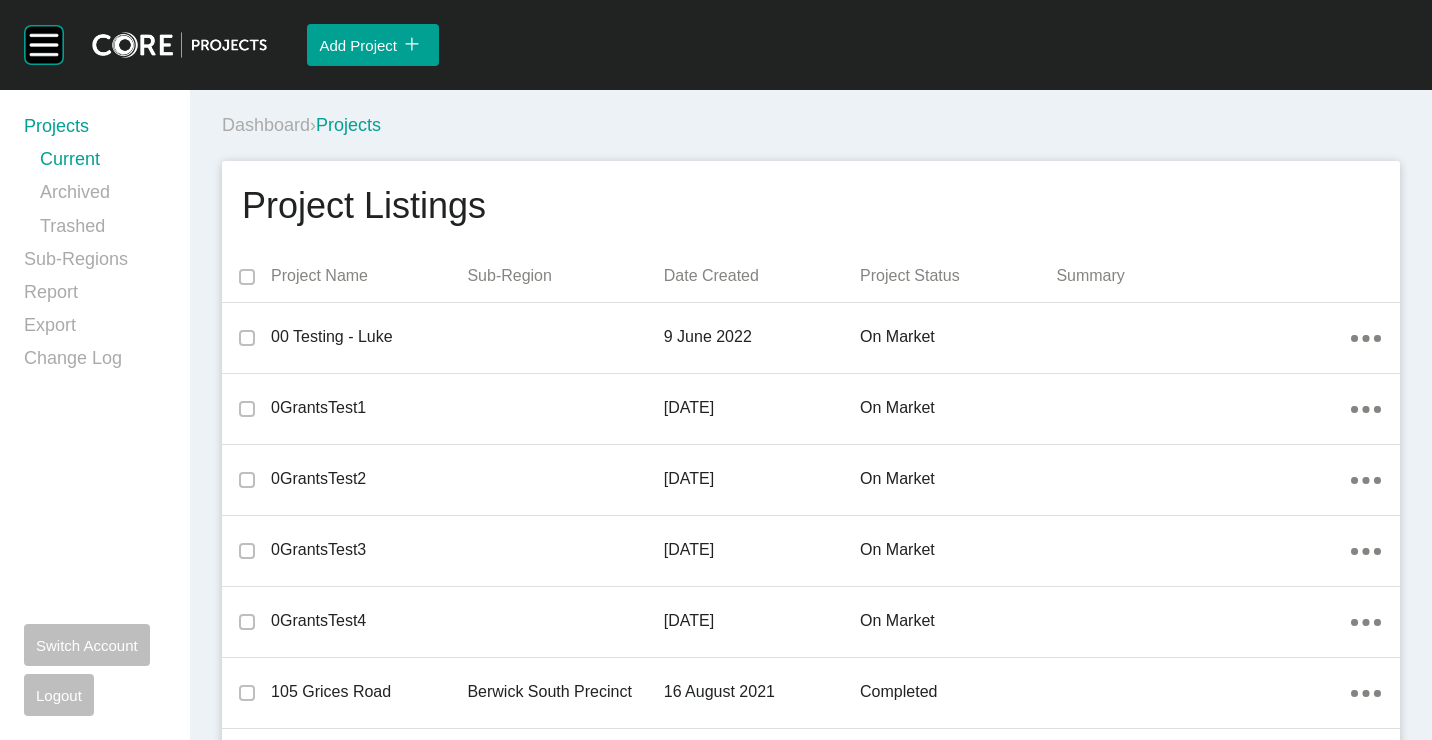 scroll, scrollTop: 11611, scrollLeft: 0, axis: vertical 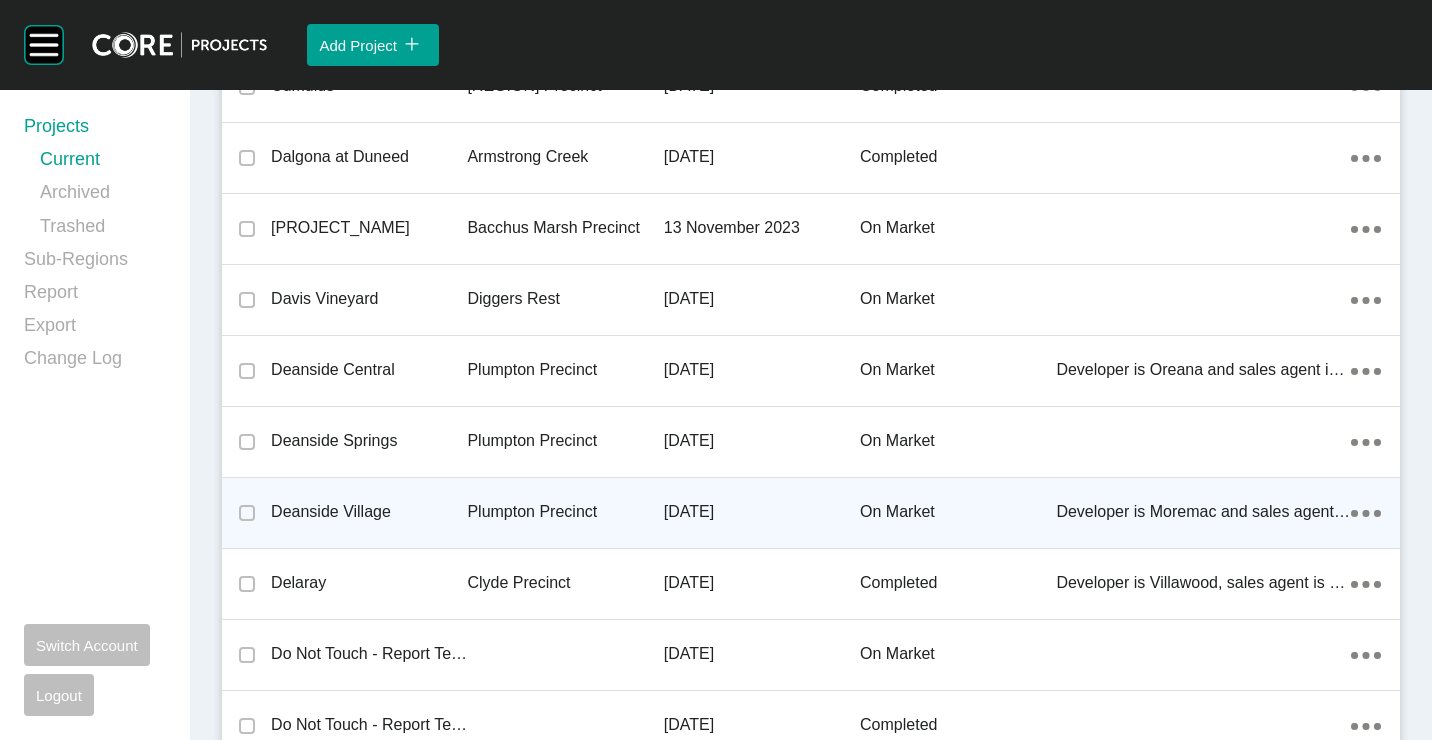 click on "Plumpton Precinct" at bounding box center [565, 512] 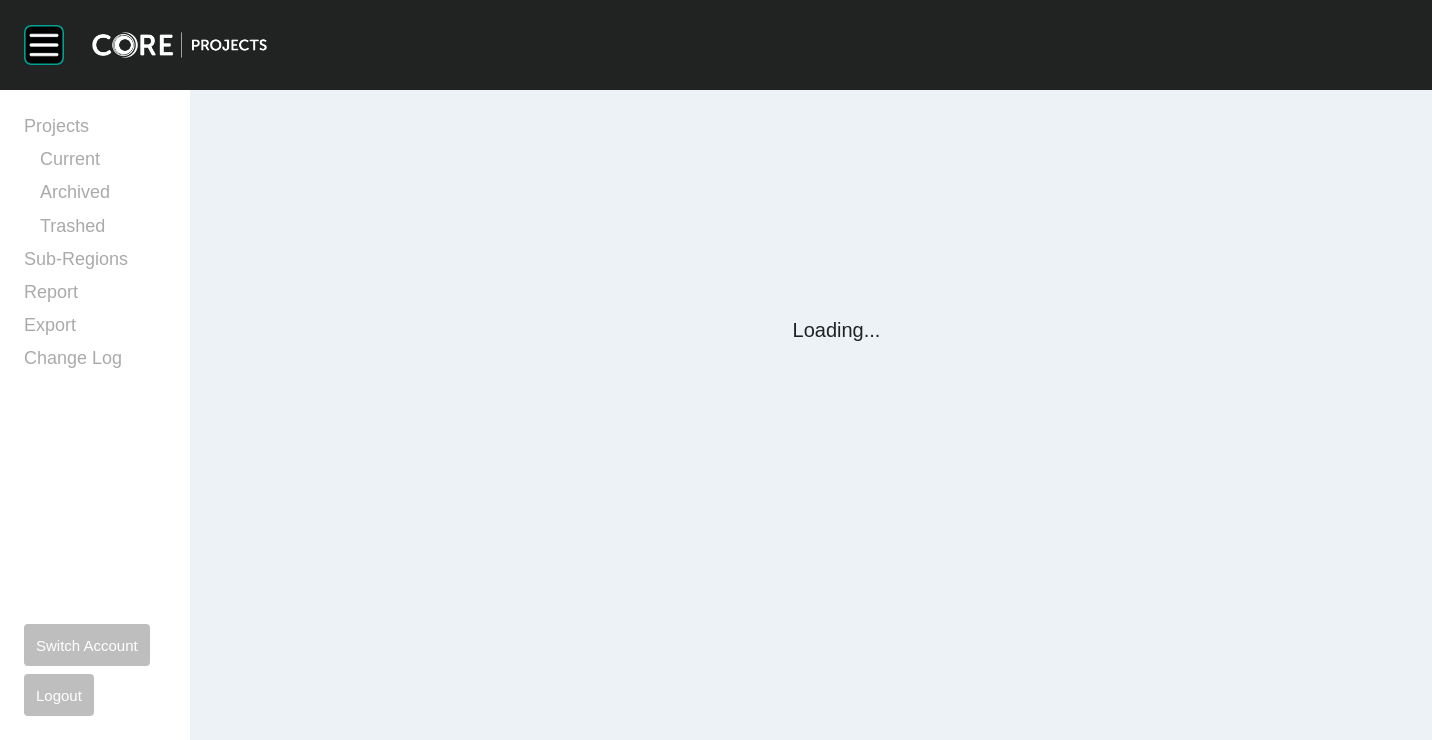 scroll, scrollTop: 0, scrollLeft: 0, axis: both 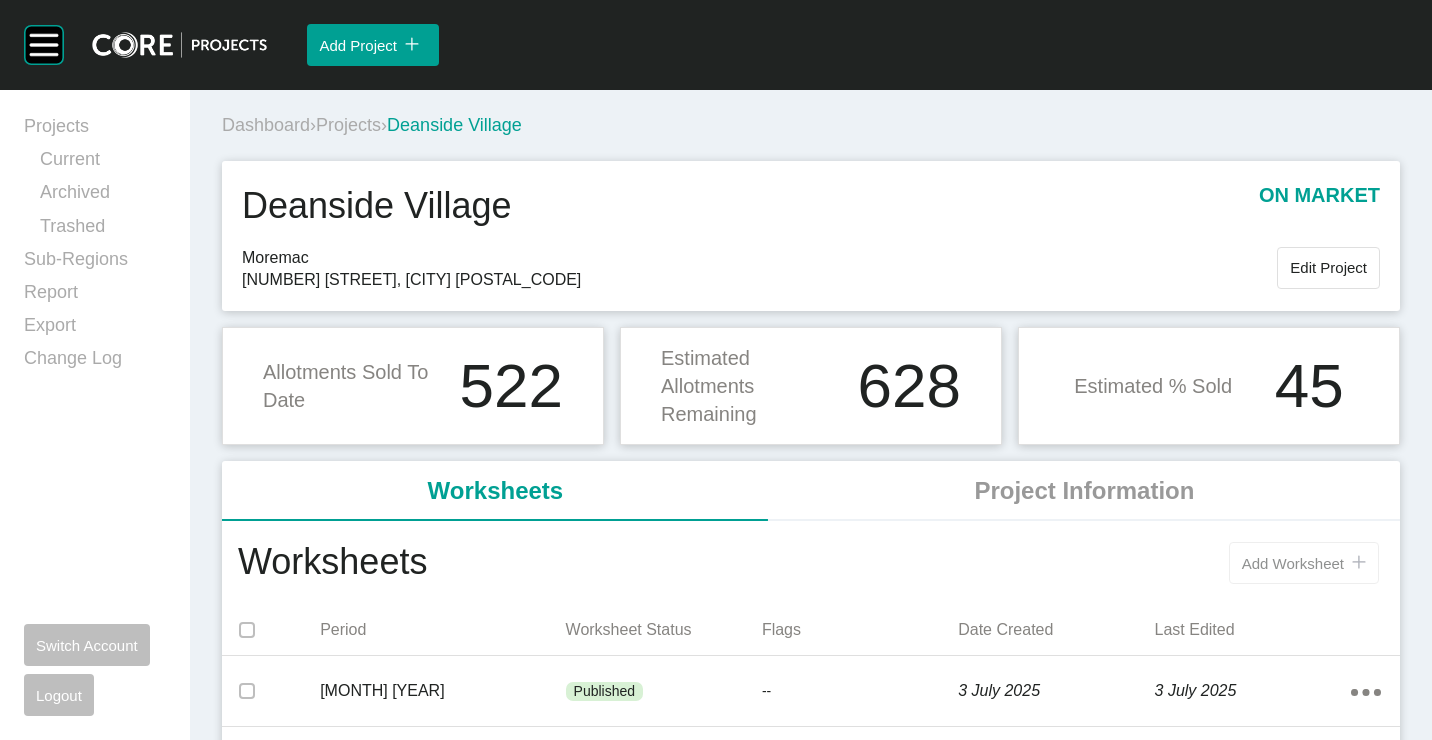 click on "Add Worksheet" at bounding box center [1293, 563] 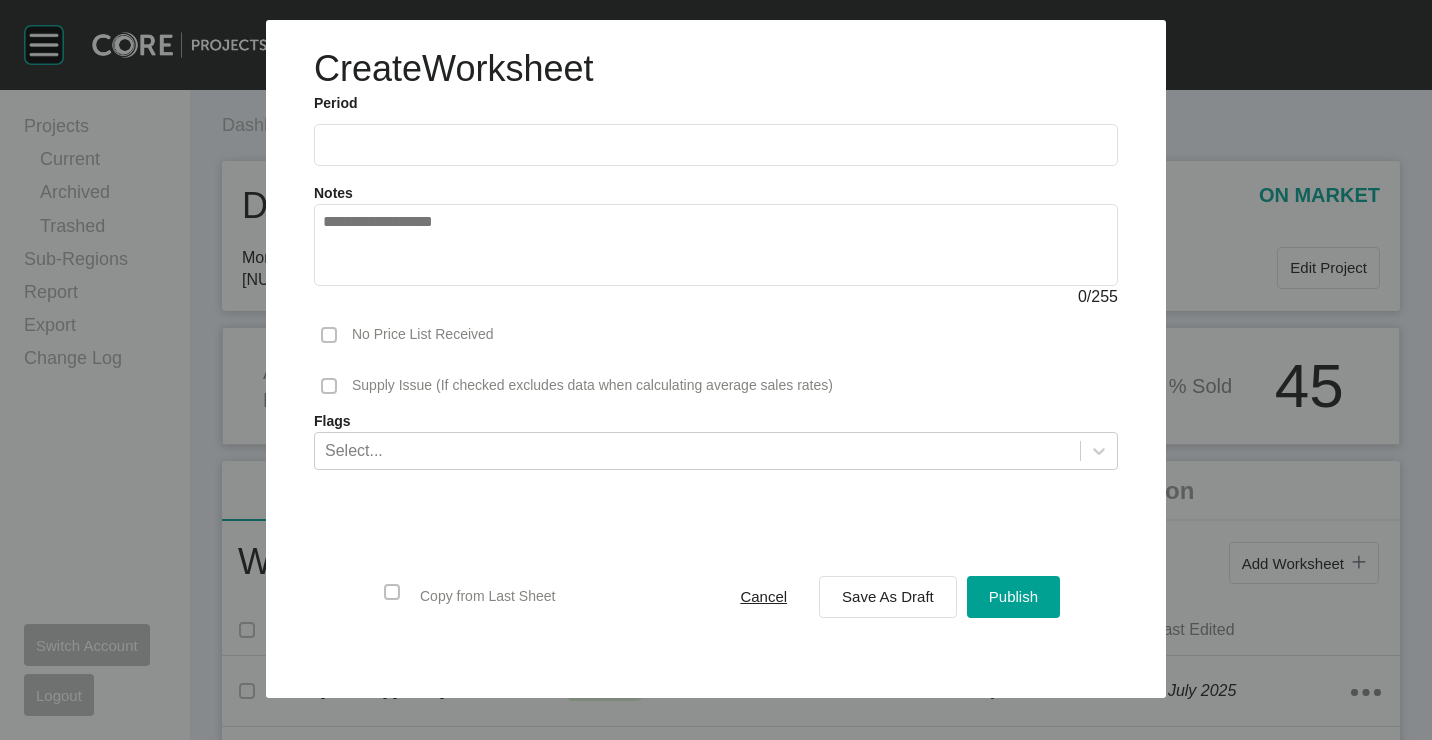 click at bounding box center [716, 144] 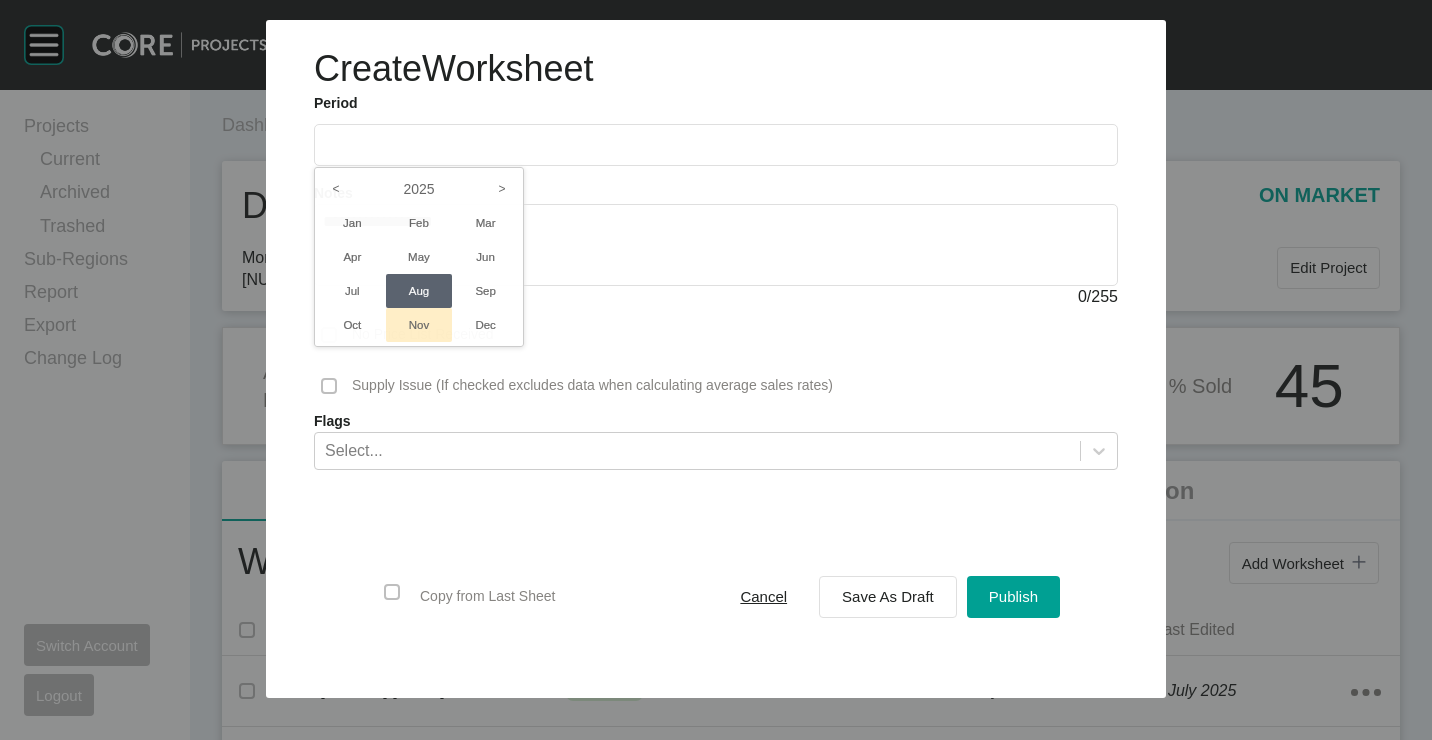 click on "Jul" at bounding box center (352, 291) 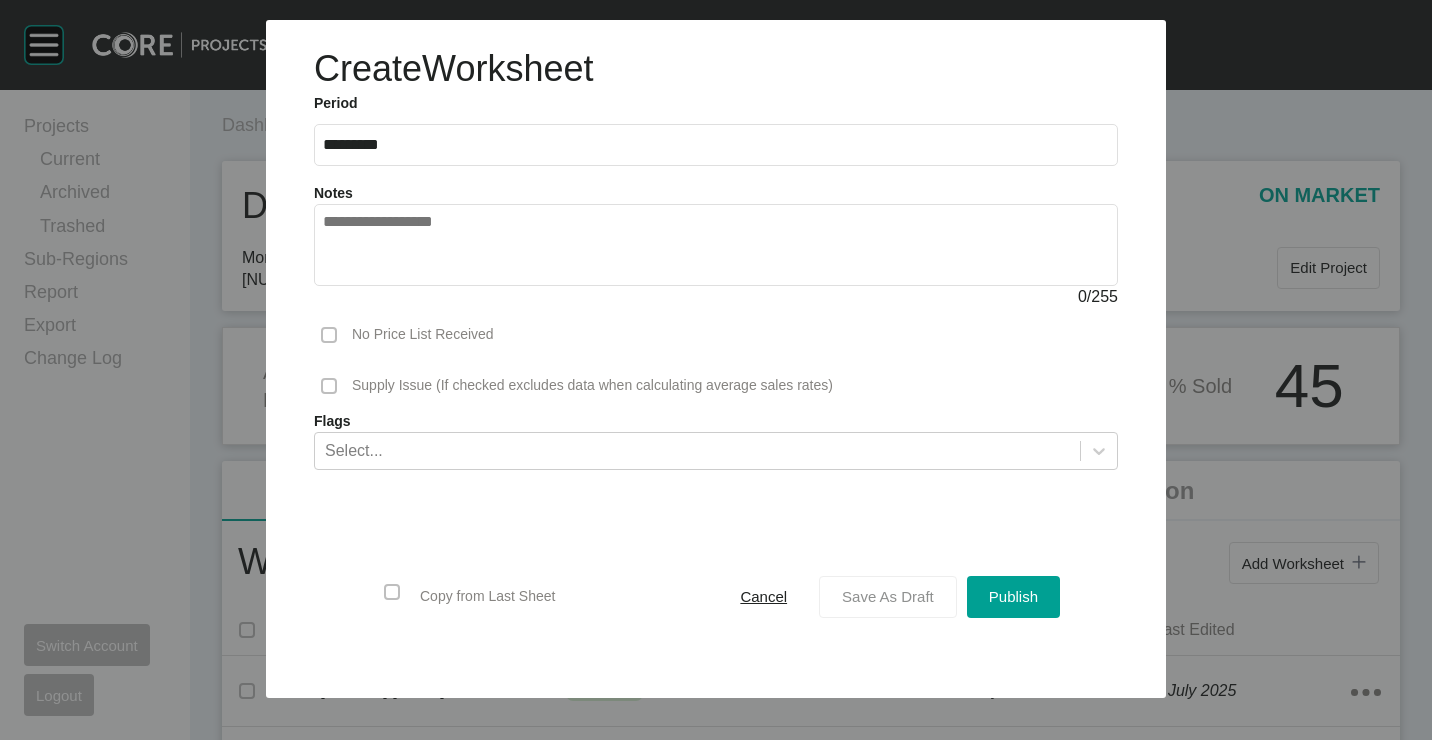 click on "Save As Draft" at bounding box center [888, 596] 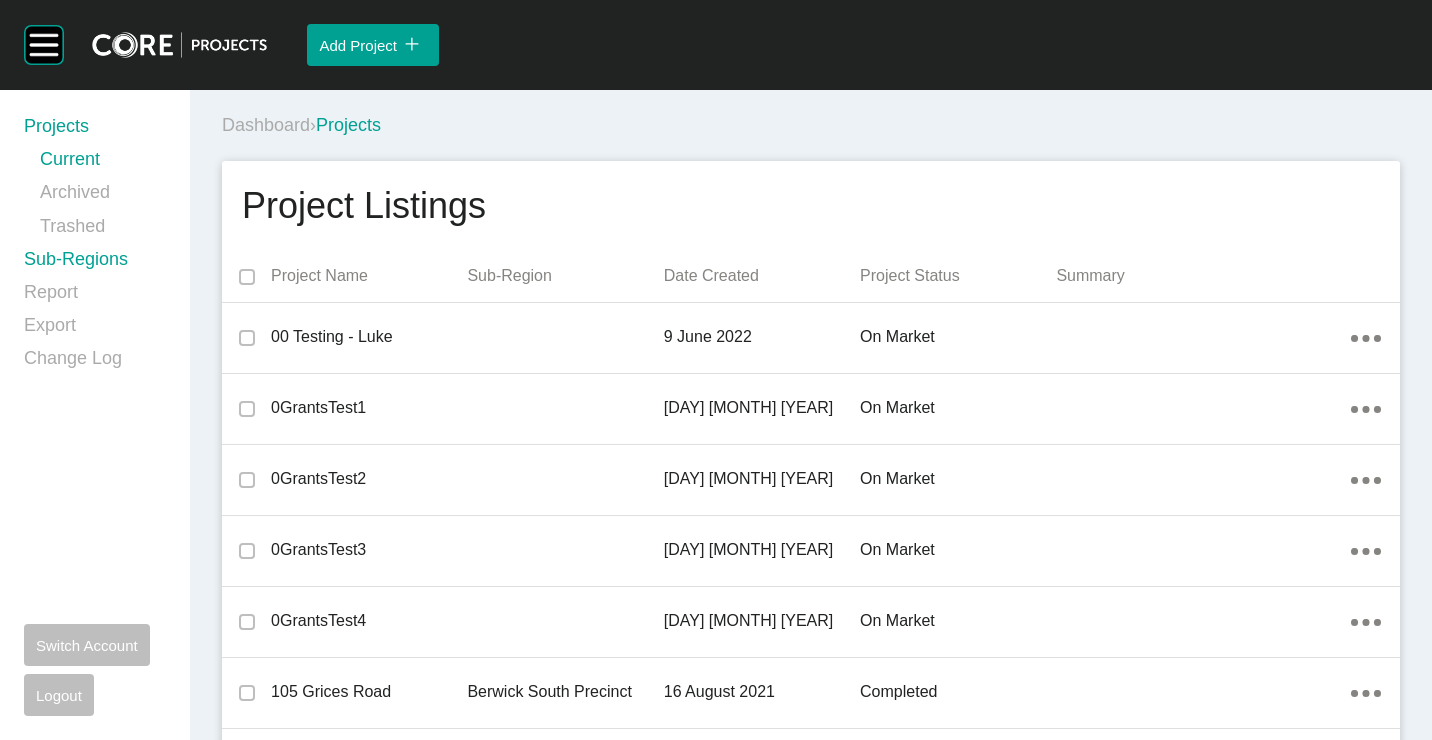 scroll, scrollTop: 0, scrollLeft: 0, axis: both 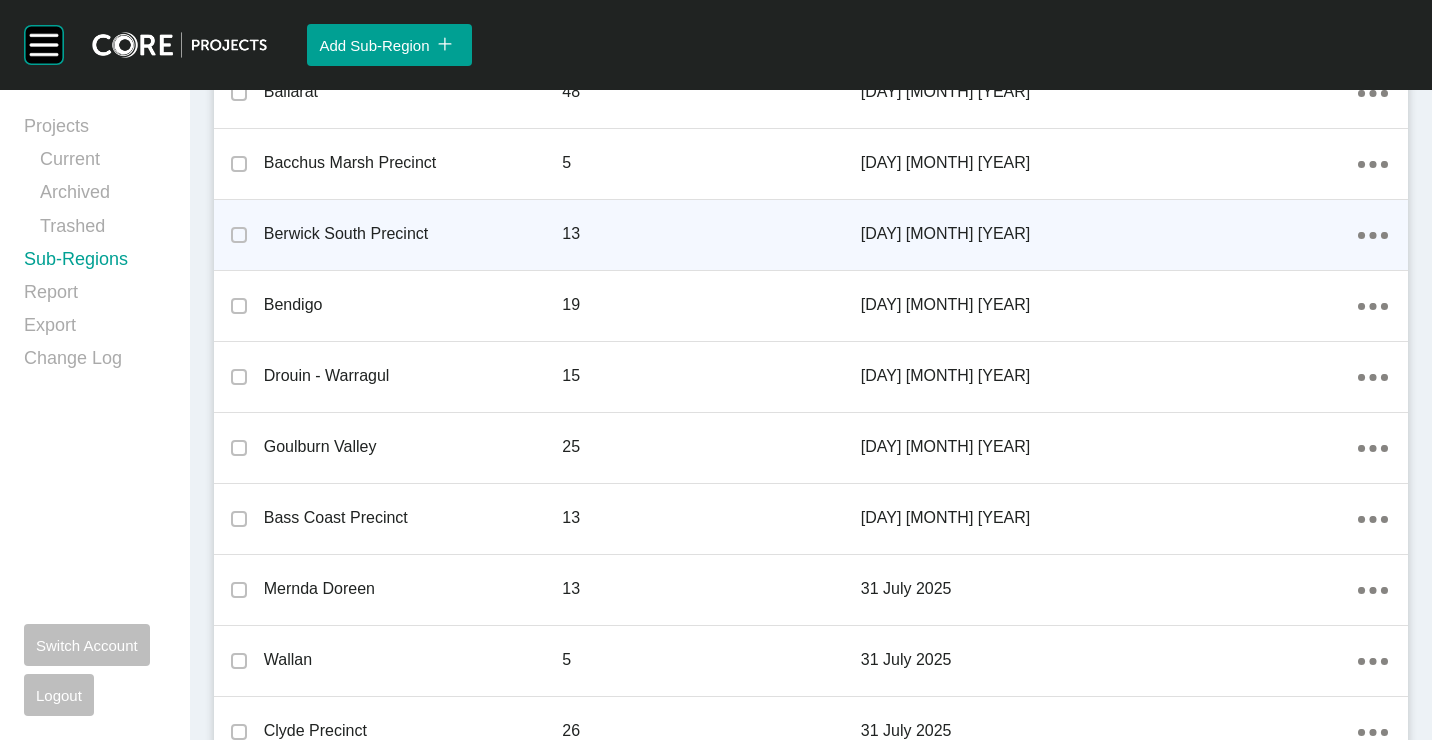 click on "Action Menu Dots Copy 6 Created with Sketch." at bounding box center (1373, 234) 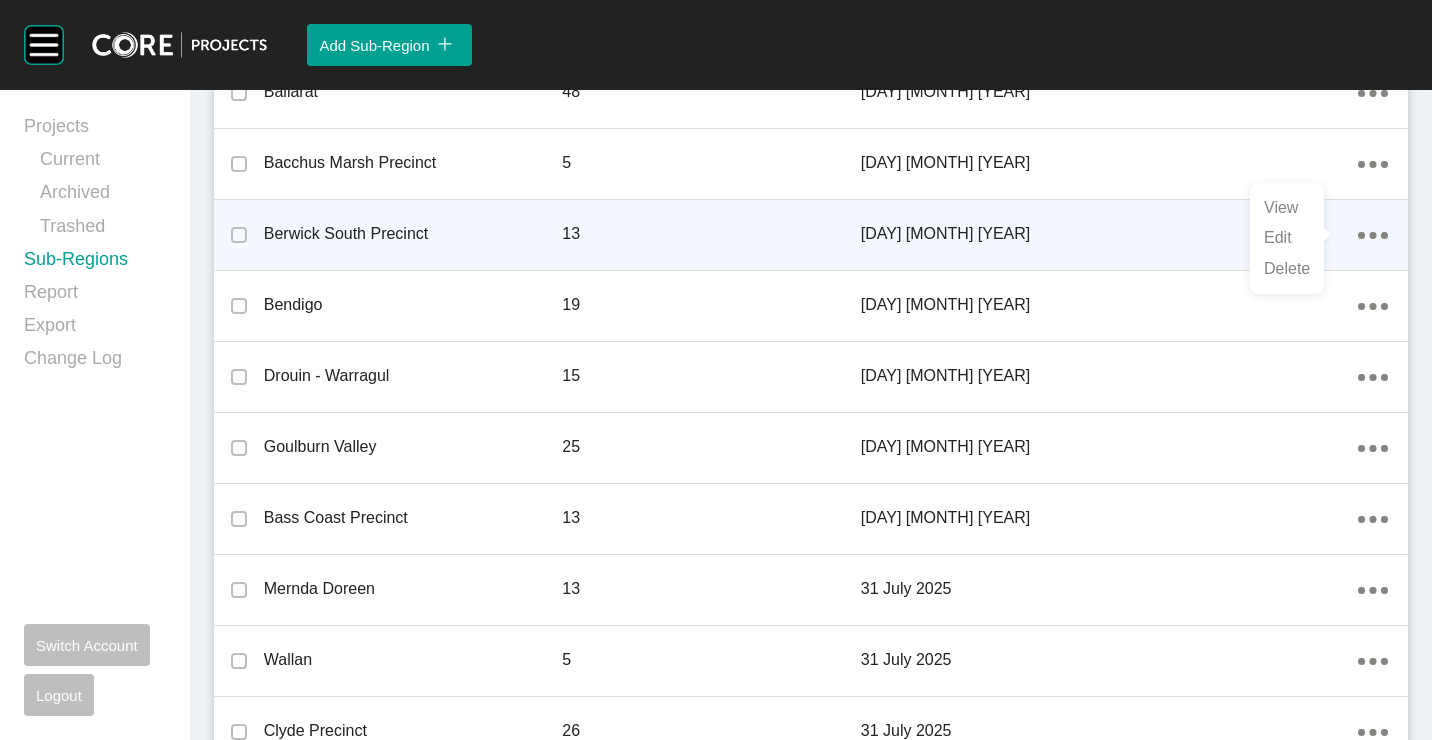 drag, startPoint x: 1283, startPoint y: 241, endPoint x: 1272, endPoint y: 243, distance: 11.18034 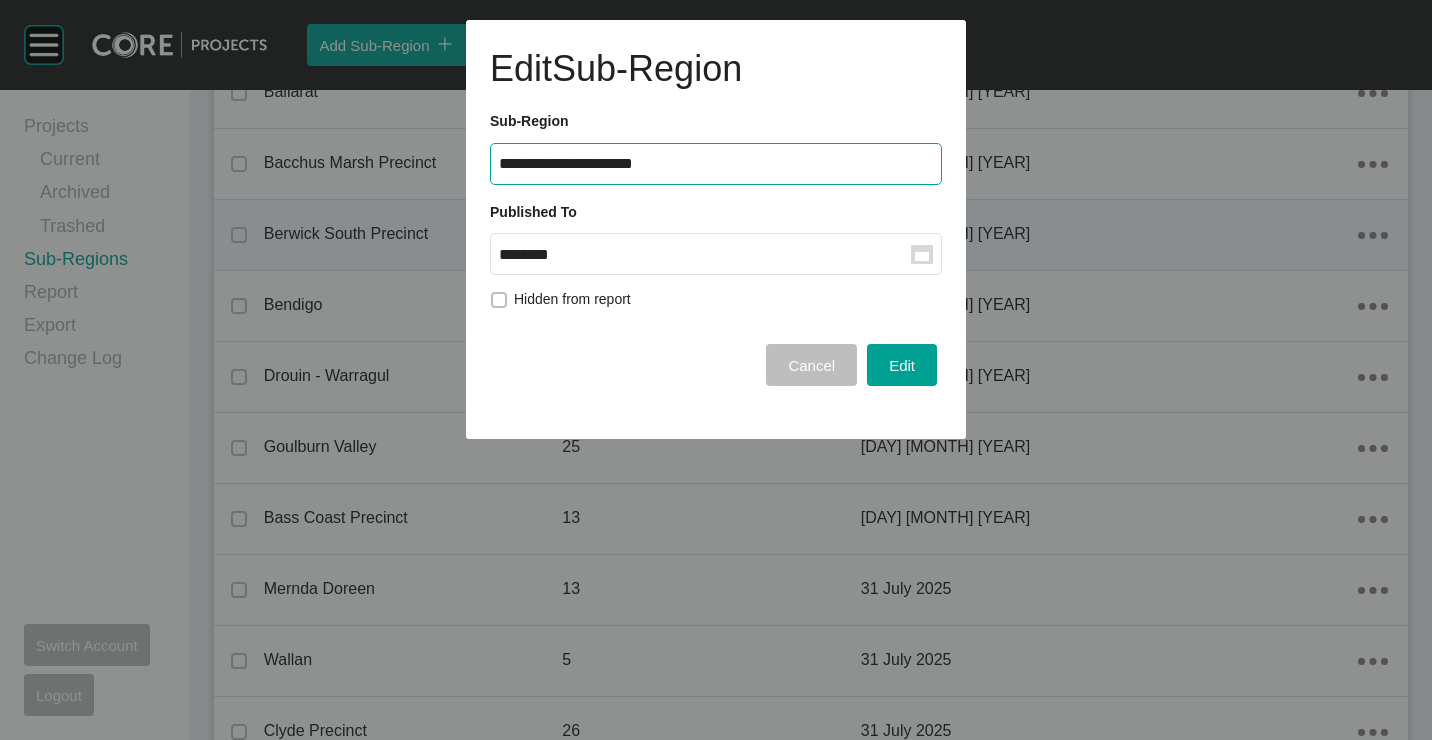 click 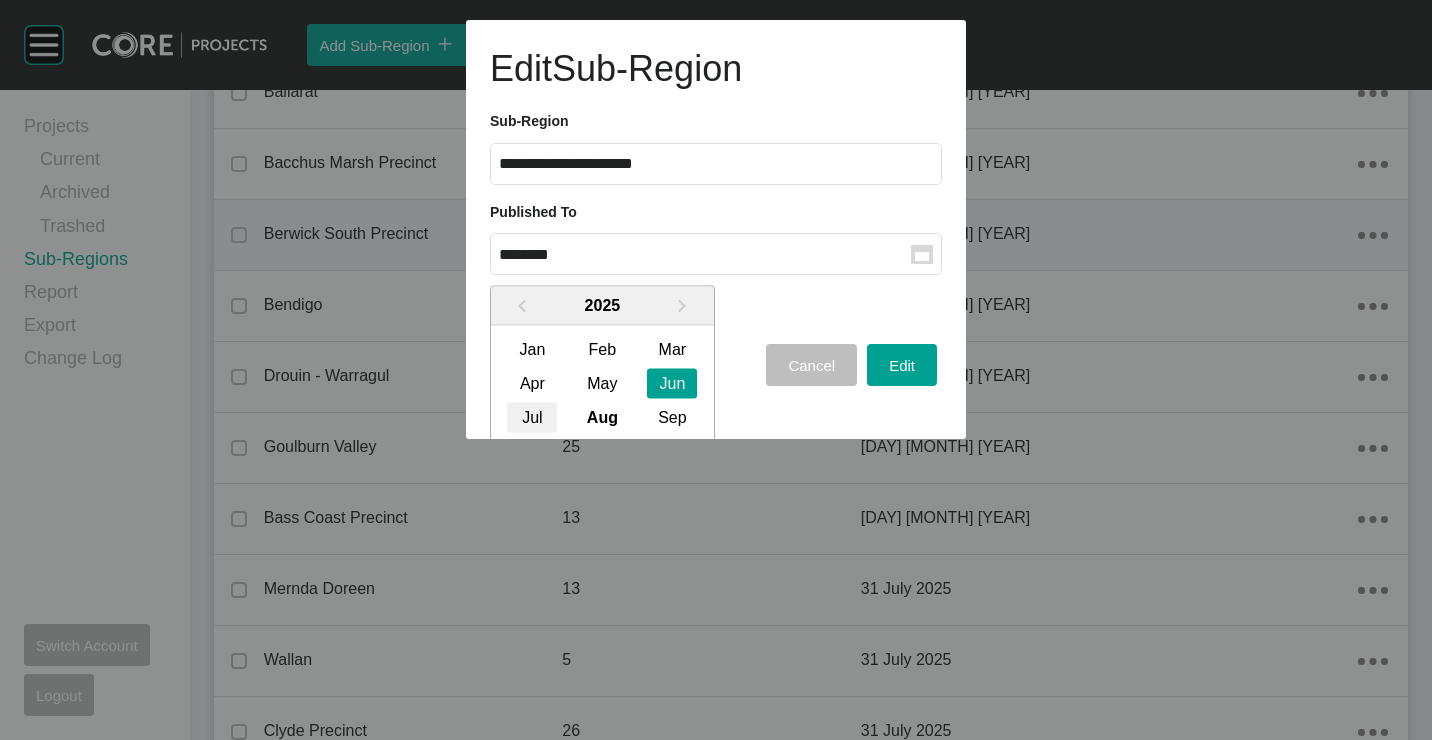 click on "Jul" at bounding box center [532, 417] 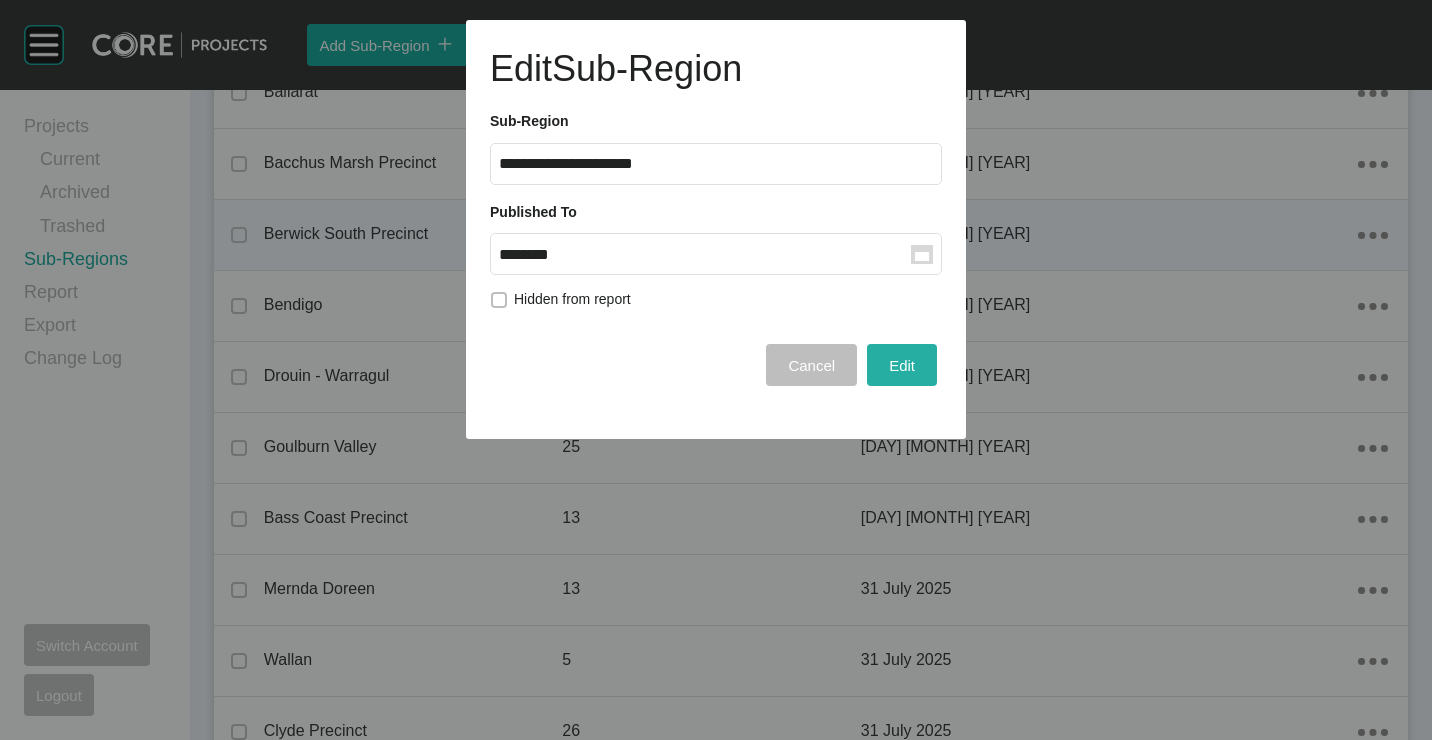 click on "Edit" at bounding box center [902, 365] 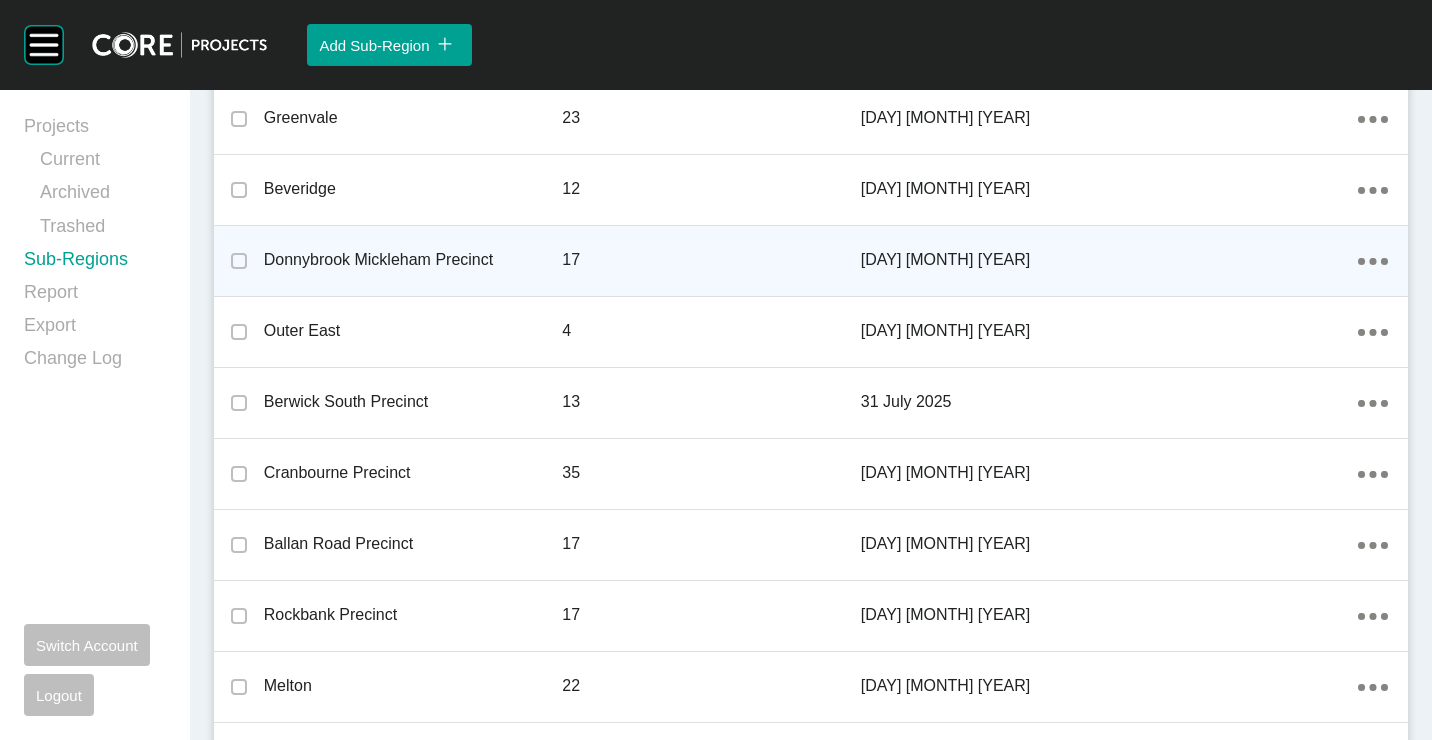 scroll, scrollTop: 1700, scrollLeft: 0, axis: vertical 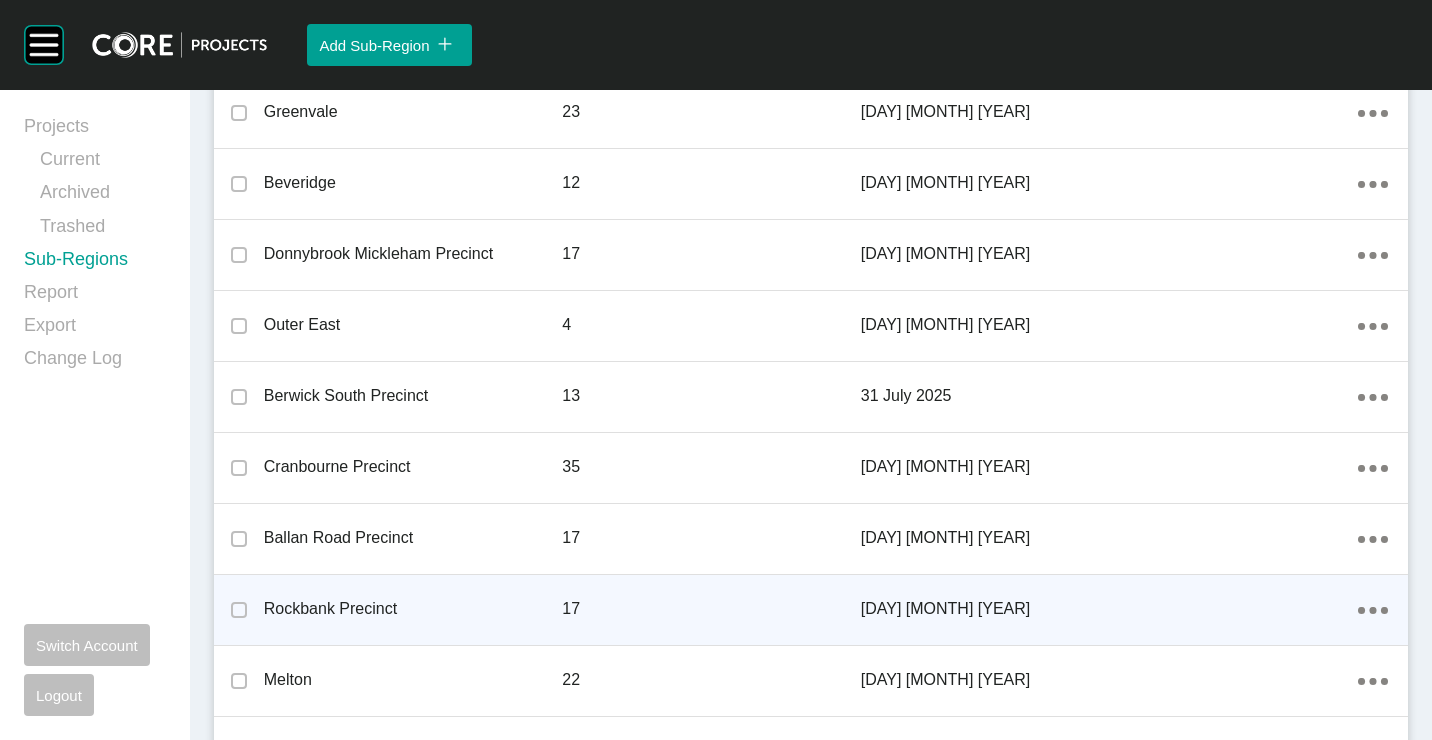 click on "Action Menu Dots Copy 6 Created with Sketch." at bounding box center (1373, 609) 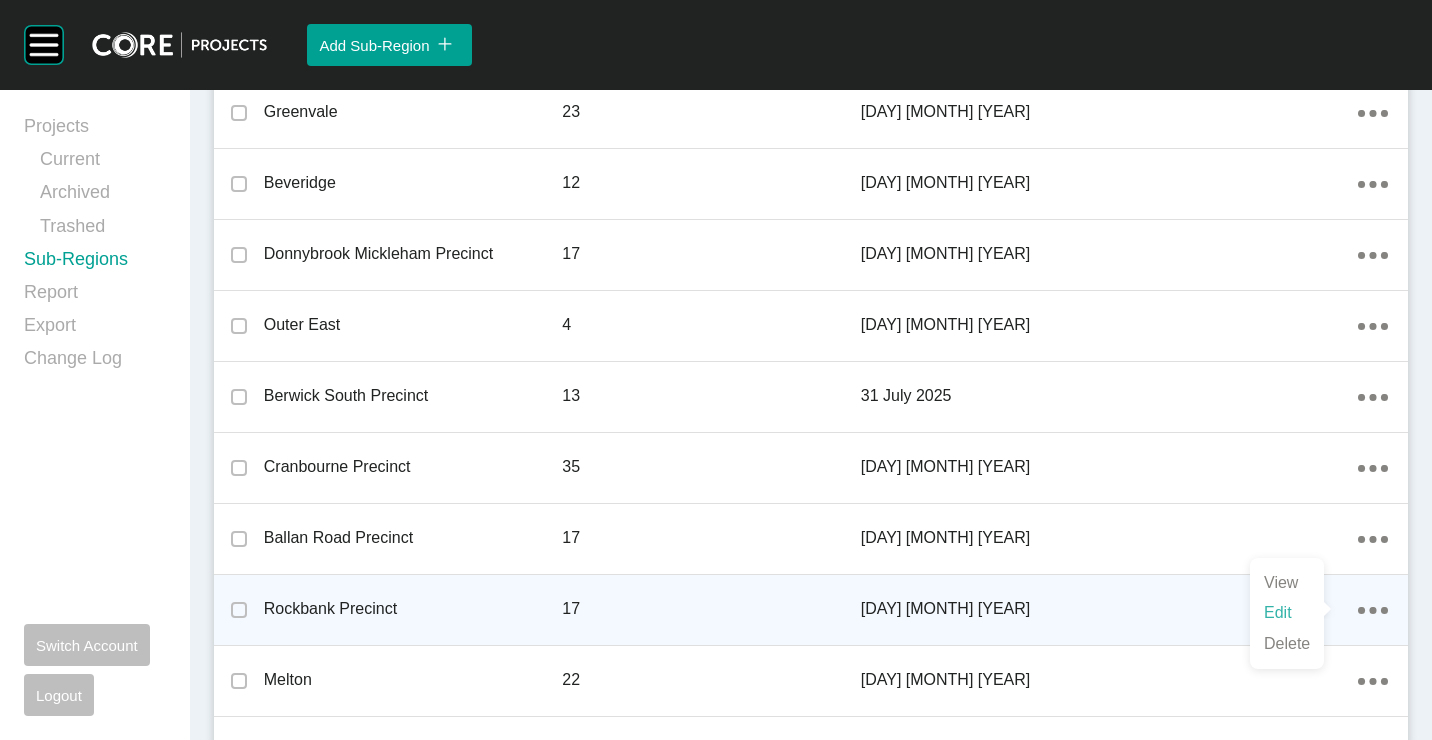 click on "Edit" at bounding box center (1287, 613) 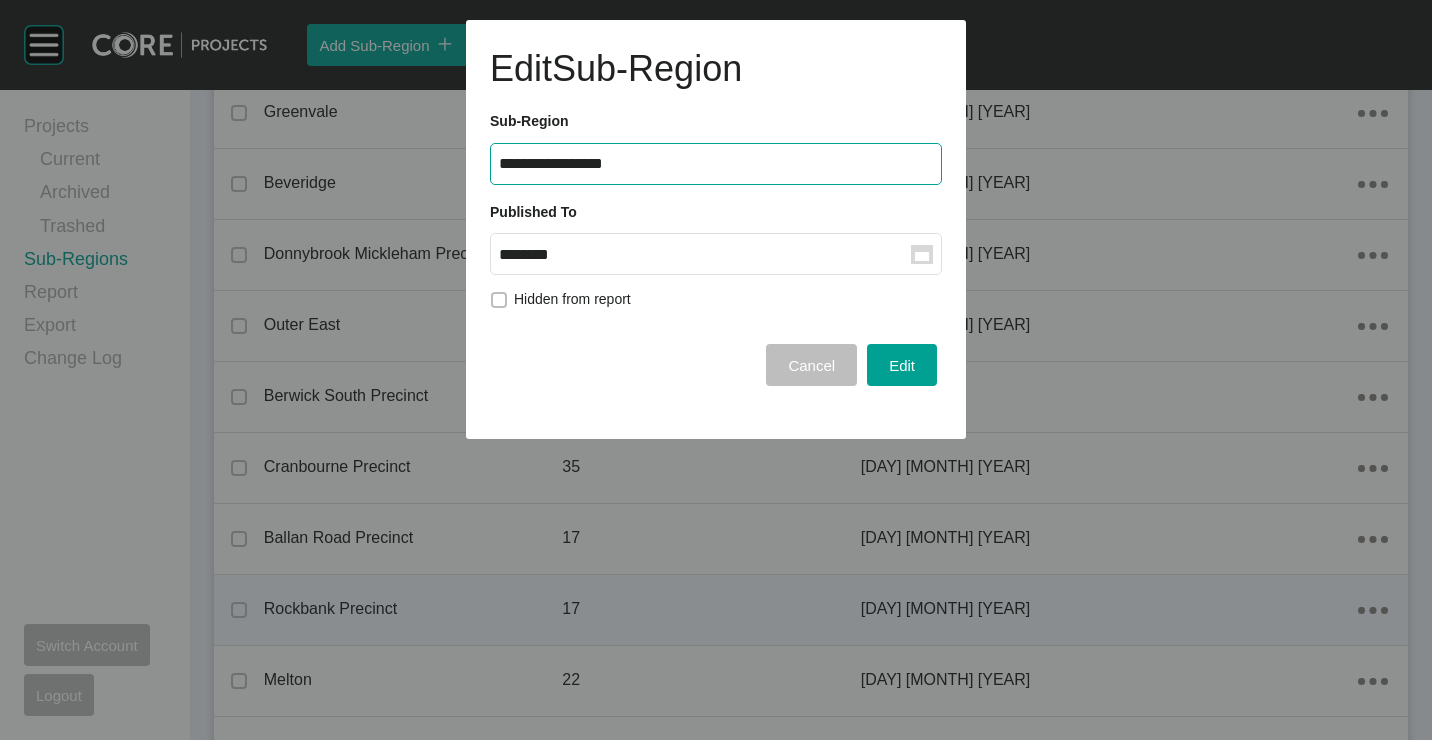 click 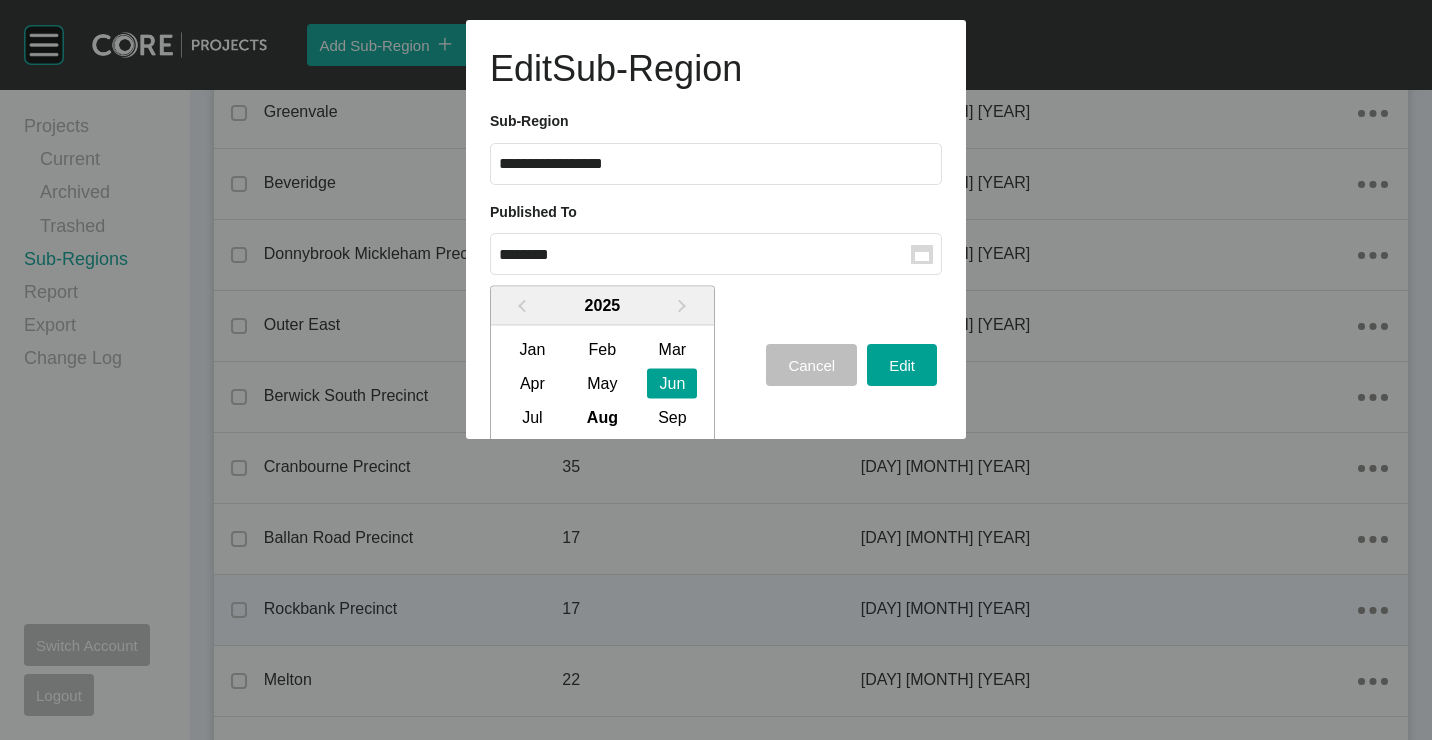 drag, startPoint x: 516, startPoint y: 411, endPoint x: 591, endPoint y: 412, distance: 75.00667 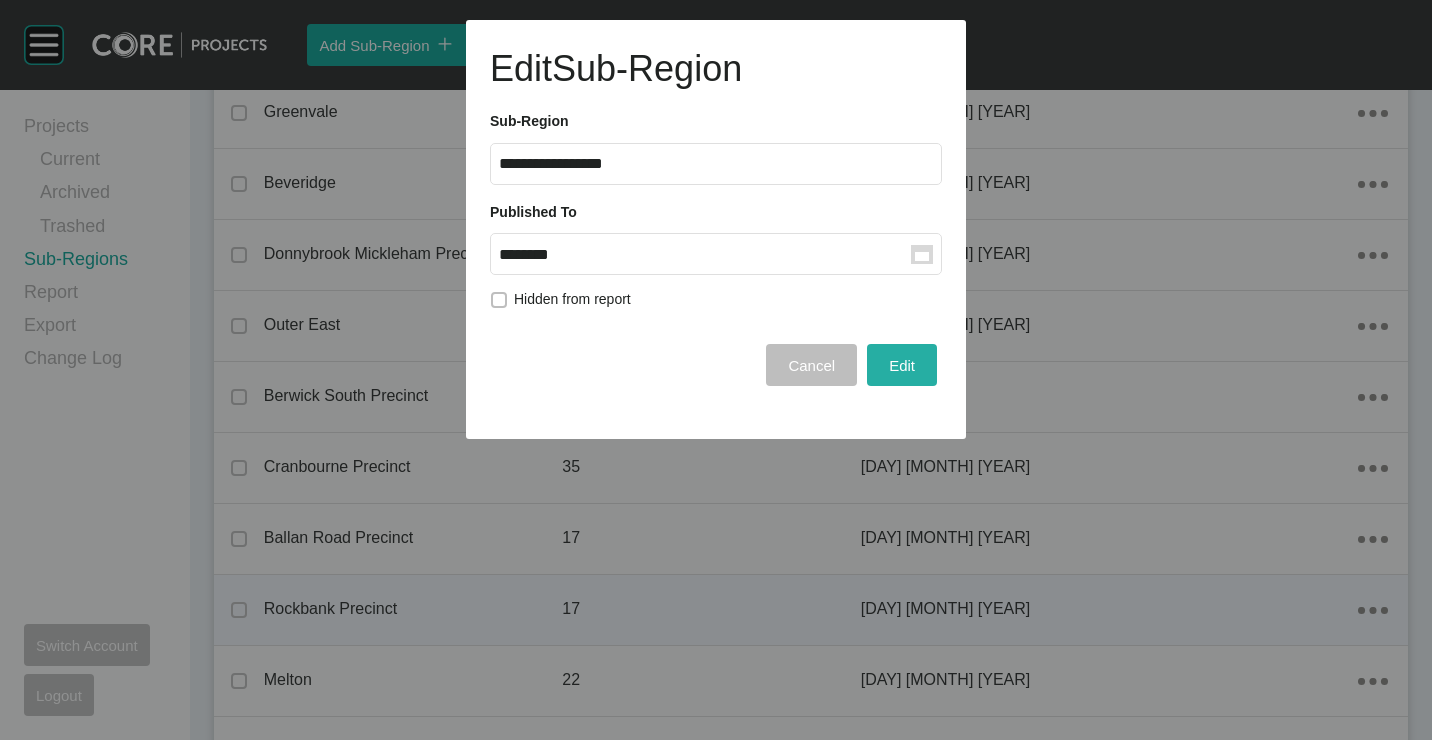 click on "Edit" at bounding box center [902, 365] 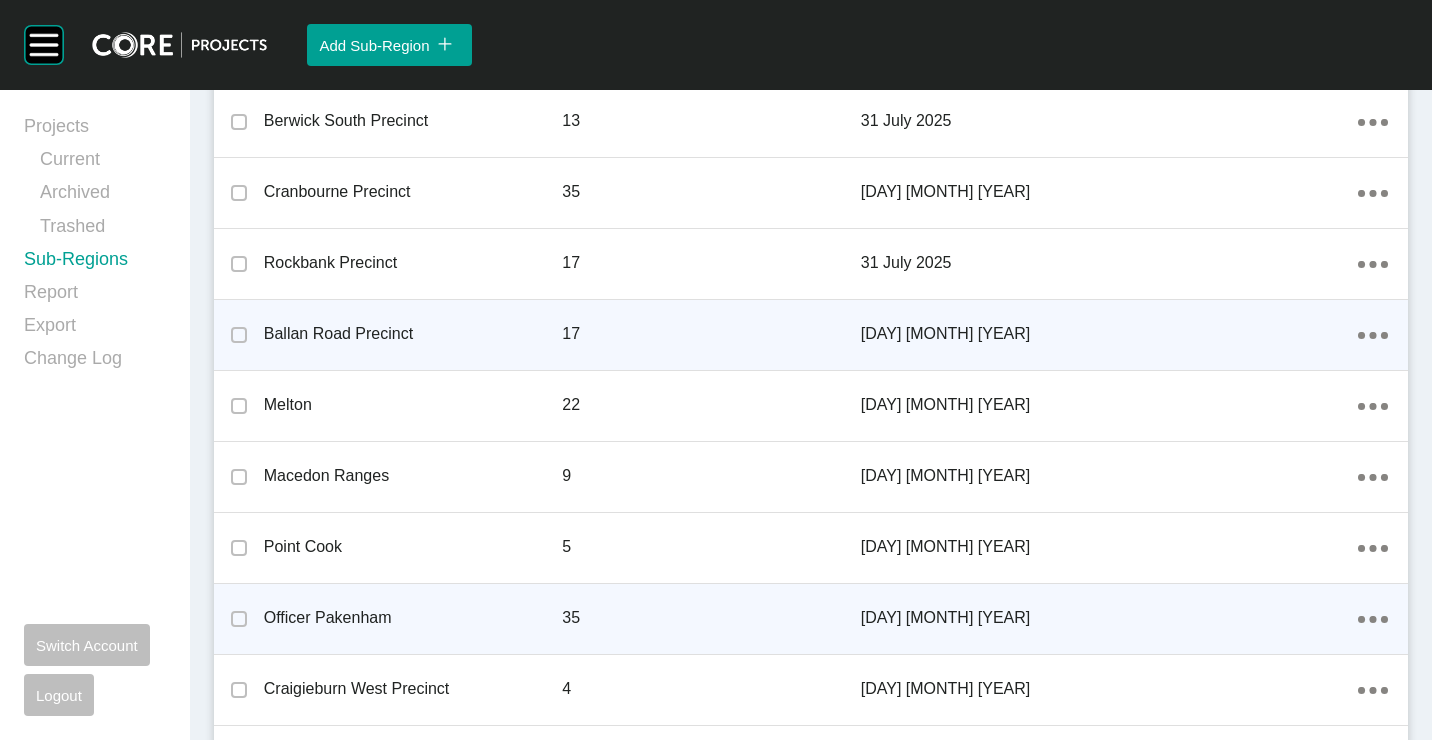 scroll, scrollTop: 2000, scrollLeft: 0, axis: vertical 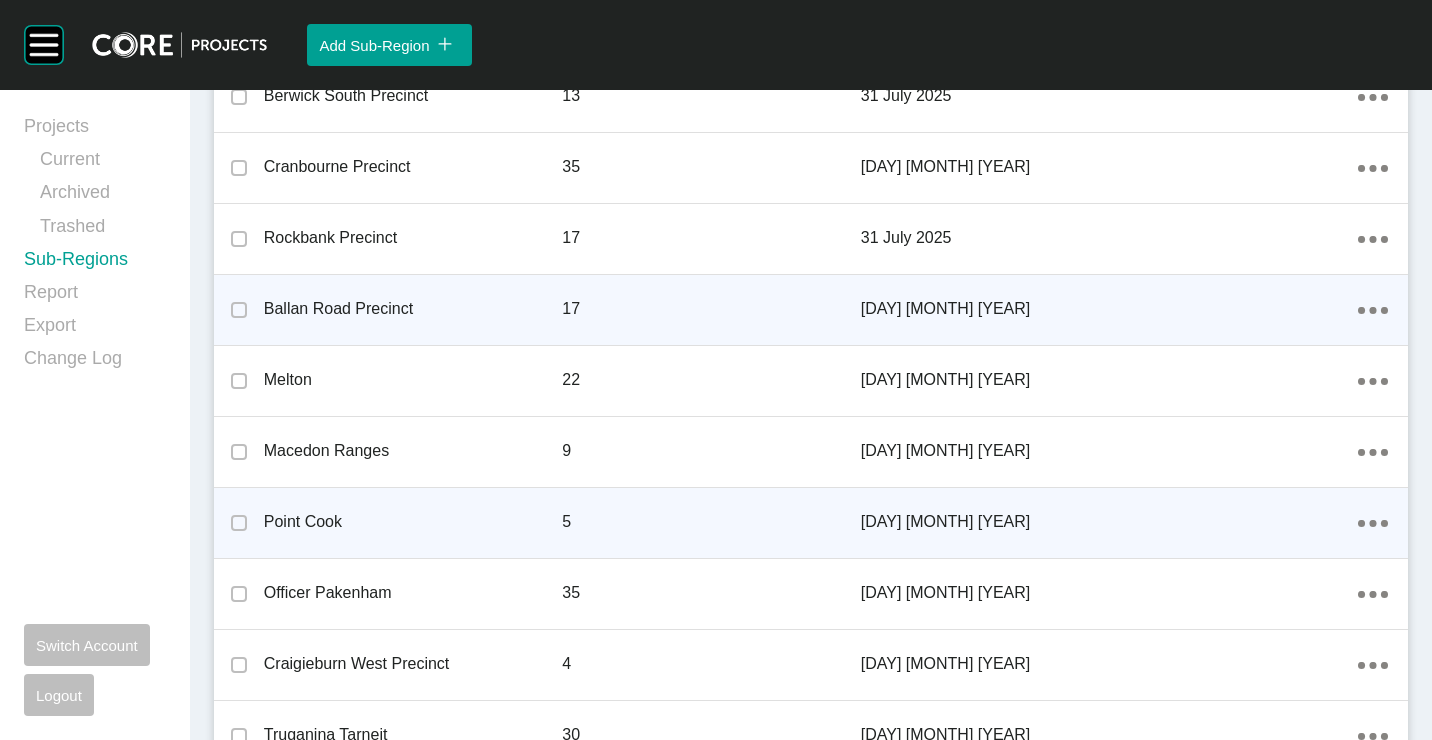click on "[DATE]" at bounding box center [1110, 522] 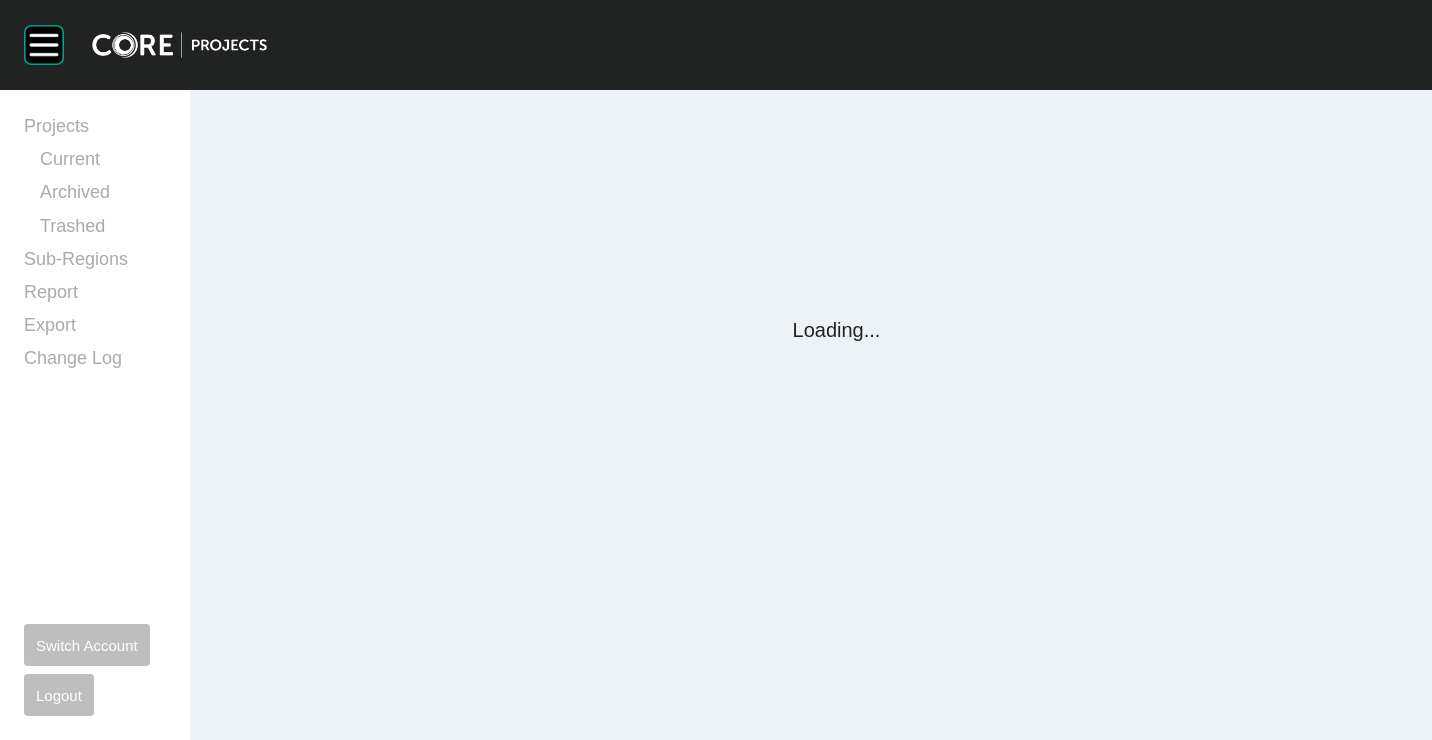 scroll, scrollTop: 0, scrollLeft: 0, axis: both 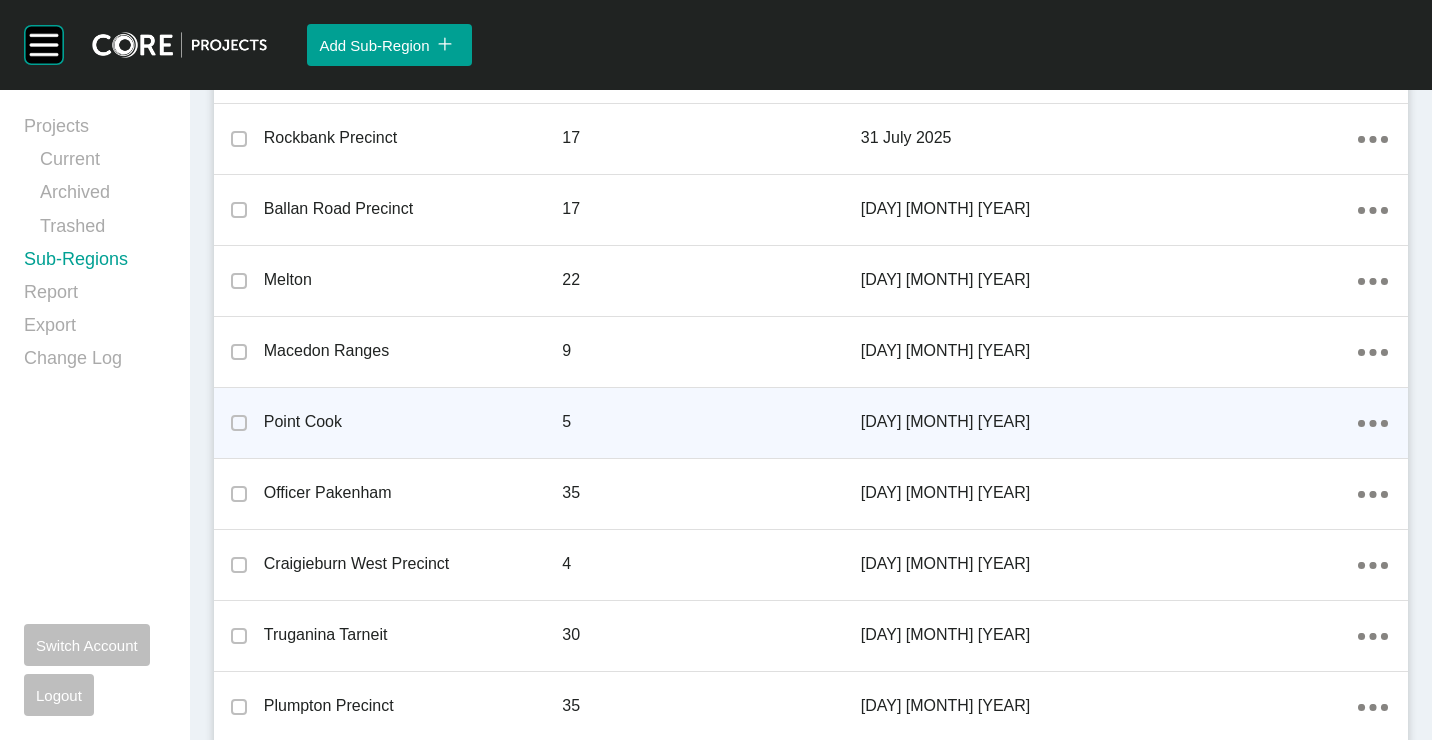 click on "Action Menu Dots Copy 6 Created with Sketch." 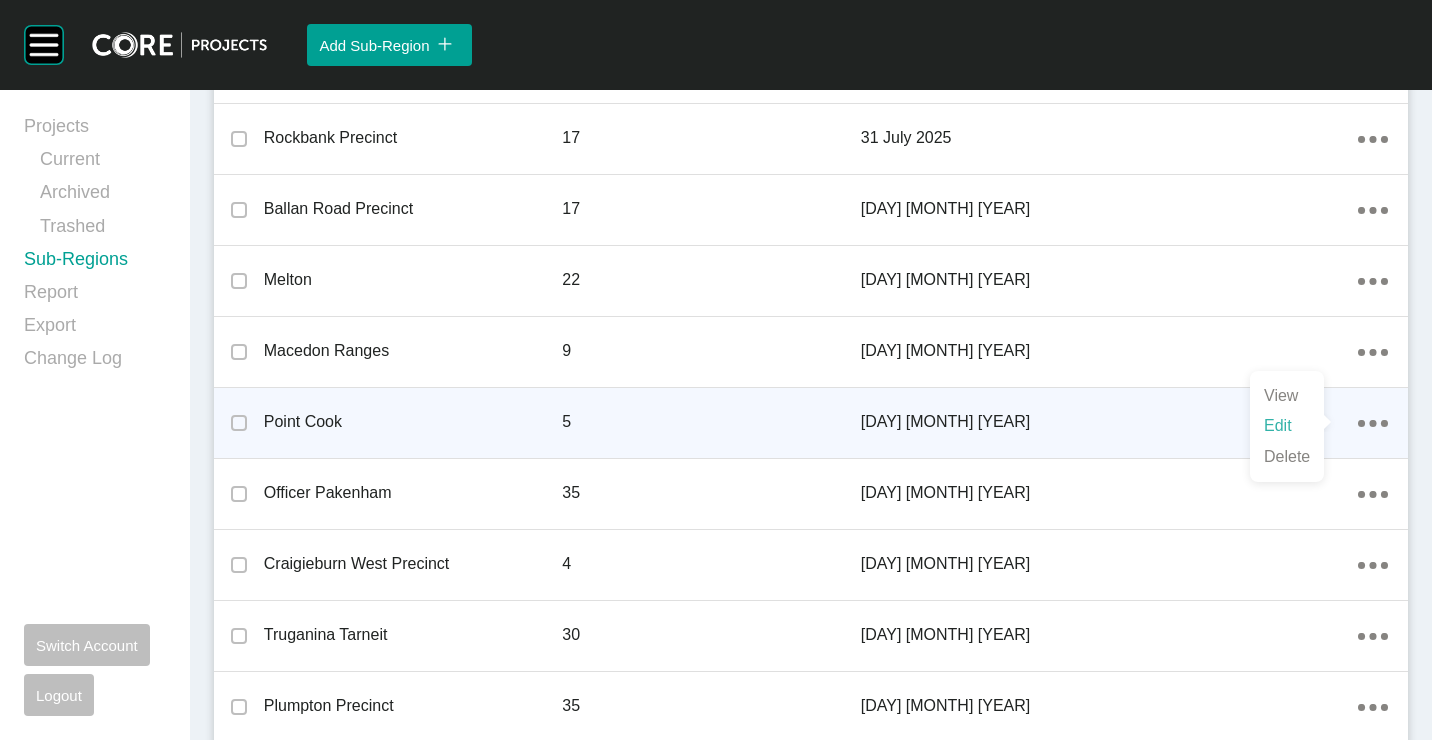 click on "Edit" at bounding box center [1287, 426] 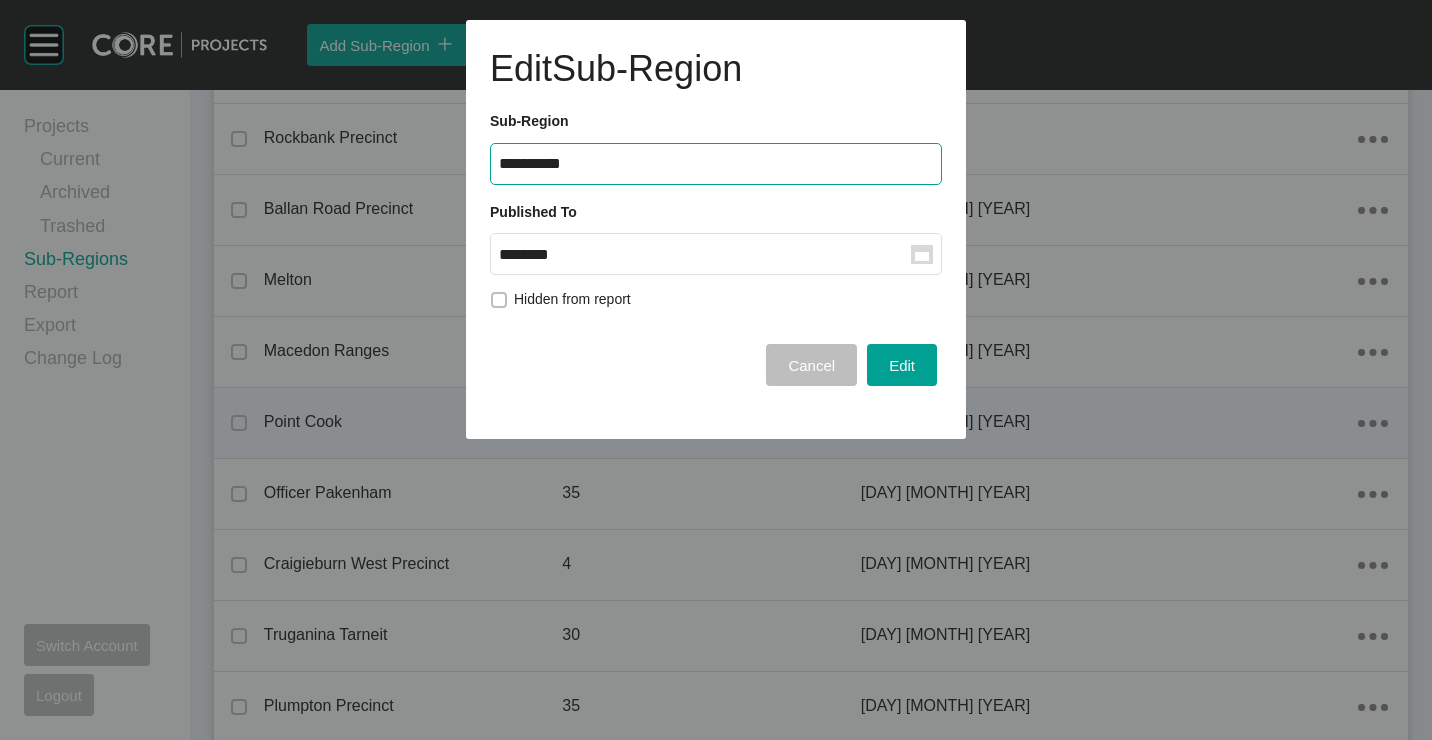 click 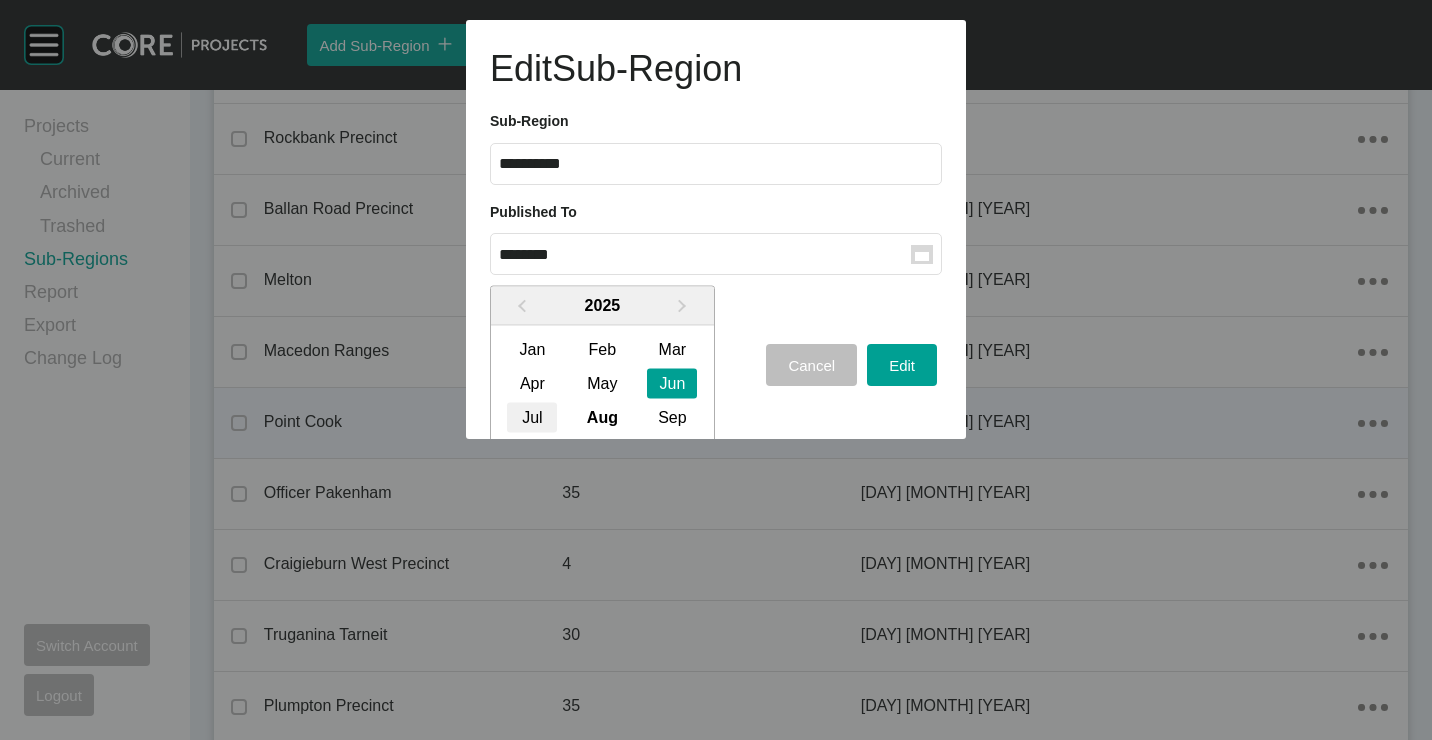 click on "Jul" at bounding box center (532, 417) 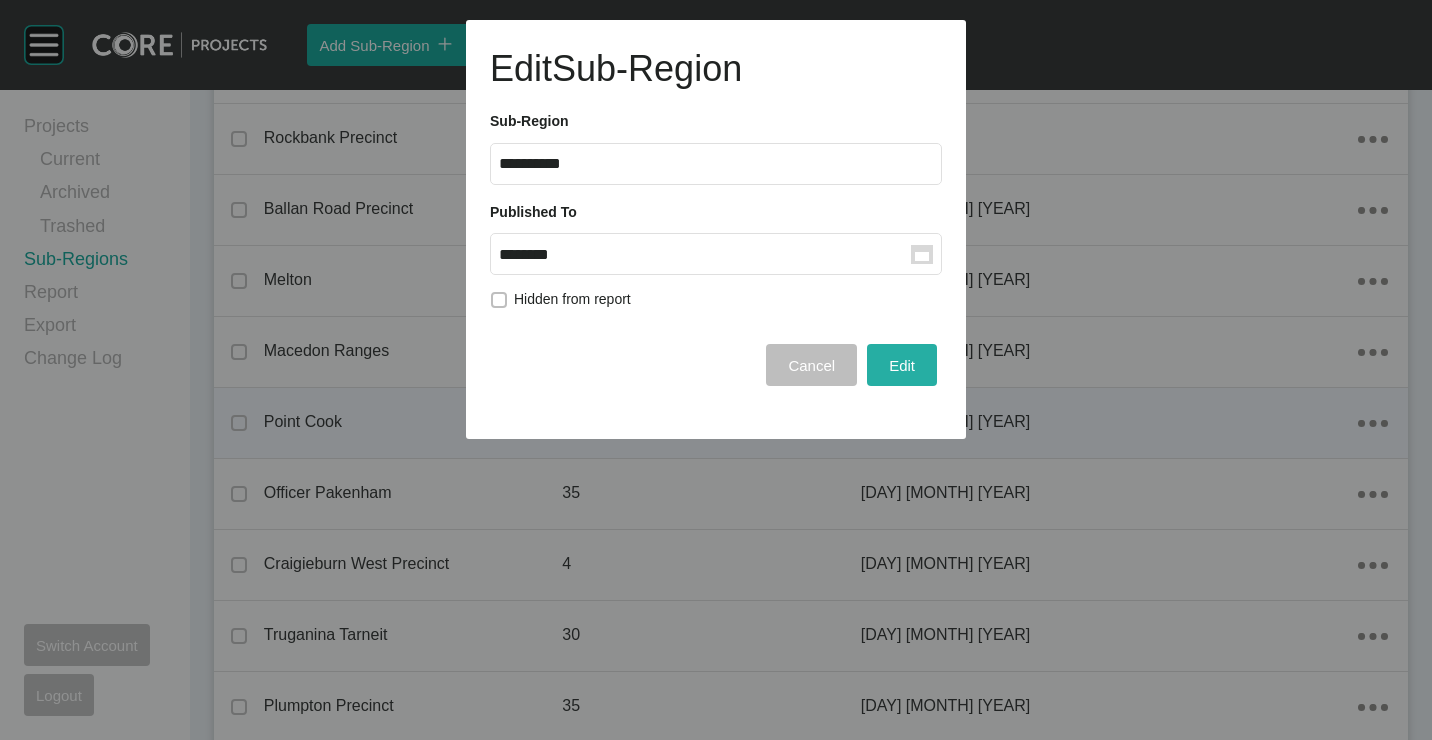 click on "Edit" at bounding box center (902, 365) 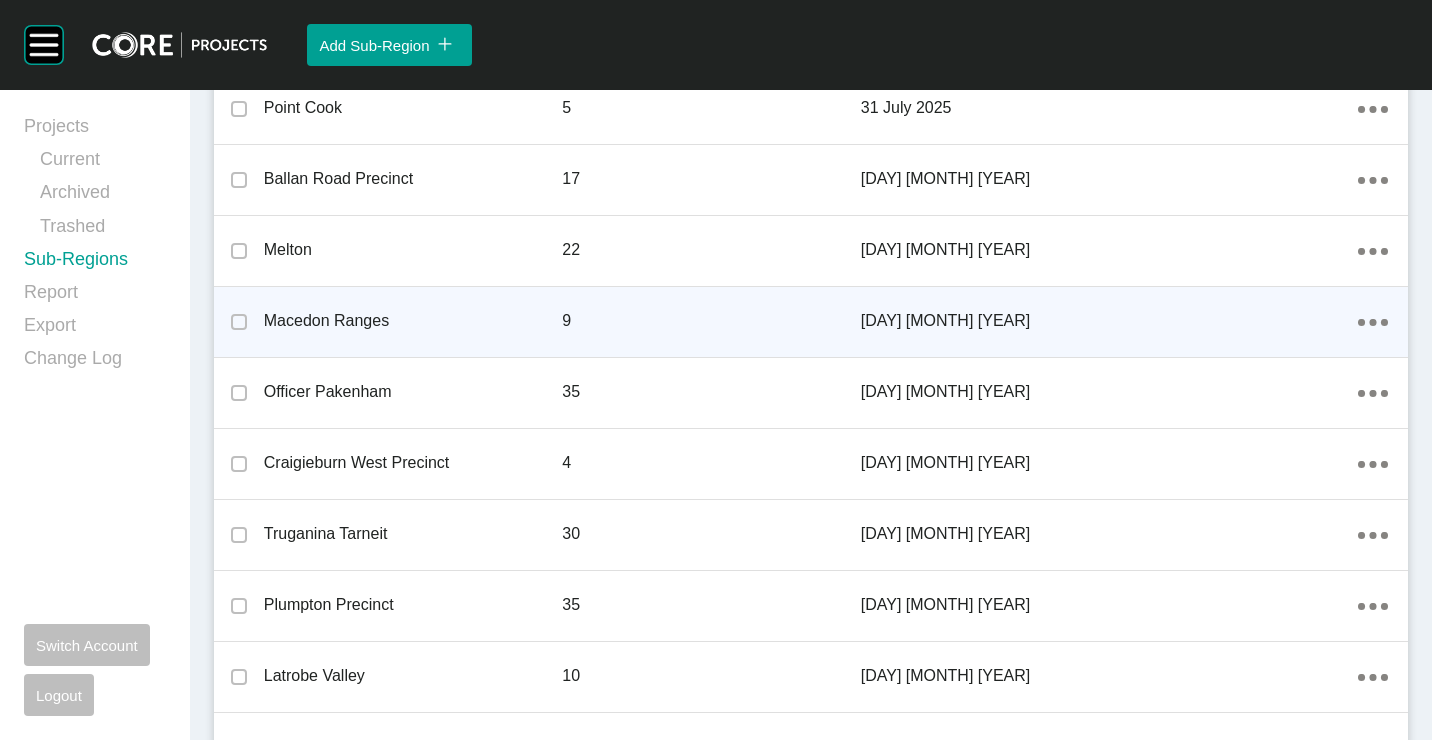 scroll, scrollTop: 2300, scrollLeft: 0, axis: vertical 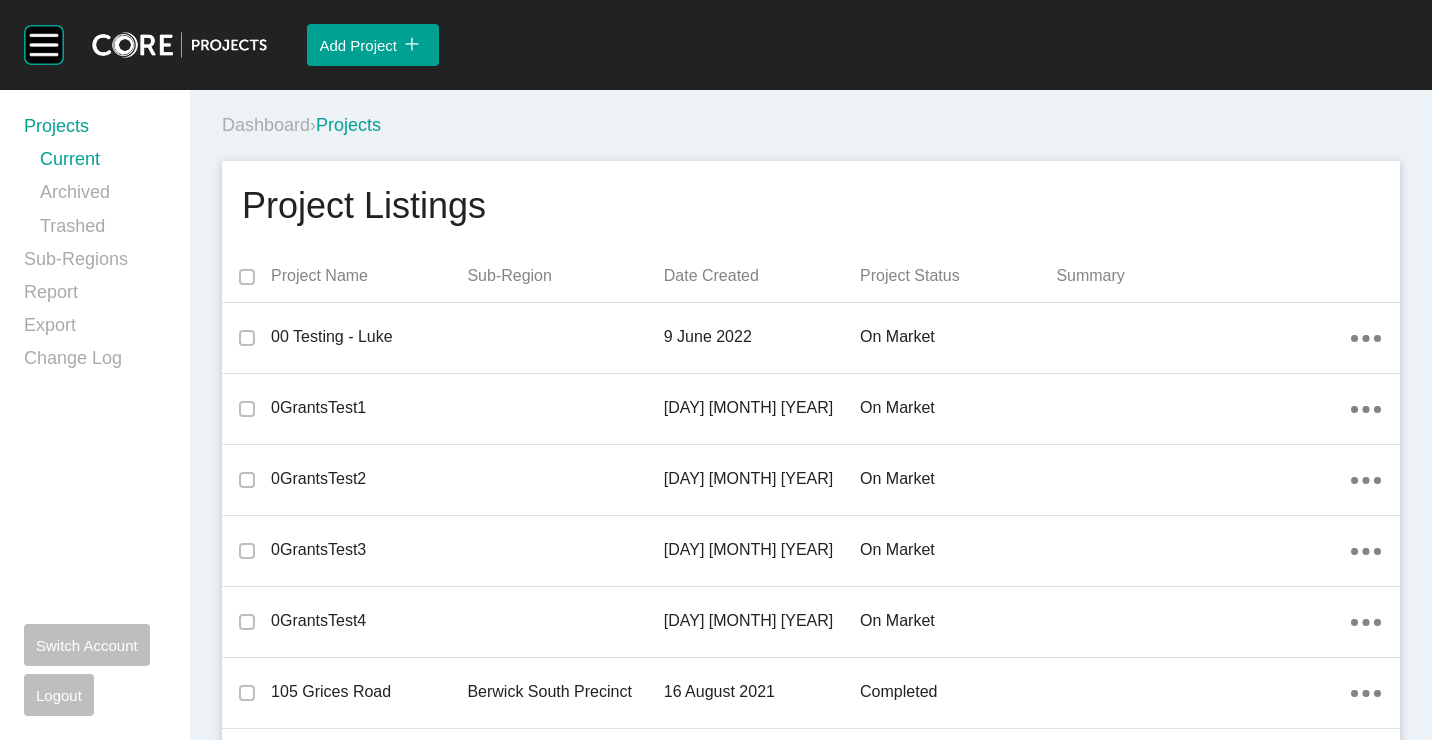 click on "Dashboard  ›  Projects" at bounding box center (815, 125) 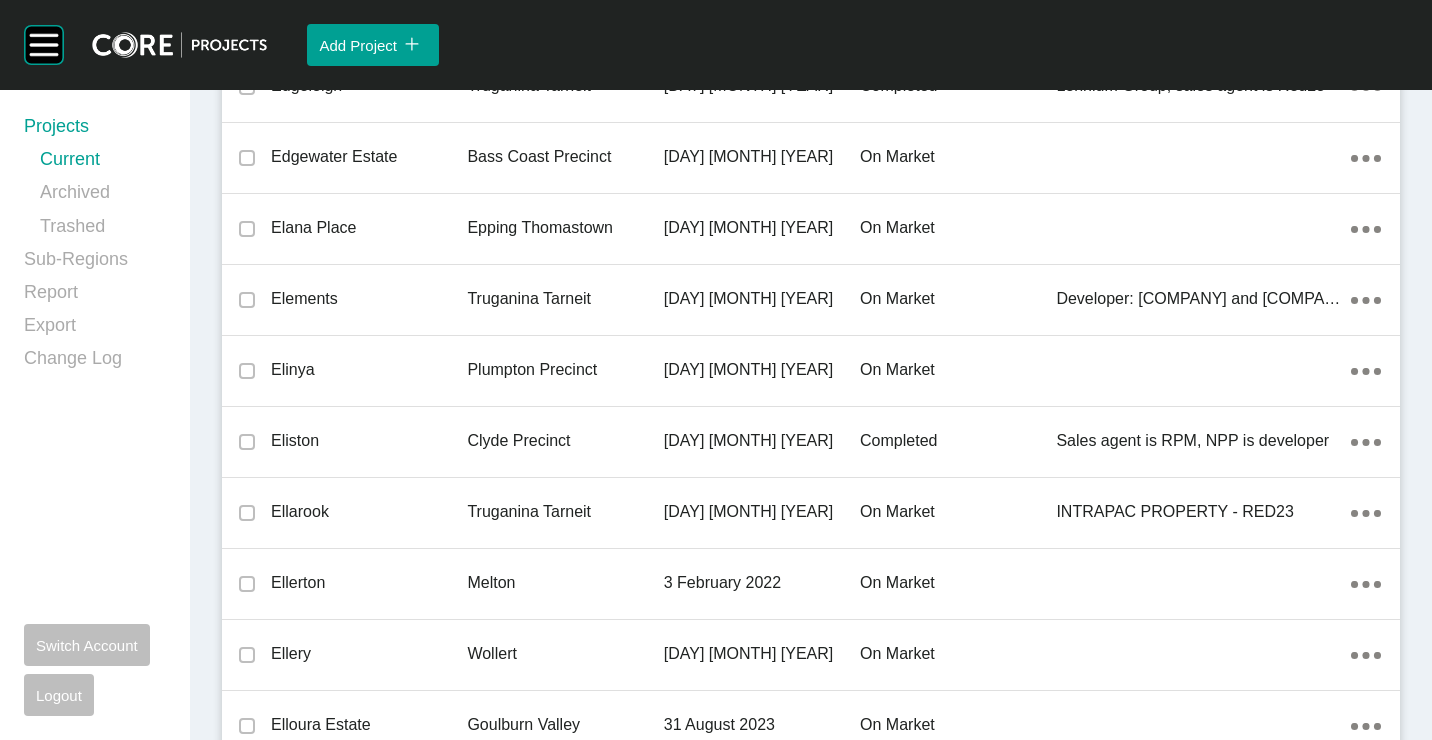 click on "Plumpton Precinct" at bounding box center [565, 370] 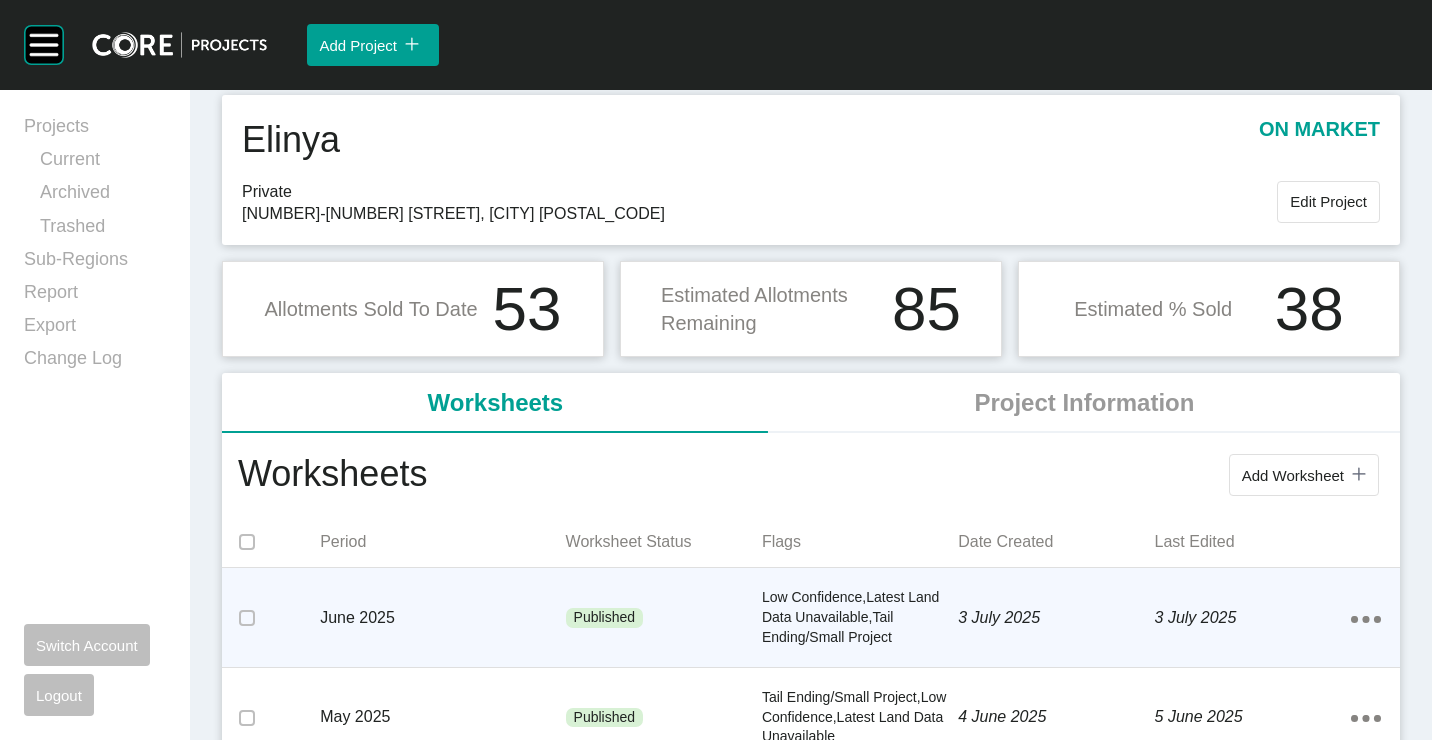 scroll, scrollTop: 100, scrollLeft: 0, axis: vertical 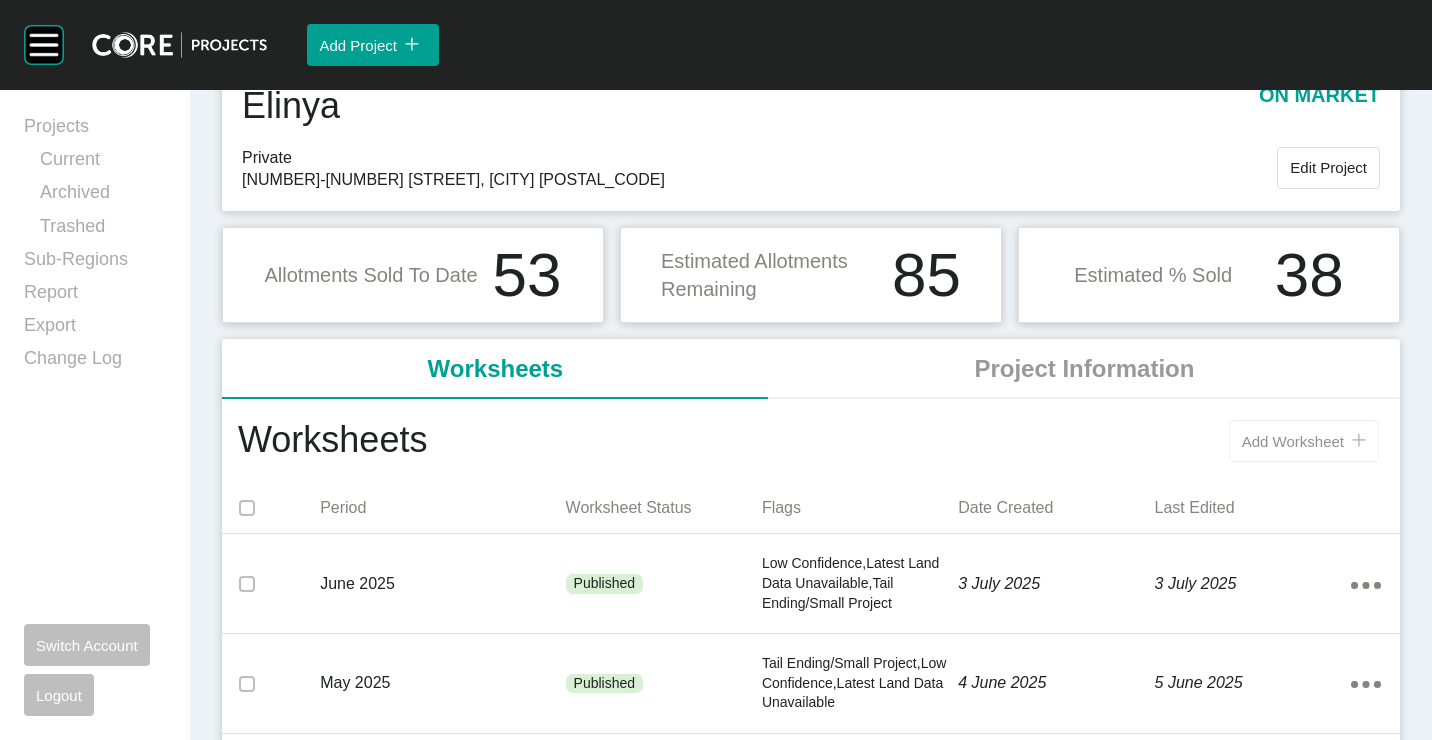 click on "Add Worksheet icon/tick copy 11 Created with Sketch." at bounding box center [1304, 441] 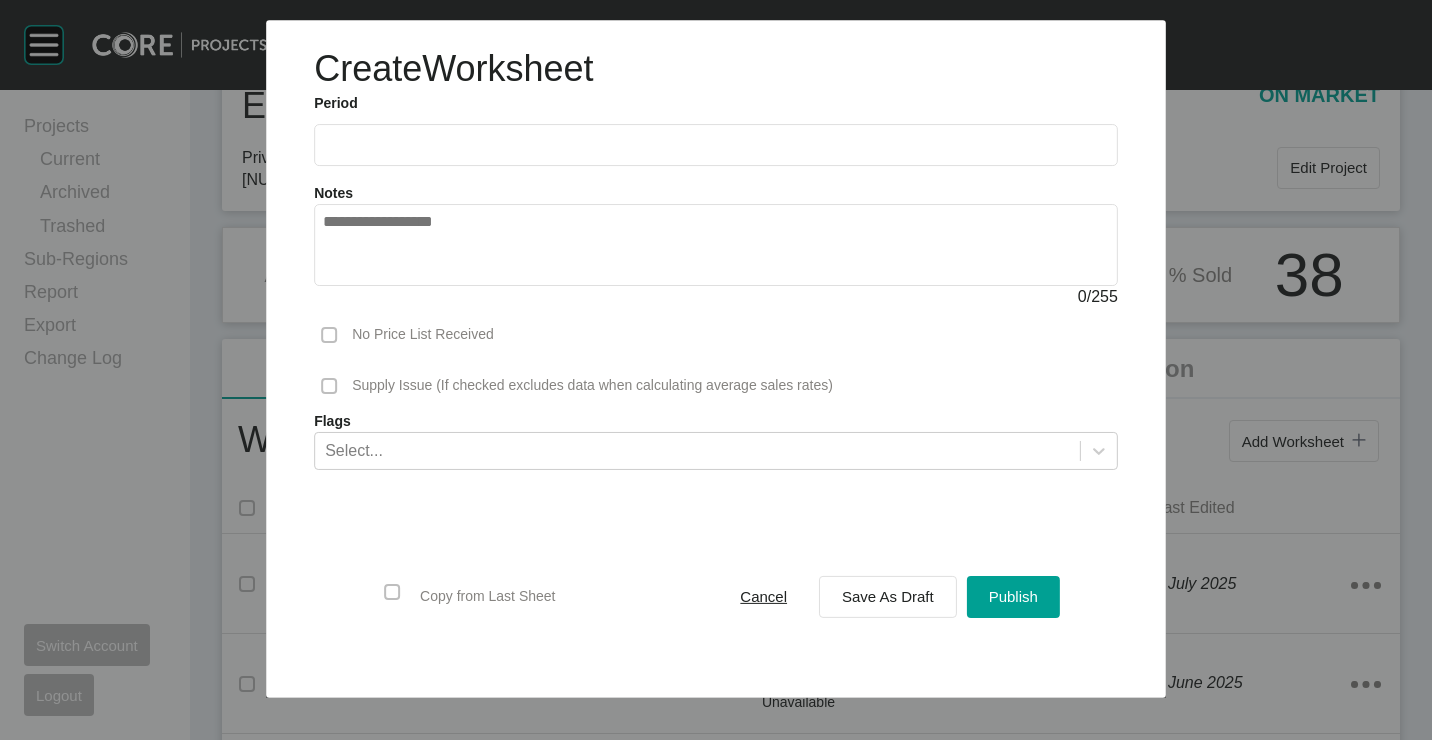 click on "2025 < > Jan Feb Mar Apr May Jun Jul Aug Sep Oct Nov Dec" at bounding box center [716, 140] 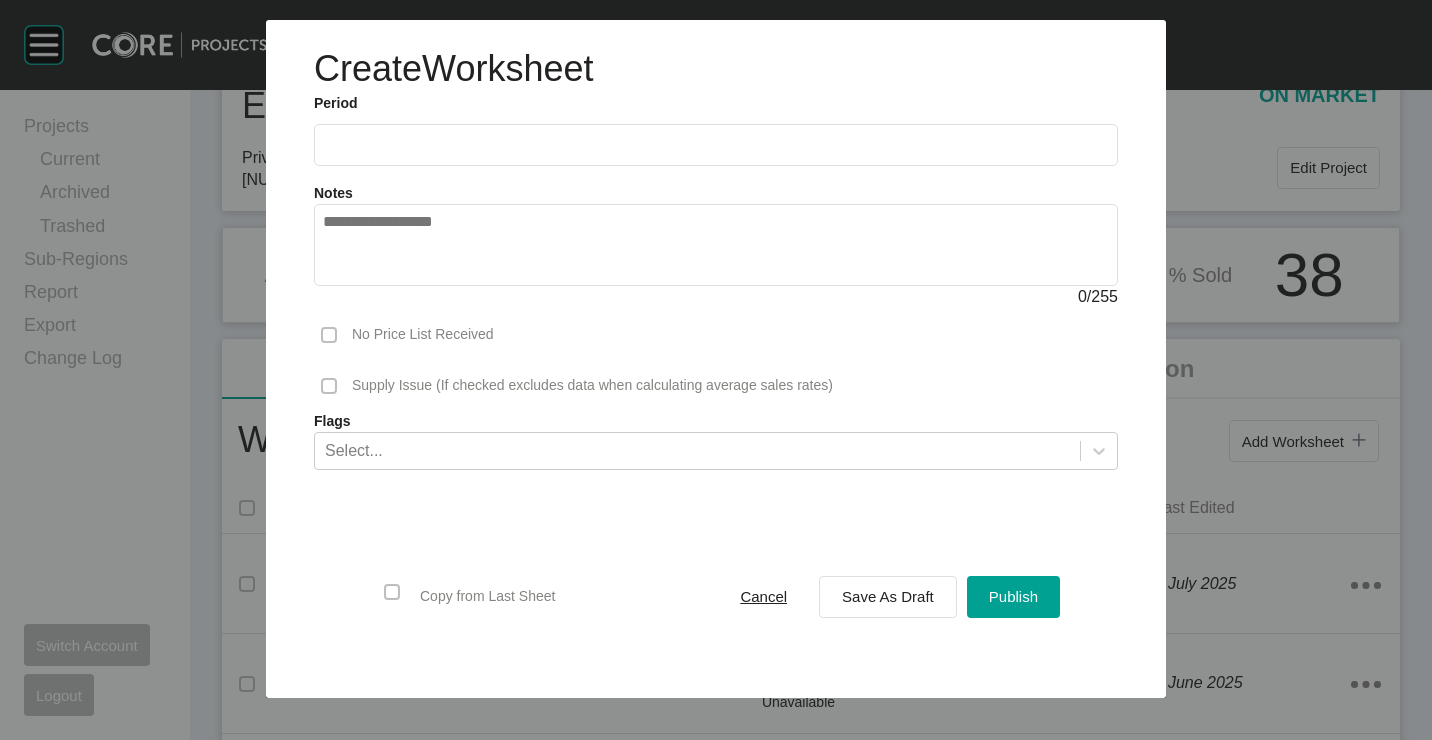 click at bounding box center (716, 145) 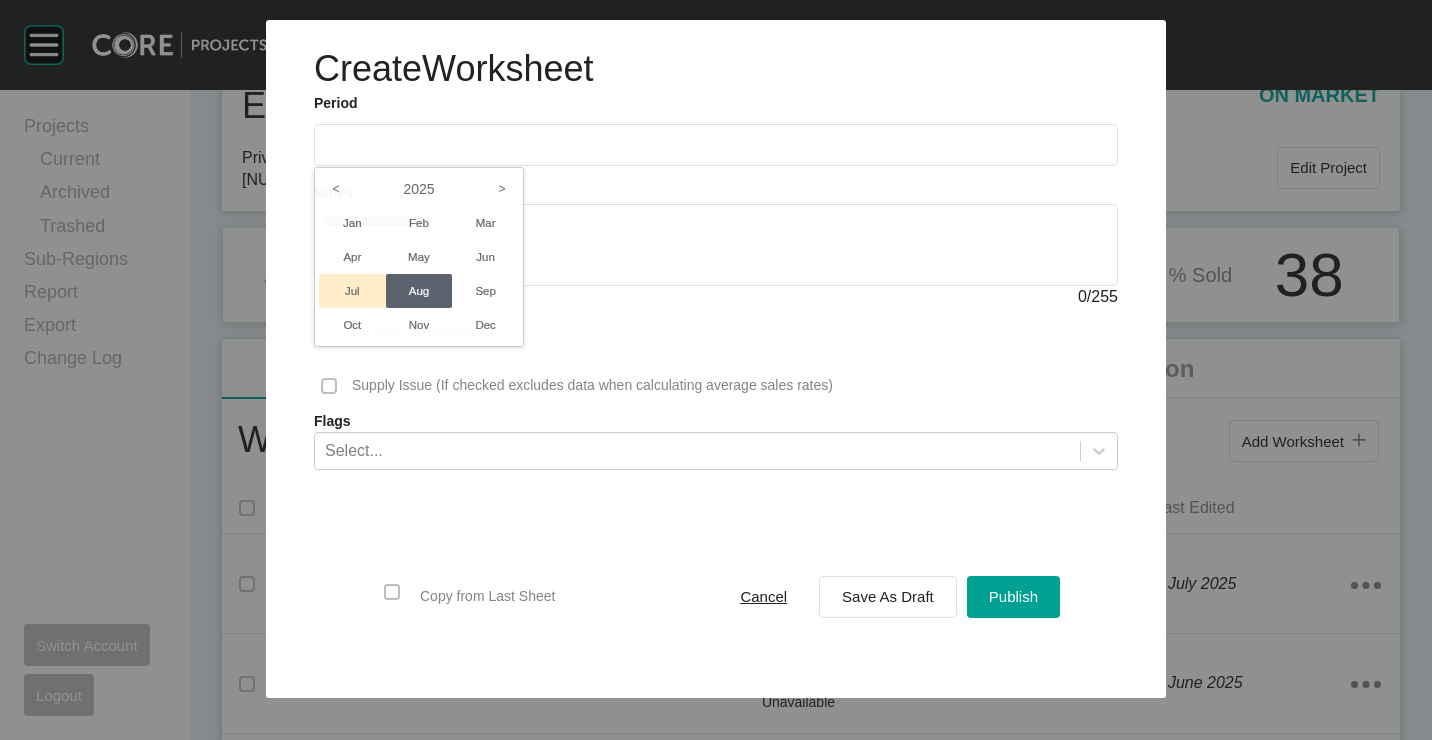 click on "Jul" at bounding box center [352, 291] 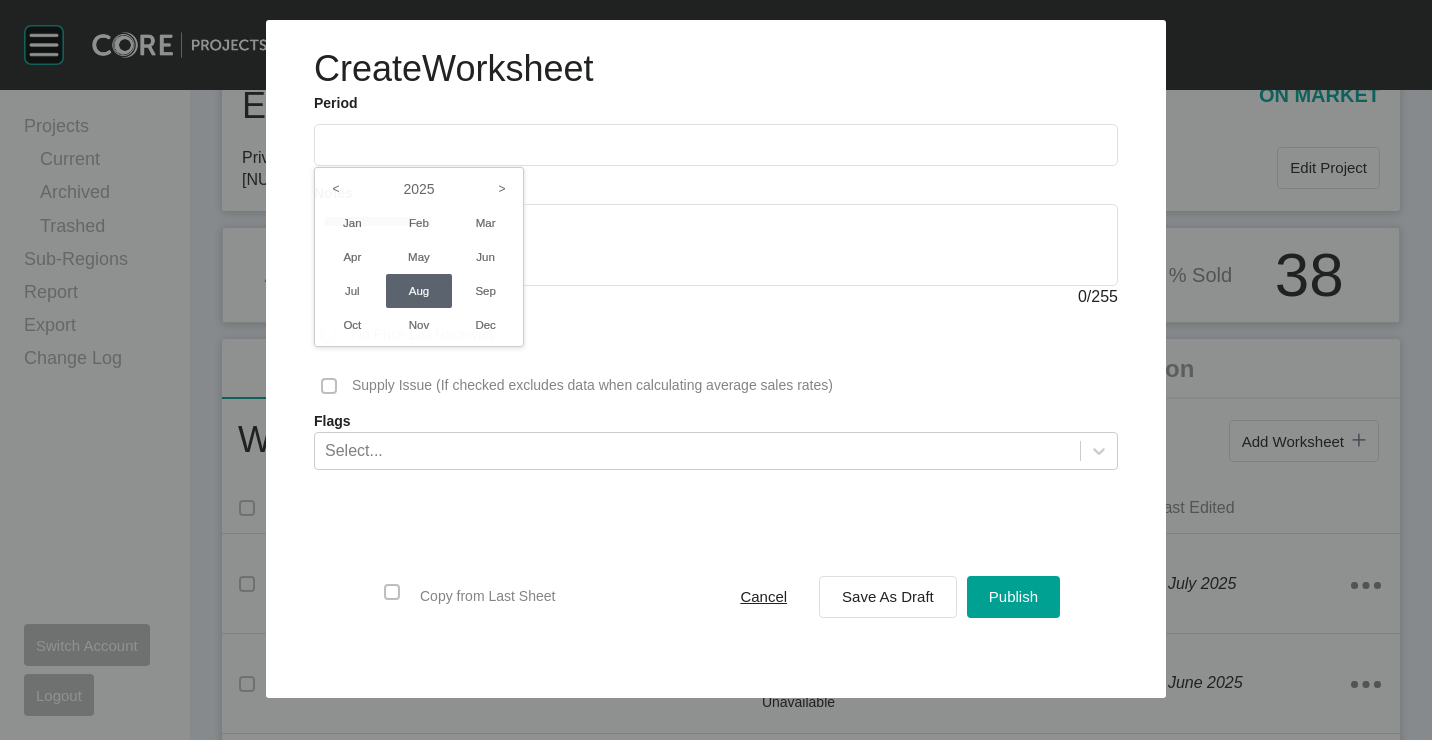 type on "*********" 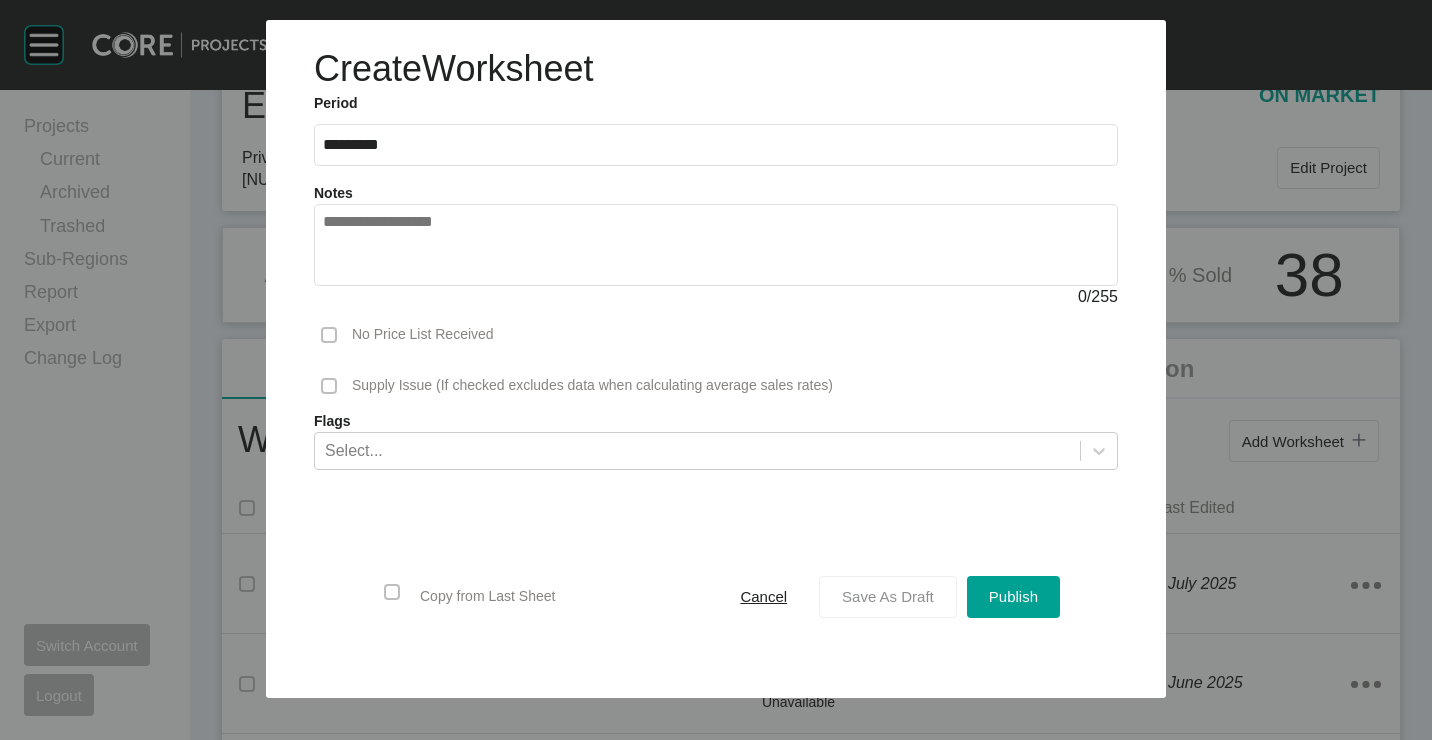 click on "Save As Draft" at bounding box center [888, 597] 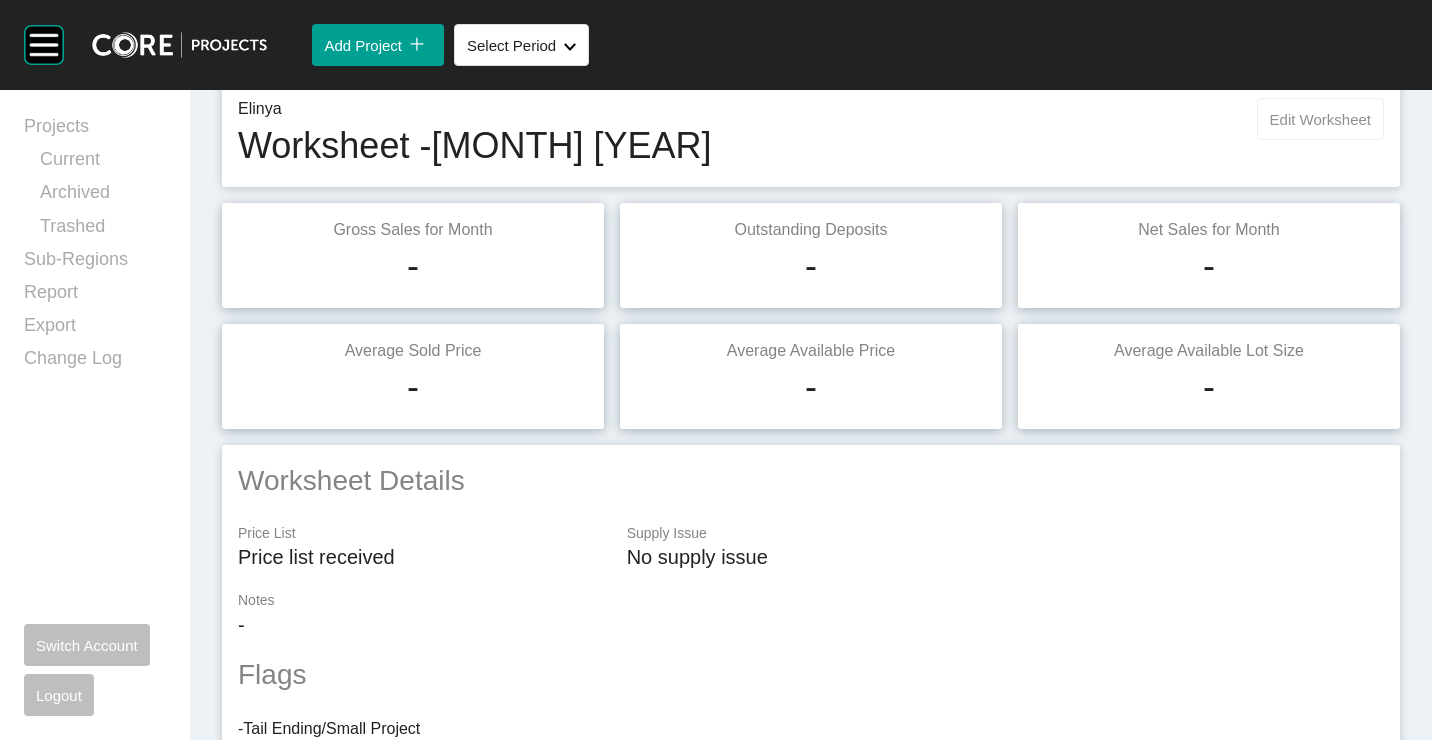 scroll, scrollTop: 0, scrollLeft: 0, axis: both 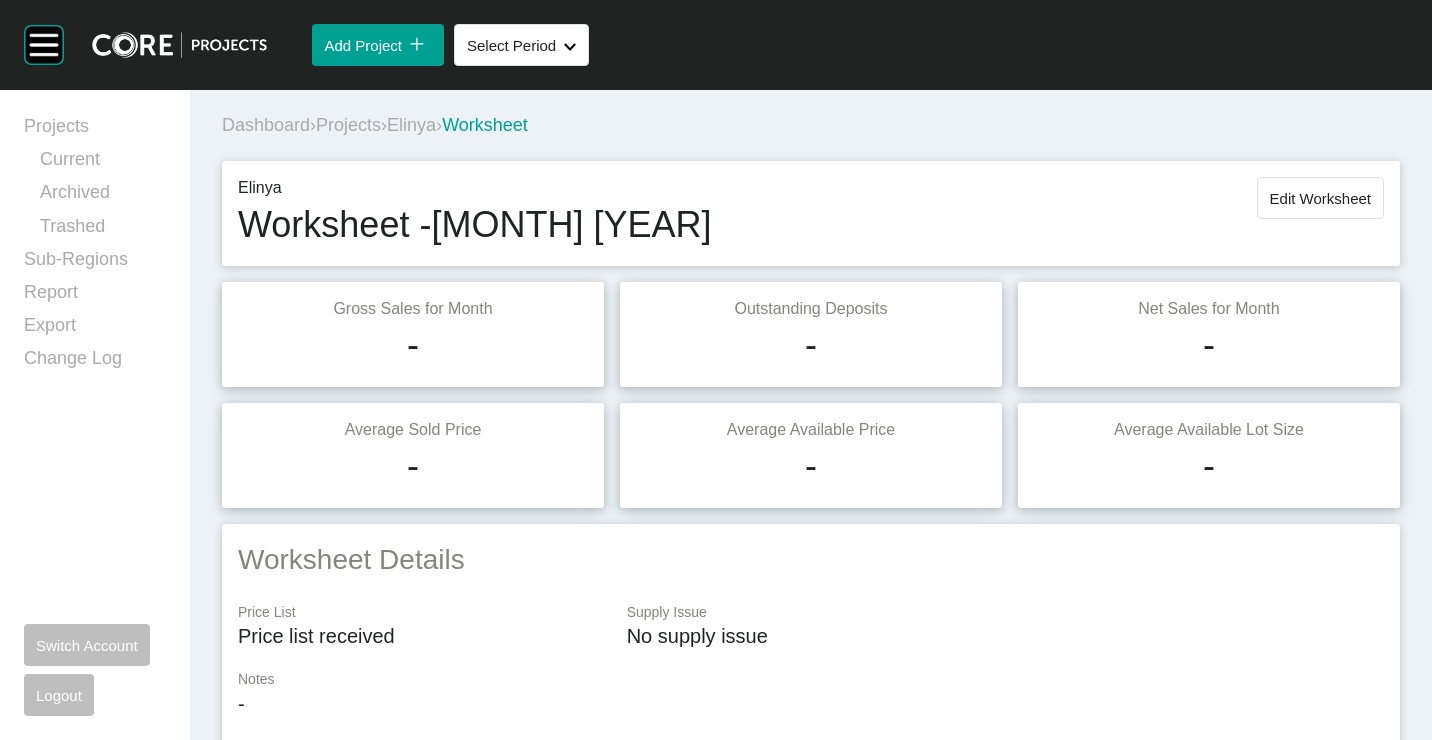 drag, startPoint x: 1343, startPoint y: 199, endPoint x: 1326, endPoint y: 202, distance: 17.262676 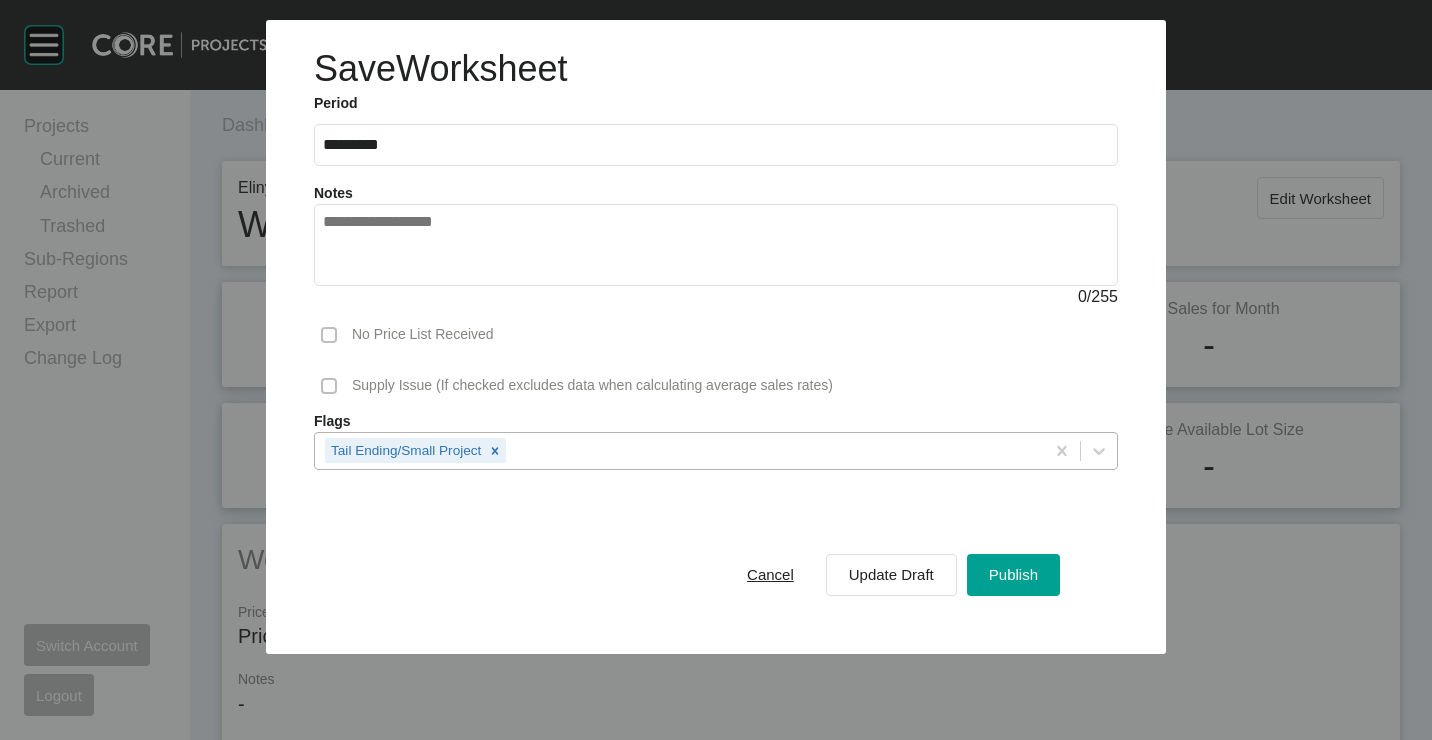 click on "Tail Ending/Small Project" at bounding box center (679, 450) 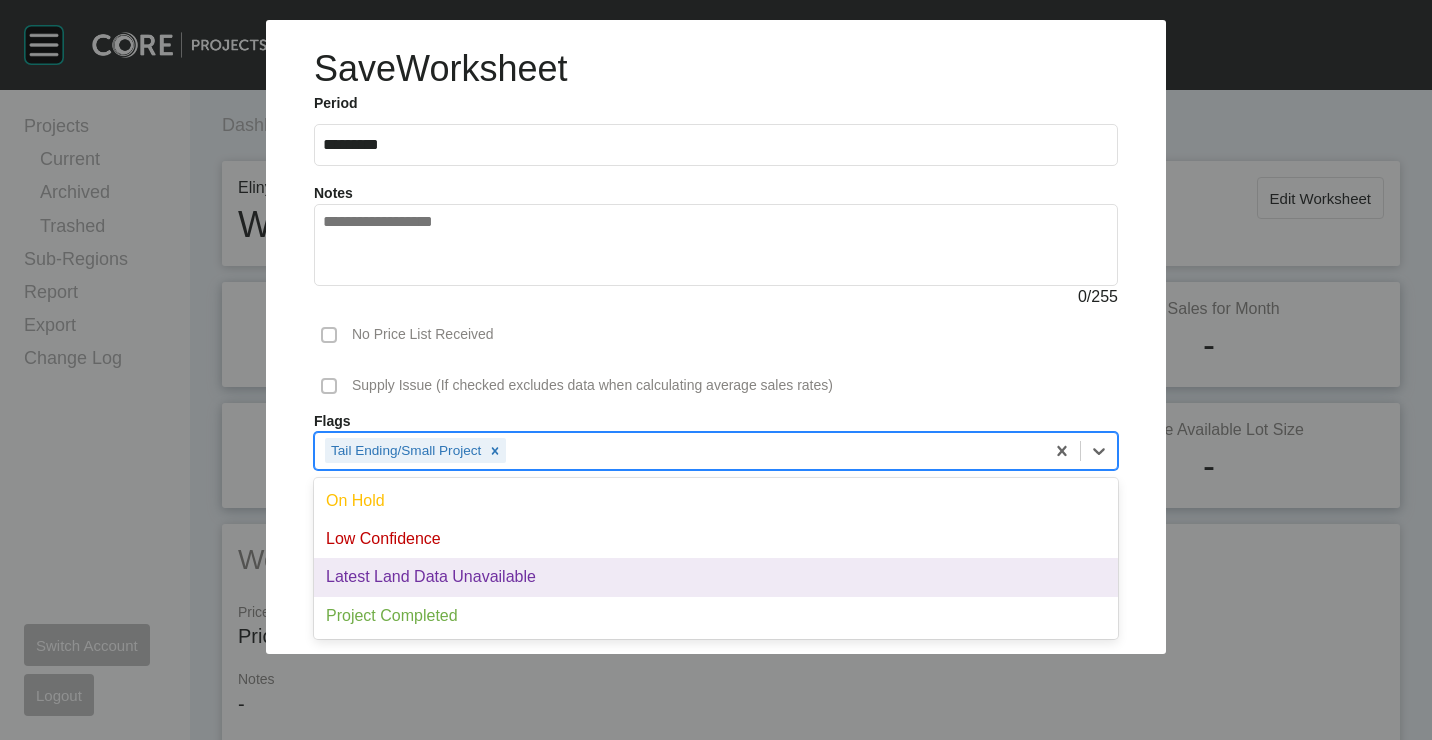 click on "Latest Land Data Unavailable" at bounding box center (716, 577) 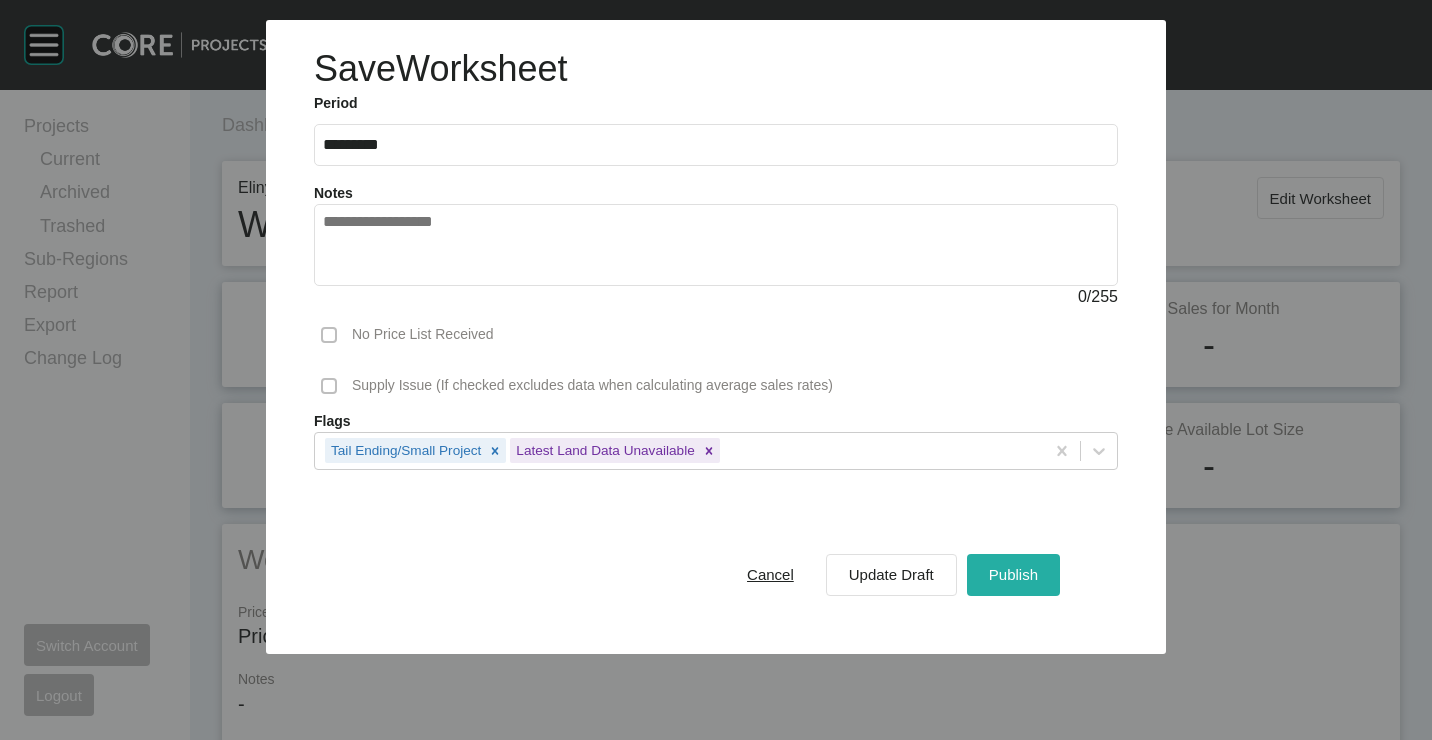 click on "Publish" at bounding box center (1013, 574) 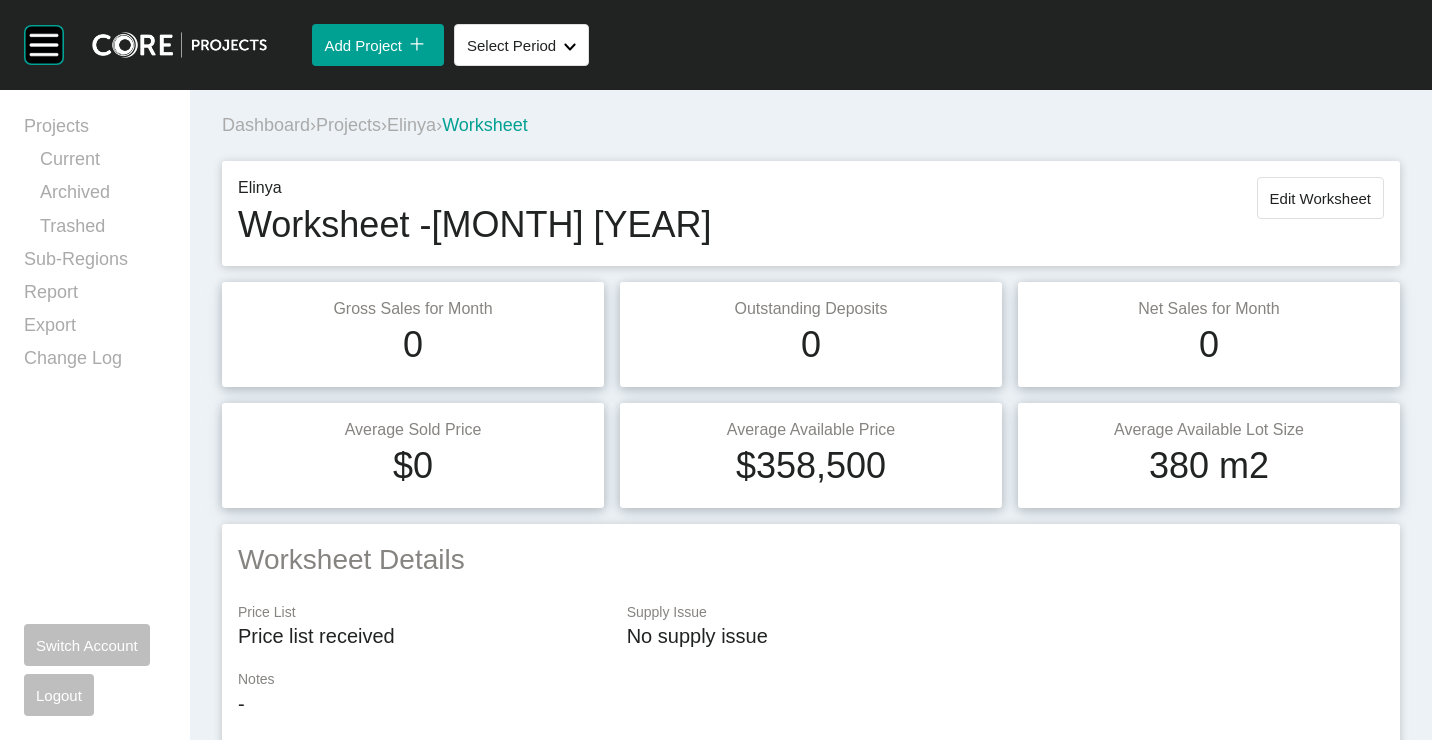 click on "Projects" at bounding box center [348, 125] 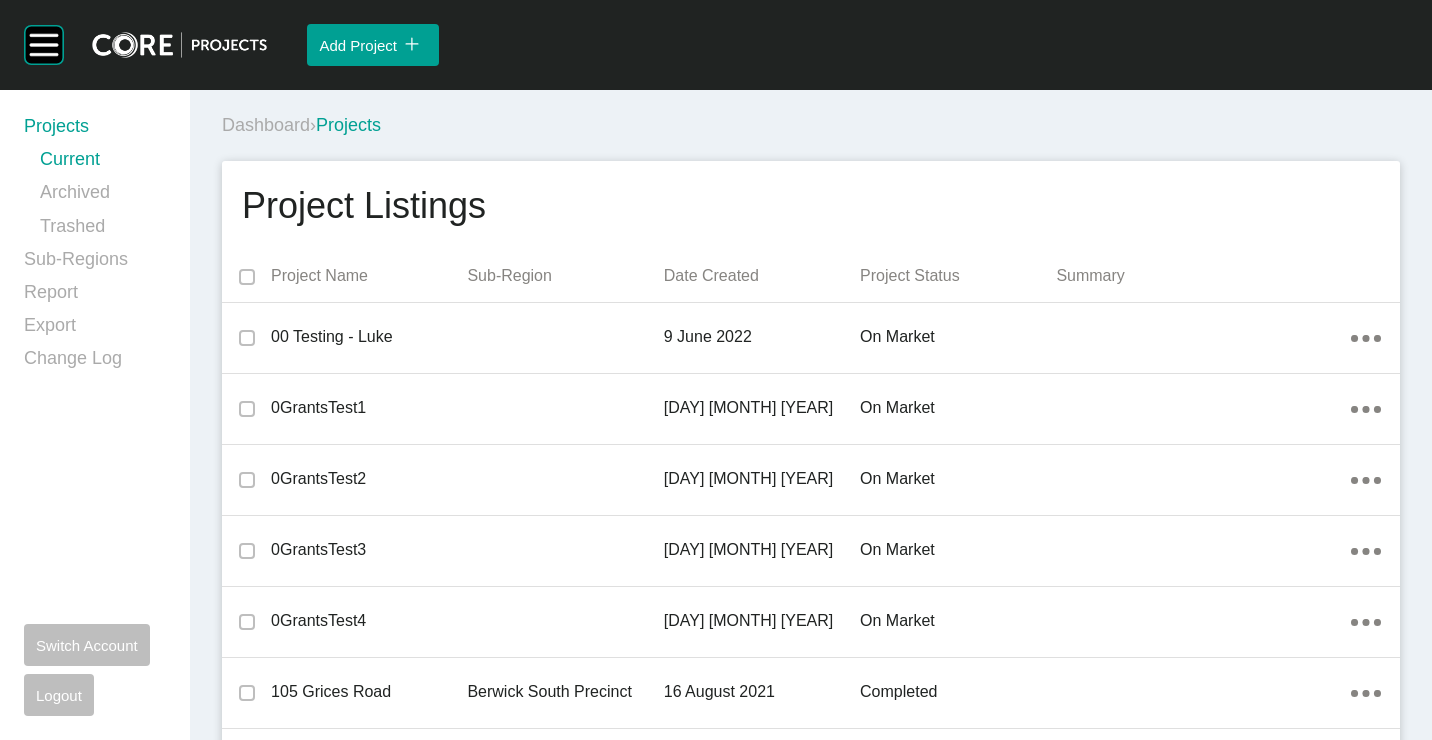 scroll, scrollTop: 18924, scrollLeft: 0, axis: vertical 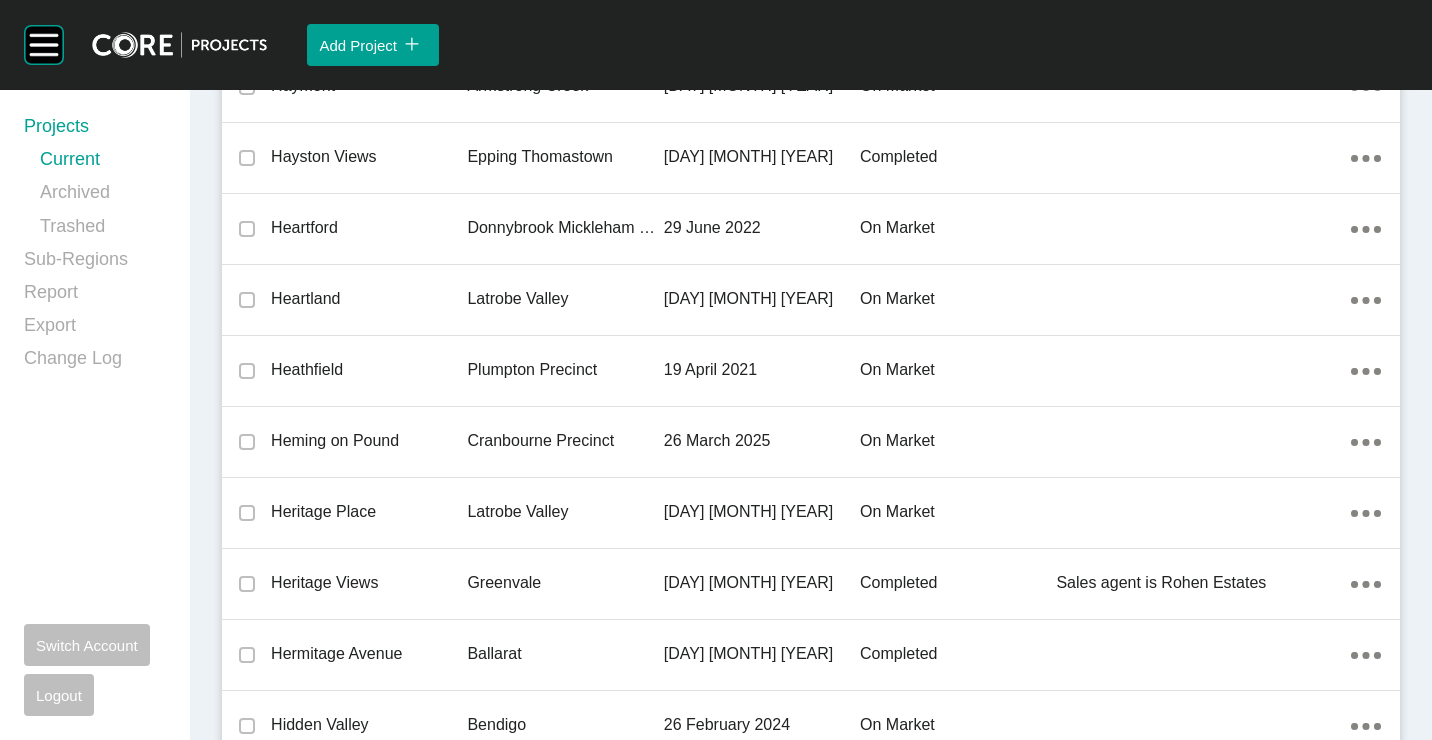 drag, startPoint x: 526, startPoint y: 352, endPoint x: 508, endPoint y: 429, distance: 79.07591 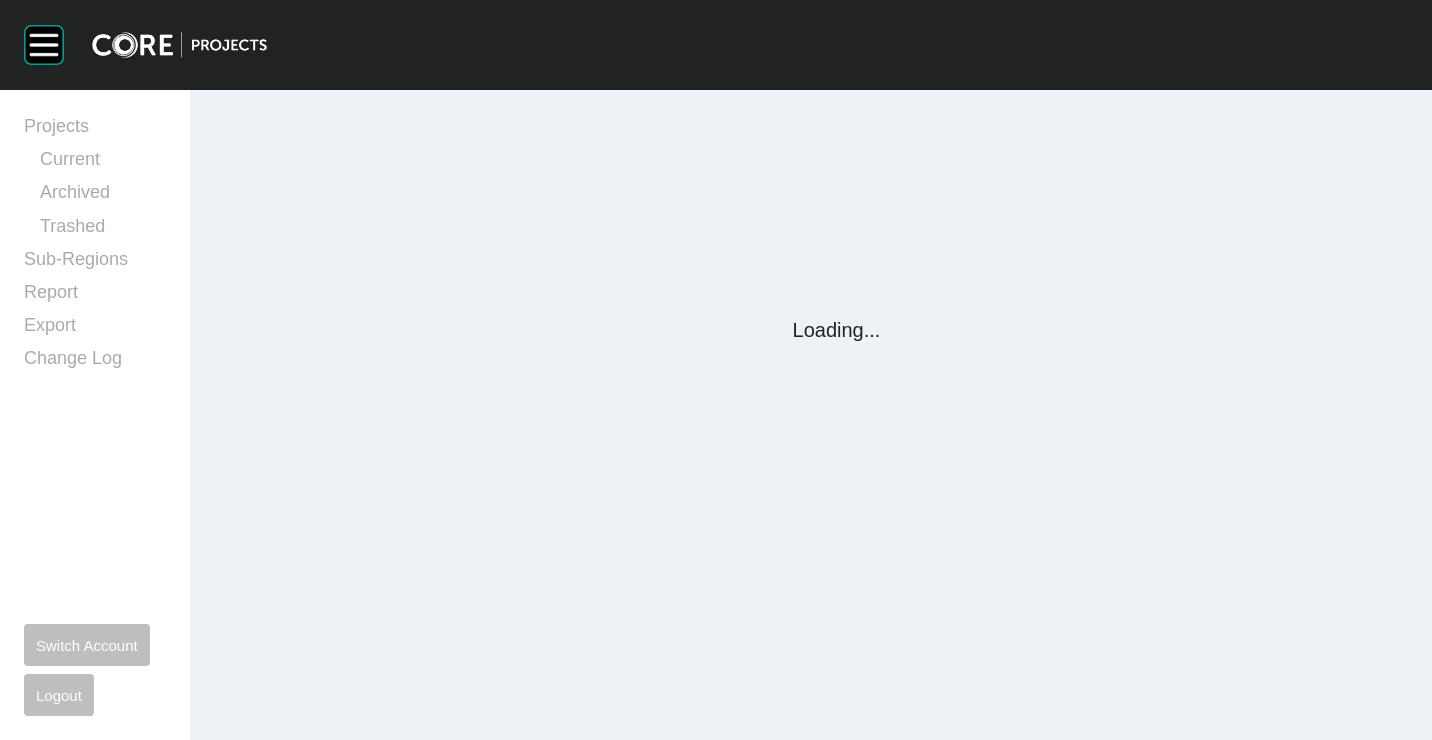 scroll, scrollTop: 0, scrollLeft: 0, axis: both 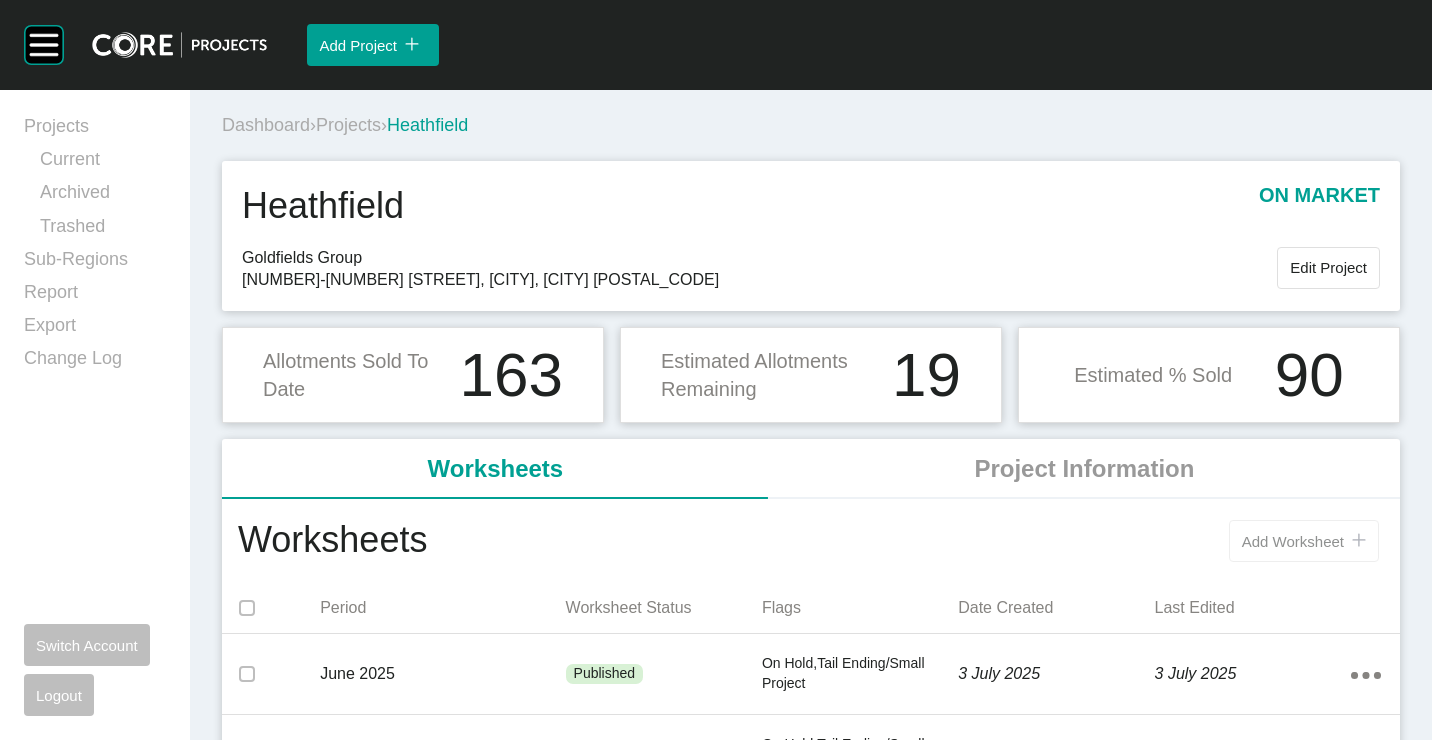 click on "Add Worksheet icon/tick copy 11 Created with Sketch." at bounding box center [1304, 541] 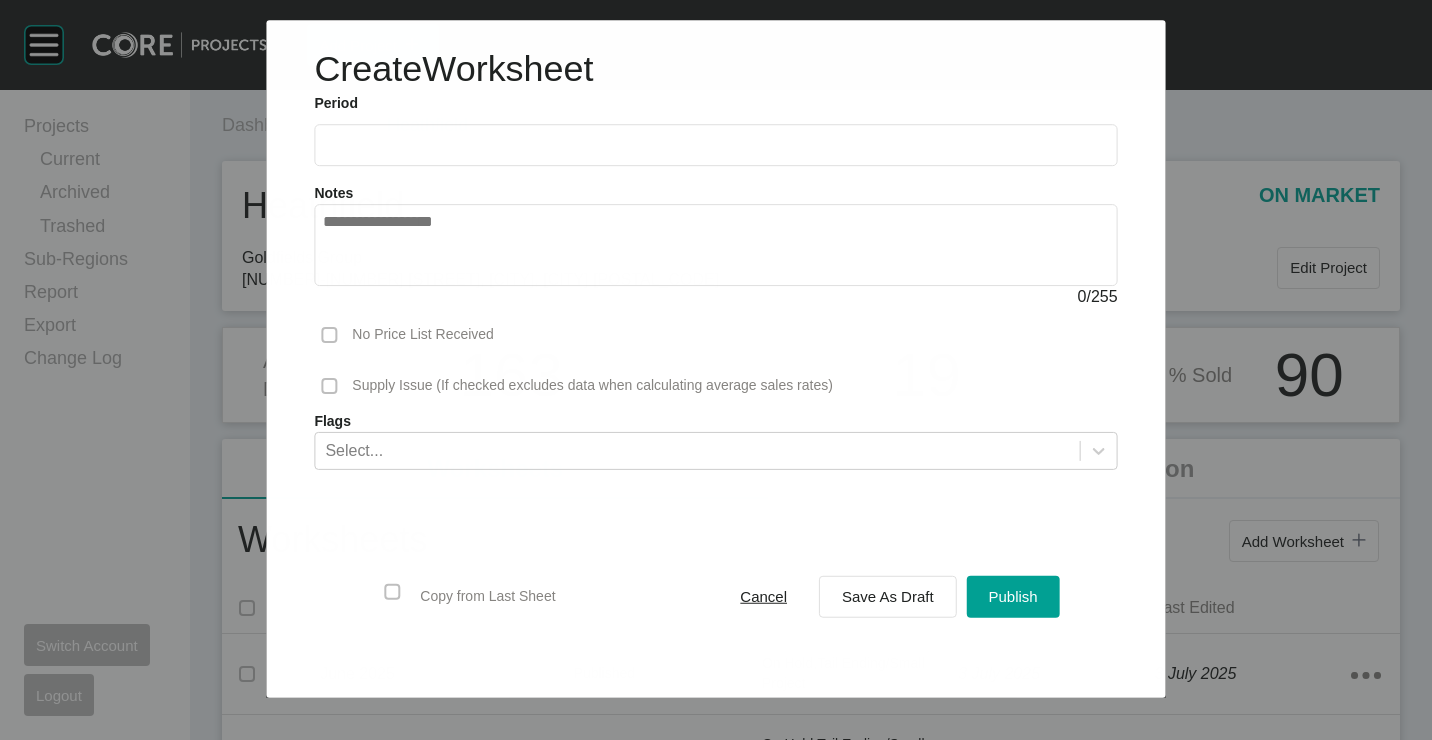 click at bounding box center (715, 145) 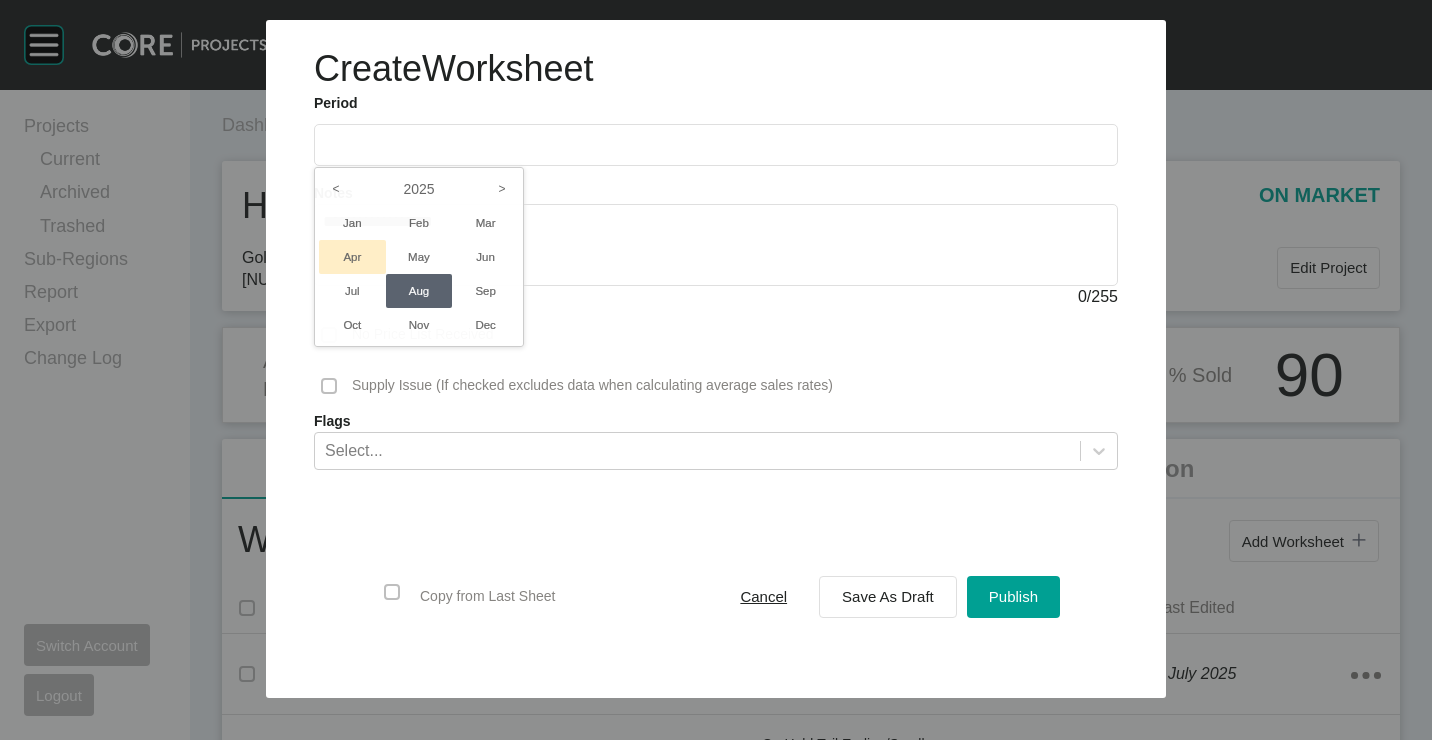 click on "Apr" at bounding box center (352, 257) 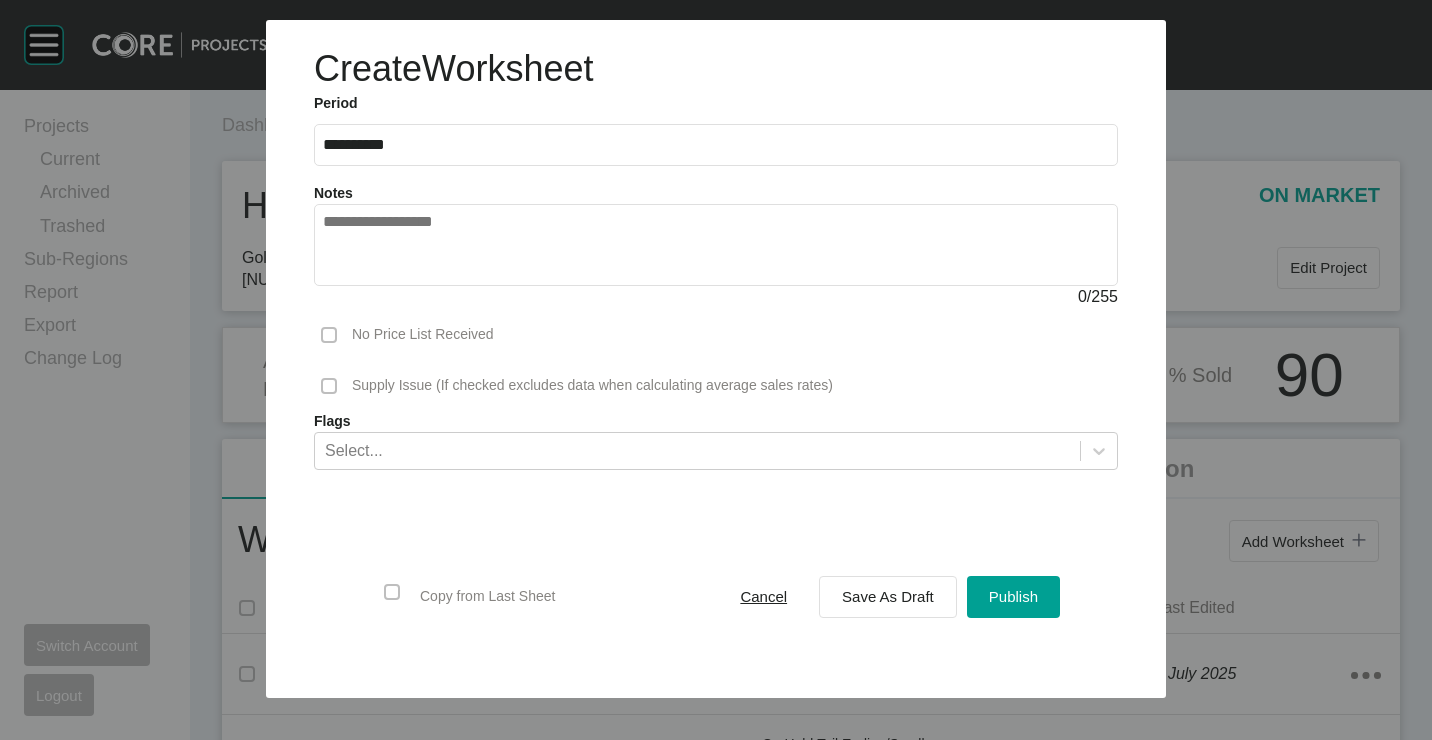 drag, startPoint x: 402, startPoint y: 147, endPoint x: 399, endPoint y: 187, distance: 40.112343 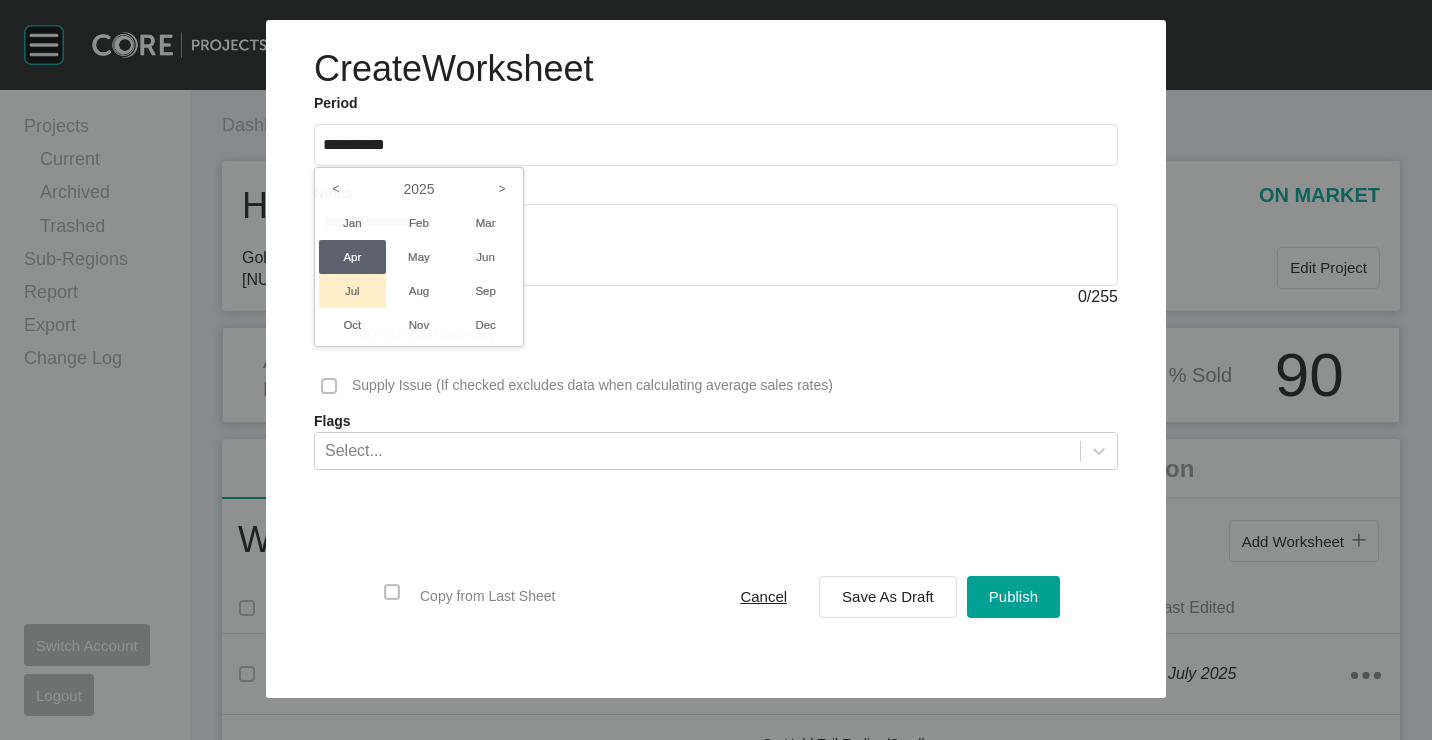 click on "Jul" at bounding box center (352, 291) 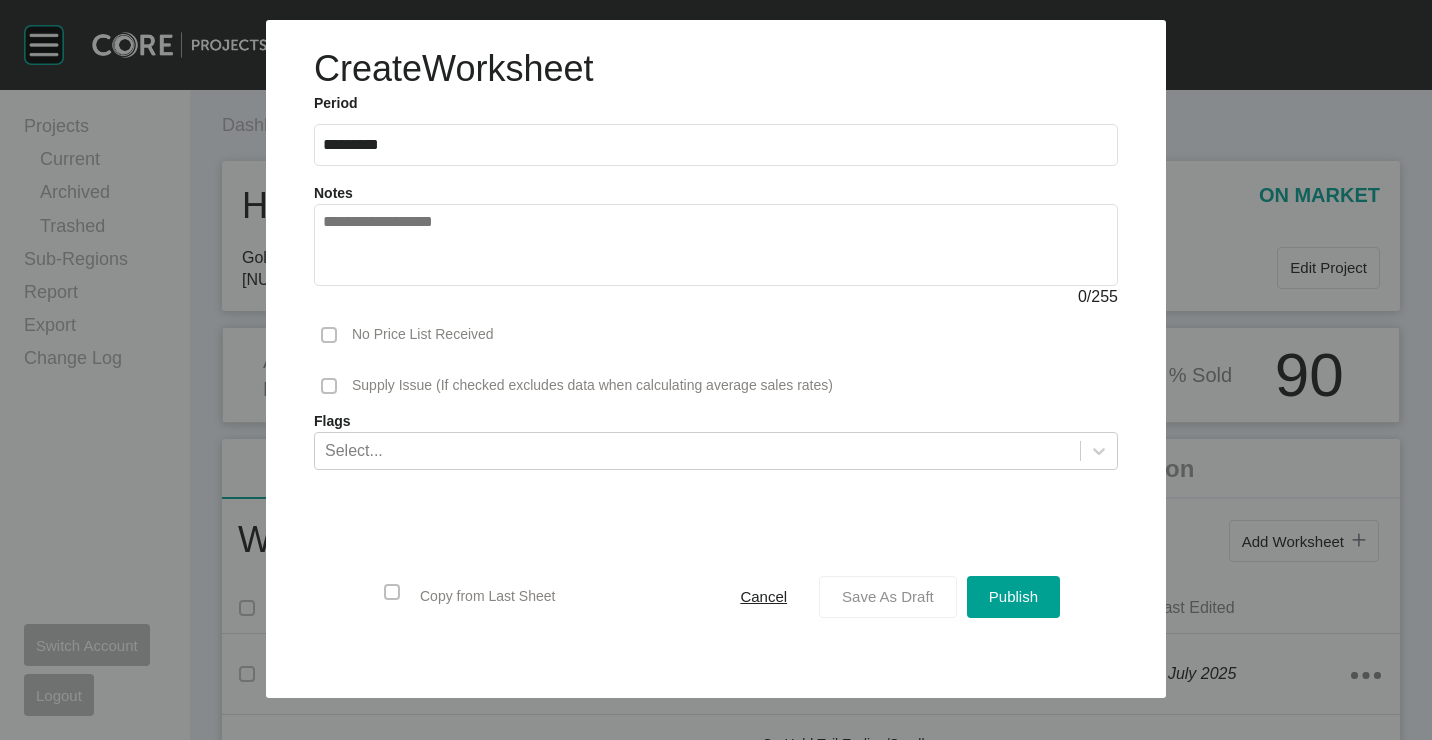 click on "Save As Draft" at bounding box center (888, 596) 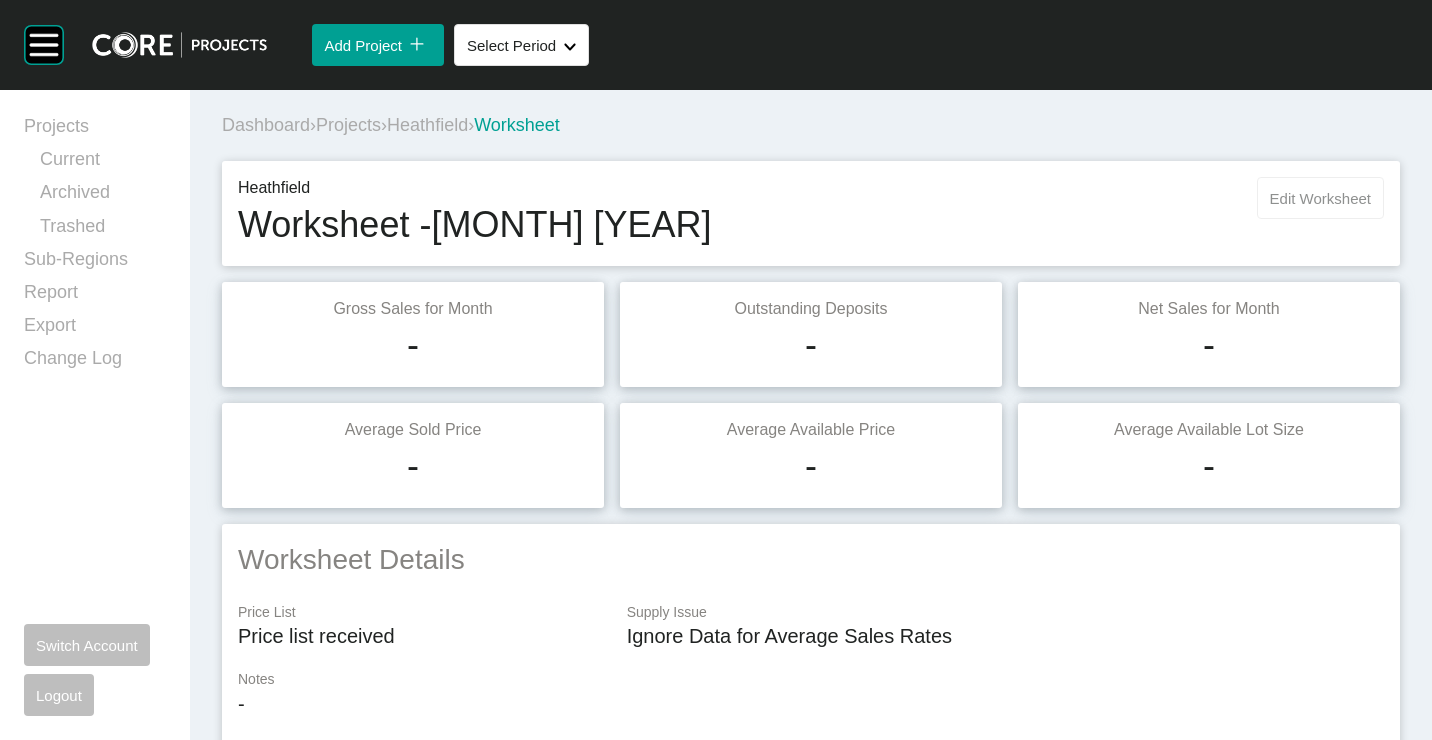 click on "Edit Worksheet" at bounding box center (1320, 198) 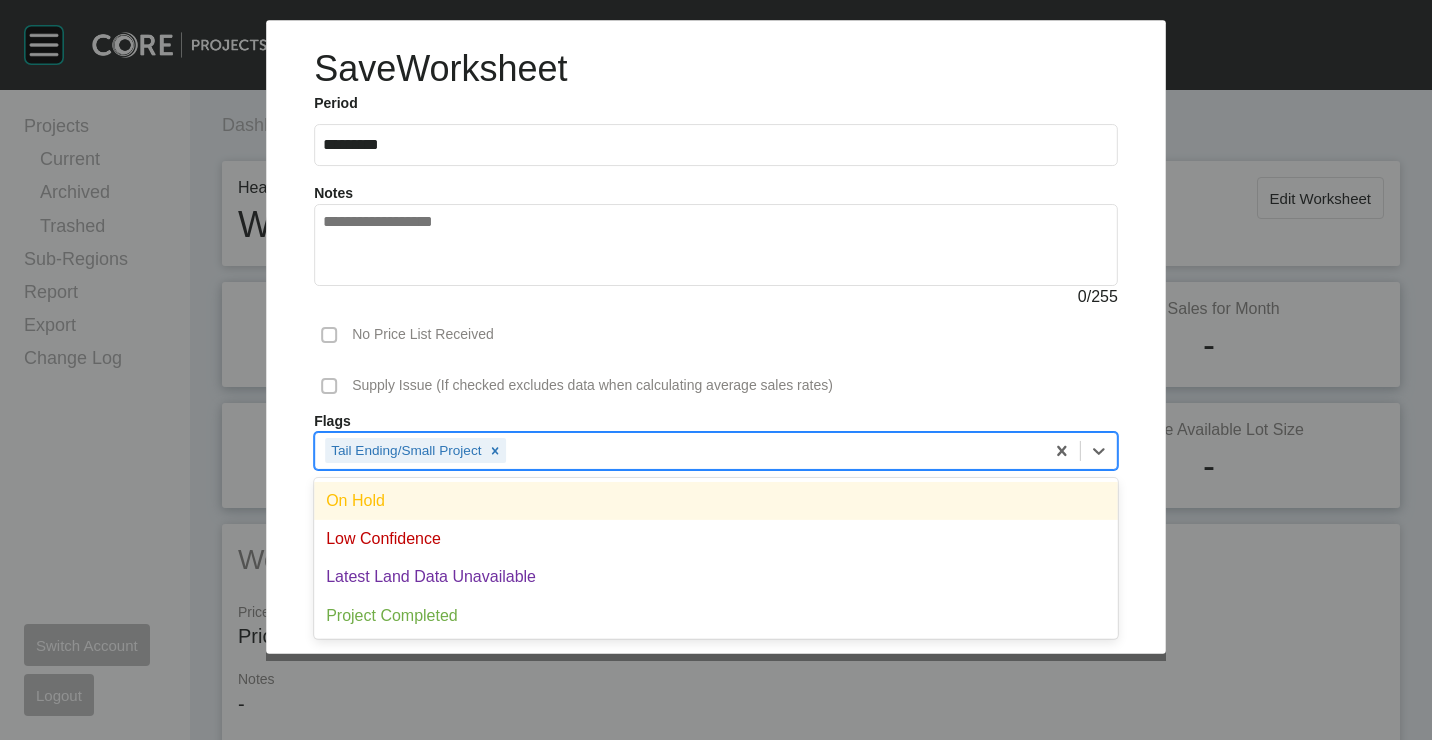 click on "Tail Ending/Small Project" at bounding box center [679, 450] 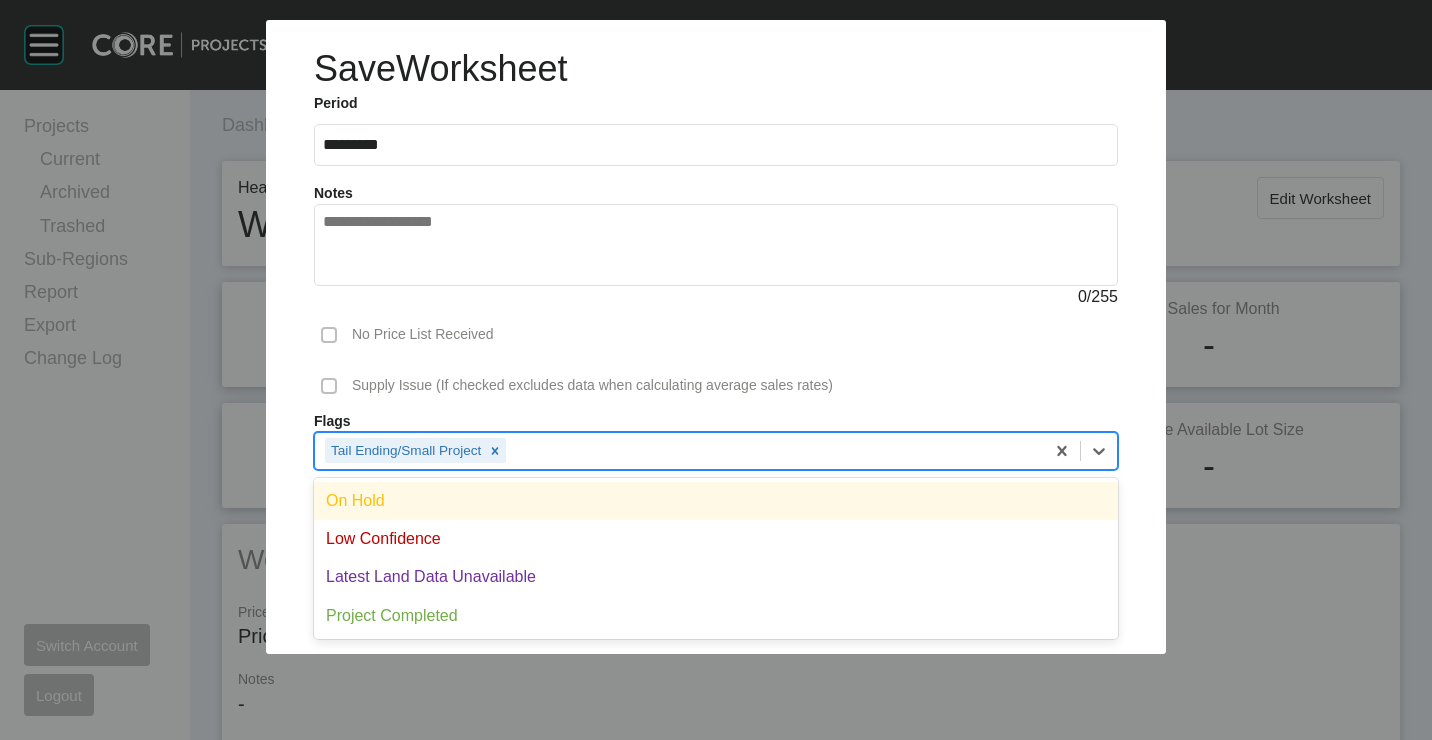 drag, startPoint x: 503, startPoint y: 491, endPoint x: 685, endPoint y: 524, distance: 184.96756 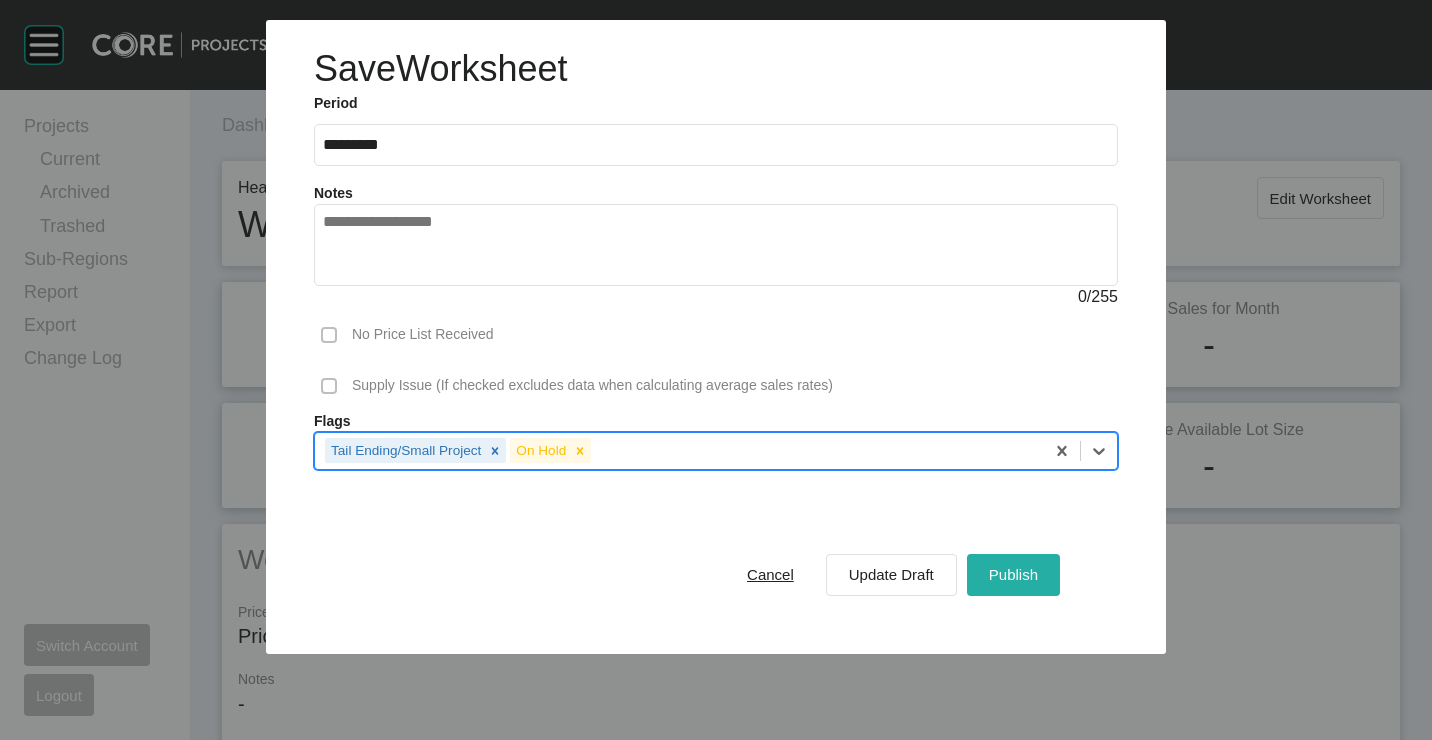 click on "Publish" at bounding box center [1013, 574] 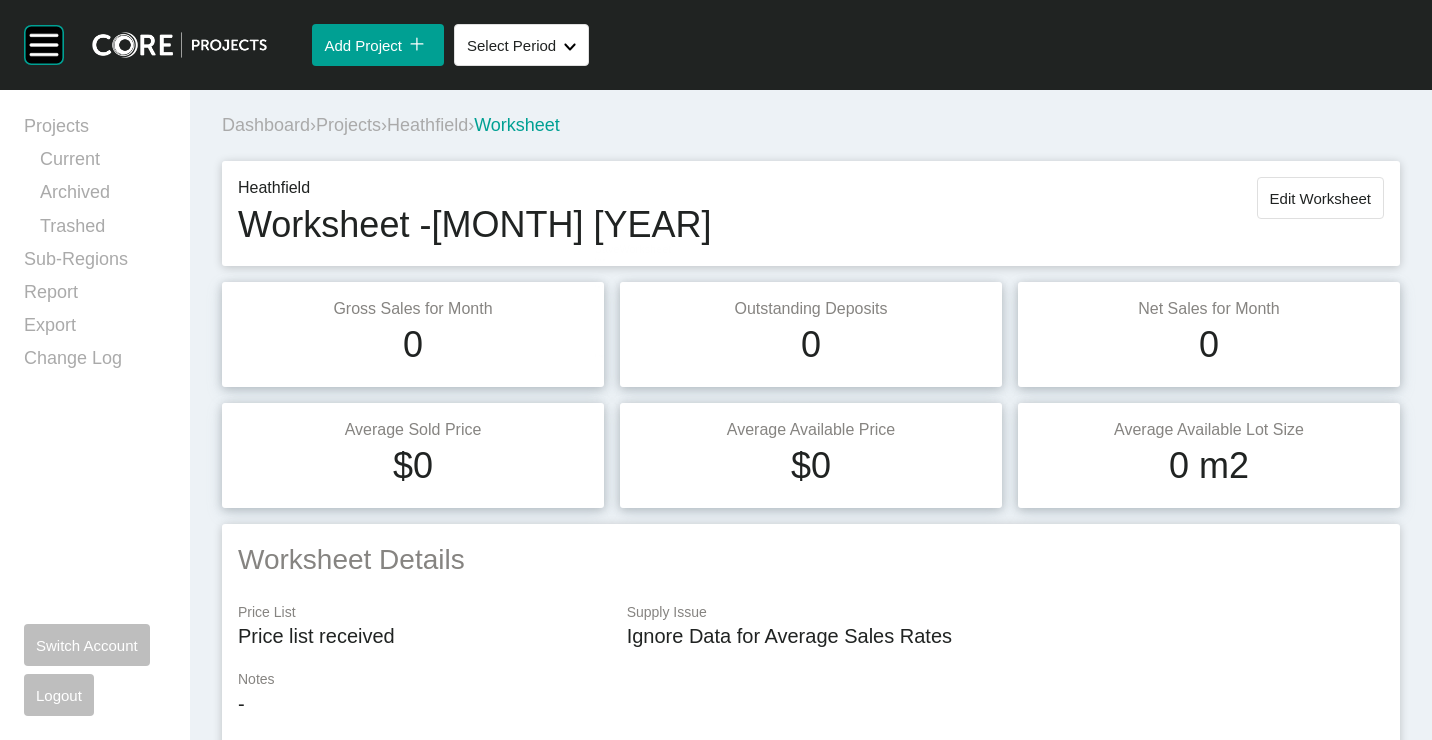 click on "Projects" at bounding box center [348, 125] 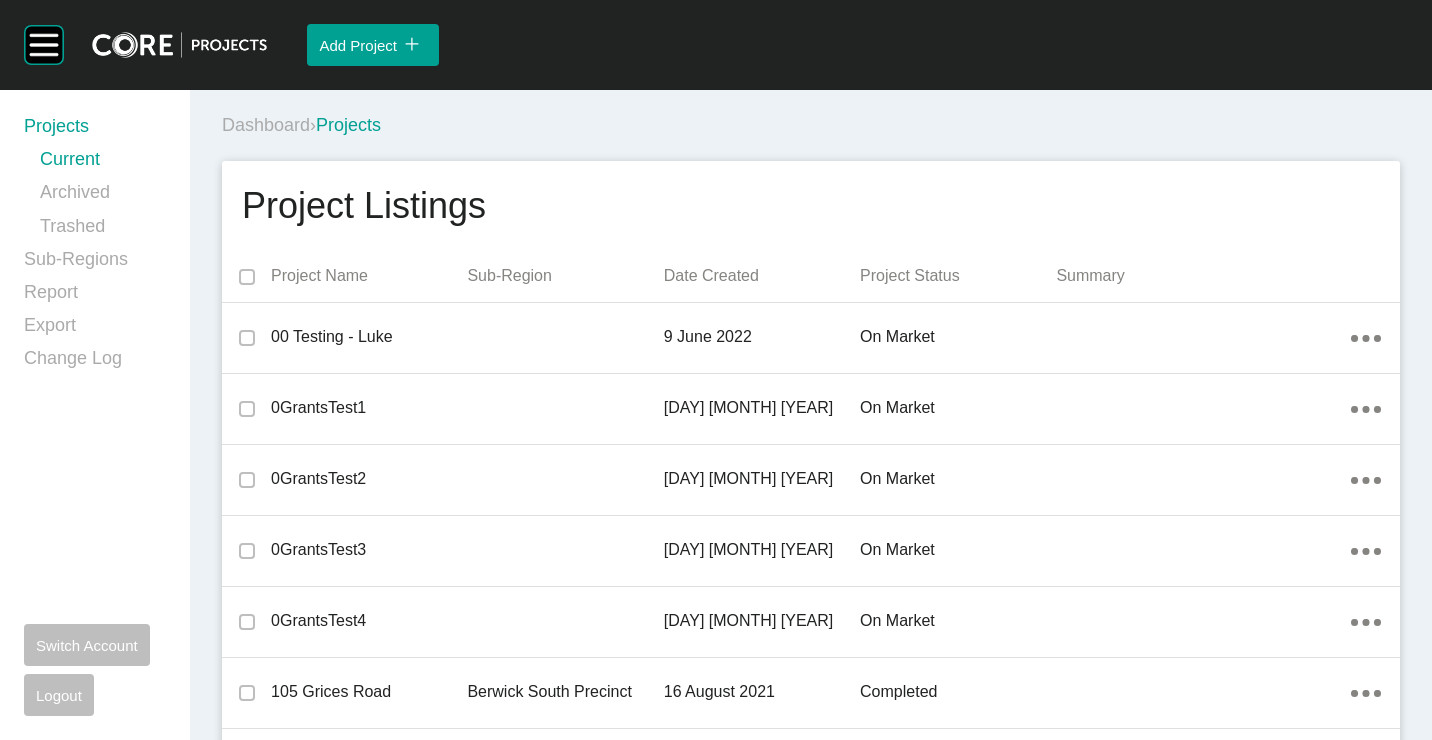 scroll, scrollTop: 23965, scrollLeft: 0, axis: vertical 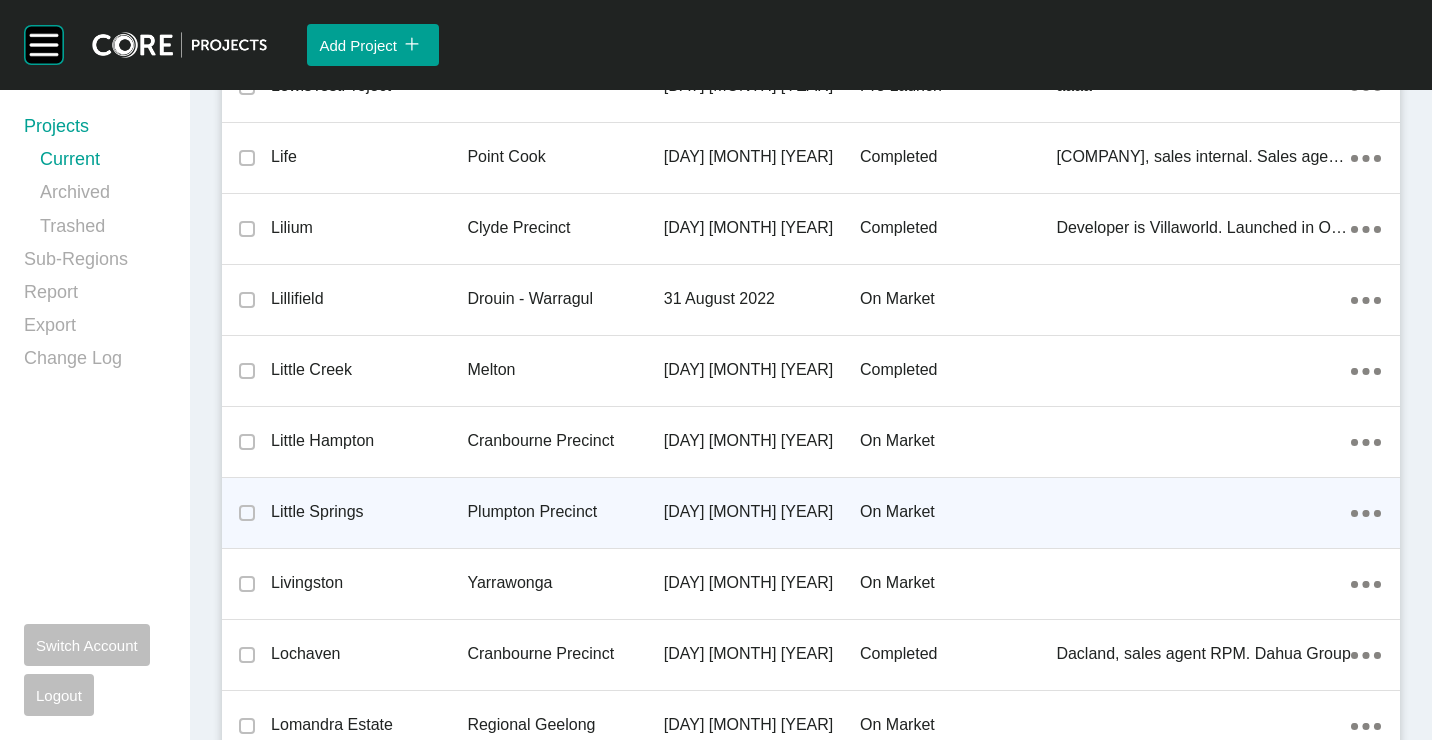 click on "Plumpton Precinct" at bounding box center [565, 512] 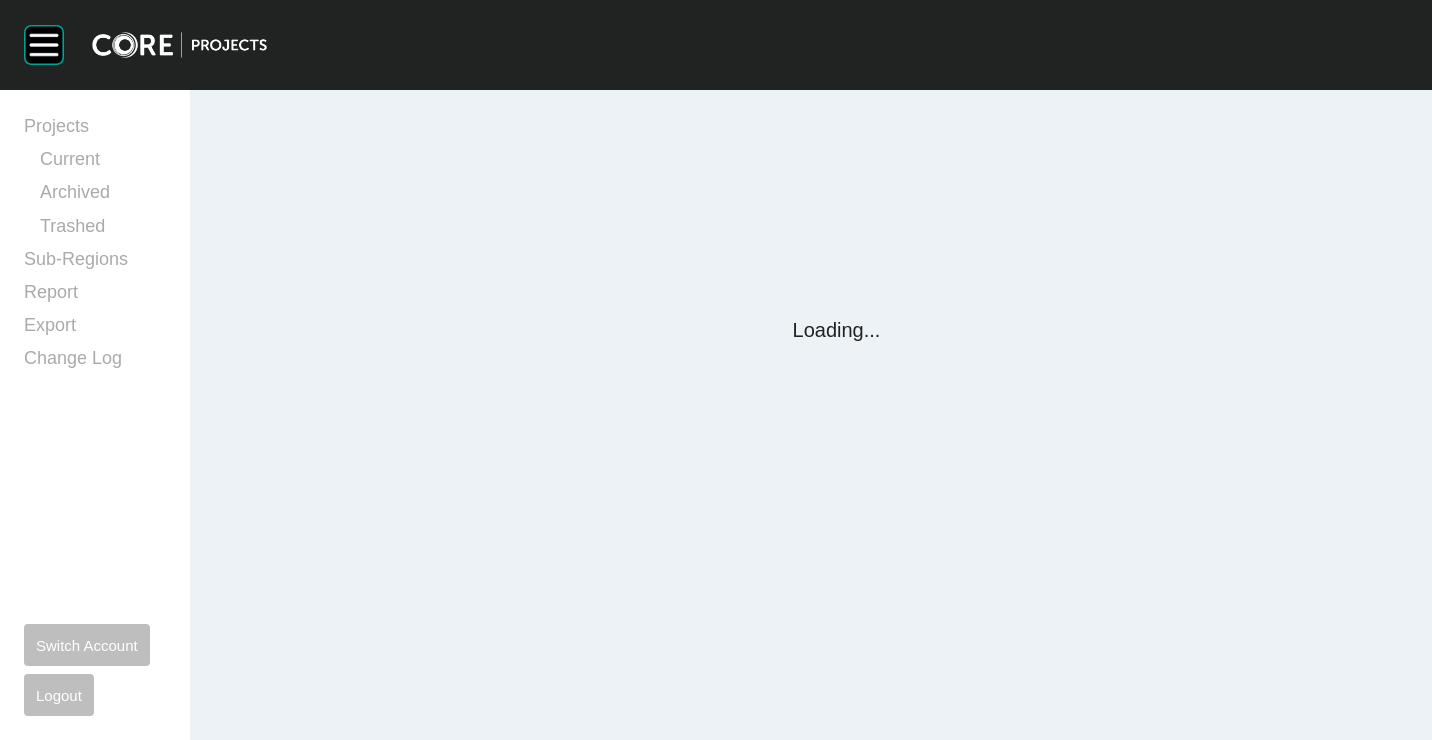 scroll, scrollTop: 0, scrollLeft: 0, axis: both 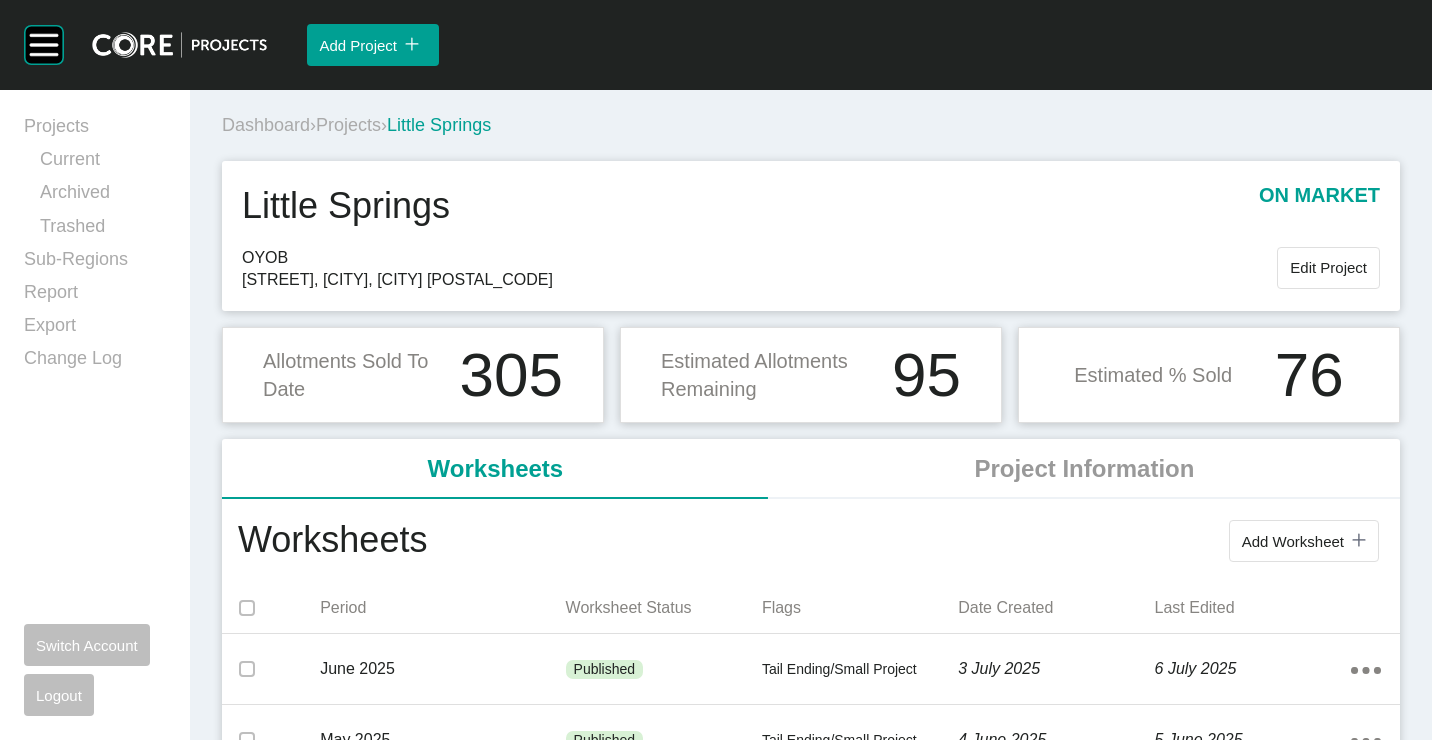 click on "Add Worksheet icon/tick copy 11 Created with Sketch." at bounding box center (1304, 541) 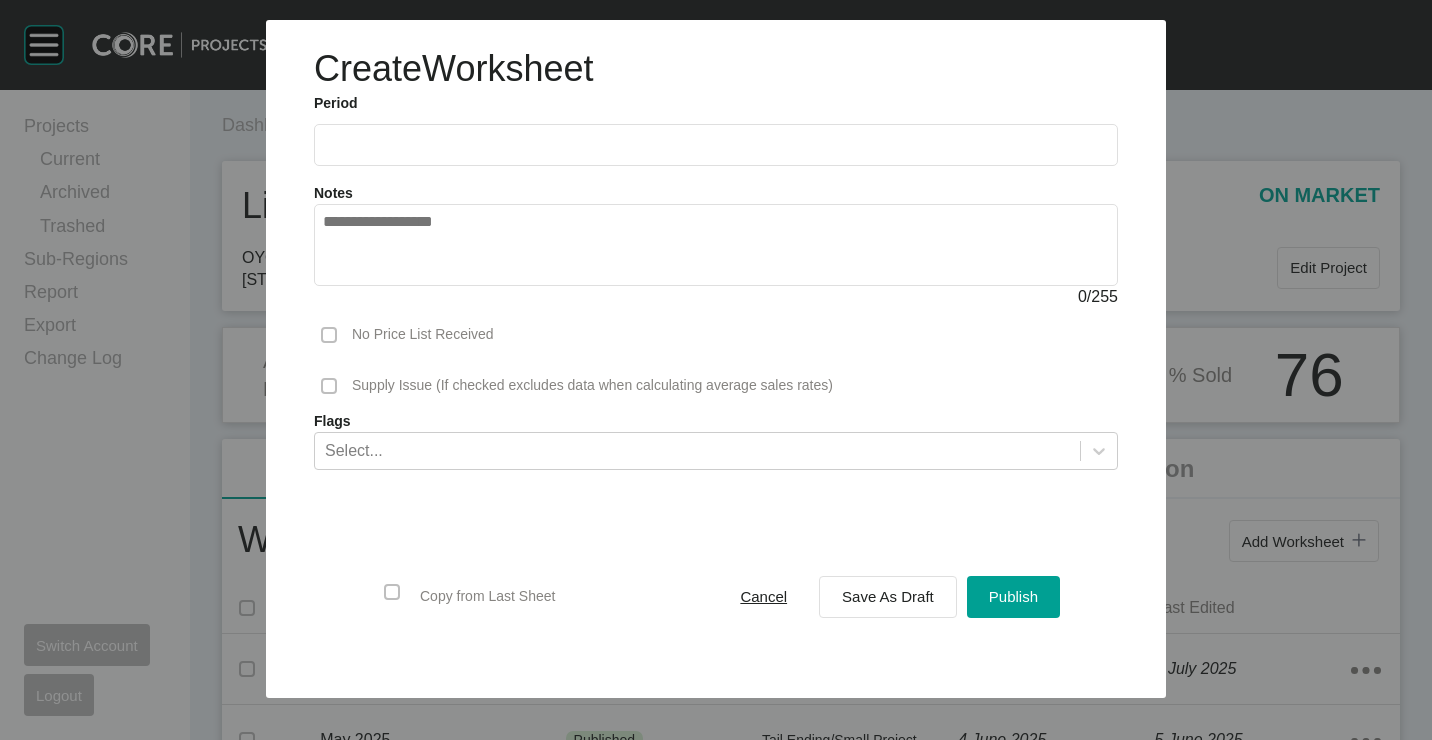 click at bounding box center [716, 145] 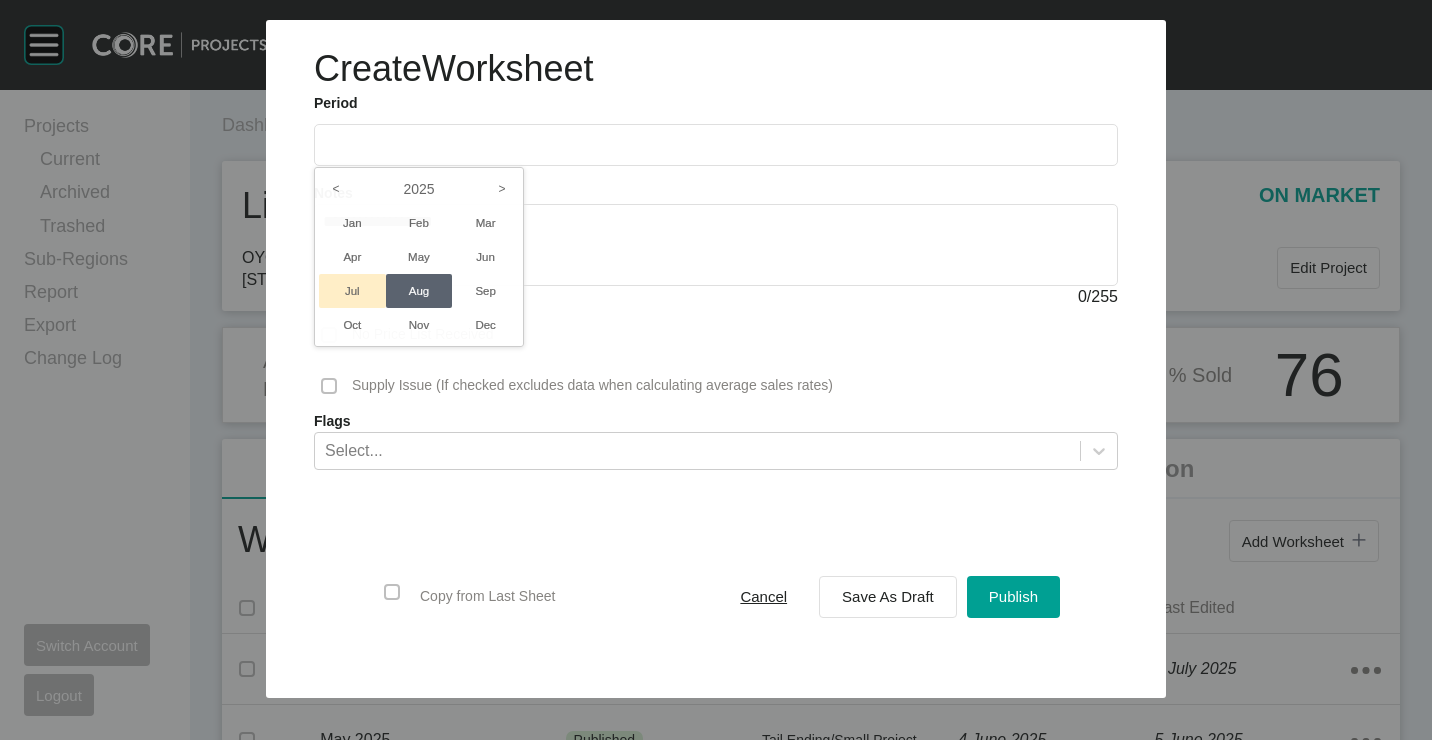 click on "Jul" at bounding box center (352, 291) 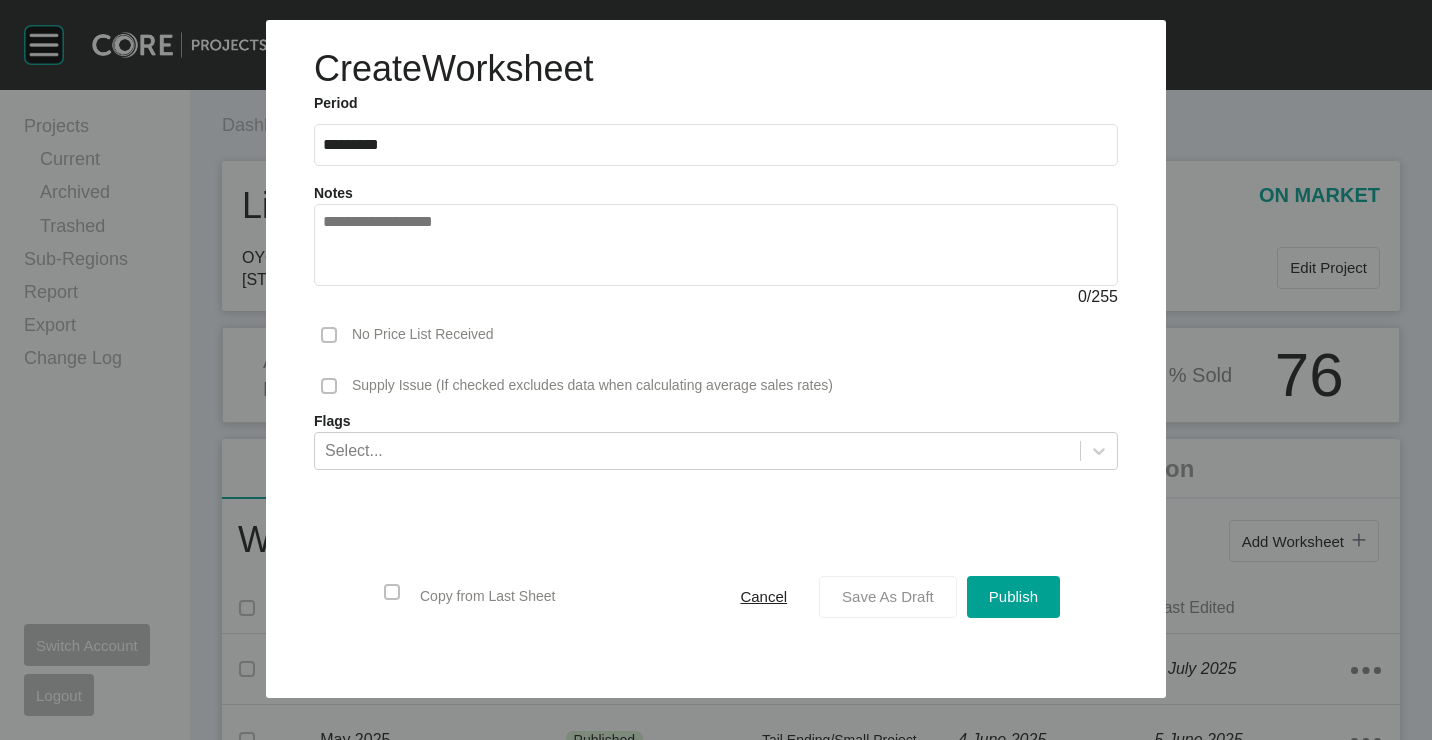 click on "Save As Draft" at bounding box center (888, 597) 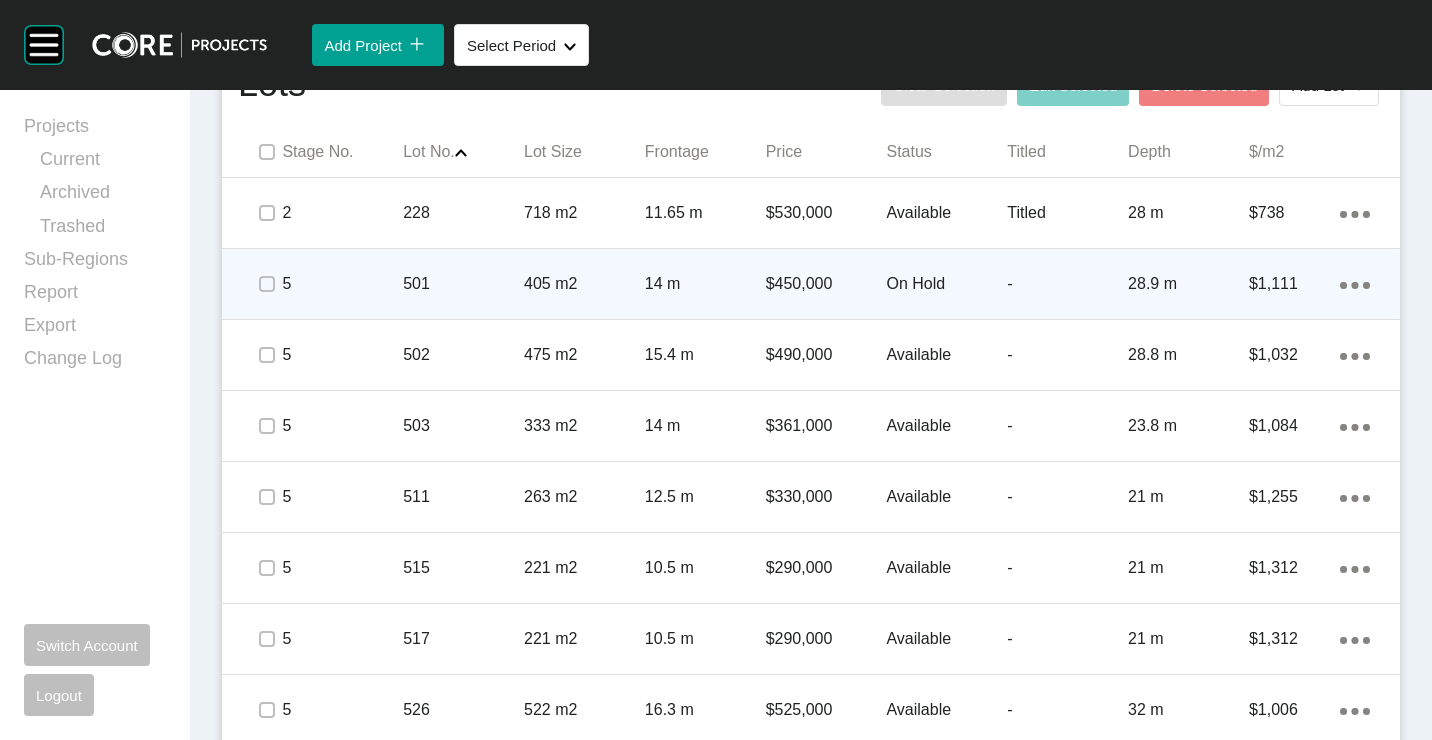scroll, scrollTop: 1400, scrollLeft: 0, axis: vertical 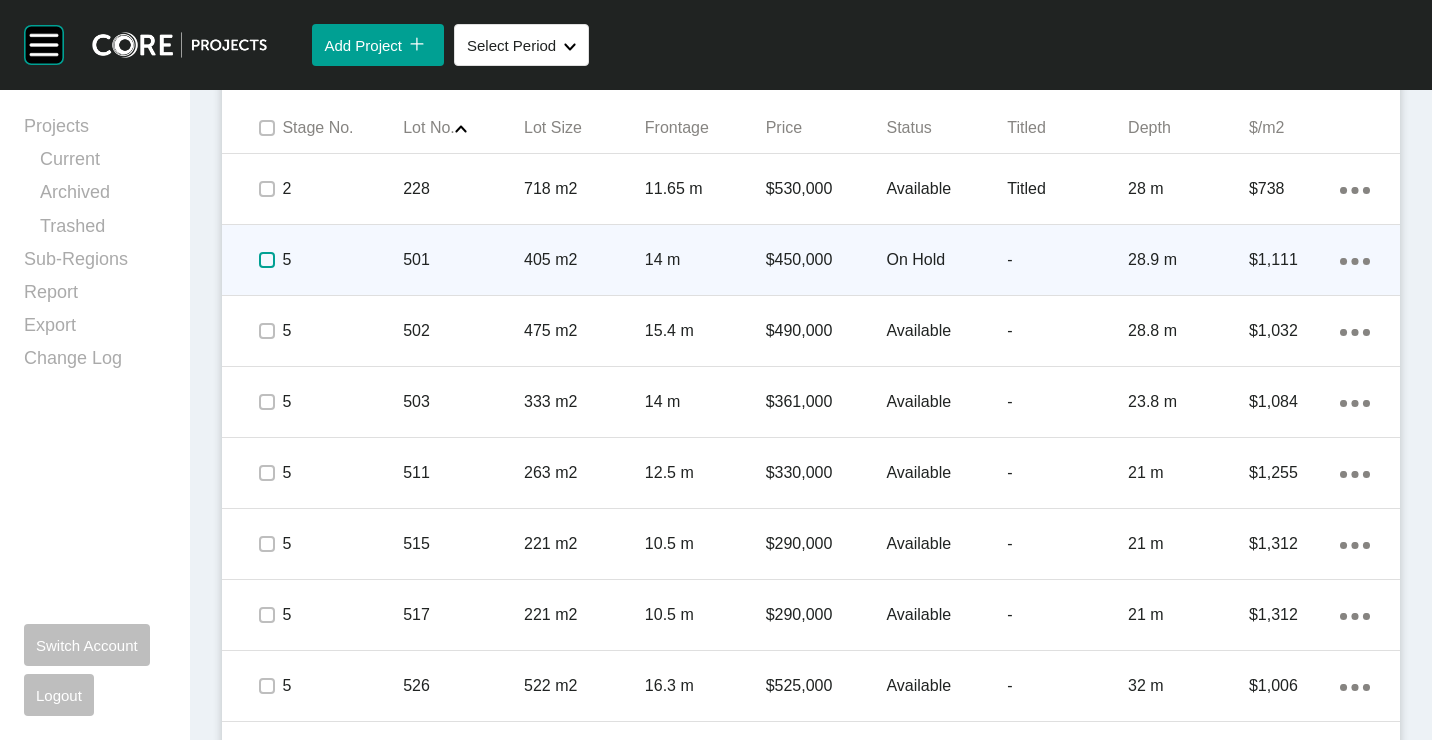 drag, startPoint x: 266, startPoint y: 261, endPoint x: 266, endPoint y: 273, distance: 12 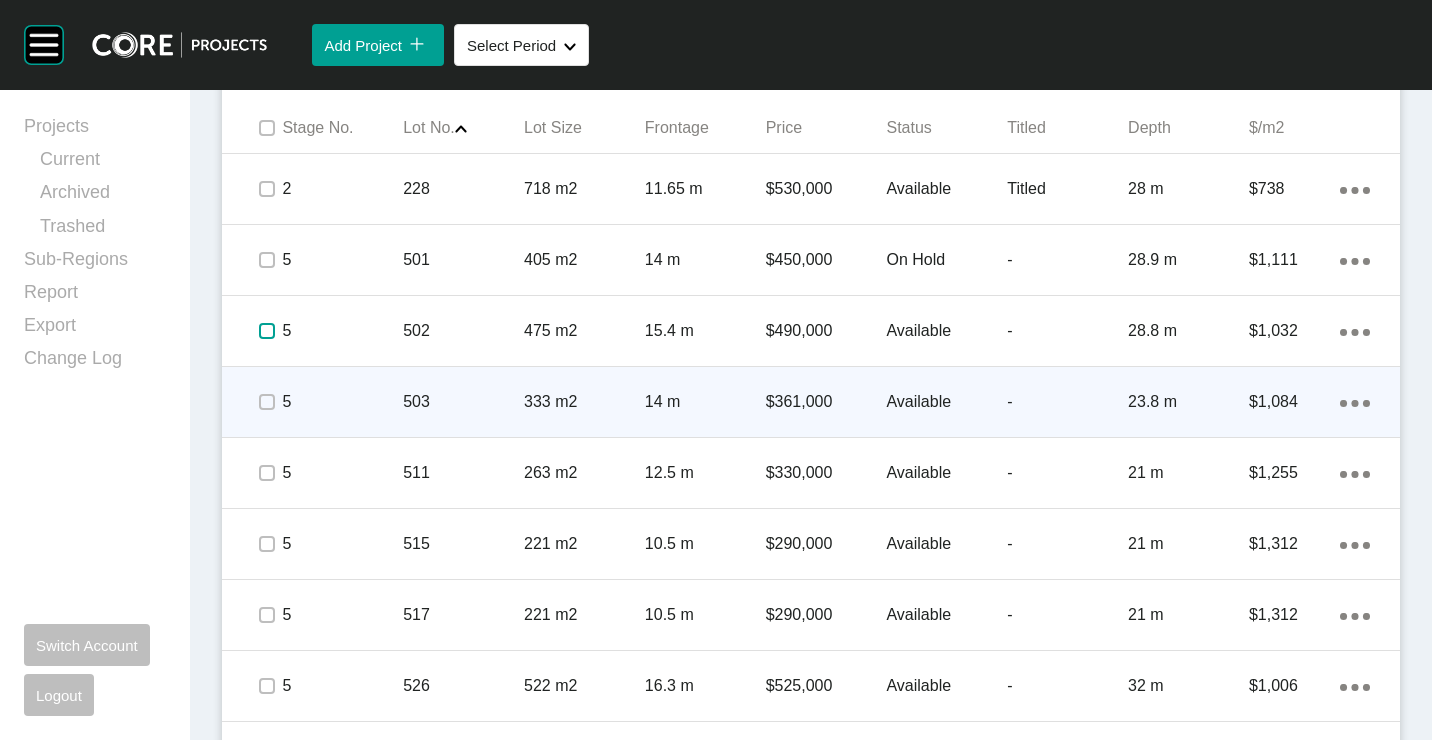 drag, startPoint x: 264, startPoint y: 333, endPoint x: 419, endPoint y: 385, distance: 163.49007 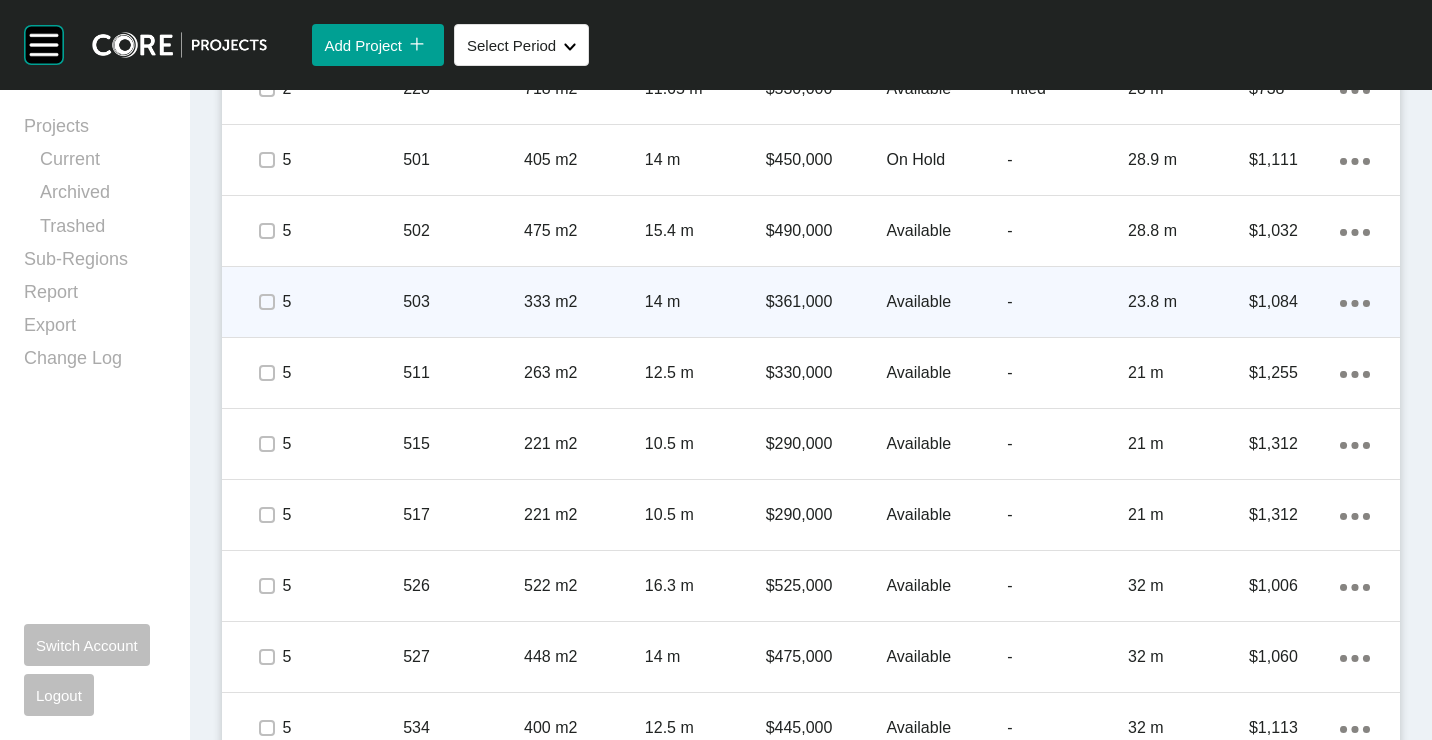 click on "Action Menu Dots Copy 6 Created with Sketch." at bounding box center (1355, 302) 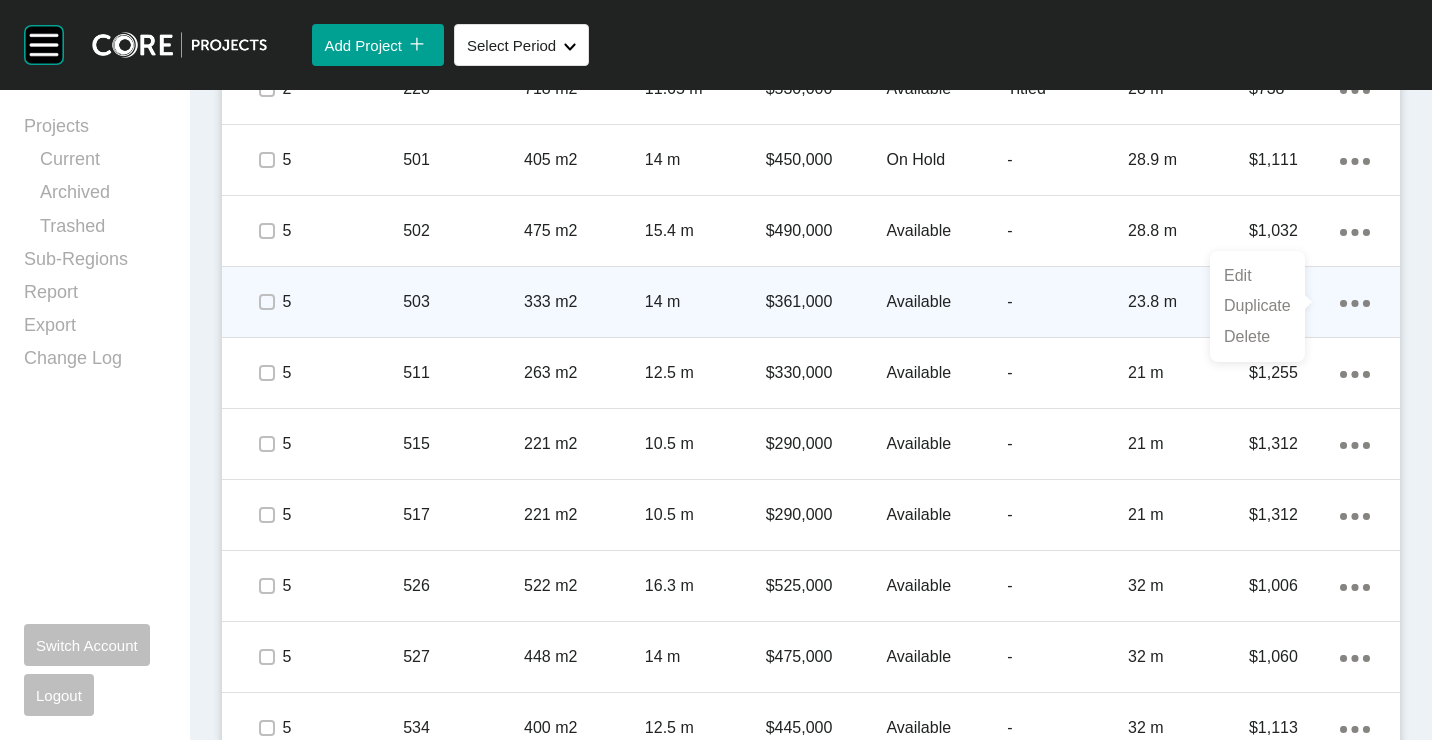 click on "Duplicate" at bounding box center (1257, 306) 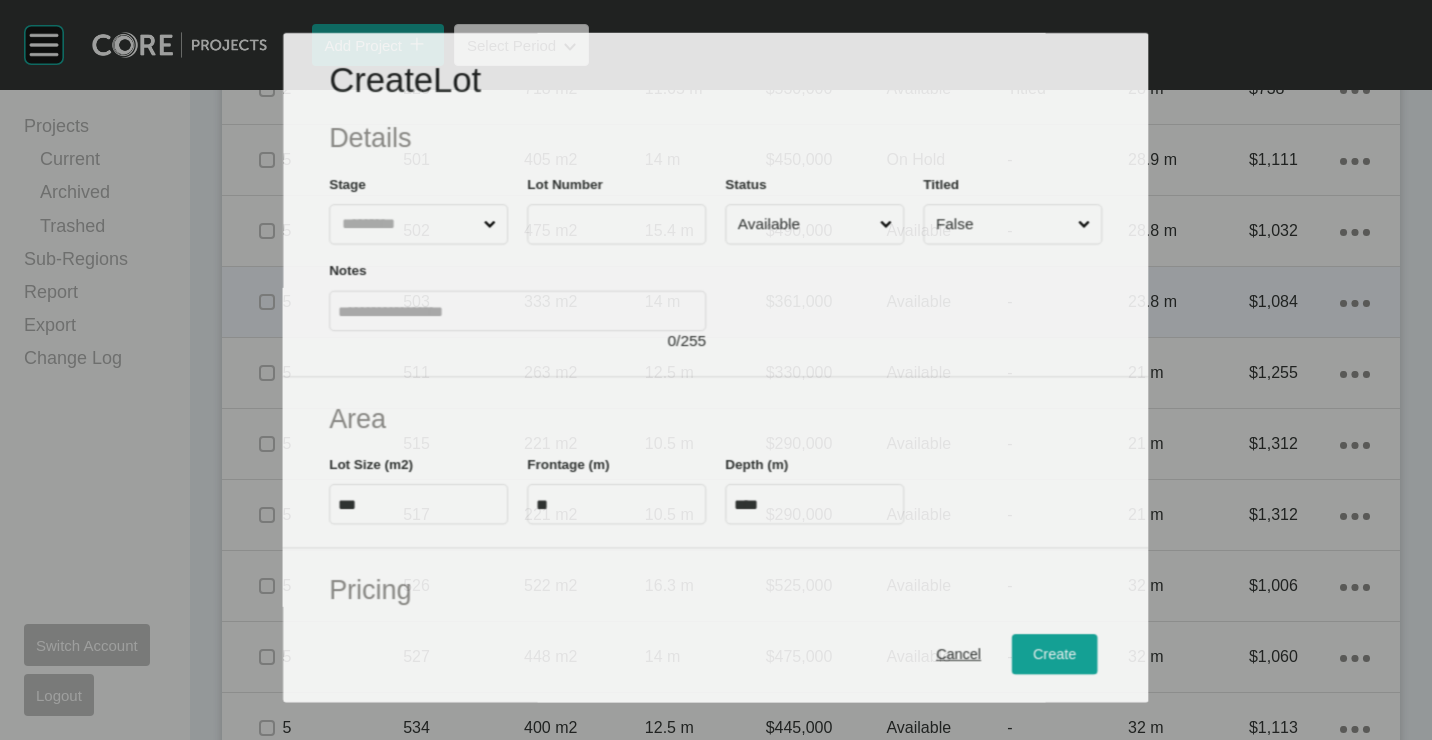 scroll, scrollTop: 1438, scrollLeft: 0, axis: vertical 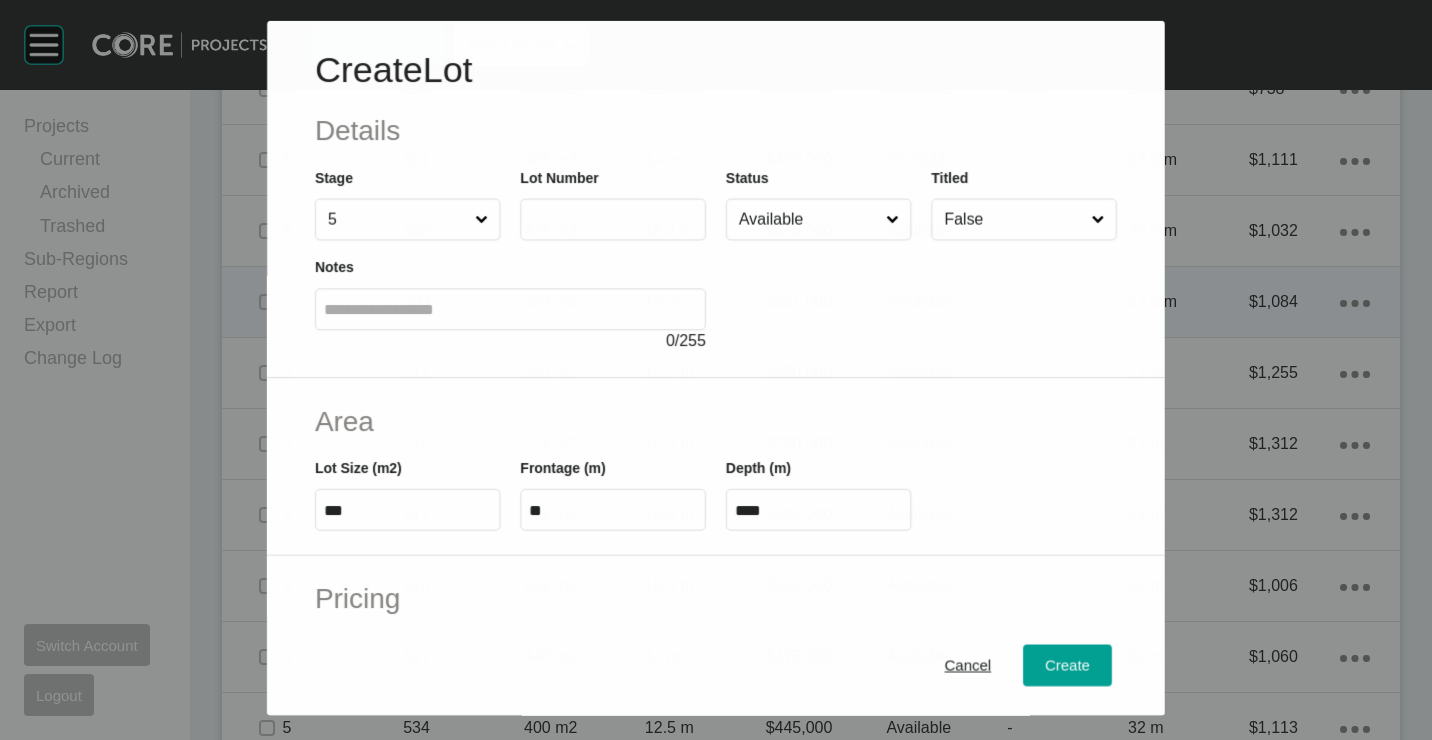 click at bounding box center [613, 219] 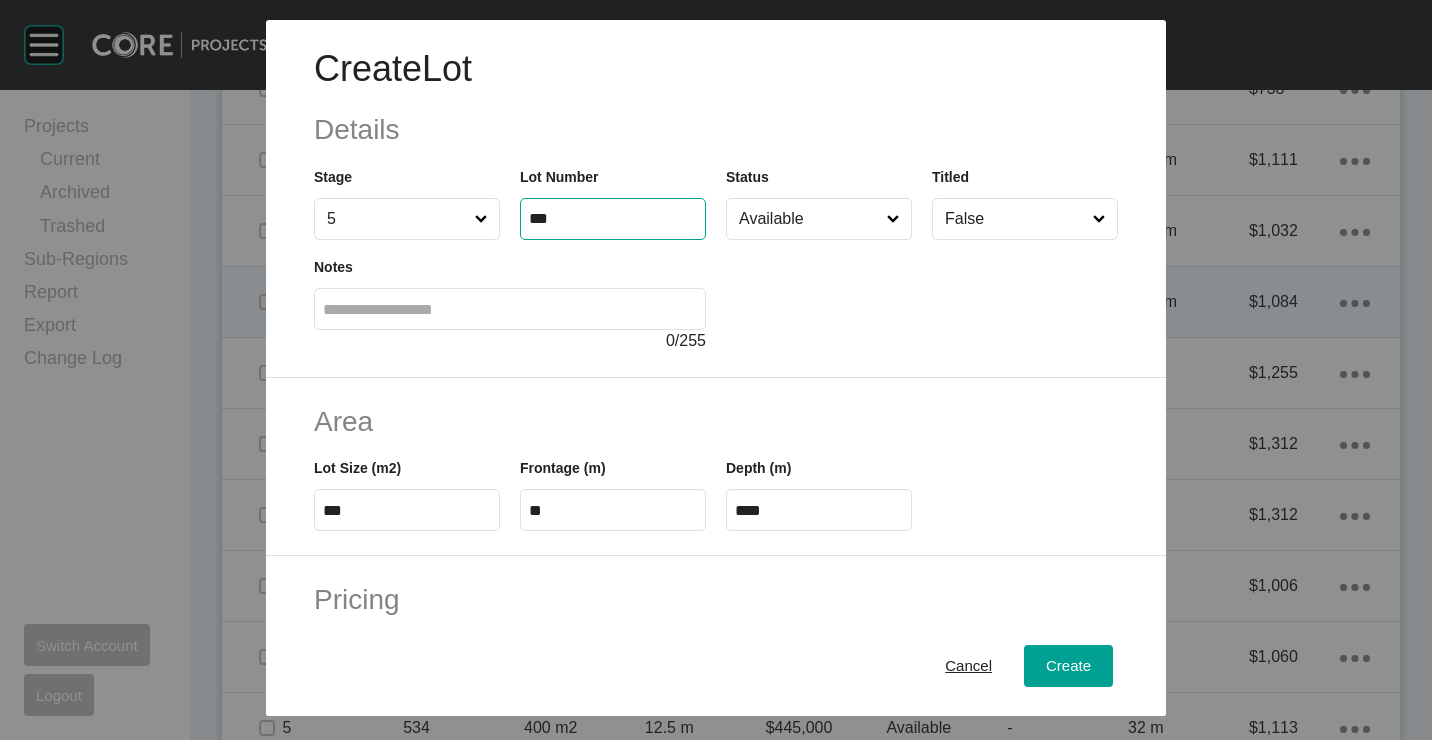 type on "***" 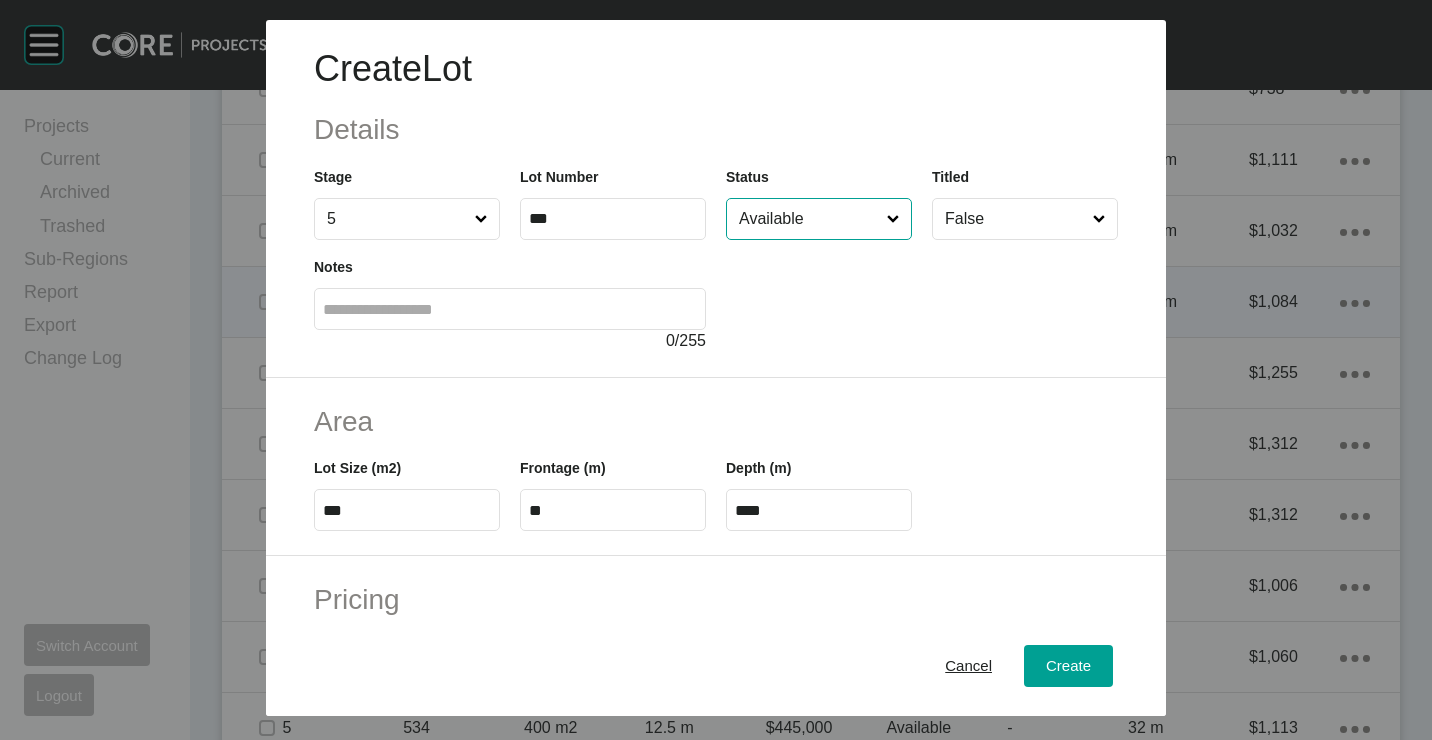 type on "******" 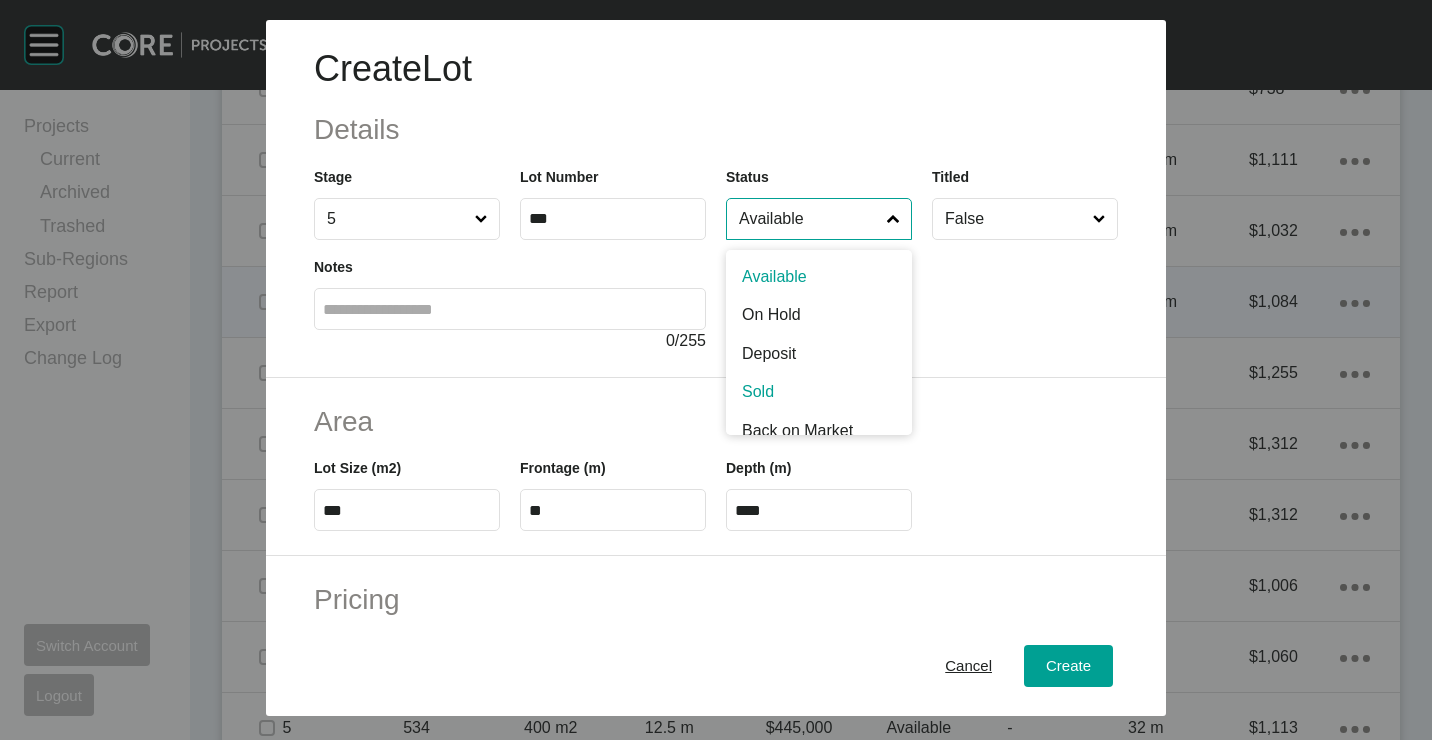 scroll, scrollTop: 15, scrollLeft: 0, axis: vertical 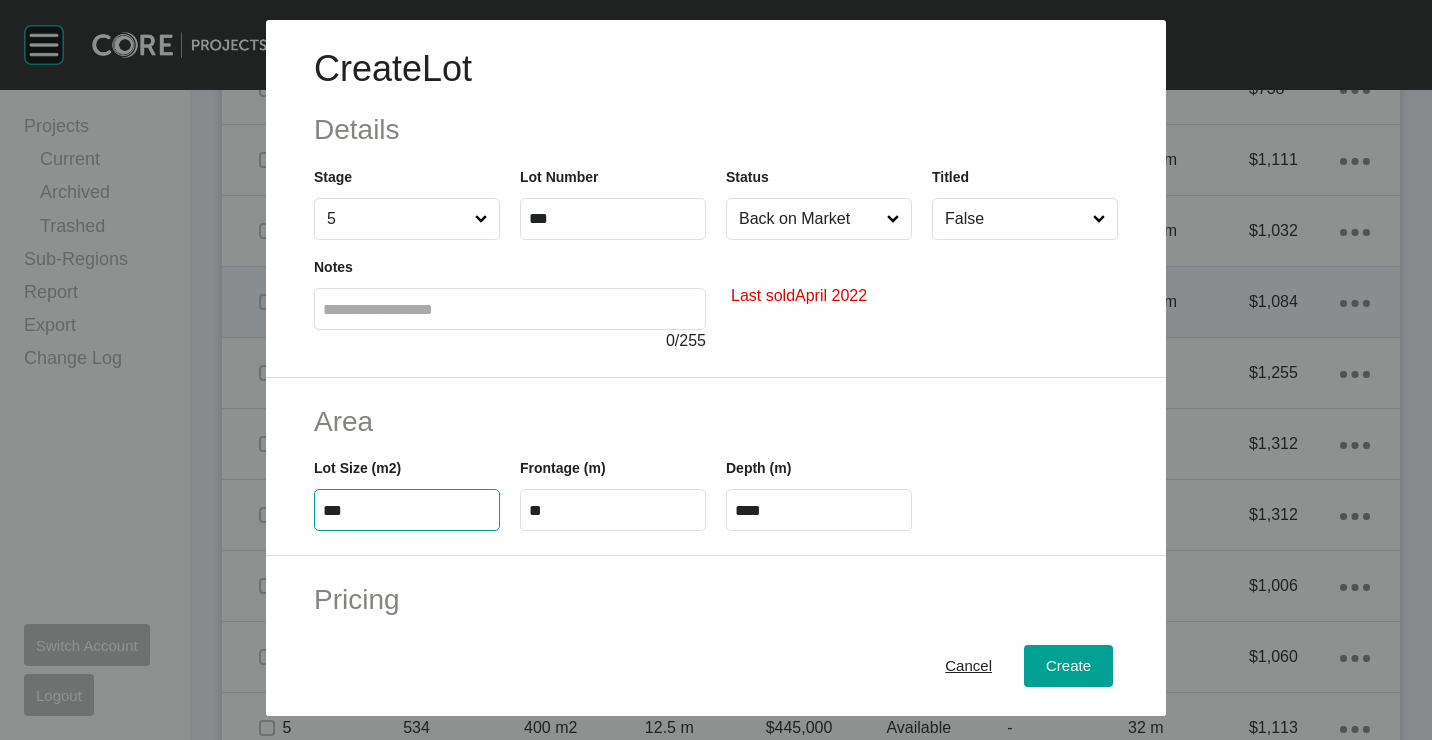 type on "***" 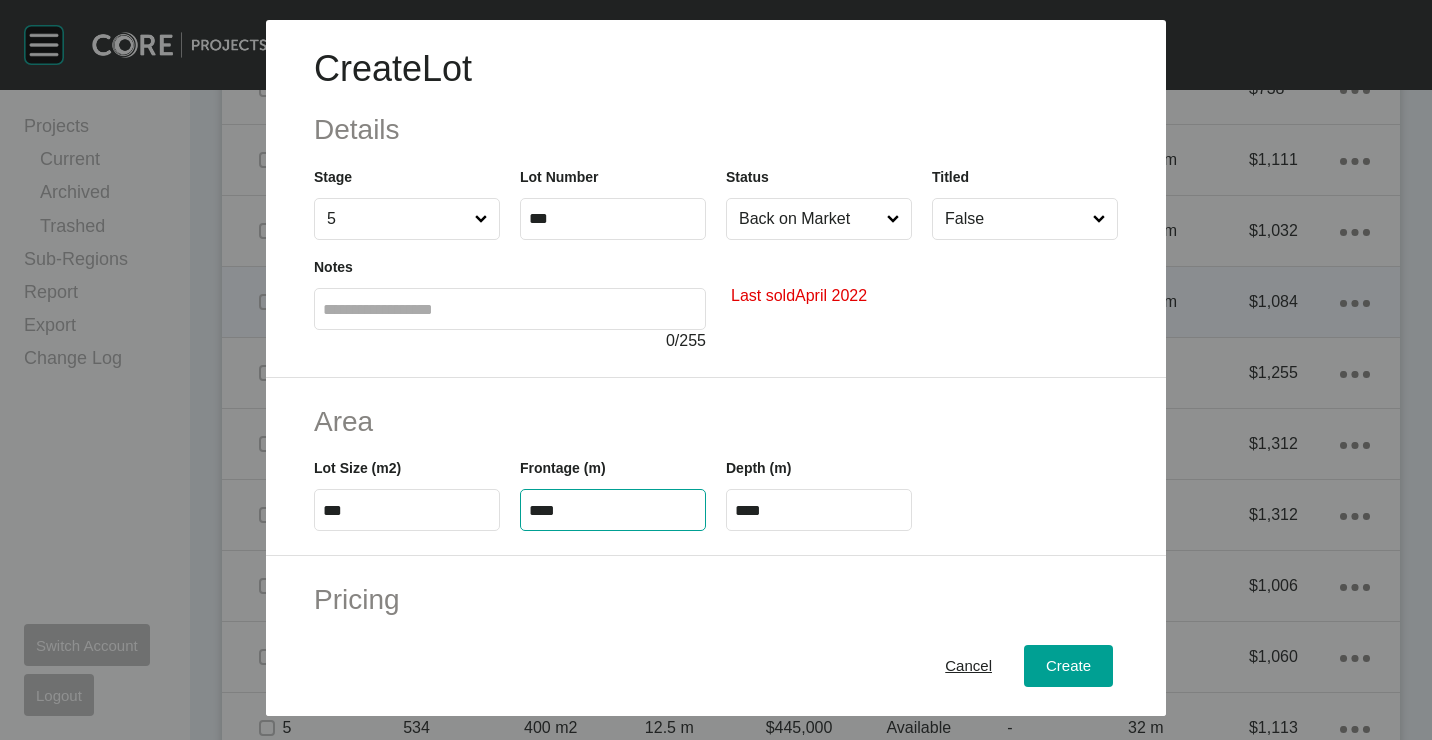 type on "****" 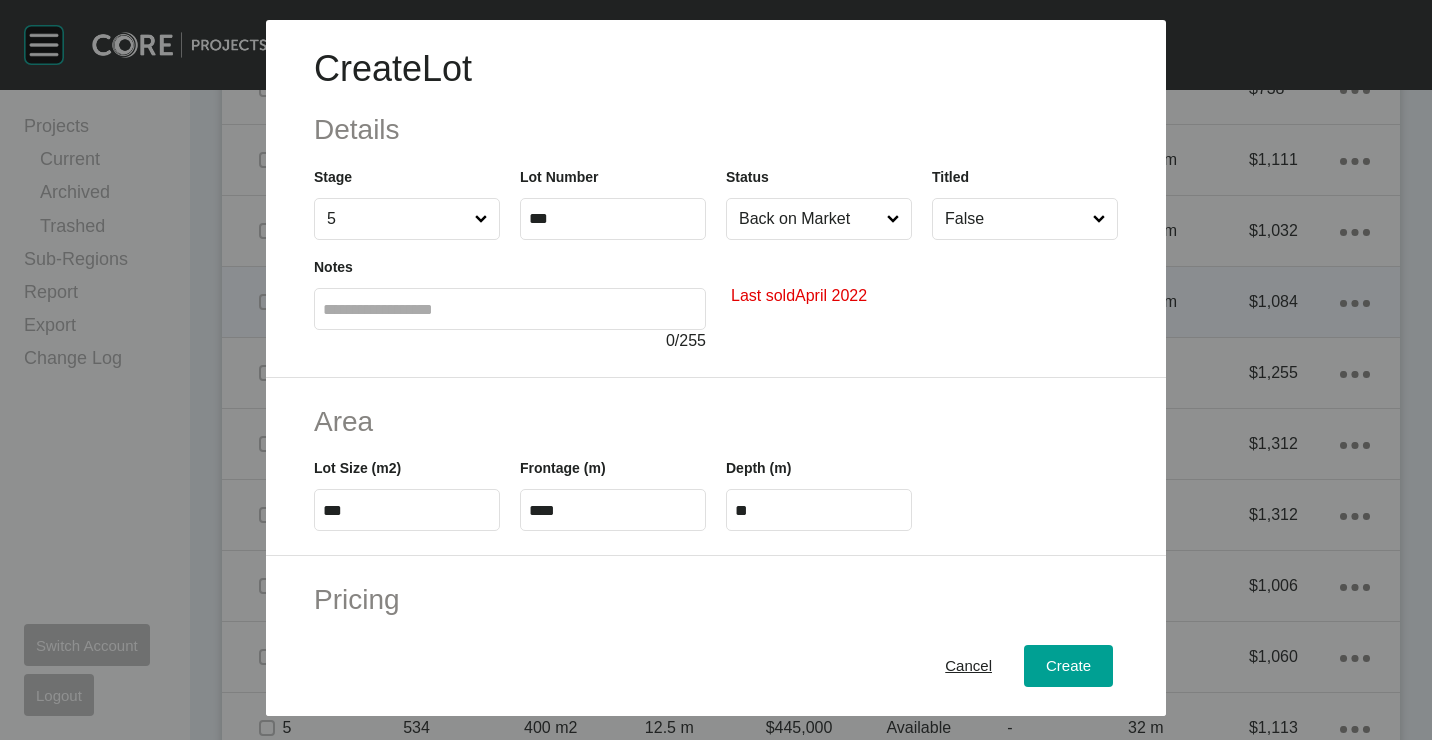 type on "*" 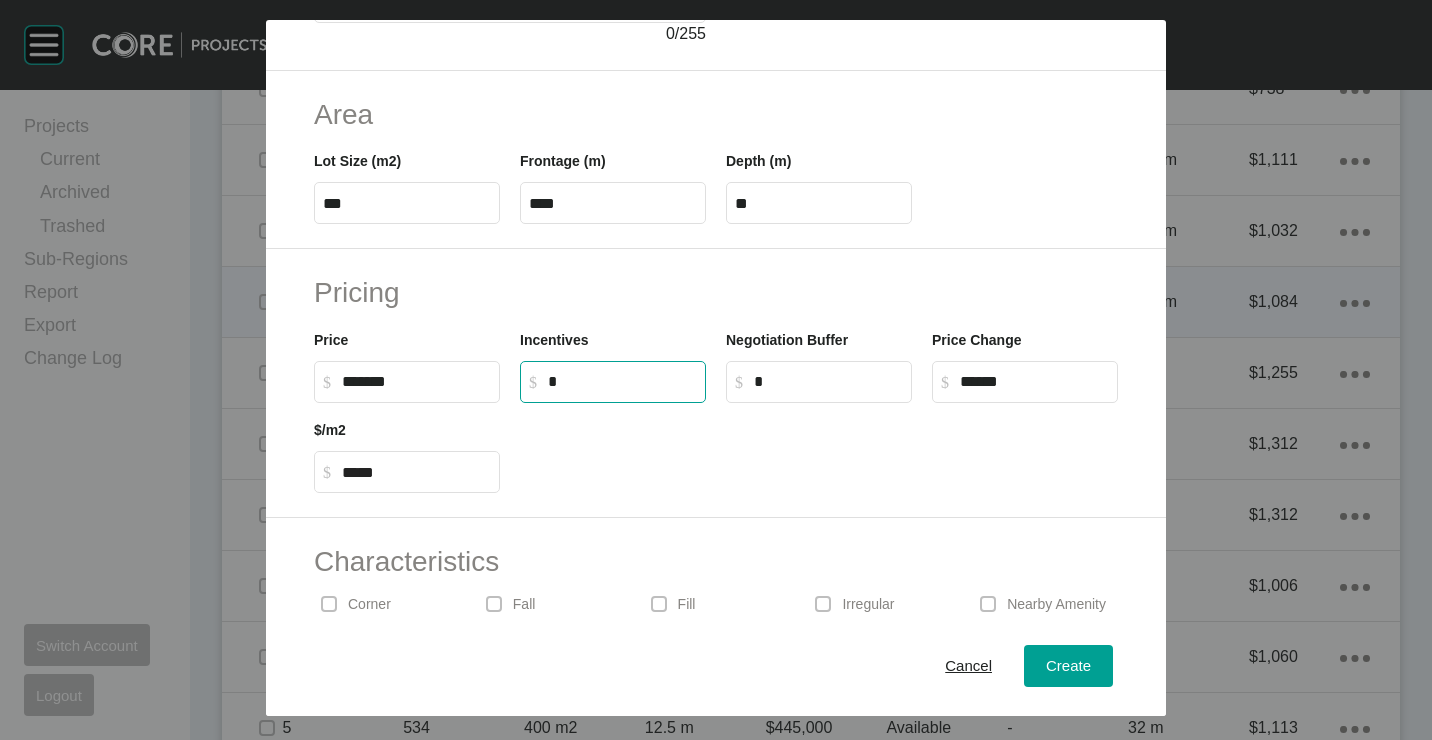 scroll, scrollTop: 480, scrollLeft: 0, axis: vertical 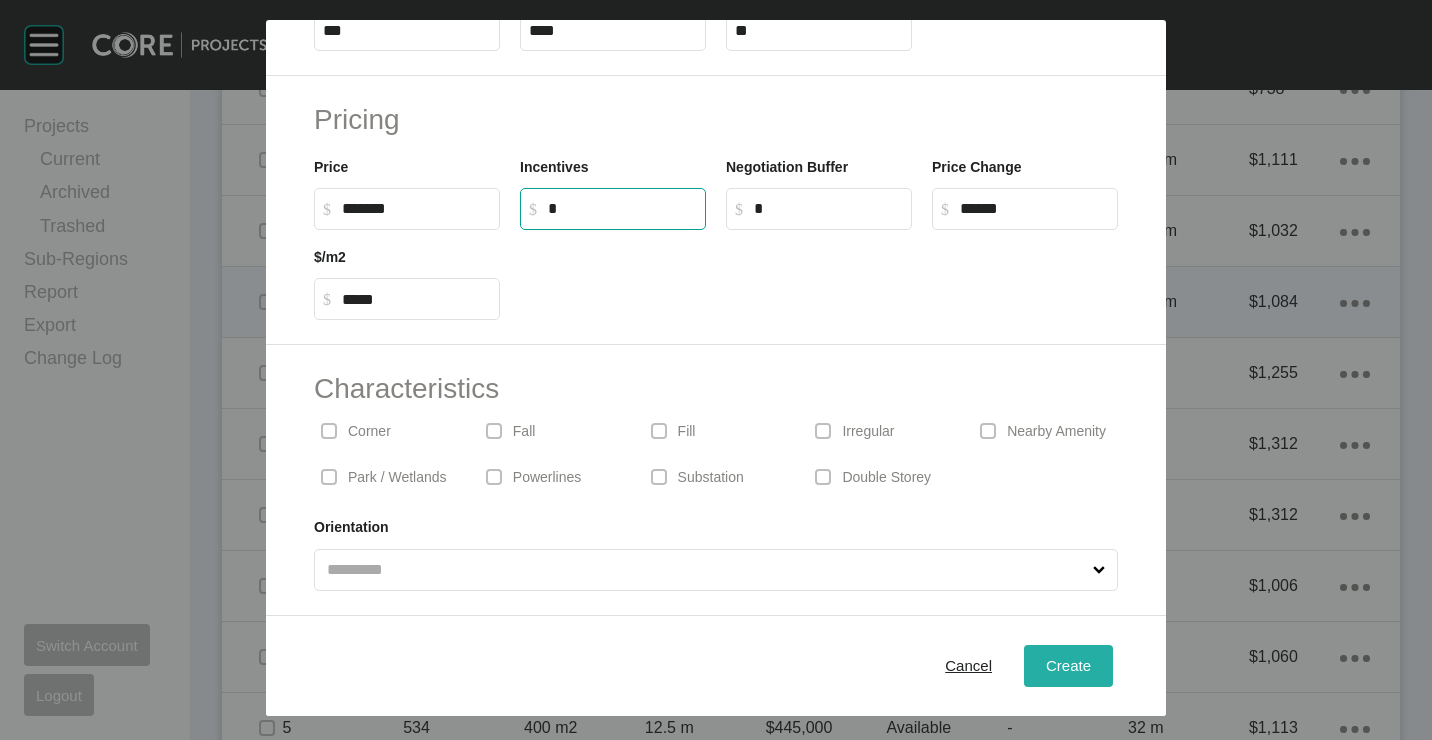 click on "Create" at bounding box center (1068, 665) 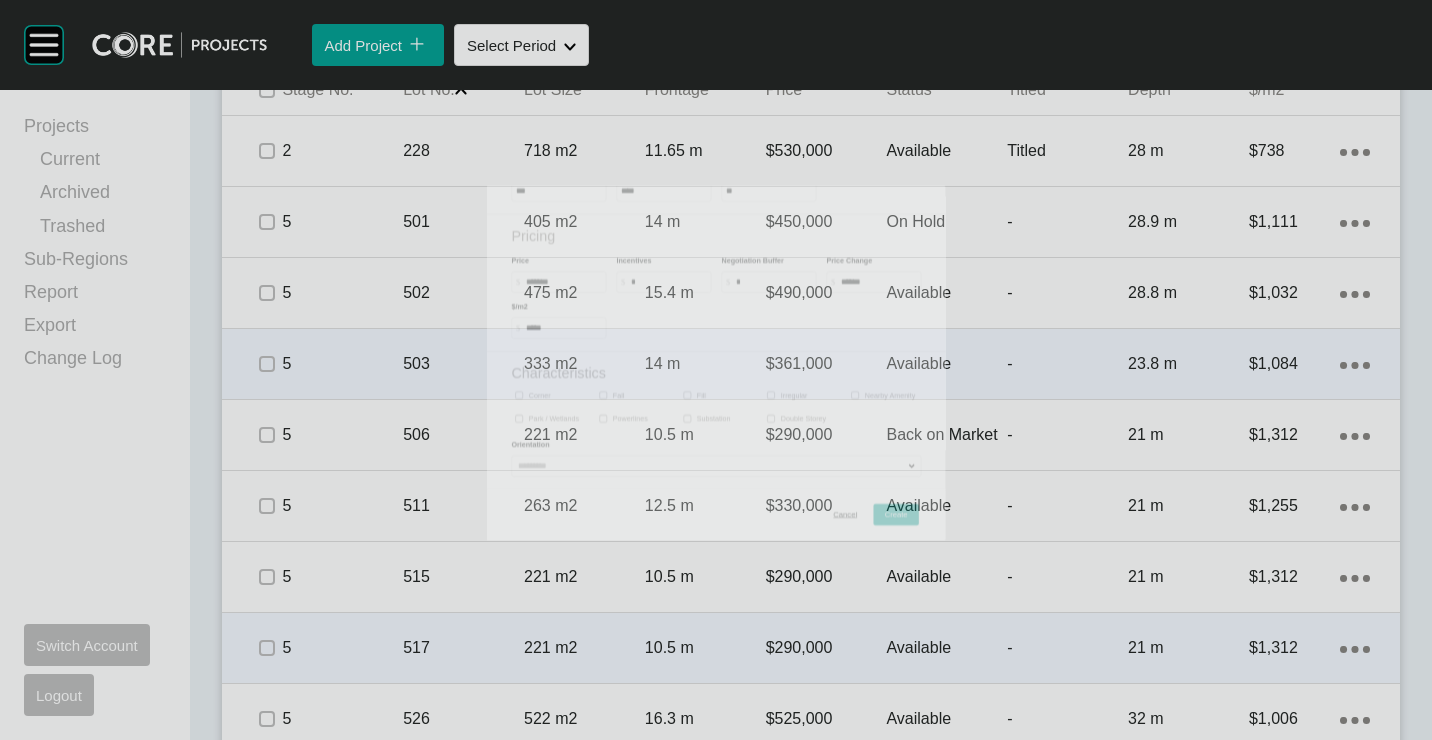 scroll, scrollTop: 1500, scrollLeft: 0, axis: vertical 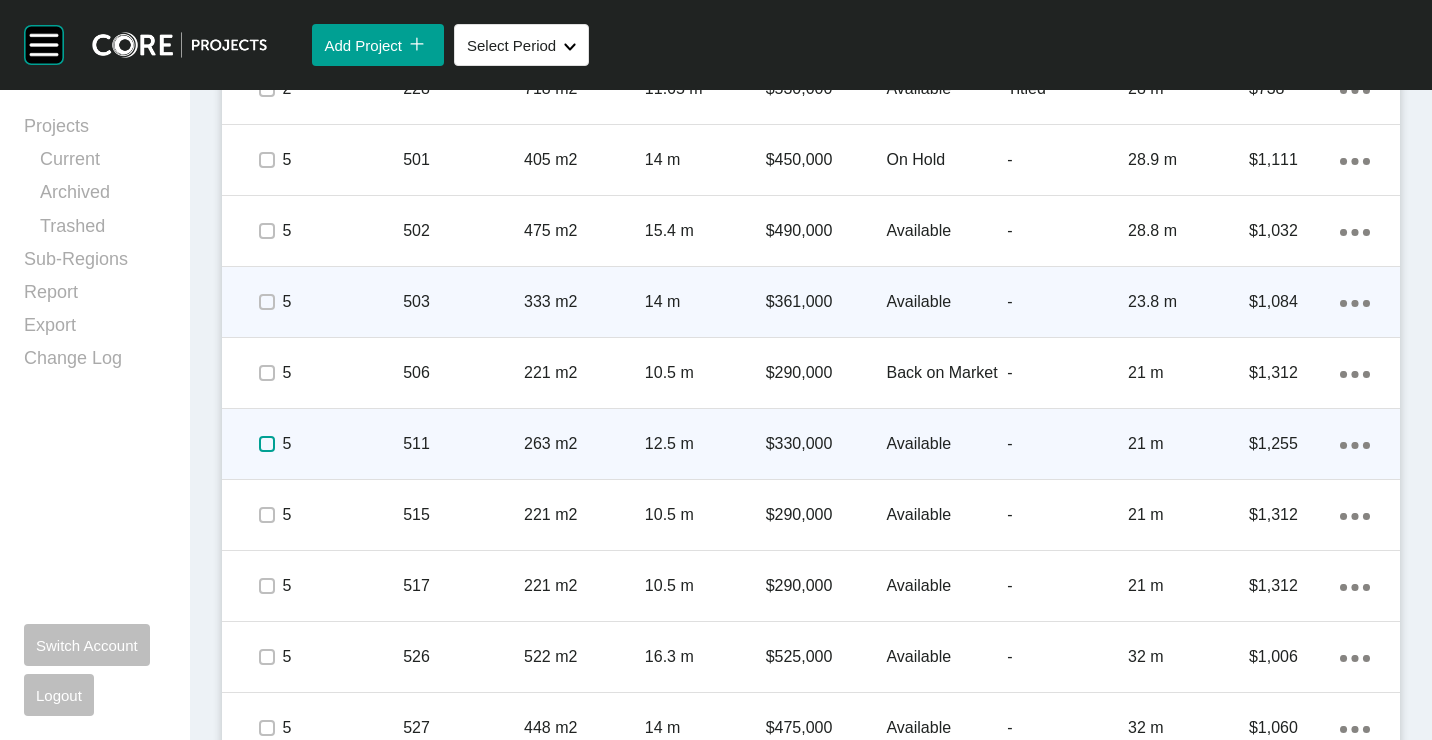 click at bounding box center (267, 444) 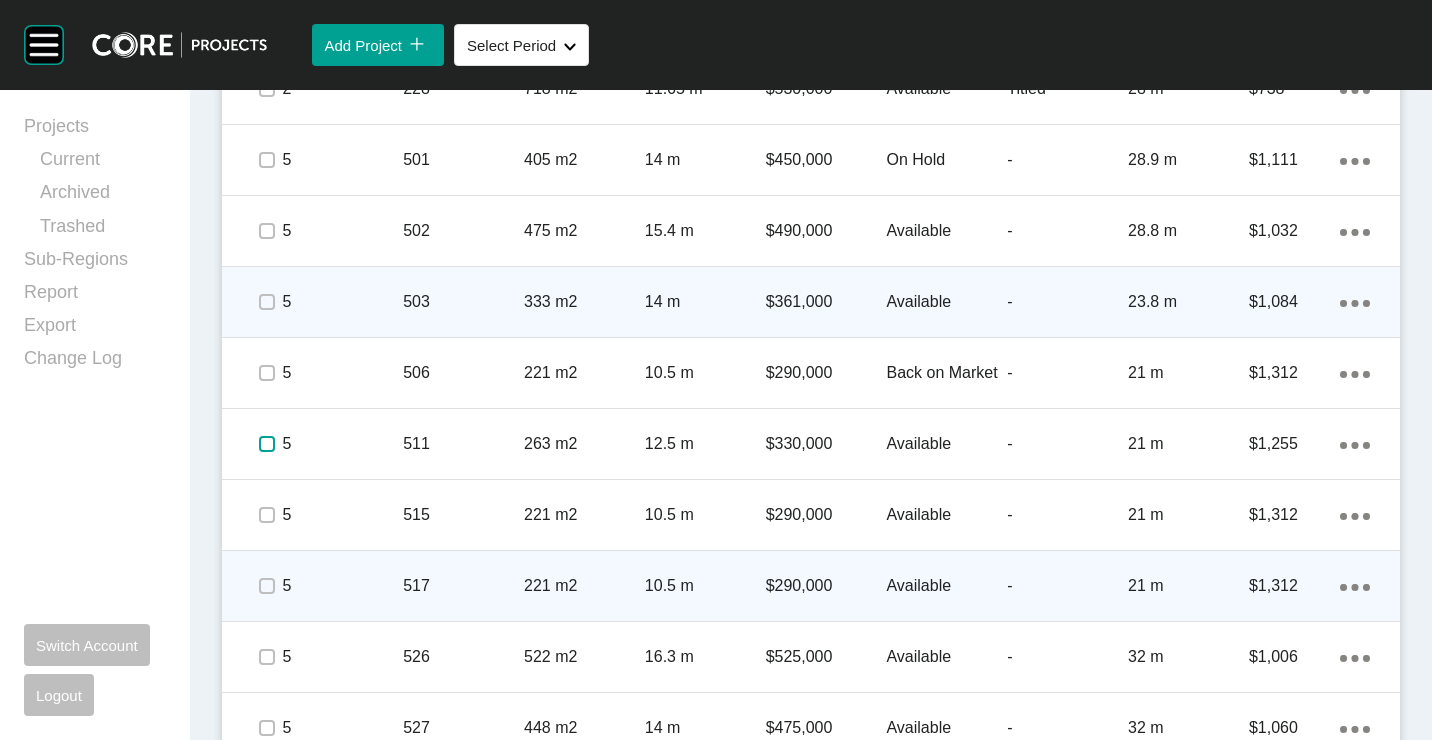 scroll, scrollTop: 1600, scrollLeft: 0, axis: vertical 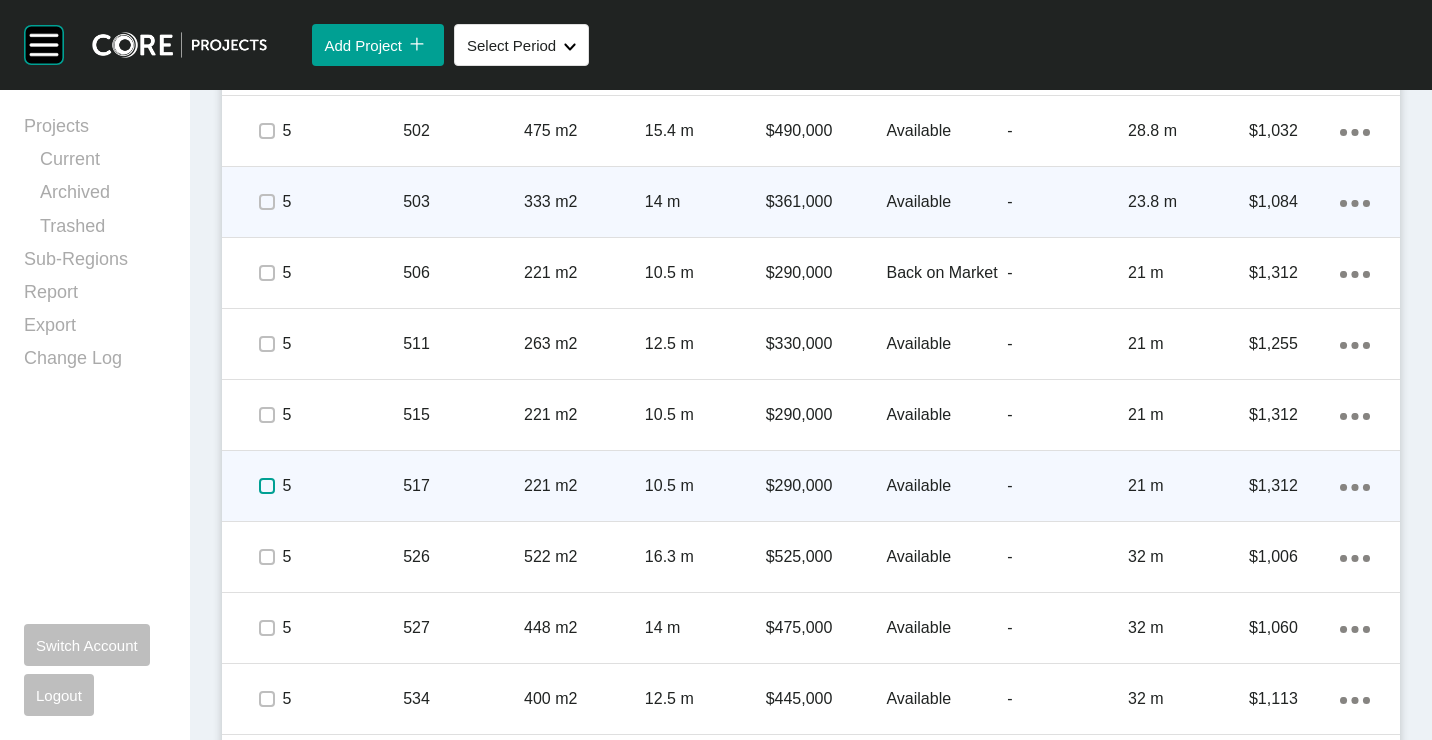 click at bounding box center [267, 486] 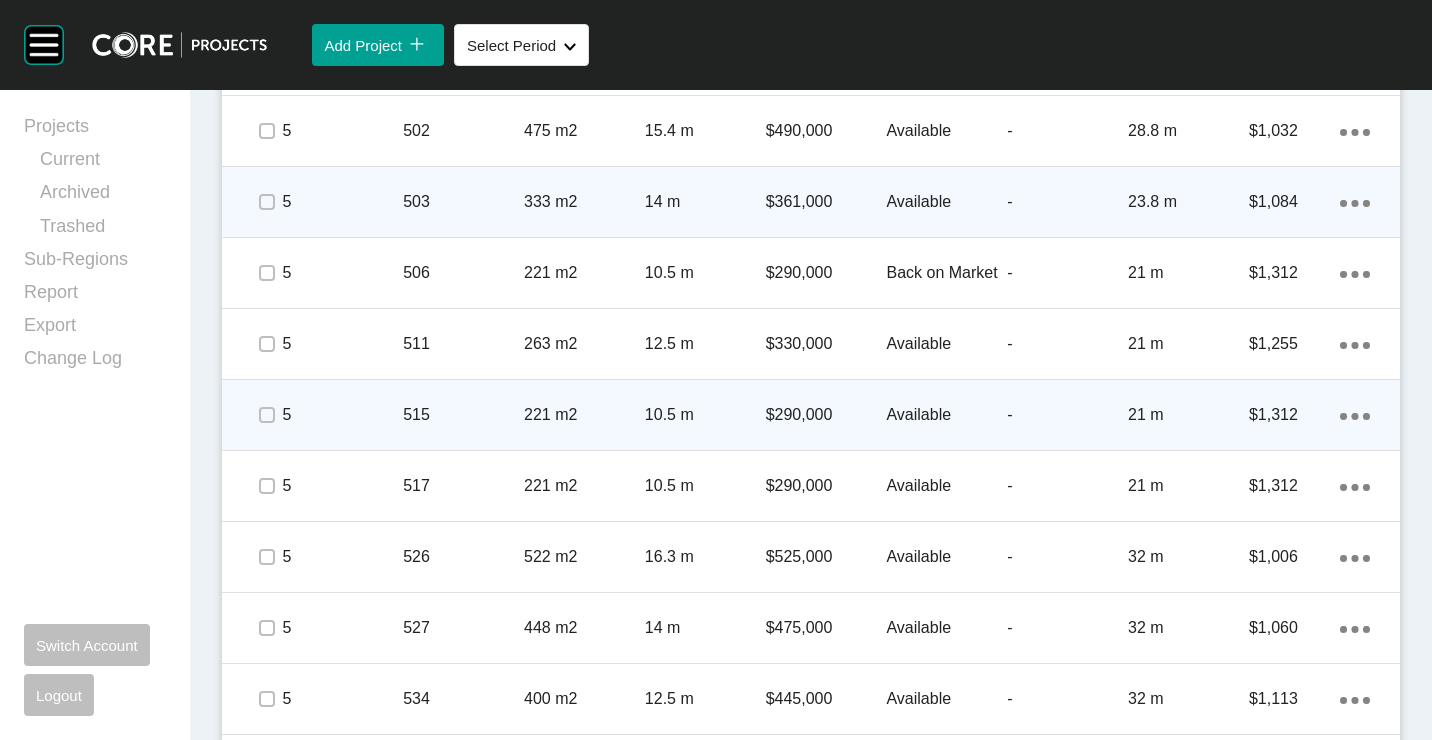 click on "Action Menu Dots Copy 6 Created with Sketch." at bounding box center (1355, 415) 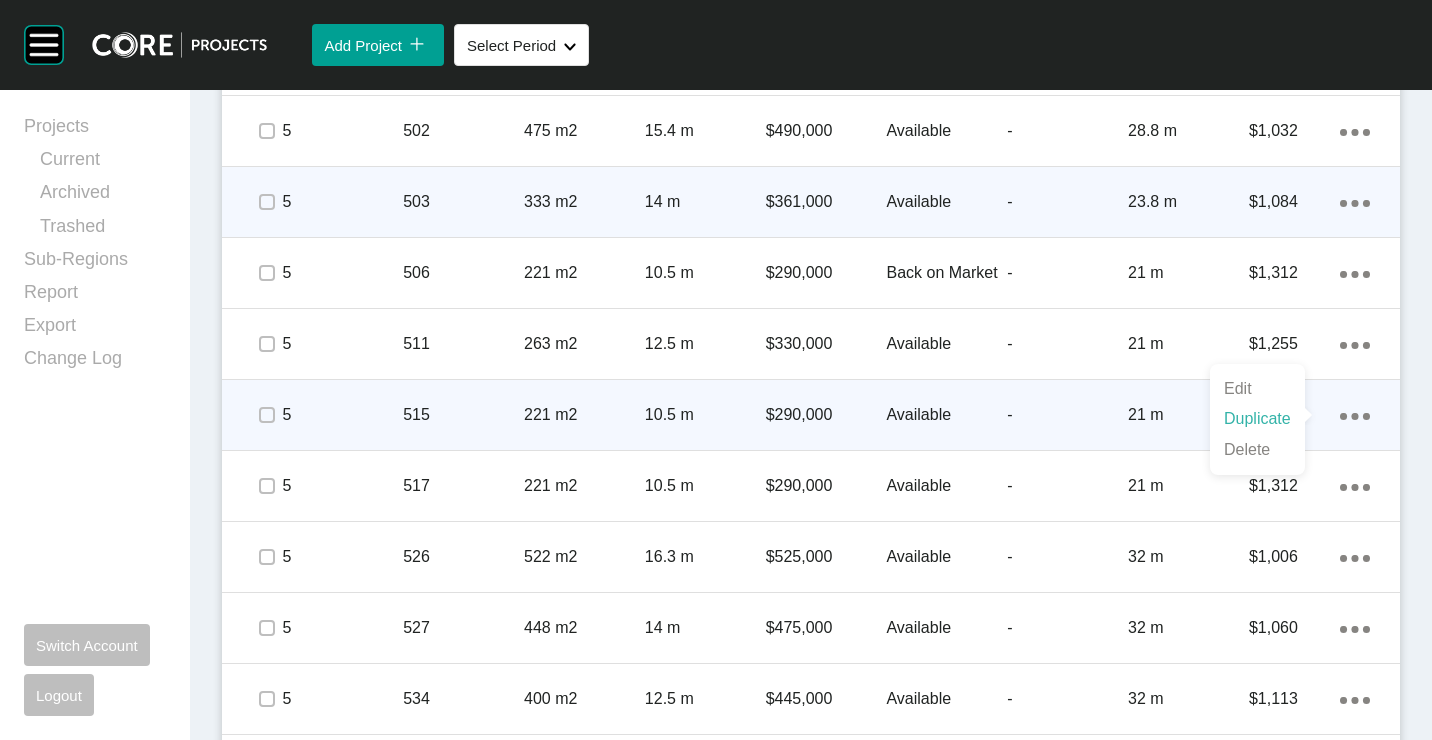 click on "Duplicate" at bounding box center [1257, 419] 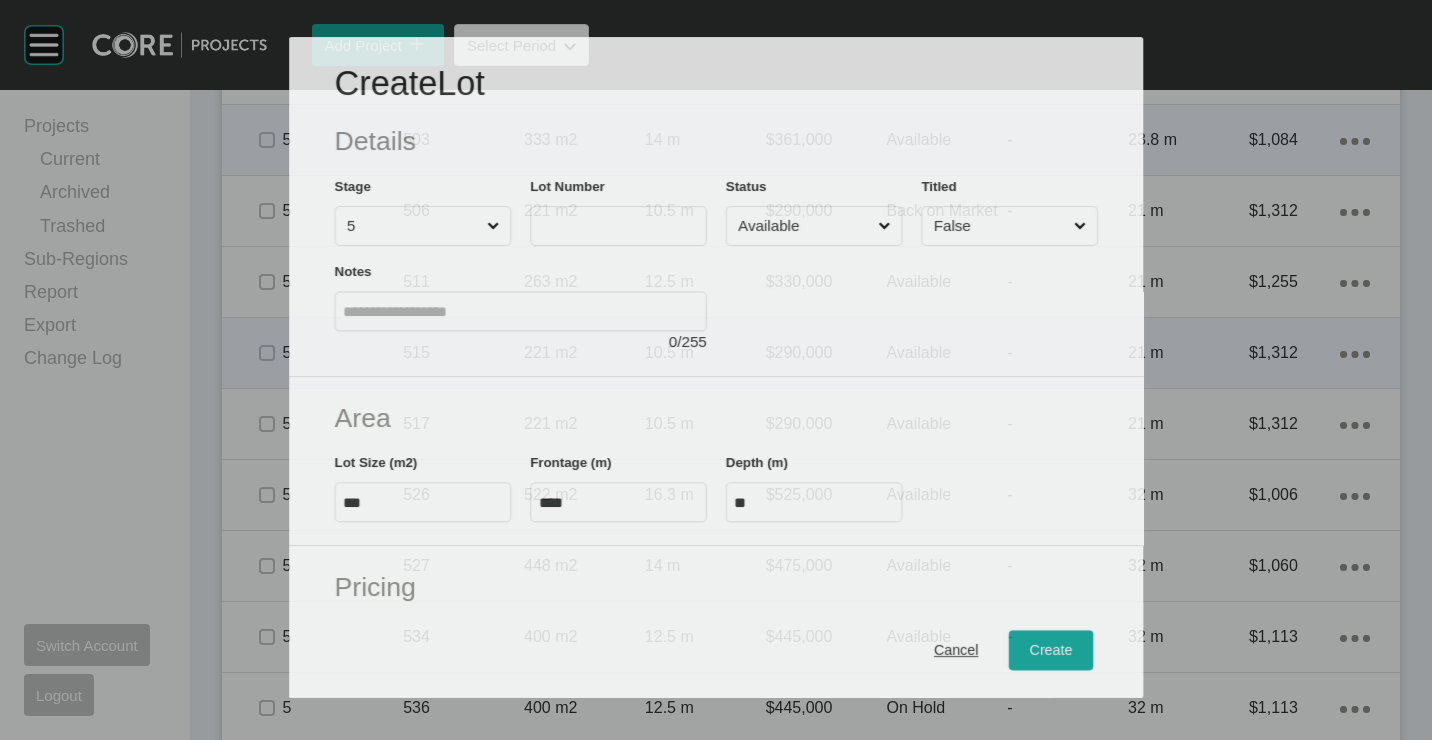 scroll, scrollTop: 1538, scrollLeft: 0, axis: vertical 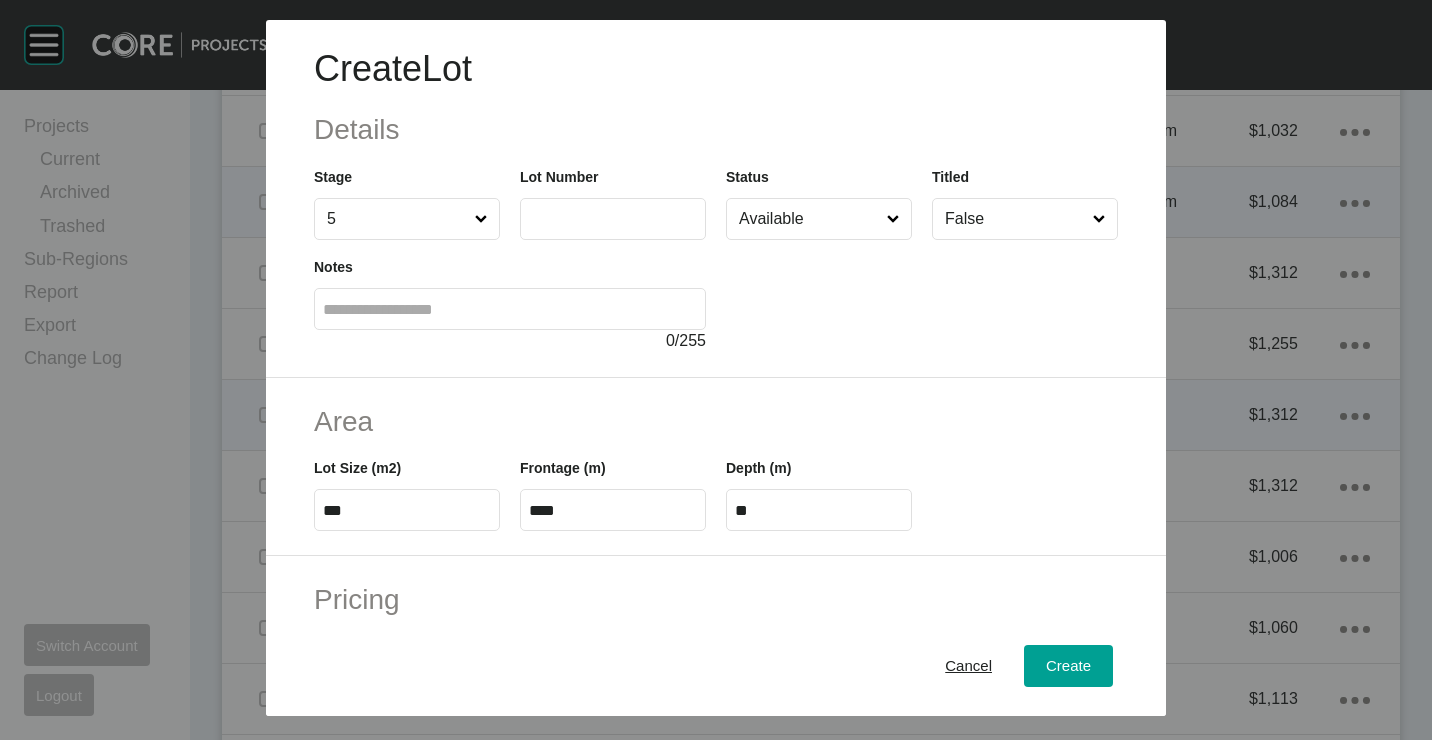 click at bounding box center (613, 219) 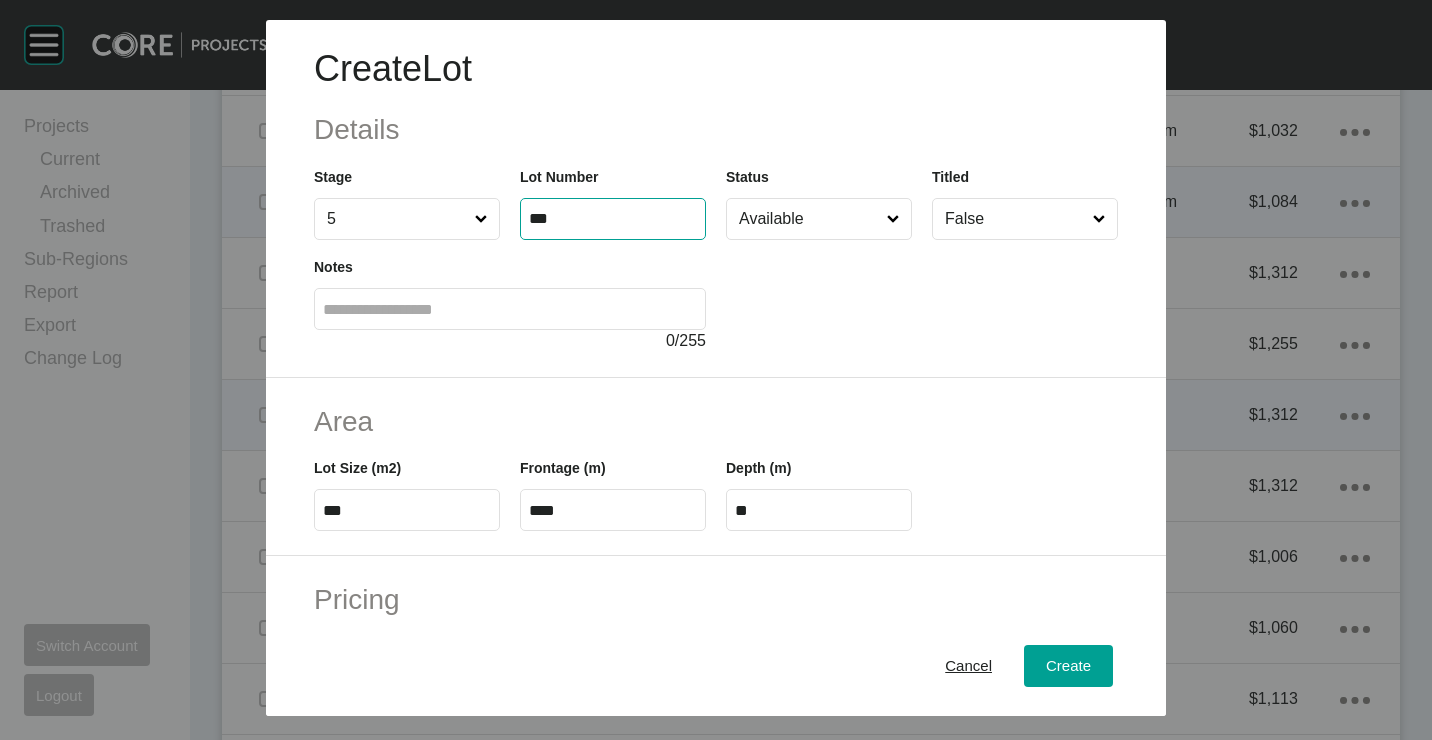 type on "***" 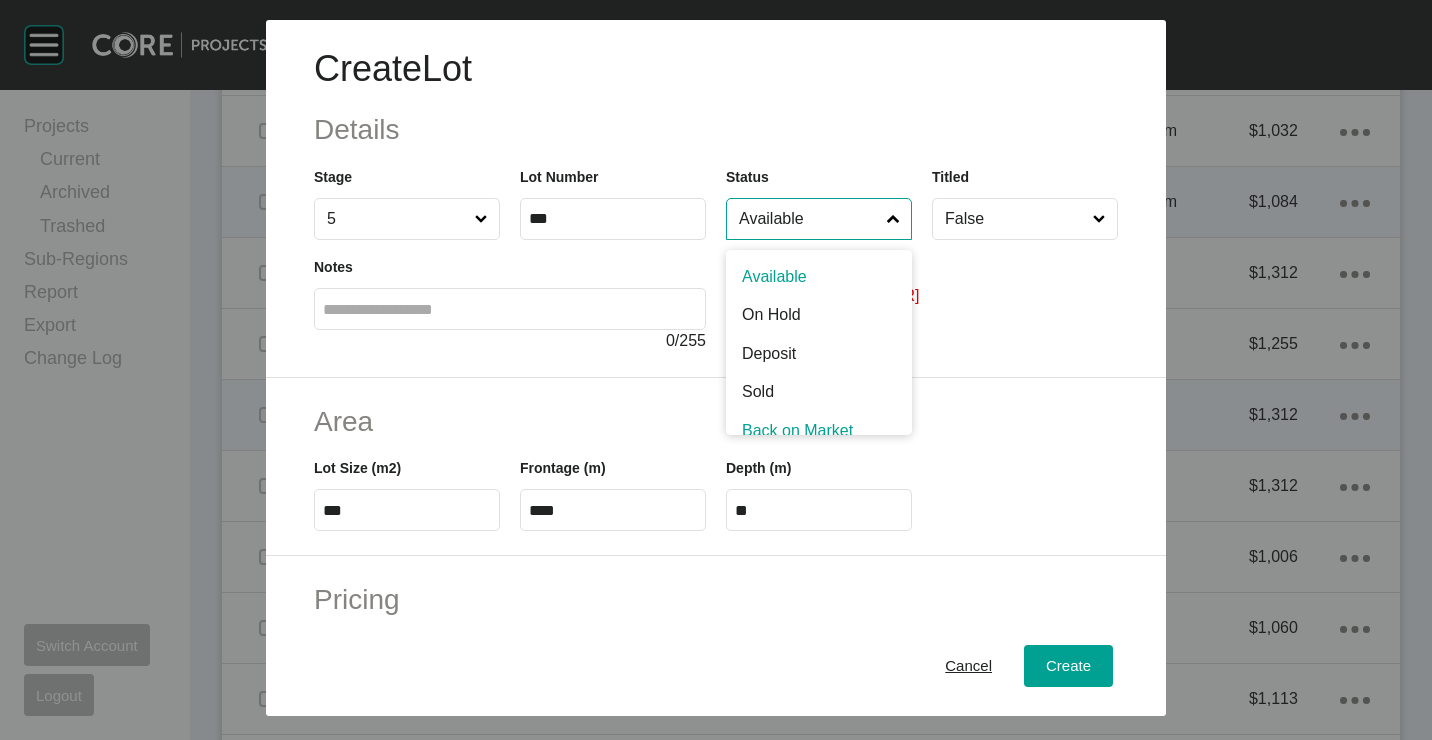 scroll, scrollTop: 15, scrollLeft: 0, axis: vertical 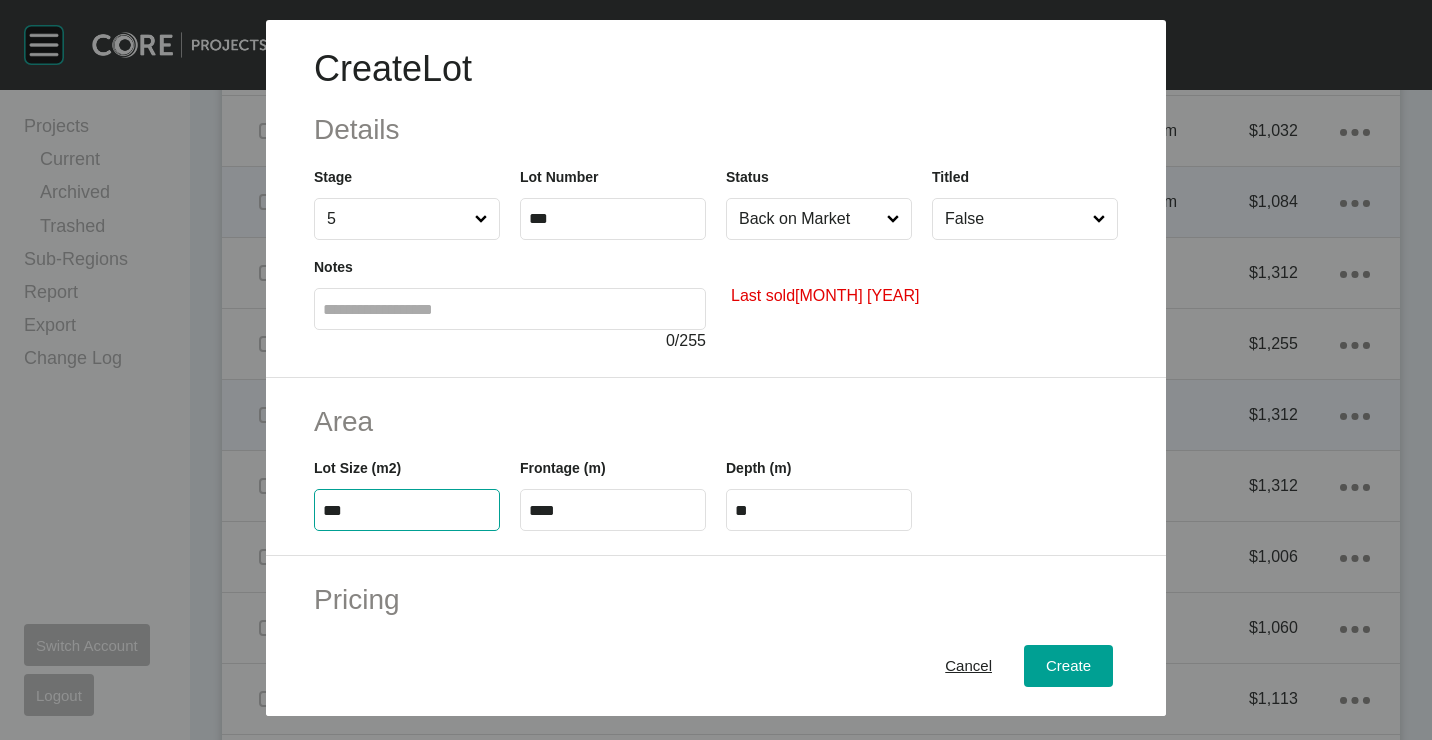 type on "***" 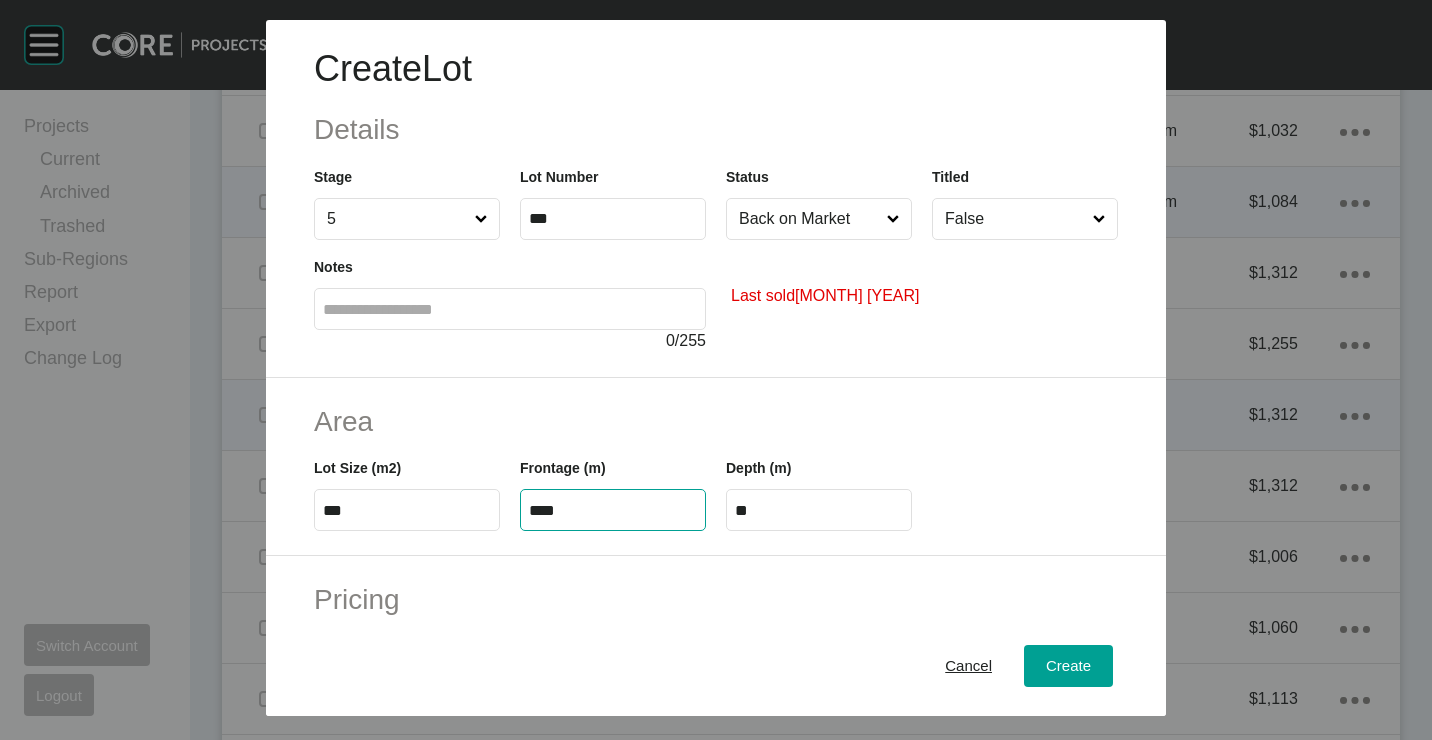 type on "****" 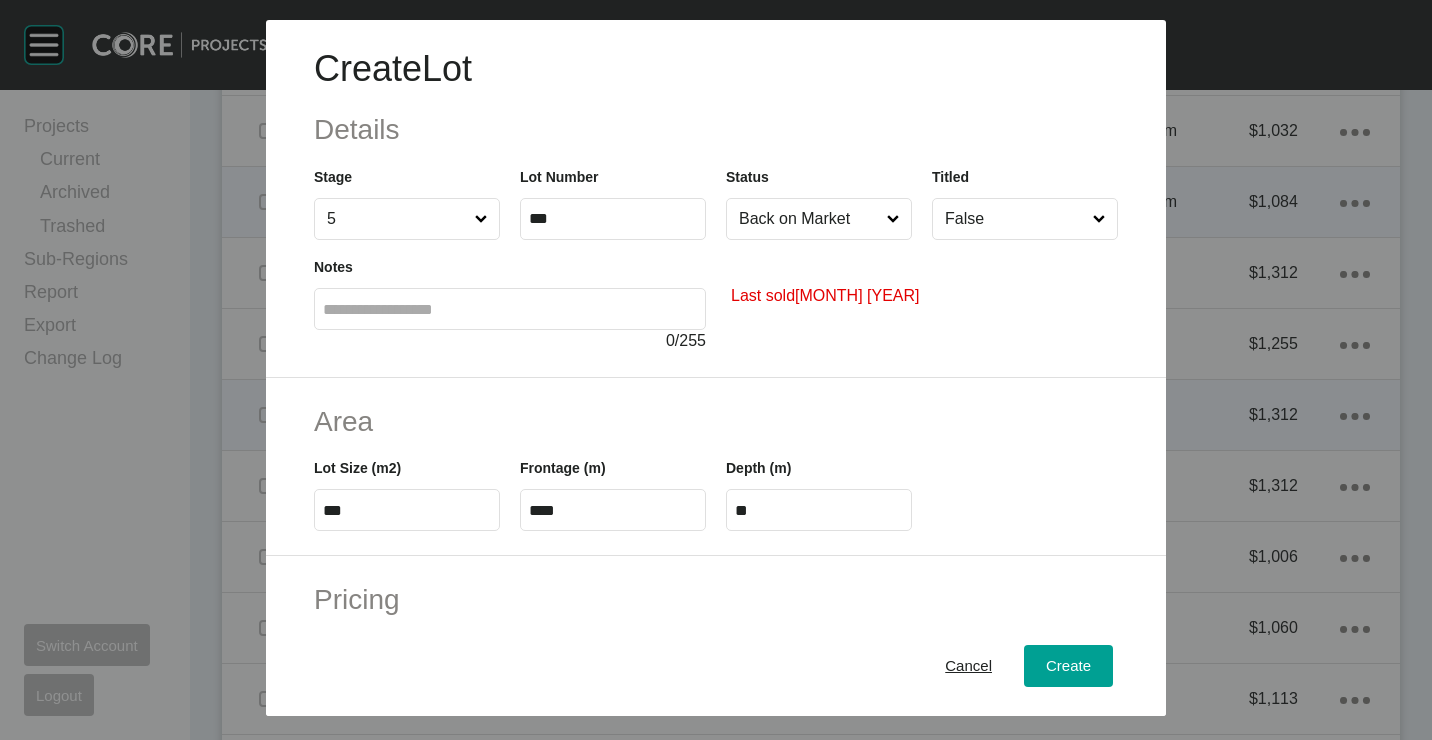 type on "*" 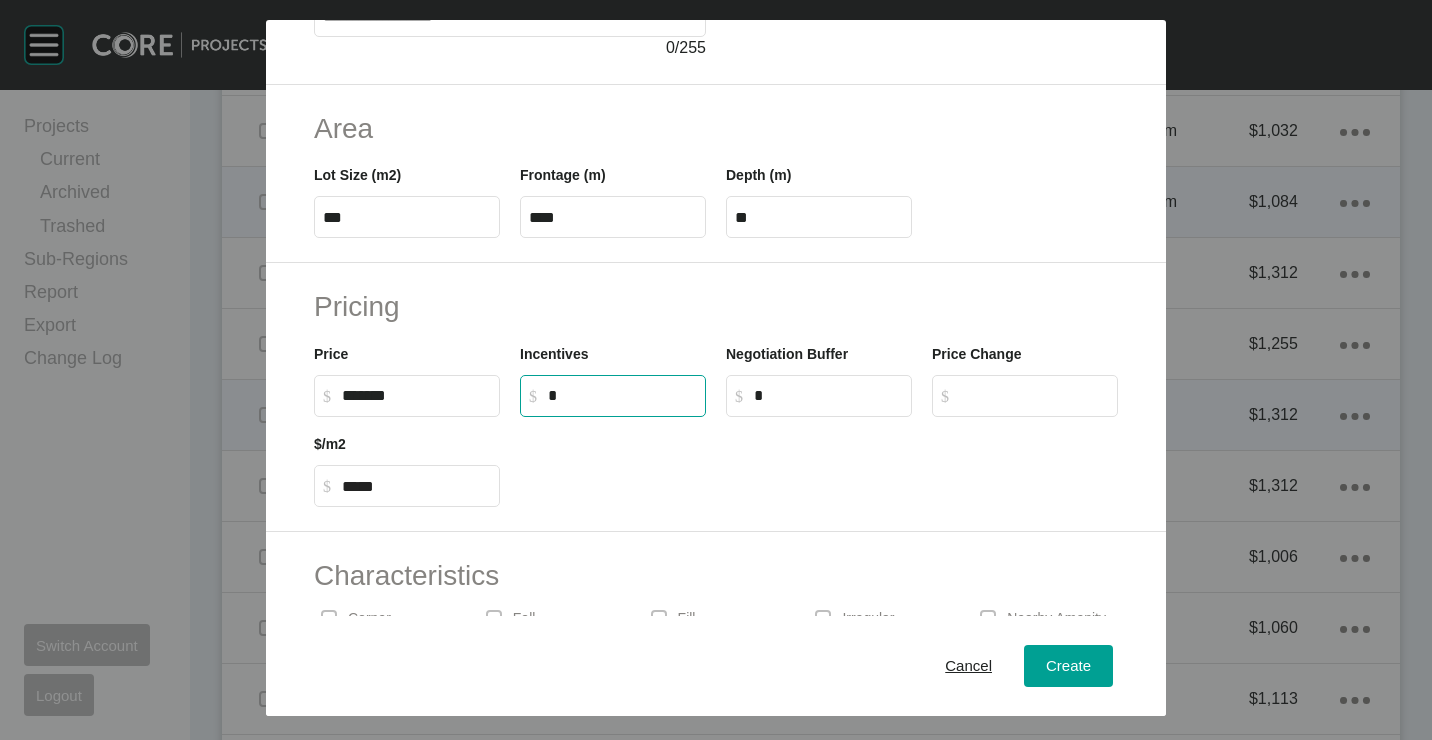 scroll, scrollTop: 480, scrollLeft: 0, axis: vertical 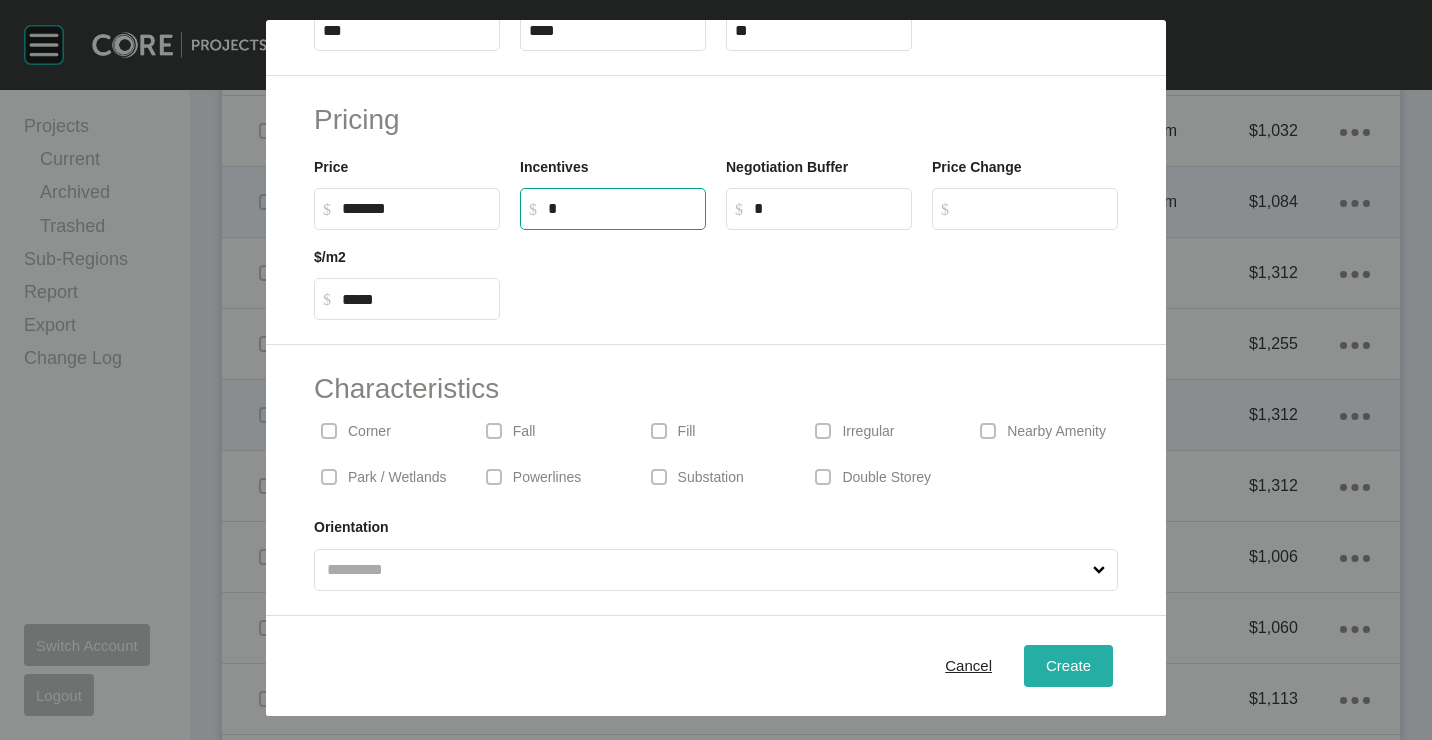 click on "Create" at bounding box center (1068, 665) 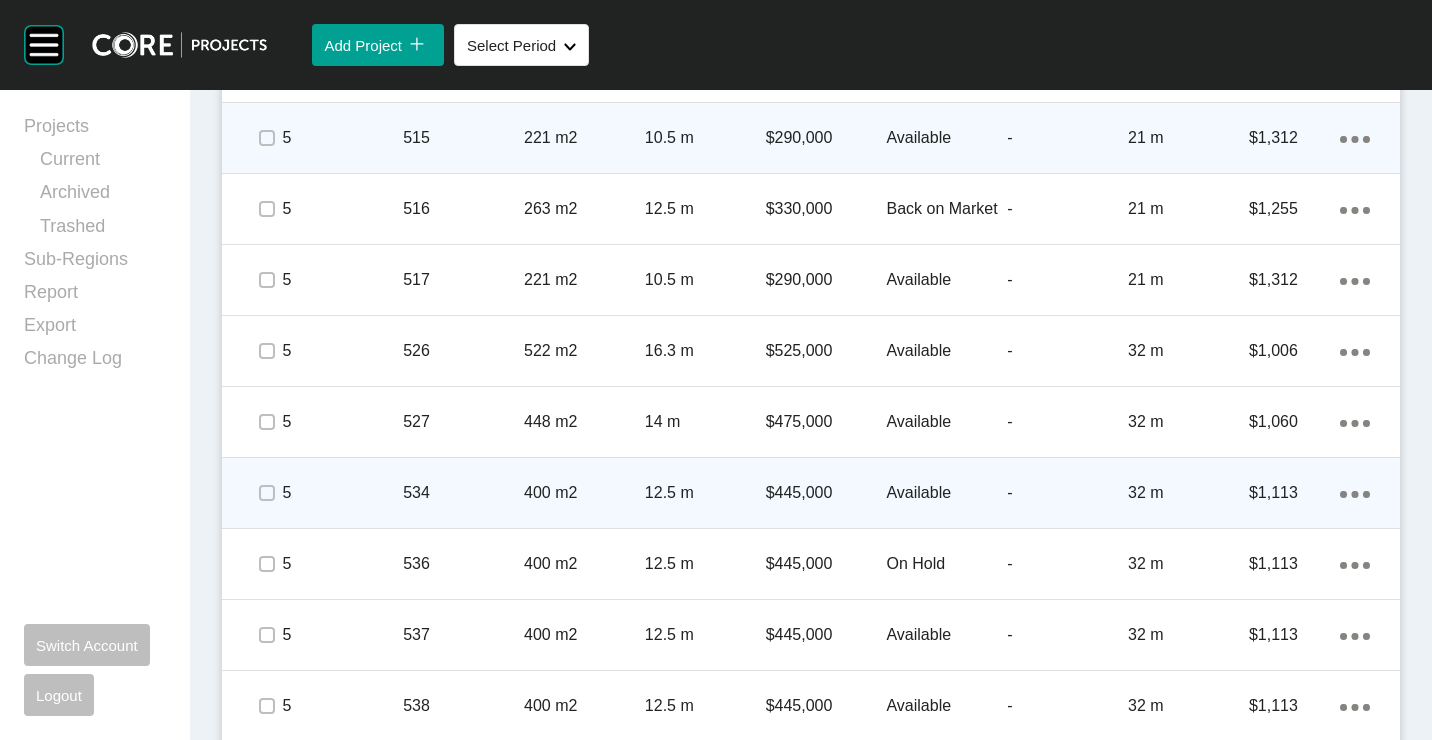 scroll, scrollTop: 1900, scrollLeft: 0, axis: vertical 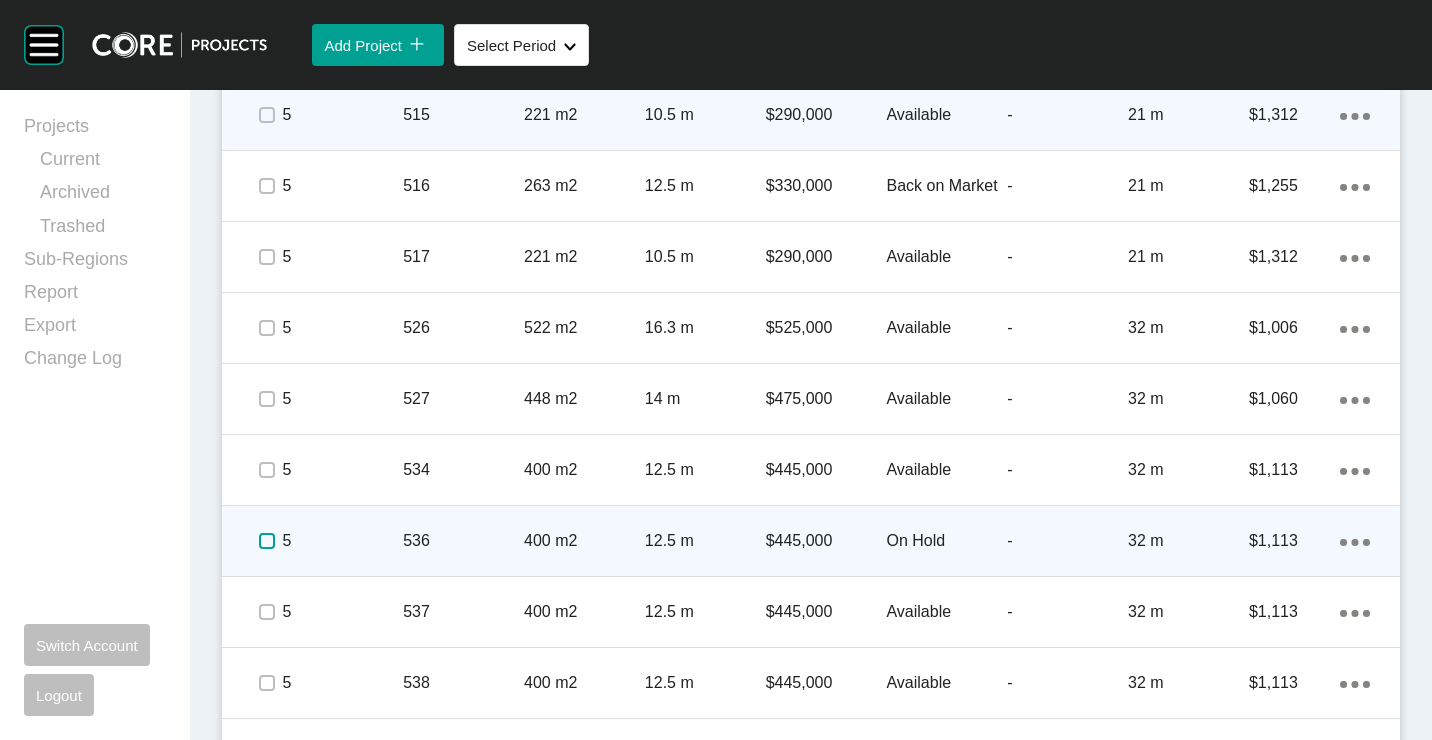 click at bounding box center [267, 541] 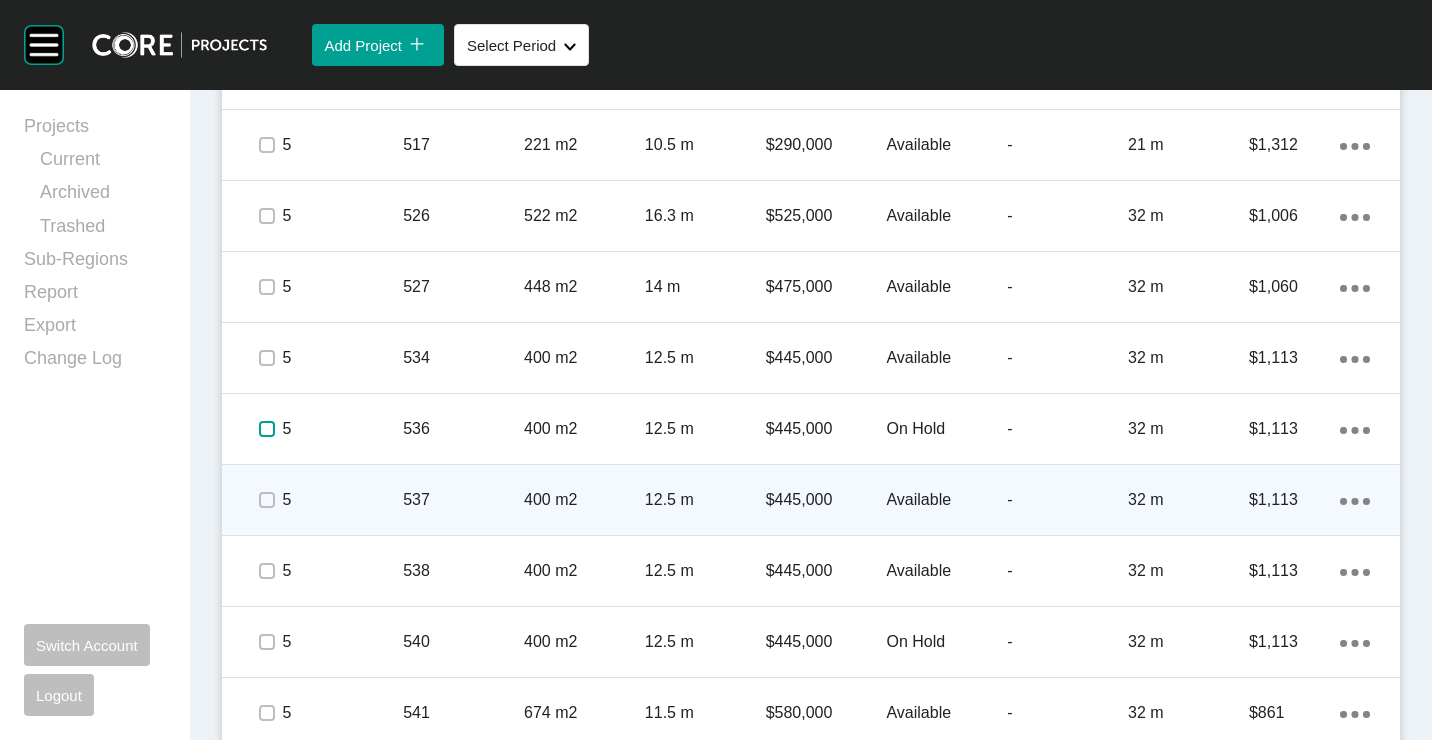 scroll, scrollTop: 2100, scrollLeft: 0, axis: vertical 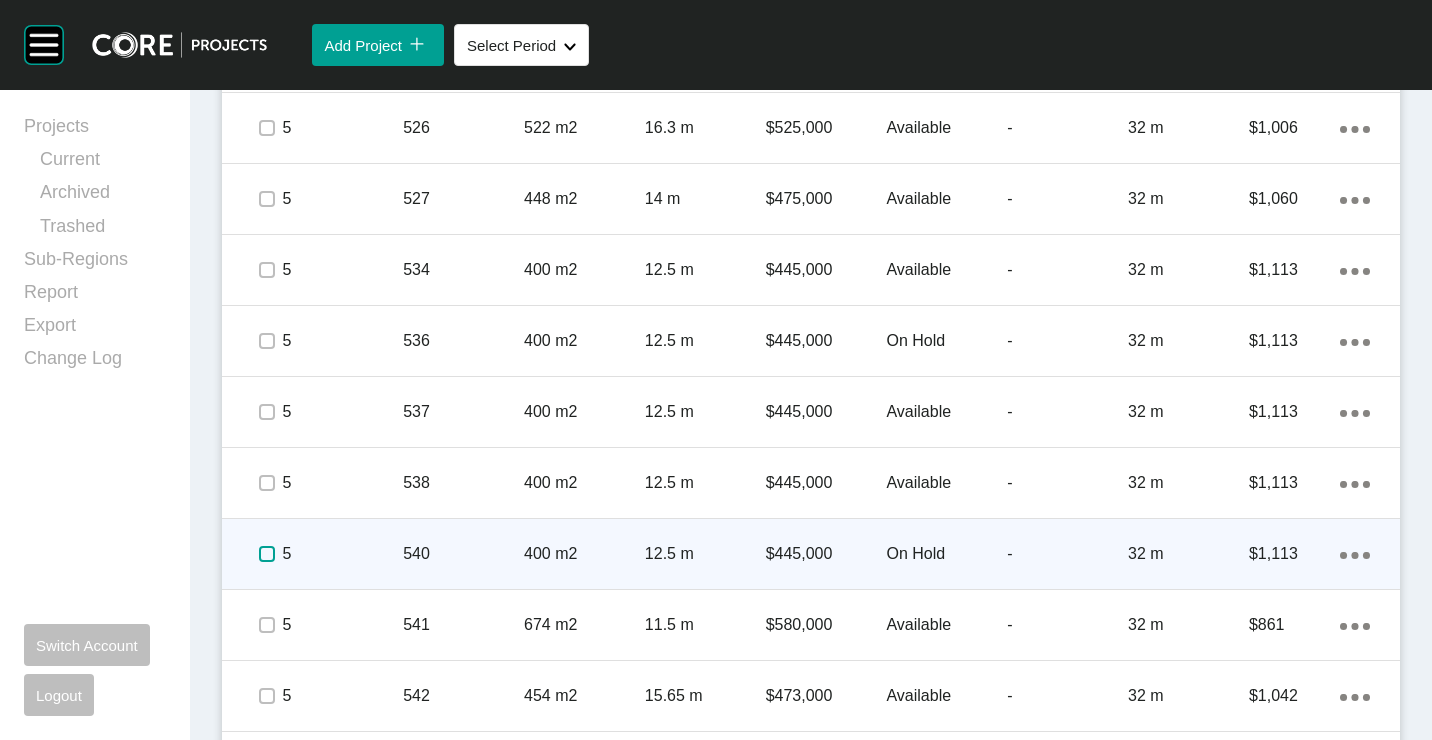 click at bounding box center [267, 554] 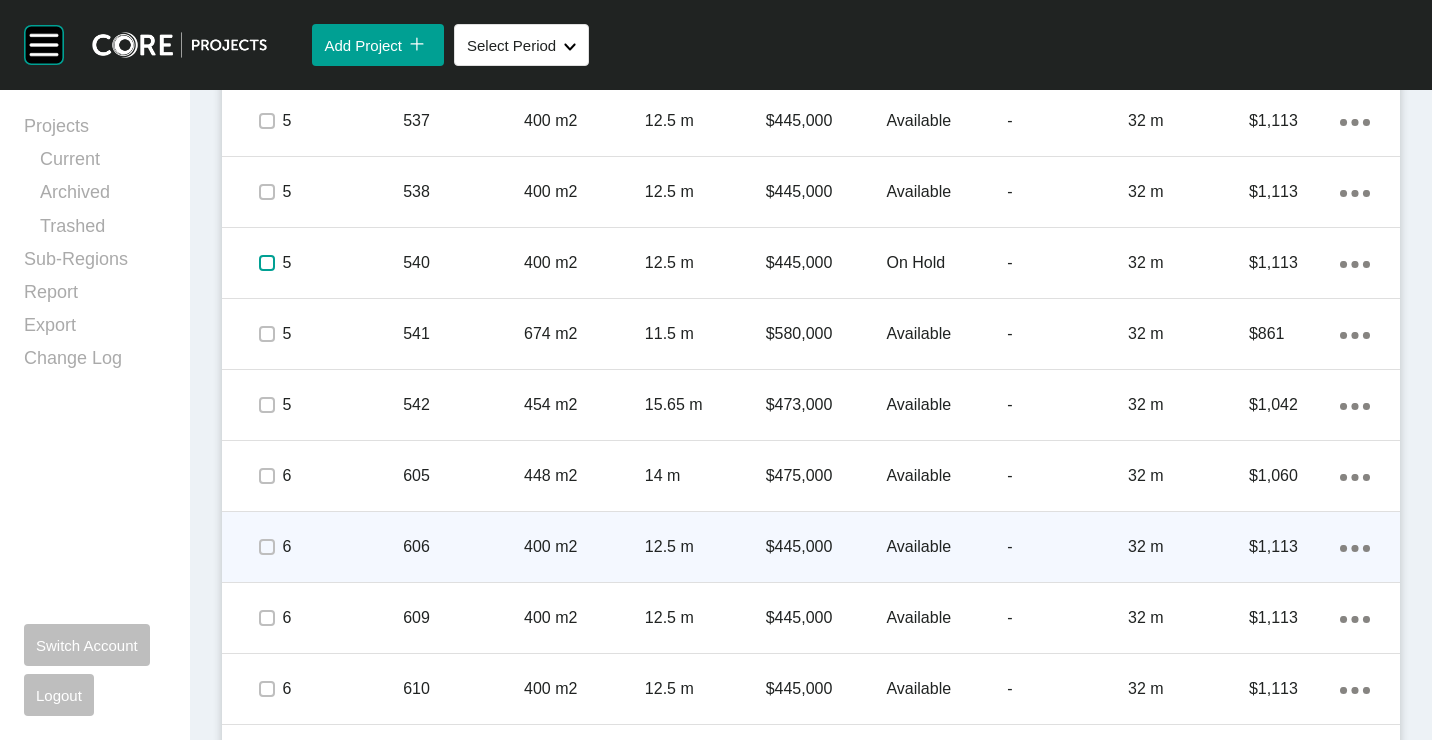 scroll, scrollTop: 2400, scrollLeft: 0, axis: vertical 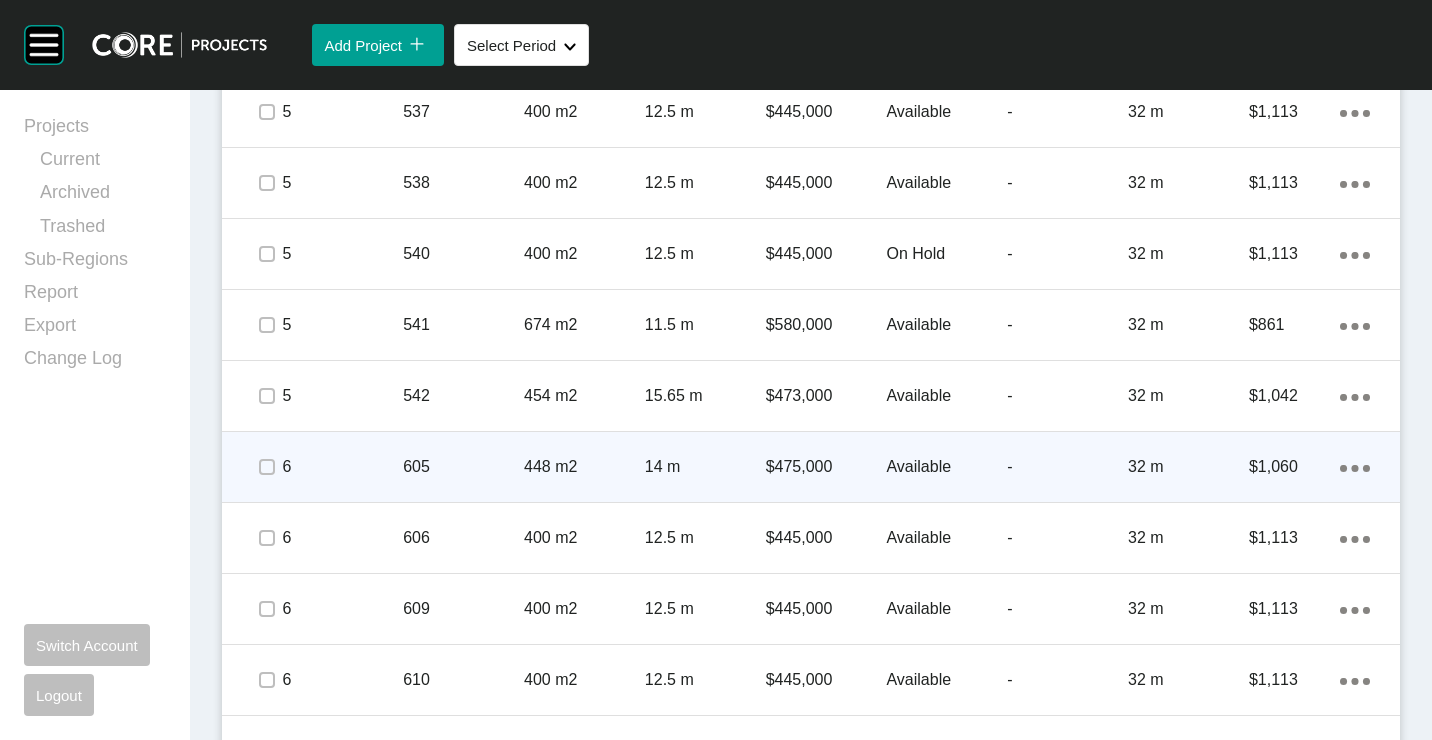 click 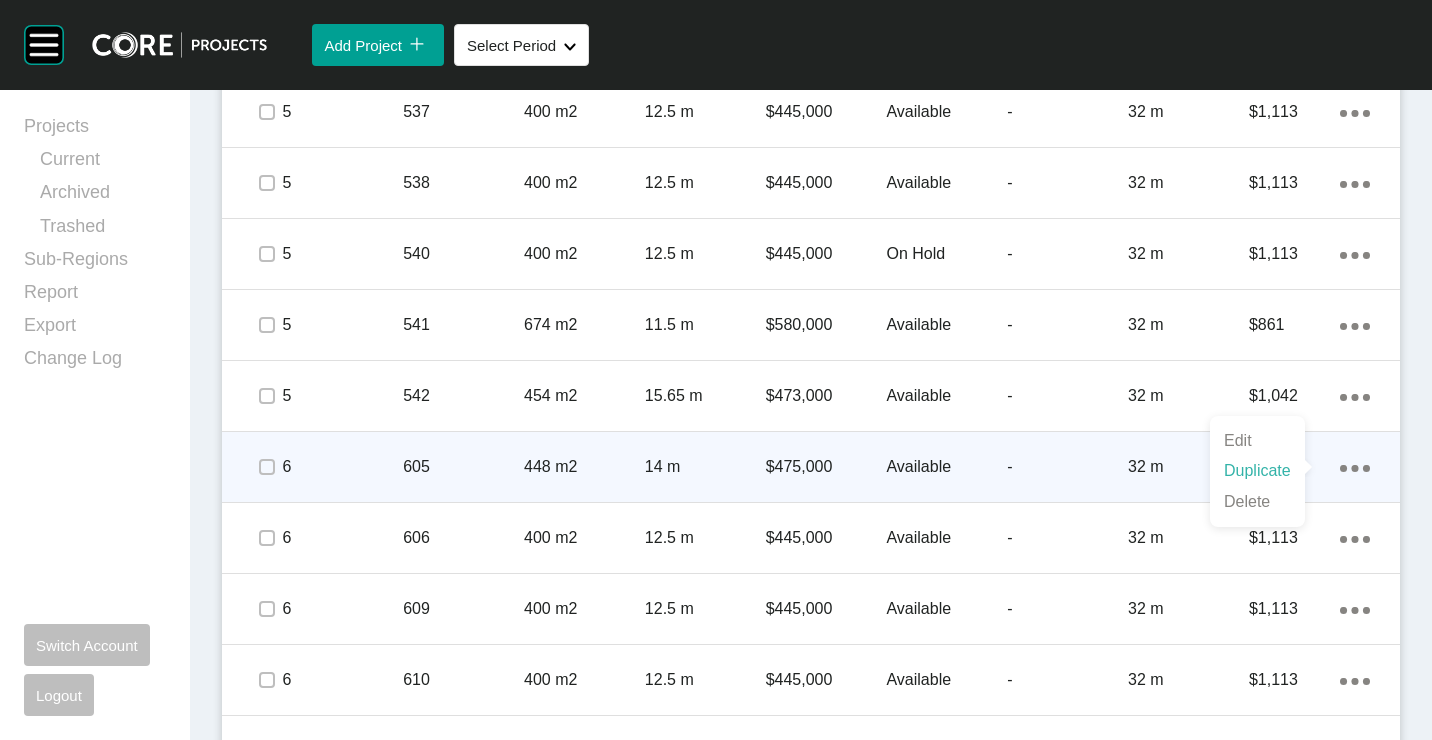 click on "Duplicate" at bounding box center (1257, 471) 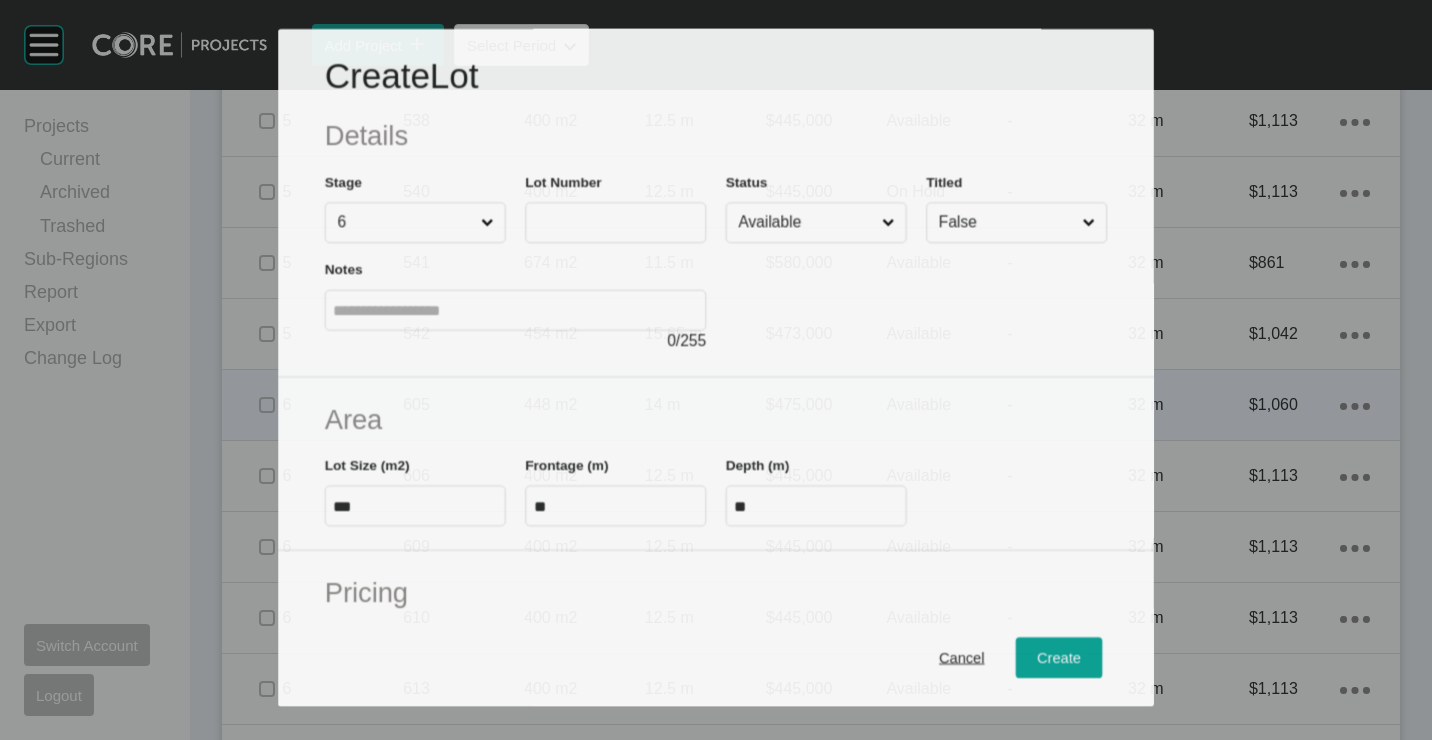 scroll, scrollTop: 2338, scrollLeft: 0, axis: vertical 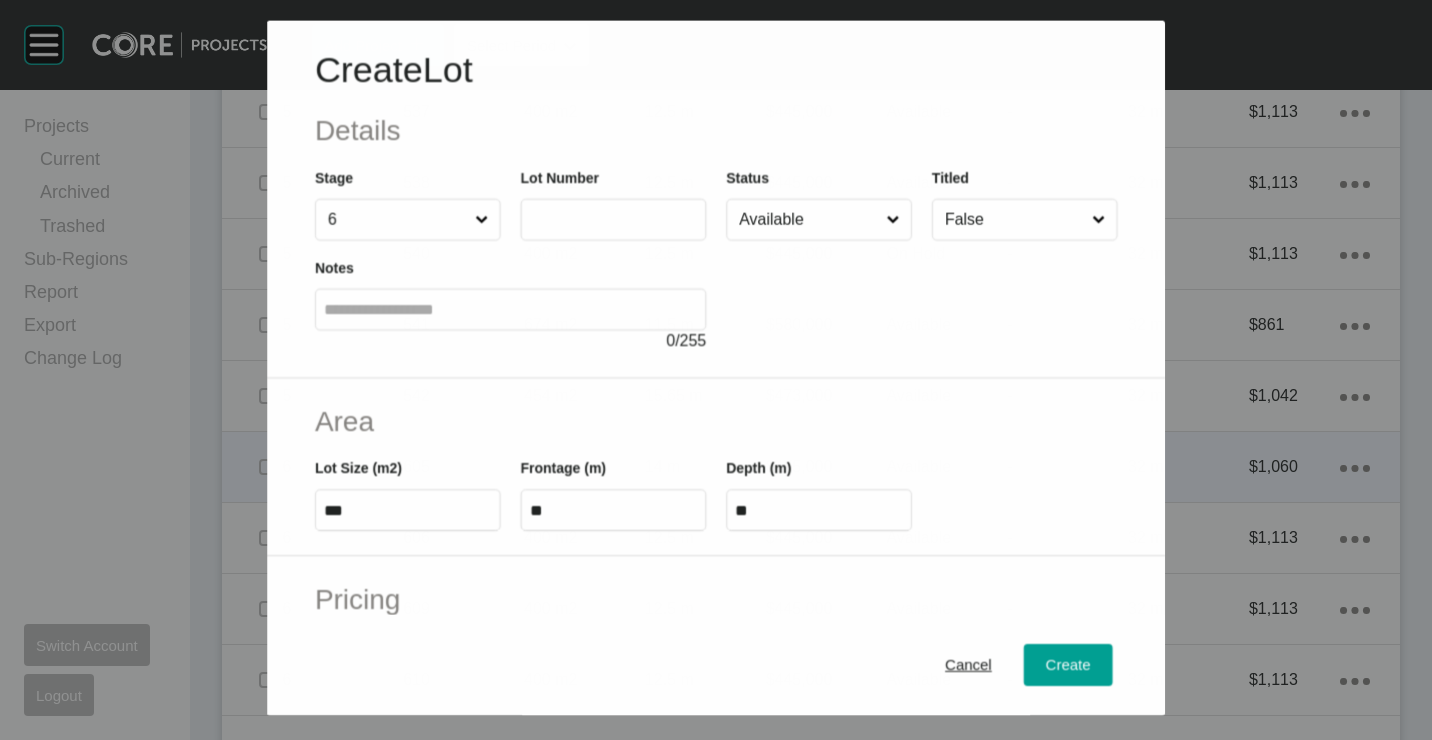 click at bounding box center [613, 219] 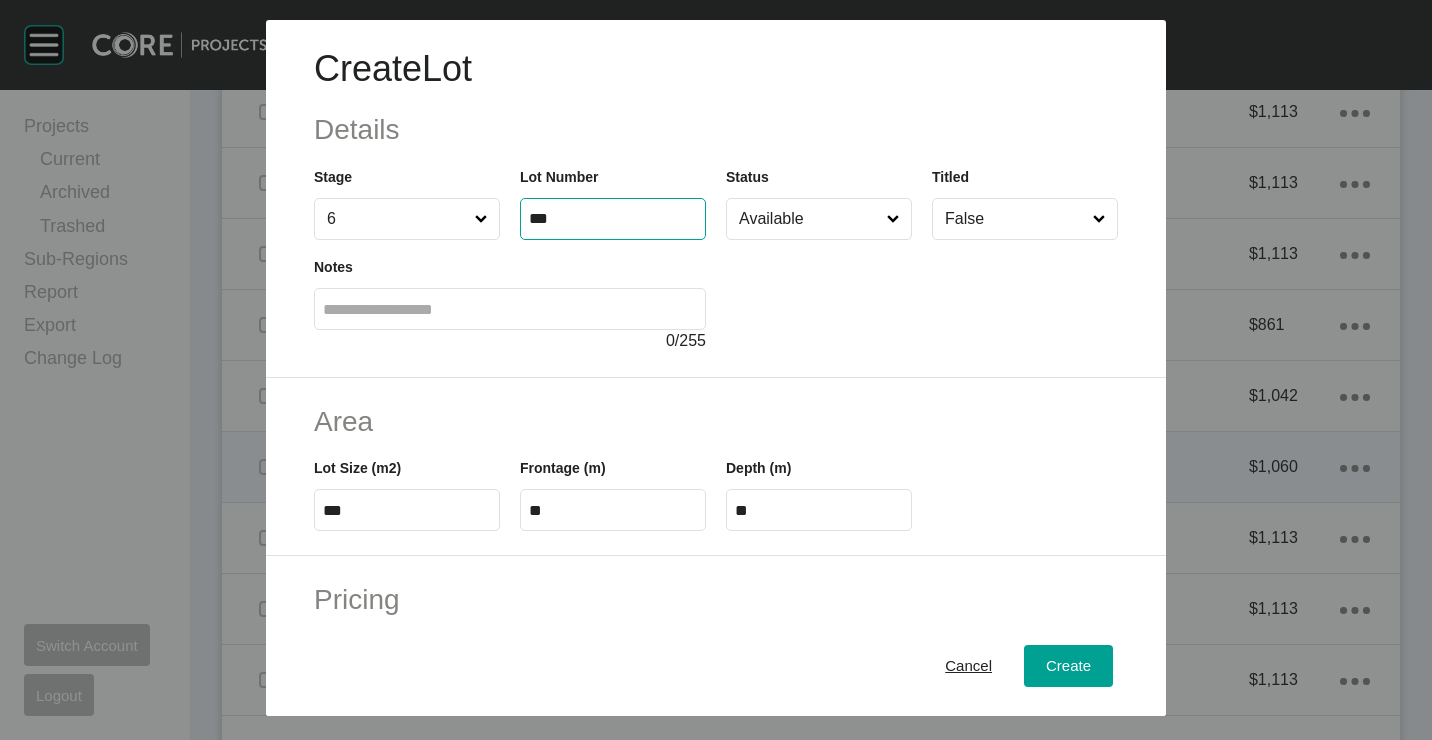 type on "***" 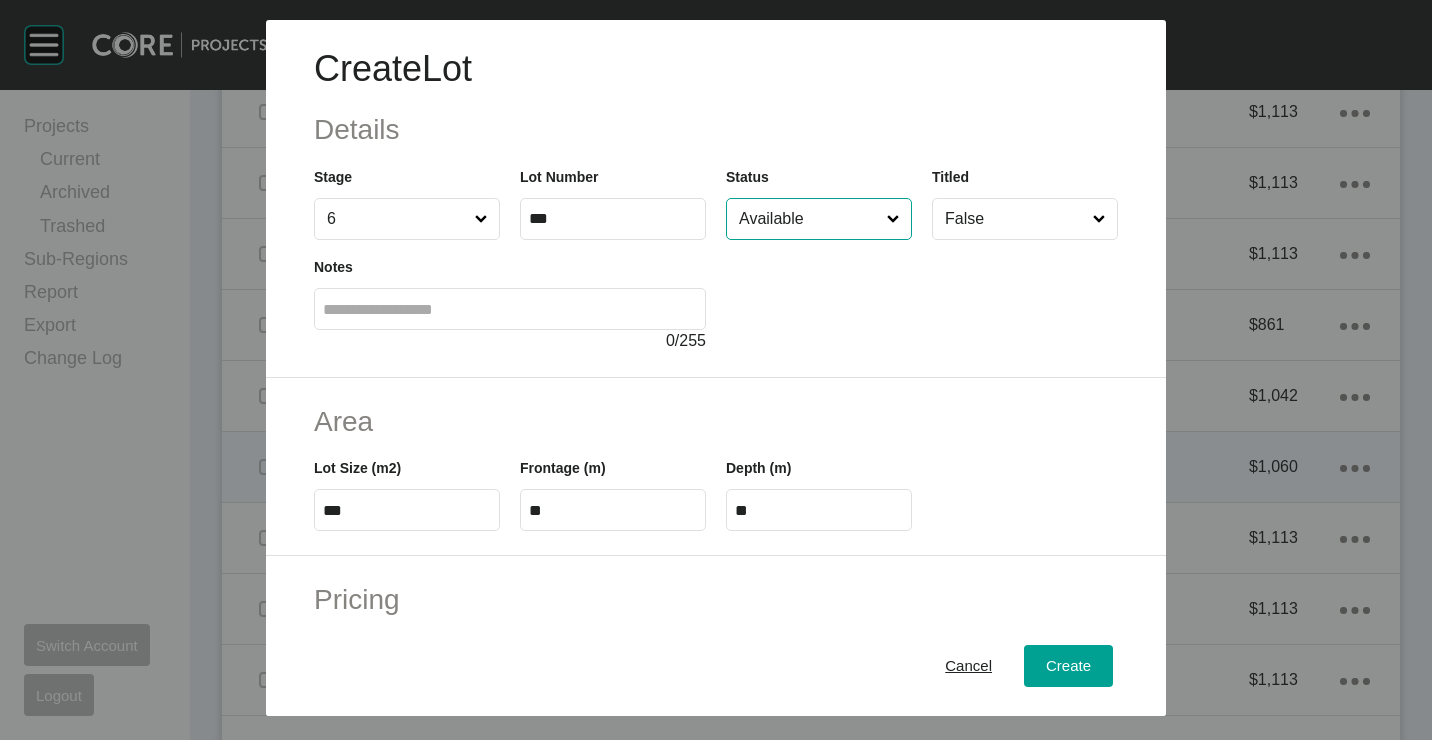 type on "*******" 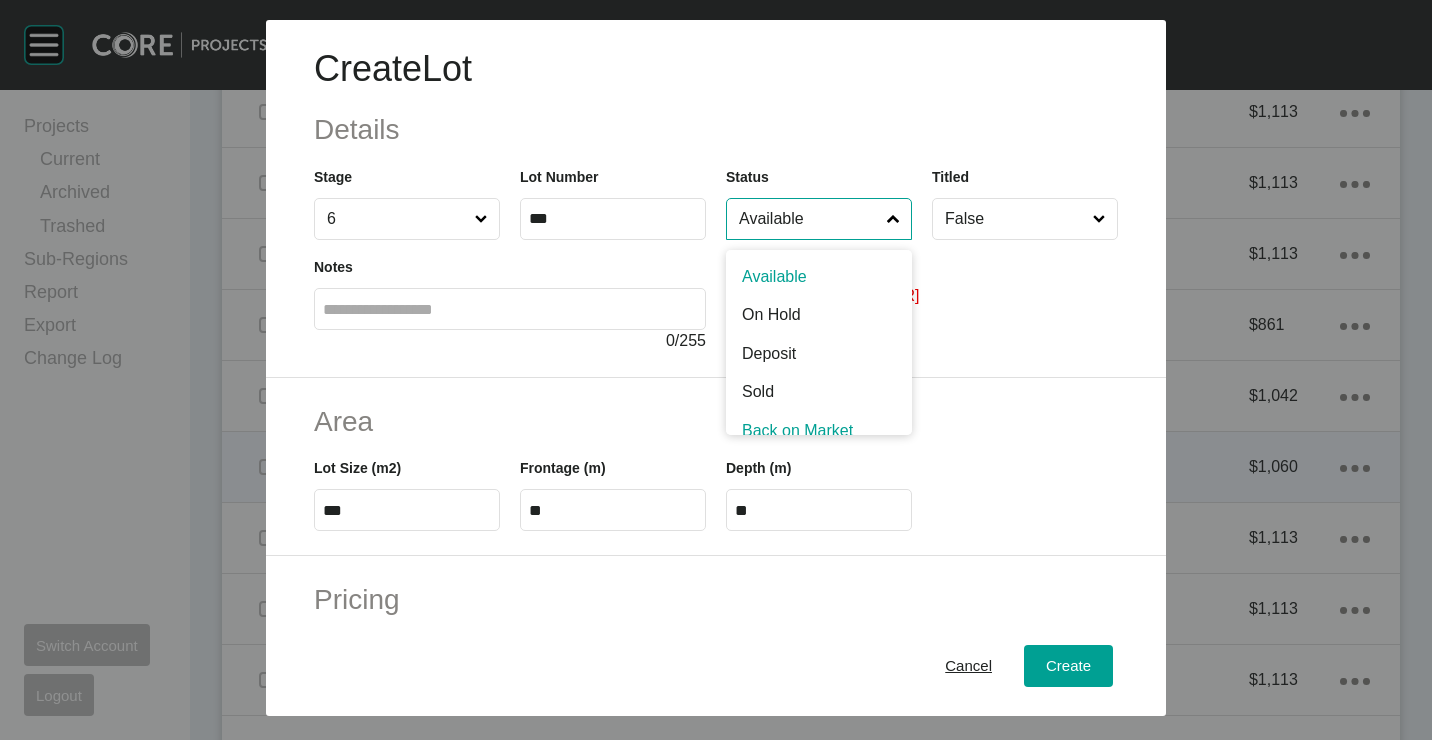 scroll, scrollTop: 15, scrollLeft: 0, axis: vertical 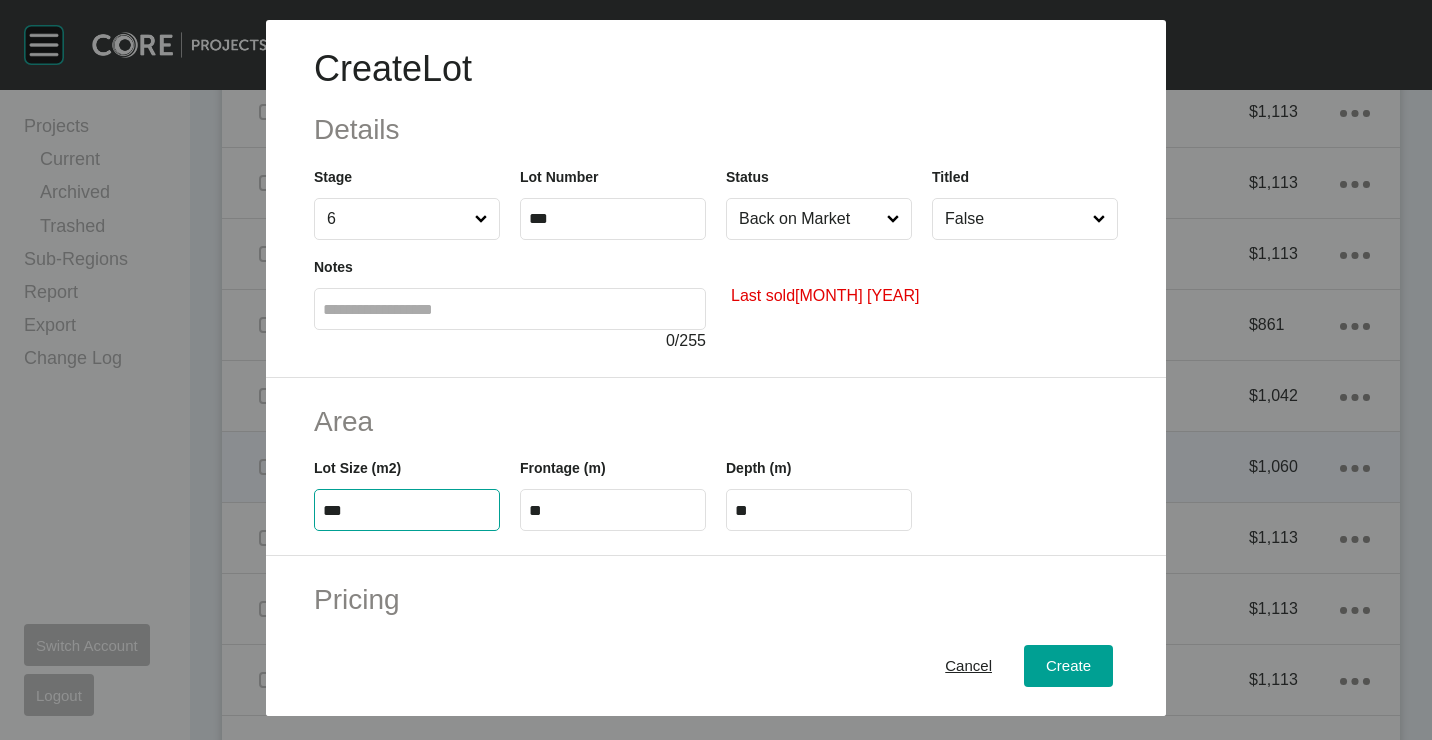 type on "***" 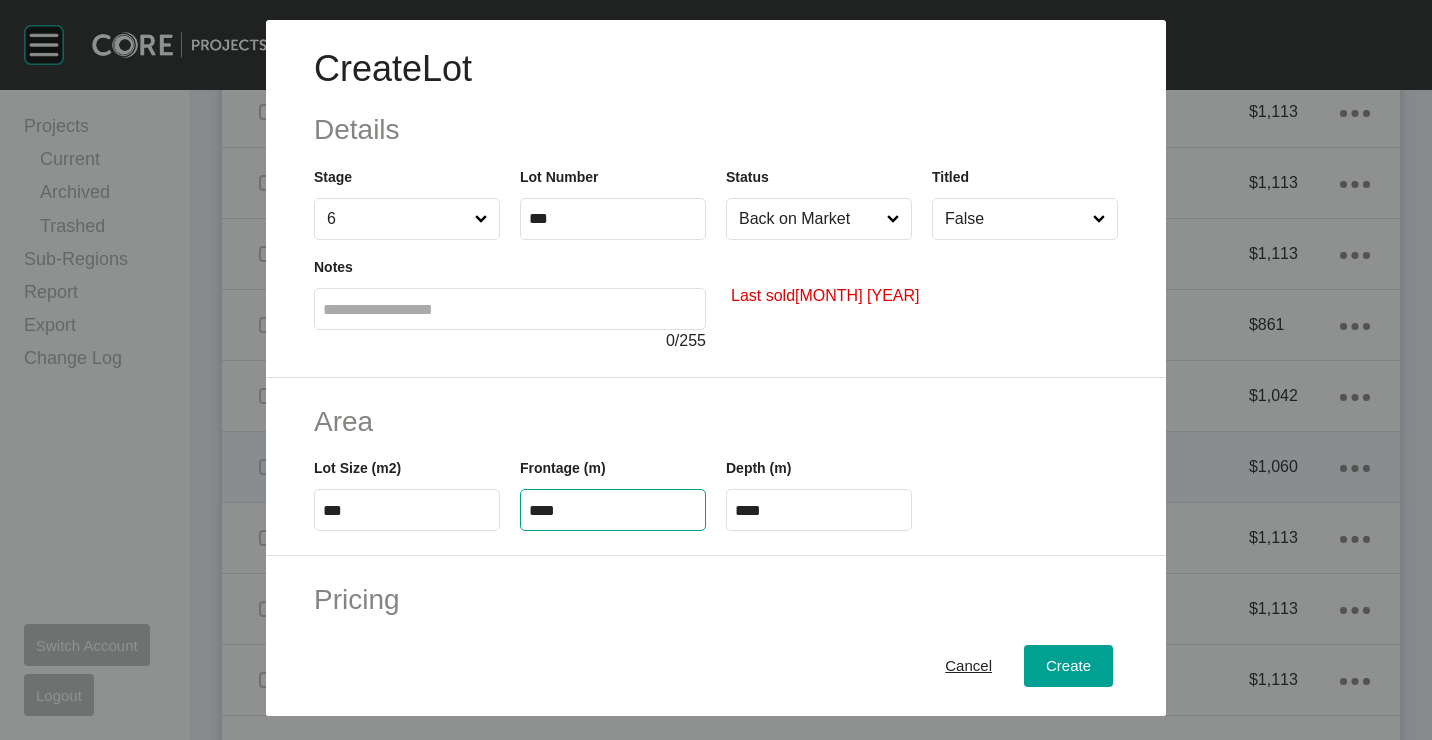 type on "****" 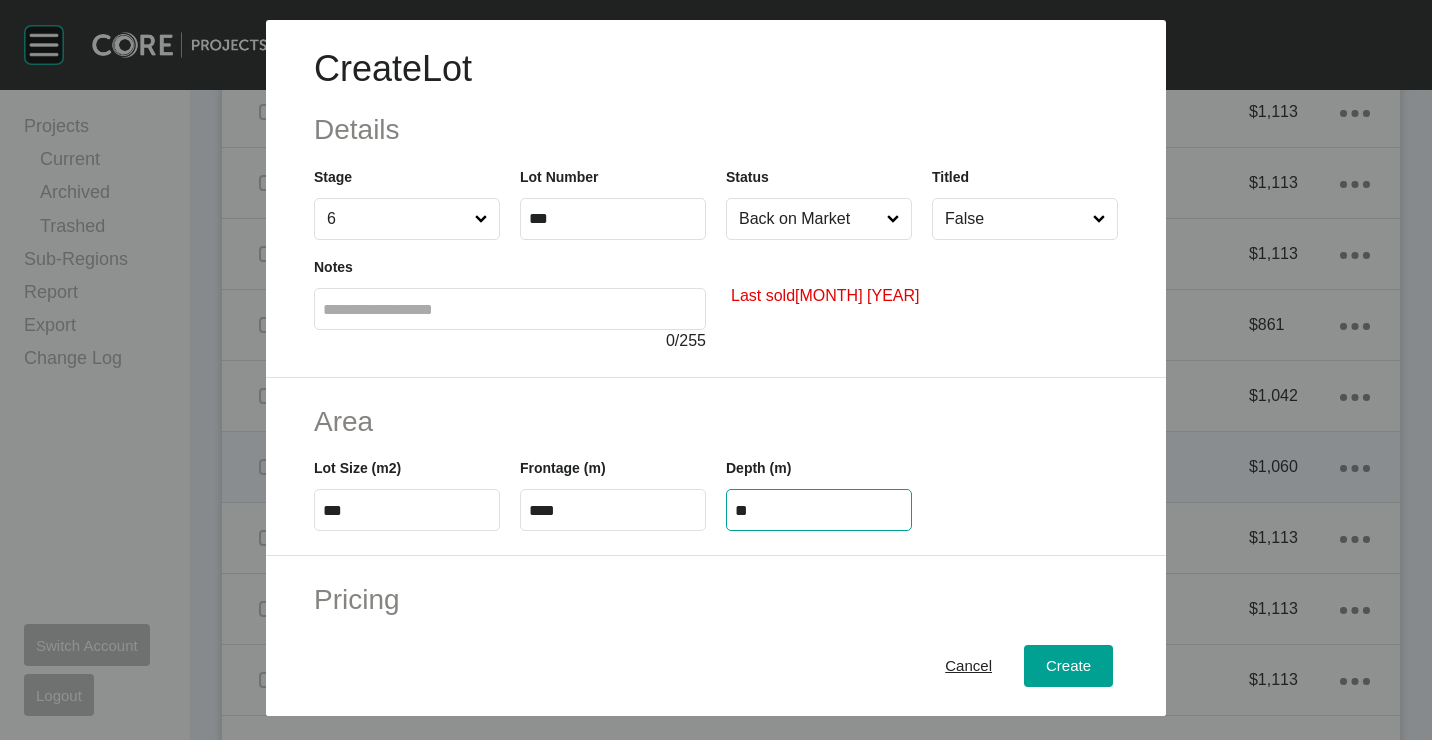 type on "**" 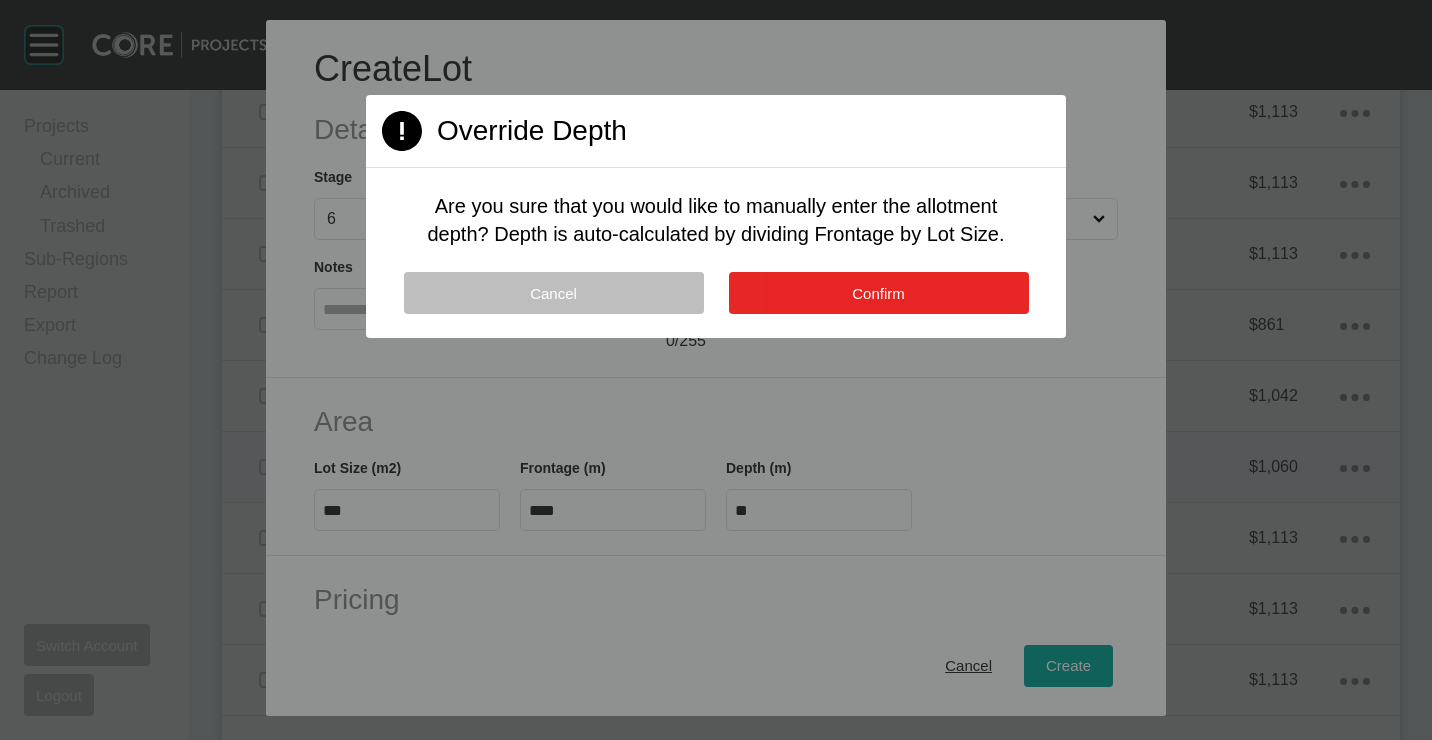 click on "Confirm" at bounding box center [879, 293] 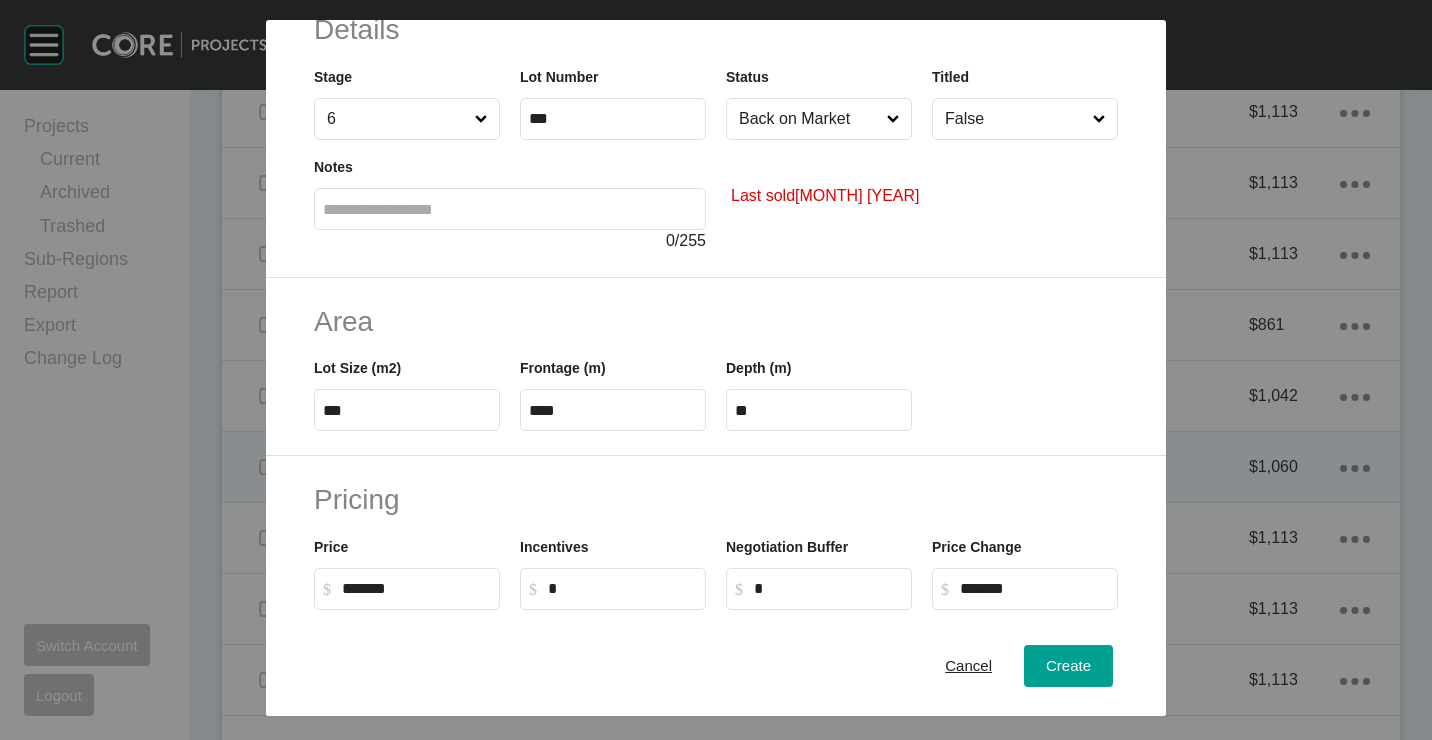 scroll, scrollTop: 200, scrollLeft: 0, axis: vertical 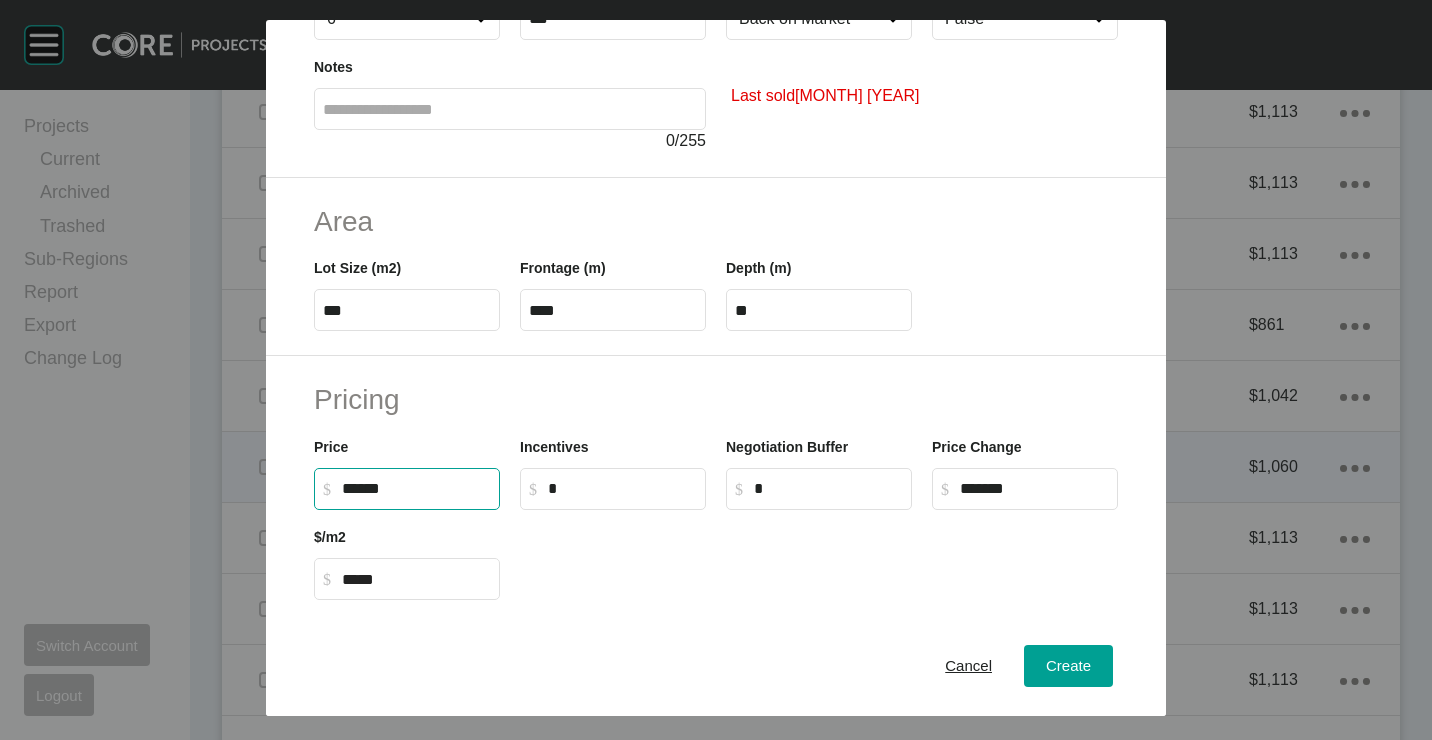 click on "******" at bounding box center [416, 488] 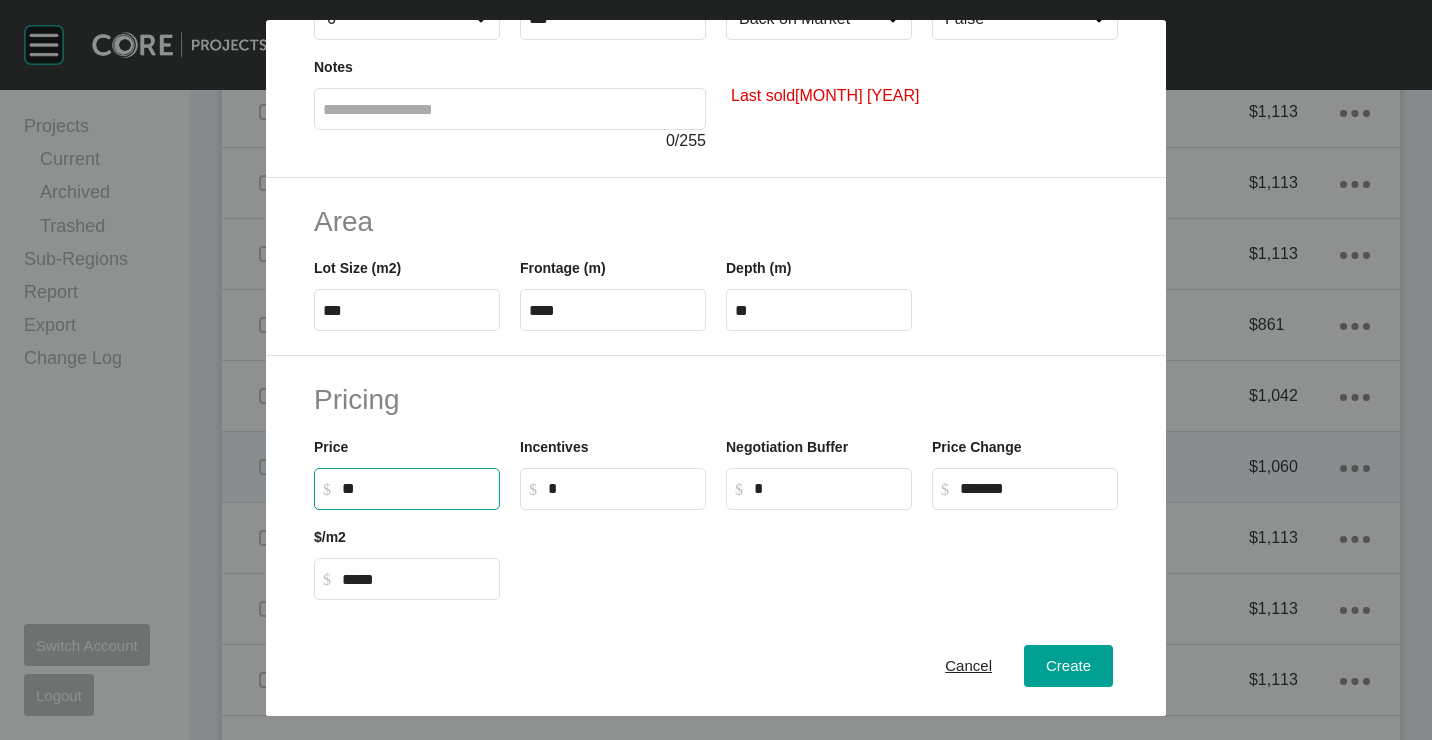 type on "*" 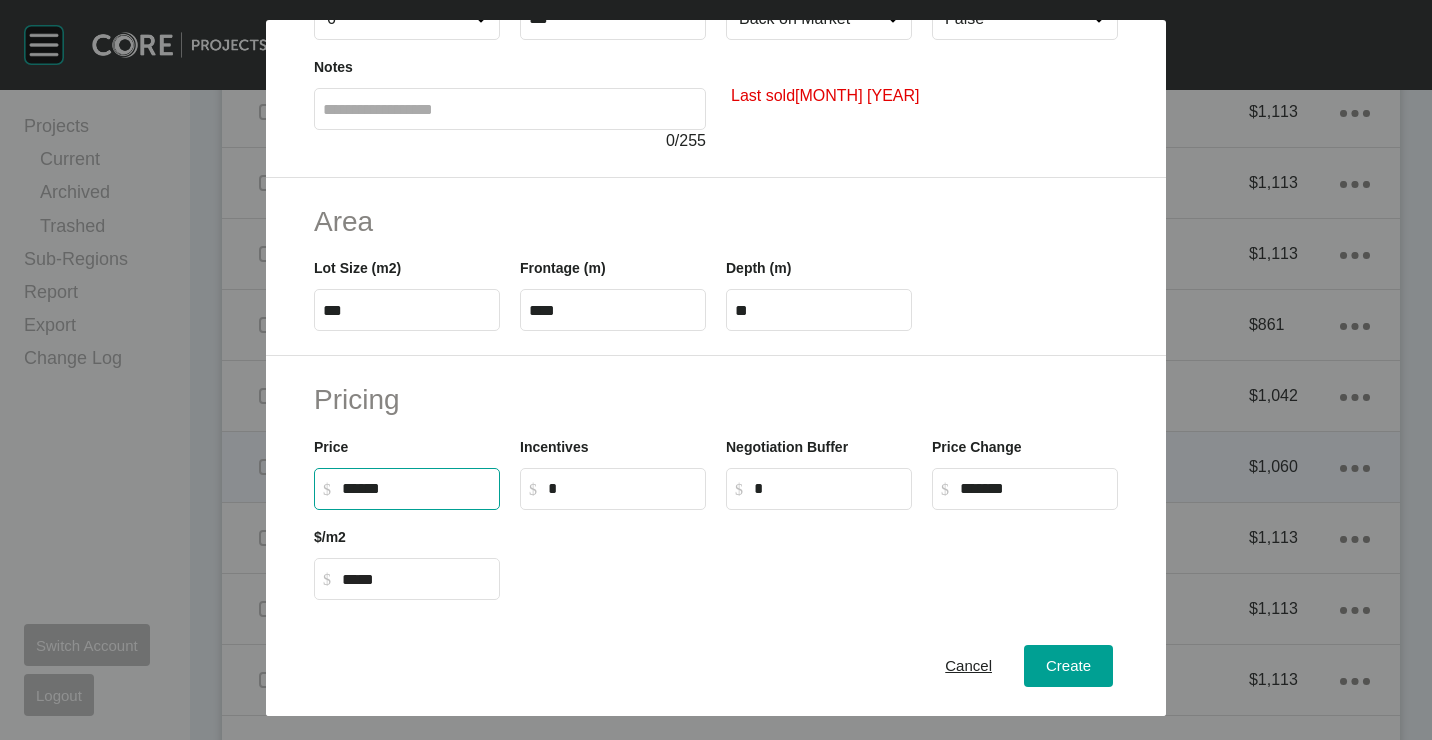 type on "*******" 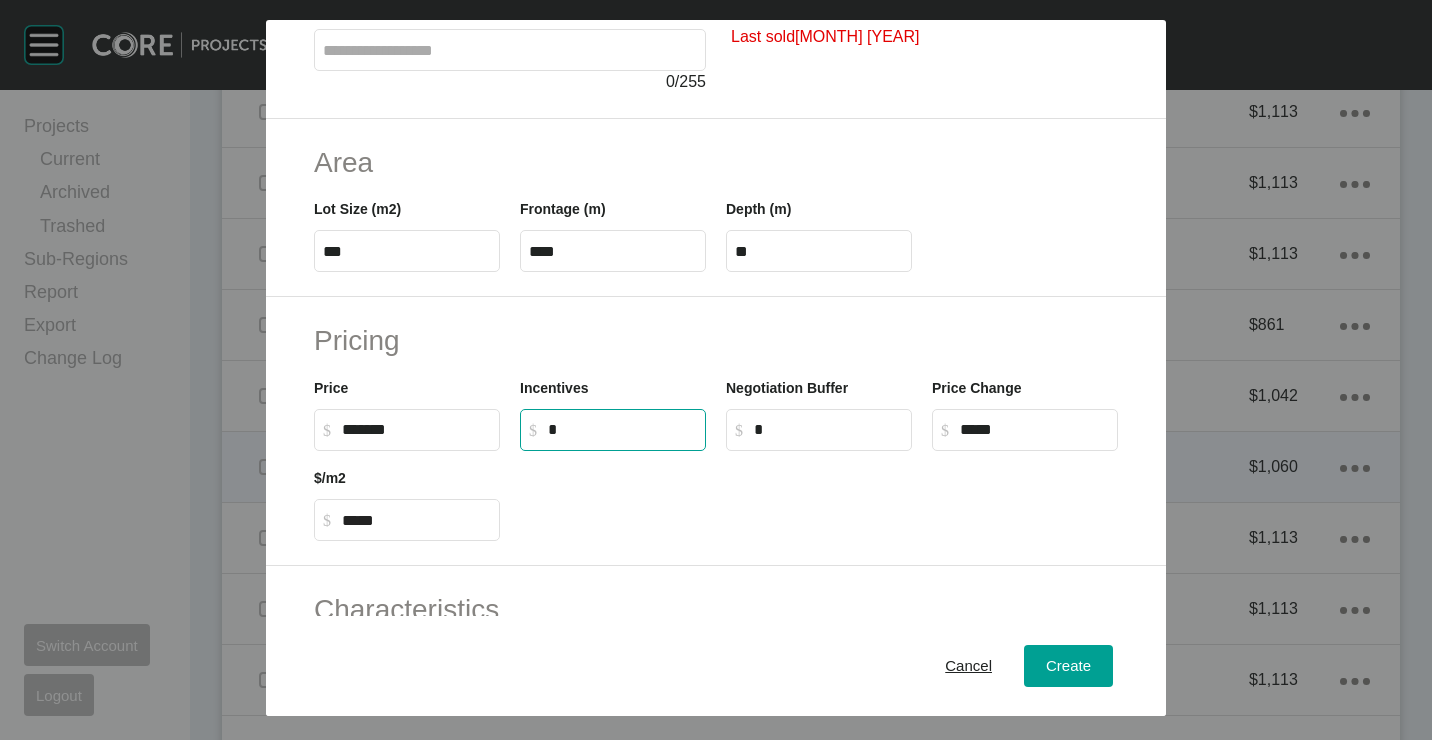 scroll, scrollTop: 400, scrollLeft: 0, axis: vertical 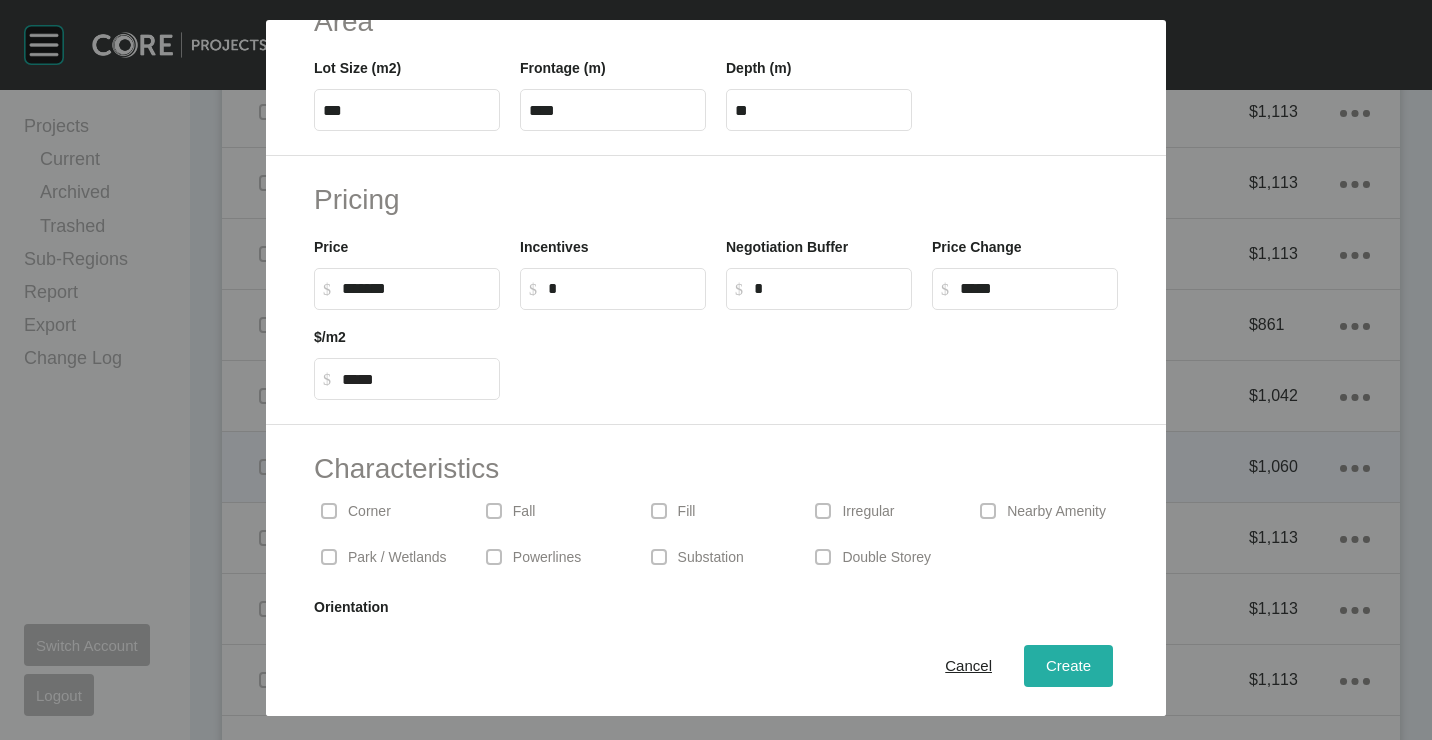 click on "Create" at bounding box center (1068, 665) 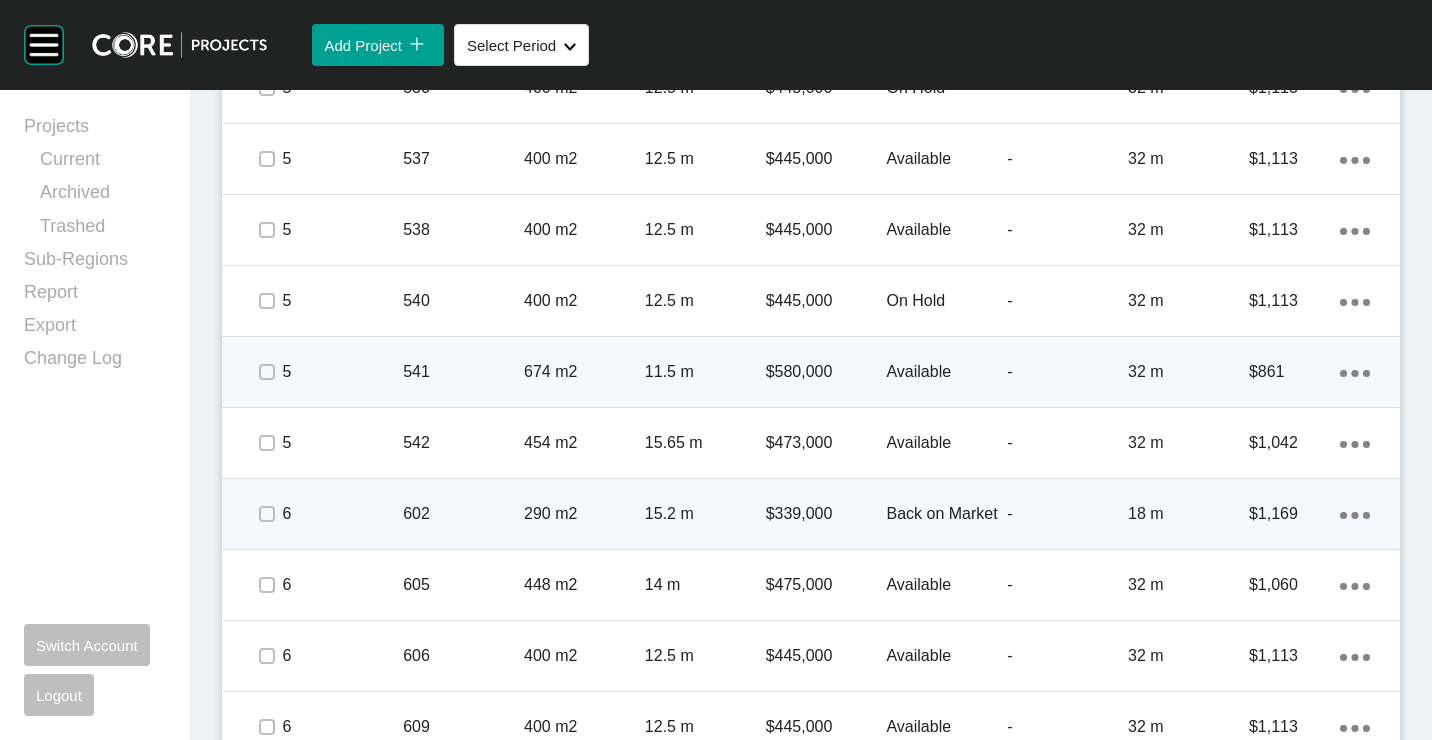 scroll, scrollTop: 2236, scrollLeft: 0, axis: vertical 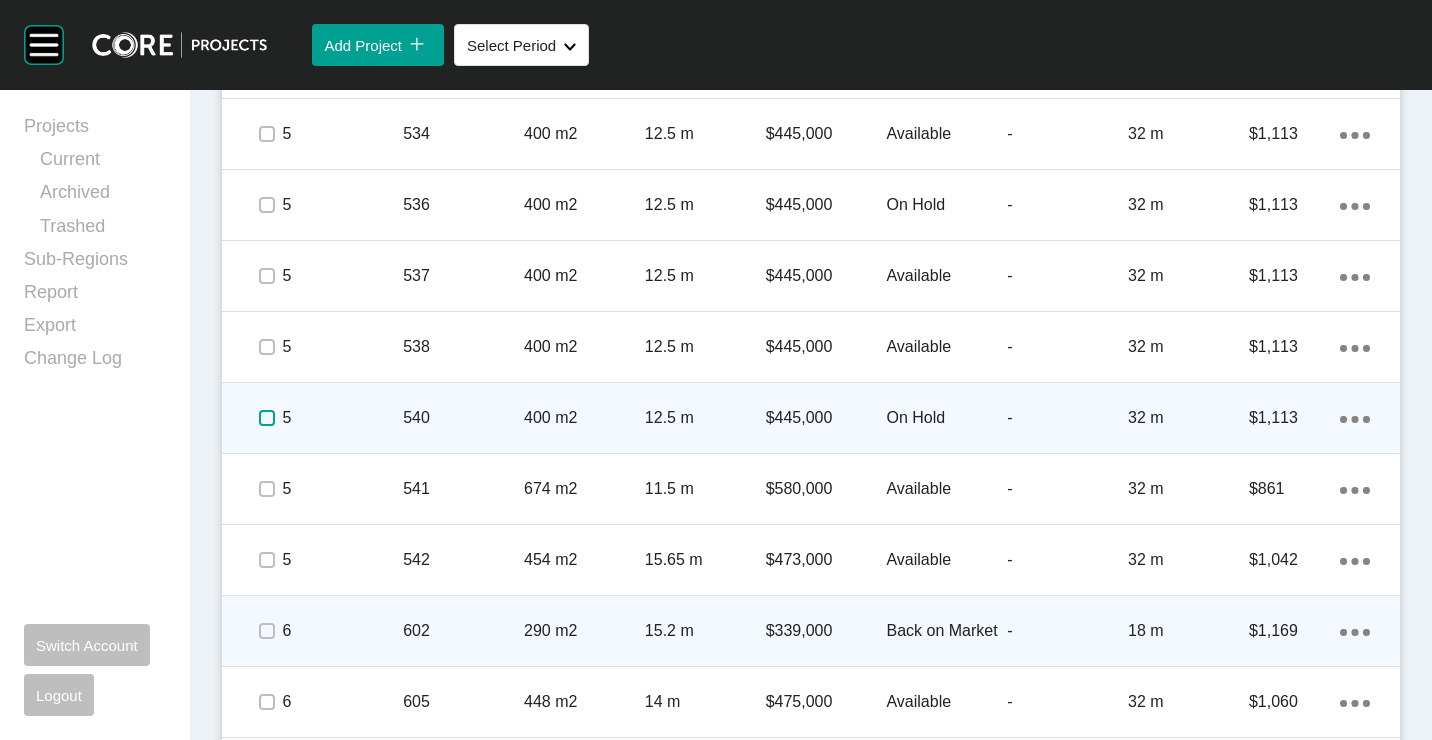 click at bounding box center [267, 418] 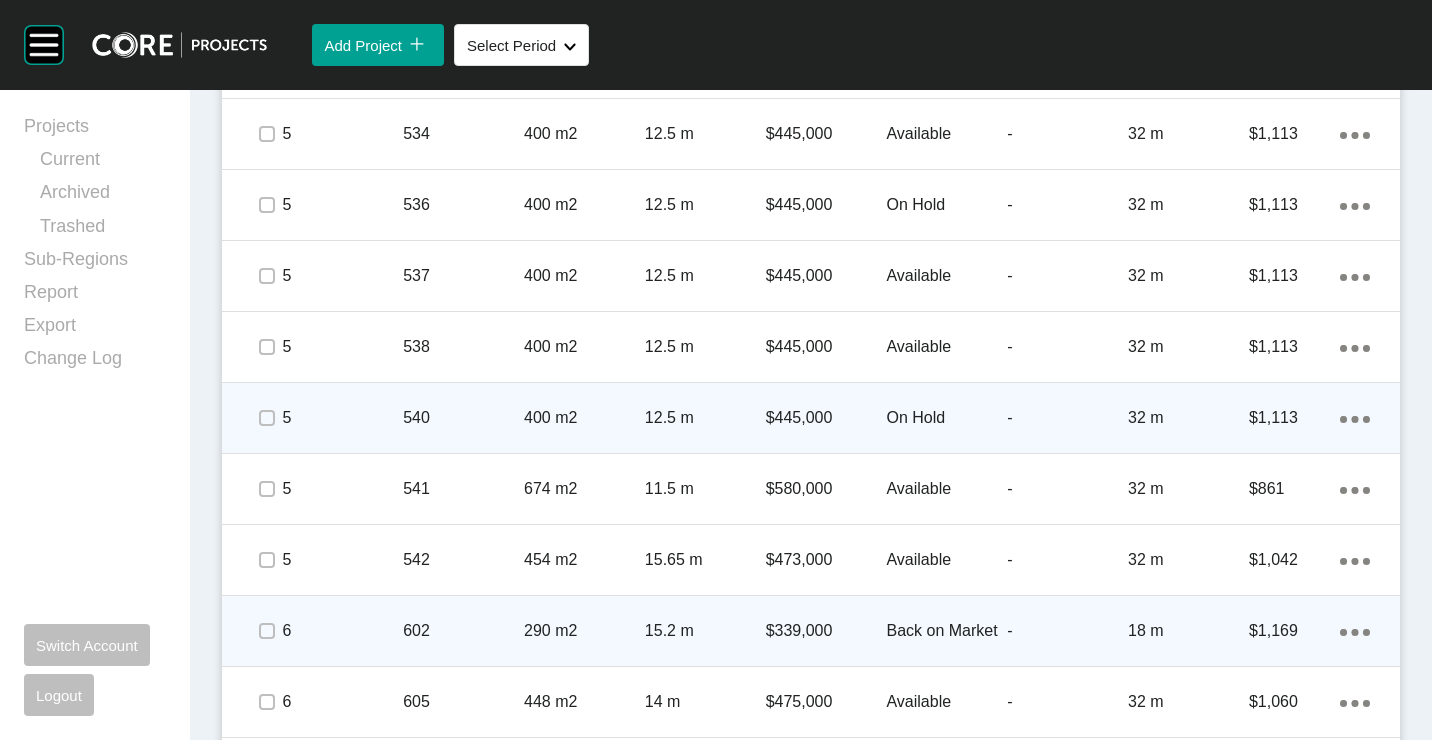 click on "540" at bounding box center [463, 418] 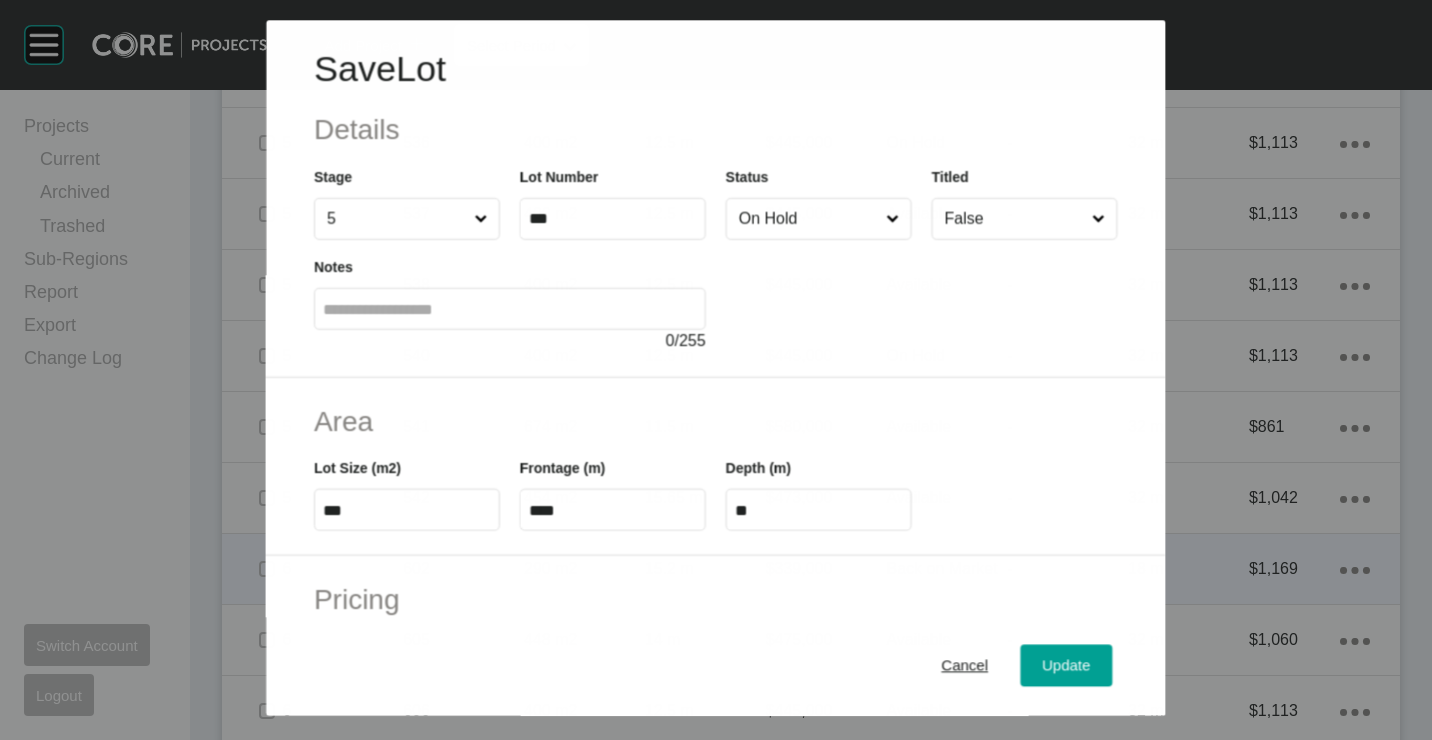 scroll, scrollTop: 2174, scrollLeft: 0, axis: vertical 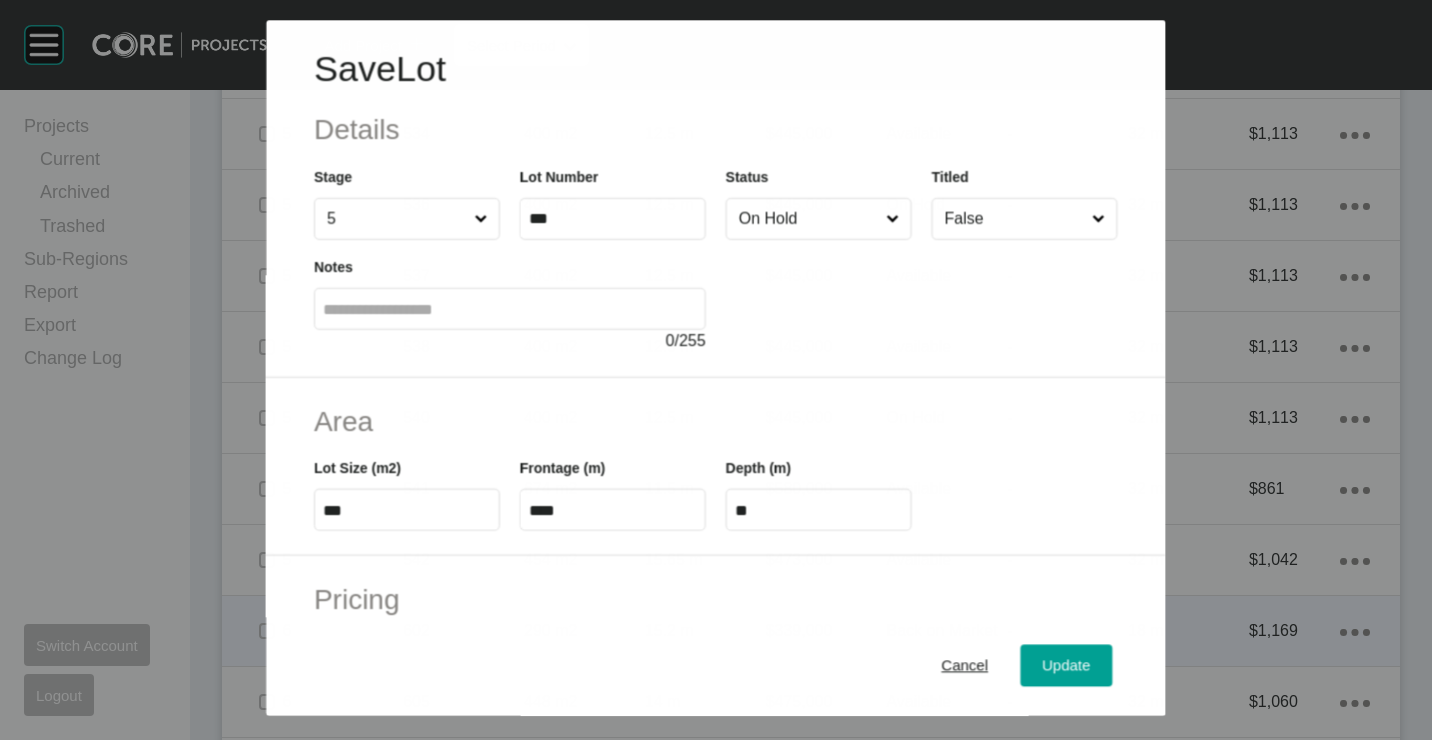drag, startPoint x: 799, startPoint y: 212, endPoint x: 793, endPoint y: 243, distance: 31.575306 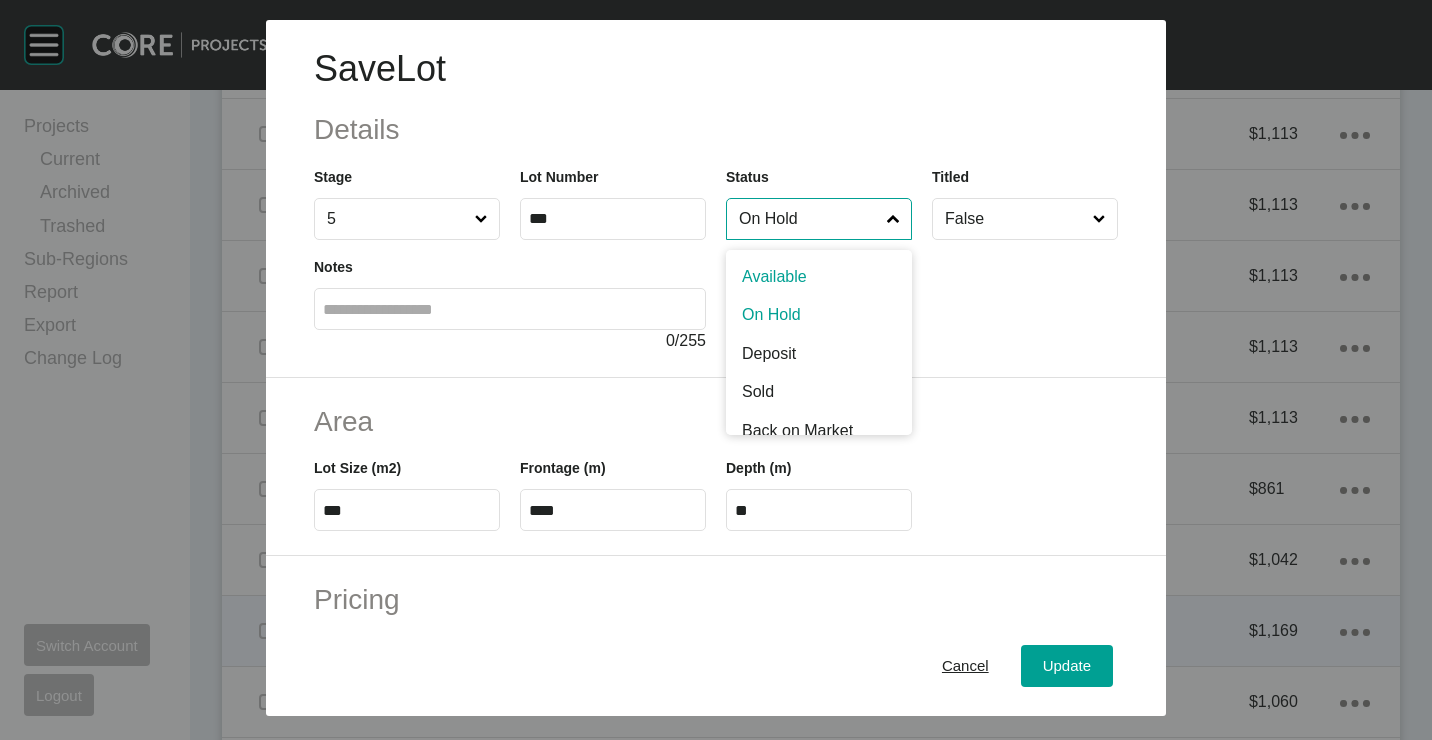 drag, startPoint x: 782, startPoint y: 277, endPoint x: 784, endPoint y: 290, distance: 13.152946 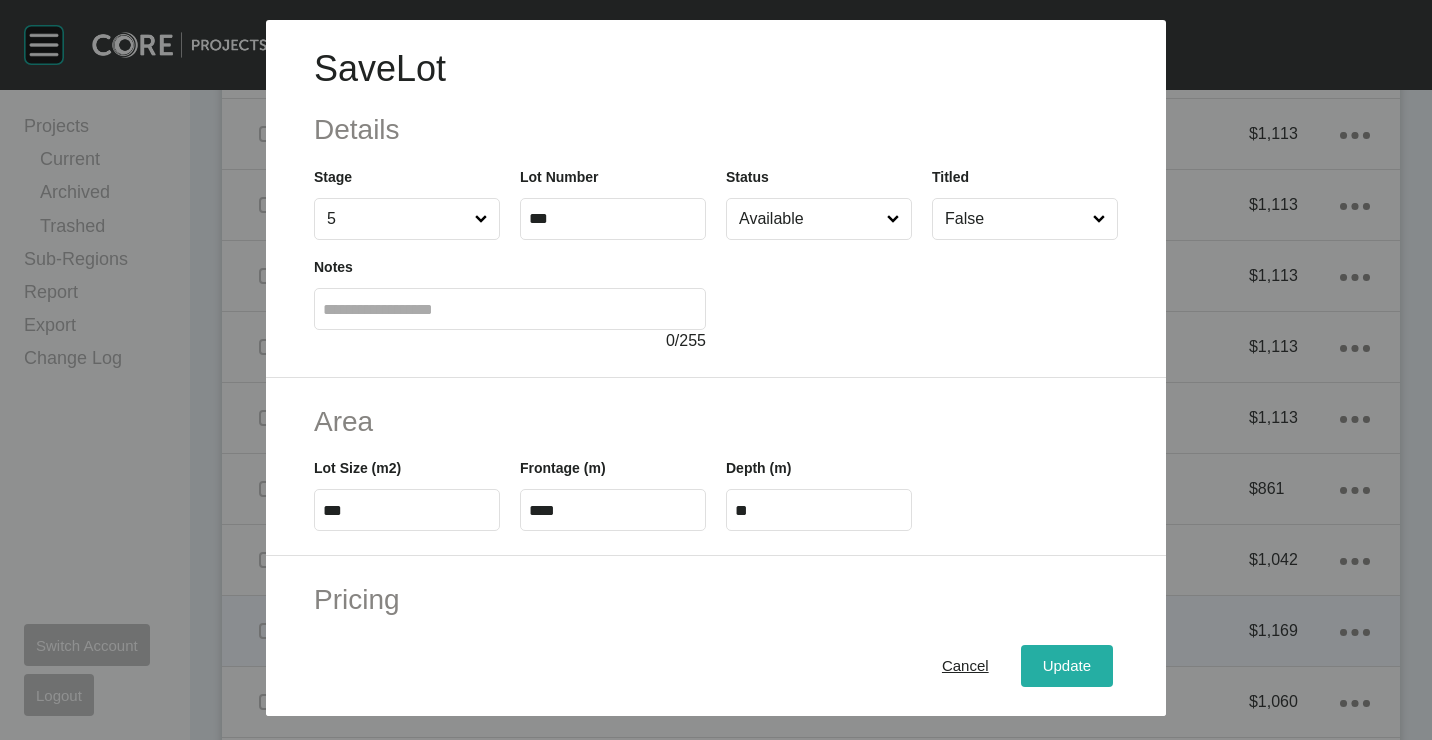 click on "Update" at bounding box center (1067, 665) 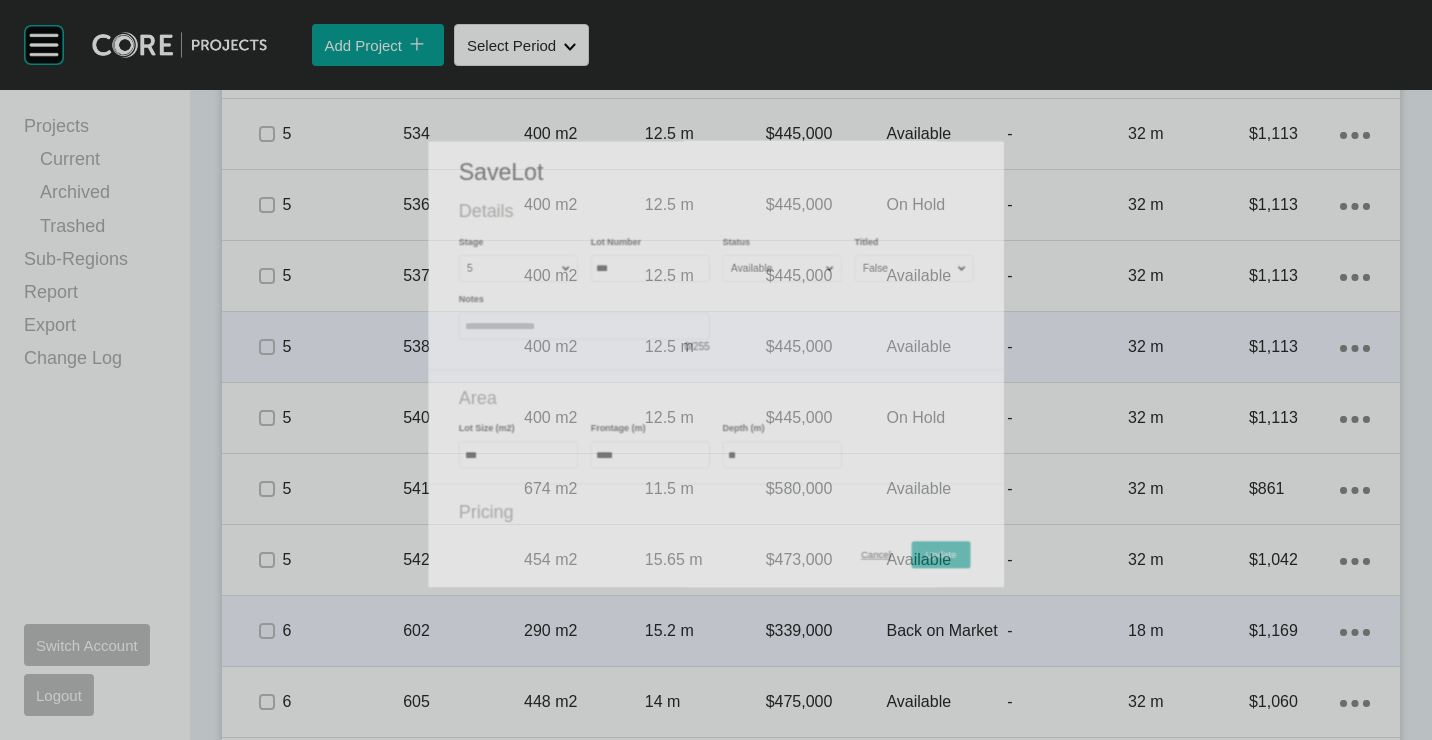 scroll, scrollTop: 2236, scrollLeft: 0, axis: vertical 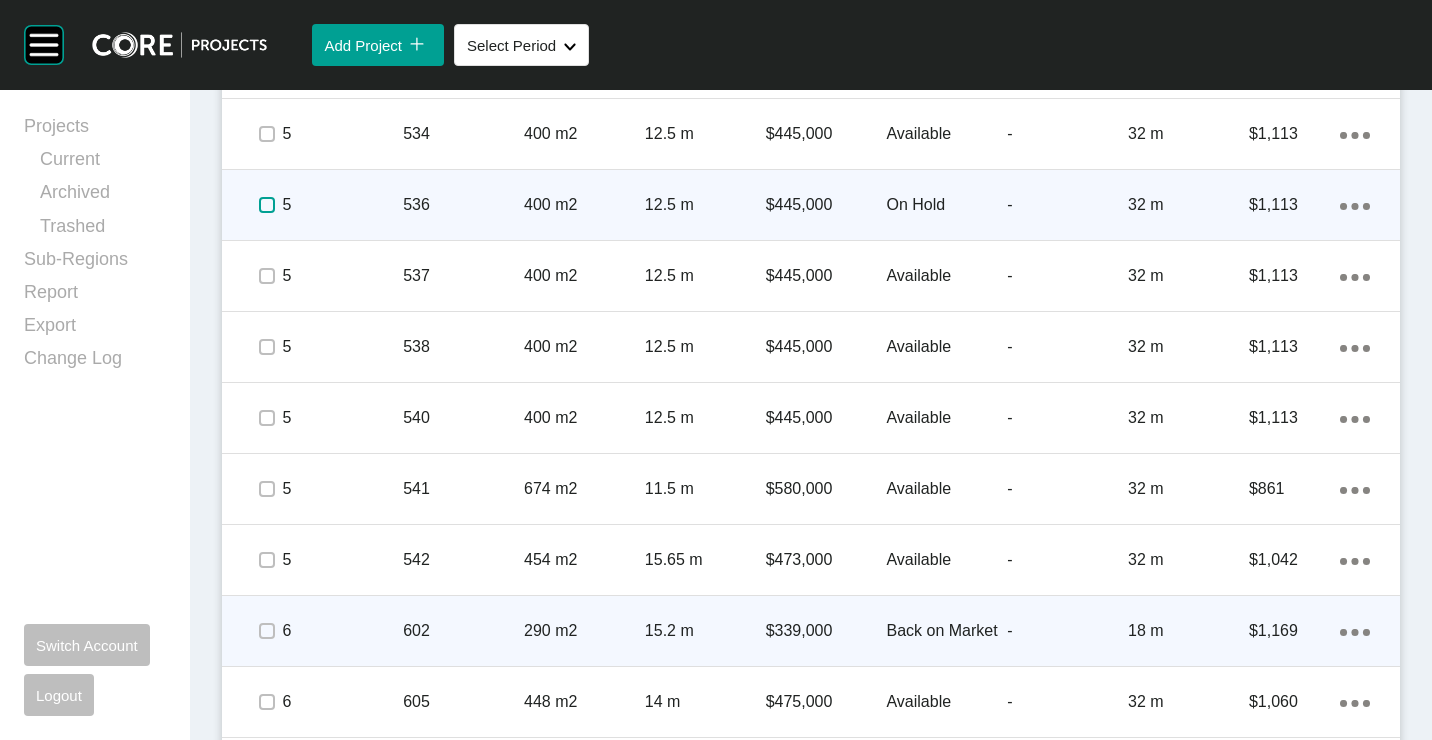click at bounding box center [267, 205] 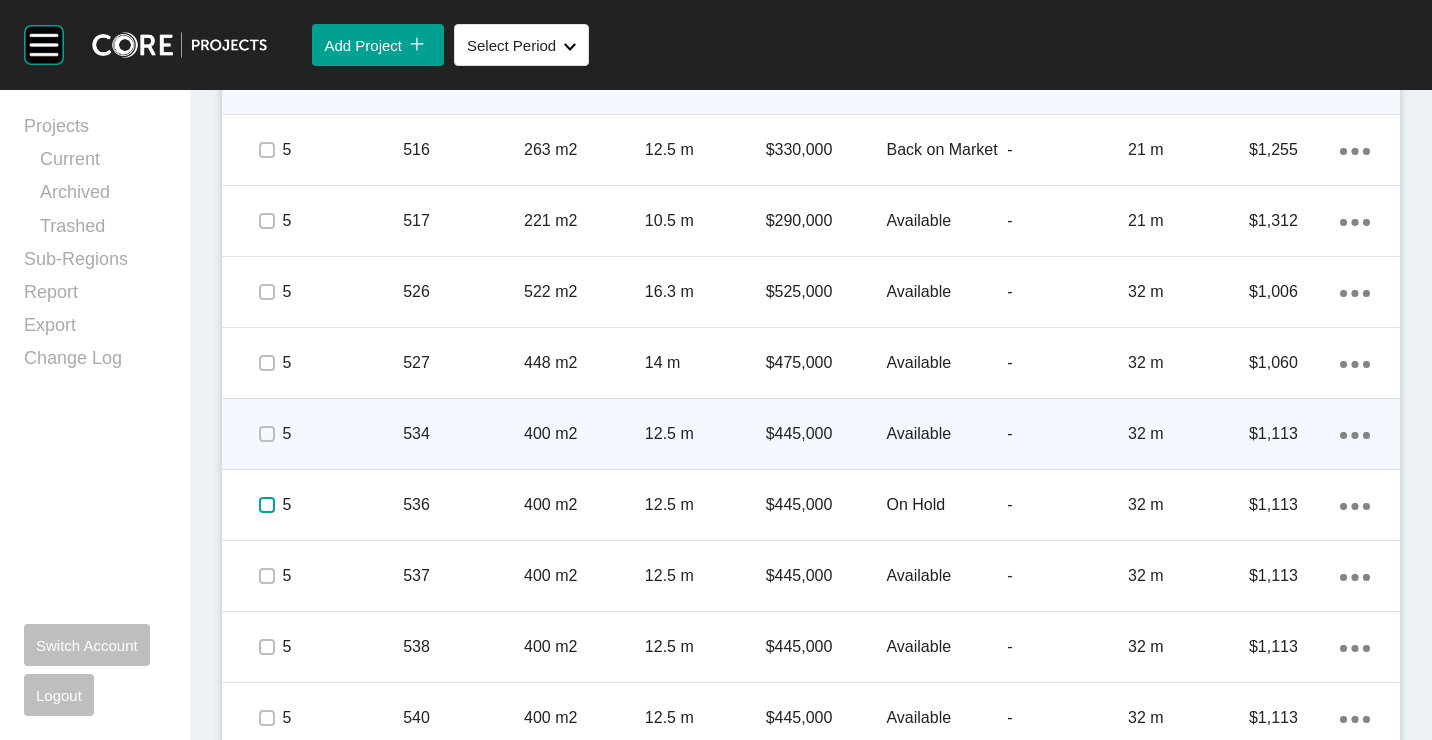 scroll, scrollTop: 1836, scrollLeft: 0, axis: vertical 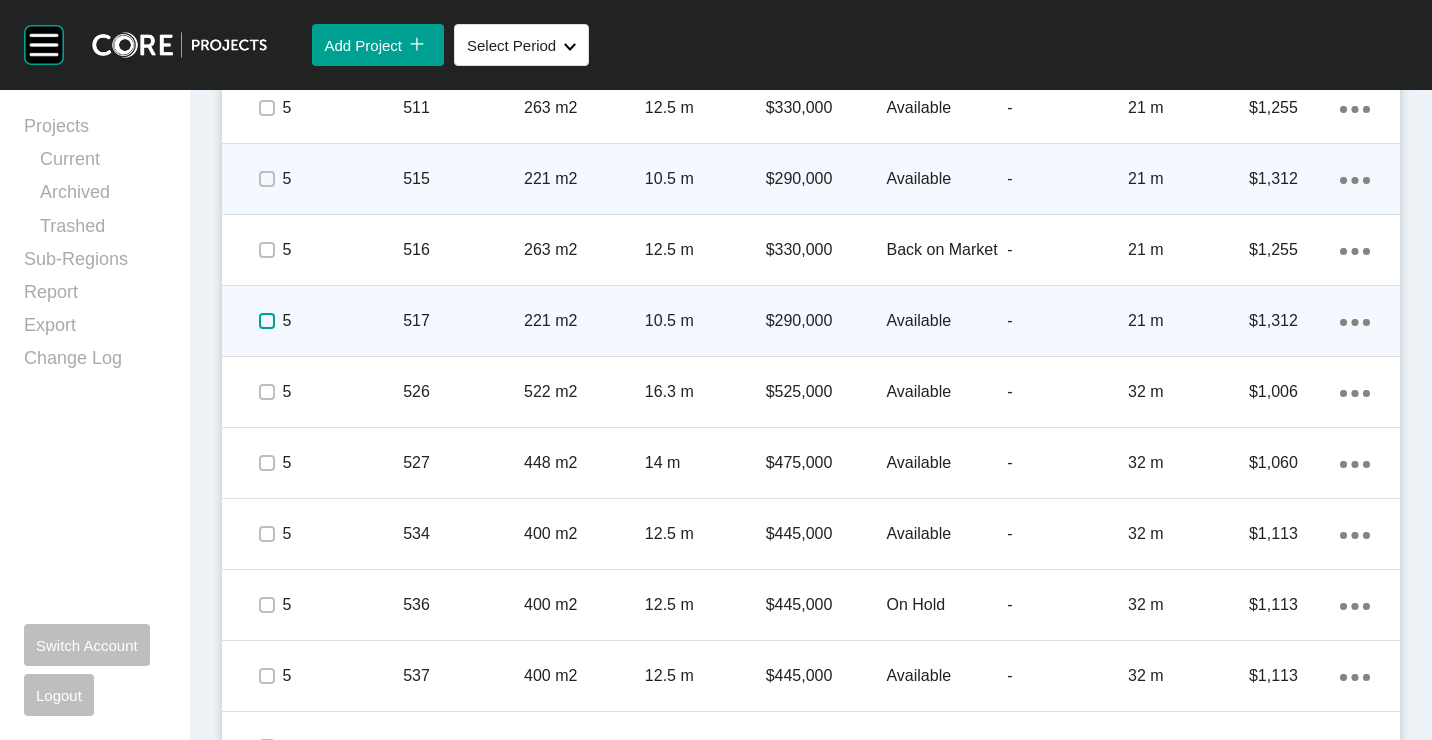 click at bounding box center [267, 321] 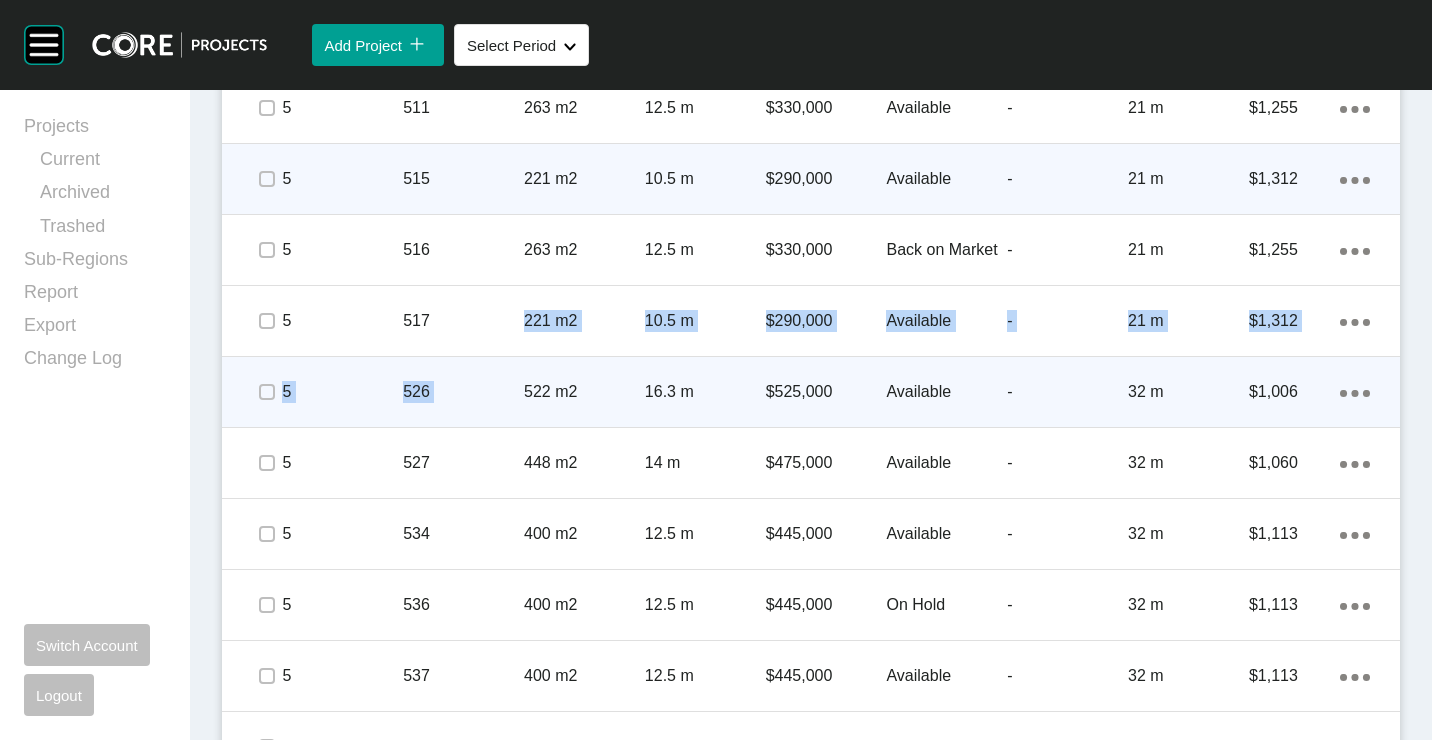 drag, startPoint x: 523, startPoint y: 347, endPoint x: 523, endPoint y: 412, distance: 65 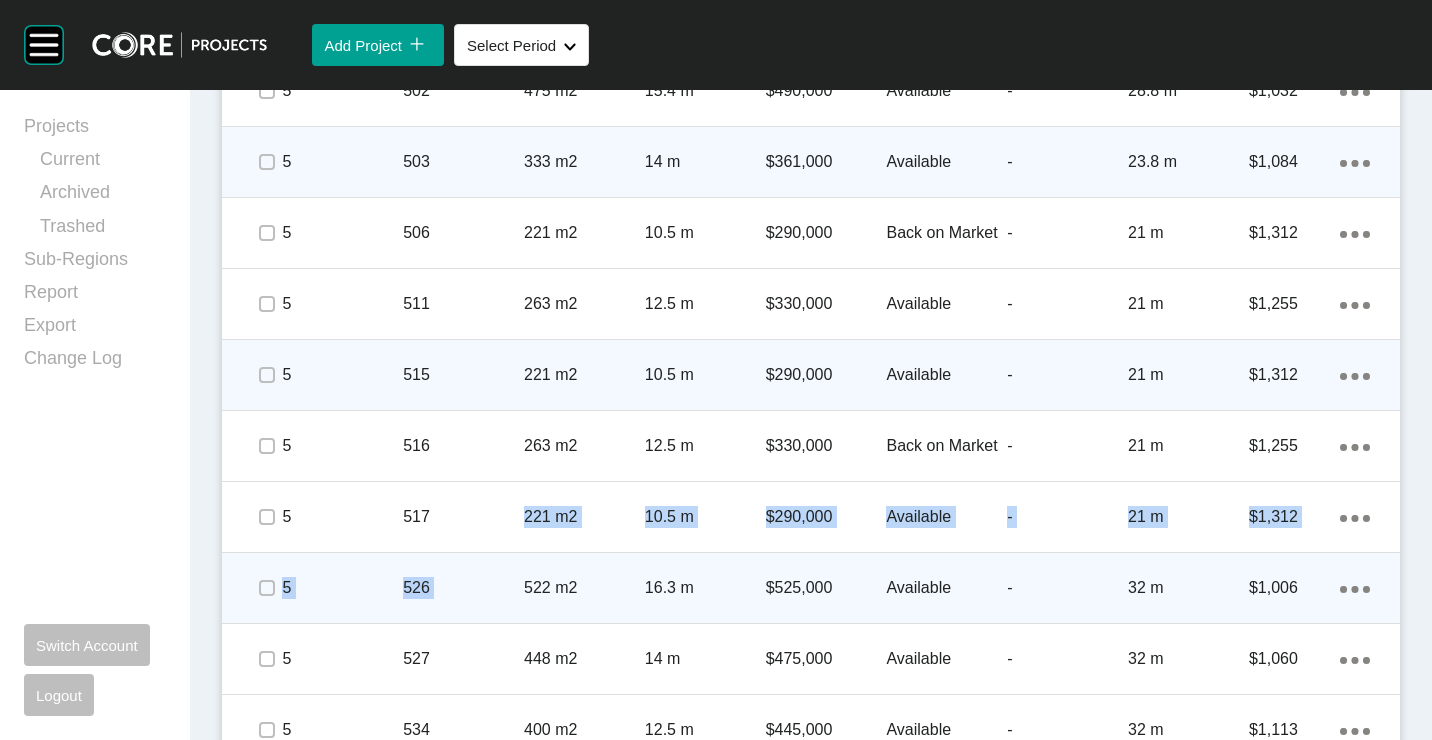 scroll, scrollTop: 1536, scrollLeft: 0, axis: vertical 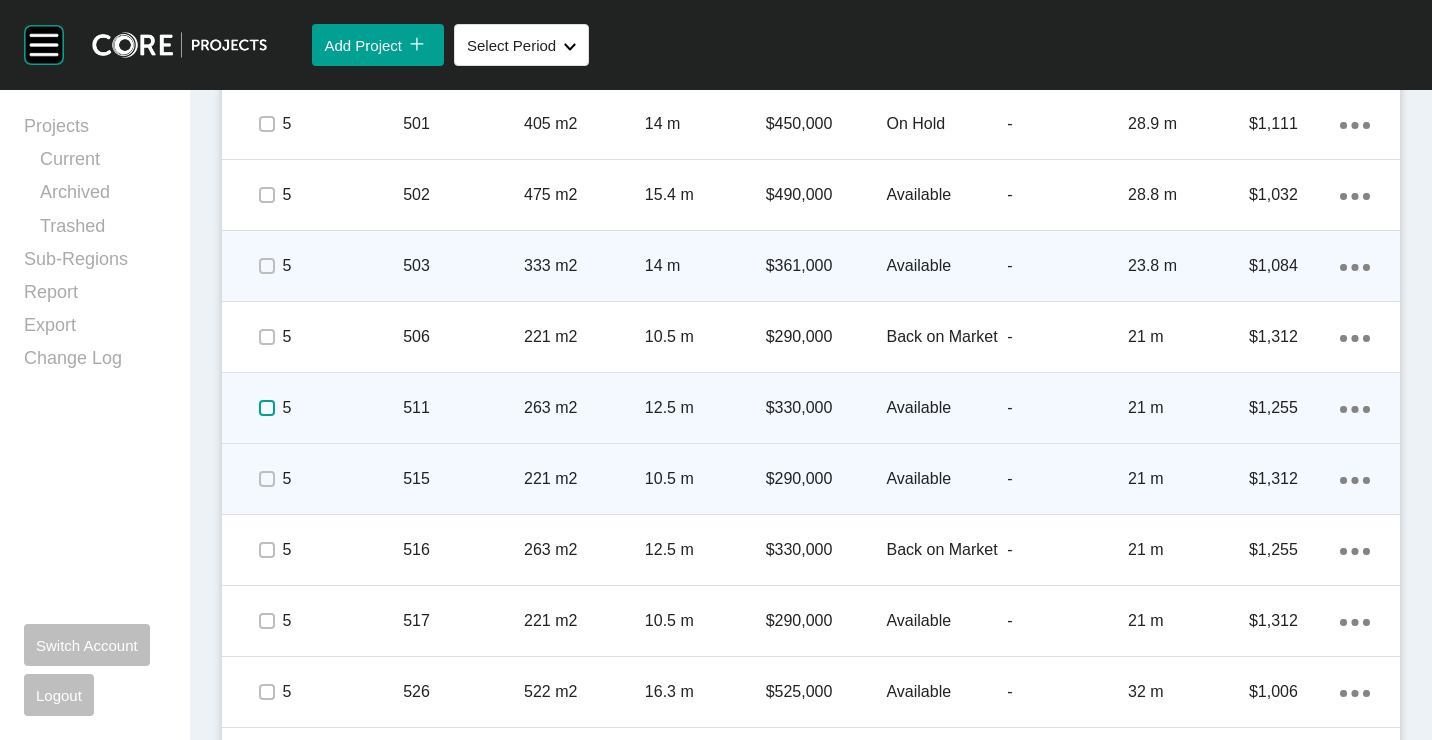 click at bounding box center (267, 408) 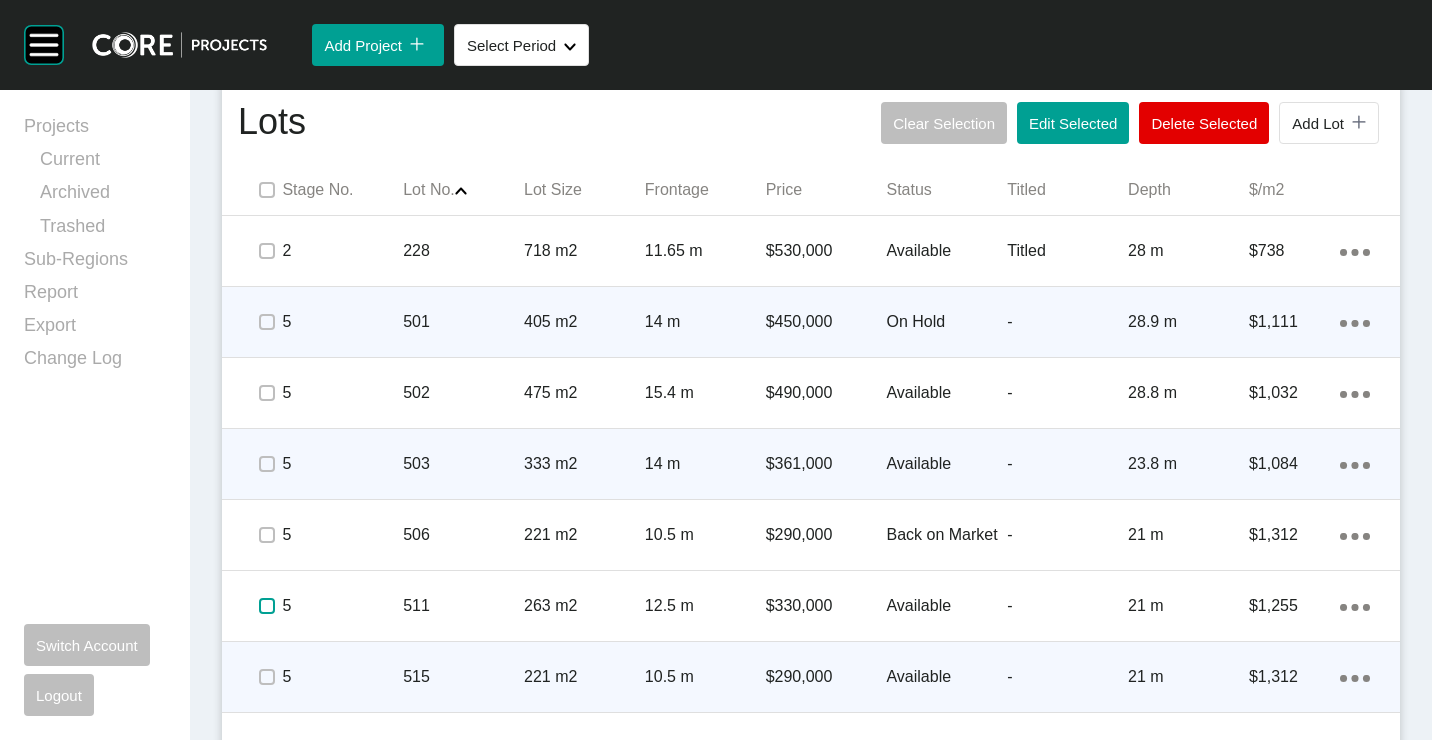 scroll, scrollTop: 1336, scrollLeft: 0, axis: vertical 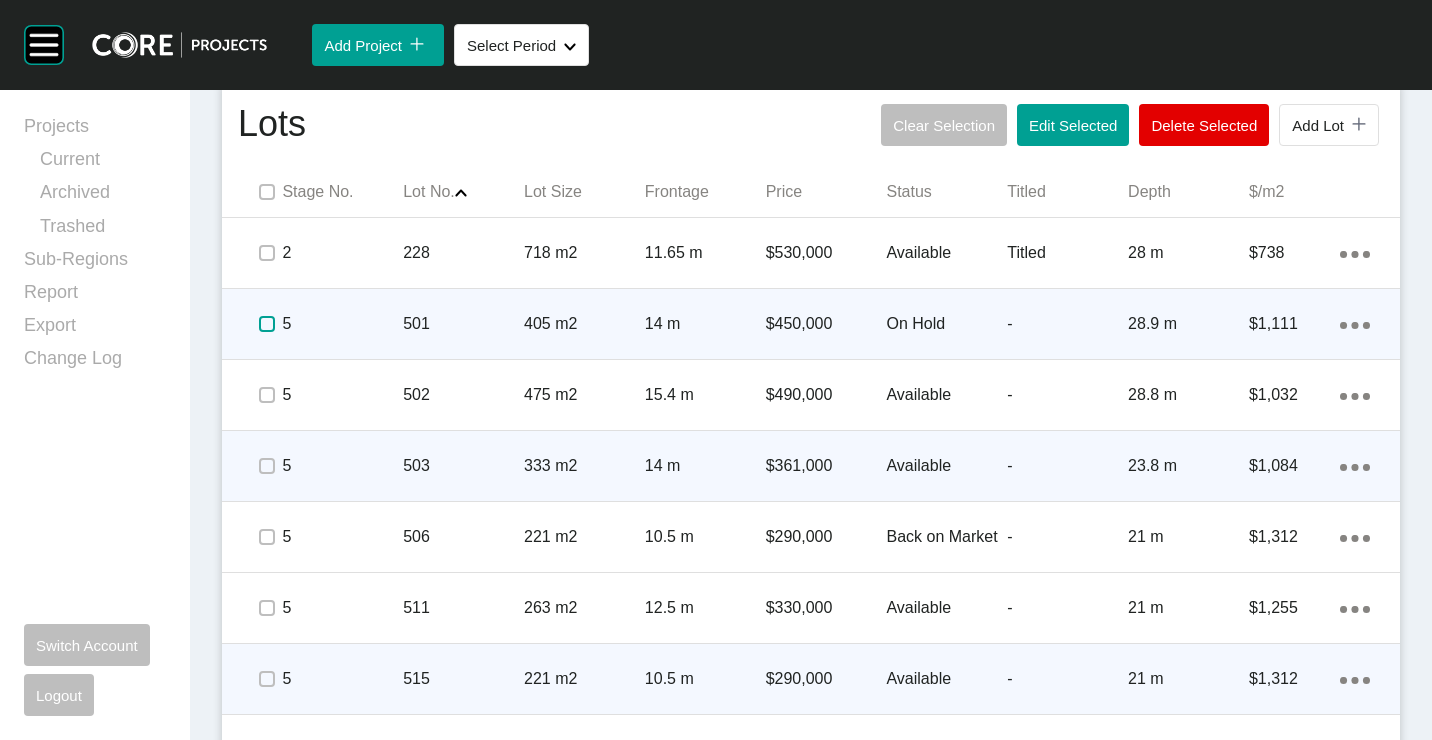 click at bounding box center (267, 324) 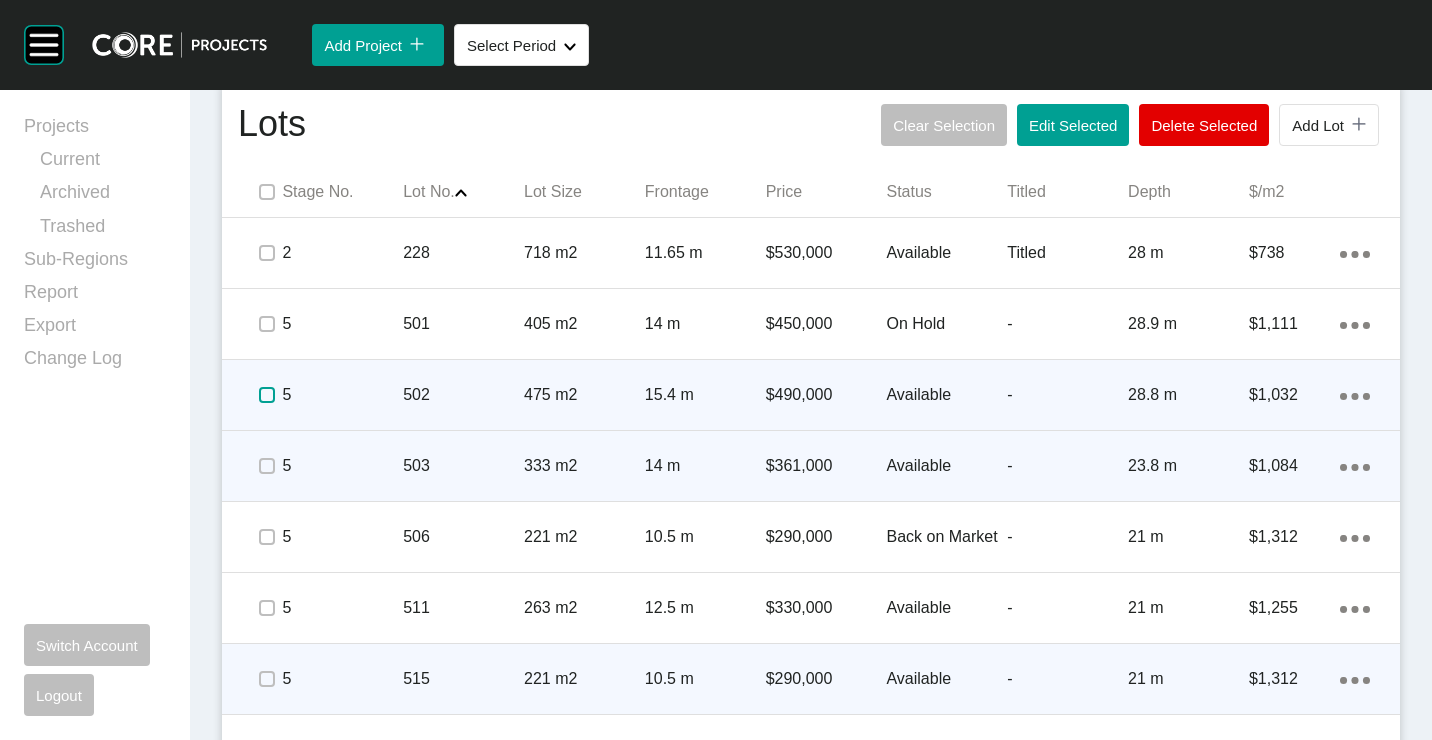 click at bounding box center (267, 395) 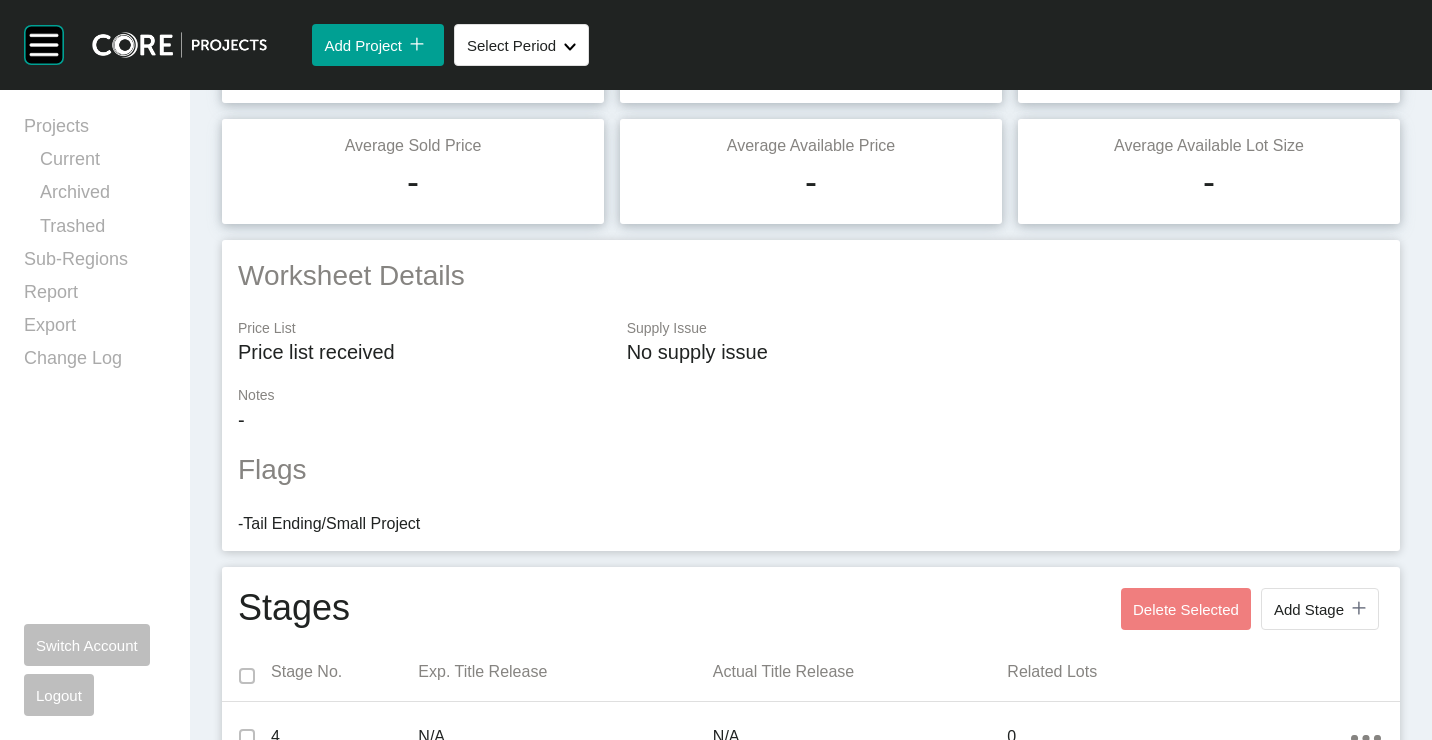 scroll, scrollTop: 0, scrollLeft: 0, axis: both 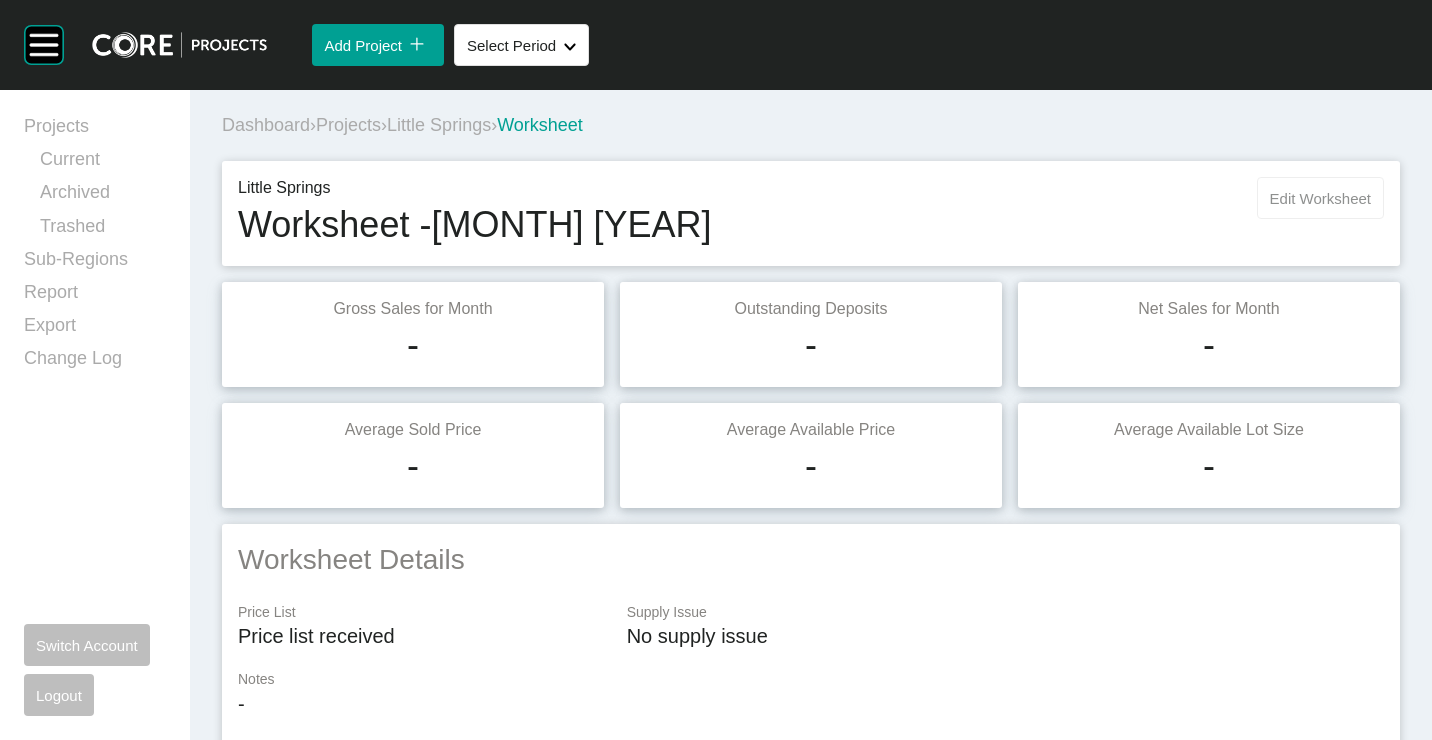 click on "Edit Worksheet" at bounding box center (1320, 198) 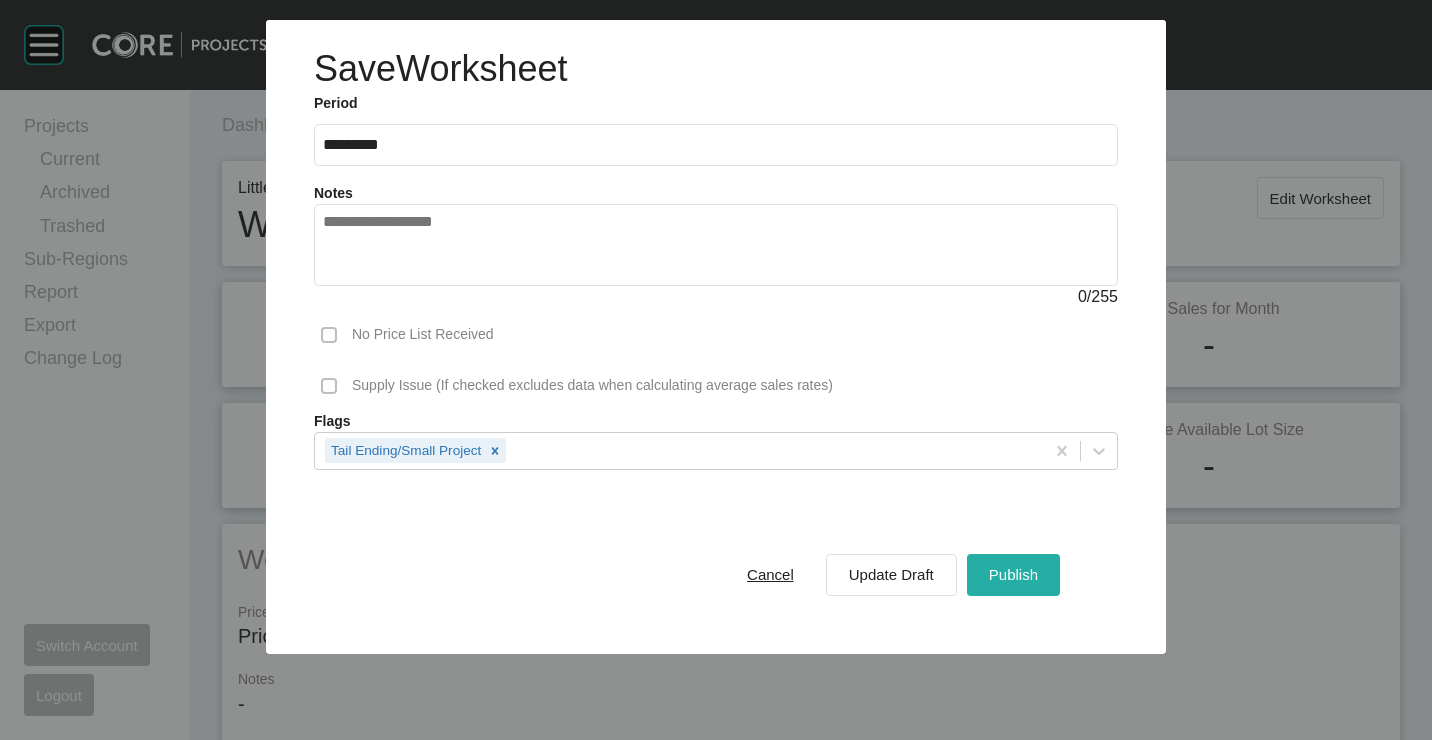 click on "Publish" at bounding box center [1013, 574] 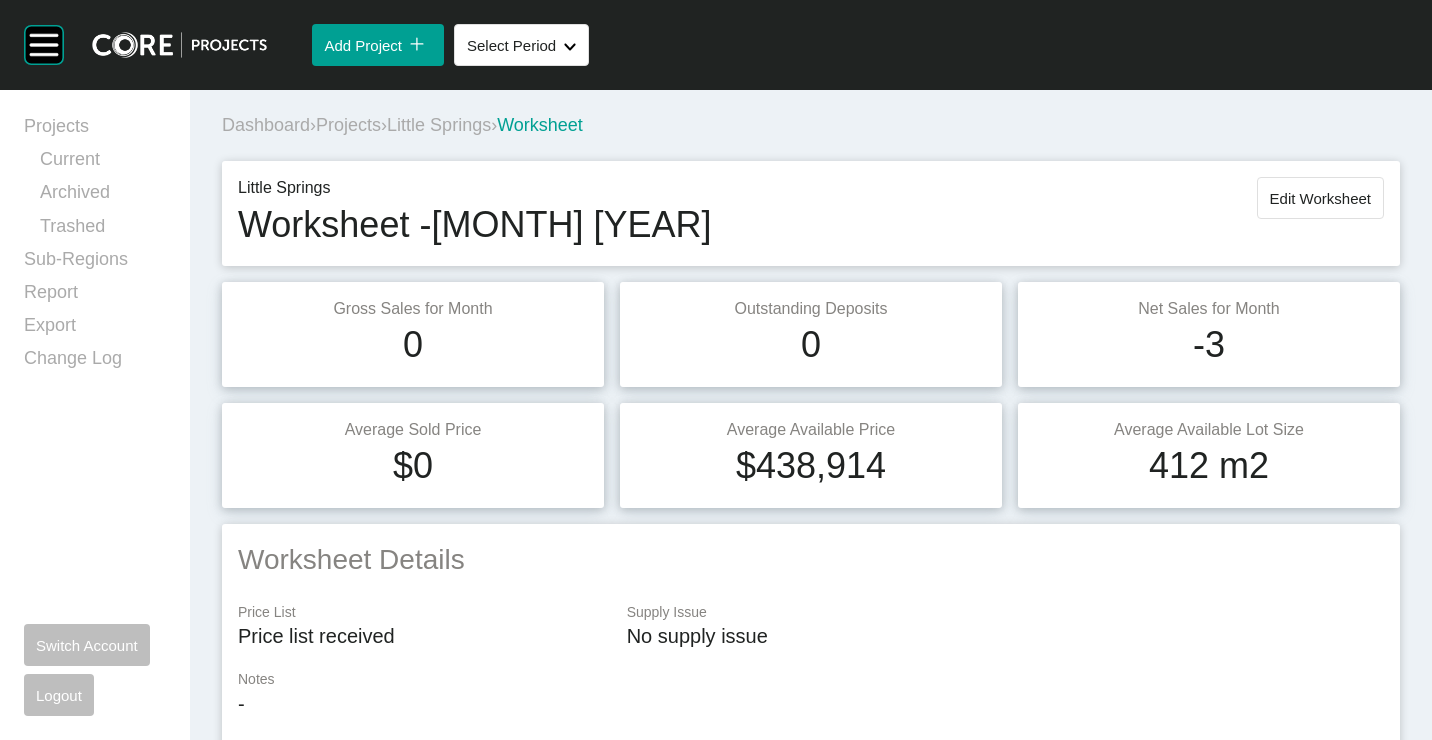 click on "Projects" at bounding box center [348, 125] 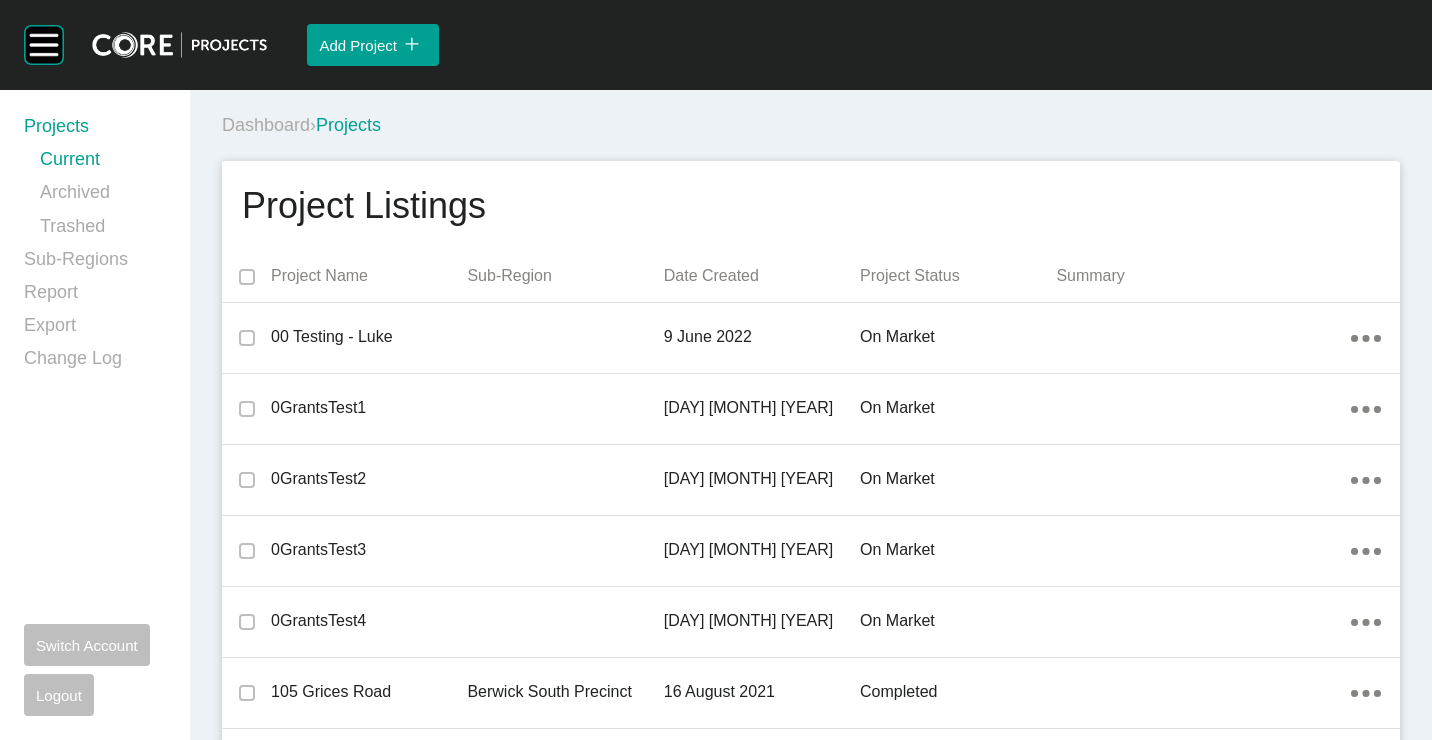 scroll, scrollTop: 27373, scrollLeft: 0, axis: vertical 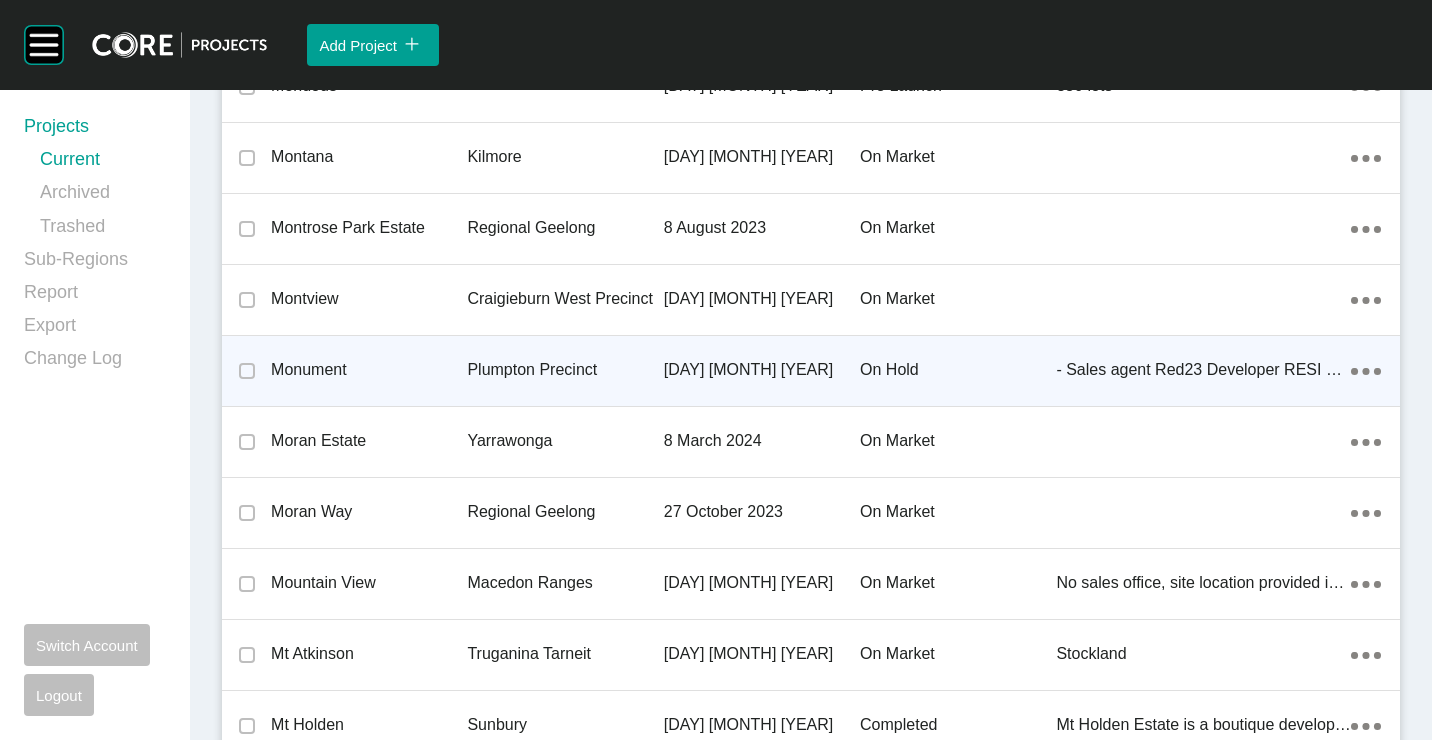click on "Plumpton Precinct" at bounding box center [565, 370] 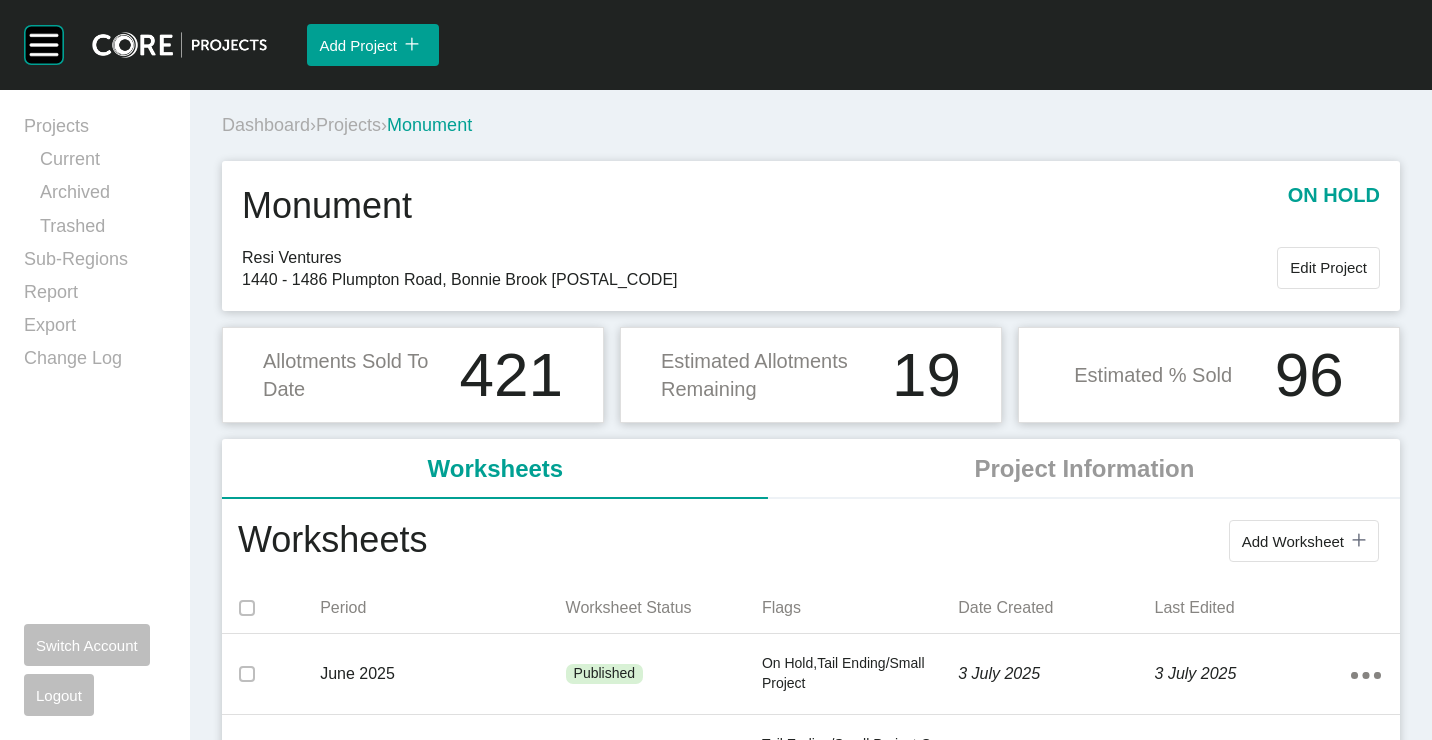 scroll, scrollTop: 100, scrollLeft: 0, axis: vertical 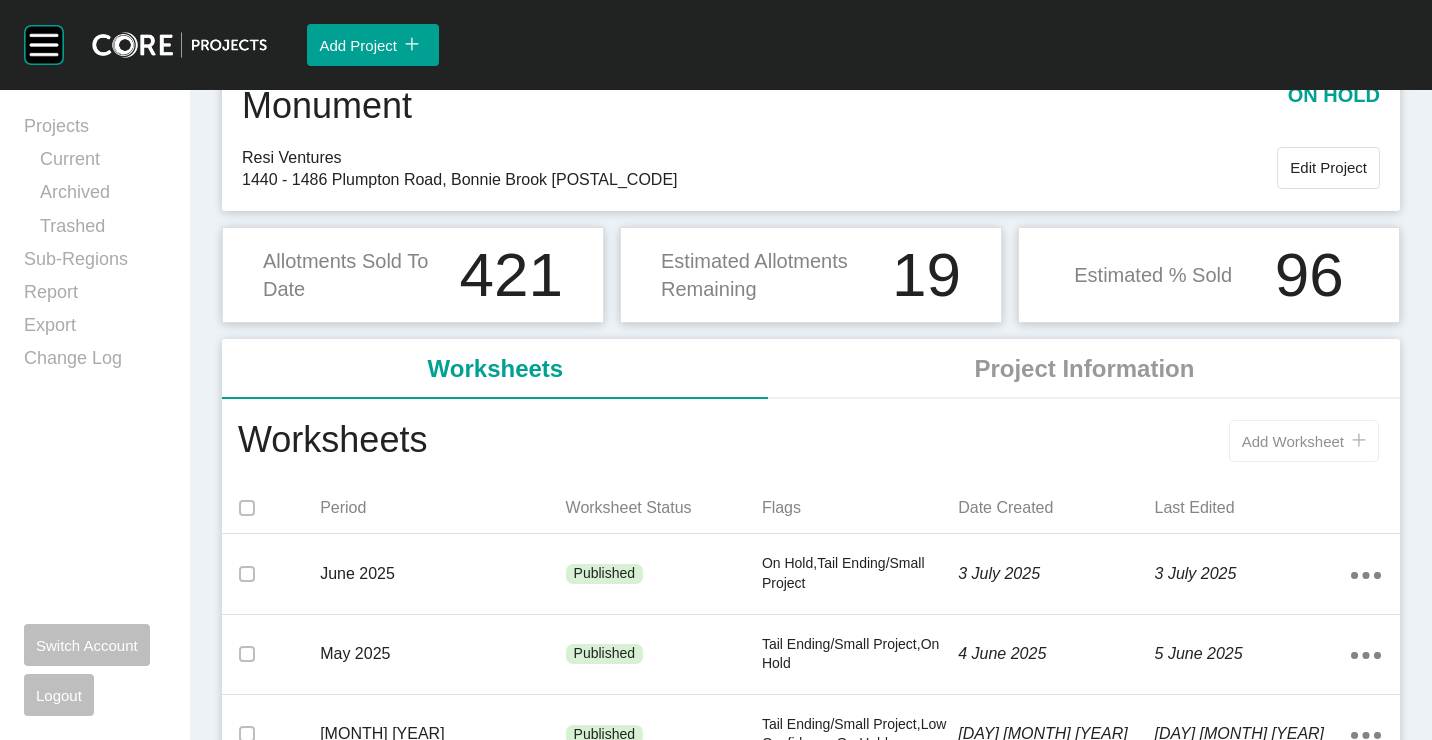 click on "Add Worksheet" at bounding box center [1293, 441] 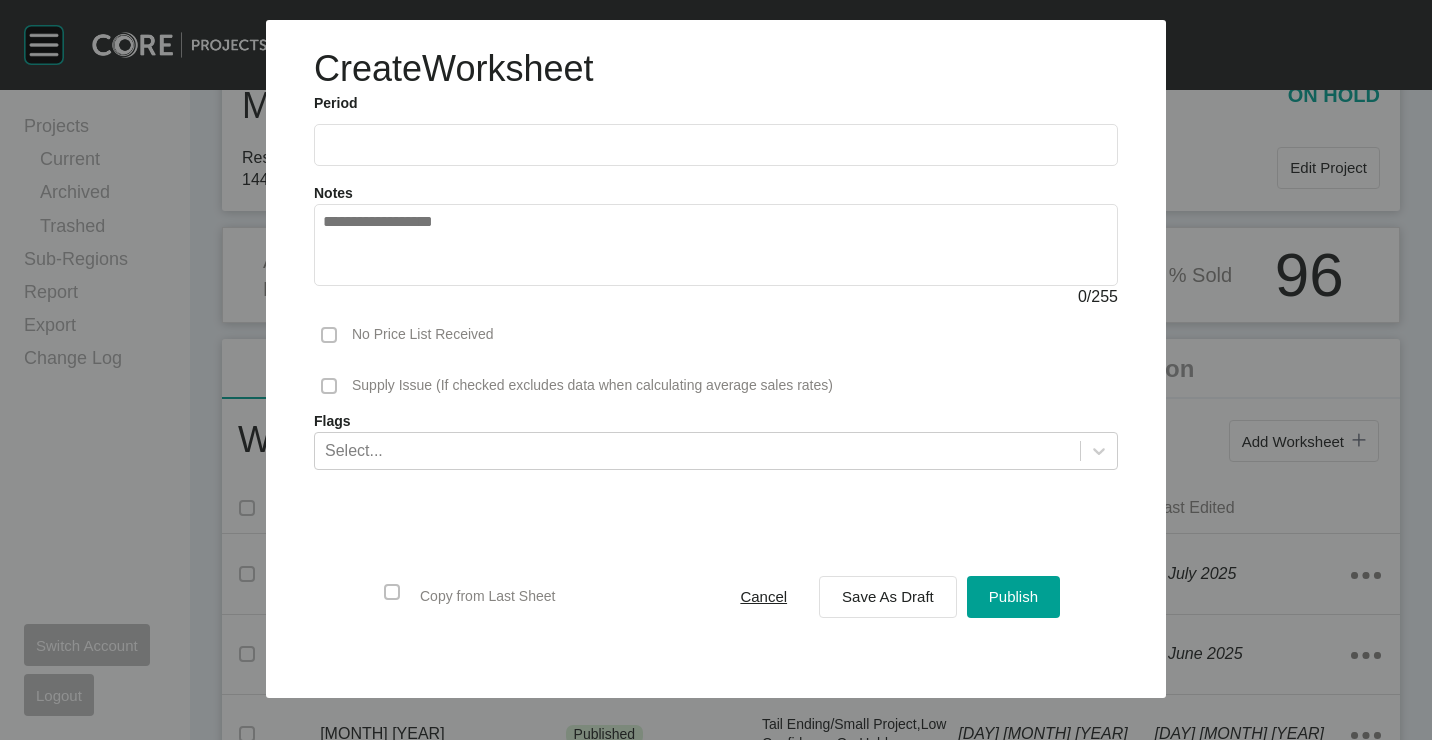 click at bounding box center [716, 144] 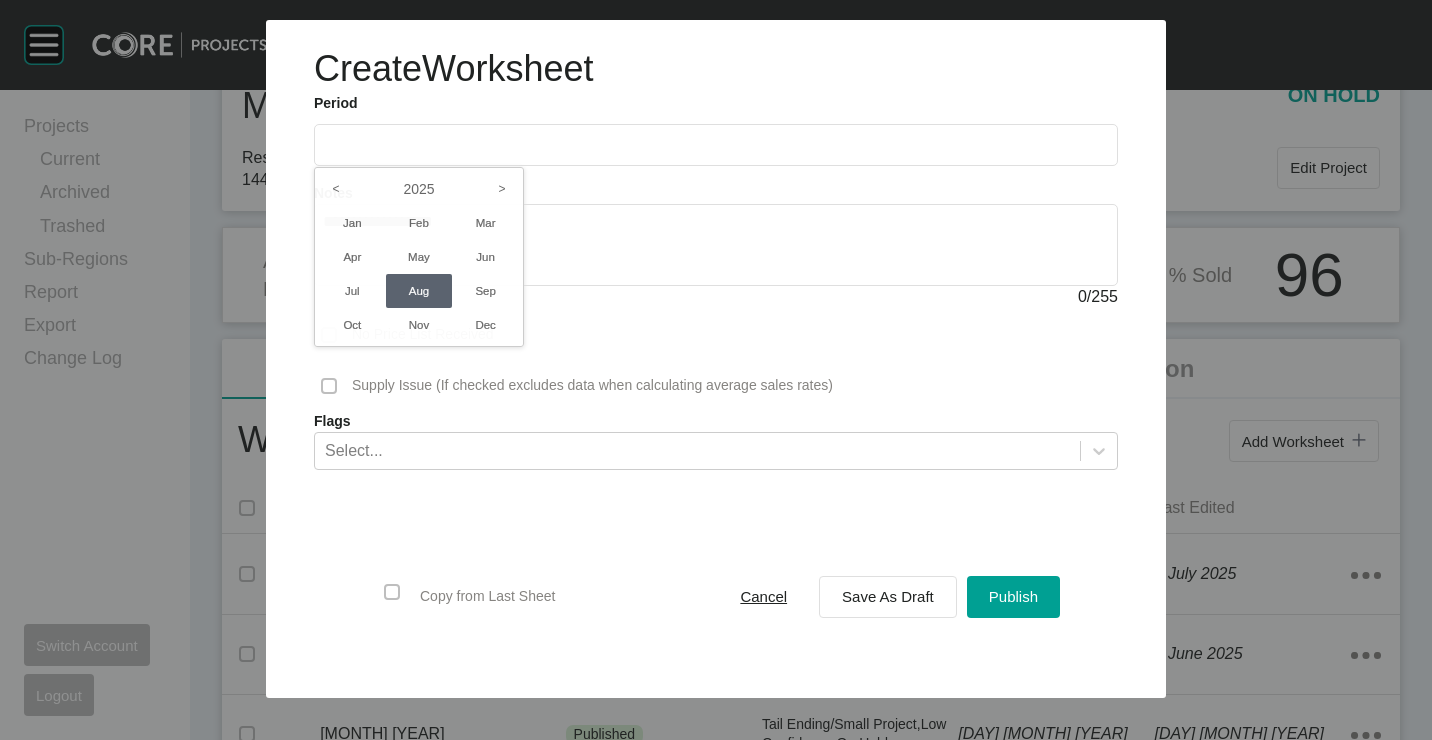 drag, startPoint x: 355, startPoint y: 286, endPoint x: 430, endPoint y: 307, distance: 77.88453 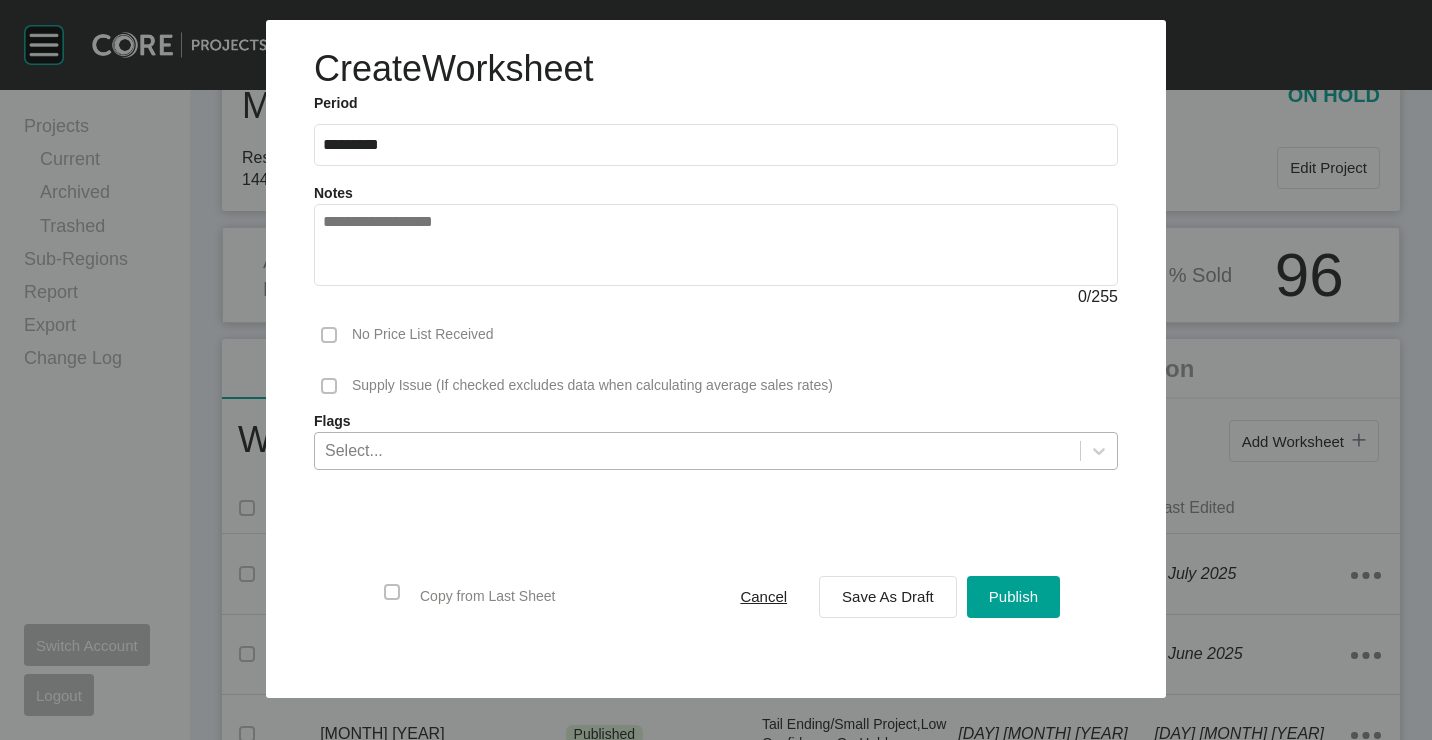 click on "Select..." at bounding box center [697, 450] 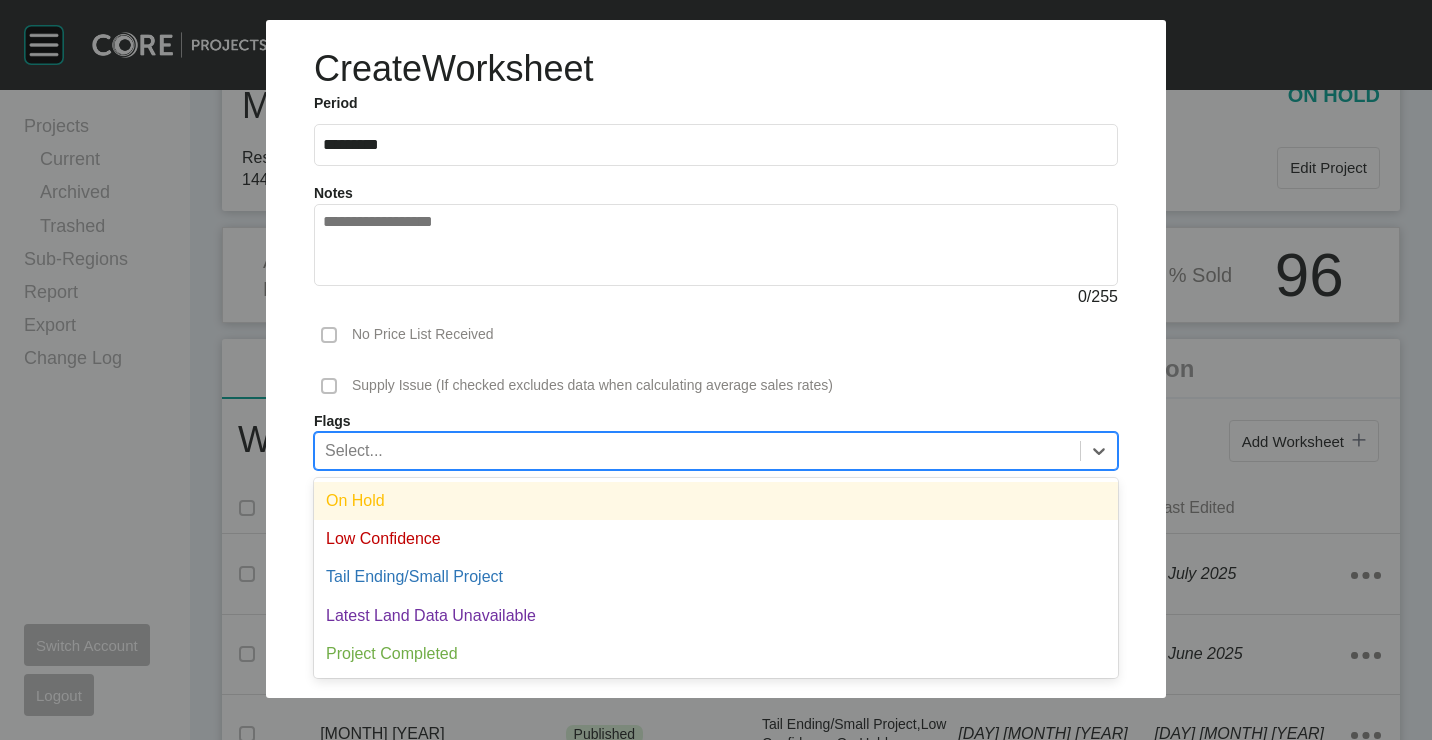 click on "On Hold" at bounding box center (716, 501) 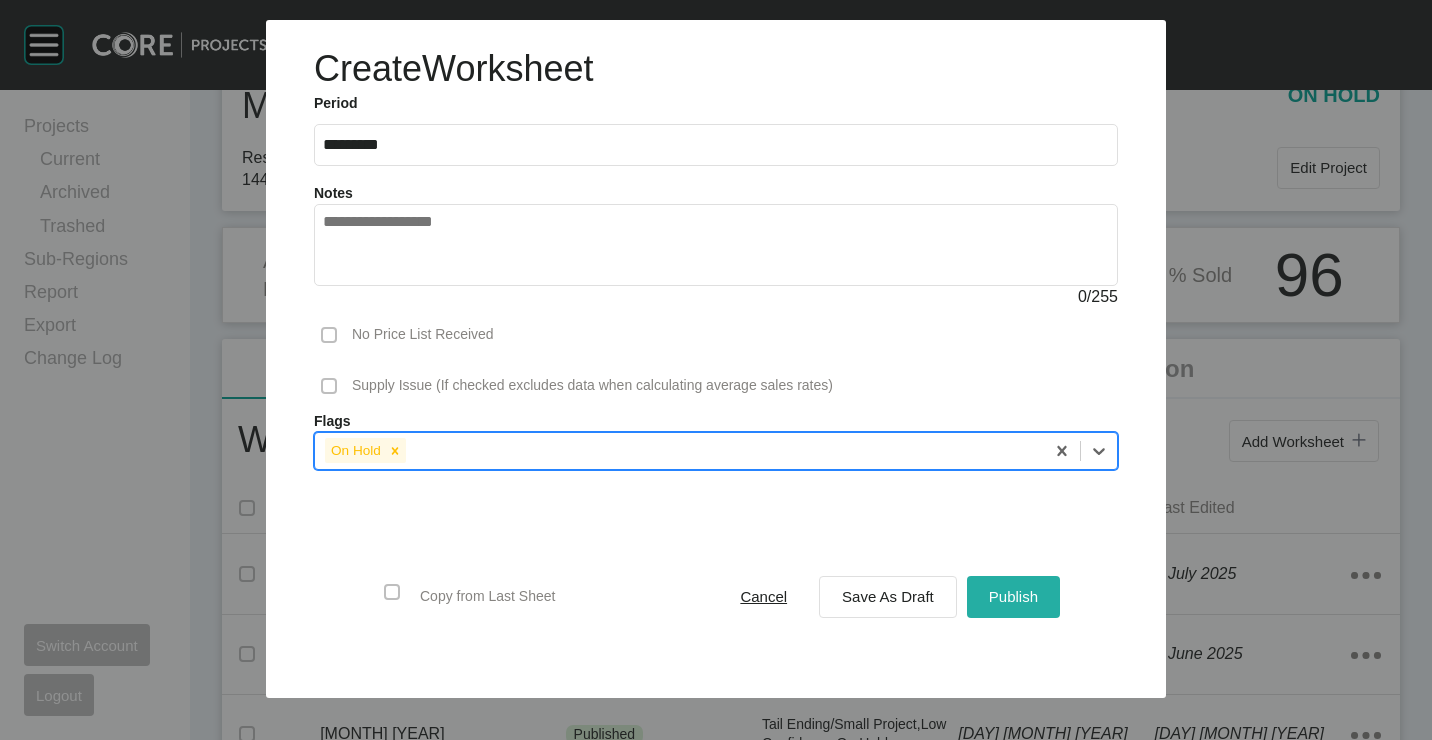 click on "Publish" at bounding box center (1013, 596) 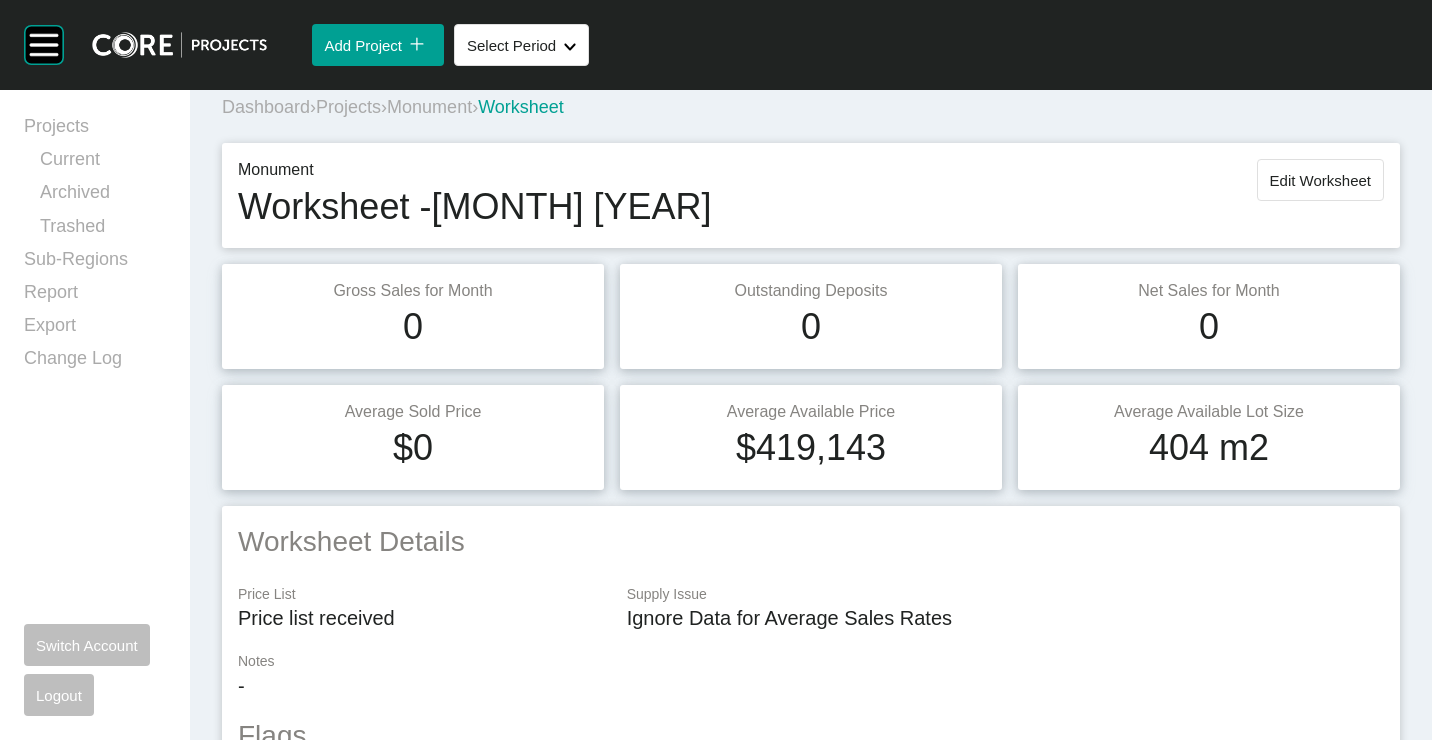 scroll, scrollTop: 0, scrollLeft: 0, axis: both 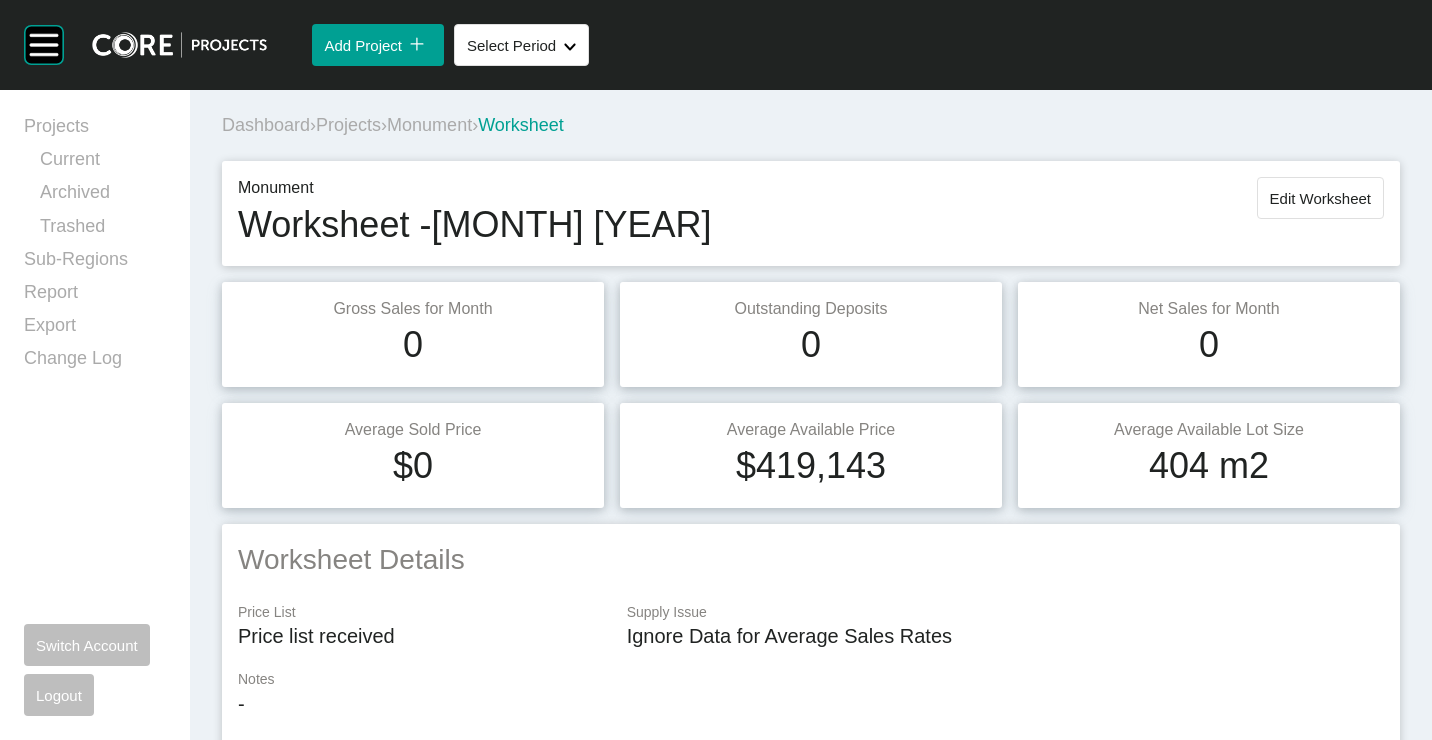 click on "Projects" at bounding box center [348, 125] 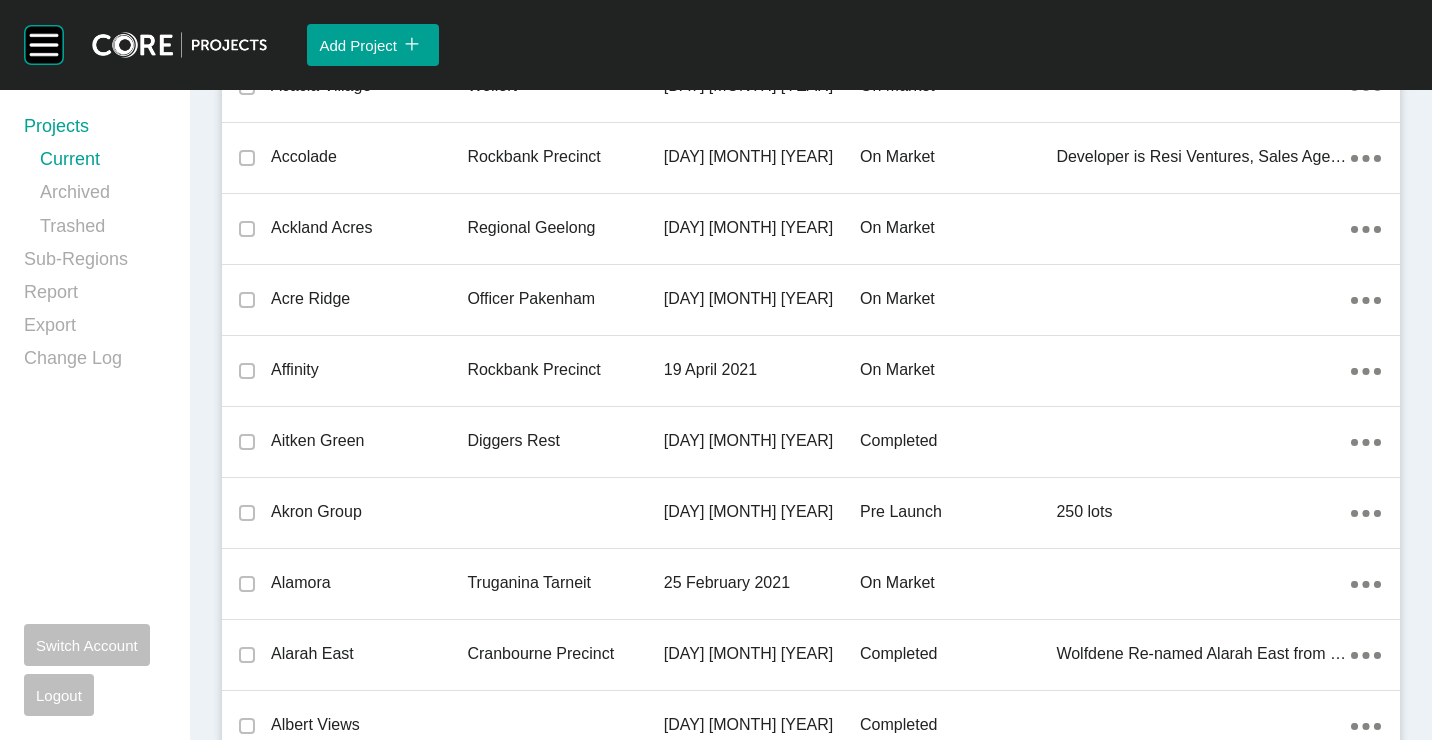 scroll, scrollTop: 39514, scrollLeft: 0, axis: vertical 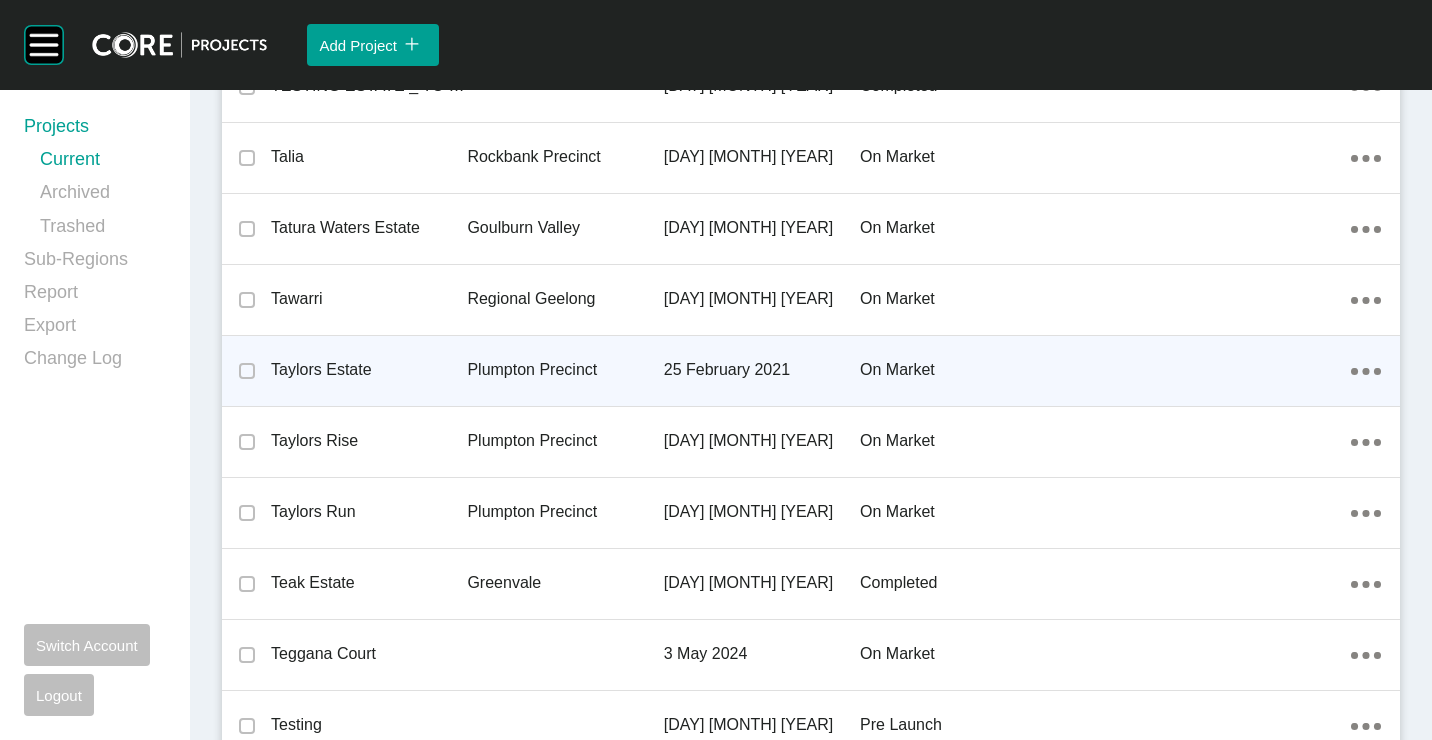 click on "Plumpton Precinct" at bounding box center [565, 370] 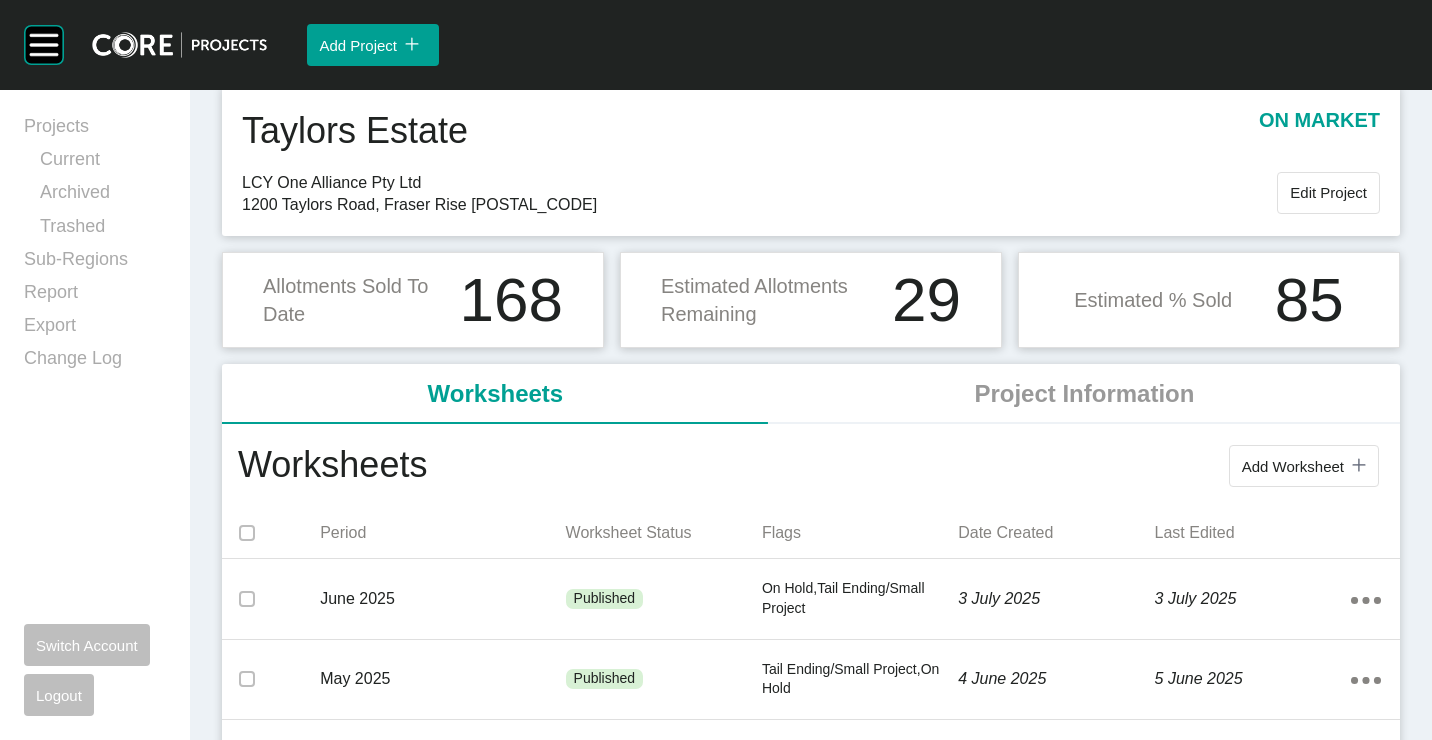 scroll, scrollTop: 100, scrollLeft: 0, axis: vertical 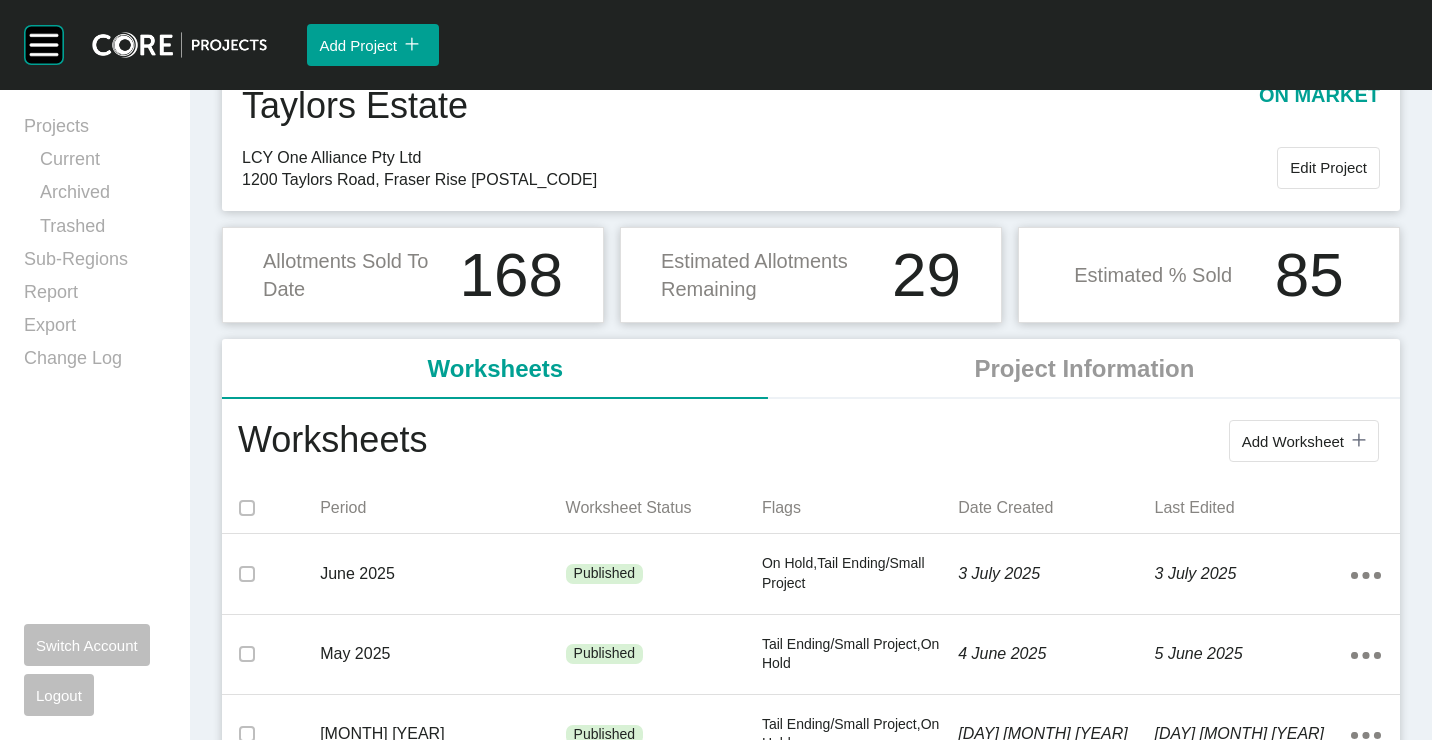 click on "Add Worksheet icon/tick copy 11 Created with Sketch." at bounding box center [905, 441] 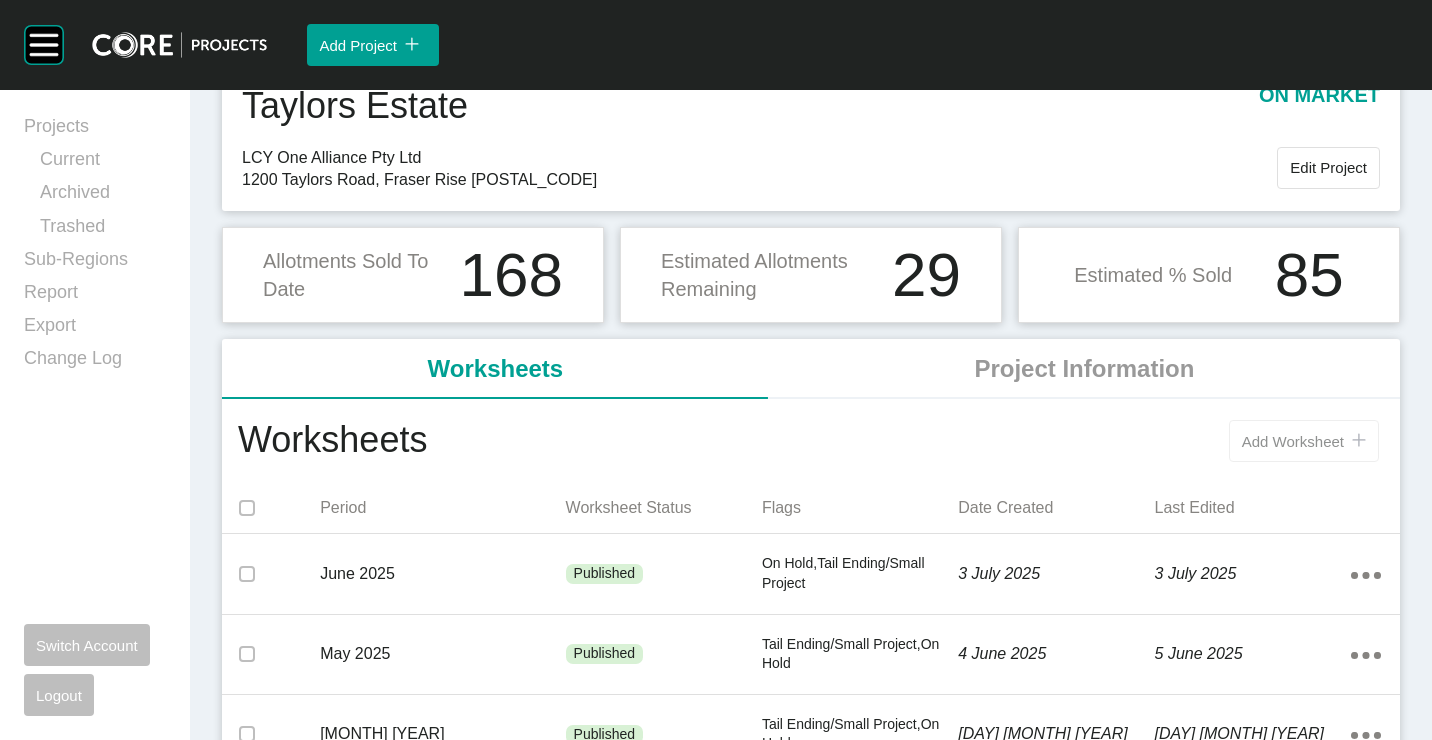 click on "Add Worksheet" at bounding box center [1293, 441] 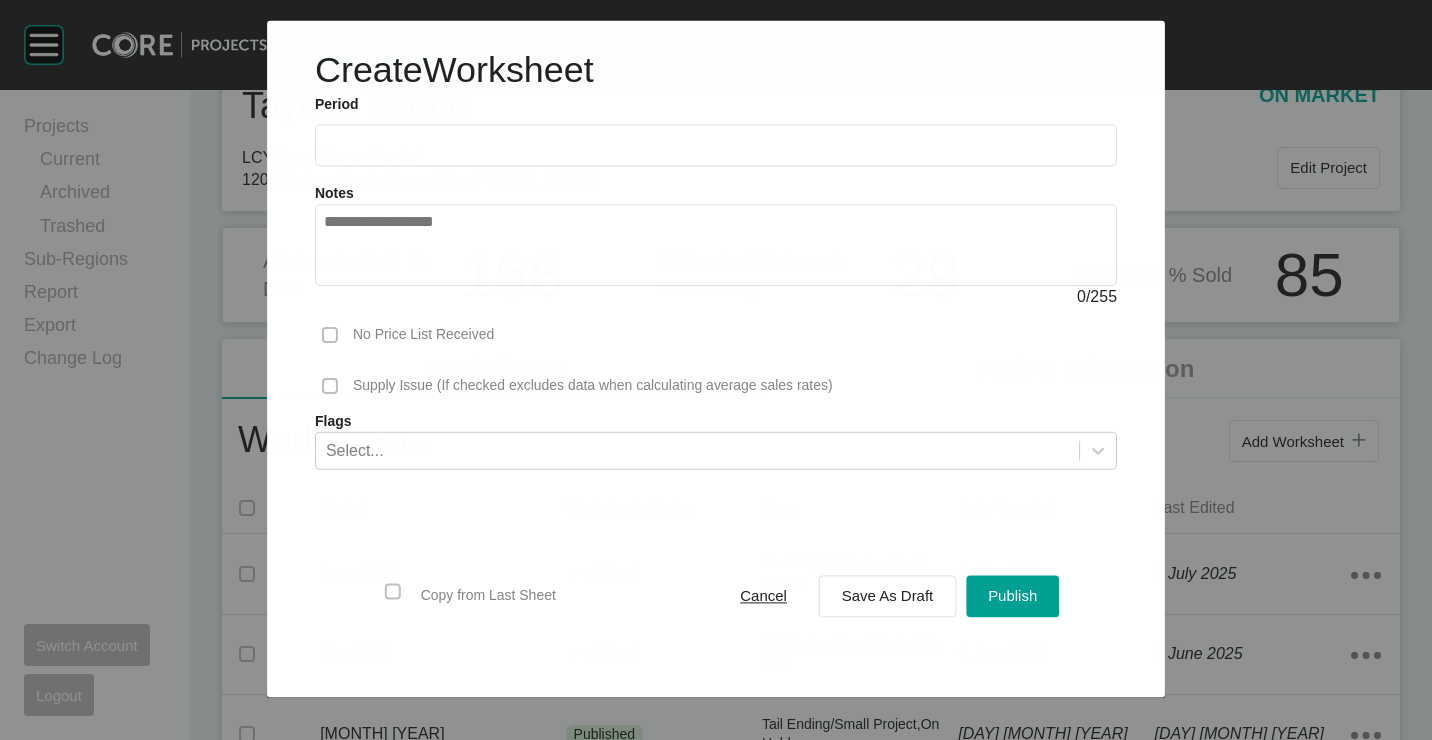 click at bounding box center (716, 145) 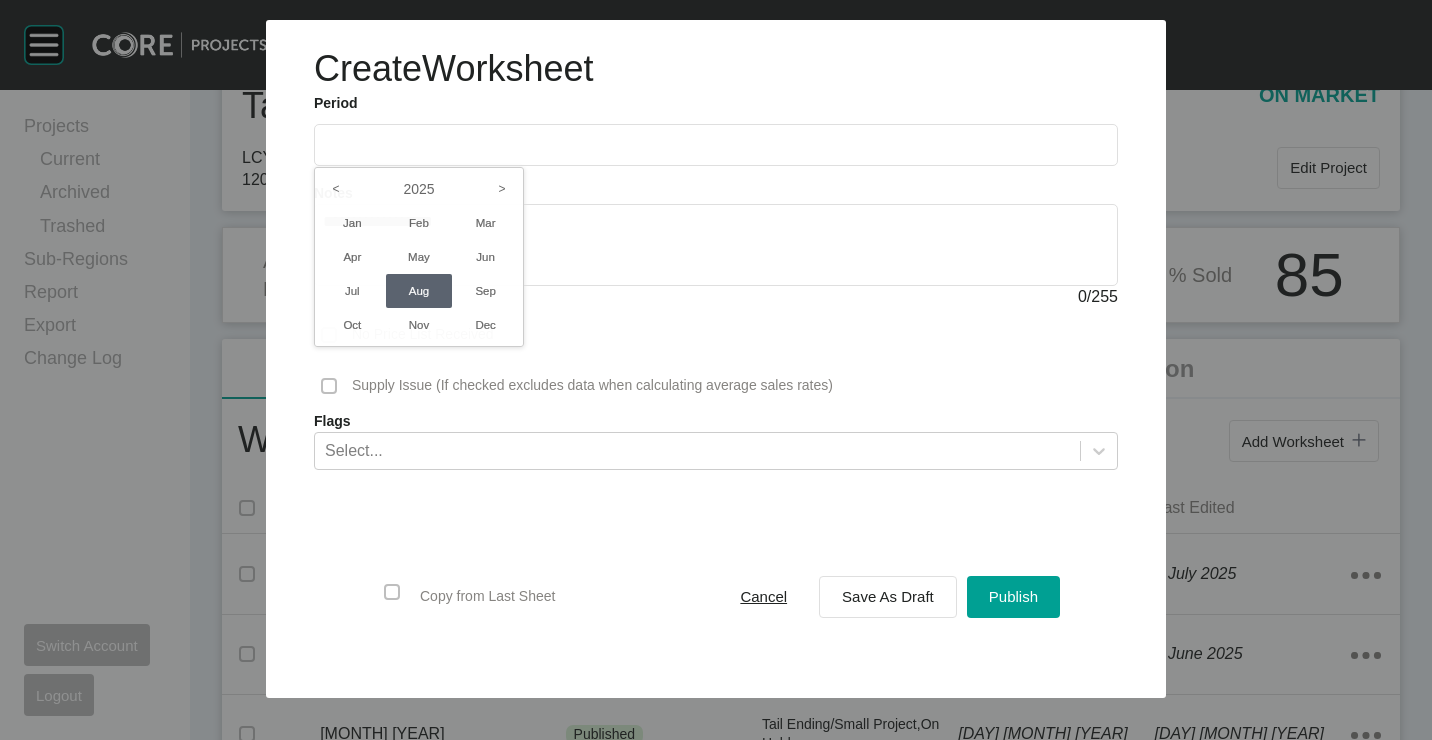 drag, startPoint x: 335, startPoint y: 285, endPoint x: 408, endPoint y: 300, distance: 74.52516 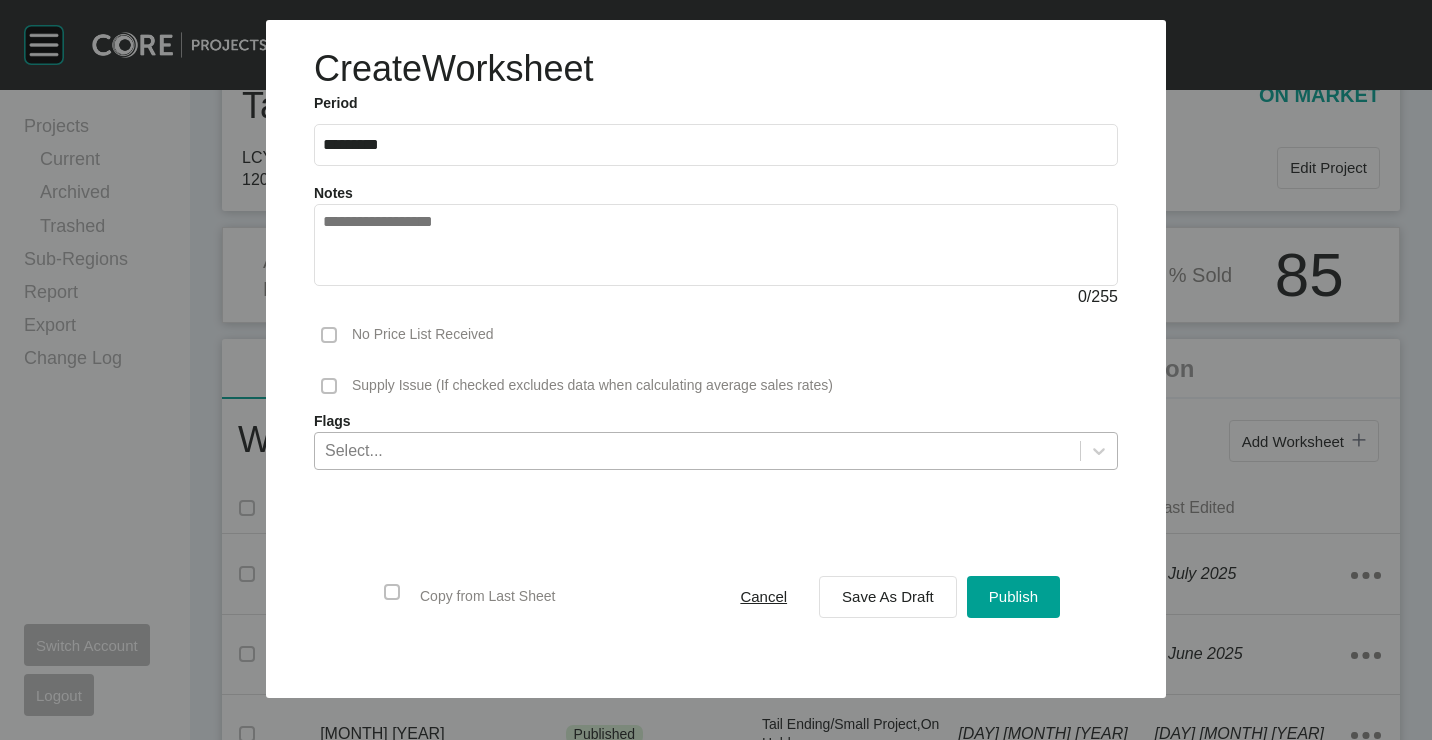 click on "Select..." at bounding box center [697, 450] 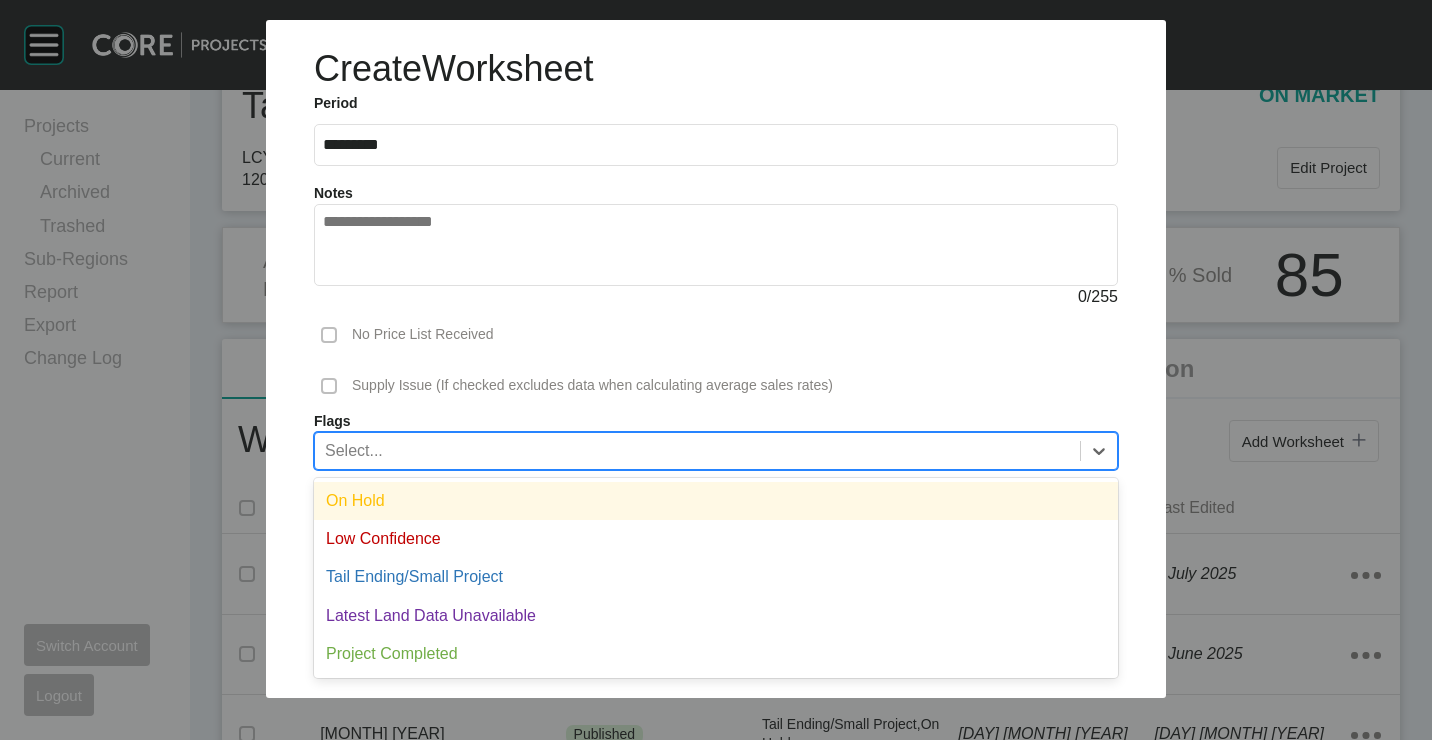 drag, startPoint x: 440, startPoint y: 500, endPoint x: 780, endPoint y: 551, distance: 343.8037 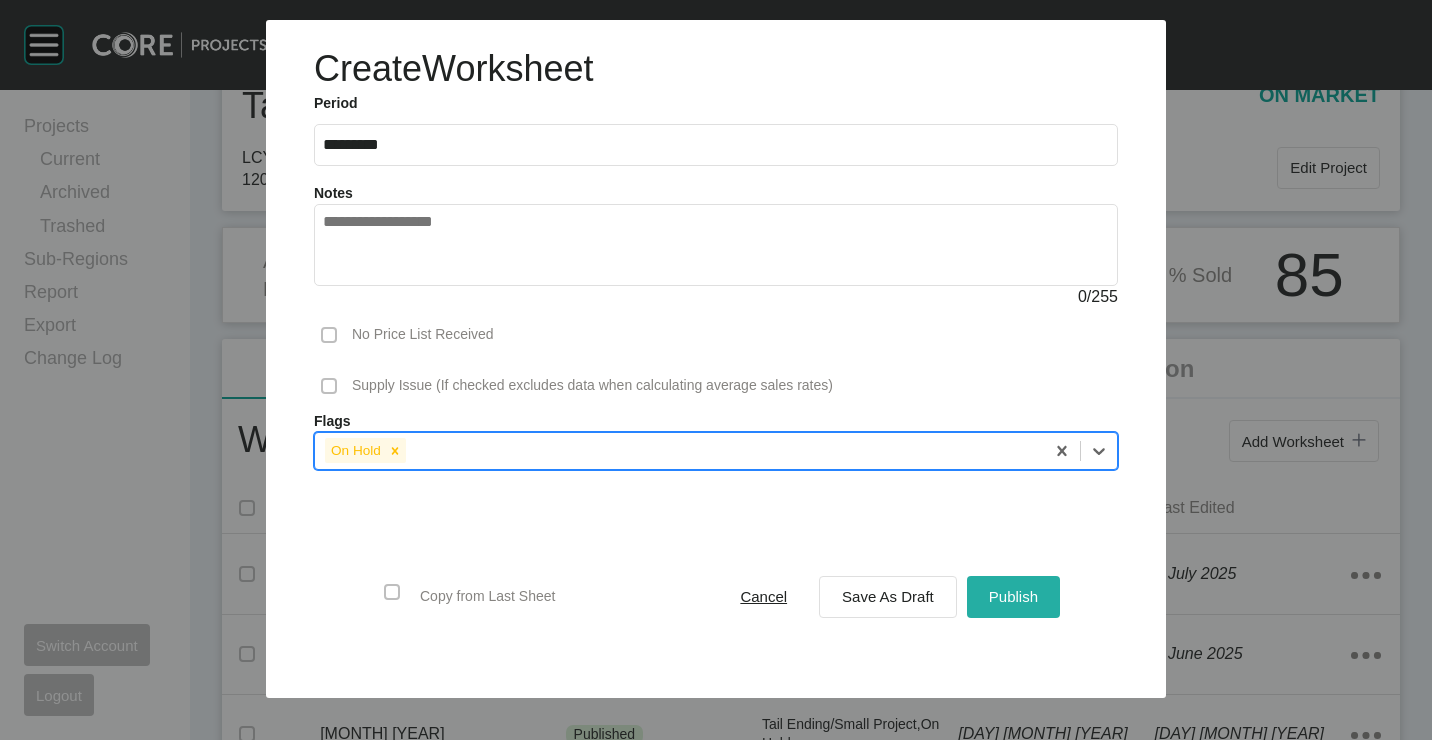 click on "Publish" at bounding box center [1013, 596] 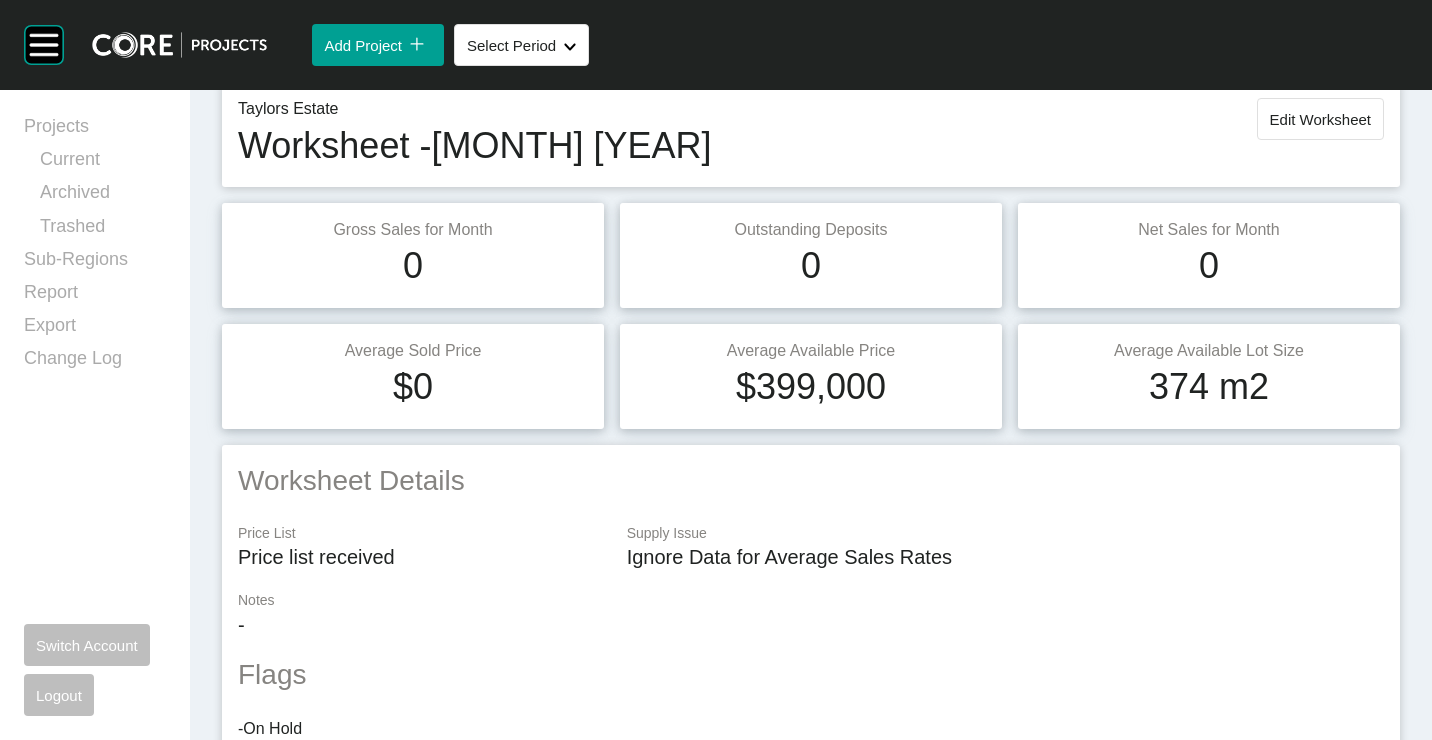 scroll, scrollTop: 0, scrollLeft: 0, axis: both 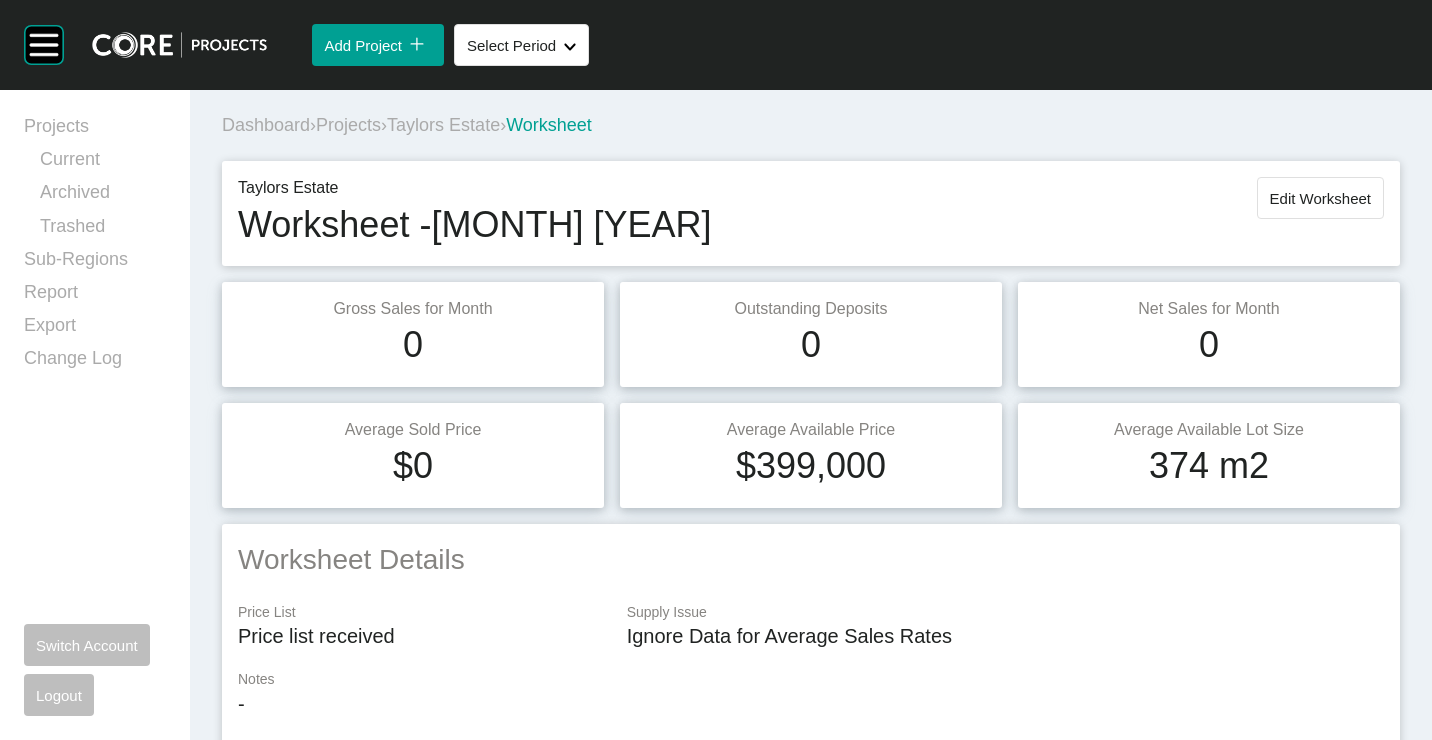 click on "Projects" at bounding box center (348, 125) 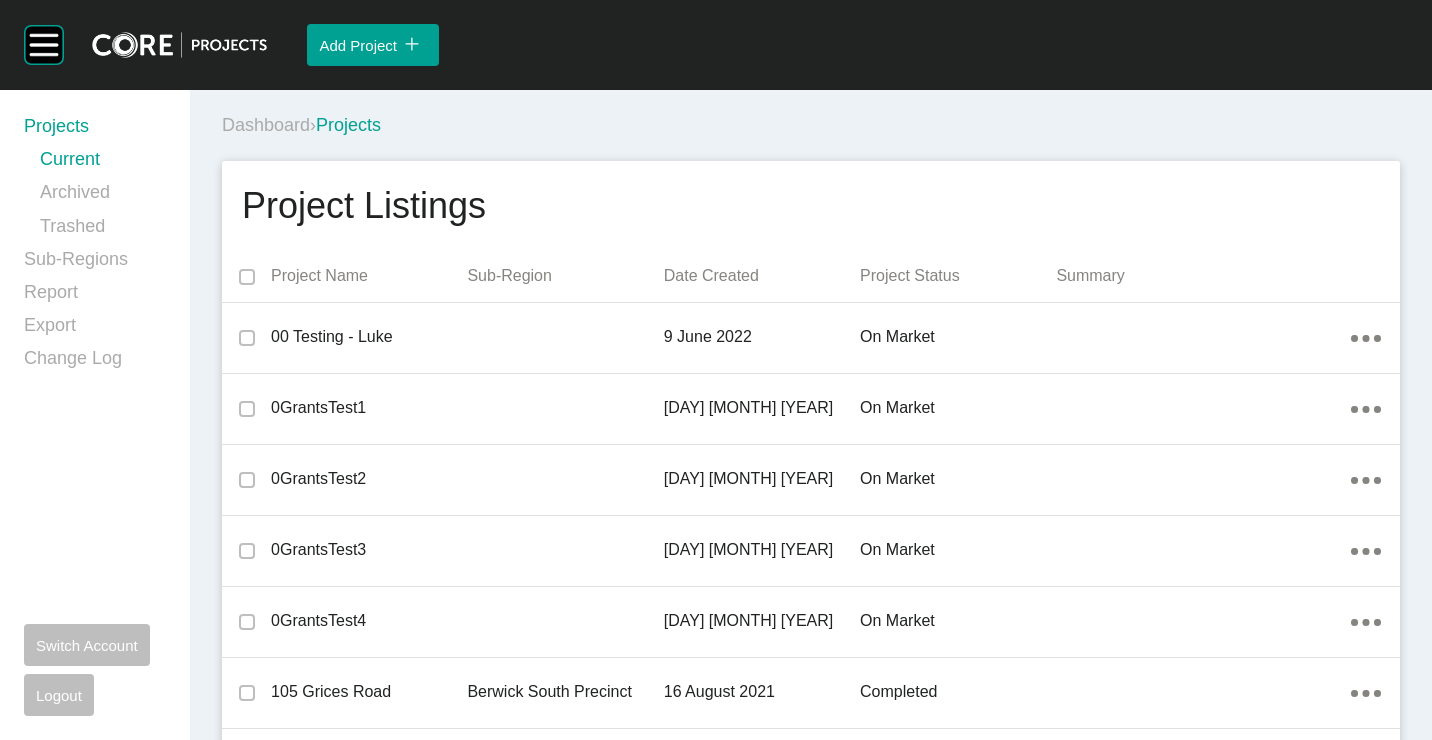 scroll, scrollTop: 39514, scrollLeft: 0, axis: vertical 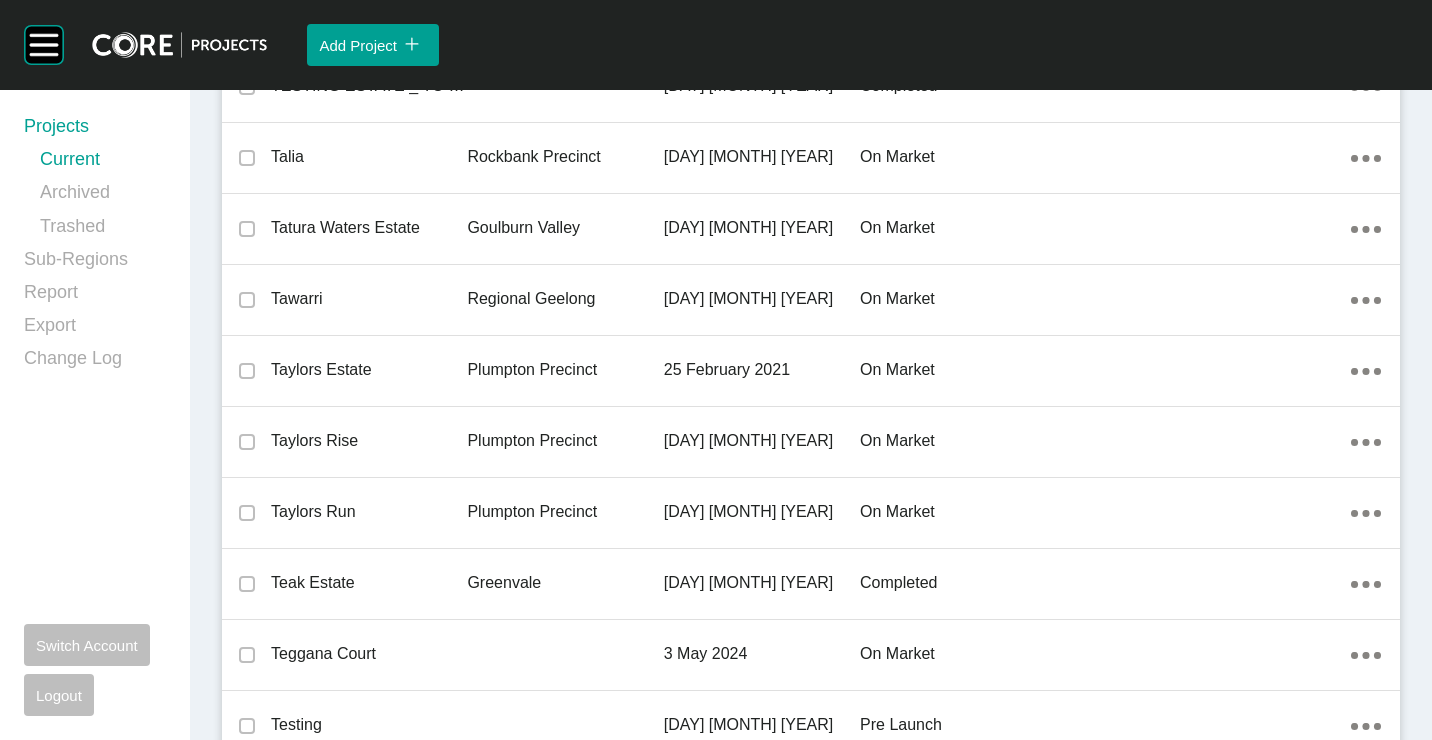 drag, startPoint x: 348, startPoint y: 499, endPoint x: 1053, endPoint y: 504, distance: 705.0177 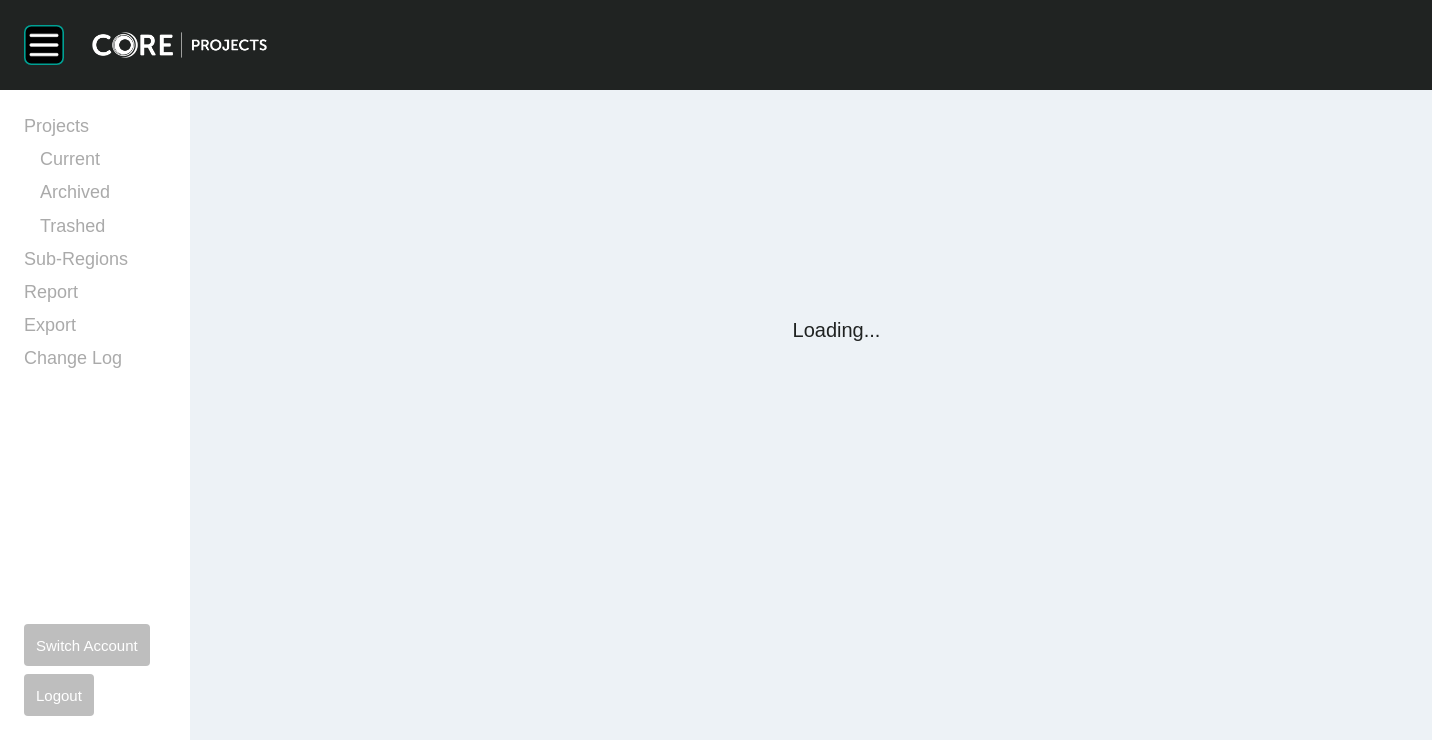 scroll, scrollTop: 0, scrollLeft: 0, axis: both 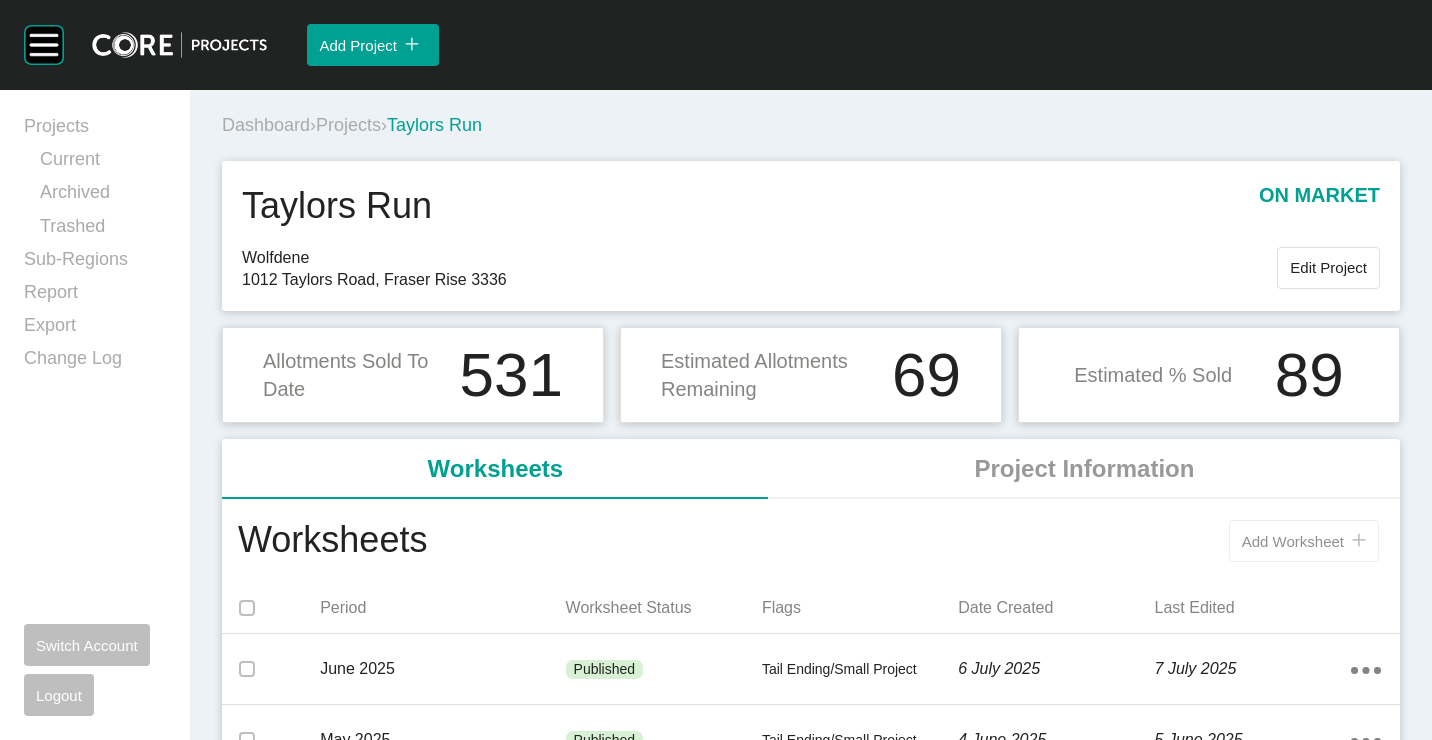 click on "Add Worksheet" at bounding box center [1293, 541] 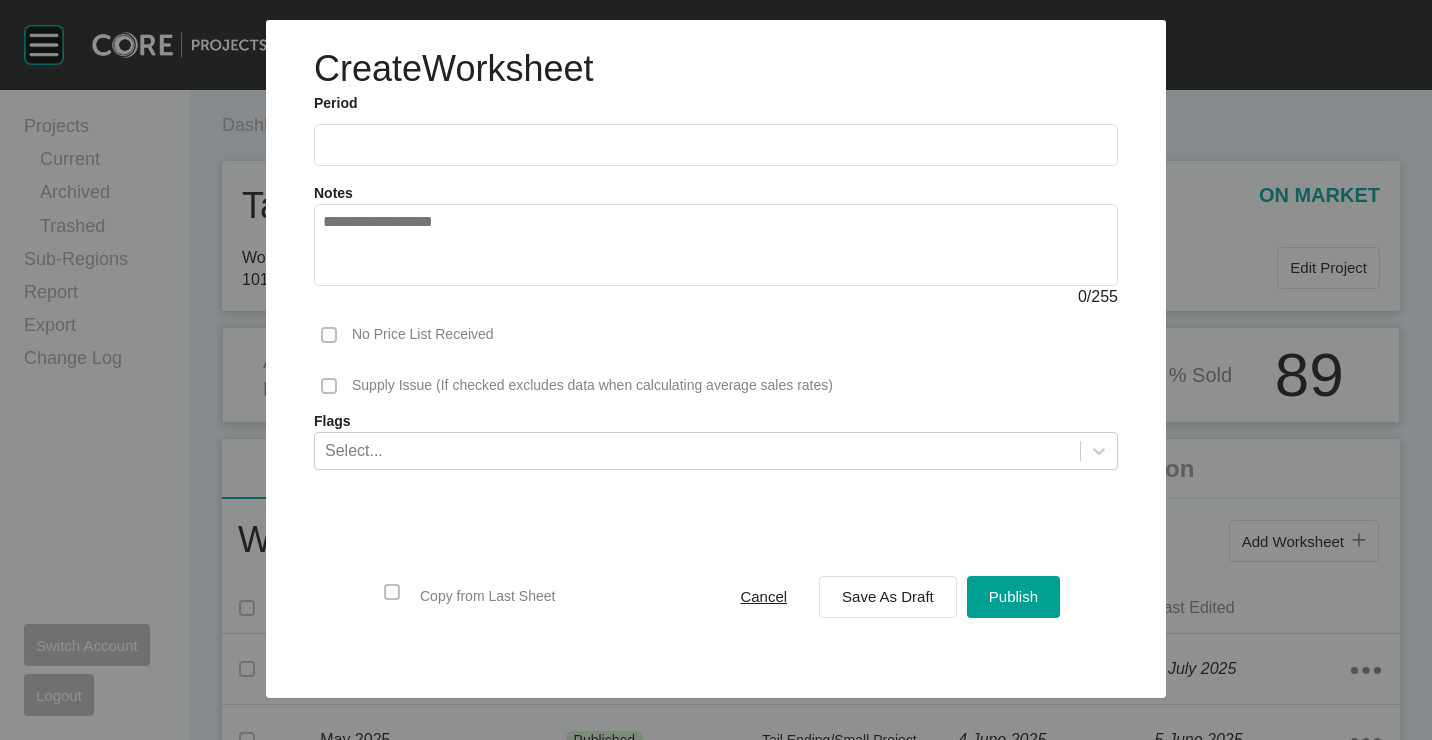 click on "Notes
0 / 255" at bounding box center (716, 237) 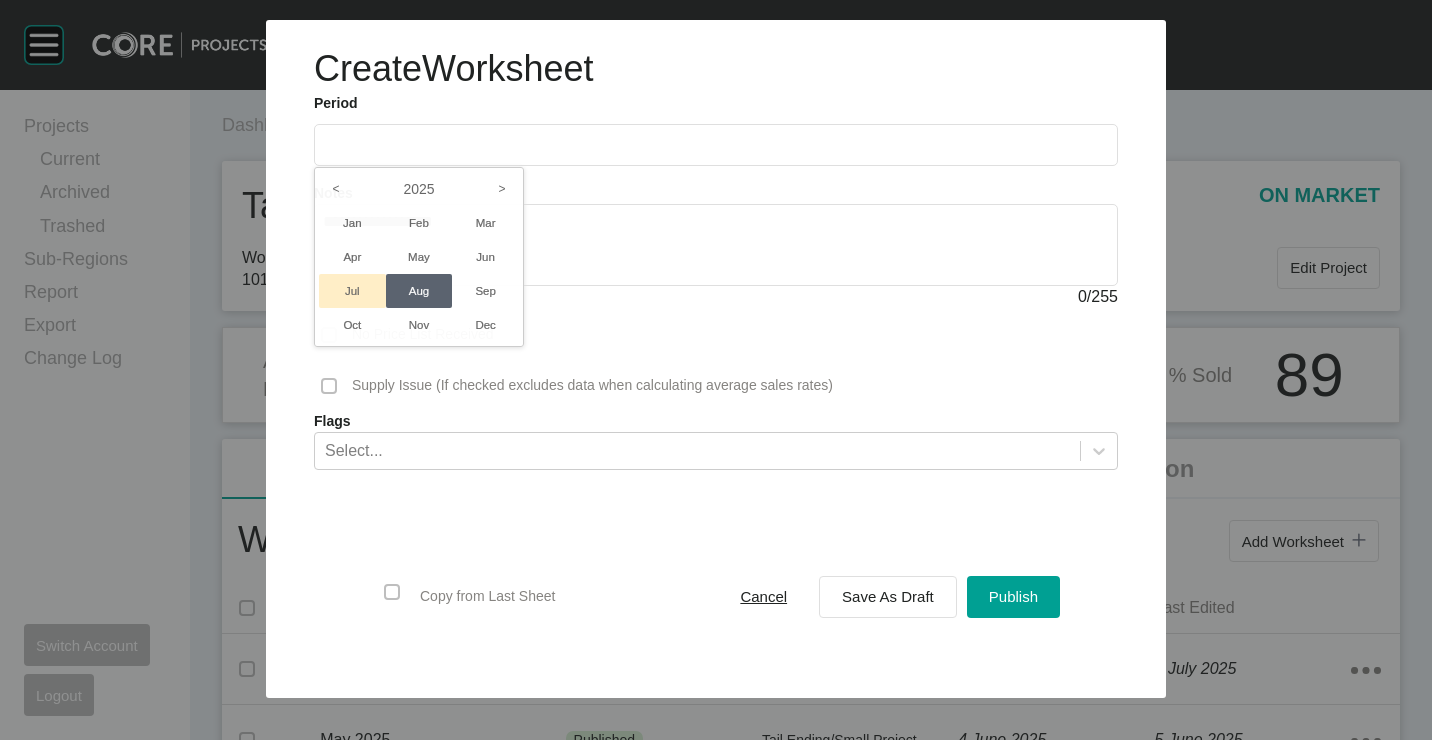 click on "Jul" at bounding box center (352, 291) 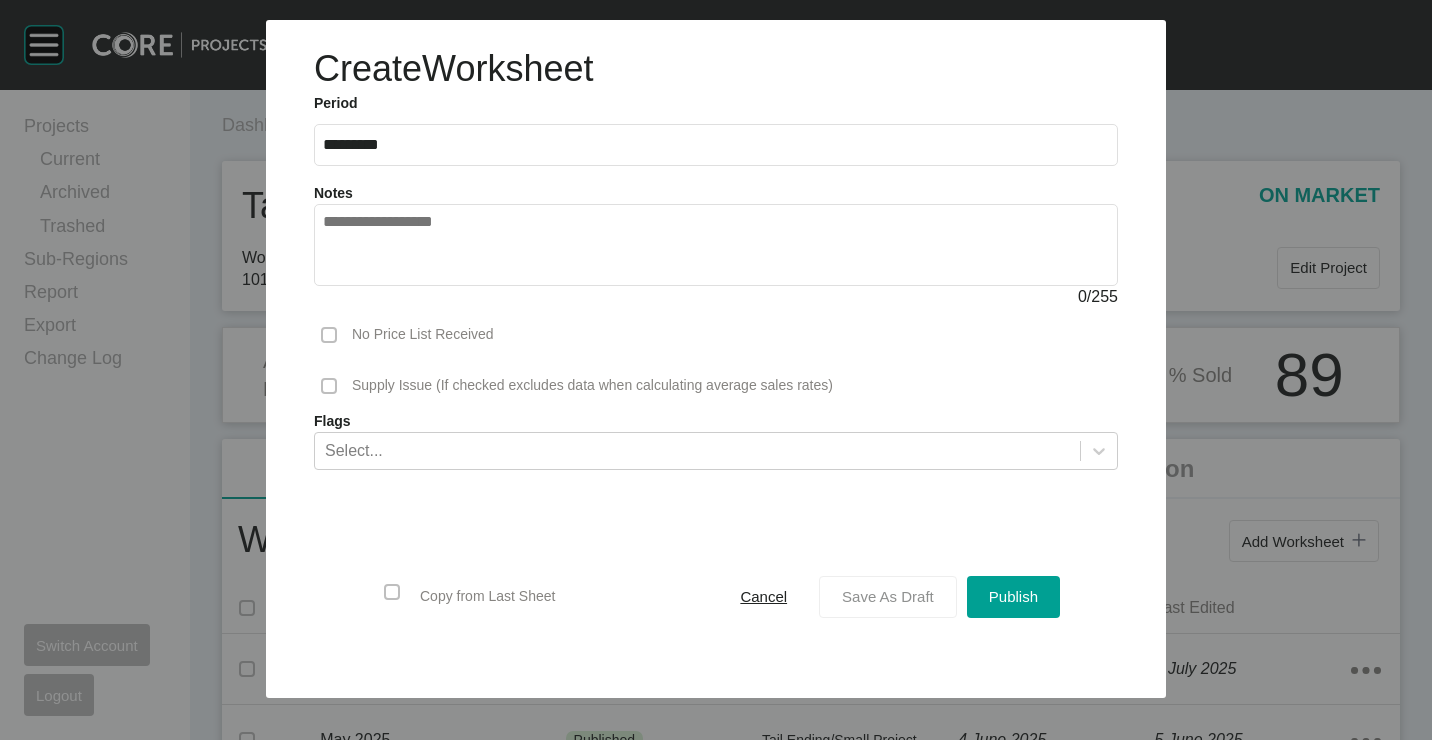 click on "Save As Draft" at bounding box center (888, 596) 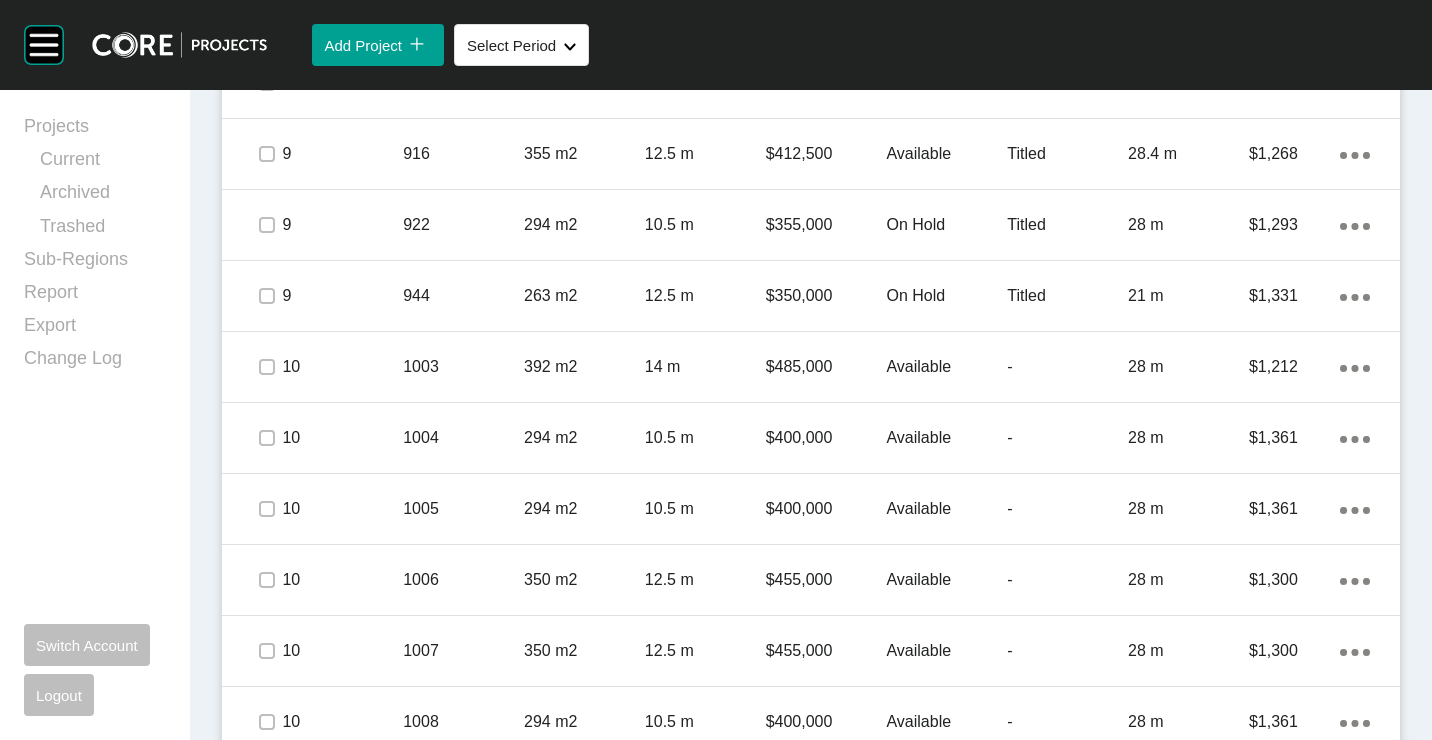scroll, scrollTop: 1700, scrollLeft: 0, axis: vertical 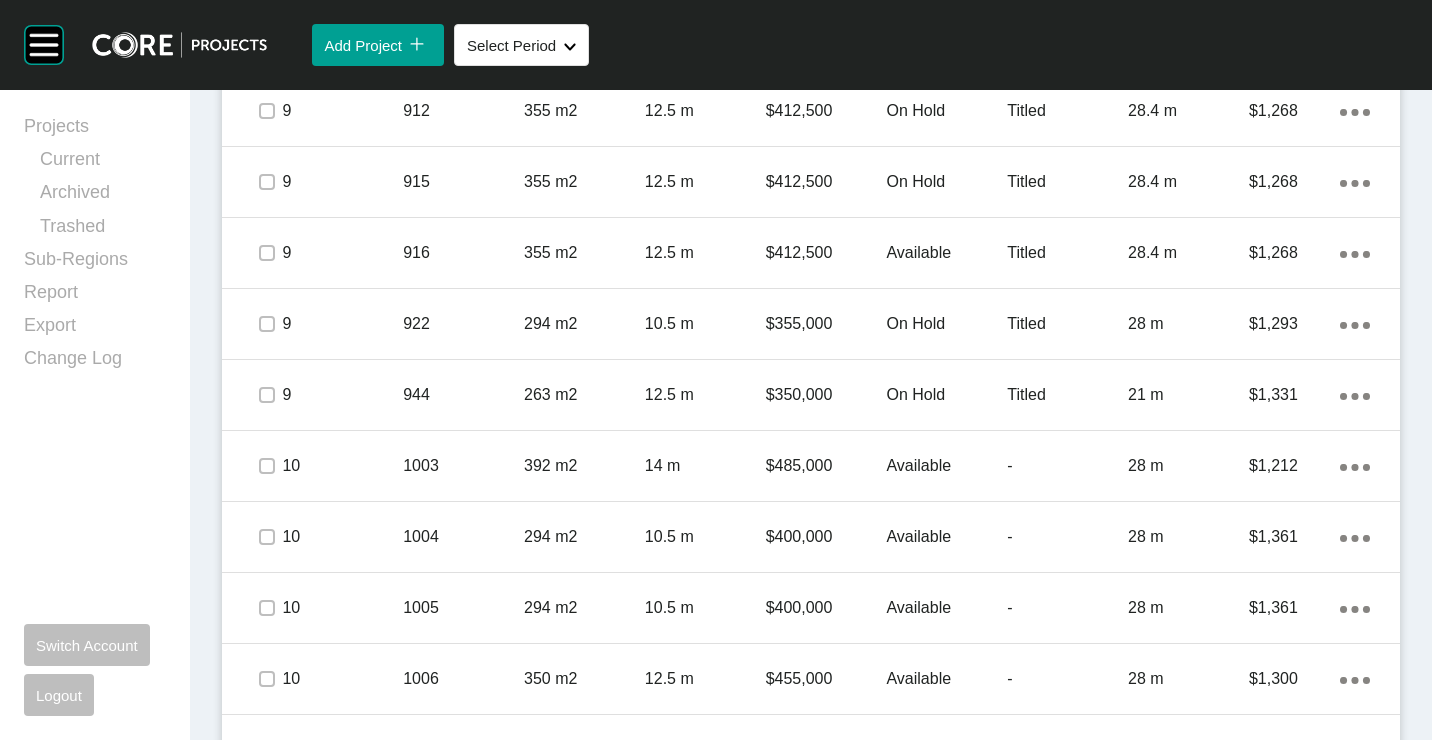 click at bounding box center (811, 1186) 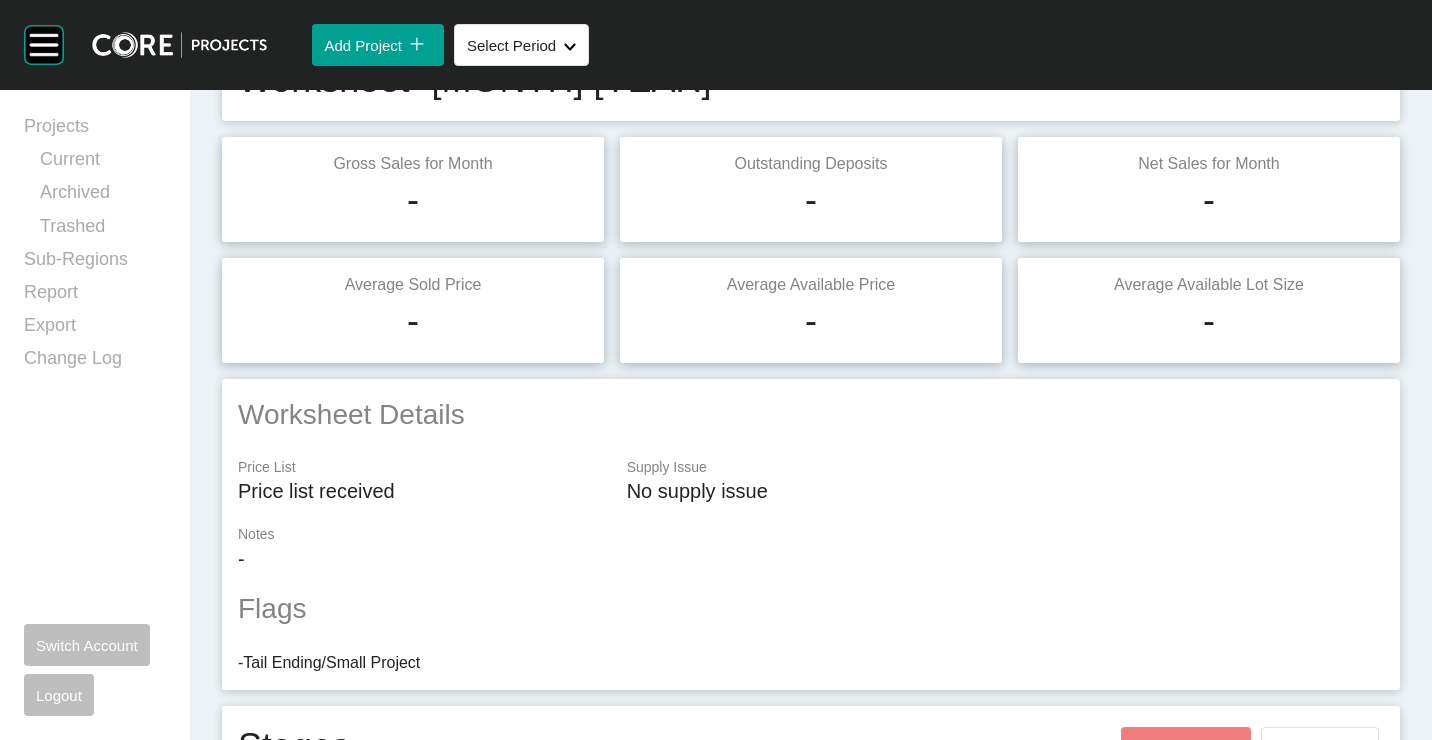 scroll, scrollTop: 0, scrollLeft: 0, axis: both 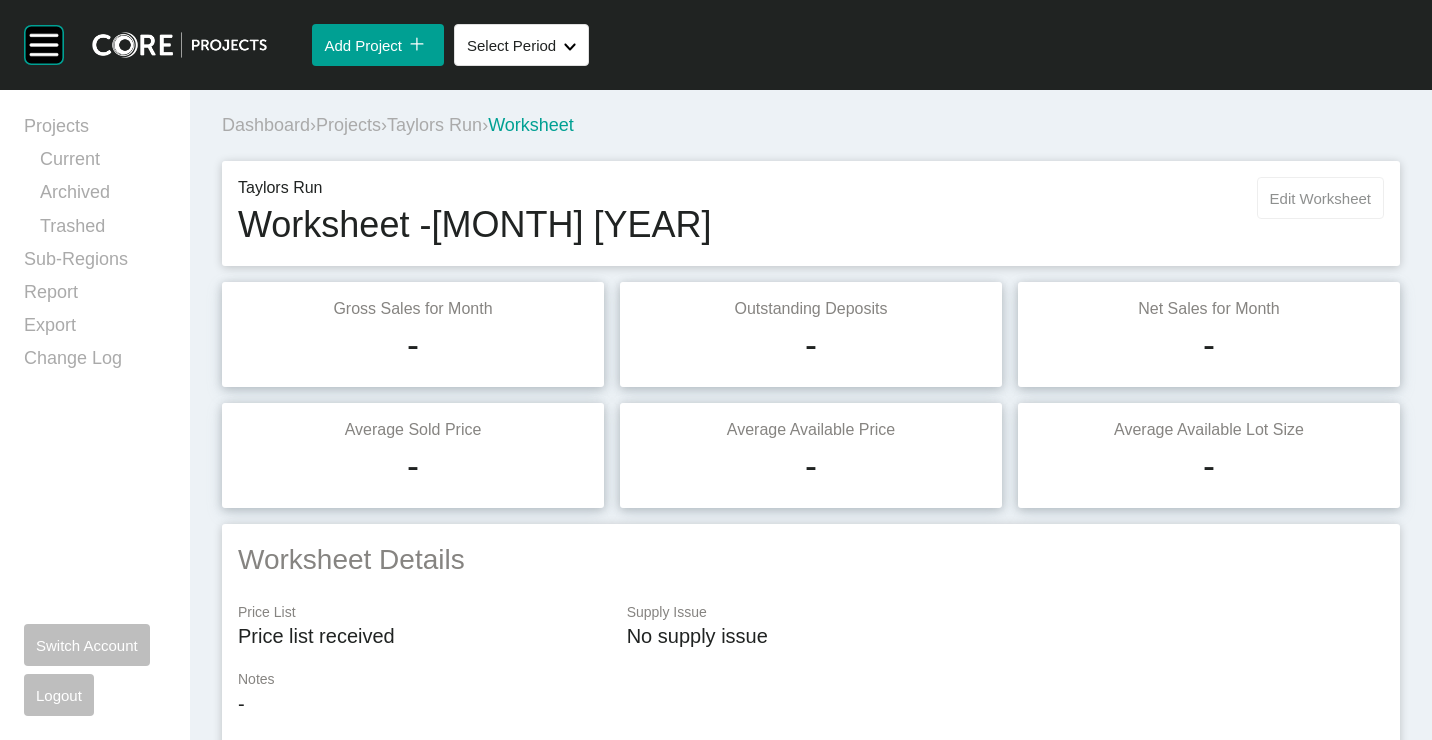 click on "Edit Worksheet" at bounding box center [1320, 198] 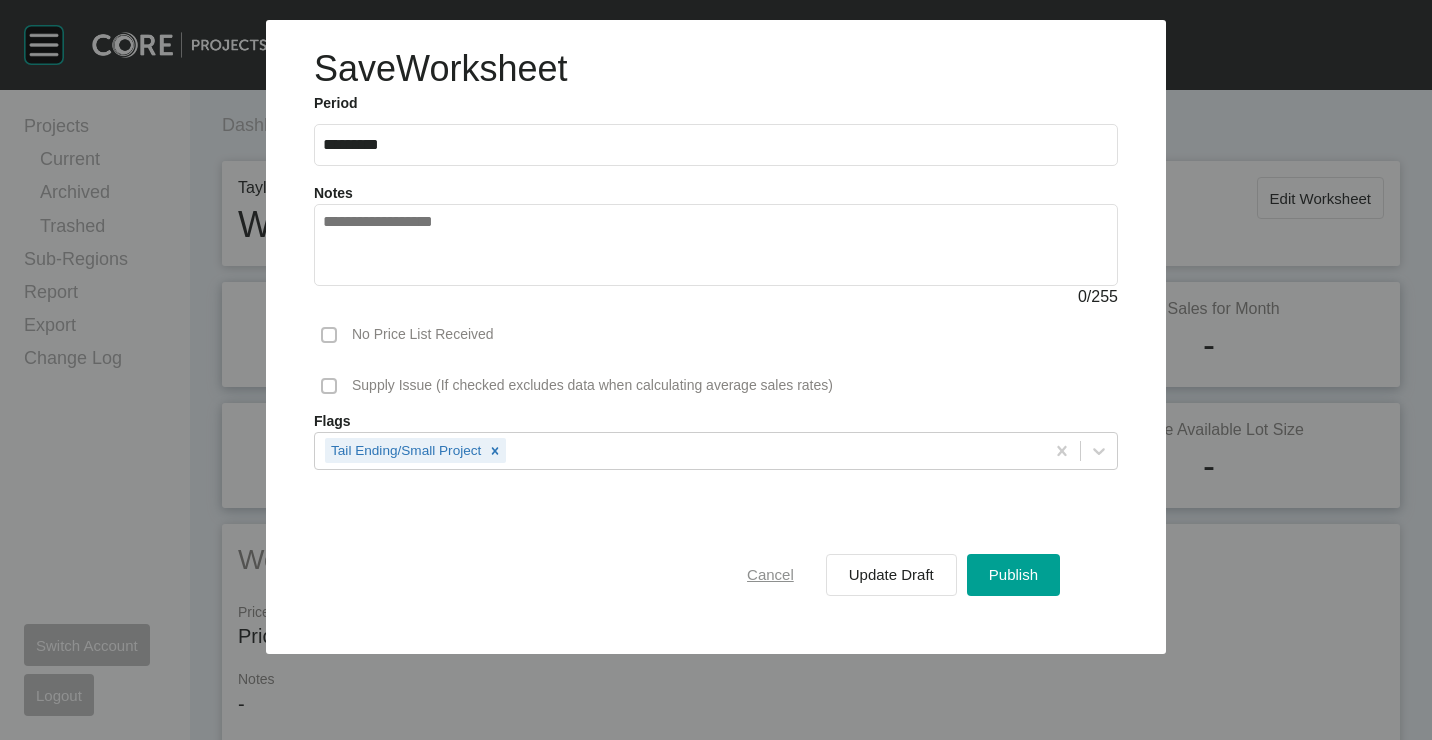 click on "Cancel" at bounding box center (770, 574) 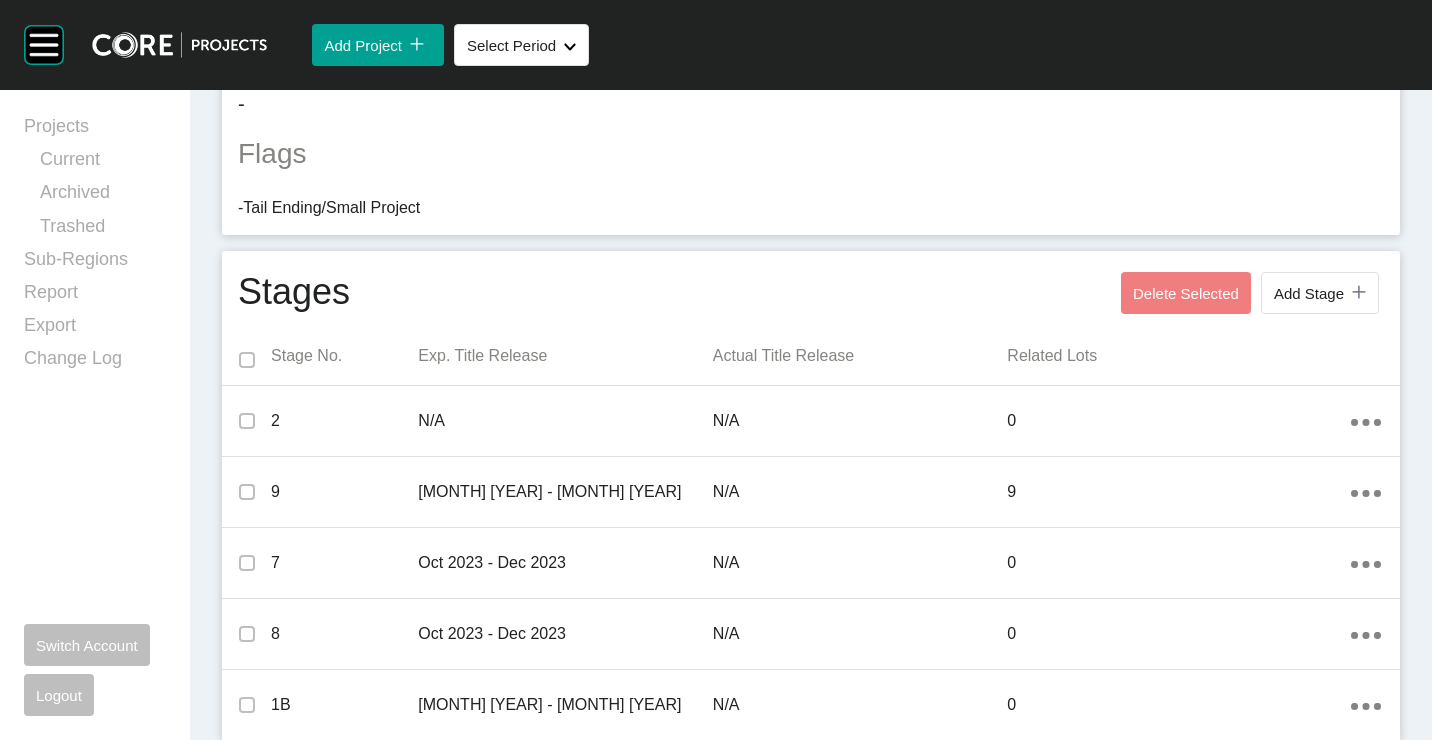 scroll, scrollTop: 1300, scrollLeft: 0, axis: vertical 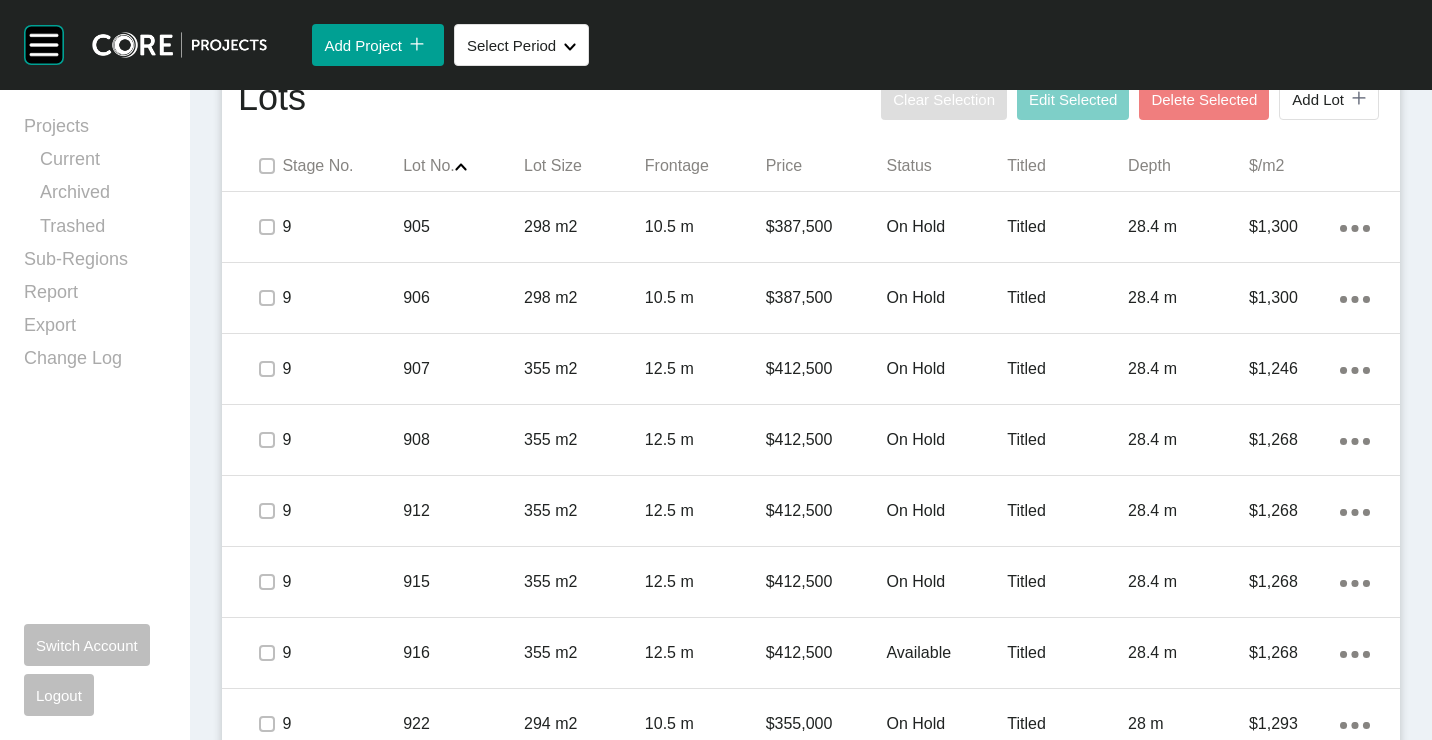 click at bounding box center [811, 266] 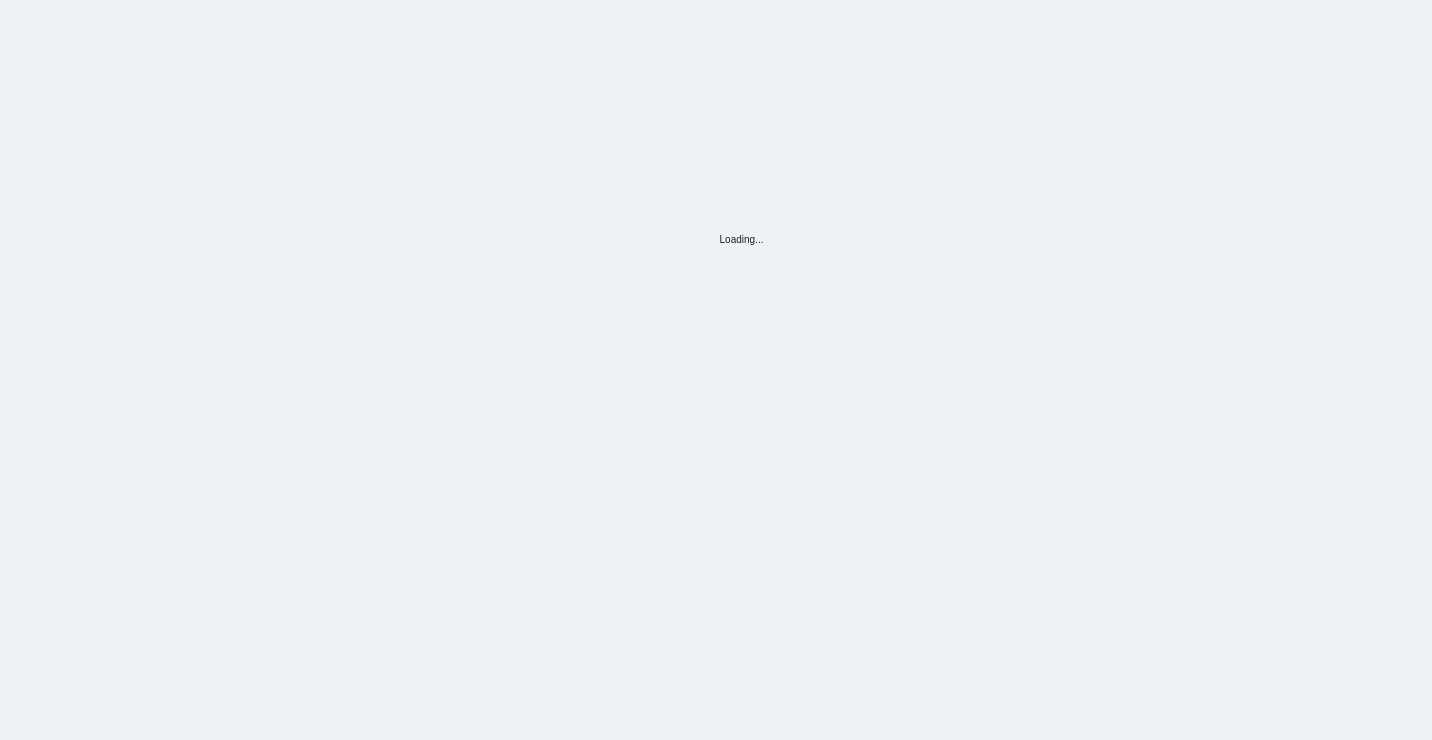 scroll, scrollTop: 0, scrollLeft: 0, axis: both 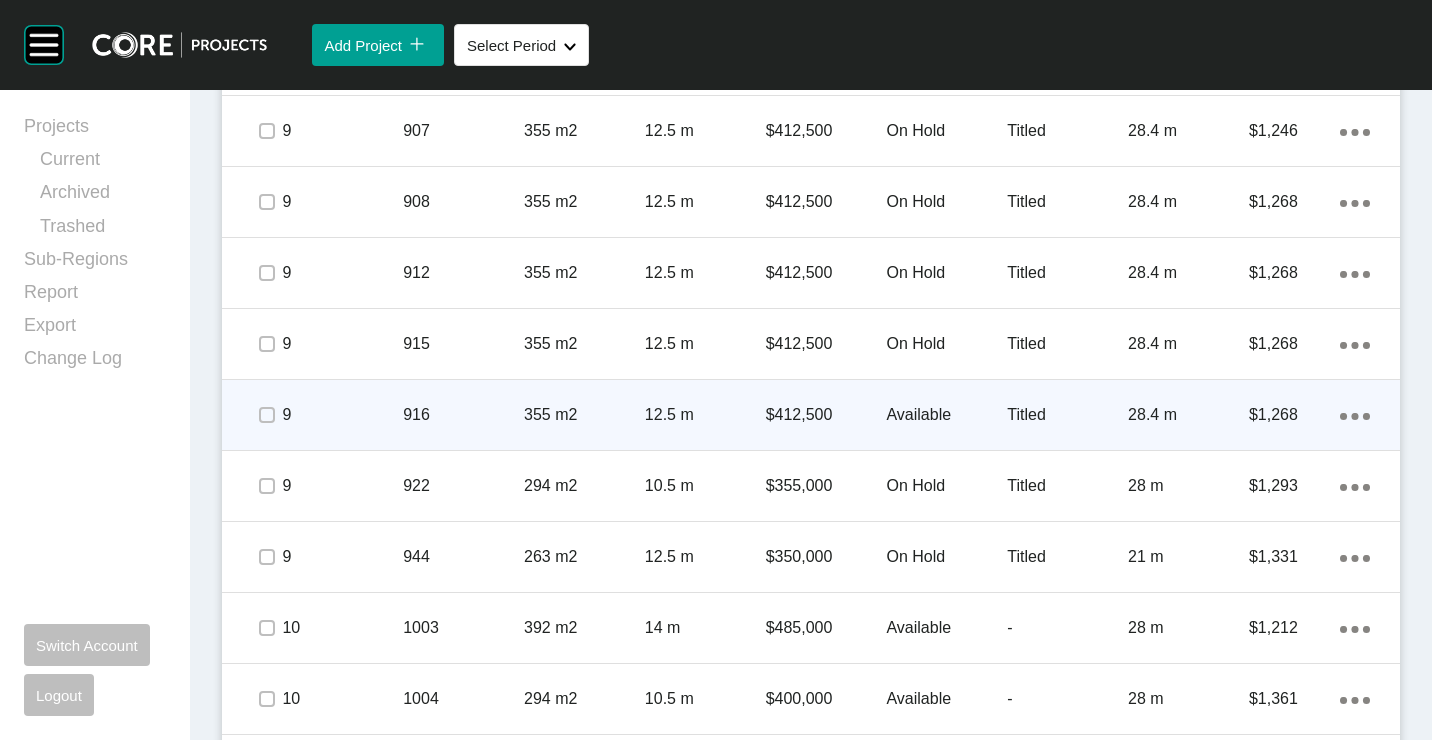 click on "Available" at bounding box center (946, 415) 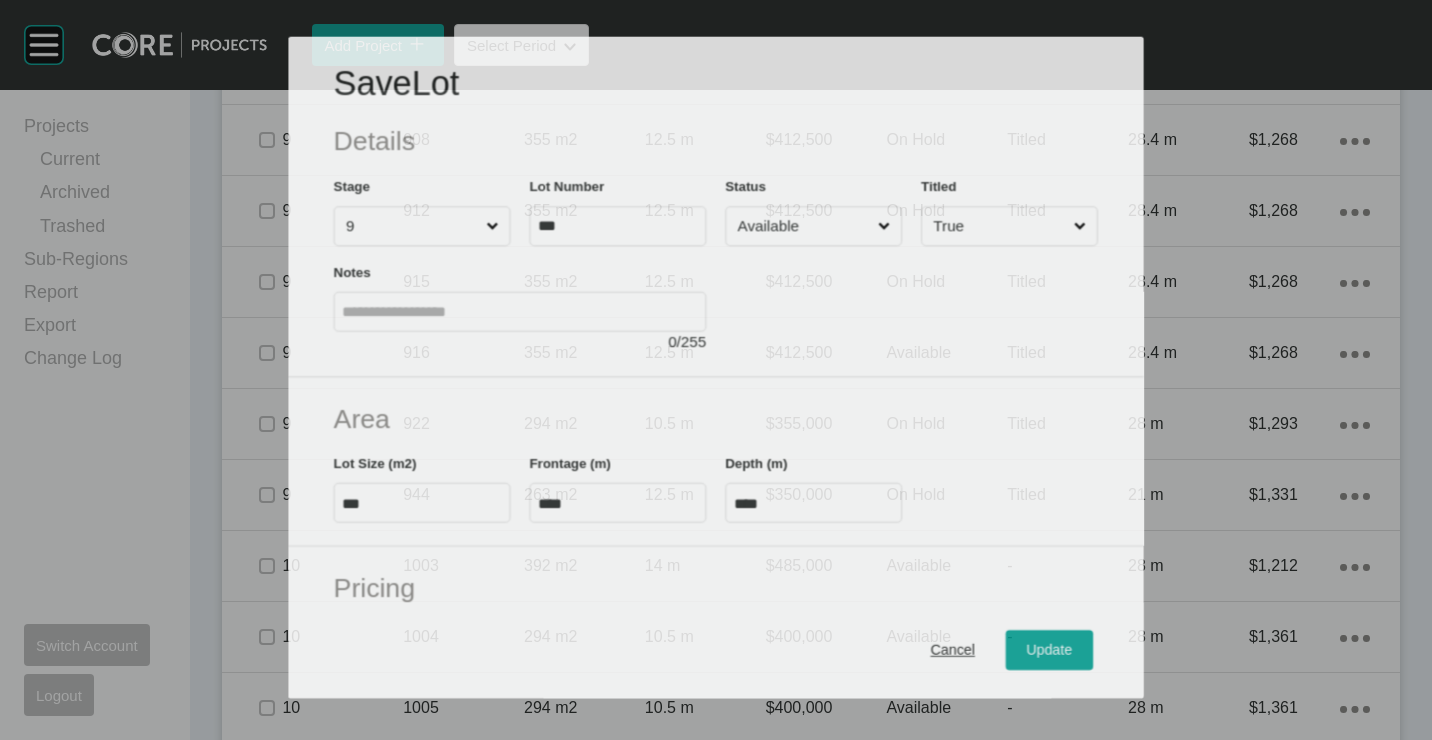 scroll, scrollTop: 1538, scrollLeft: 0, axis: vertical 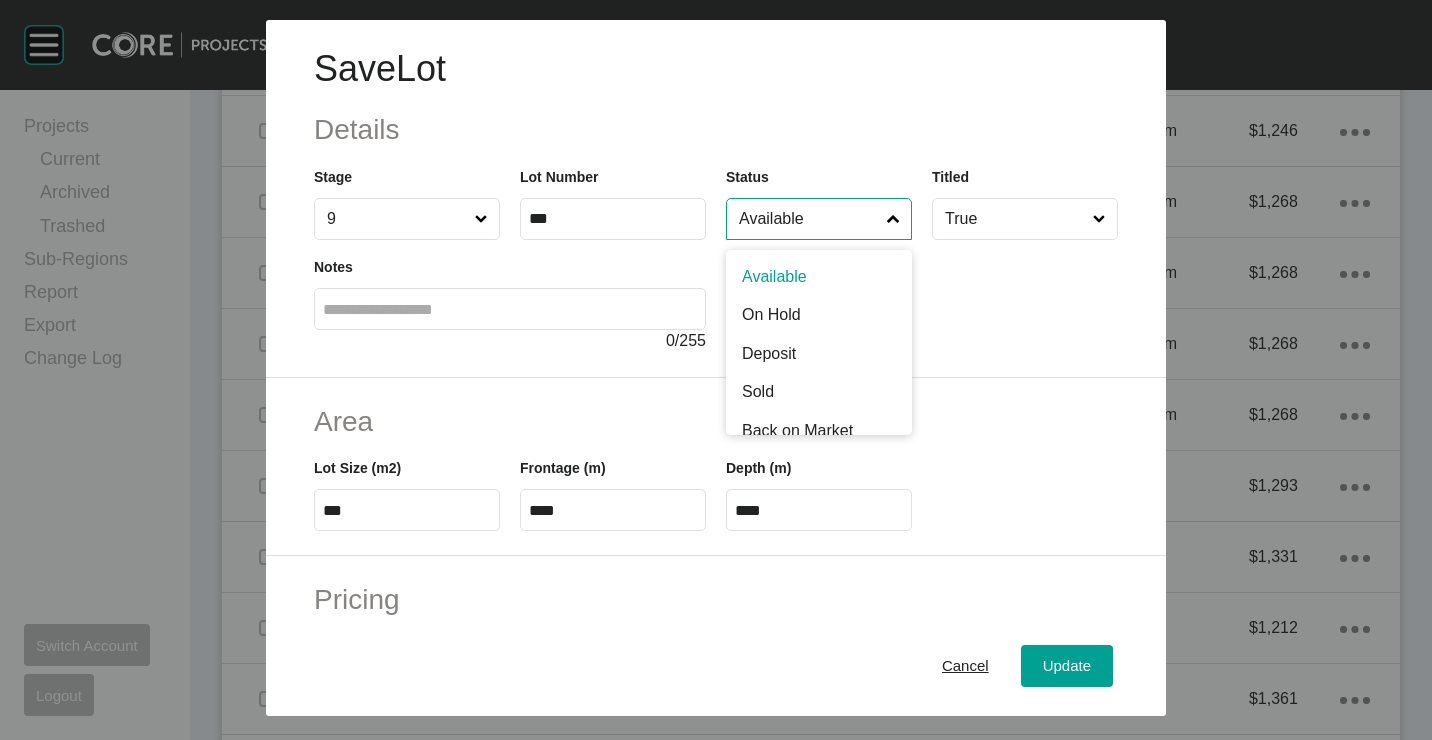 click on "Available" at bounding box center [809, 219] 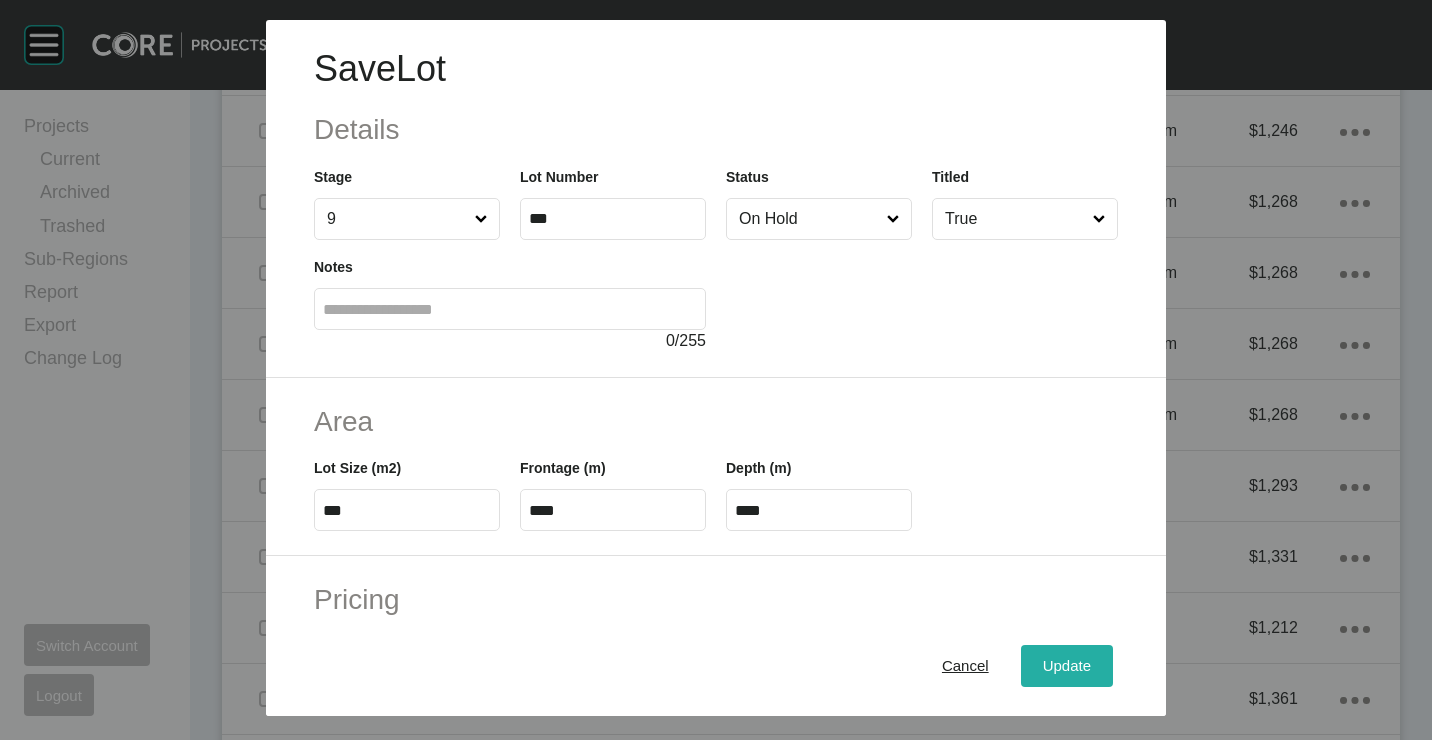 click on "Update" at bounding box center (1067, 666) 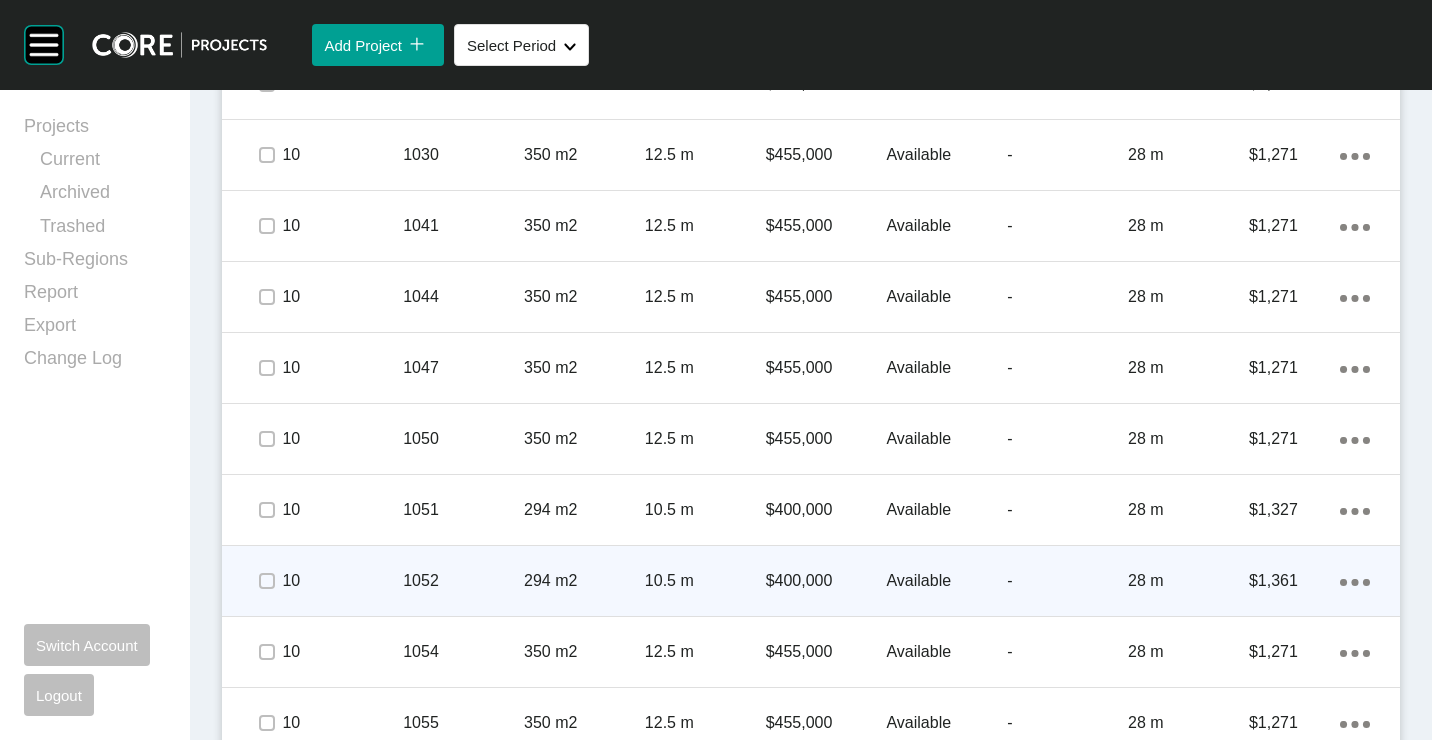 scroll, scrollTop: 3662, scrollLeft: 0, axis: vertical 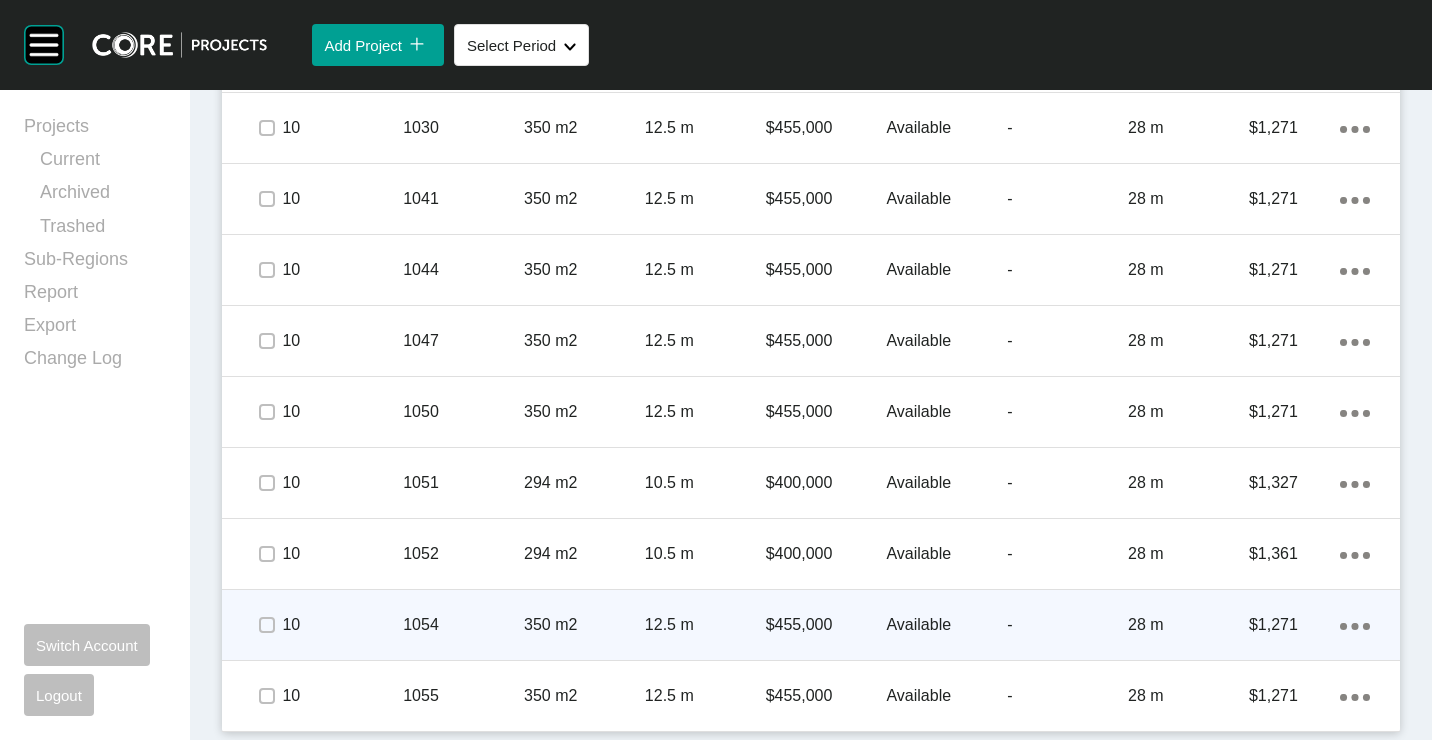 click on "1054" at bounding box center (463, 625) 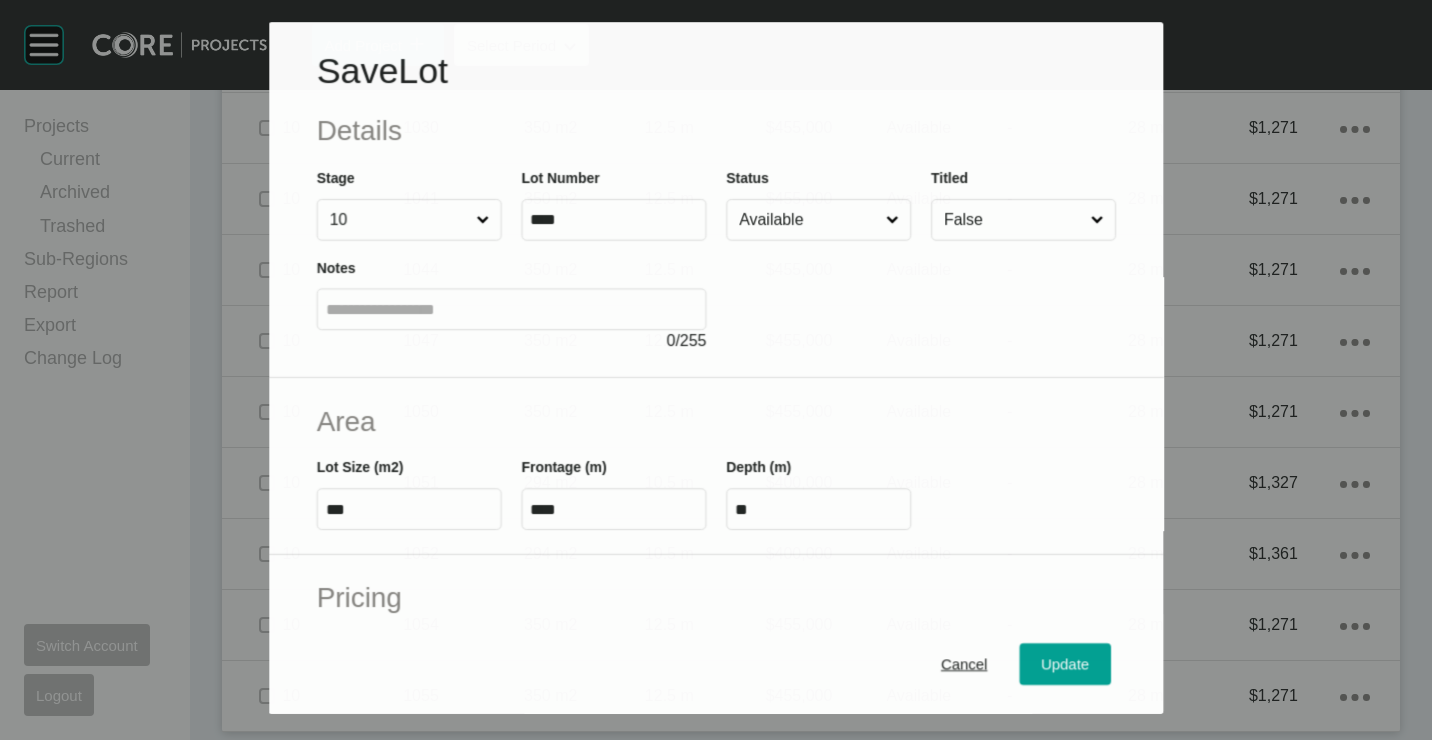 scroll, scrollTop: 3600, scrollLeft: 0, axis: vertical 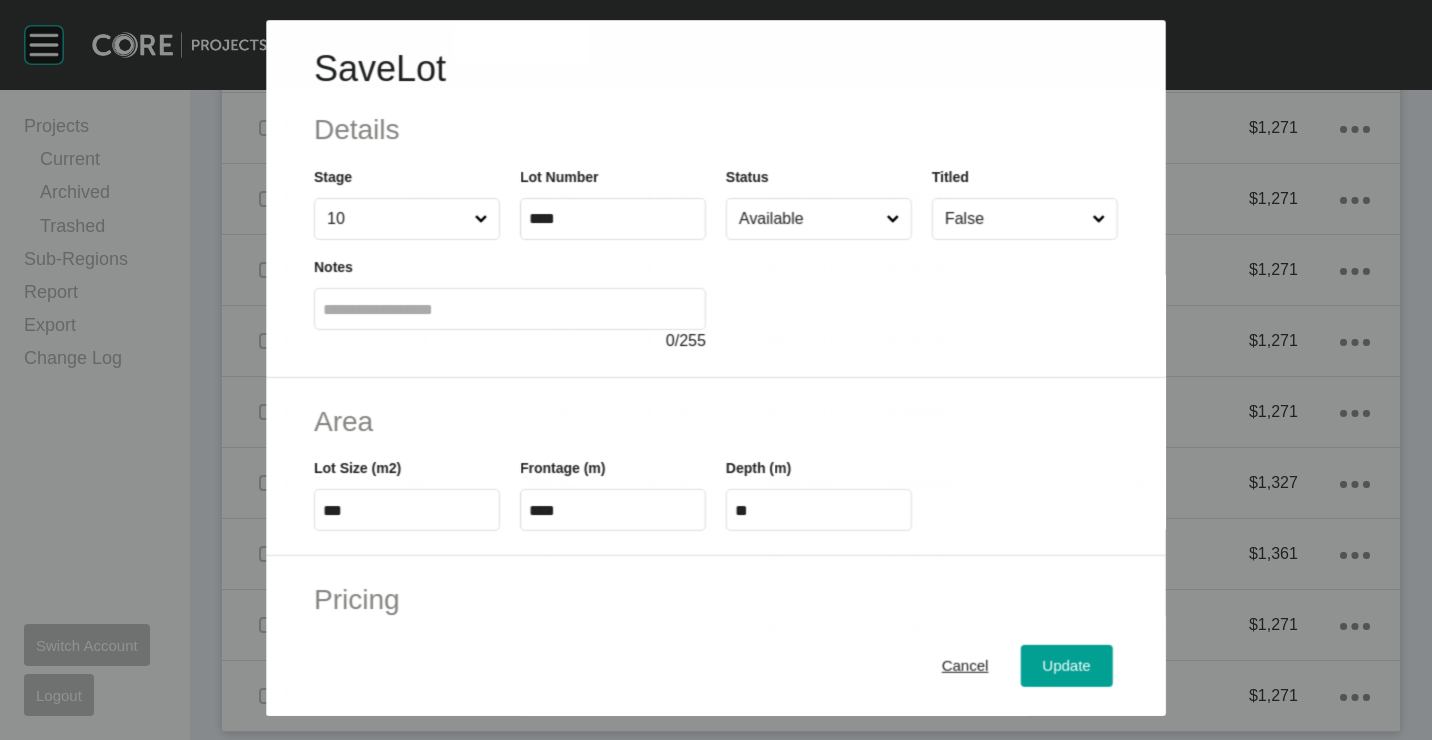 click on "Available" at bounding box center [808, 219] 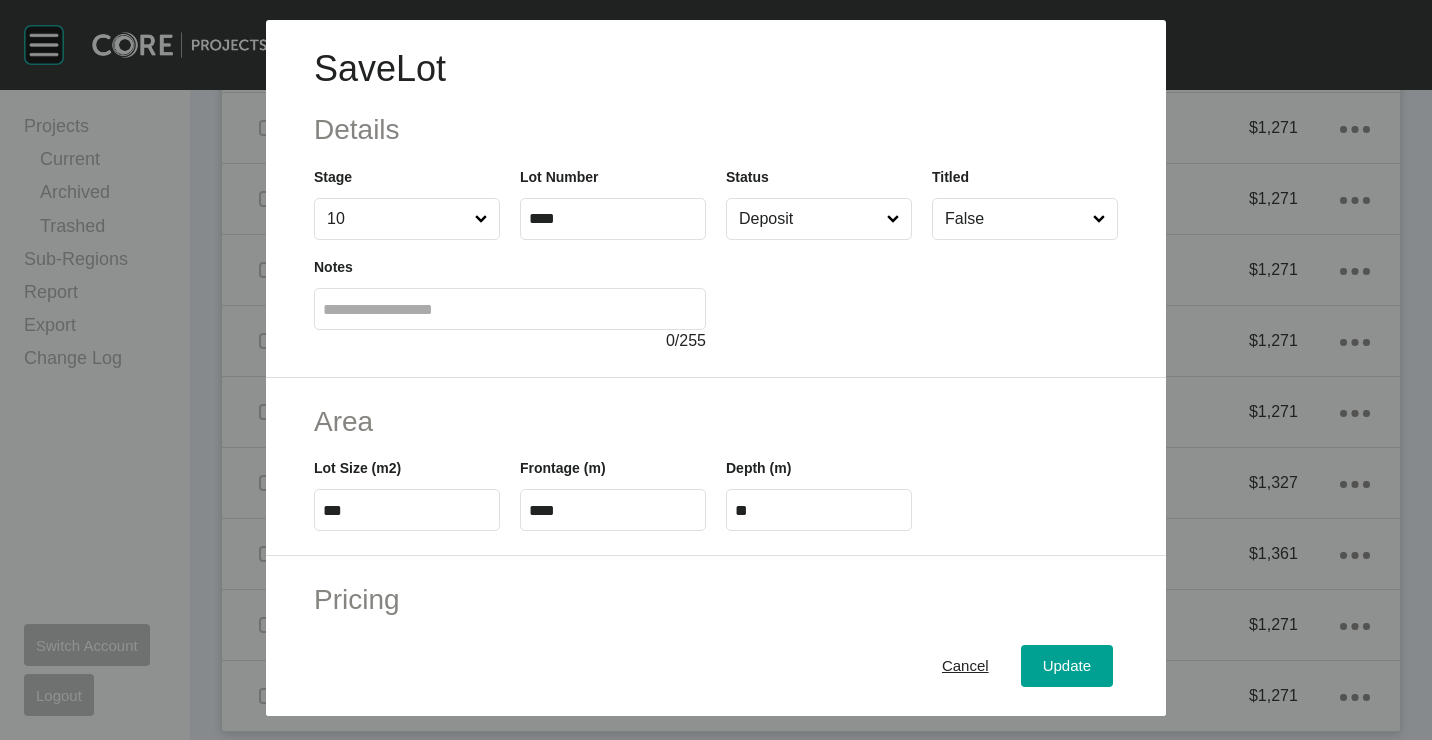 drag, startPoint x: 779, startPoint y: 347, endPoint x: 907, endPoint y: 499, distance: 198.71588 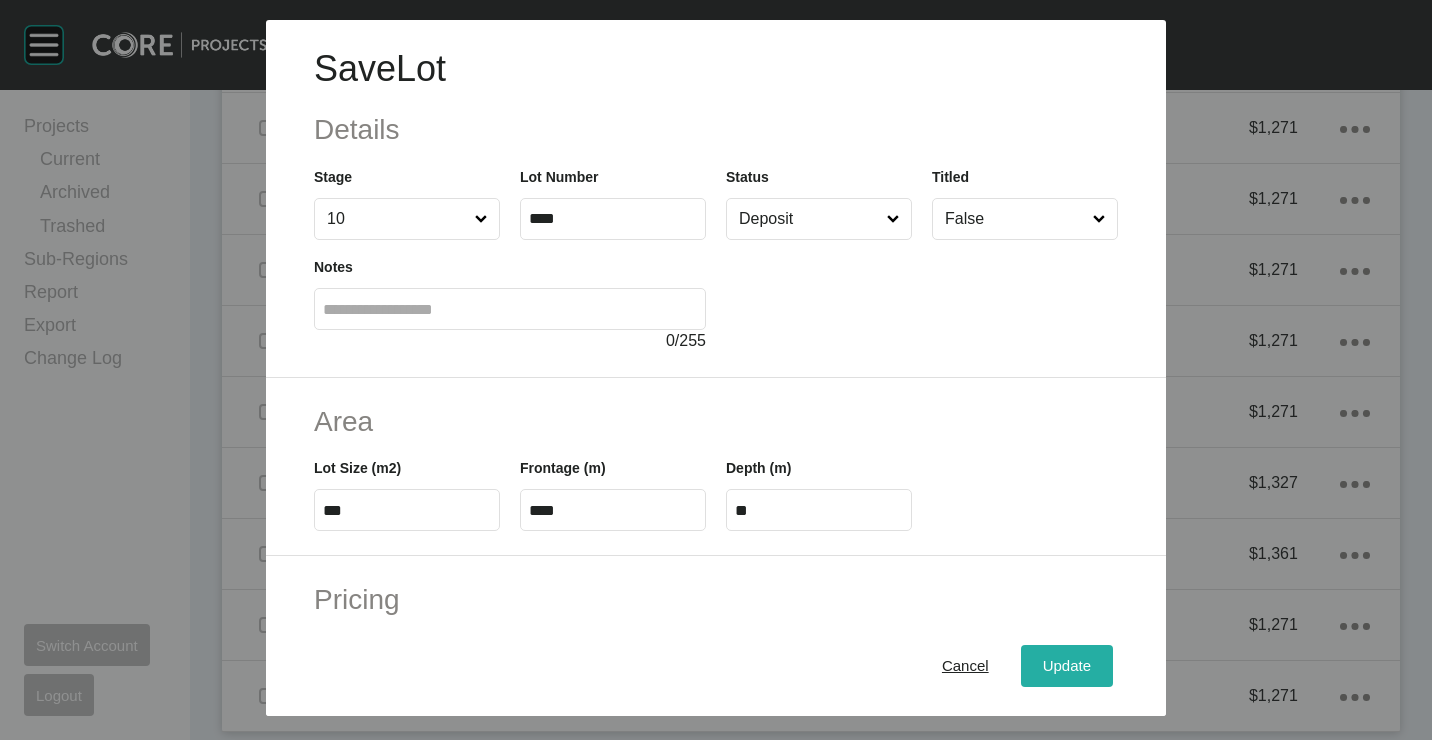 click on "Update" at bounding box center [1067, 665] 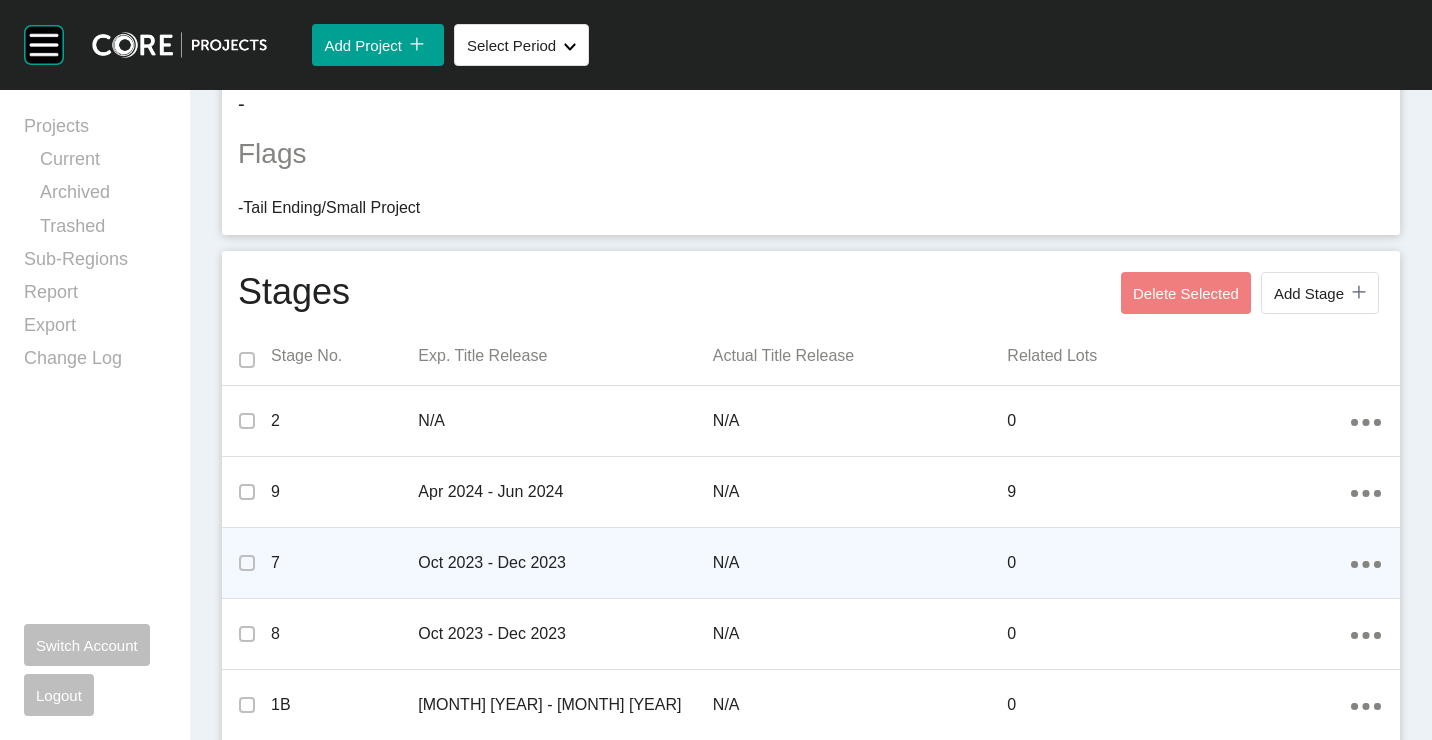 scroll, scrollTop: 700, scrollLeft: 0, axis: vertical 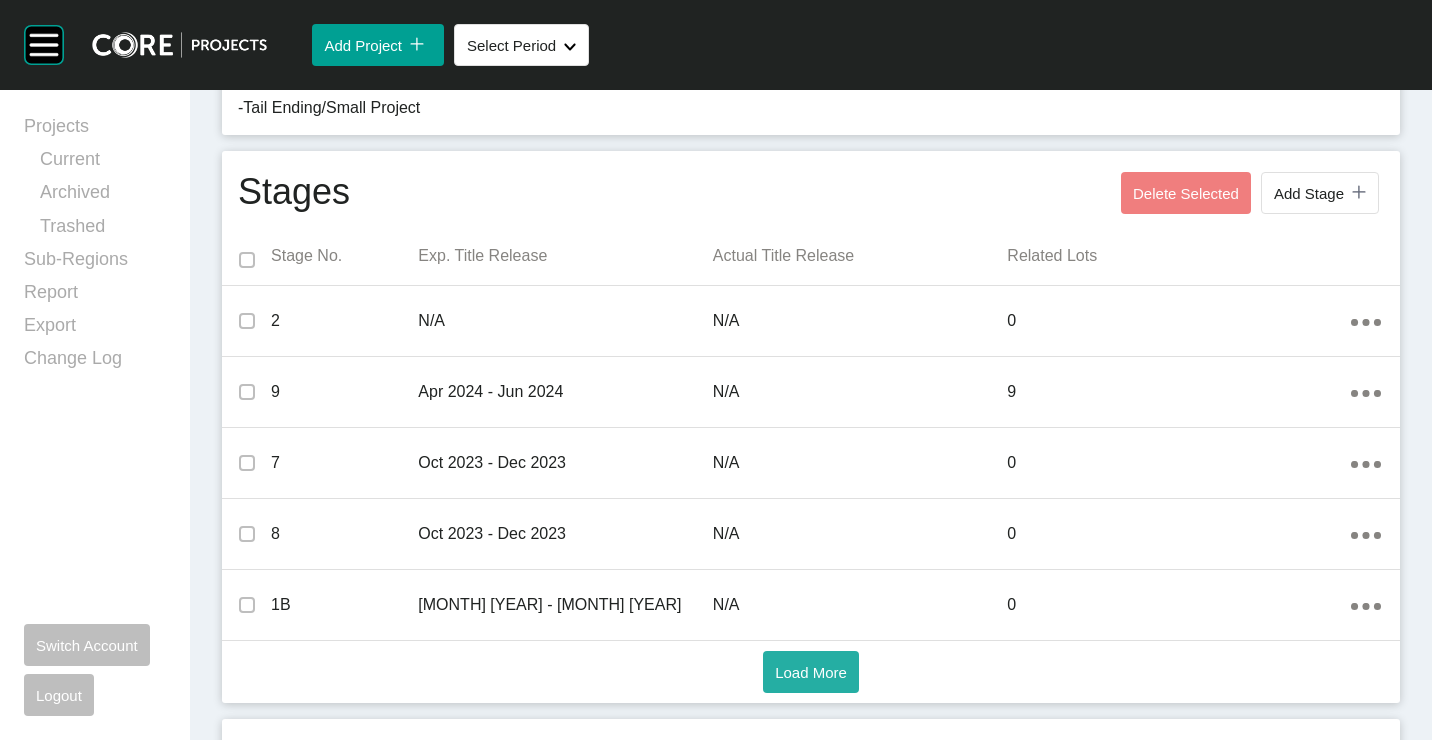 click on "Load More" at bounding box center (811, 672) 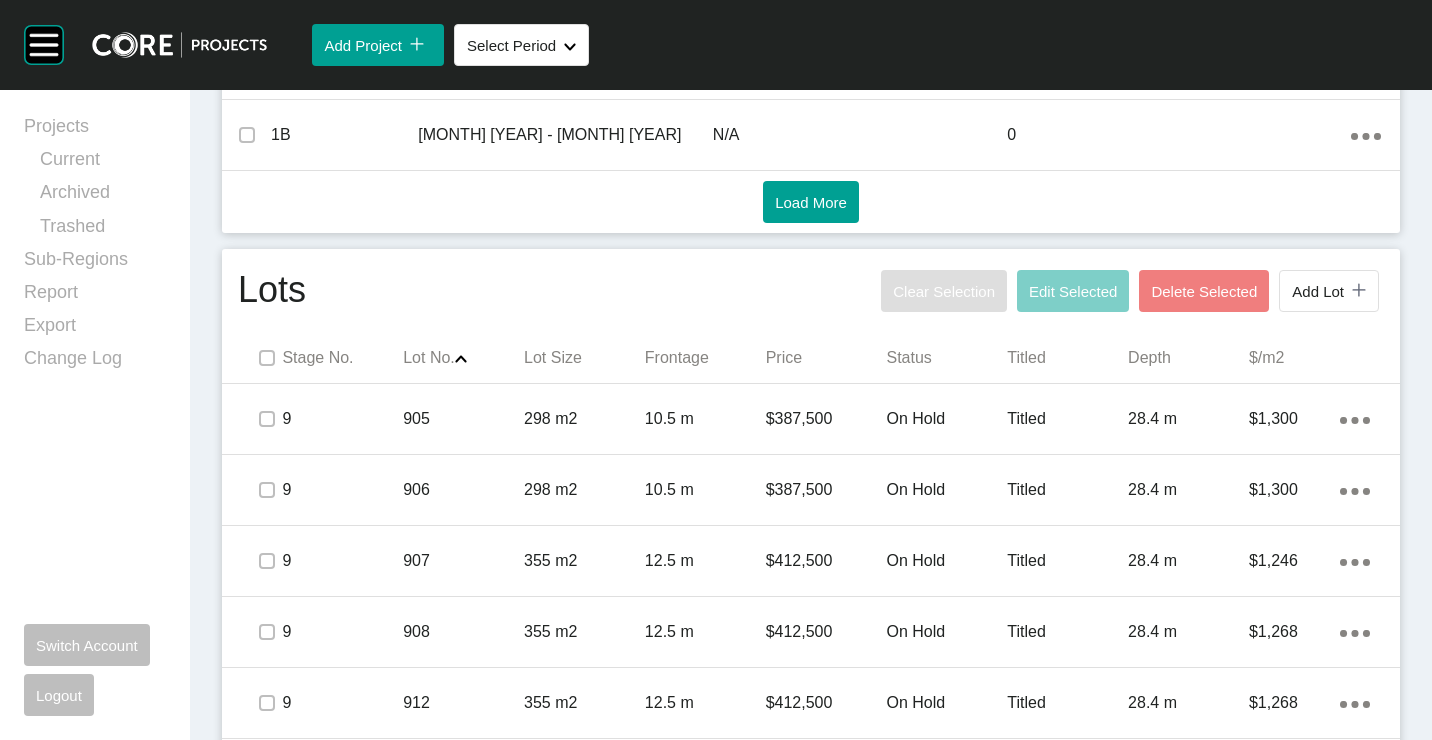 scroll, scrollTop: 1400, scrollLeft: 0, axis: vertical 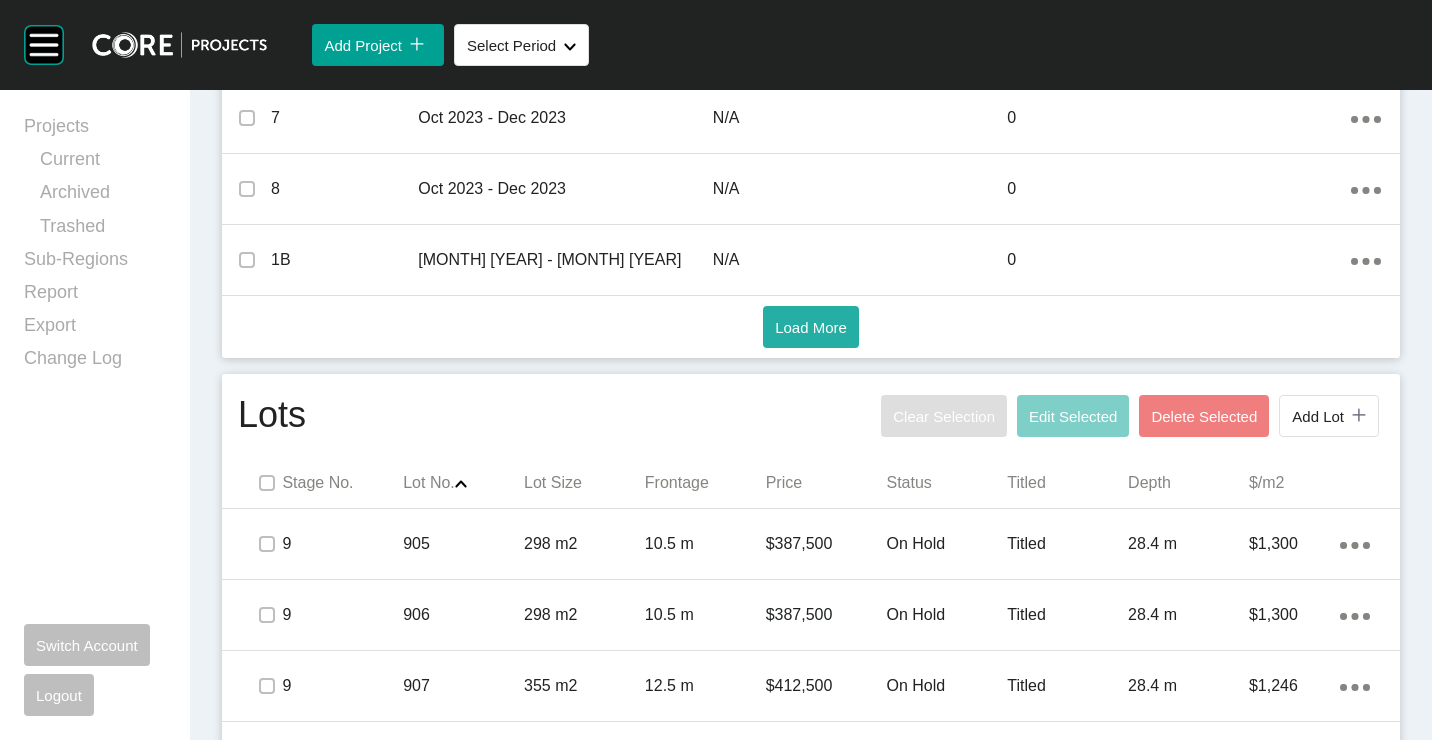 click on "Load More" at bounding box center (811, 327) 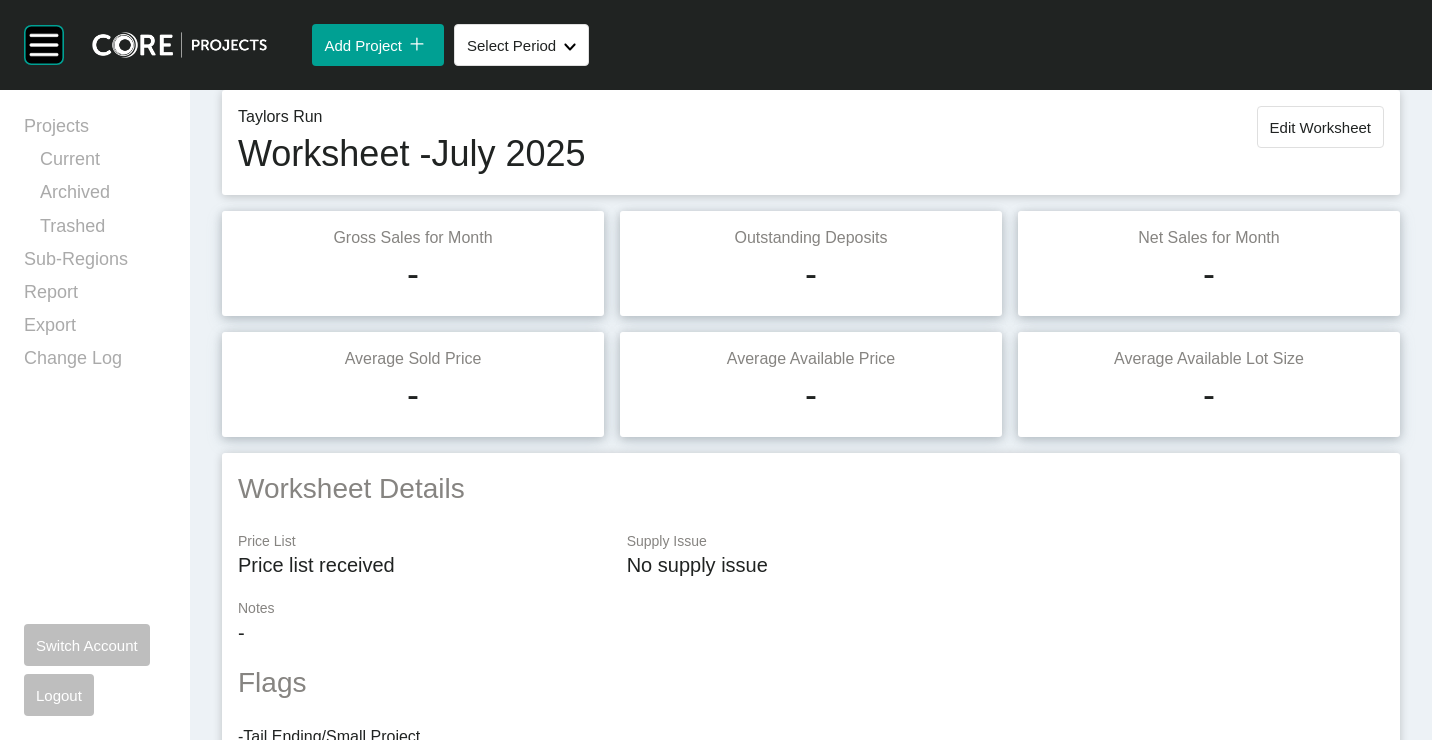 scroll, scrollTop: 0, scrollLeft: 0, axis: both 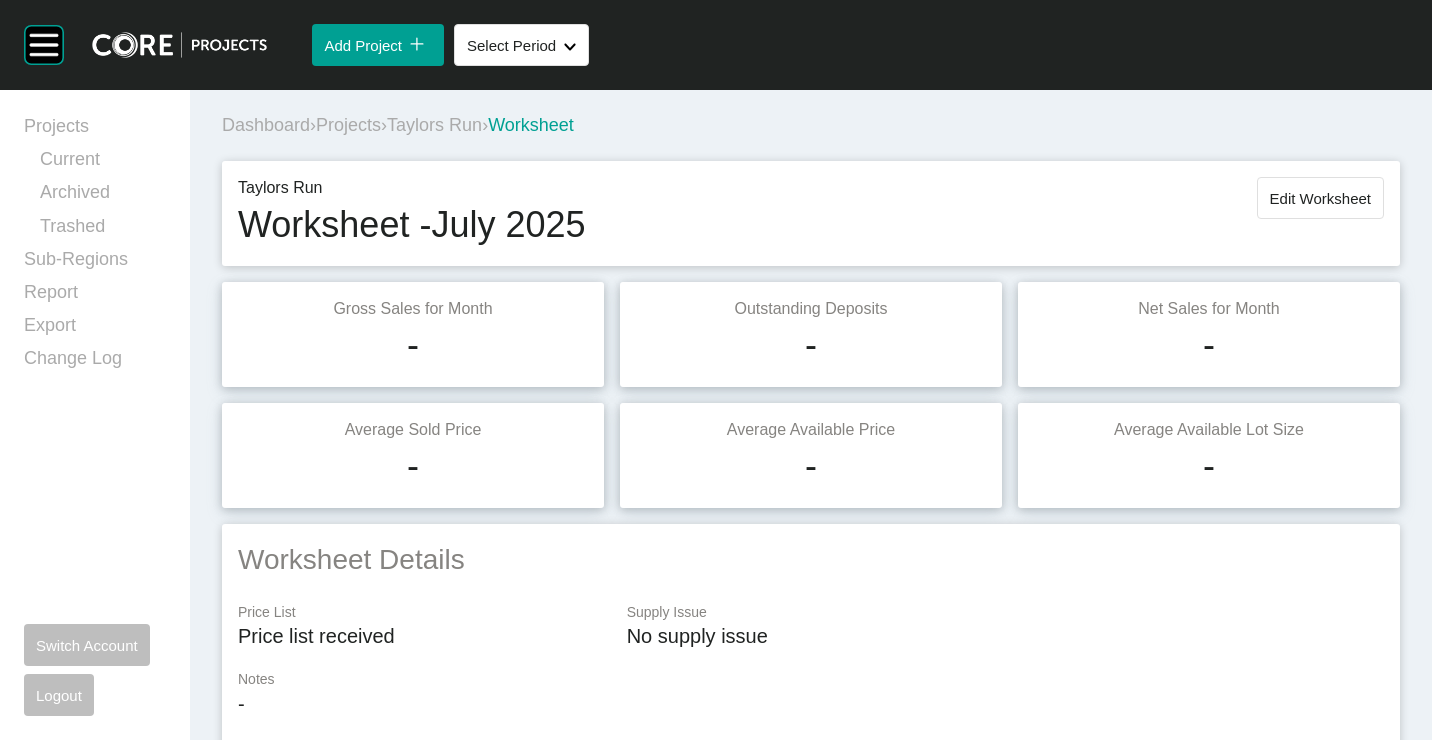 click on "Edit Worksheet" at bounding box center (1320, 198) 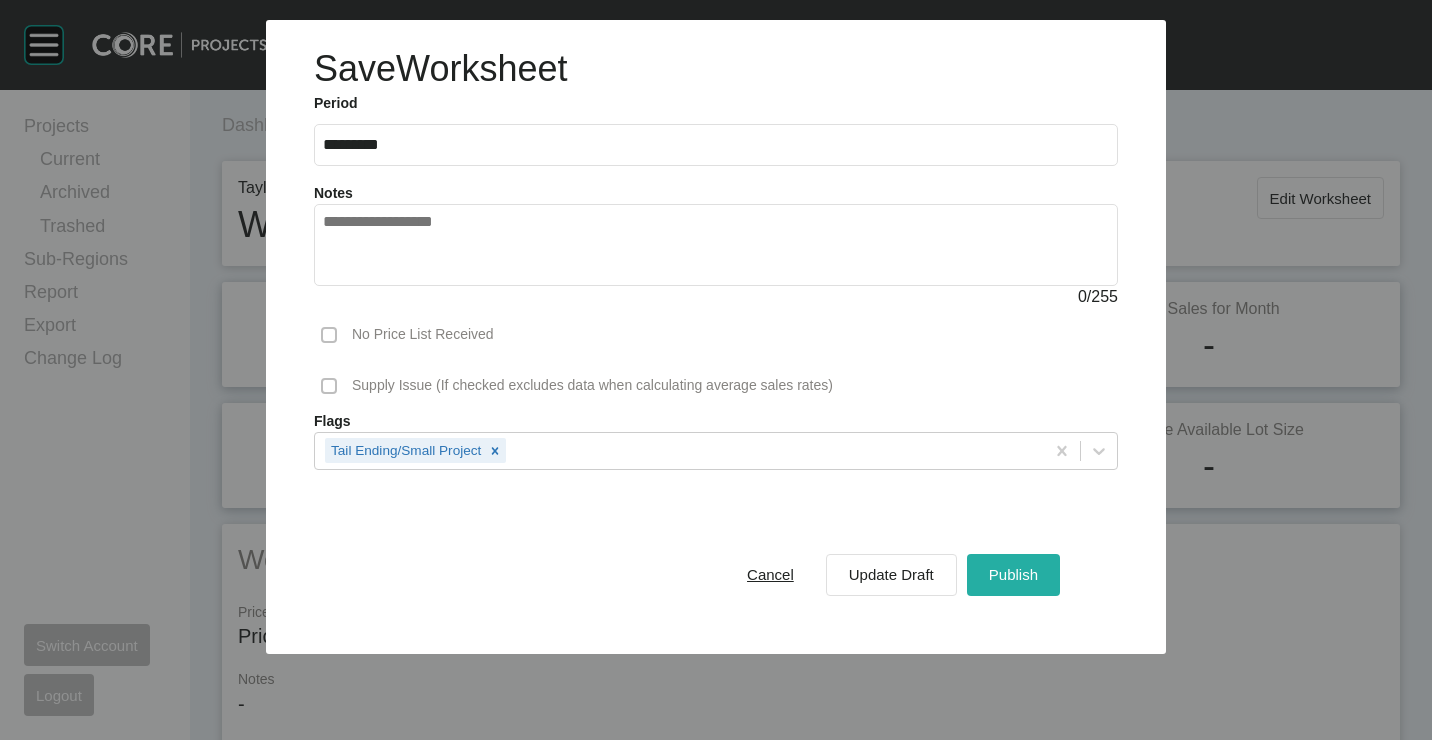 click on "Publish" at bounding box center [1013, 574] 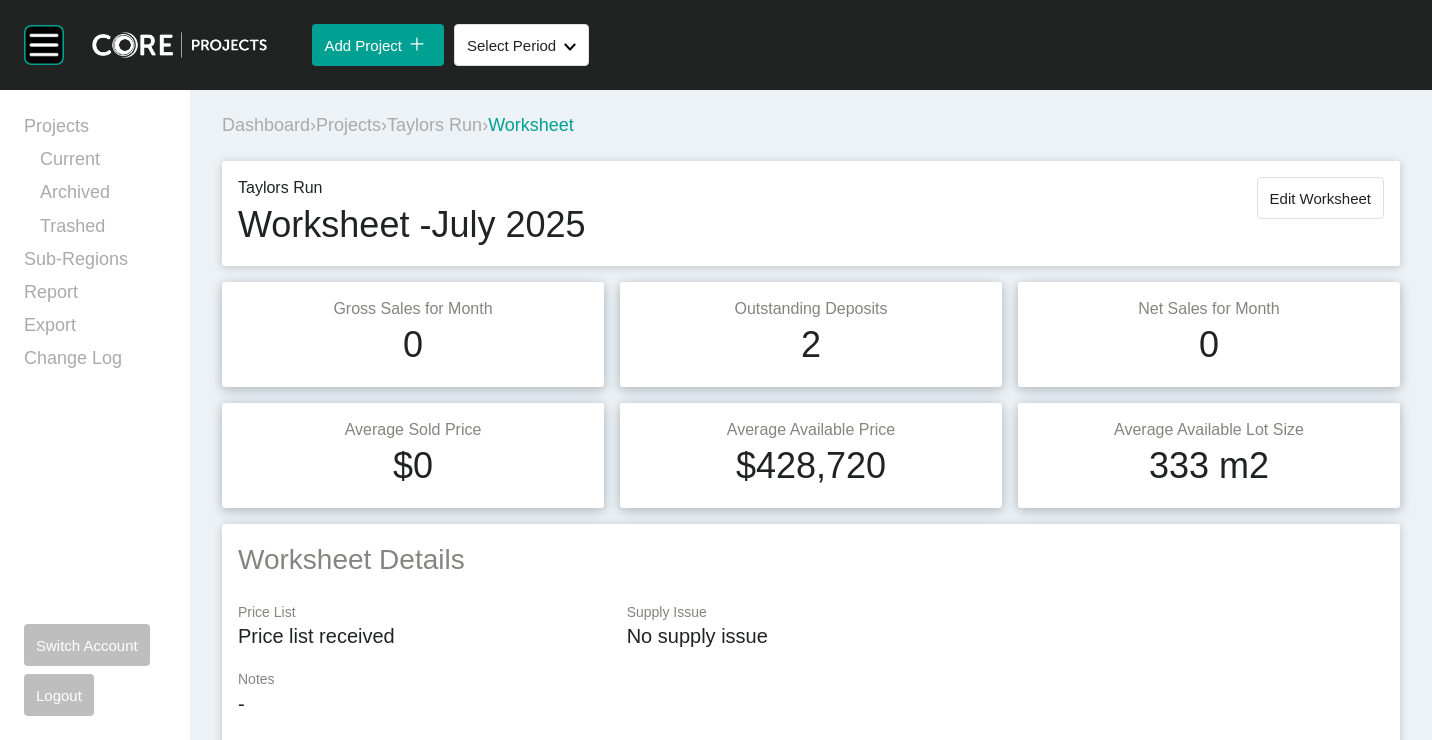 click on "Projects" at bounding box center [348, 125] 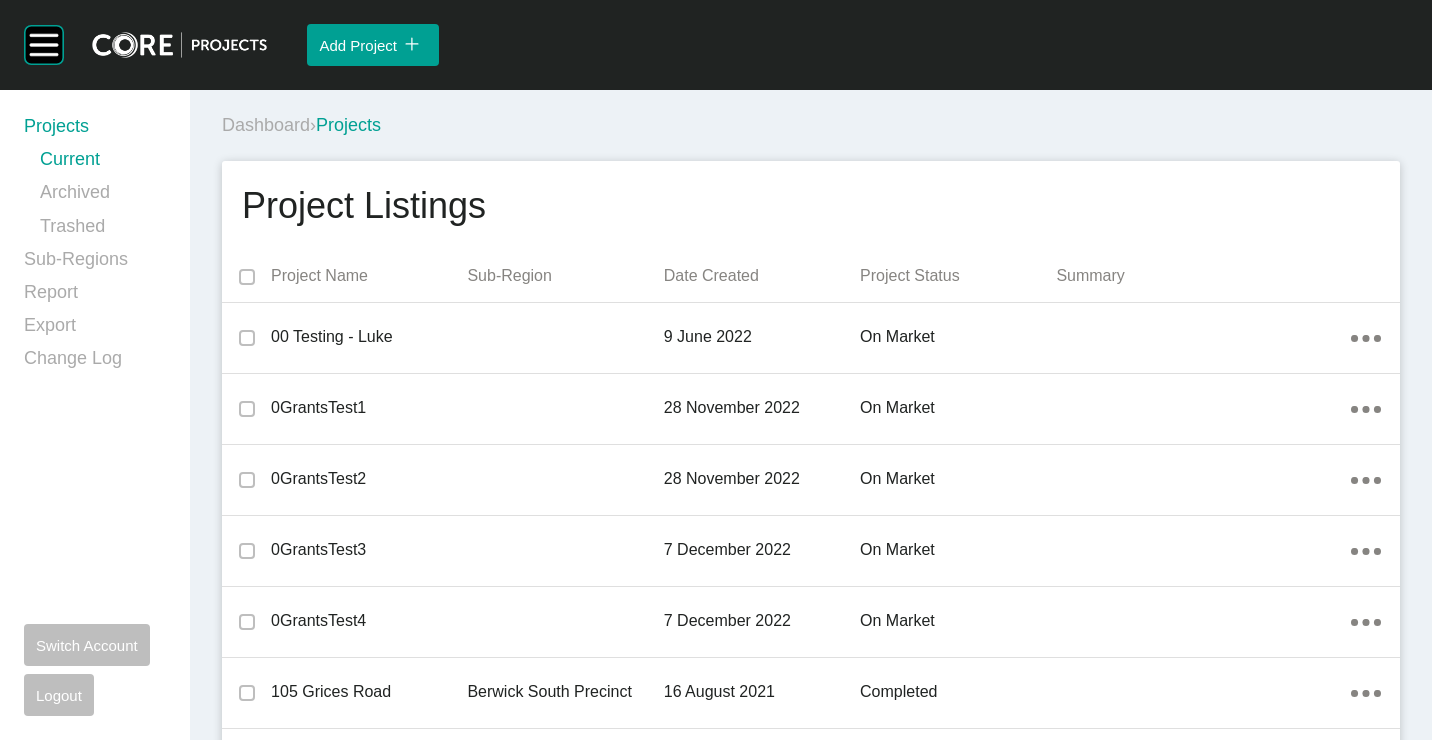 click on "Dashboard  ›  Projects" at bounding box center [815, 125] 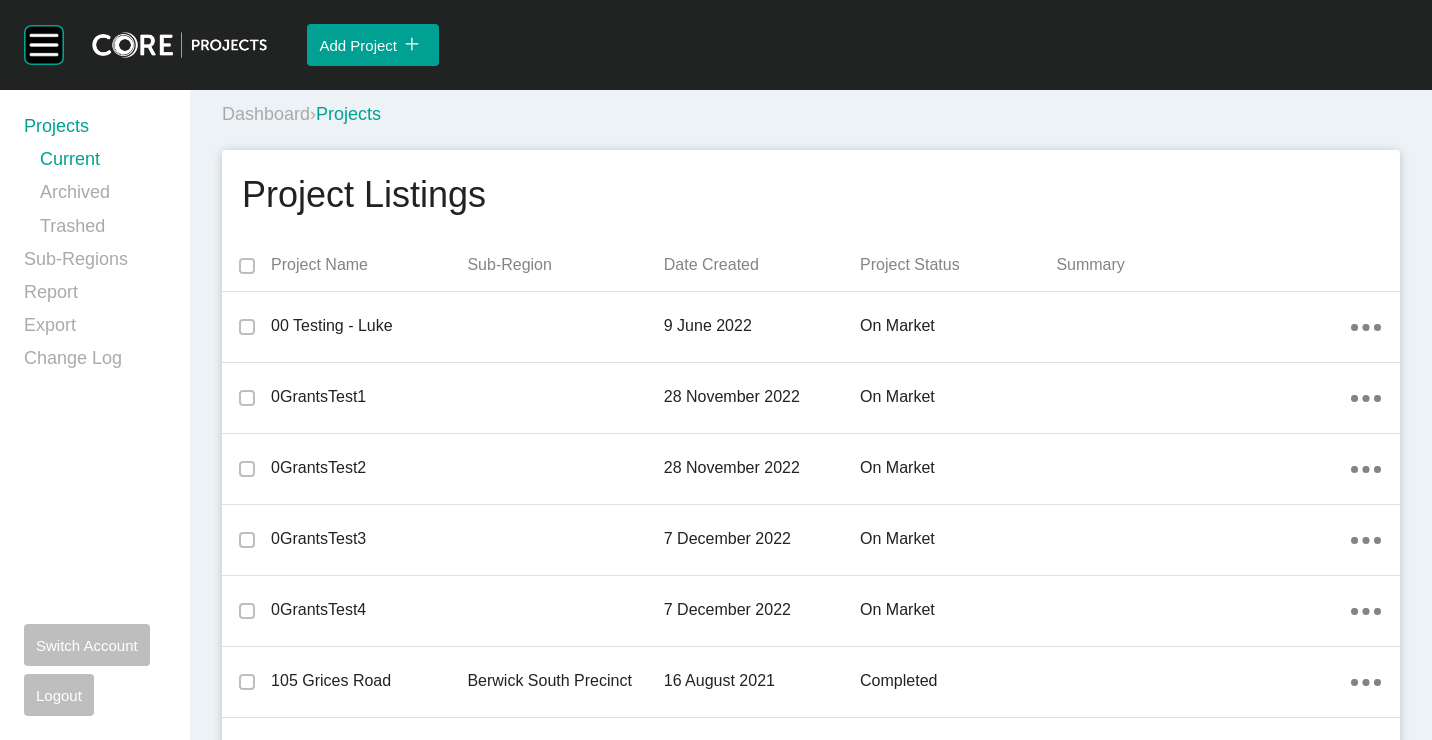 scroll, scrollTop: 0, scrollLeft: 0, axis: both 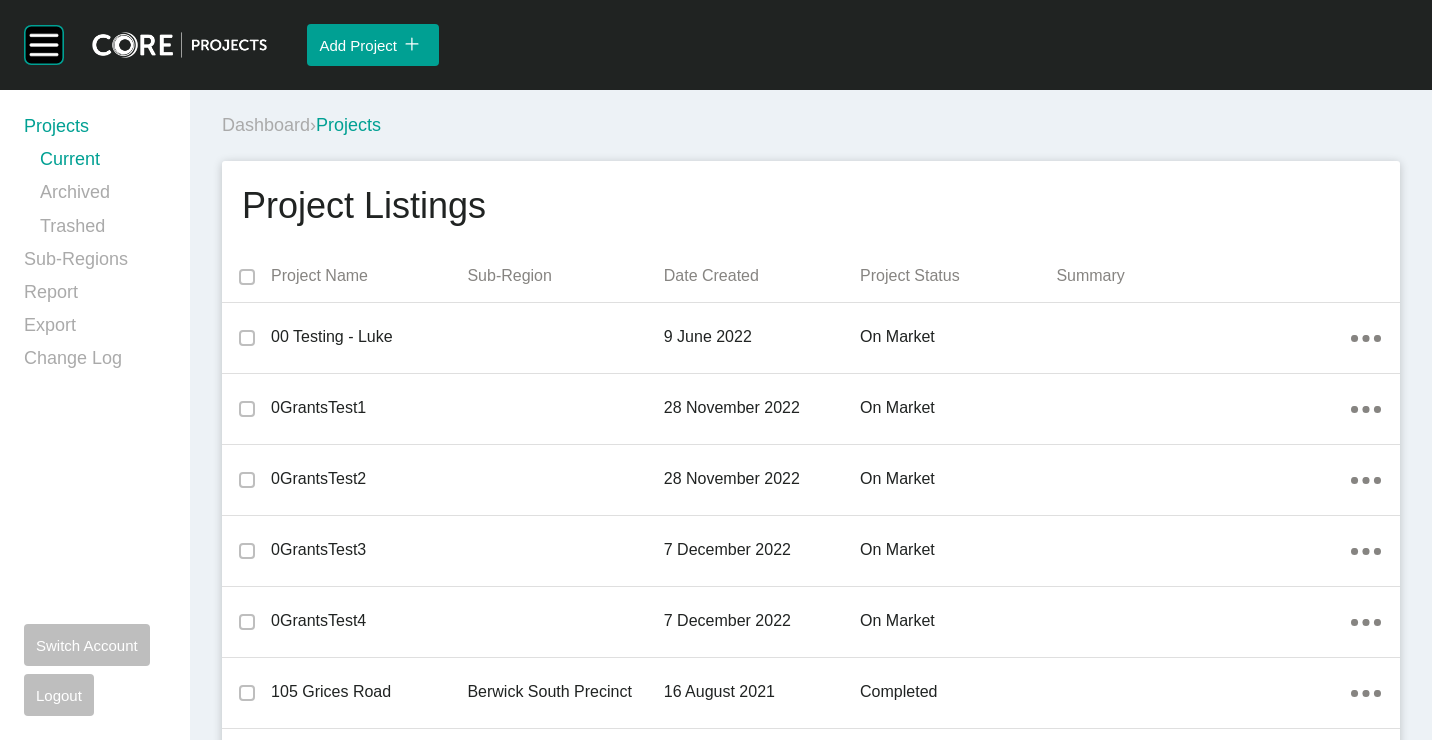 click on "Dashboard  ›  Projects" at bounding box center (815, 125) 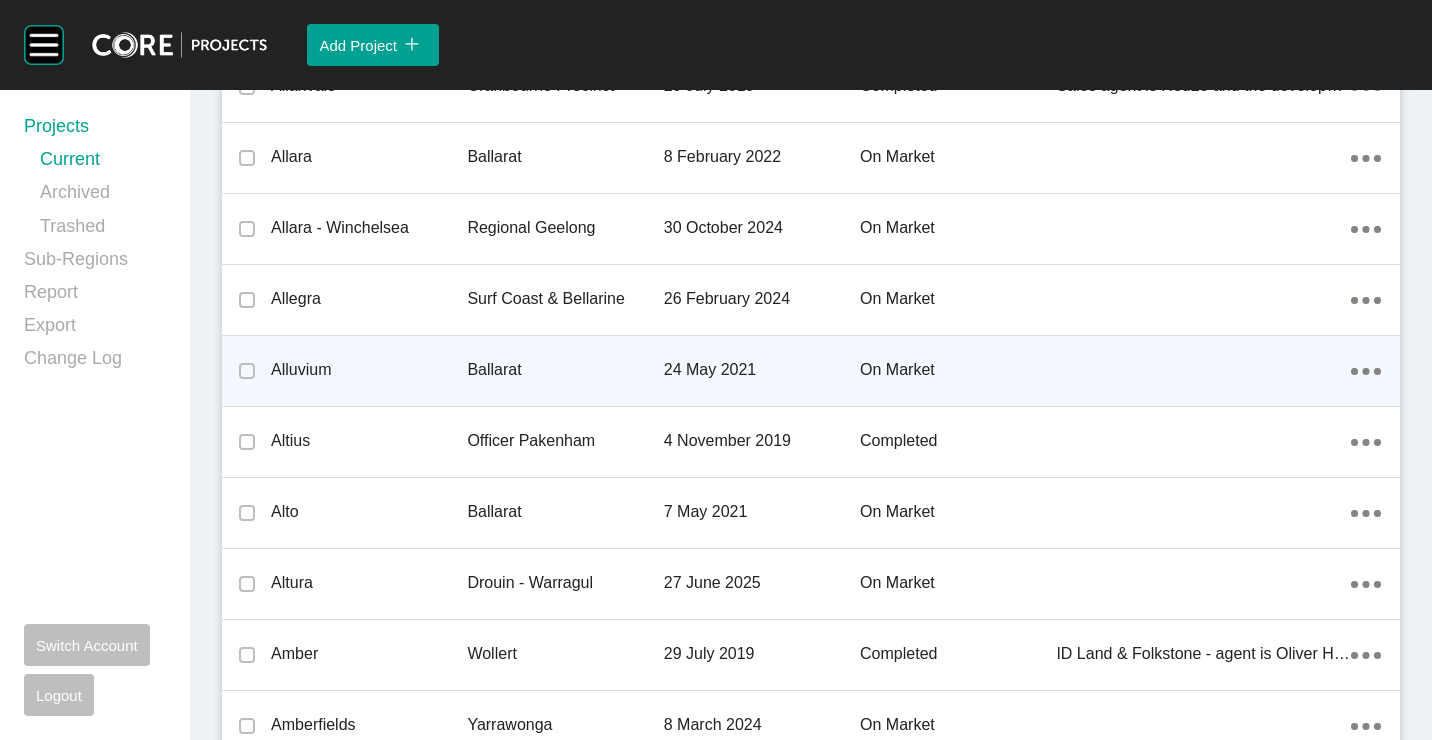click on "Alluvium" at bounding box center [369, 370] 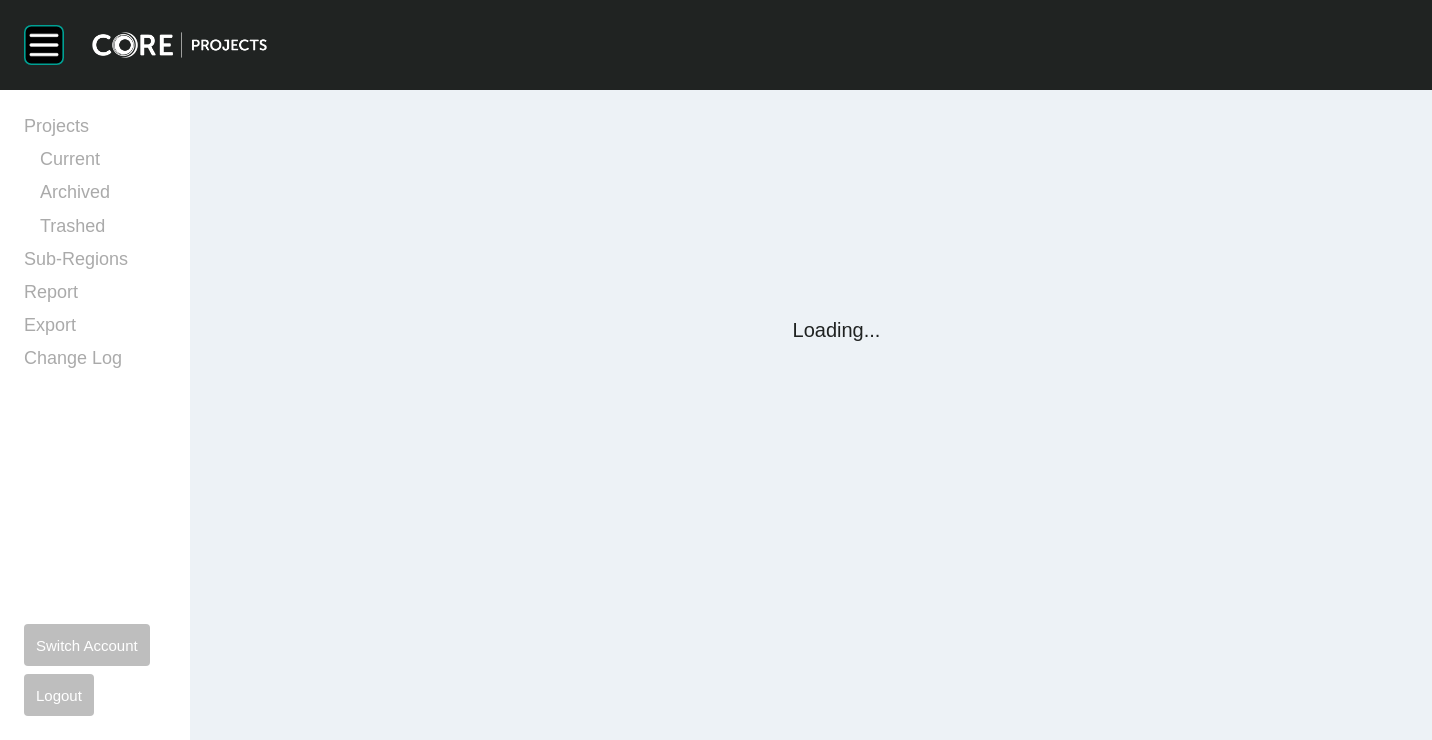 scroll, scrollTop: 0, scrollLeft: 0, axis: both 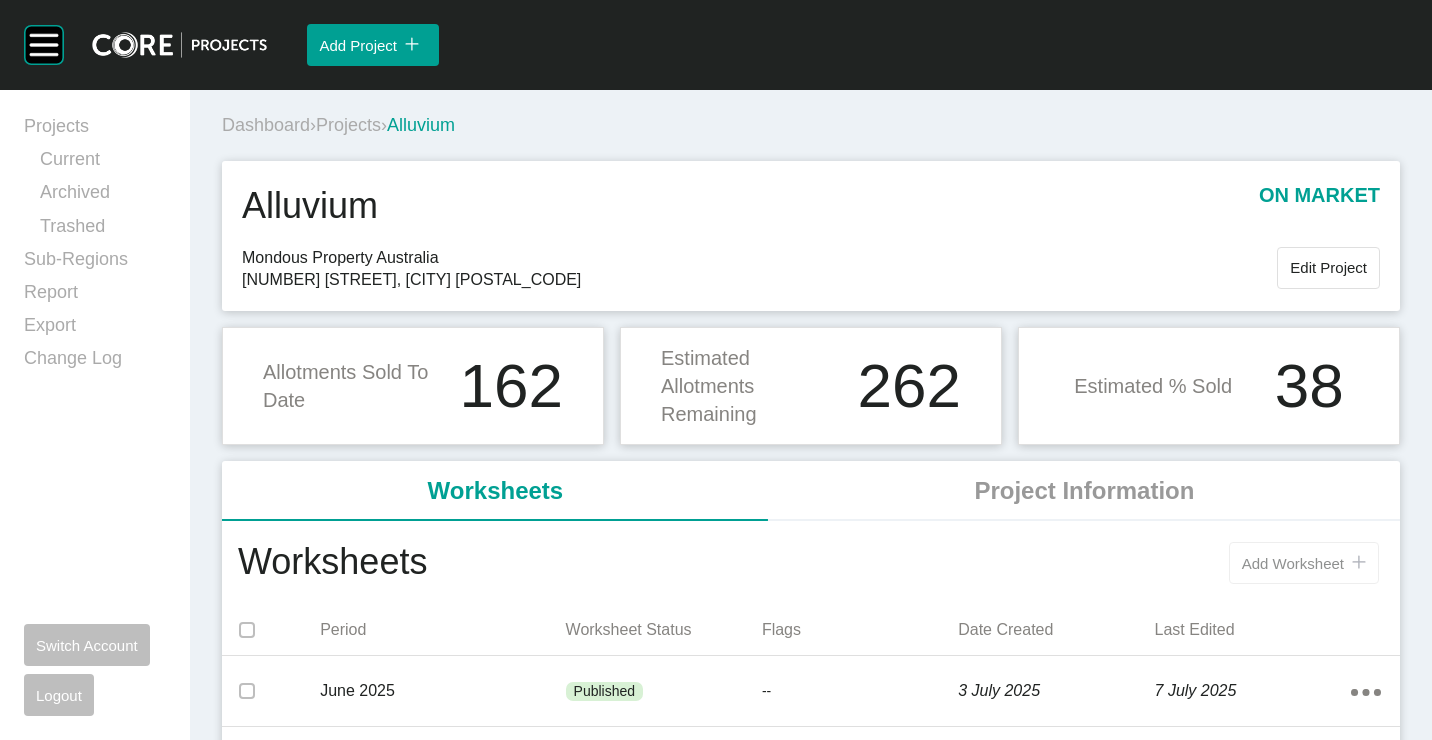 click on "Add Worksheet" at bounding box center [1293, 563] 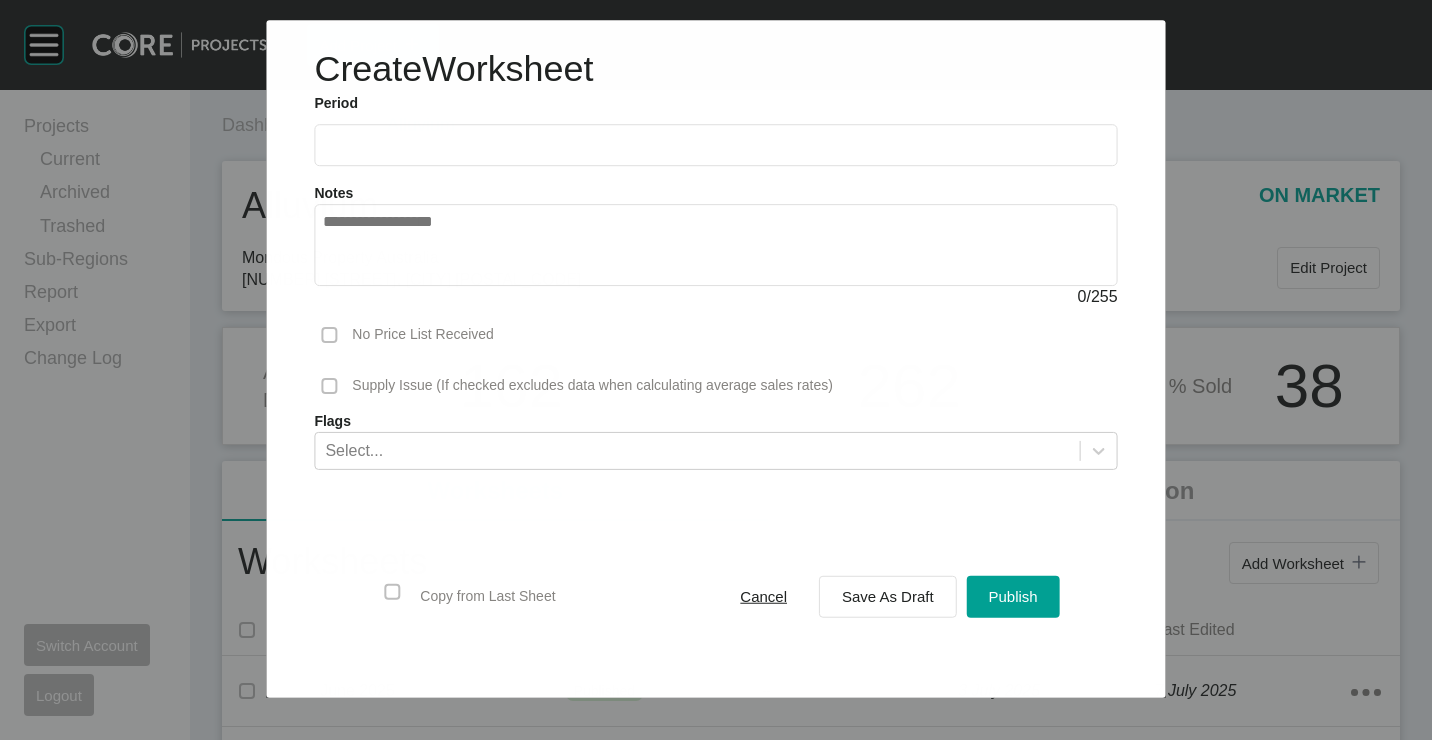 click on "Period" at bounding box center [715, 105] 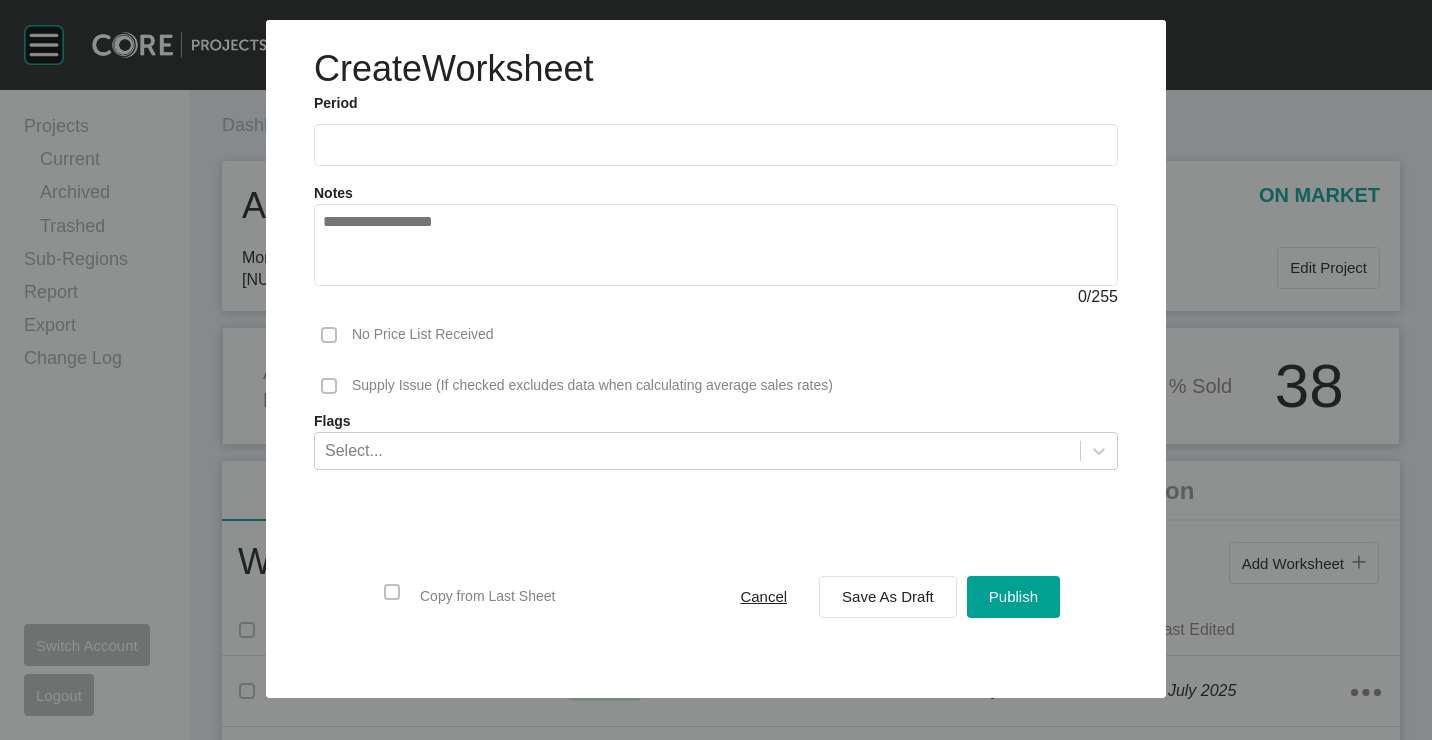 click at bounding box center (716, 145) 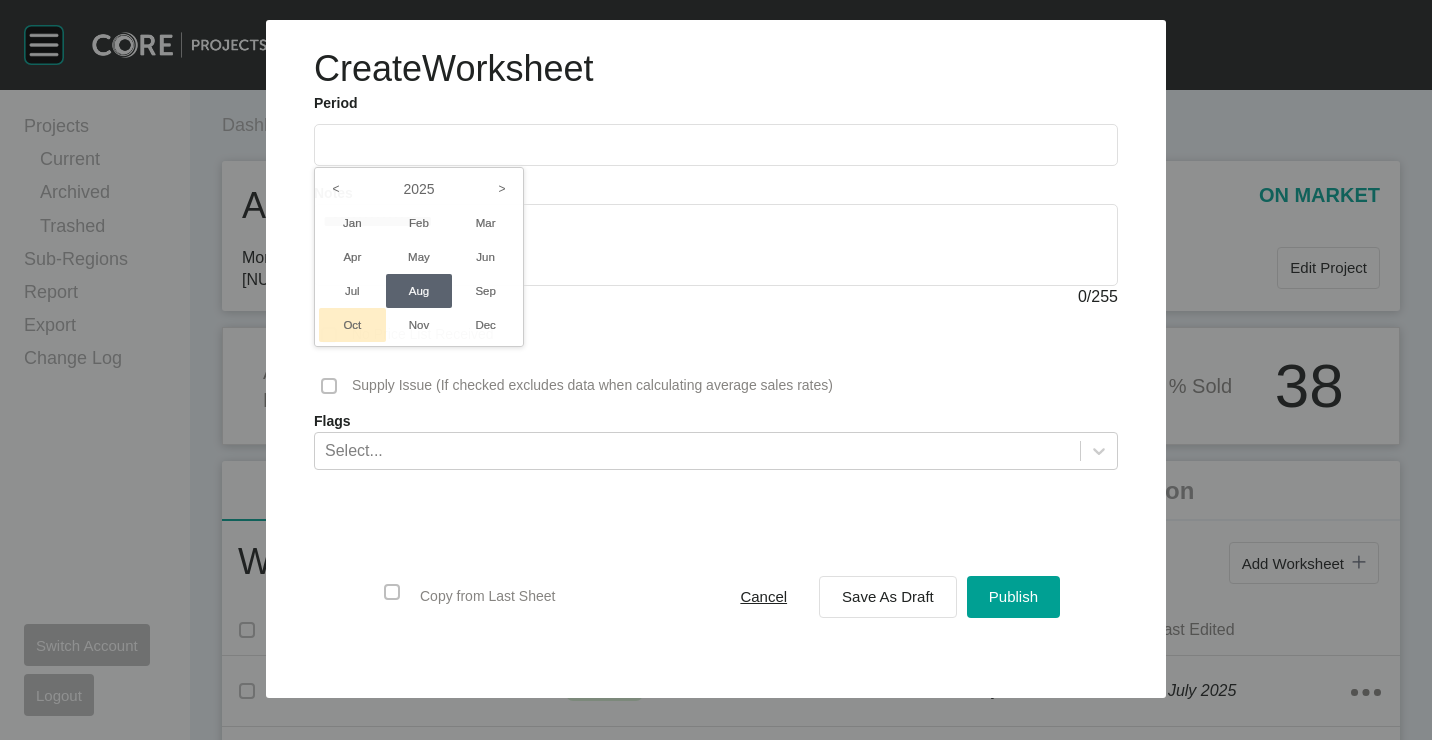 click on "Jul" at bounding box center [352, 291] 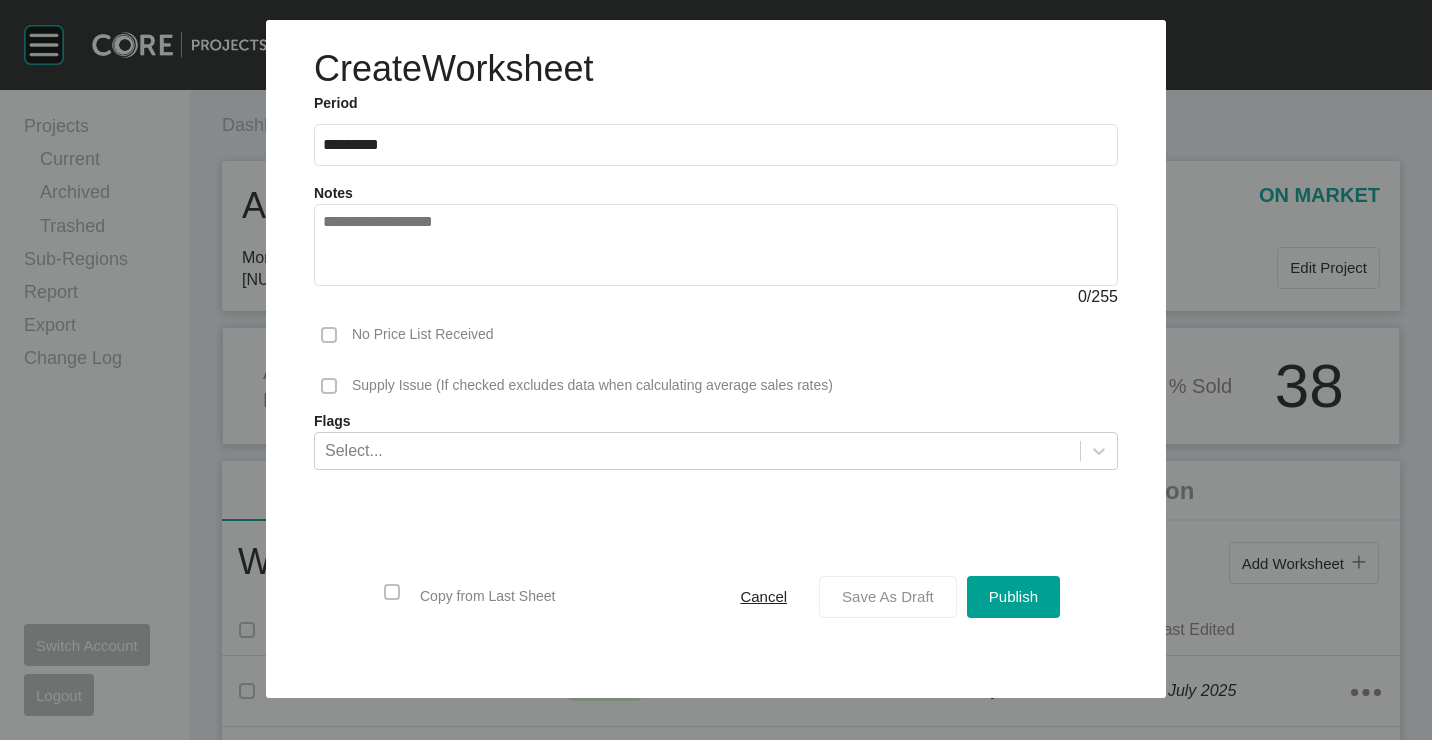 click on "Save As Draft" at bounding box center (888, 596) 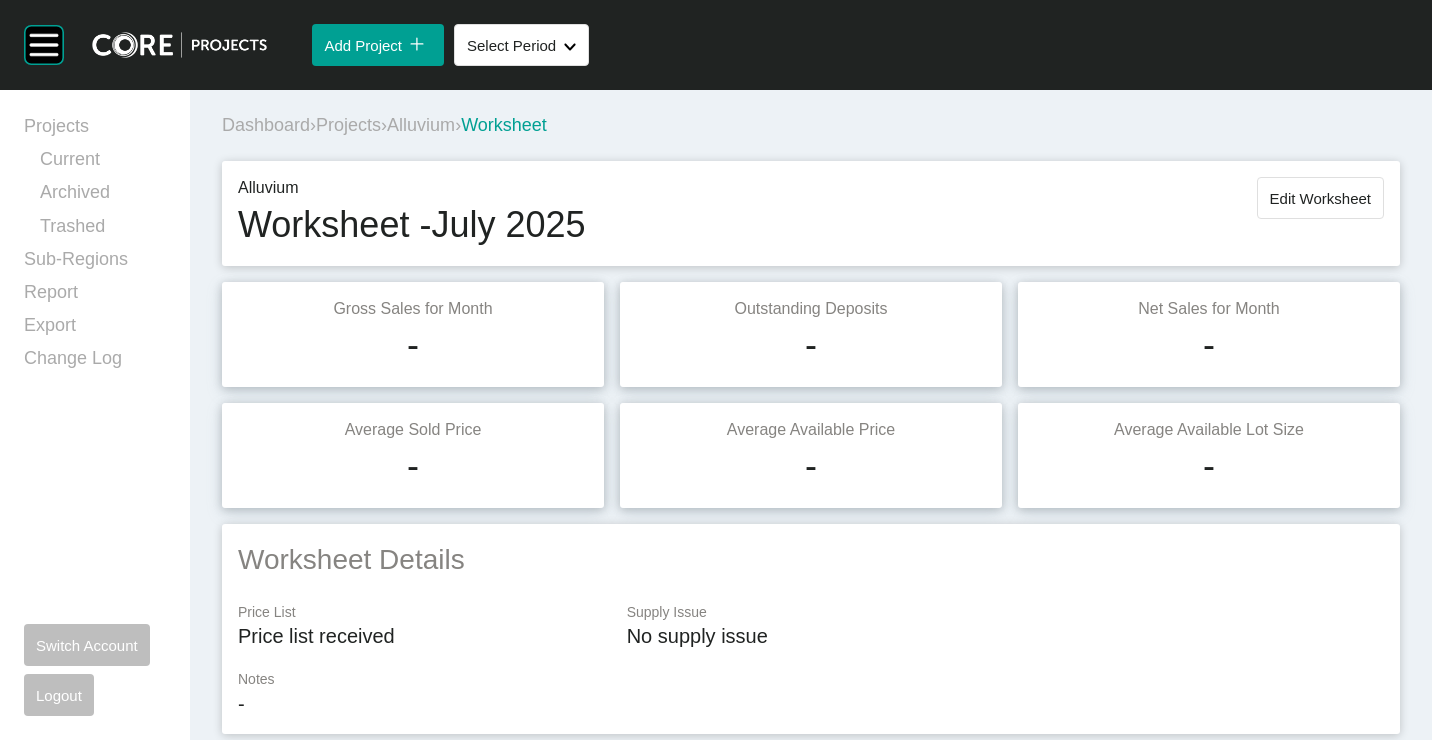click on "Projects" at bounding box center (348, 125) 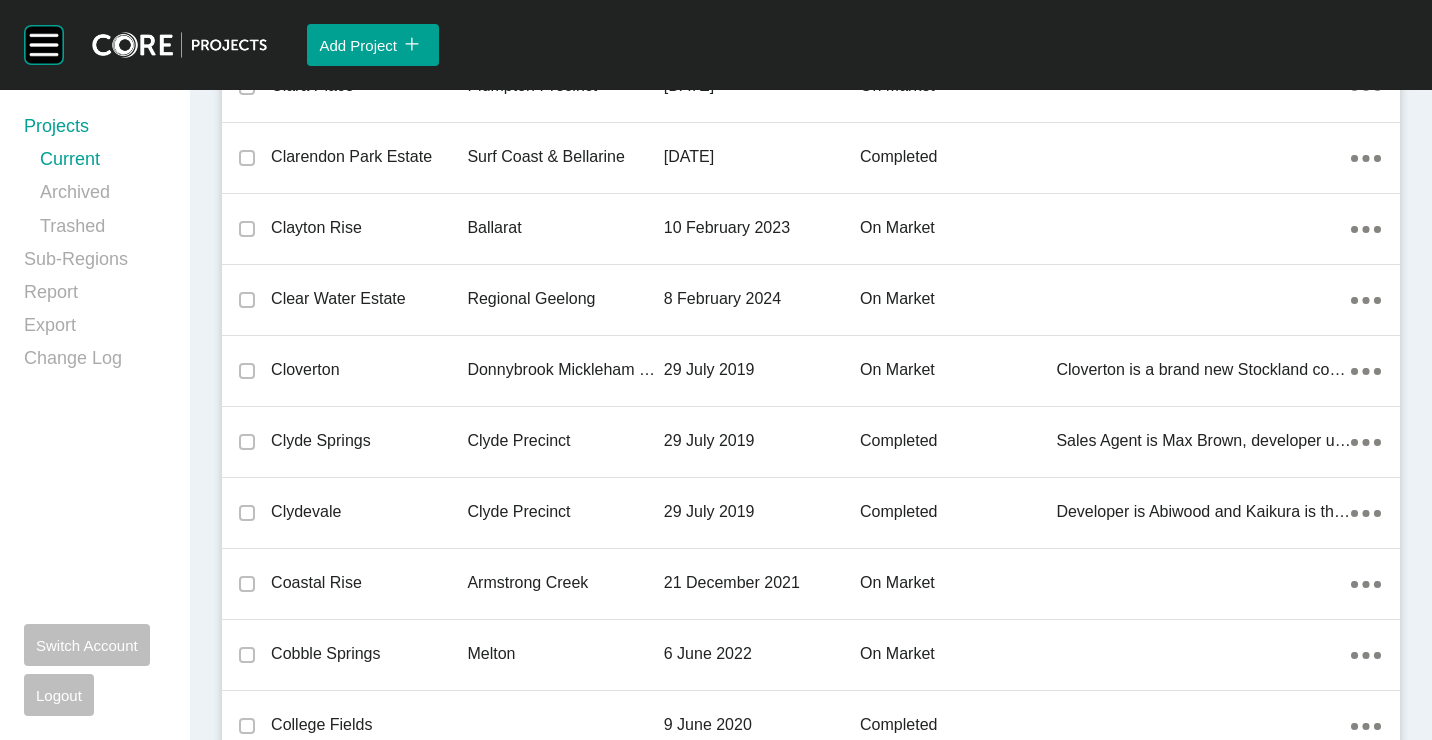 scroll, scrollTop: 19492, scrollLeft: 0, axis: vertical 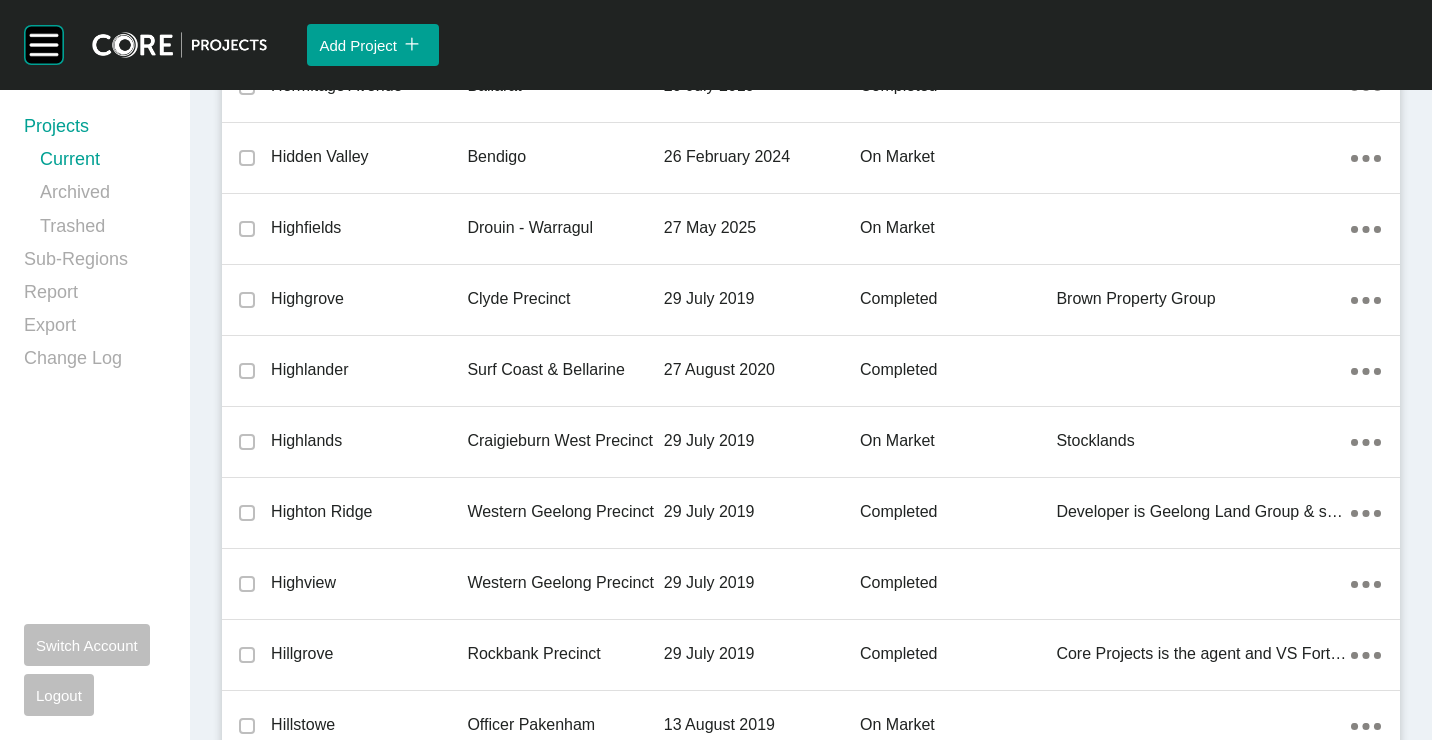 drag, startPoint x: 496, startPoint y: 426, endPoint x: 508, endPoint y: 420, distance: 13.416408 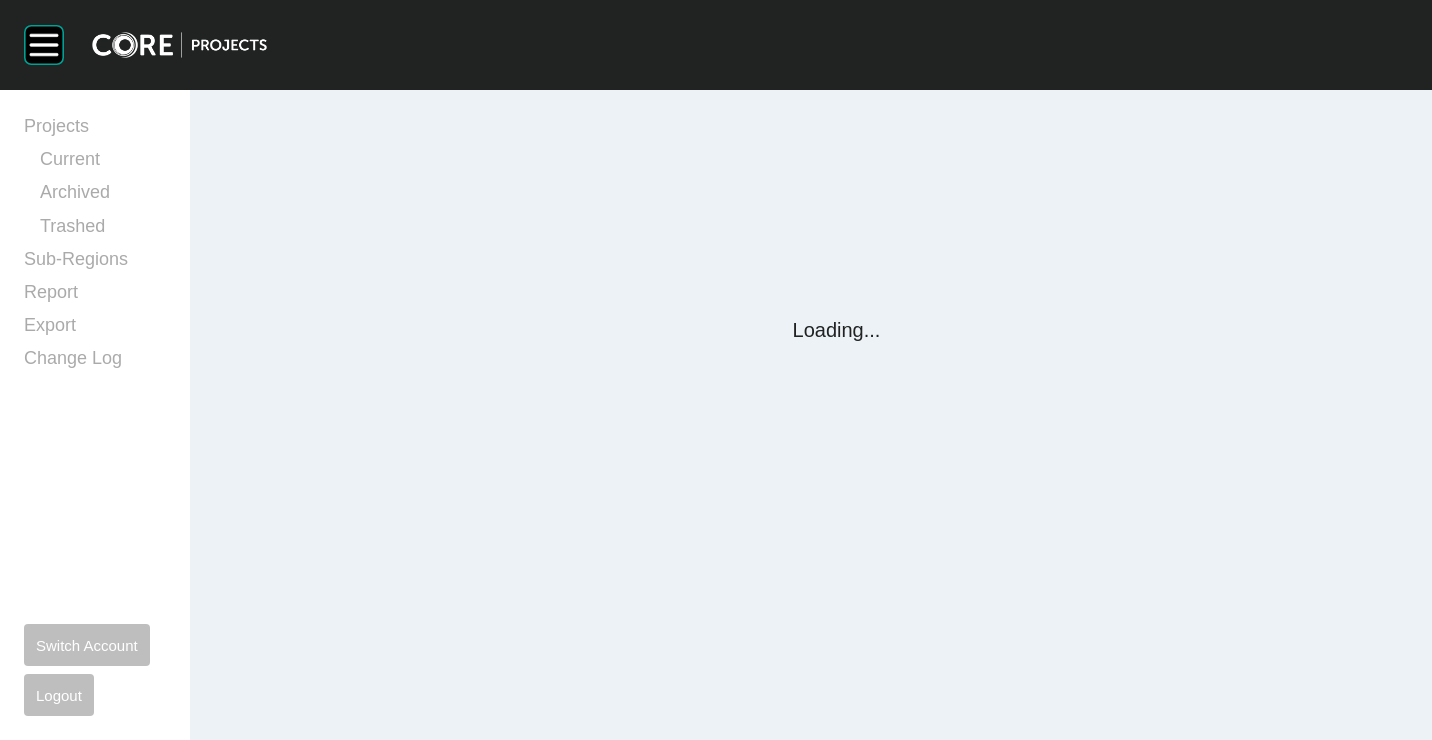 scroll, scrollTop: 0, scrollLeft: 0, axis: both 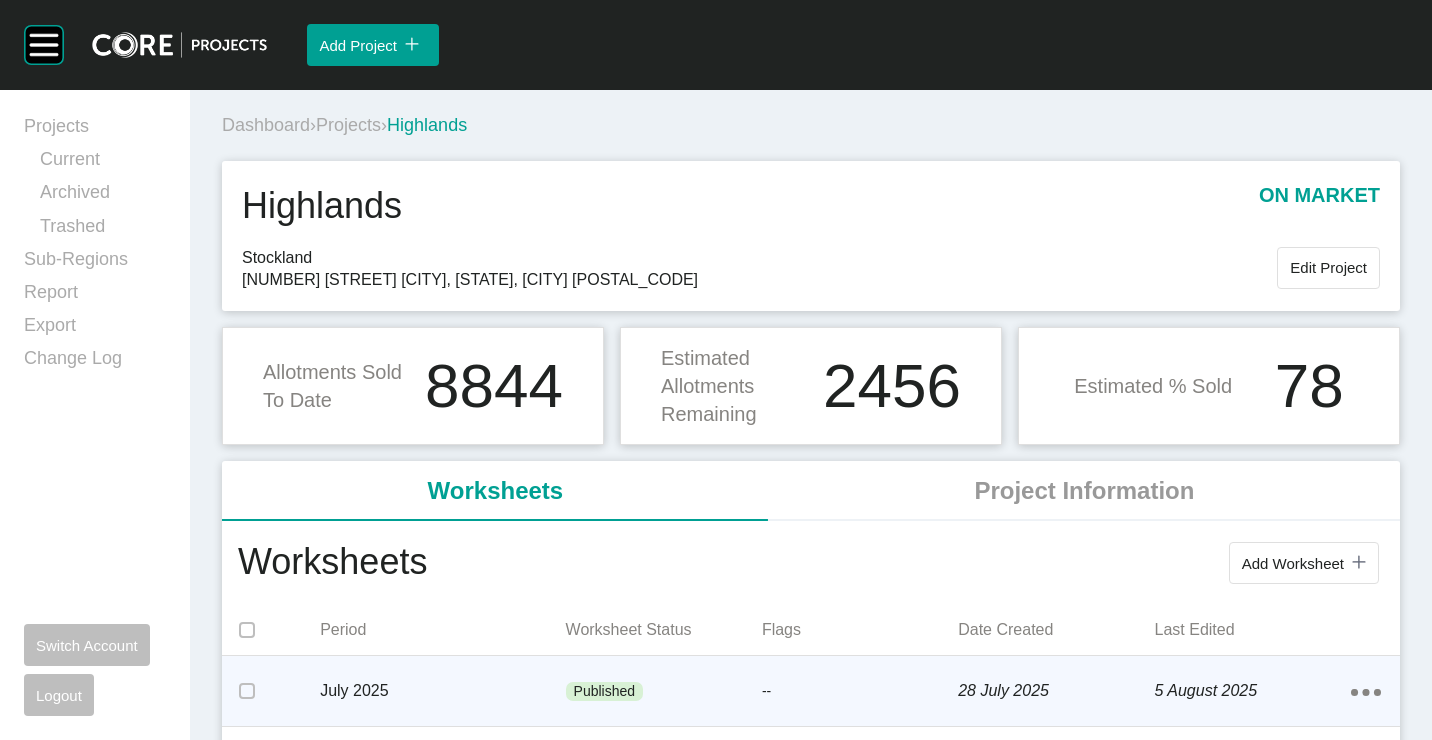 click on "Published" at bounding box center (664, 692) 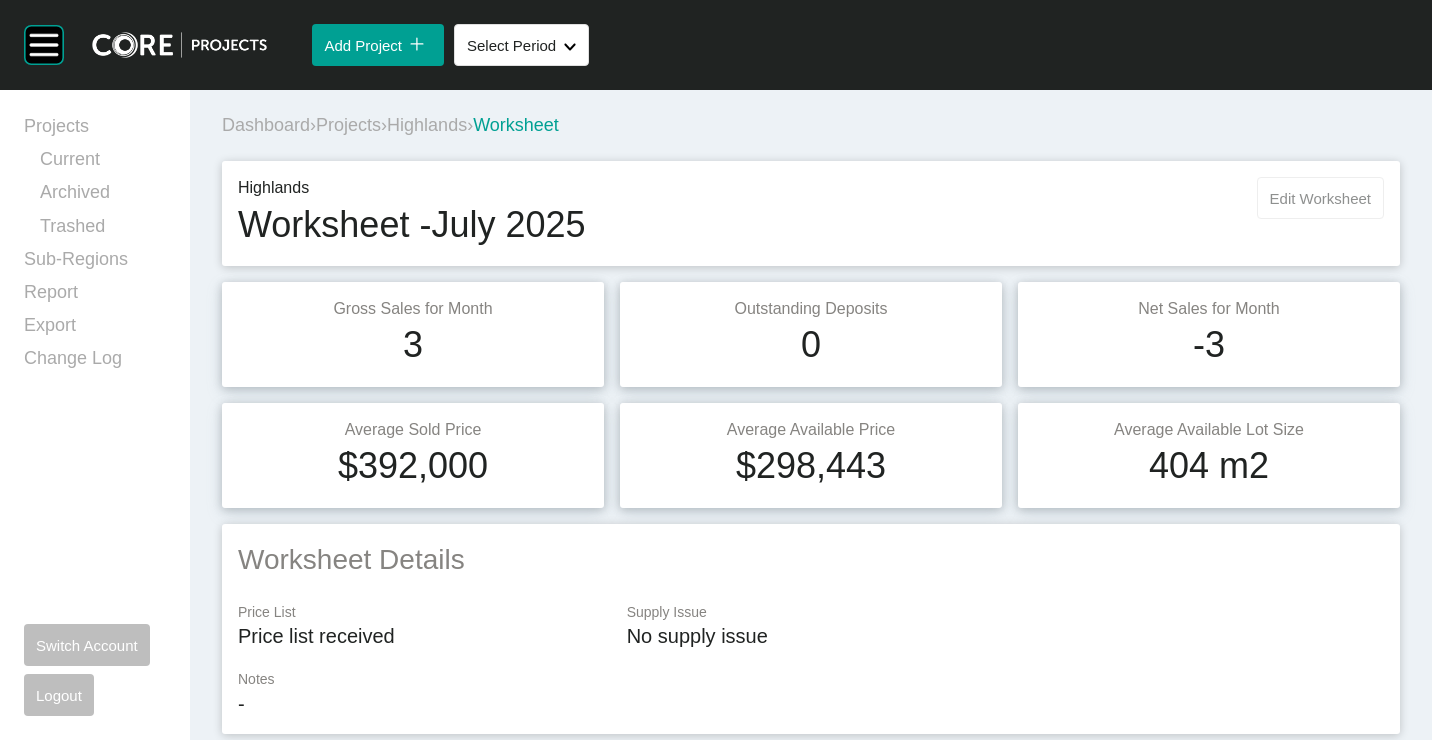click on "Edit Worksheet" at bounding box center [1320, 198] 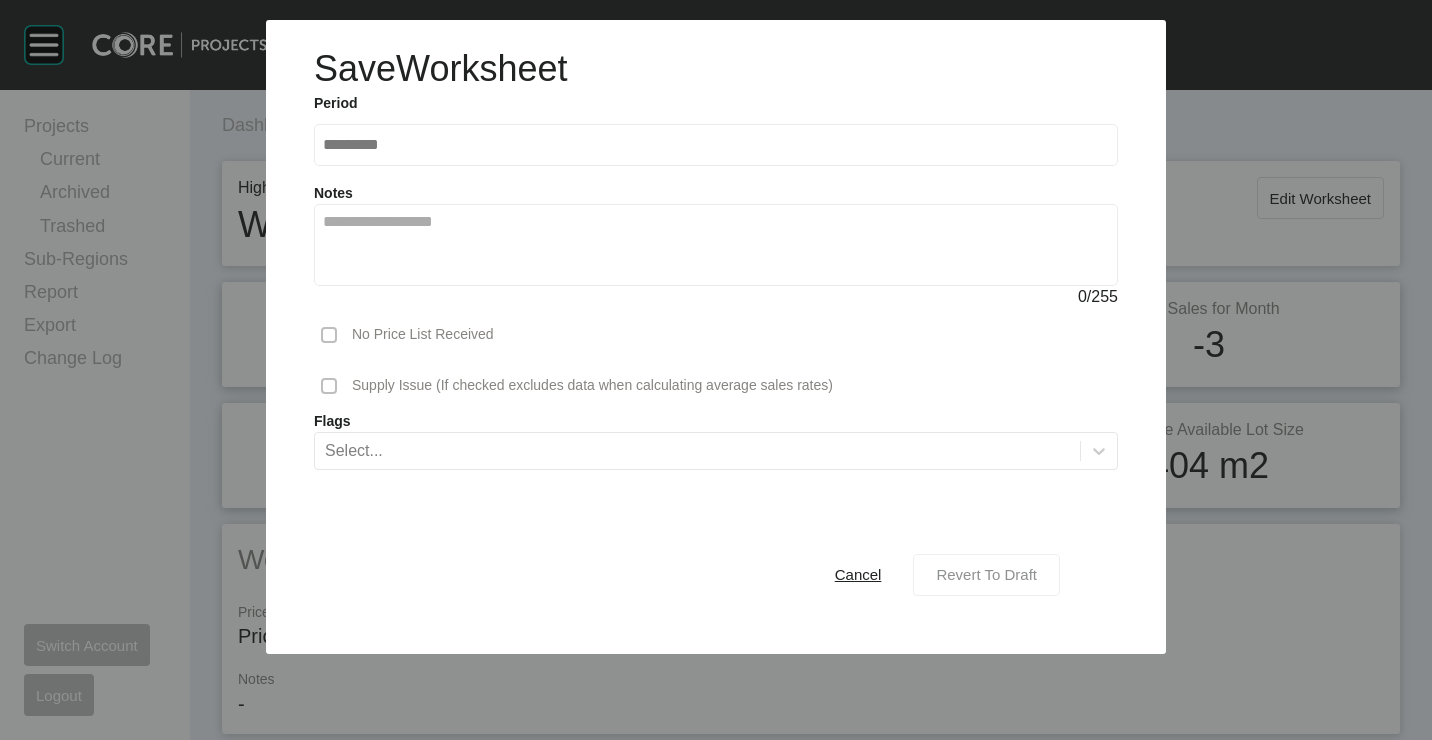 click on "Revert To Draft" at bounding box center (986, 575) 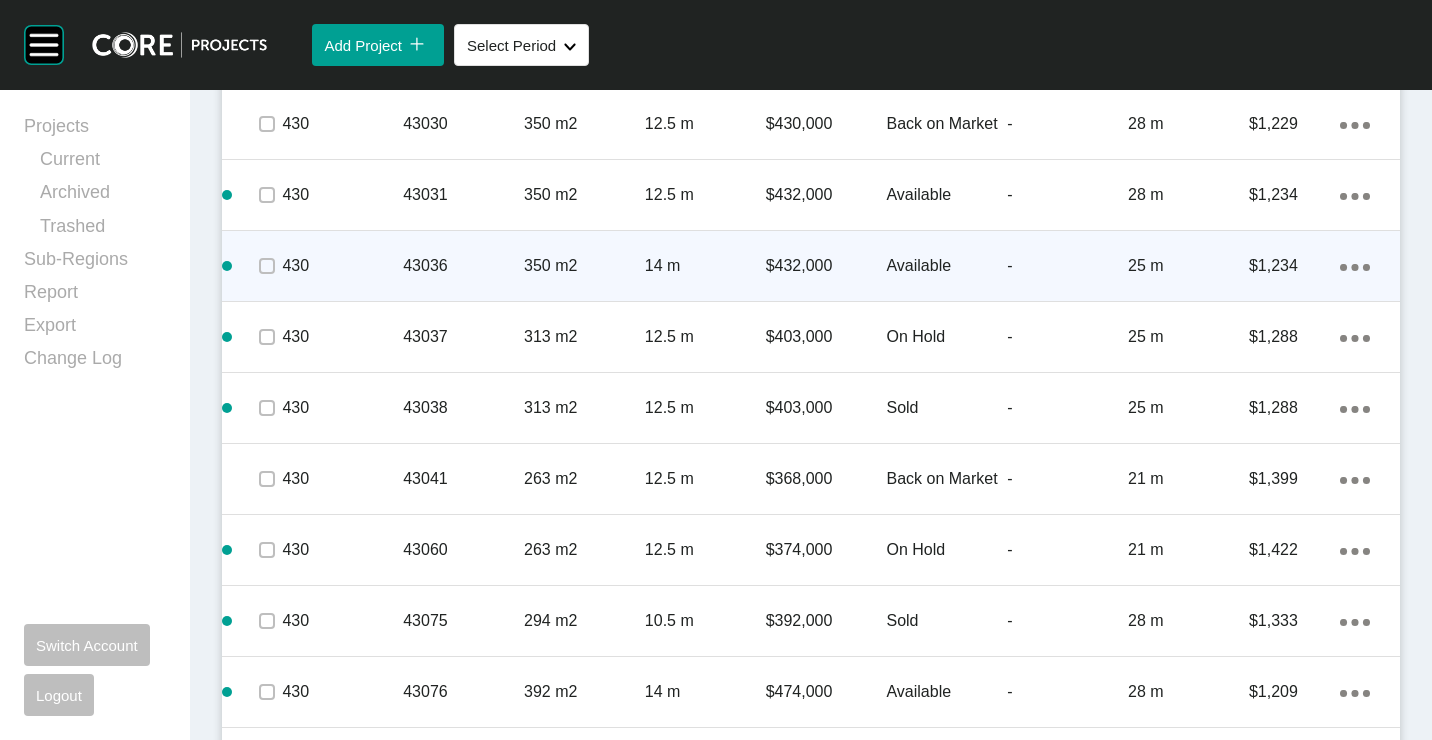scroll, scrollTop: 1600, scrollLeft: 0, axis: vertical 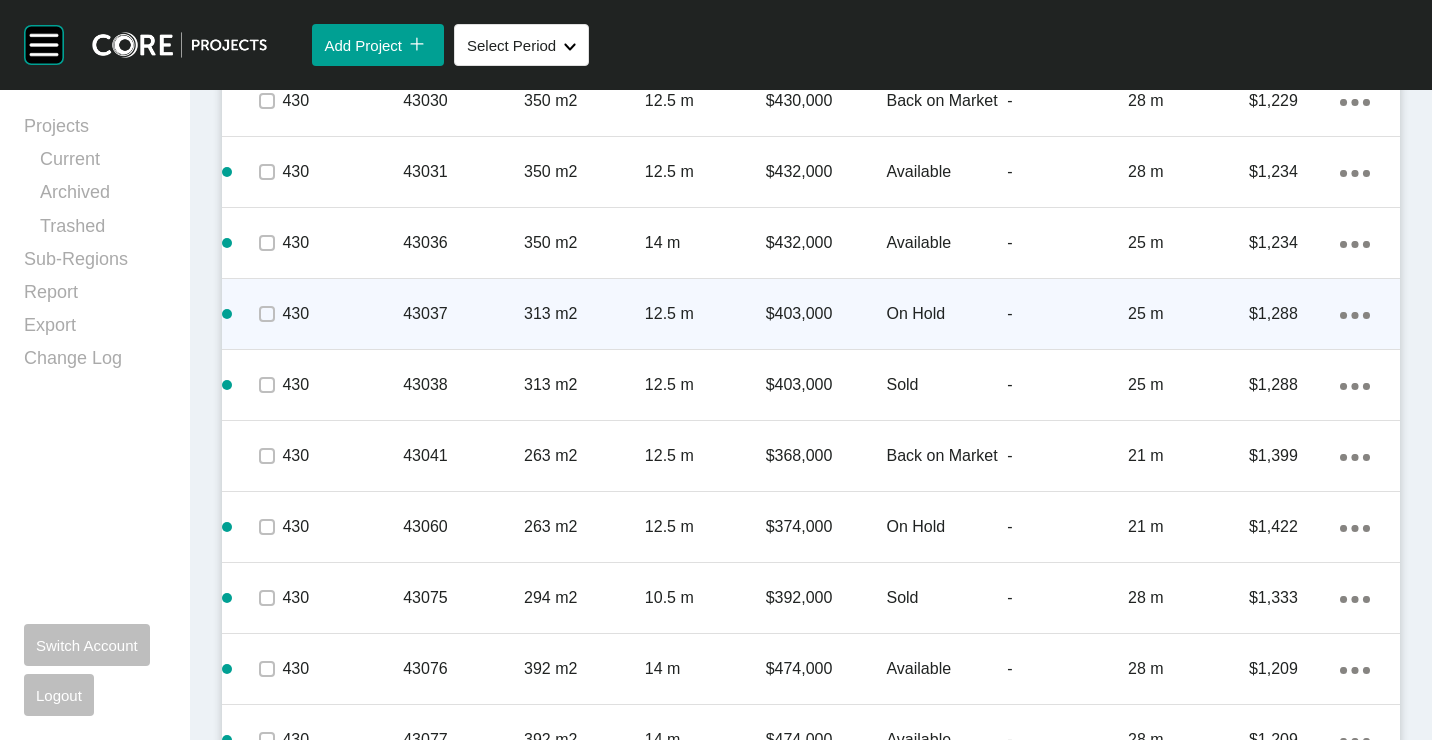 click on "43037" at bounding box center [463, 314] 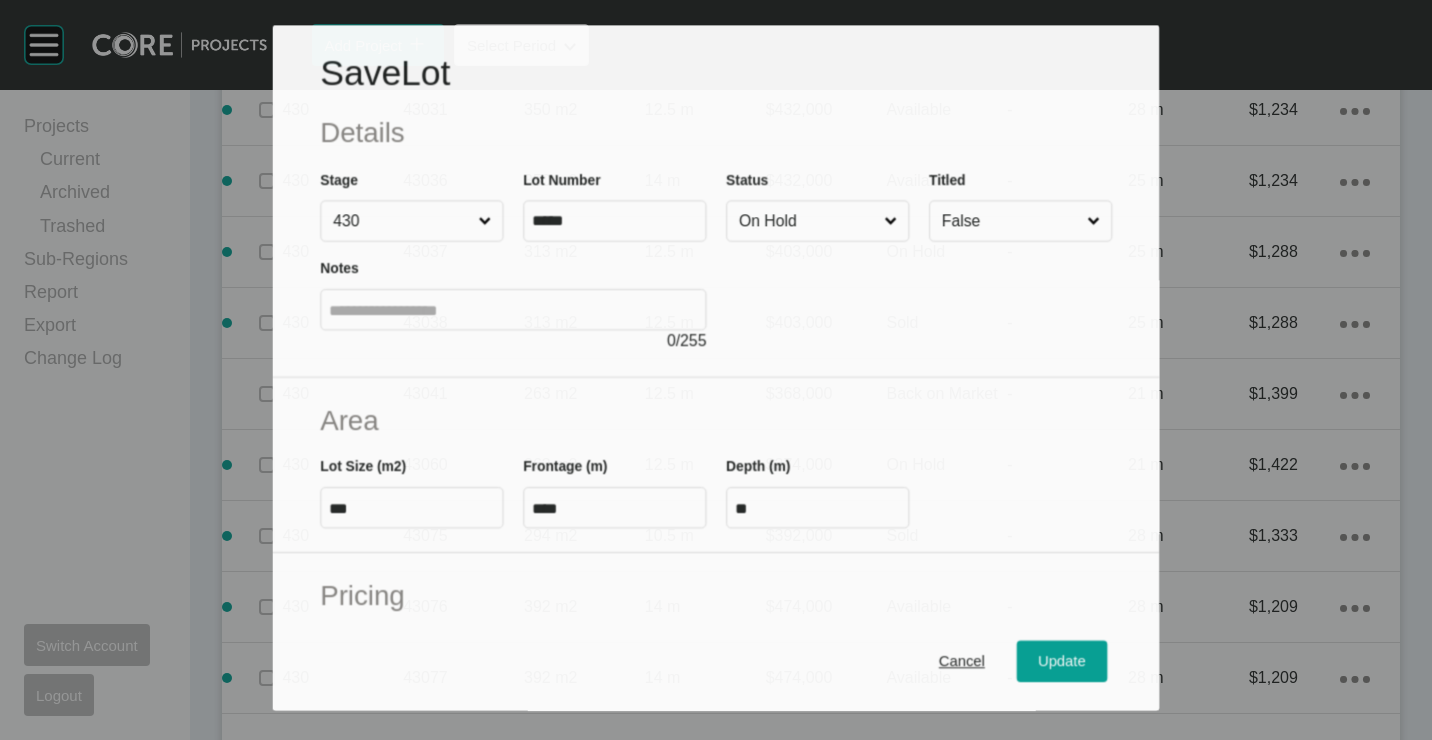 scroll, scrollTop: 1538, scrollLeft: 0, axis: vertical 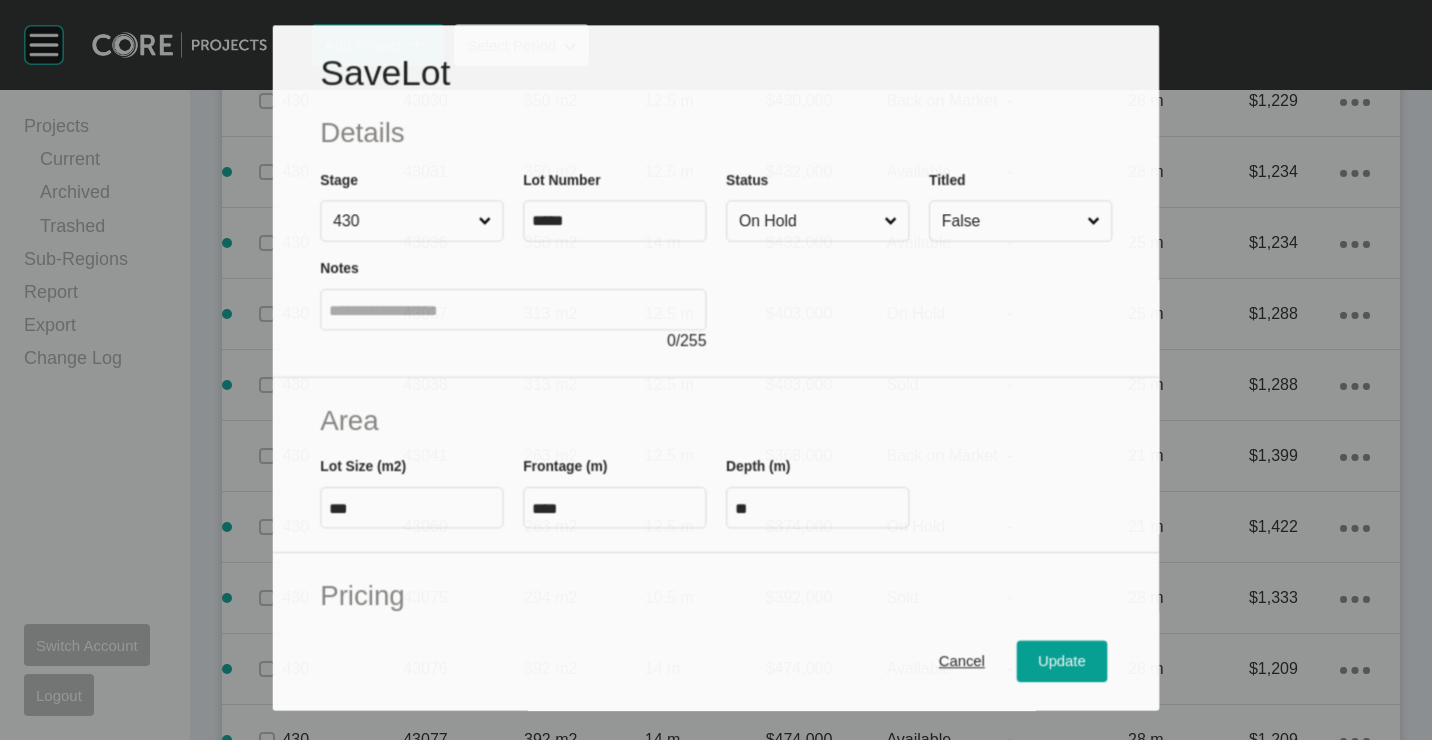 drag, startPoint x: 834, startPoint y: 194, endPoint x: 824, endPoint y: 209, distance: 18.027756 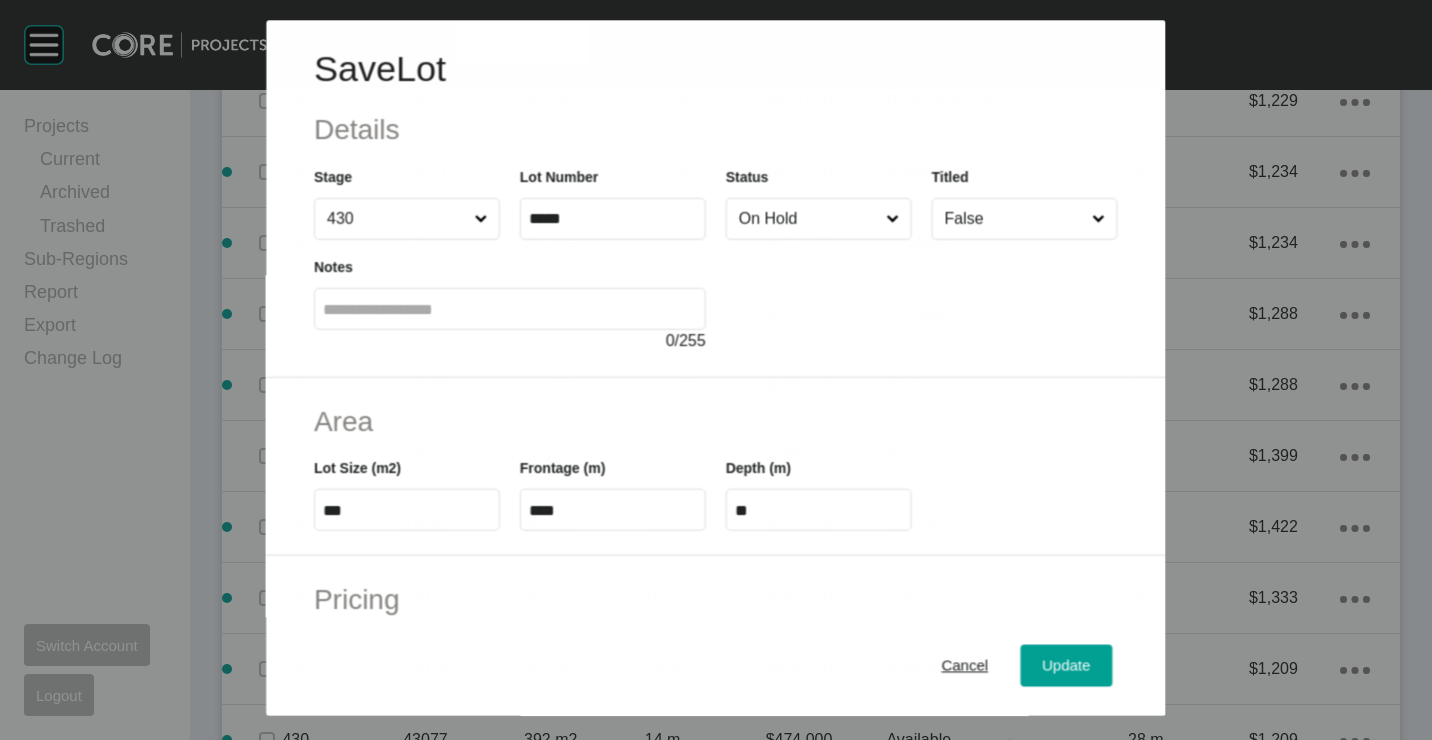 click on "On Hold" at bounding box center (808, 219) 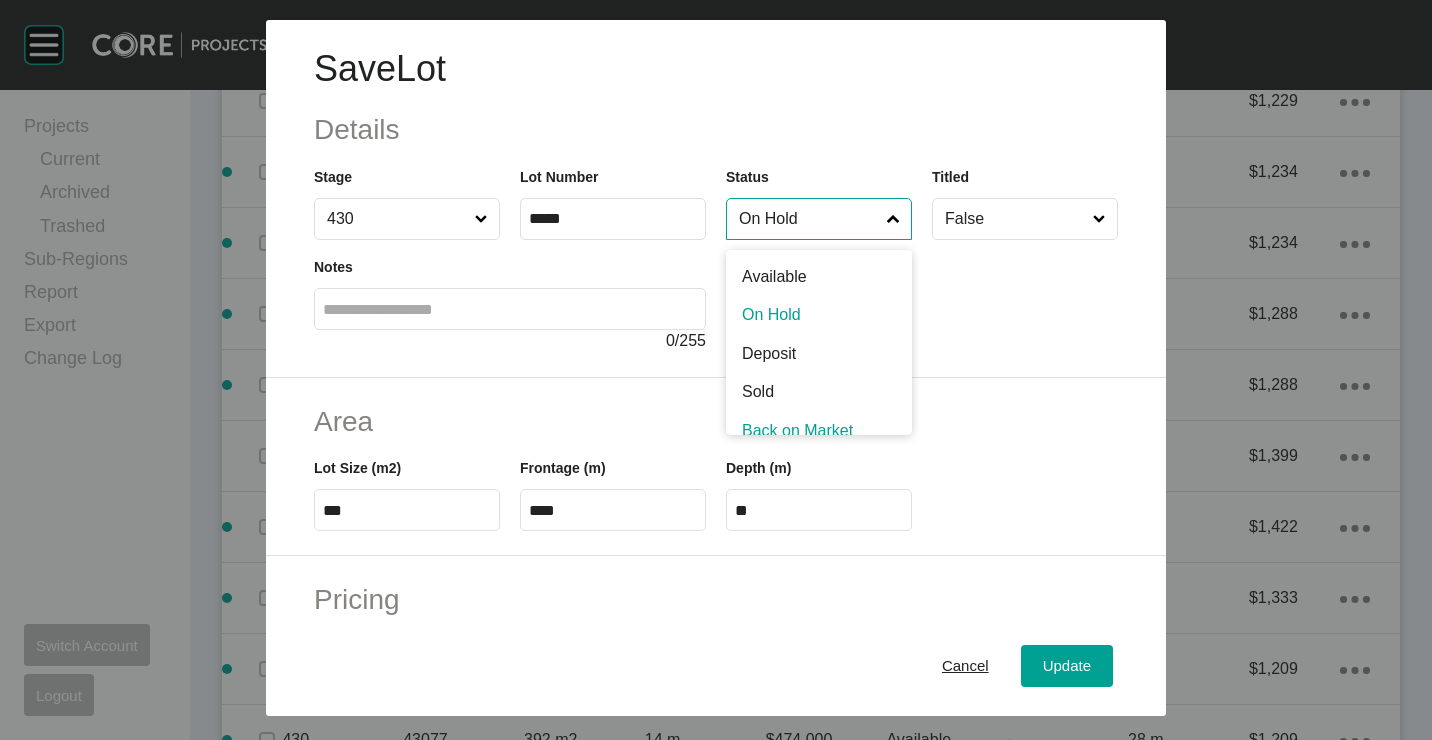 scroll, scrollTop: 15, scrollLeft: 0, axis: vertical 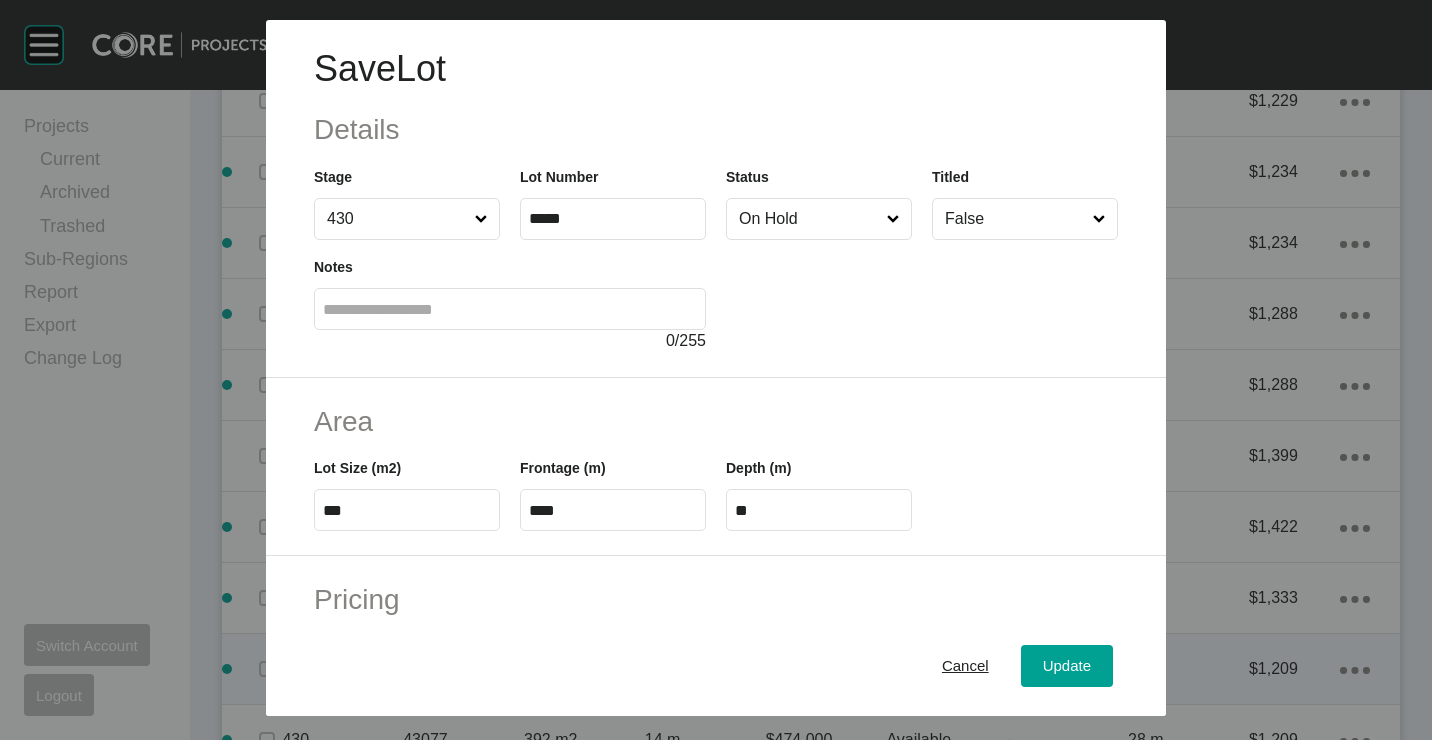 drag, startPoint x: 954, startPoint y: 662, endPoint x: 916, endPoint y: 635, distance: 46.615448 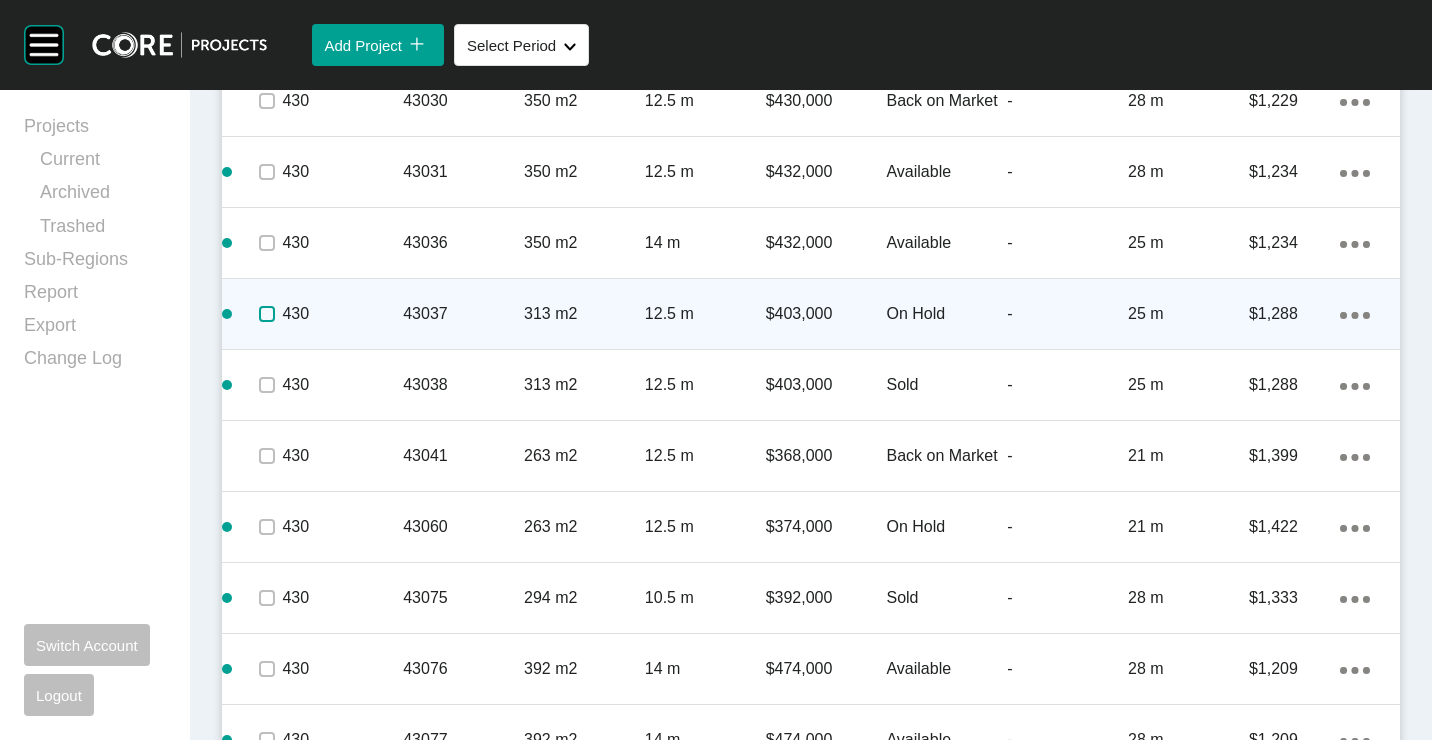 click at bounding box center [267, 314] 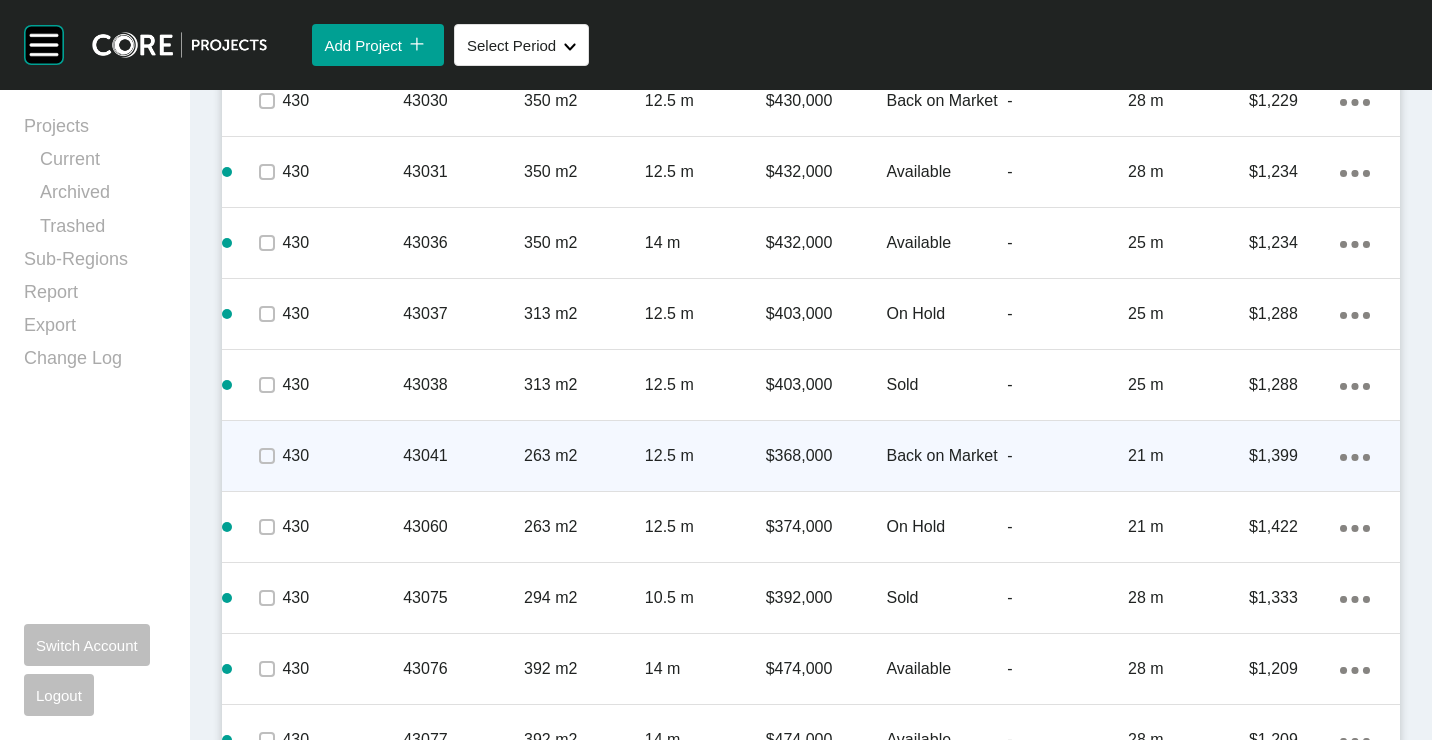 click on "43041" at bounding box center [463, 456] 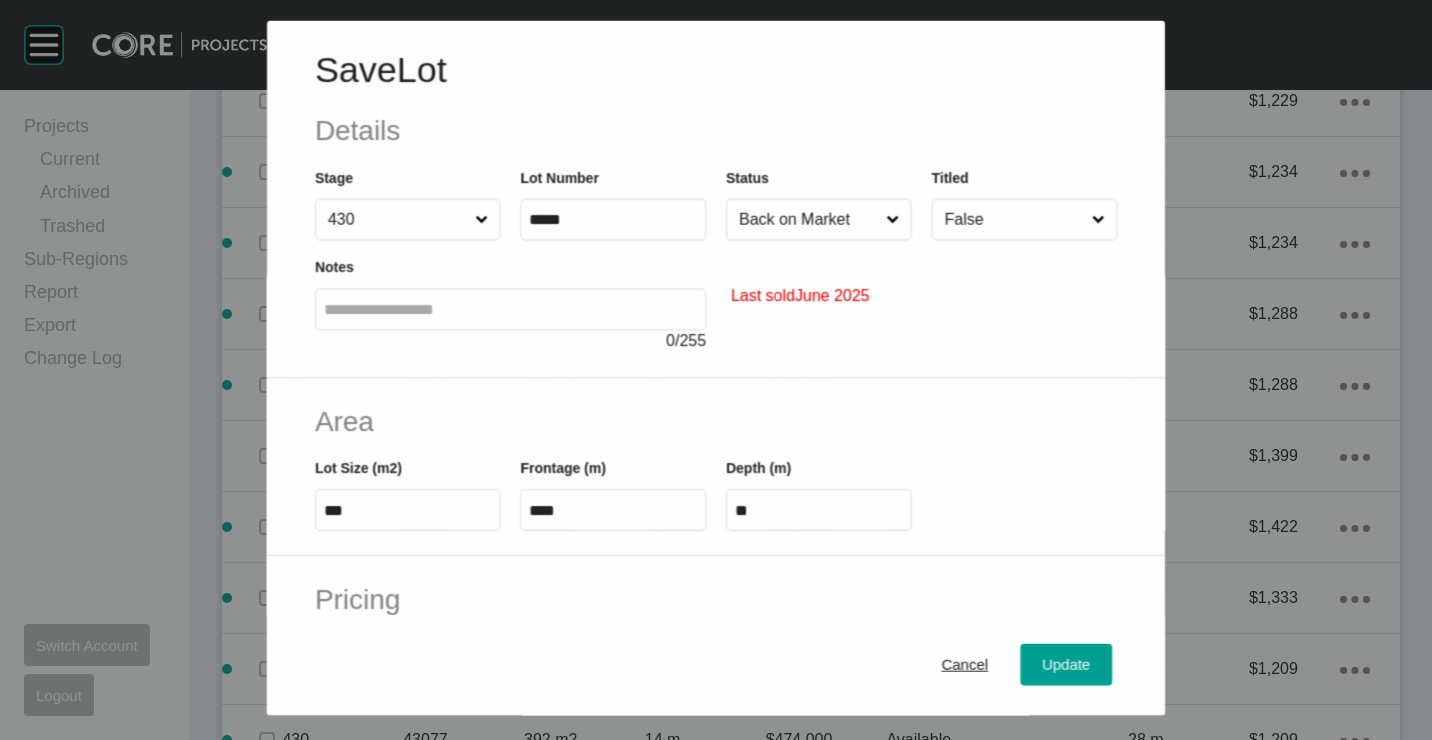 click on "Last sold  [MONTH] [YEAR]" at bounding box center (921, 296) 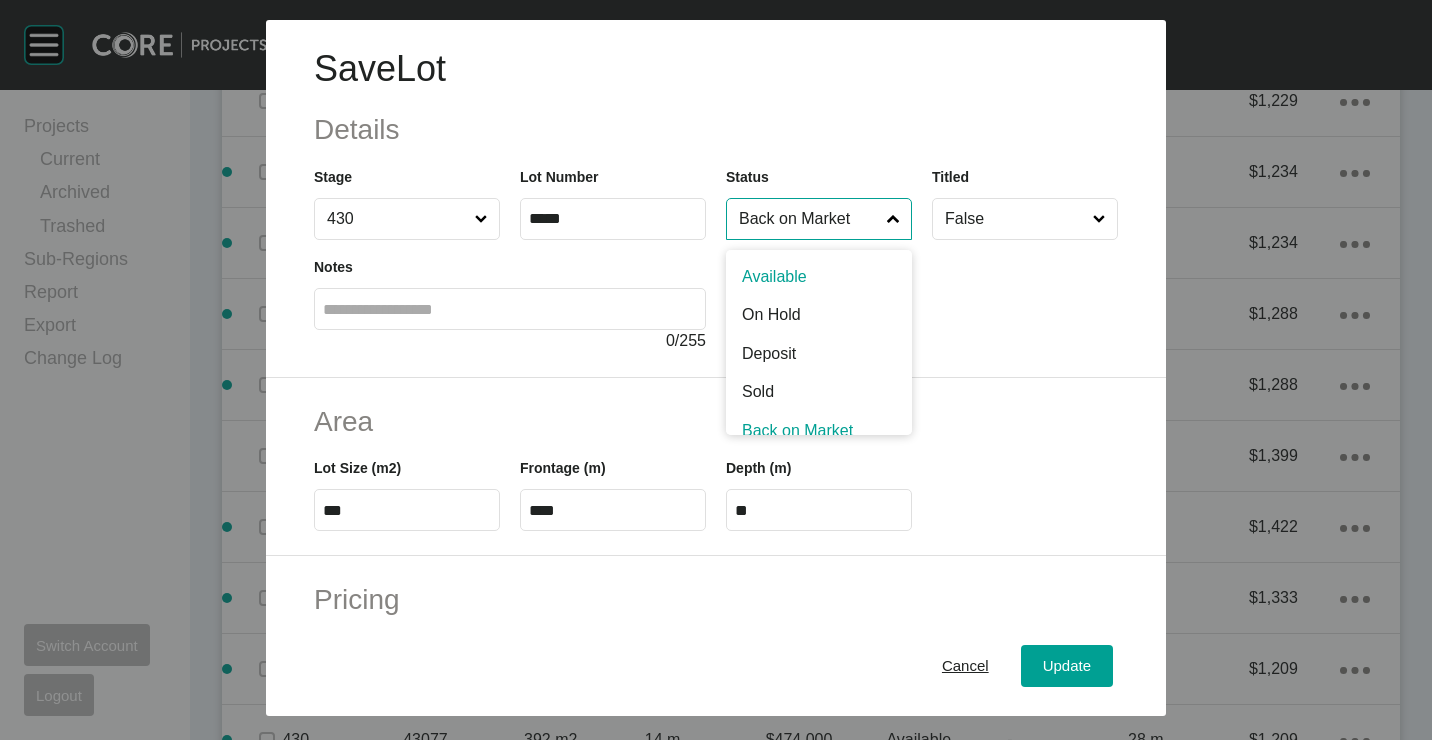 click on "Back on Market" at bounding box center (809, 219) 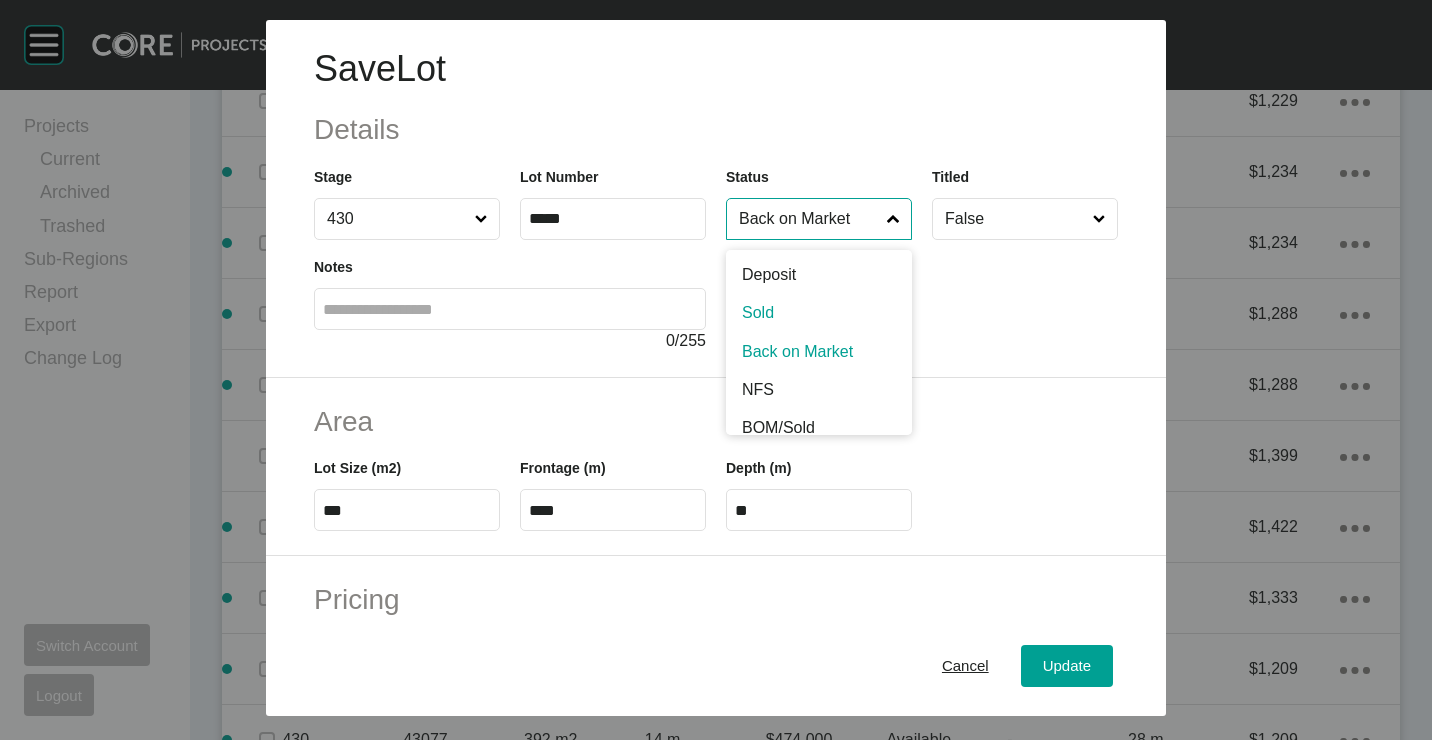 scroll, scrollTop: 100, scrollLeft: 0, axis: vertical 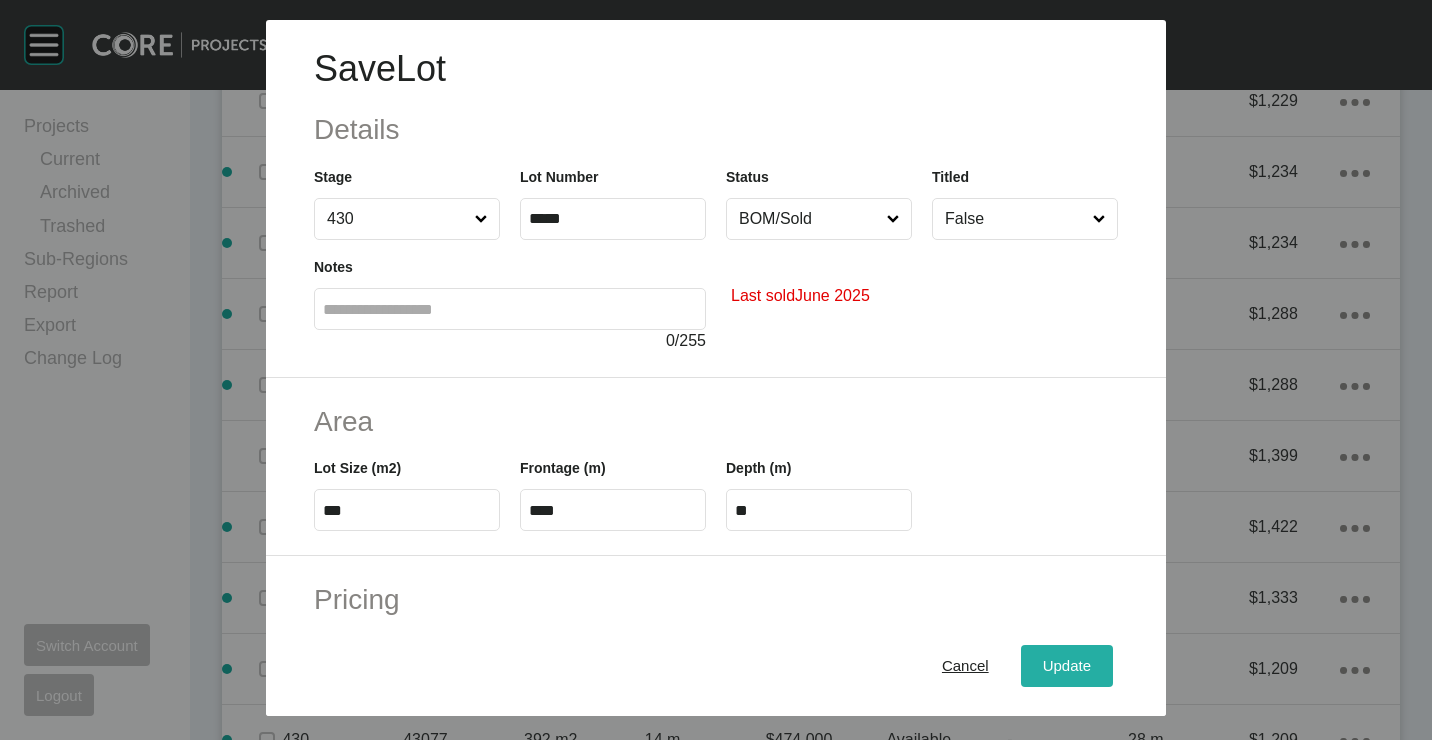 click on "Update" at bounding box center (1067, 665) 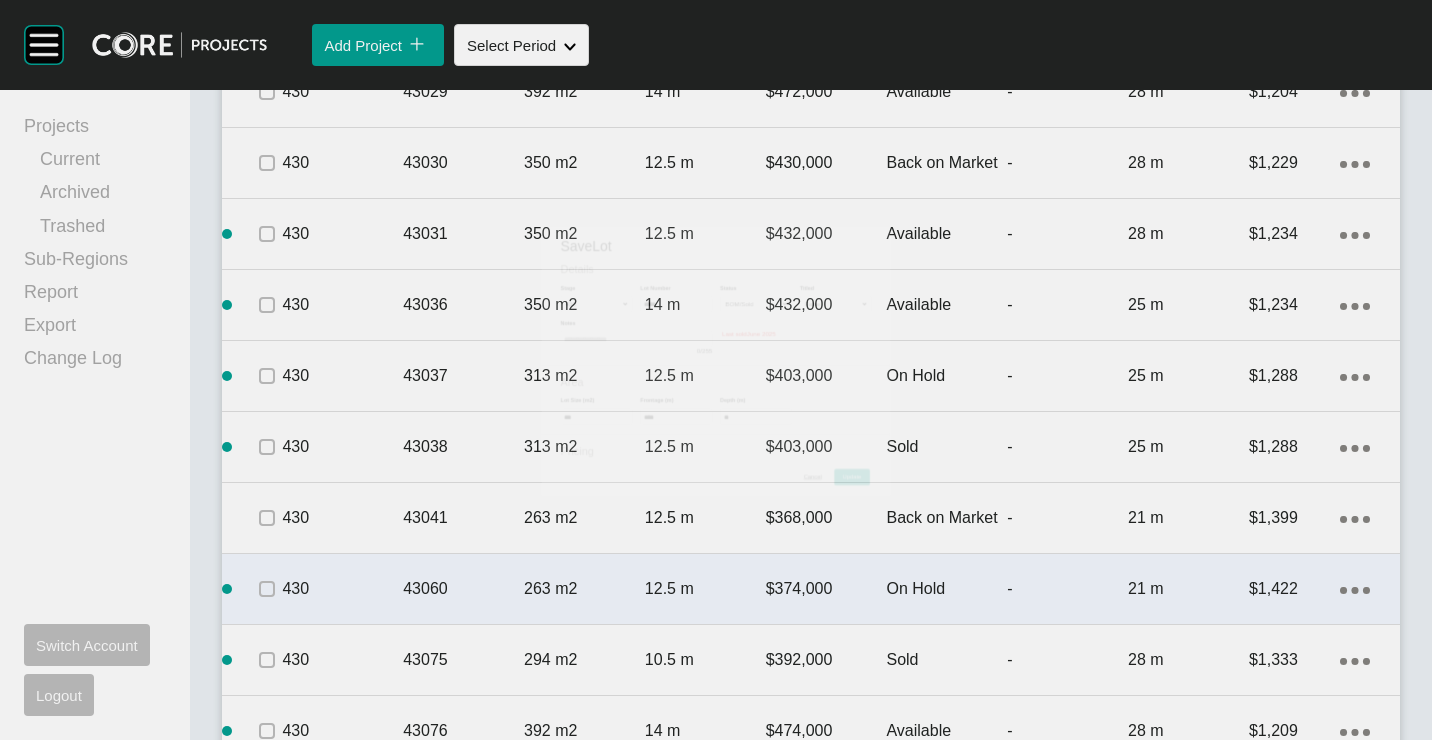 scroll, scrollTop: 1600, scrollLeft: 0, axis: vertical 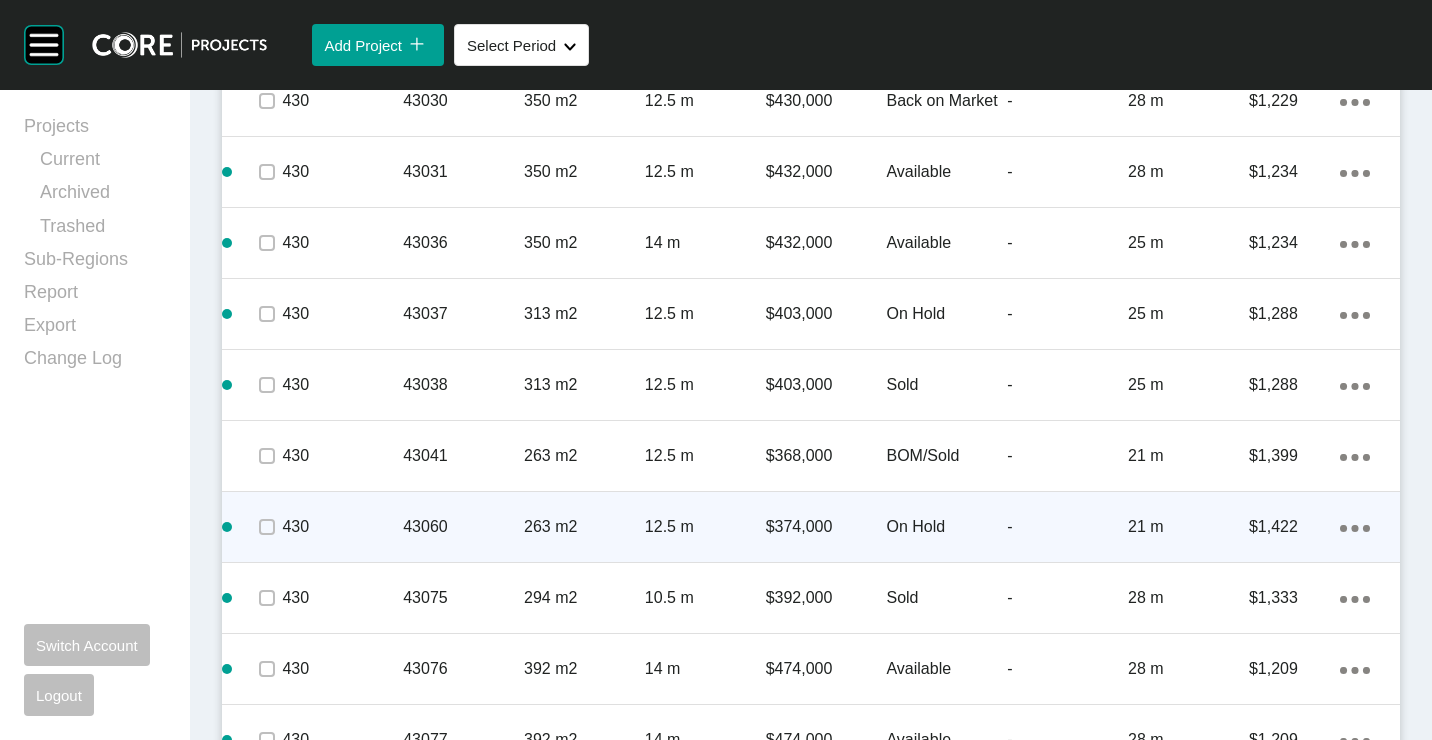 click on "263 m2" at bounding box center [584, 527] 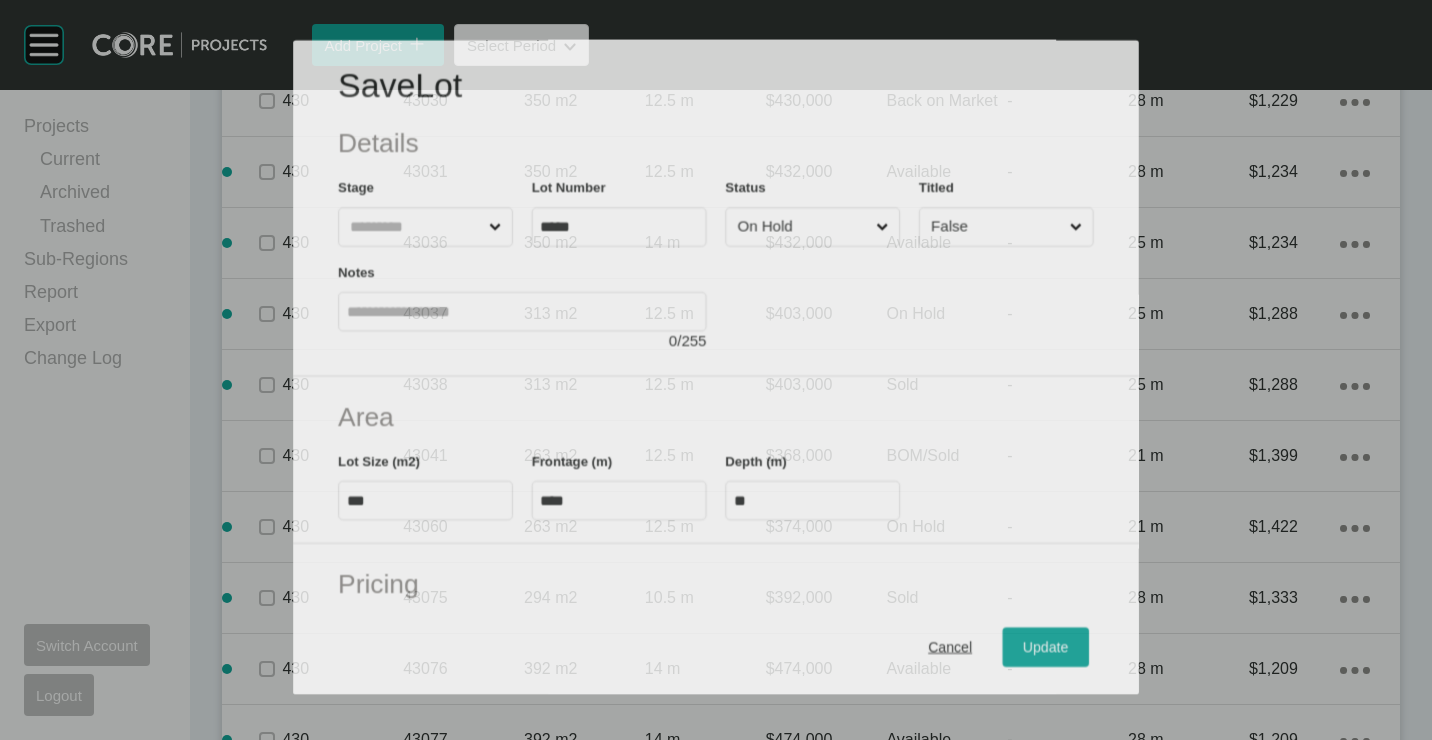 scroll, scrollTop: 1538, scrollLeft: 0, axis: vertical 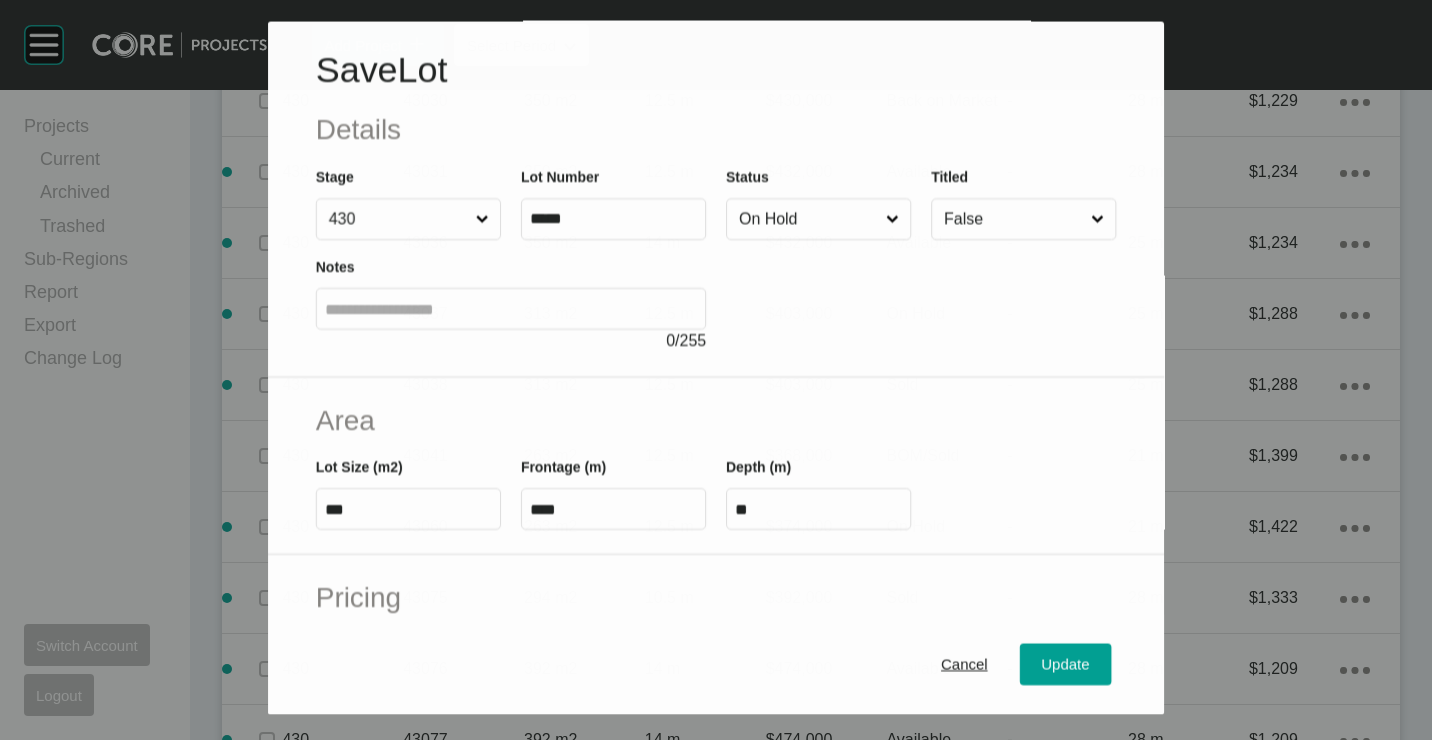 click on "On Hold" at bounding box center [808, 220] 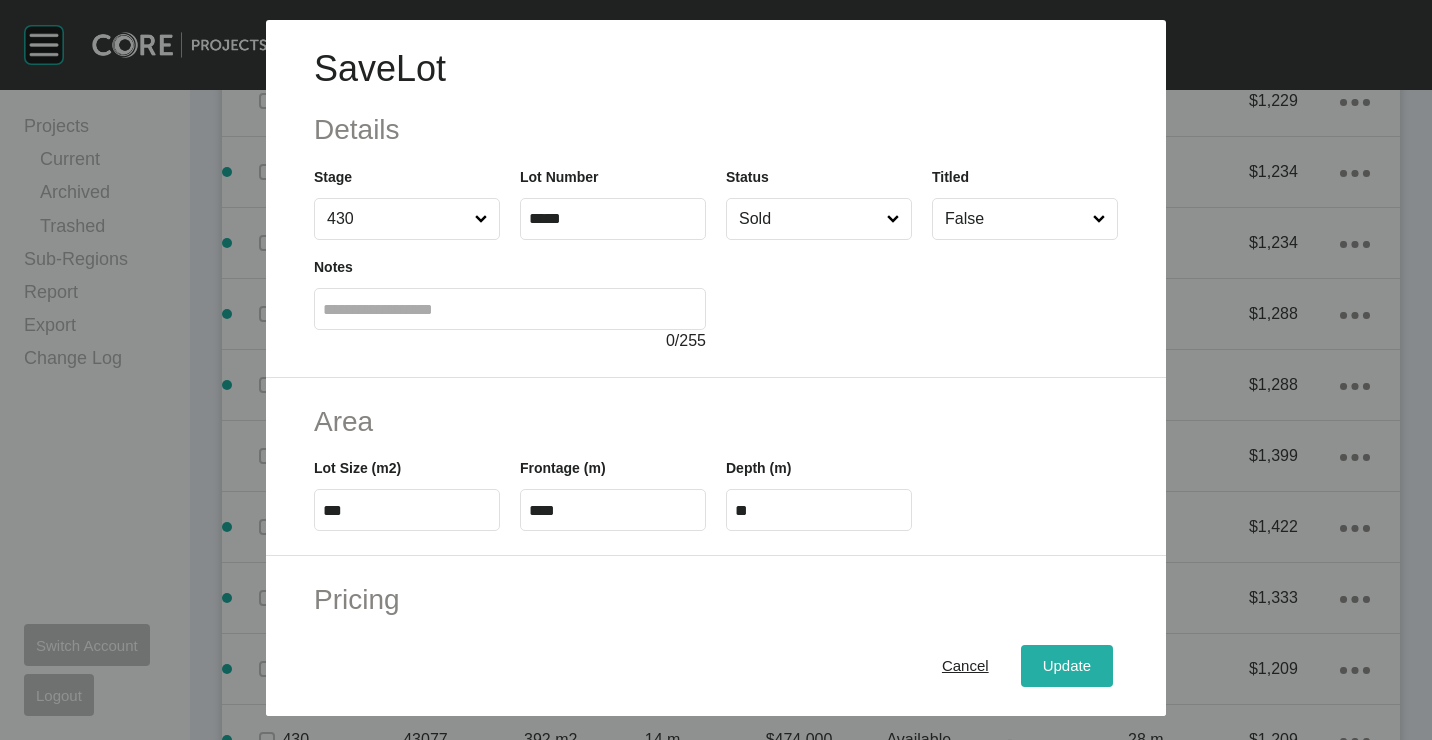 click on "Update" at bounding box center (1067, 665) 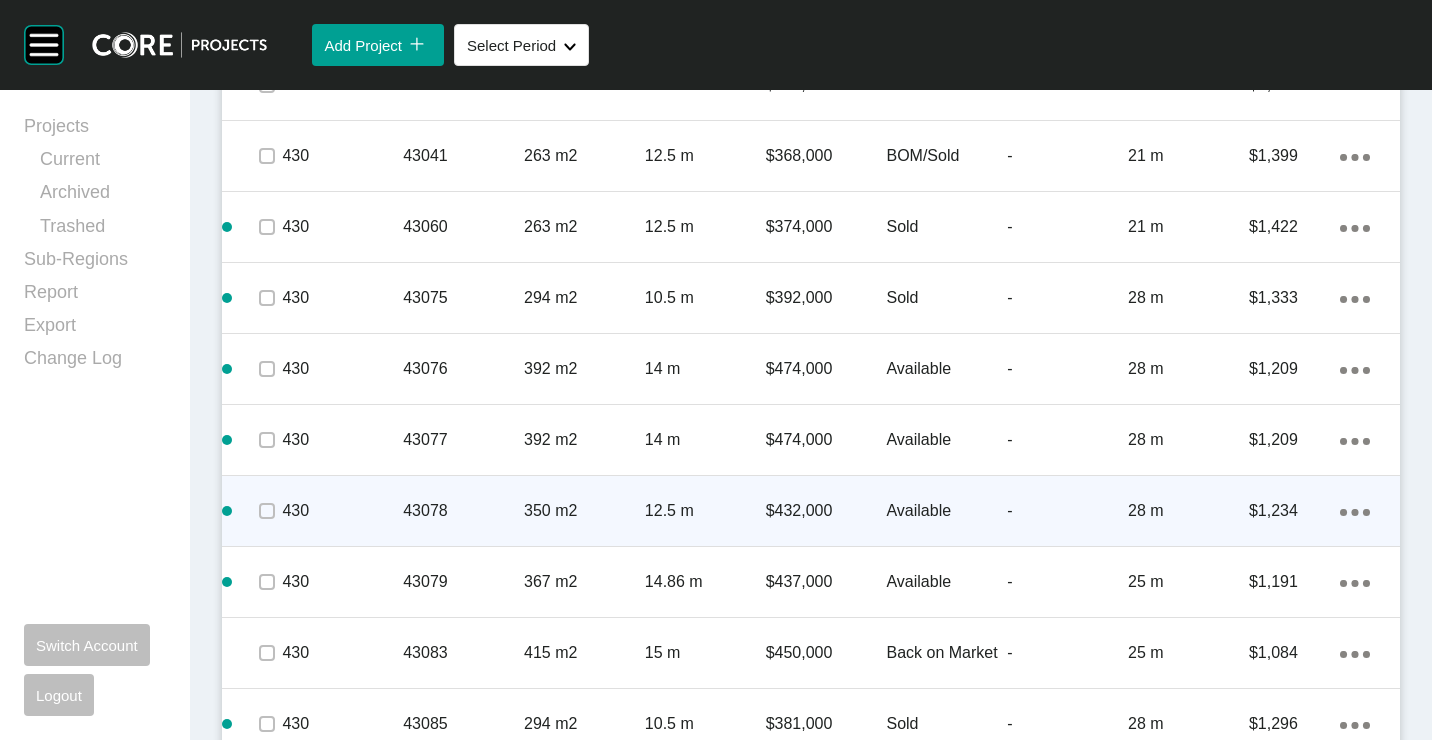 scroll, scrollTop: 2000, scrollLeft: 0, axis: vertical 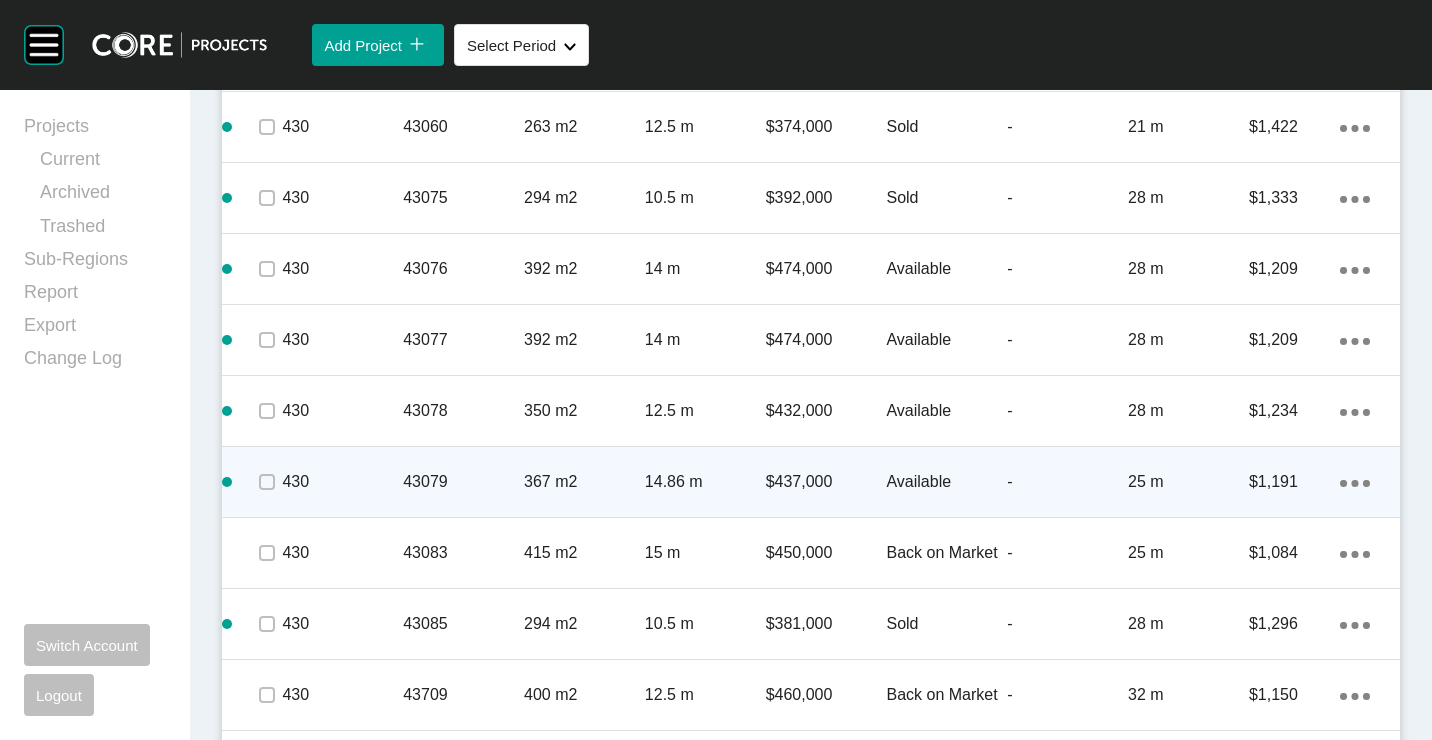 click on "43079" at bounding box center (463, 482) 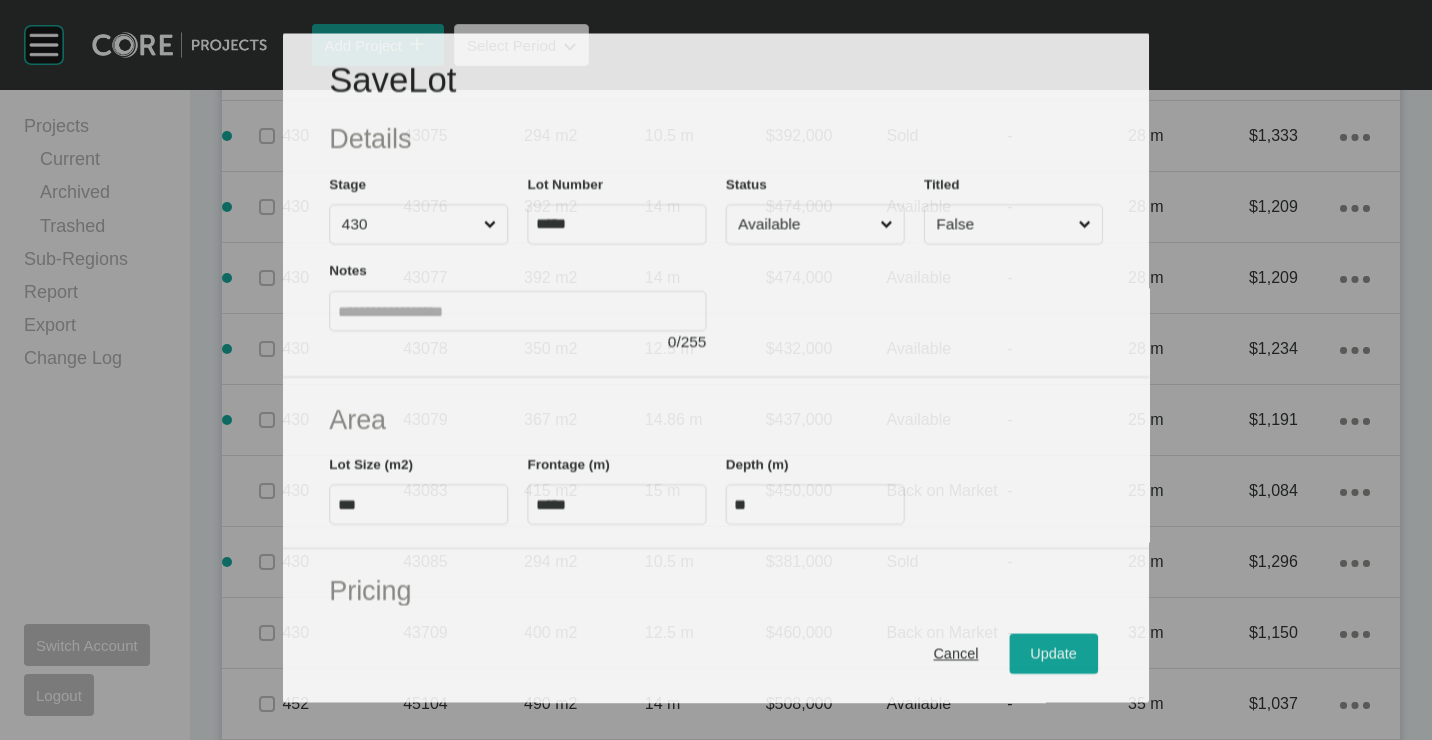 scroll, scrollTop: 1938, scrollLeft: 0, axis: vertical 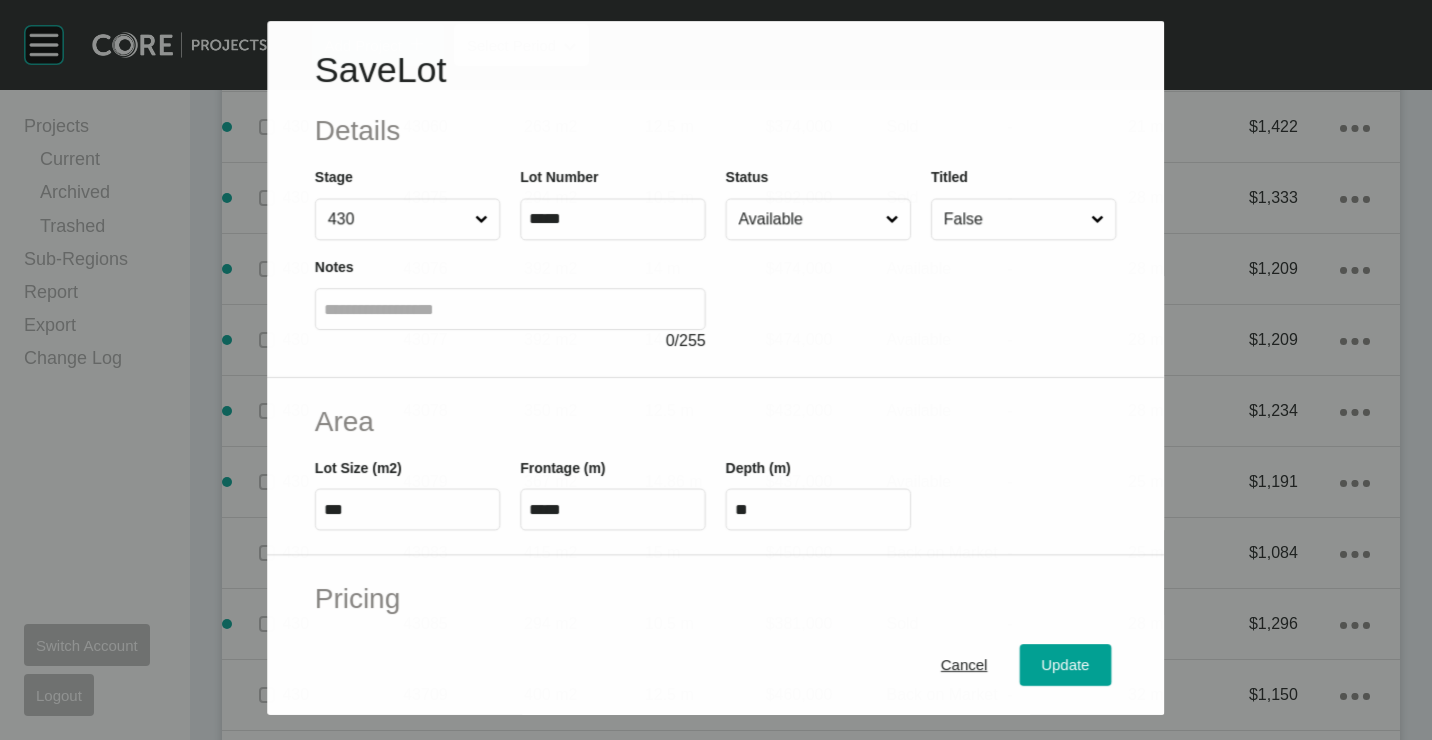 drag, startPoint x: 826, startPoint y: 216, endPoint x: 825, endPoint y: 245, distance: 29.017237 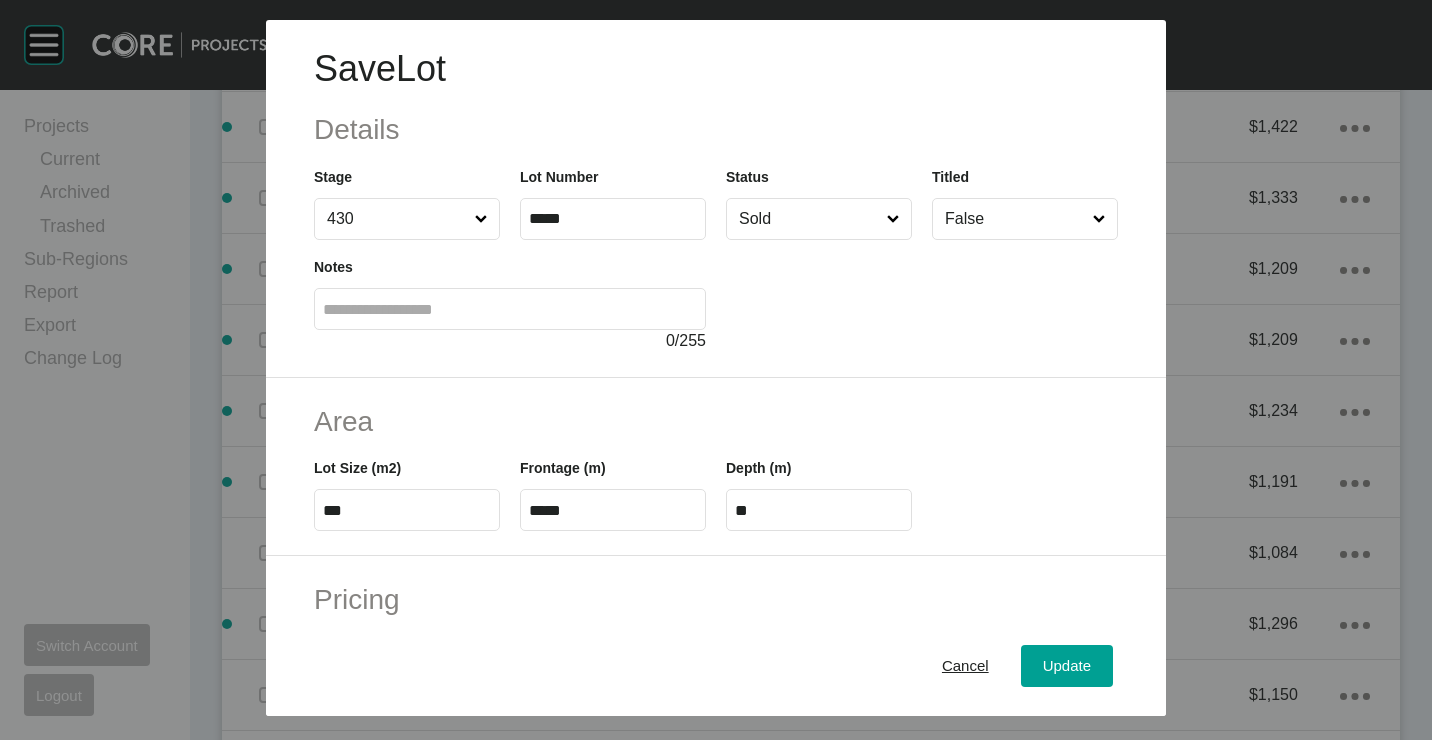 drag, startPoint x: 1058, startPoint y: 659, endPoint x: 1039, endPoint y: 623, distance: 40.706264 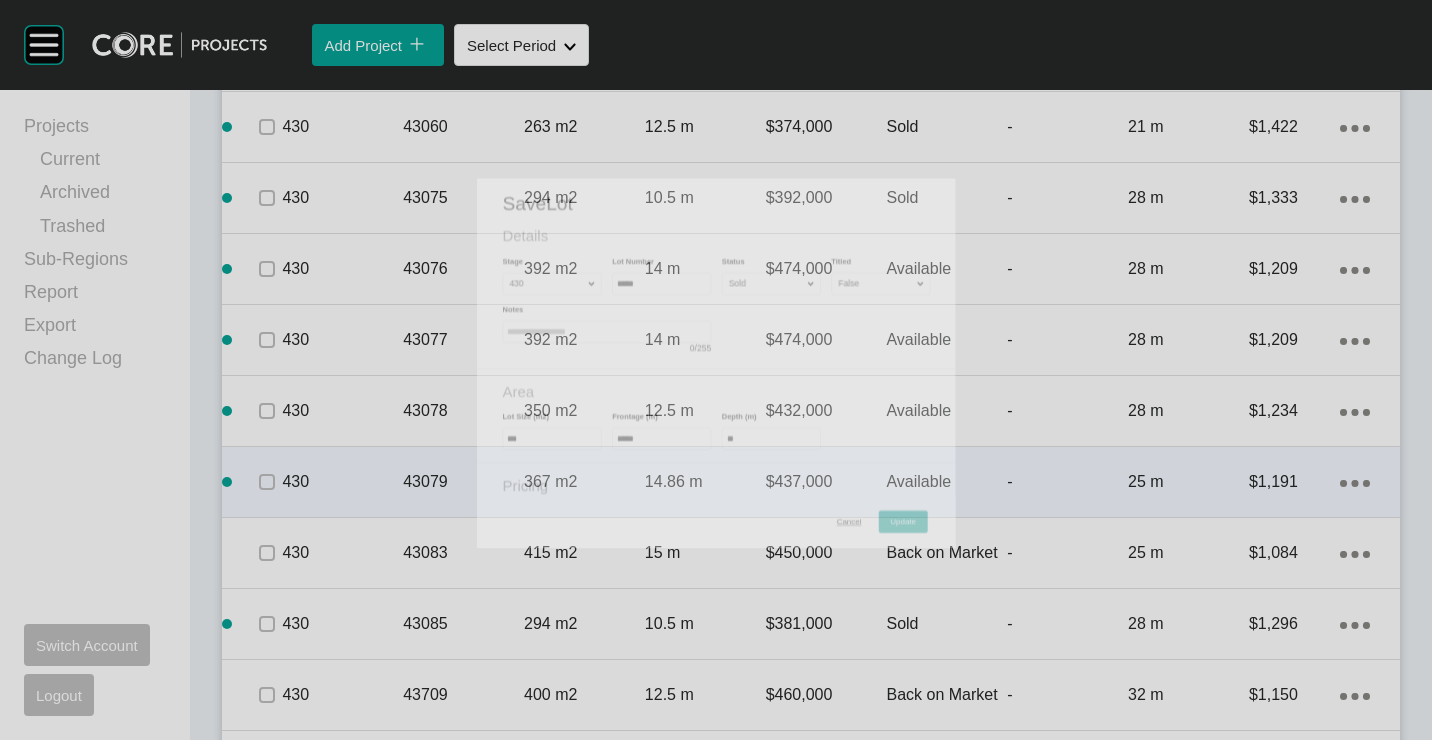 scroll, scrollTop: 2000, scrollLeft: 0, axis: vertical 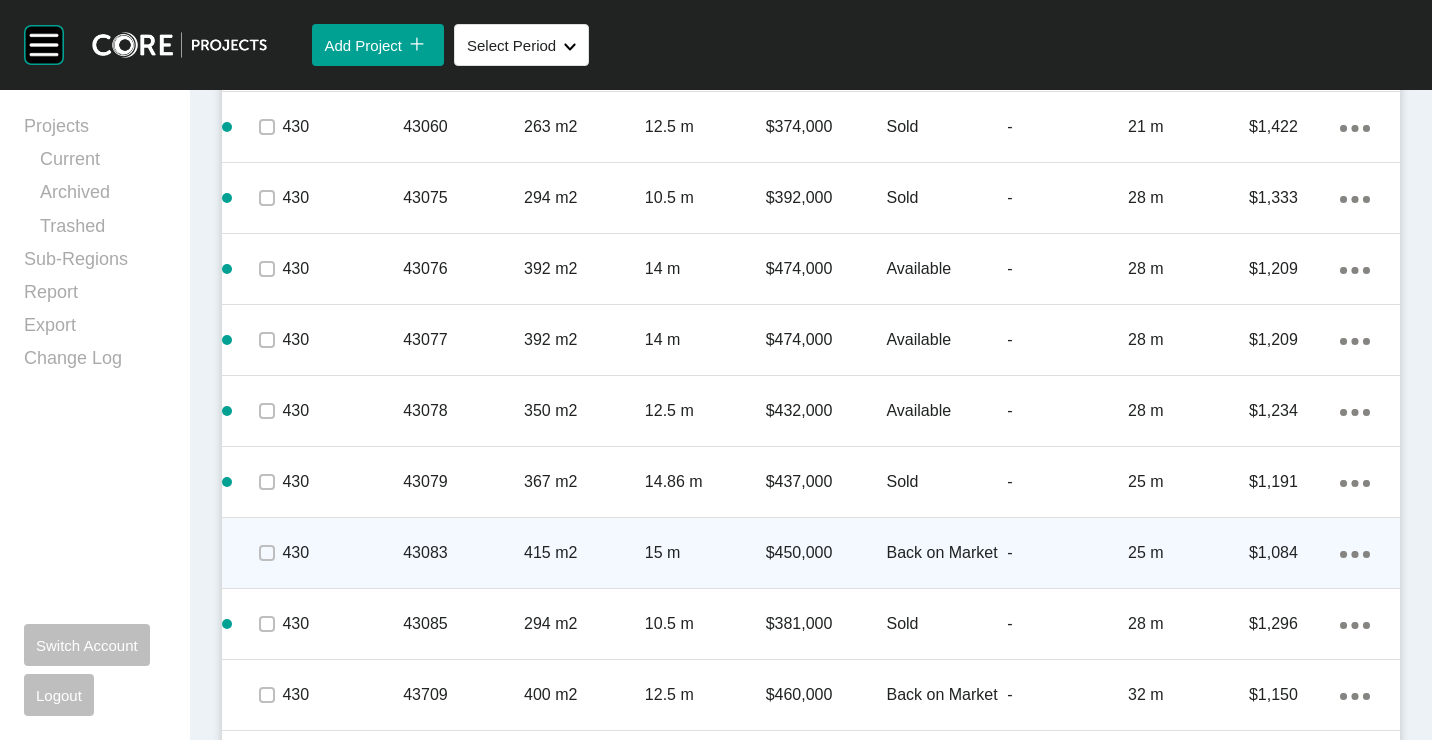 click on "415 m2" at bounding box center [584, 553] 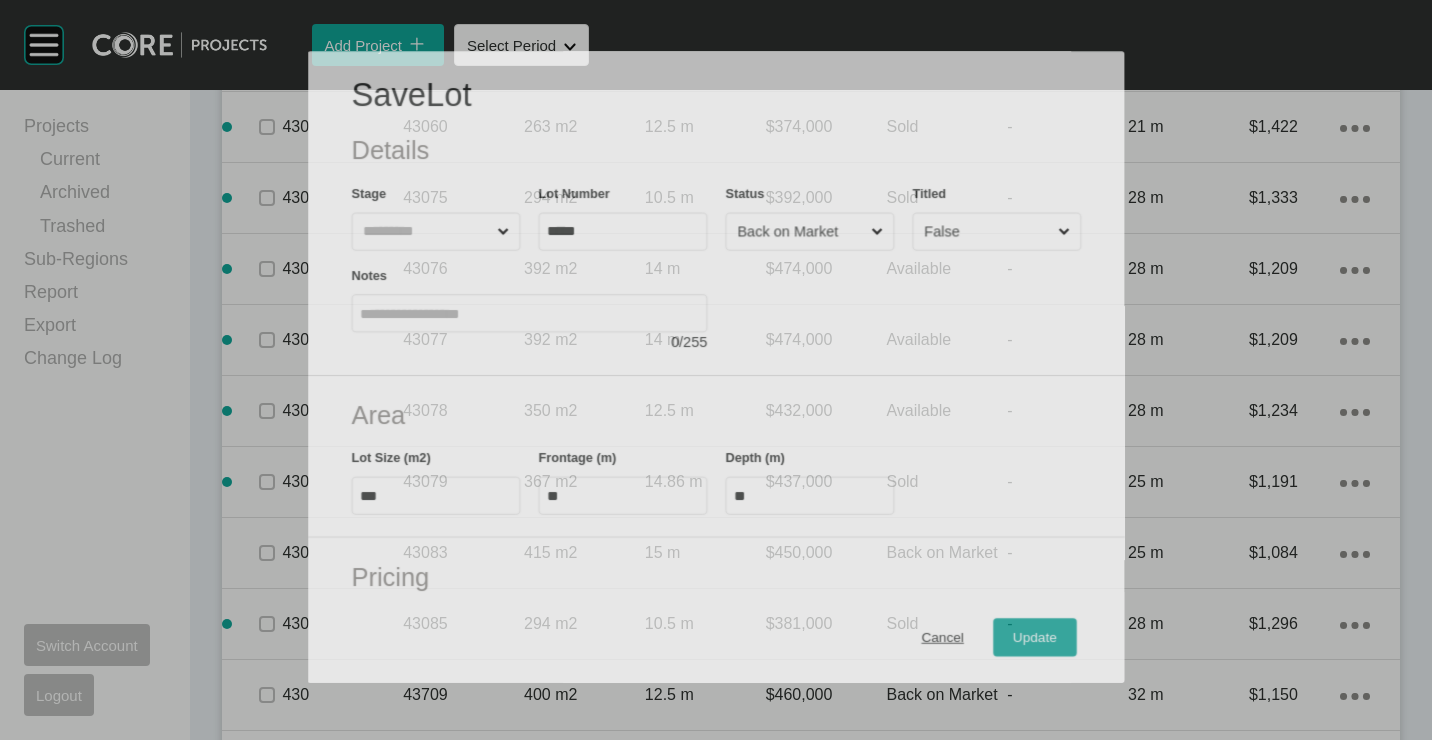 scroll, scrollTop: 1938, scrollLeft: 0, axis: vertical 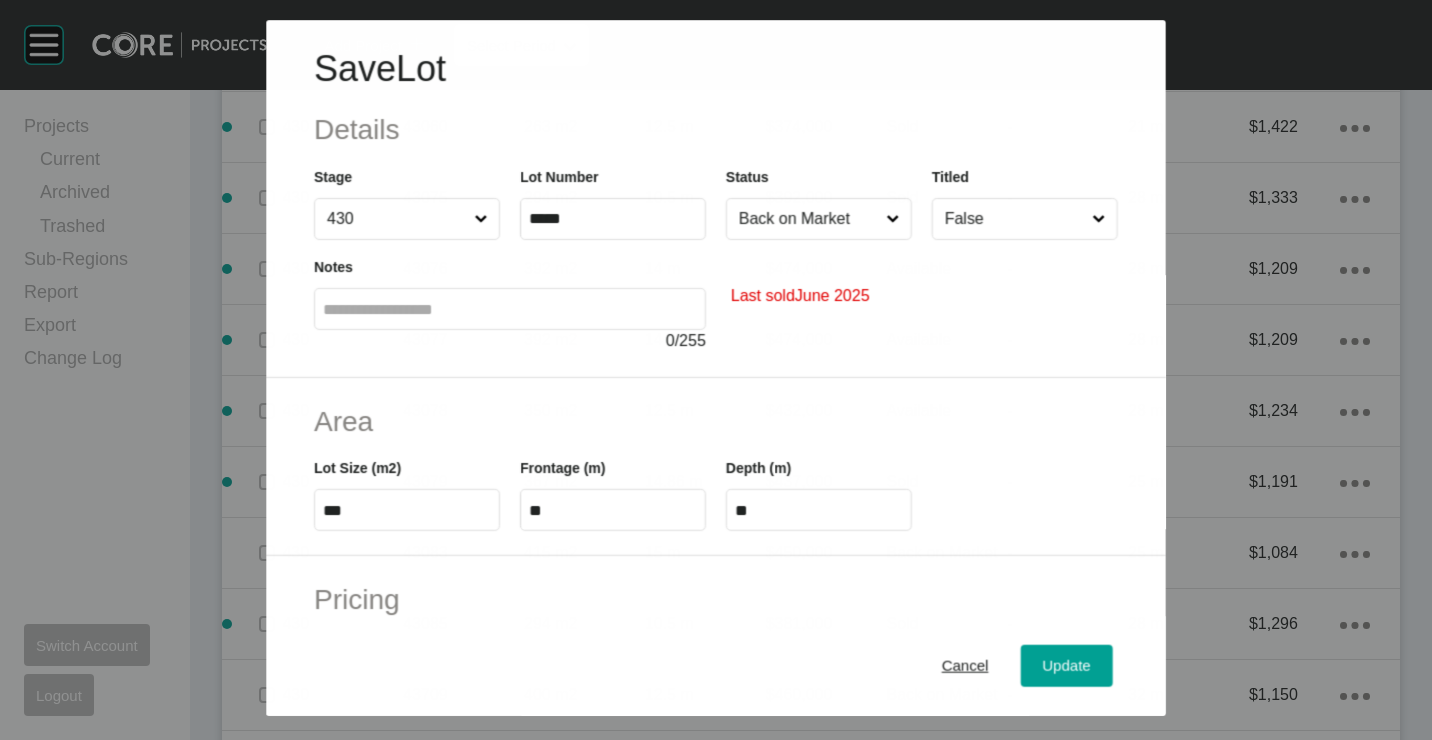 click on "Back on Market" at bounding box center [808, 219] 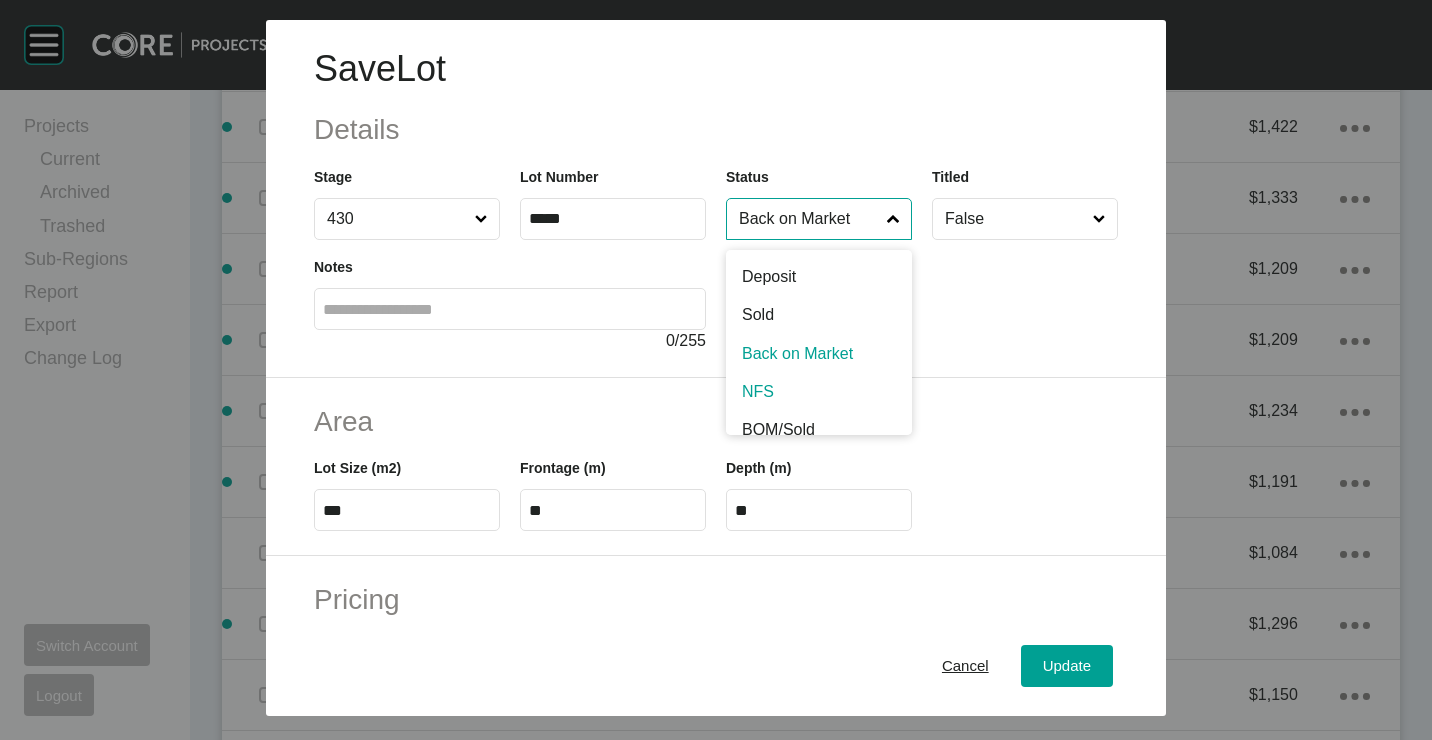 scroll, scrollTop: 100, scrollLeft: 0, axis: vertical 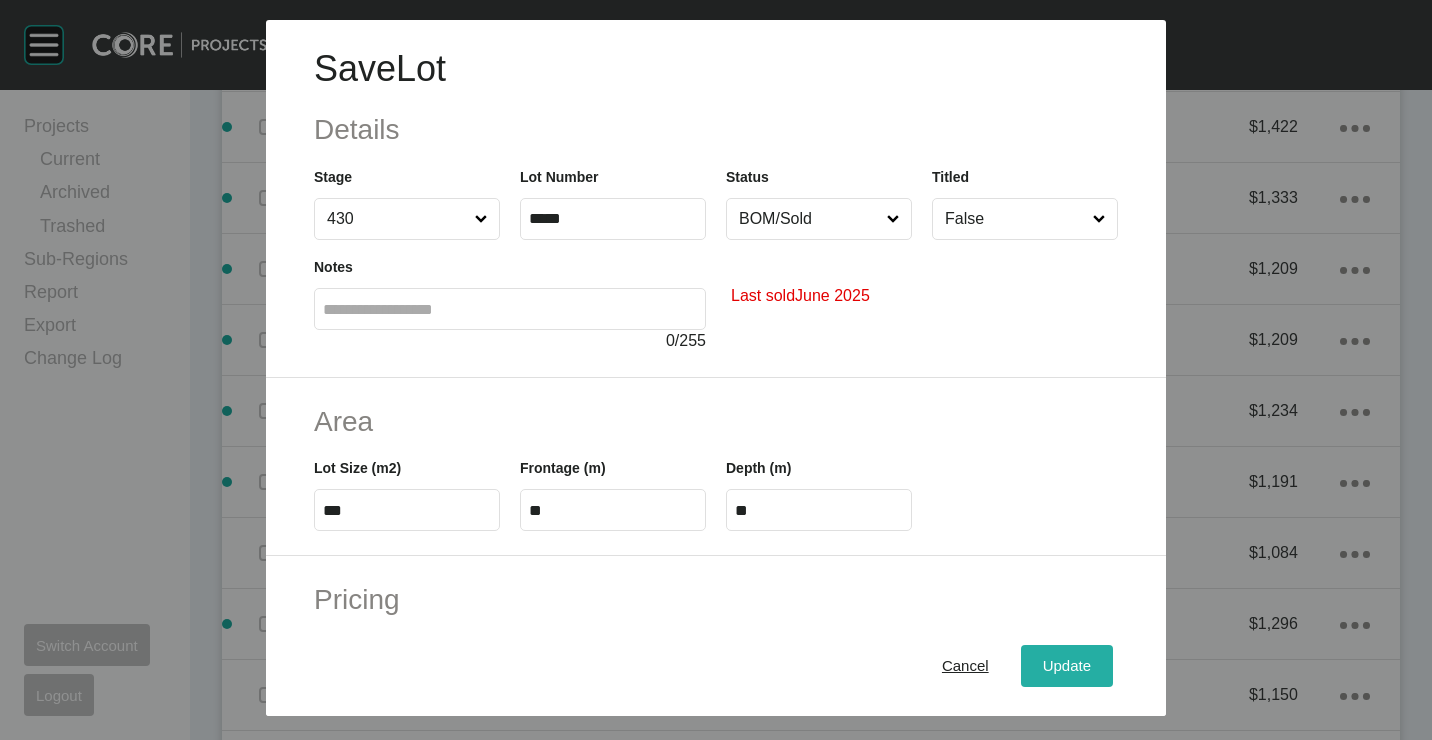 click on "Update" at bounding box center [1067, 665] 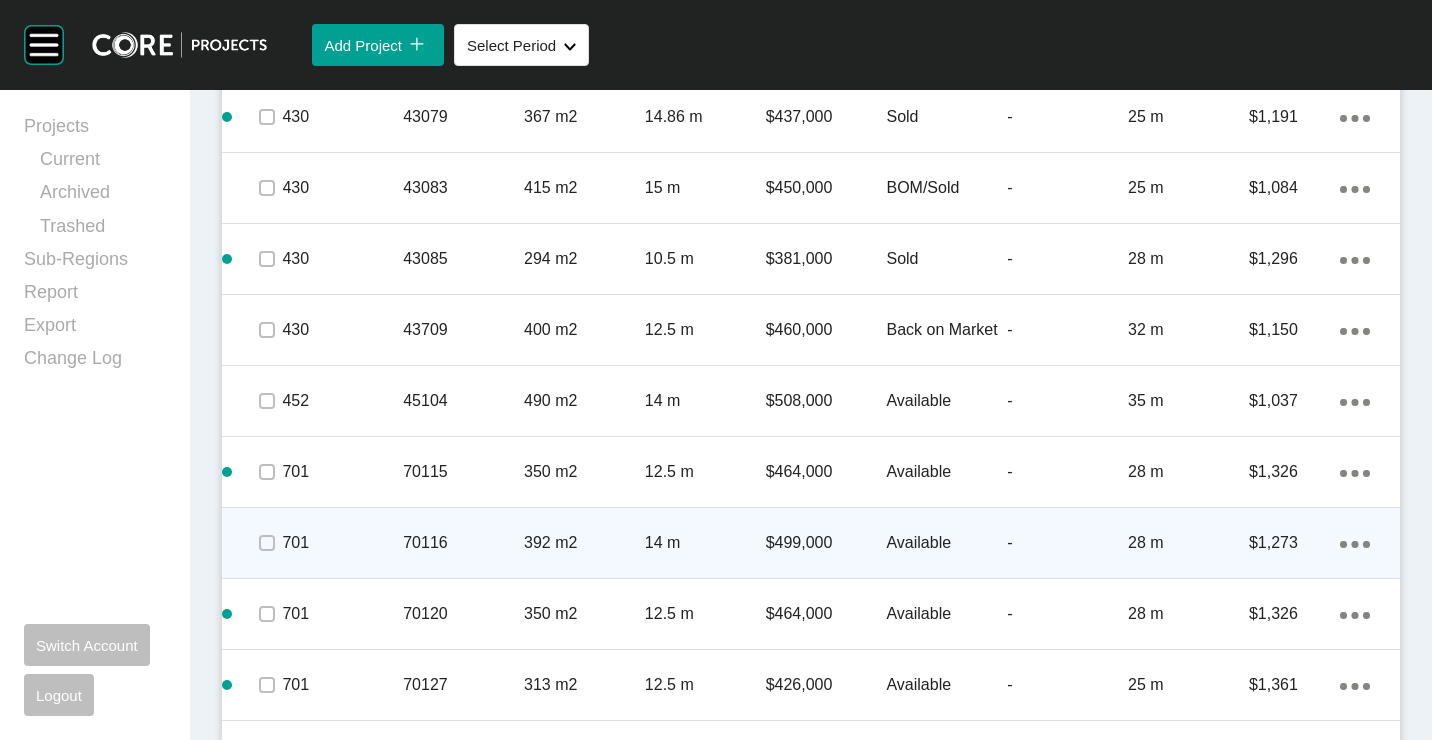 scroll, scrollTop: 2400, scrollLeft: 0, axis: vertical 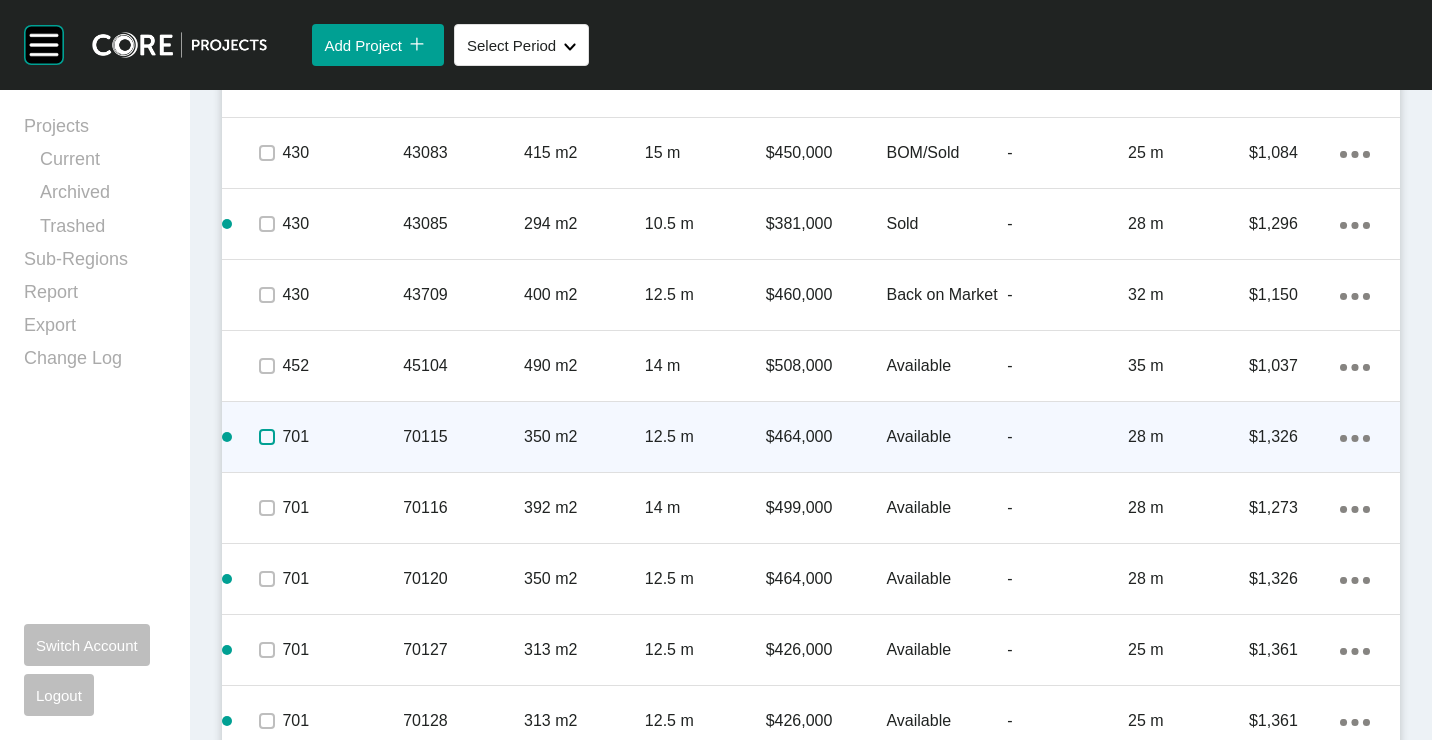 click at bounding box center [267, 437] 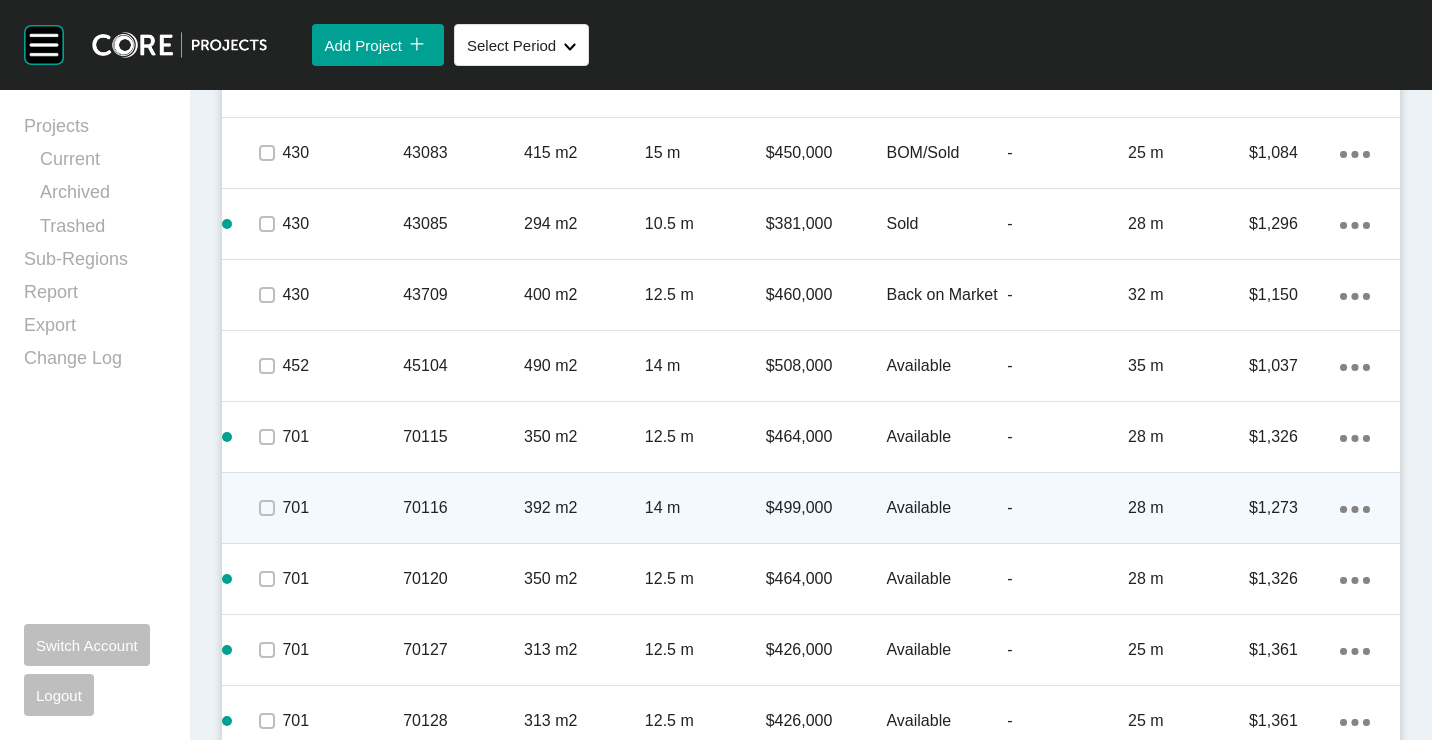 drag, startPoint x: 276, startPoint y: 507, endPoint x: 314, endPoint y: 504, distance: 38.118237 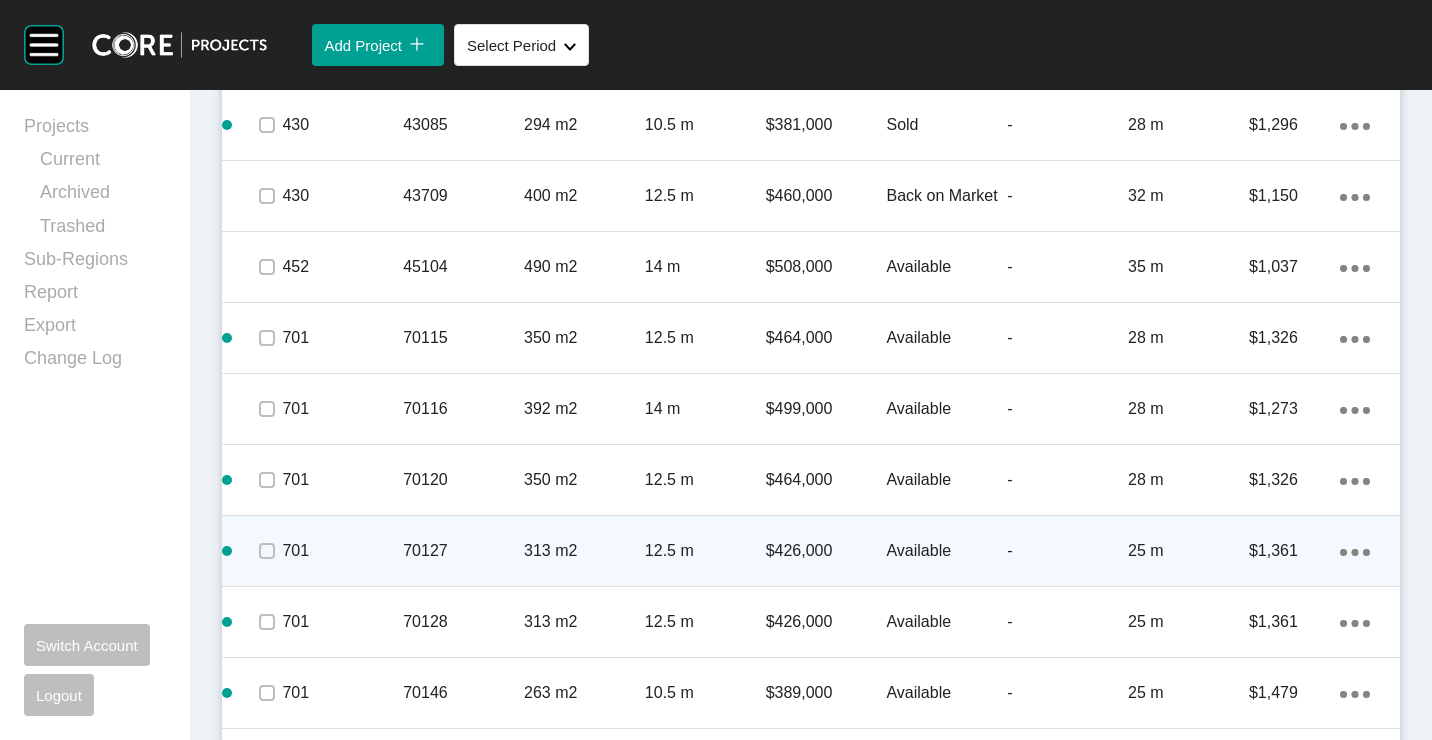 scroll, scrollTop: 2600, scrollLeft: 0, axis: vertical 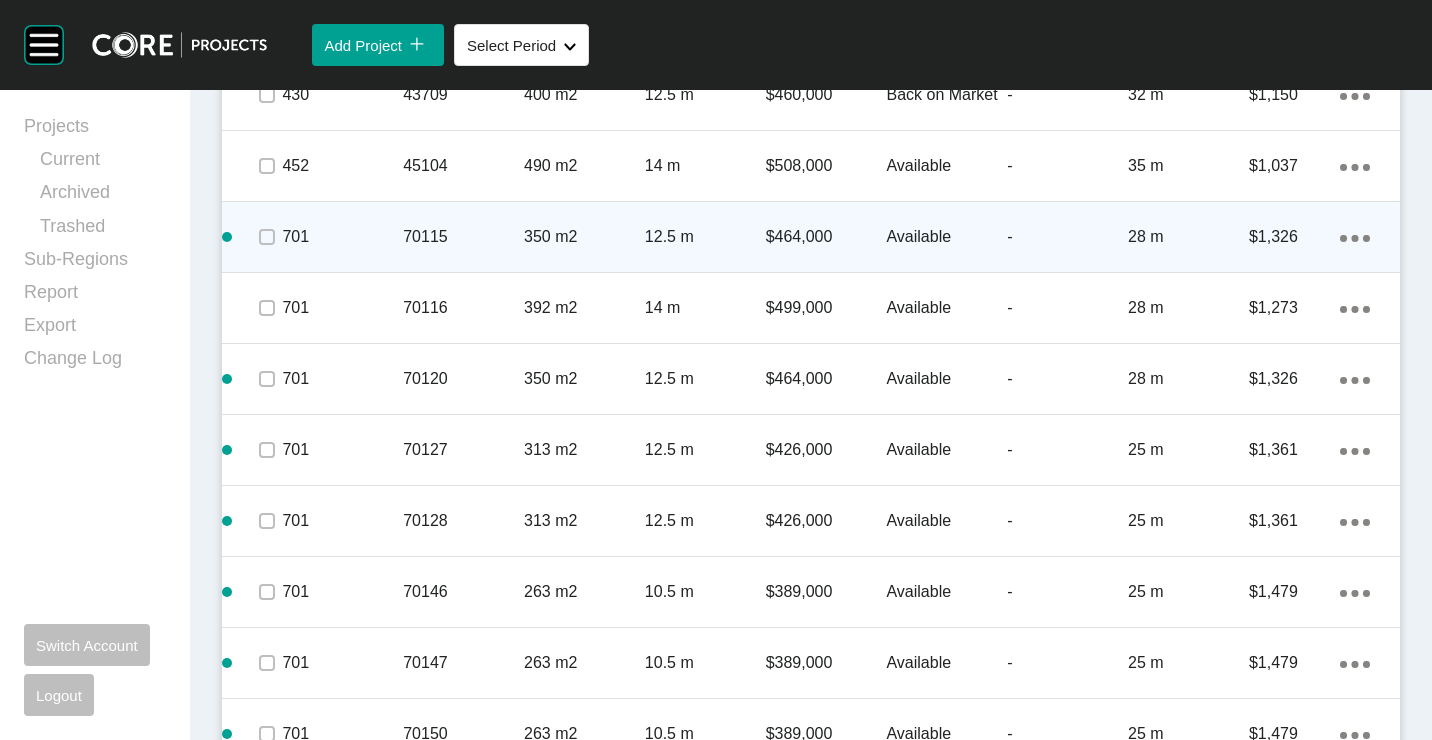 click on "70115" at bounding box center (463, 237) 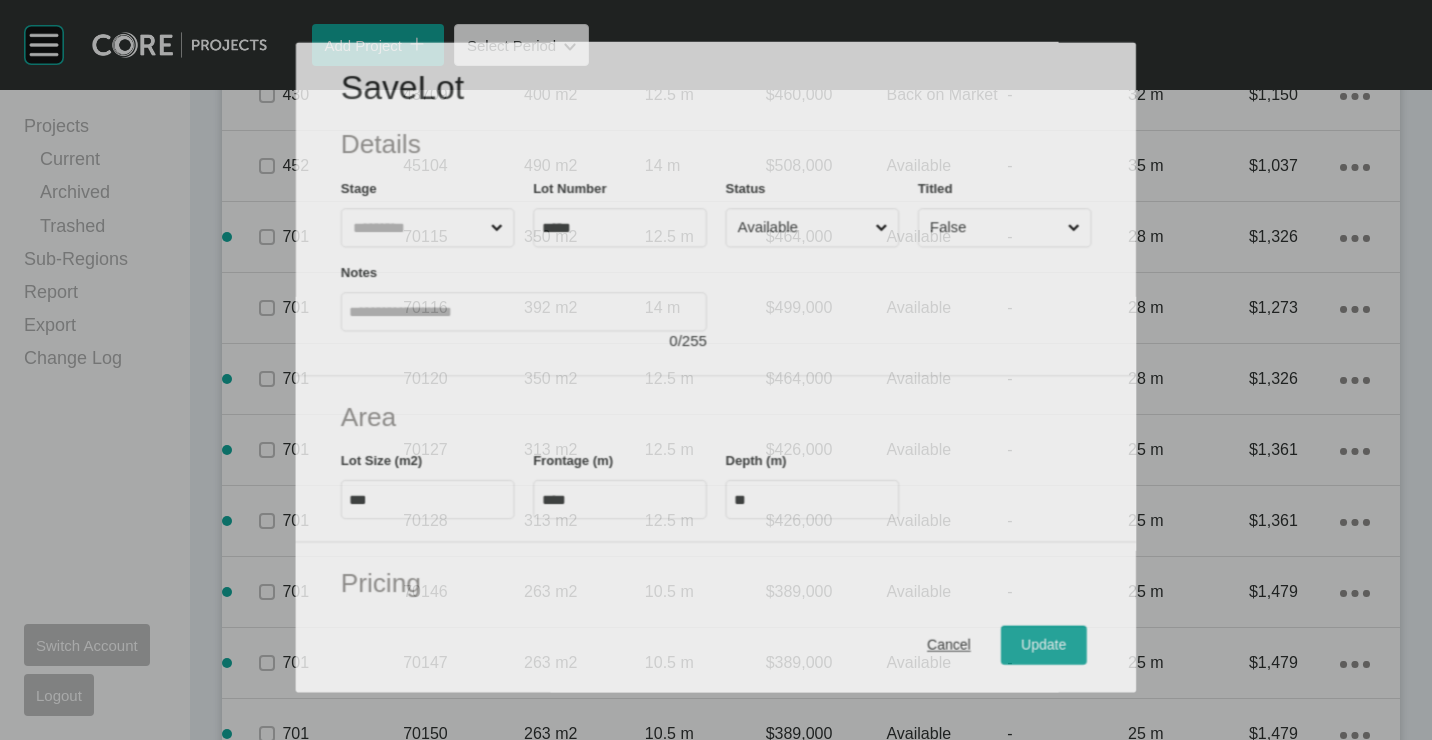 scroll, scrollTop: 2538, scrollLeft: 0, axis: vertical 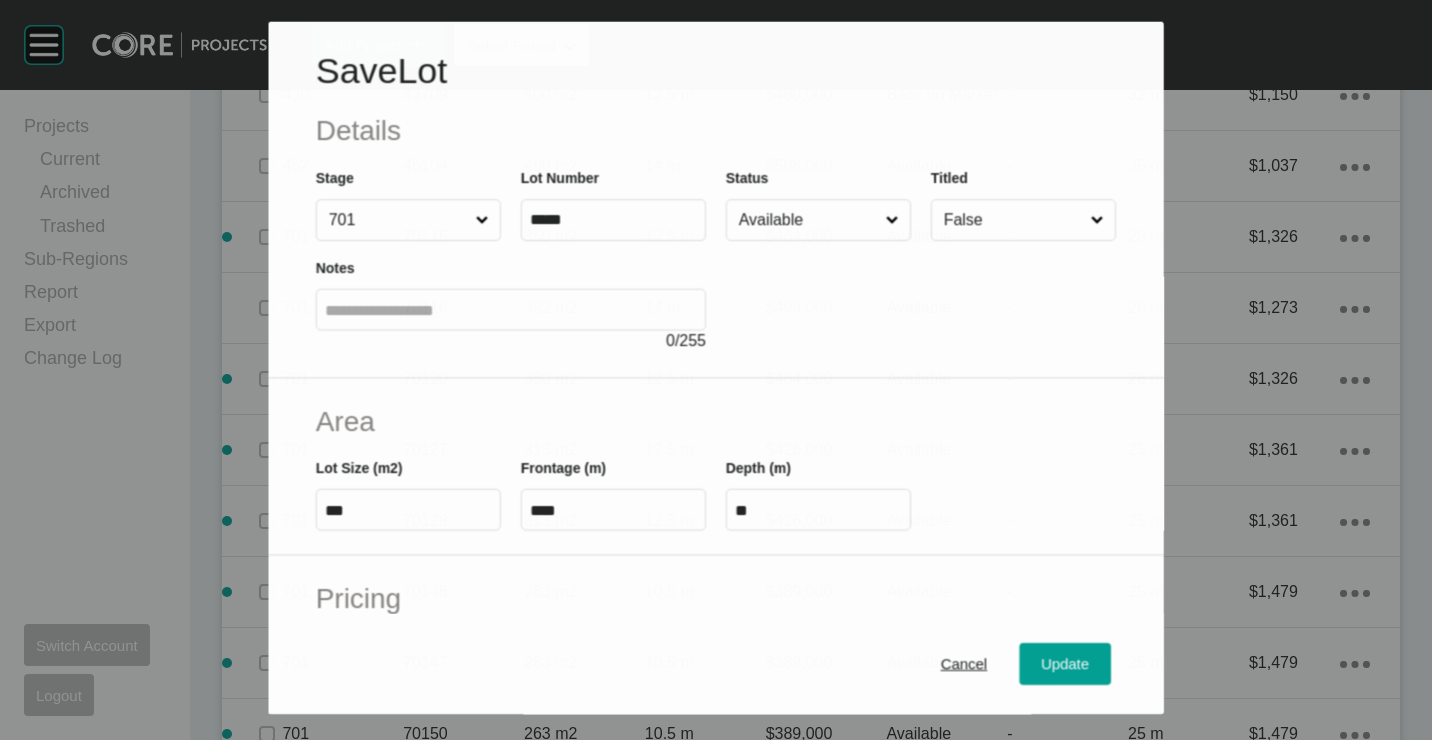 drag, startPoint x: 819, startPoint y: 215, endPoint x: 814, endPoint y: 227, distance: 13 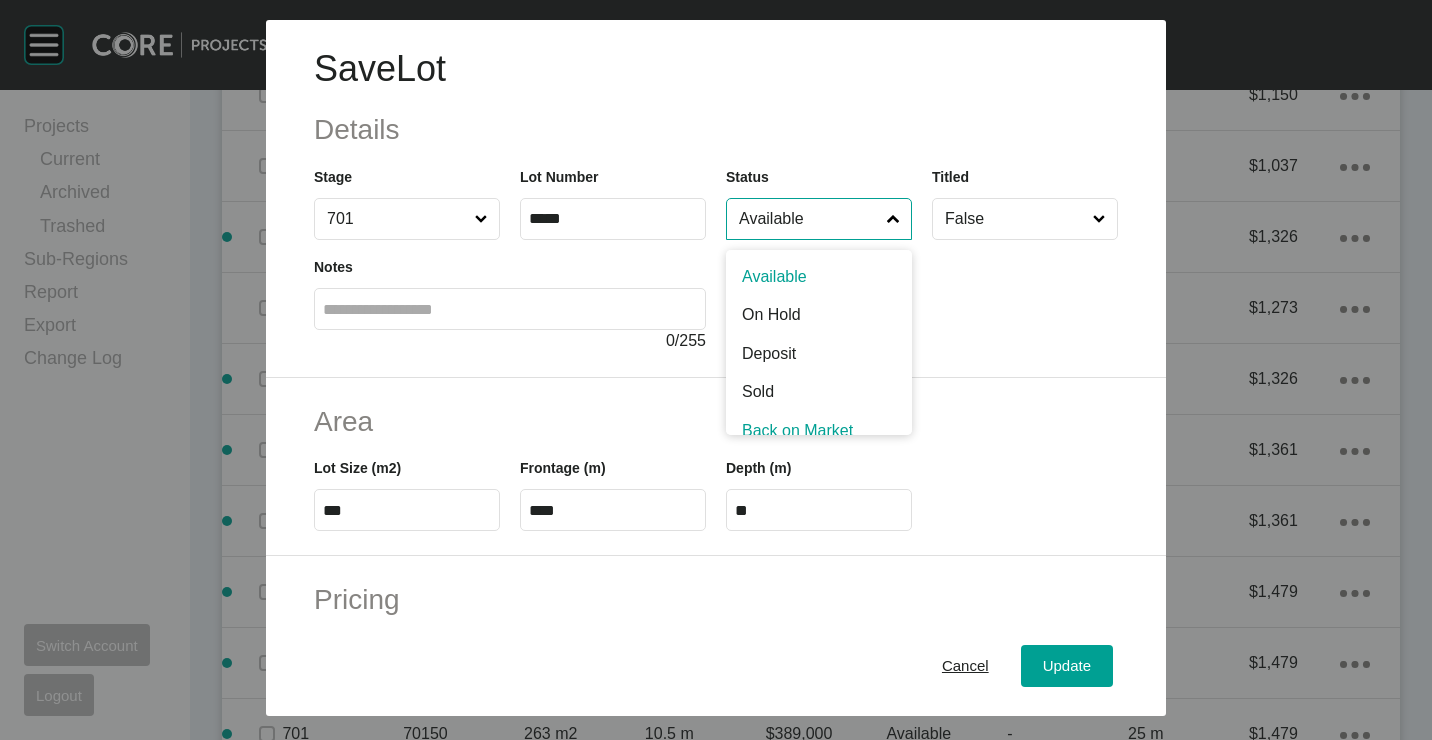 scroll, scrollTop: 15, scrollLeft: 0, axis: vertical 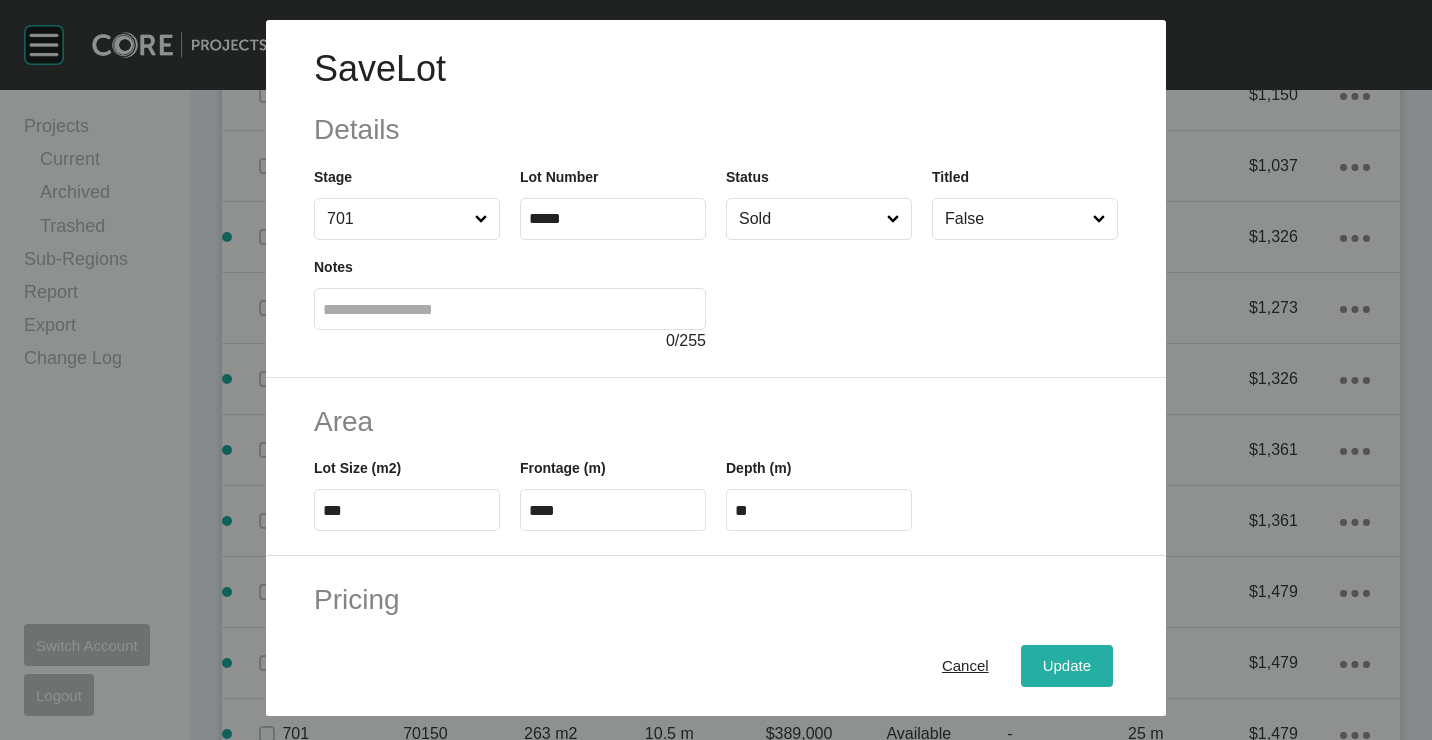 click on "Update" at bounding box center [1067, 665] 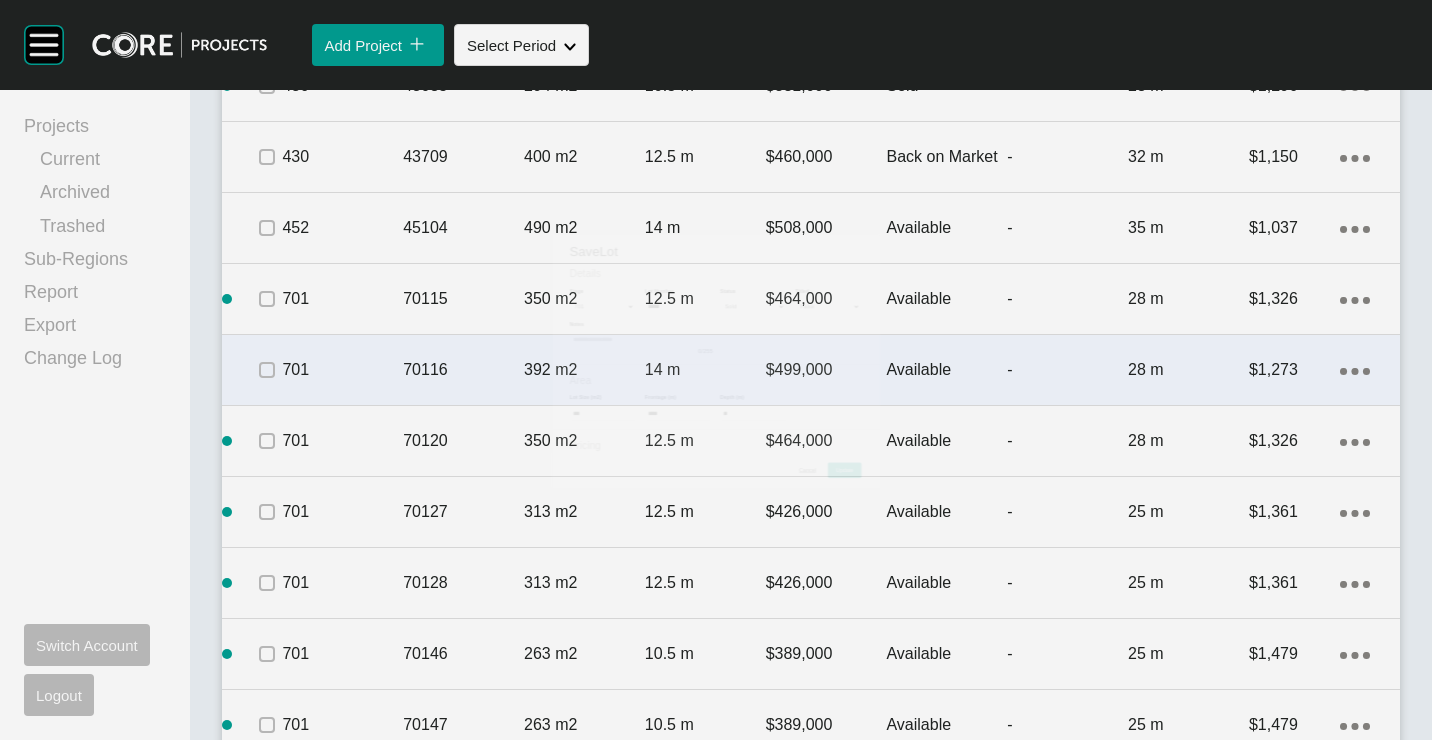 scroll, scrollTop: 2600, scrollLeft: 0, axis: vertical 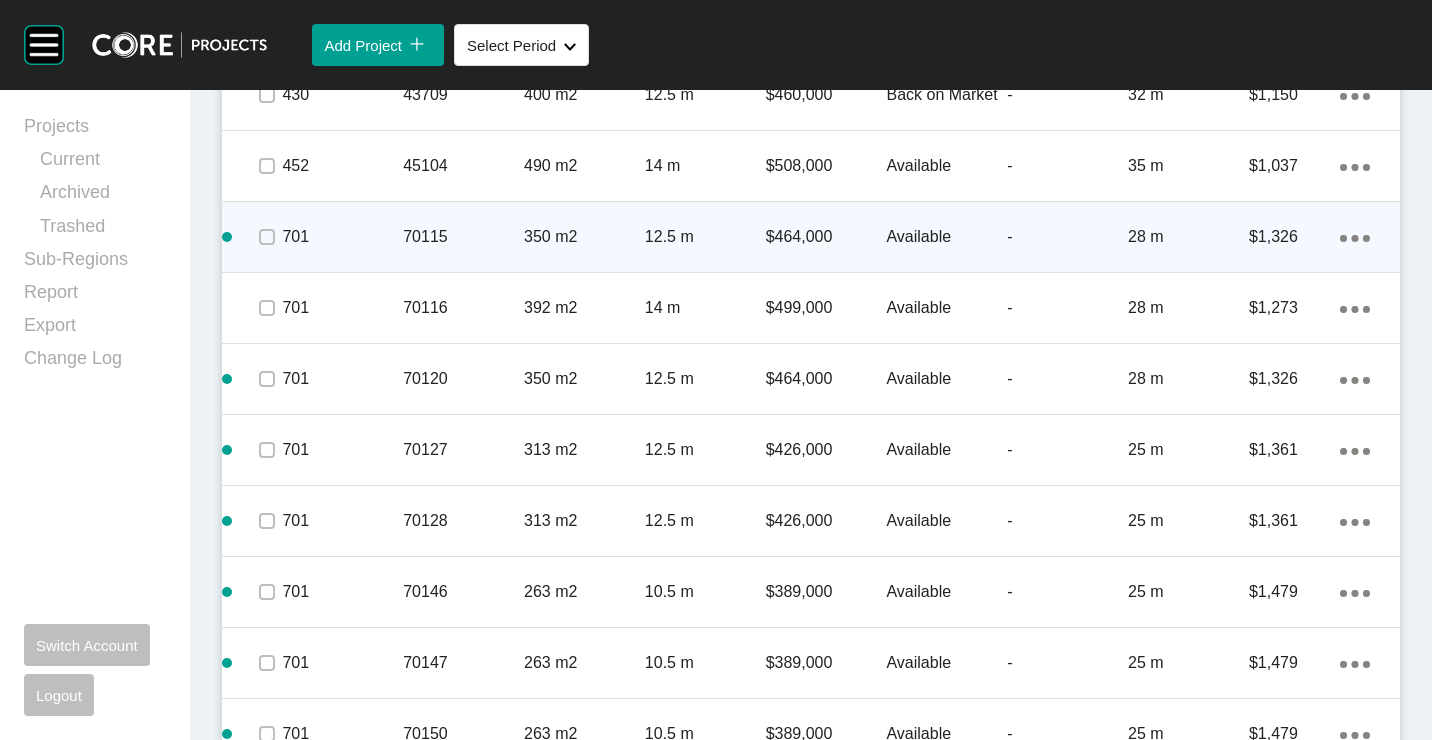 drag, startPoint x: 280, startPoint y: 238, endPoint x: 269, endPoint y: 262, distance: 26.400757 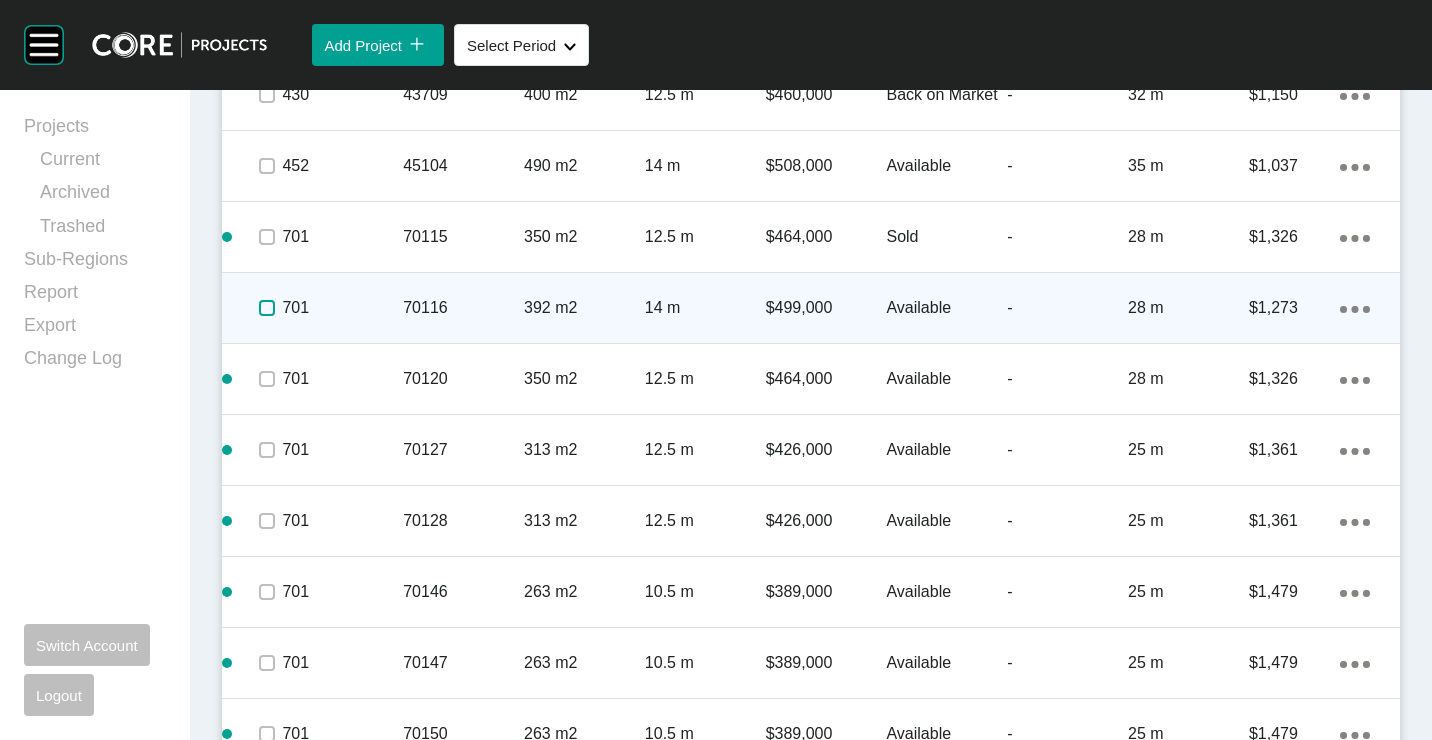 click at bounding box center [267, 308] 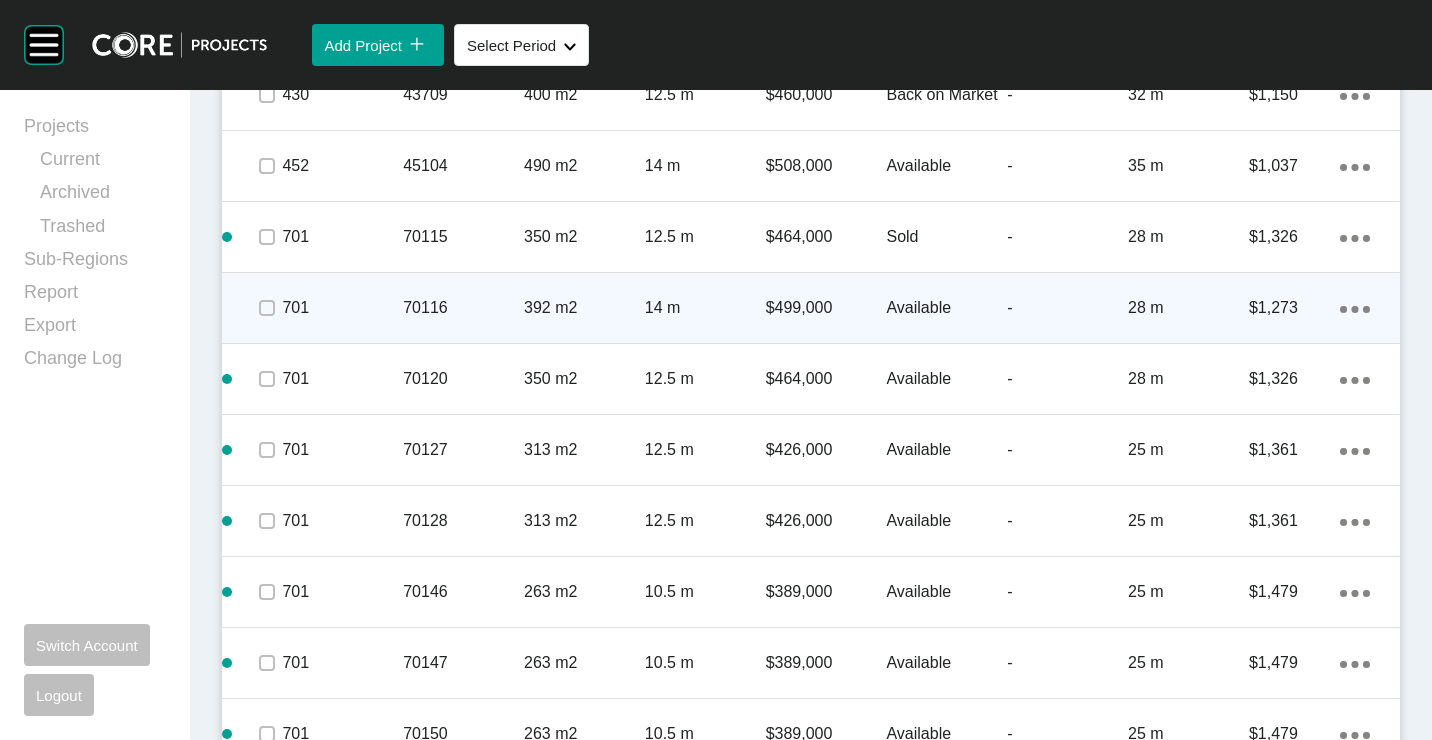 click on "70116" at bounding box center [463, 308] 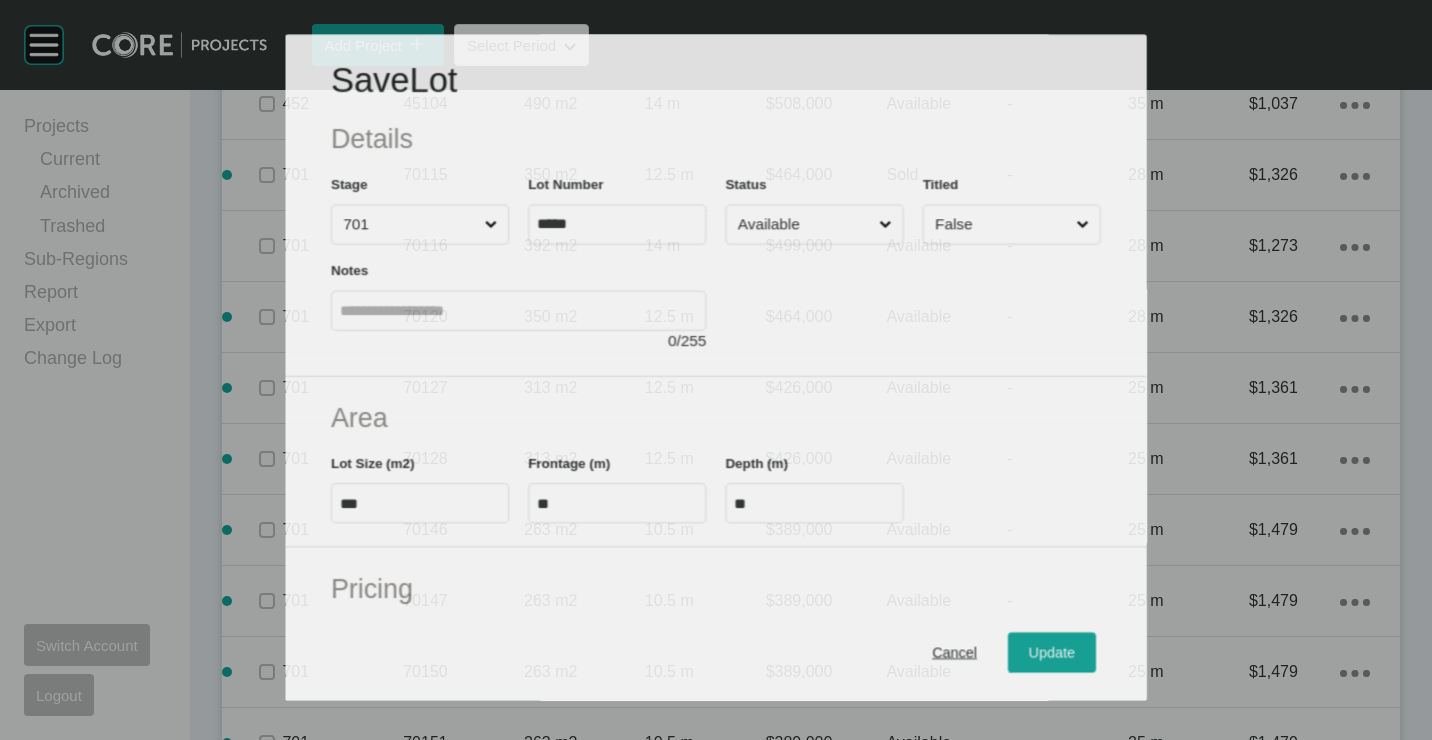scroll, scrollTop: 2538, scrollLeft: 0, axis: vertical 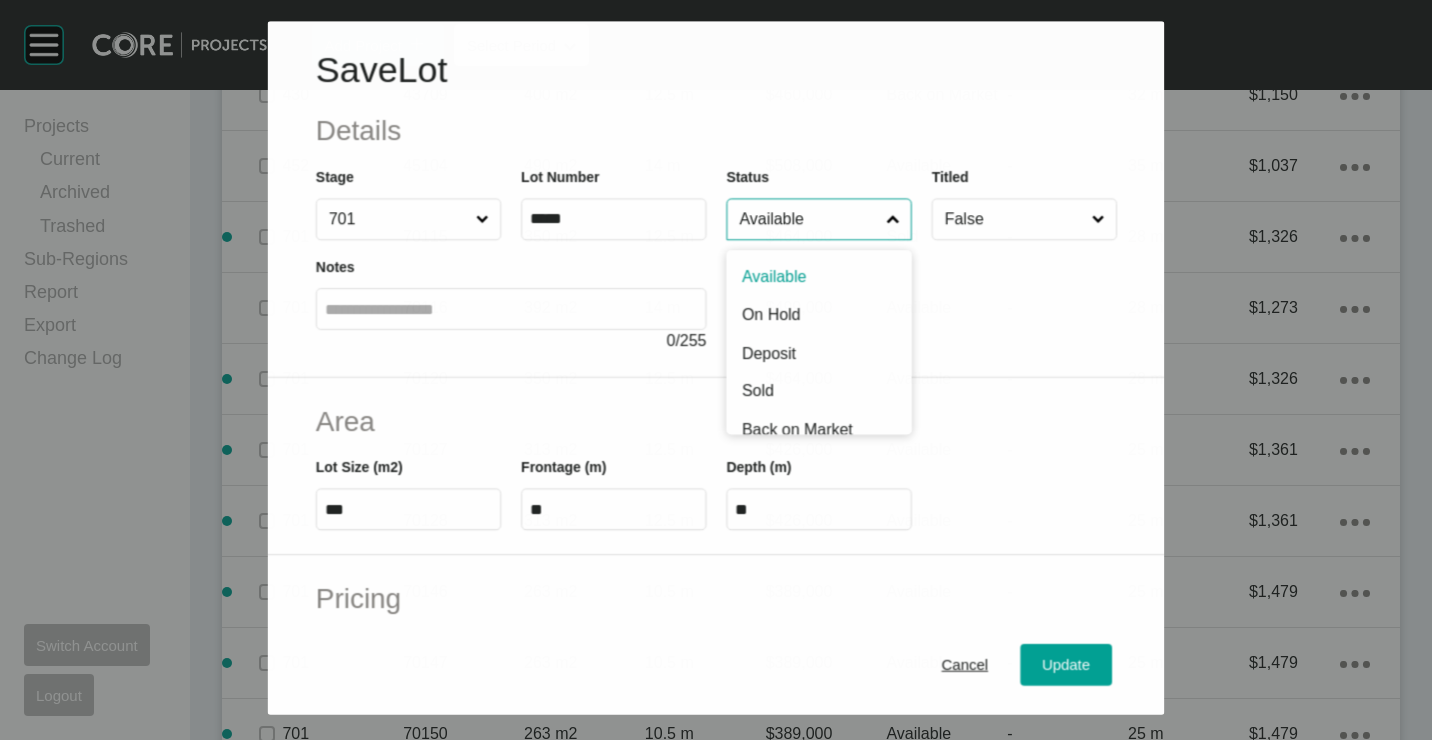 click on "Available" at bounding box center [808, 220] 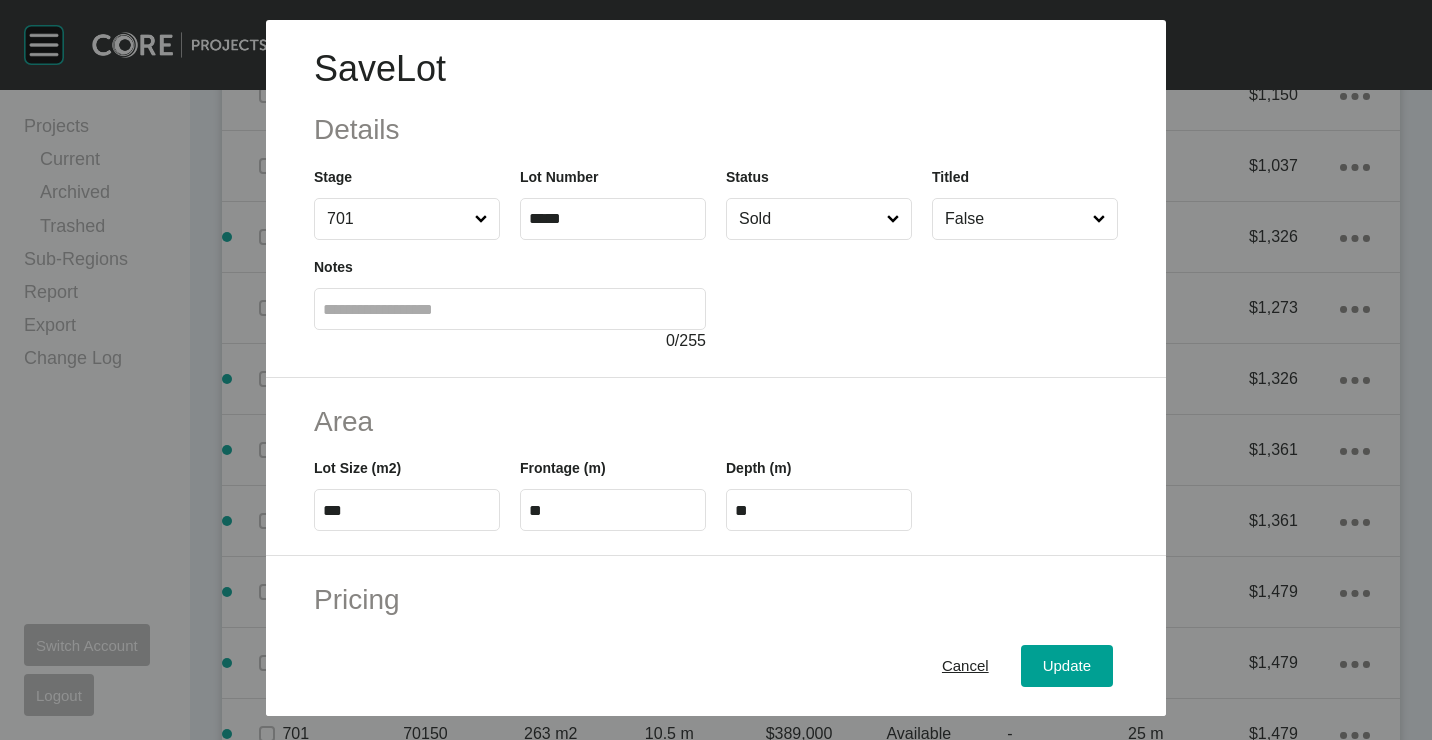 drag, startPoint x: 787, startPoint y: 392, endPoint x: 1052, endPoint y: 643, distance: 365.00137 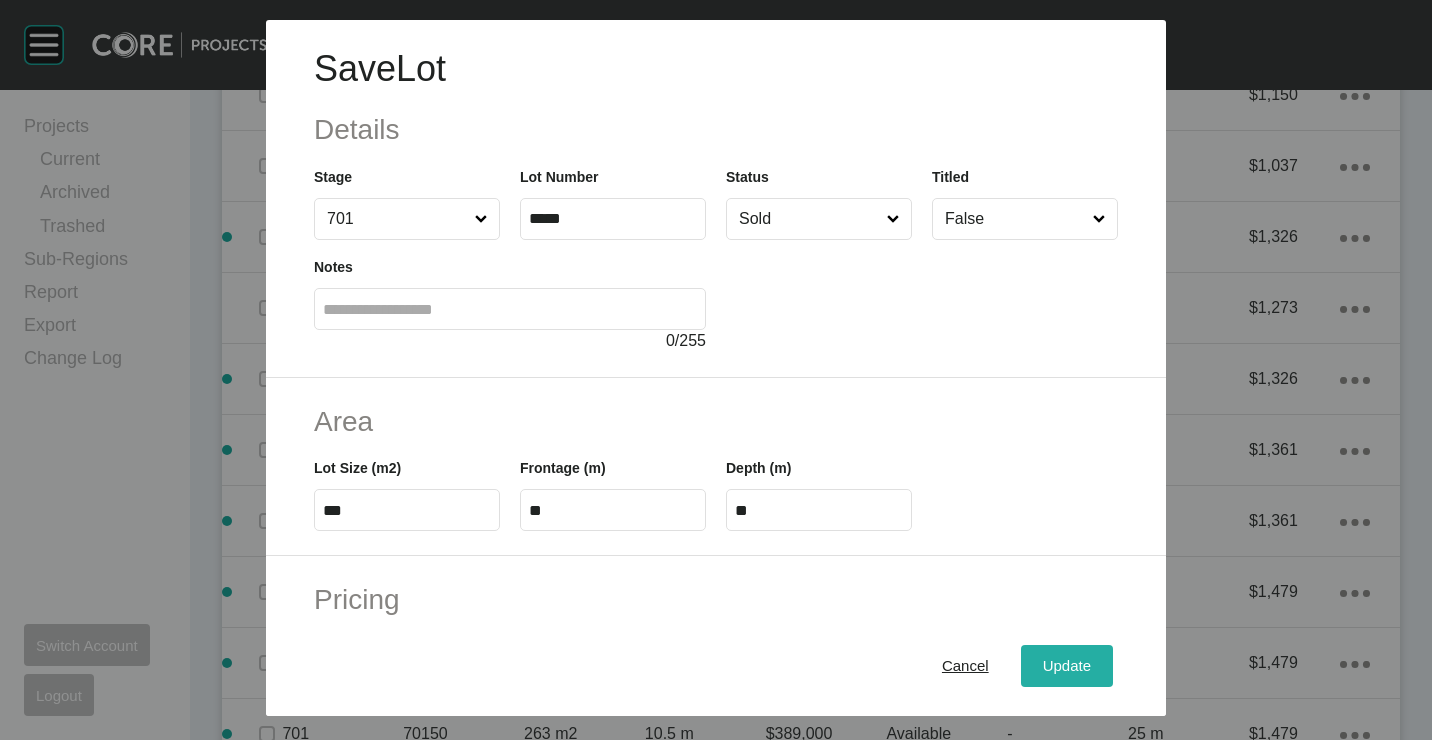 click on "Update" at bounding box center (1067, 665) 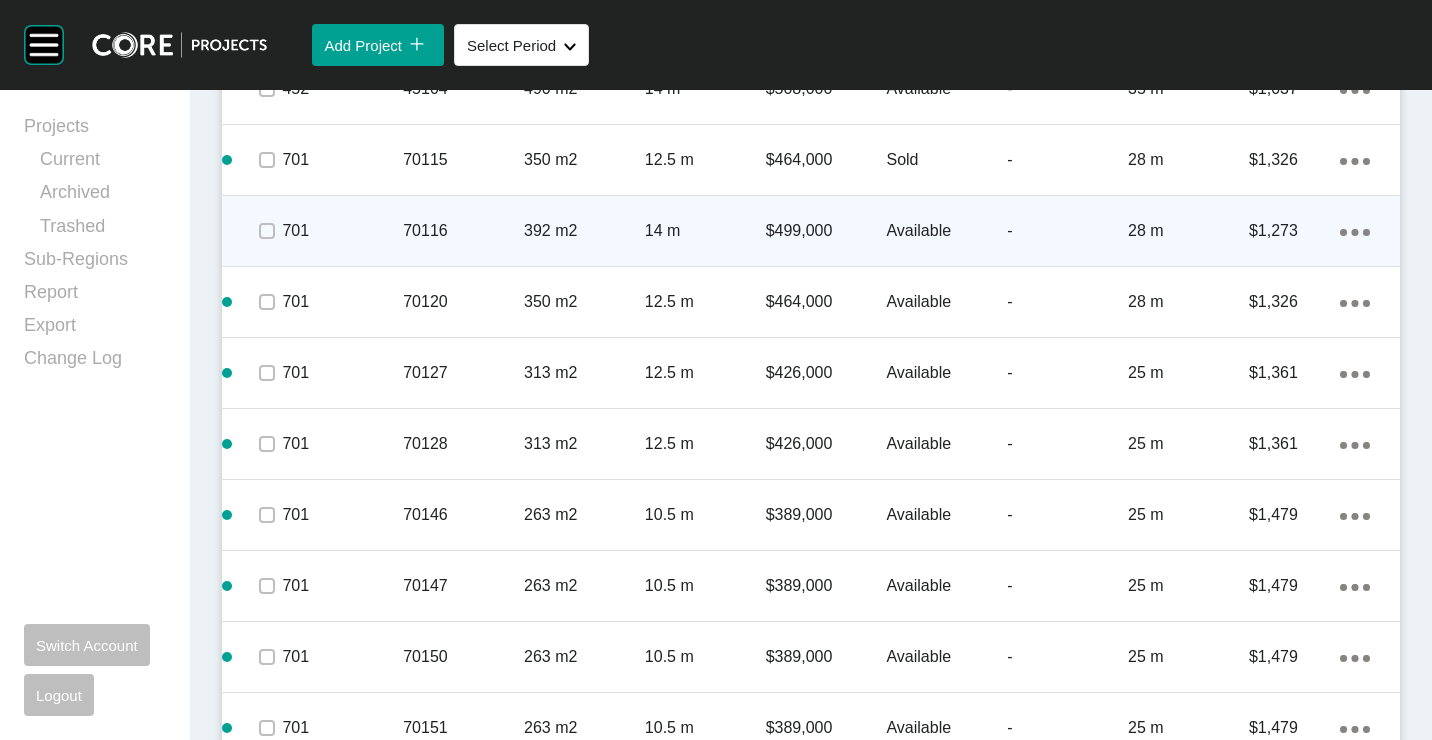 scroll, scrollTop: 2700, scrollLeft: 0, axis: vertical 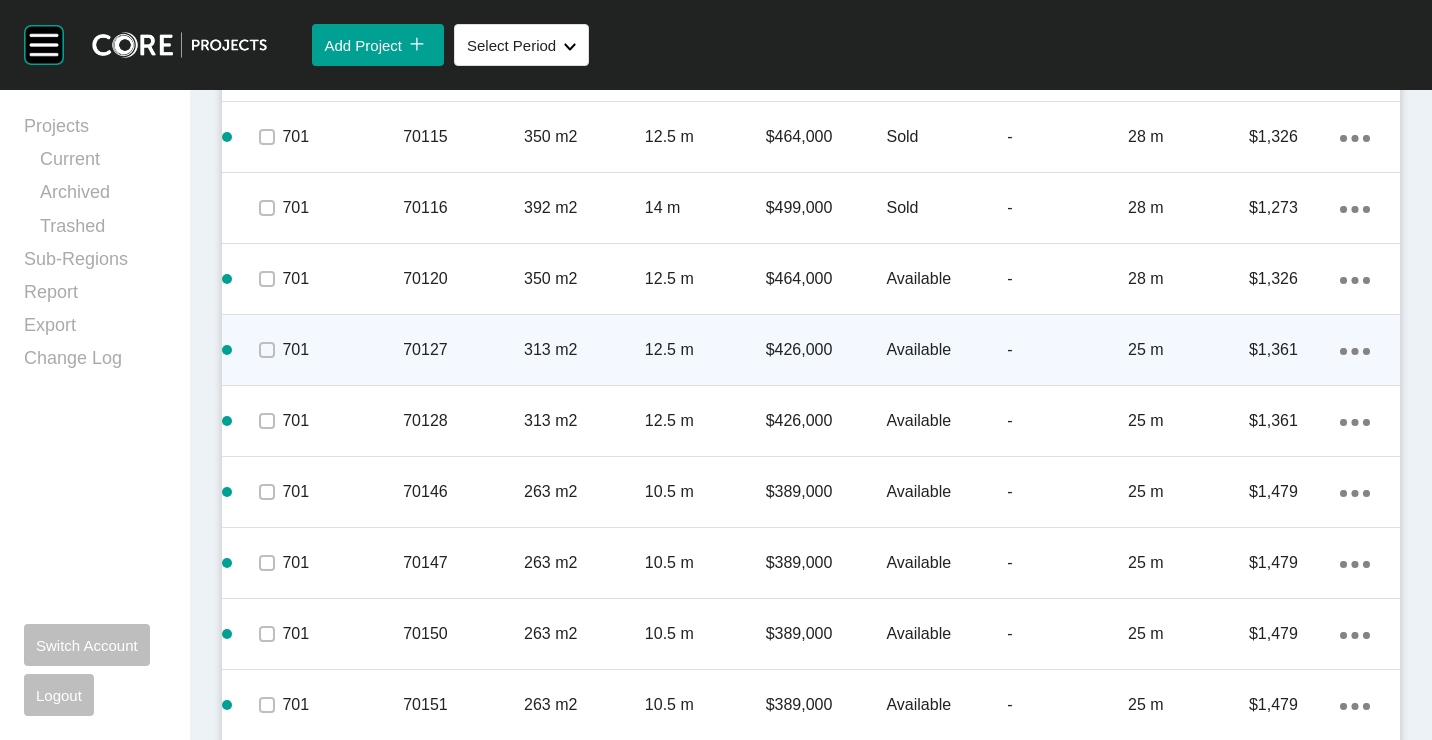 click on "12.5 m" at bounding box center (705, 350) 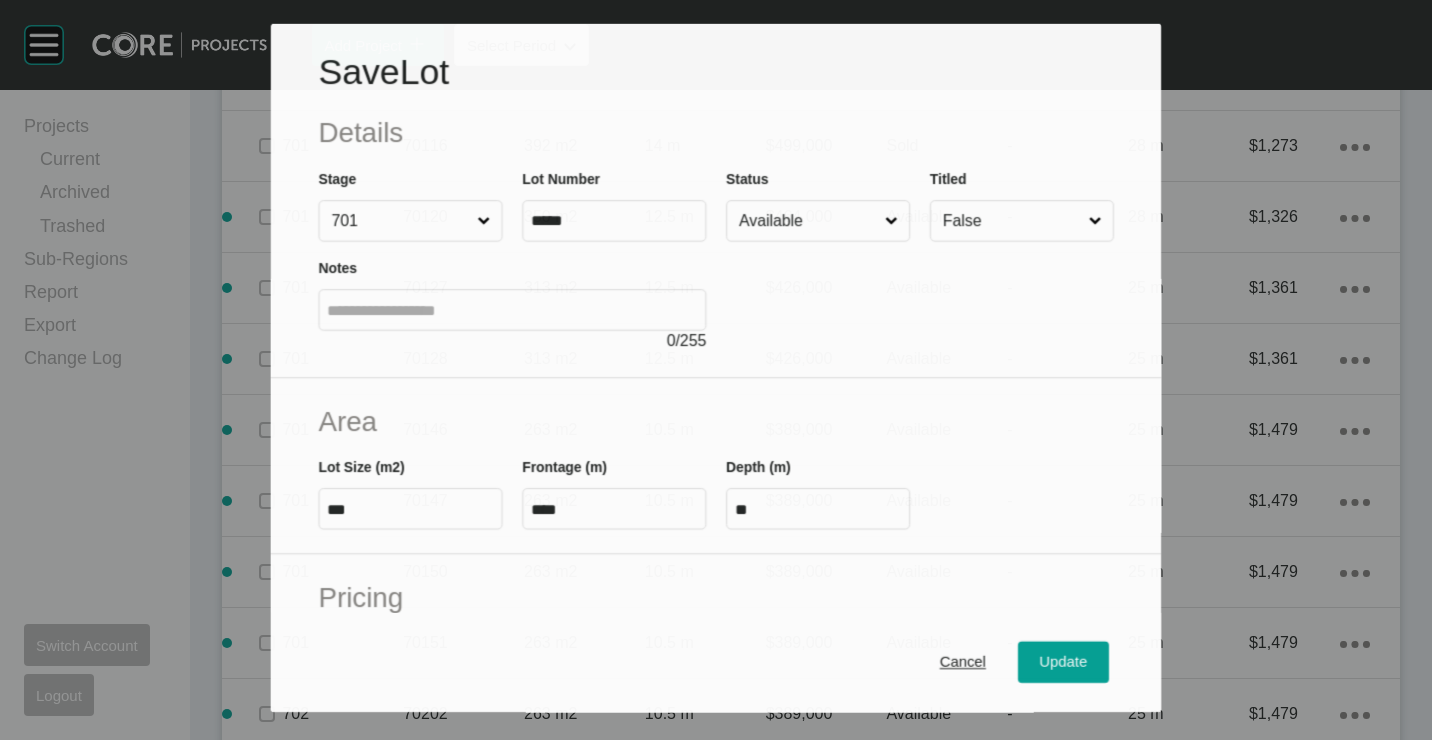 scroll, scrollTop: 2638, scrollLeft: 0, axis: vertical 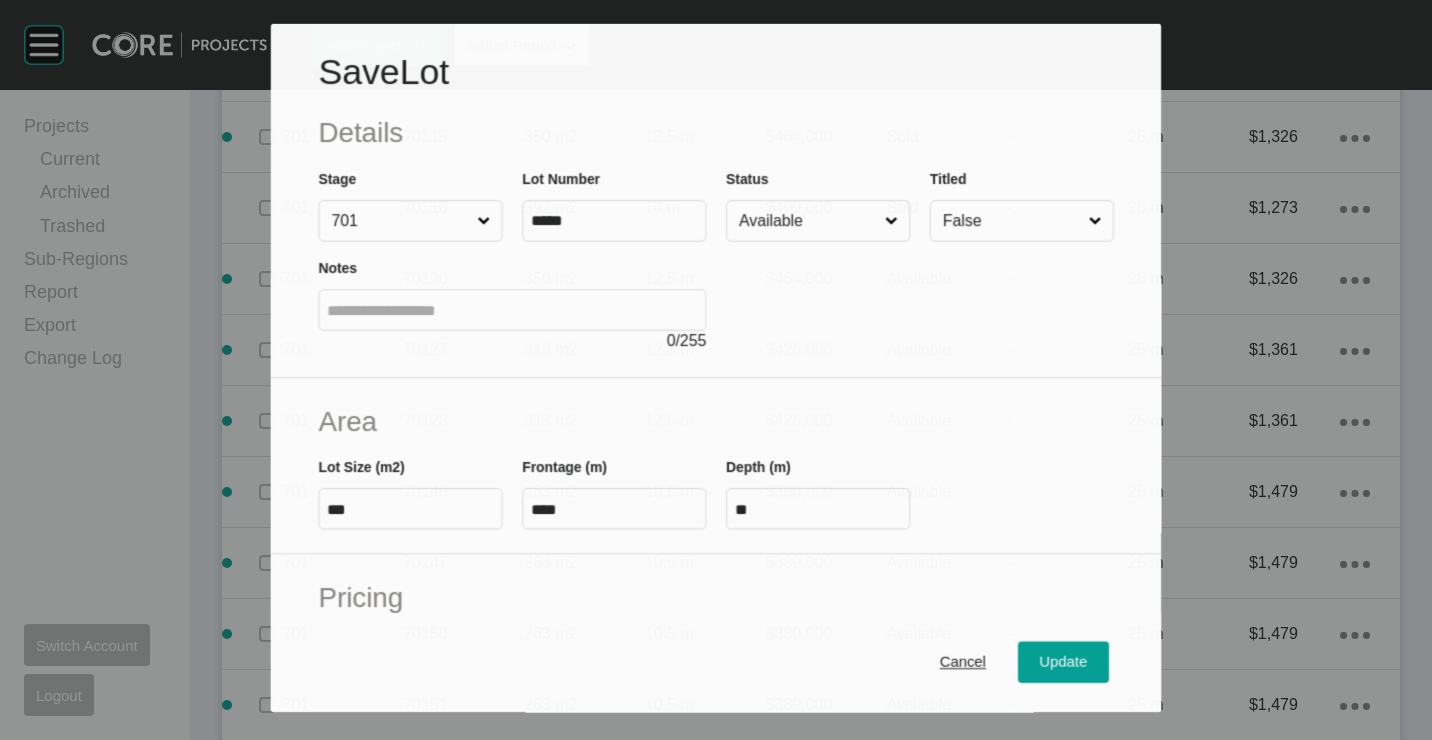 drag, startPoint x: 806, startPoint y: 200, endPoint x: 806, endPoint y: 243, distance: 43 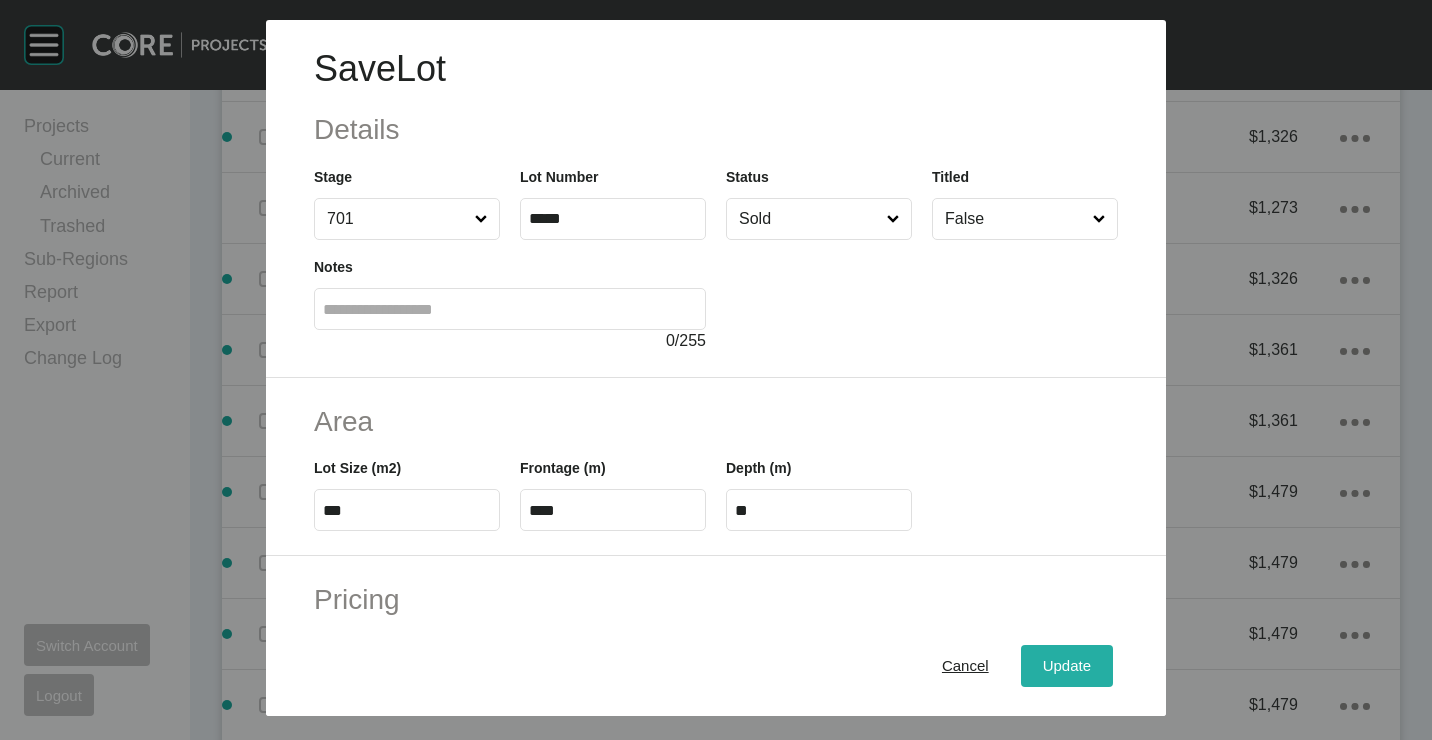 click on "Update" at bounding box center (1067, 665) 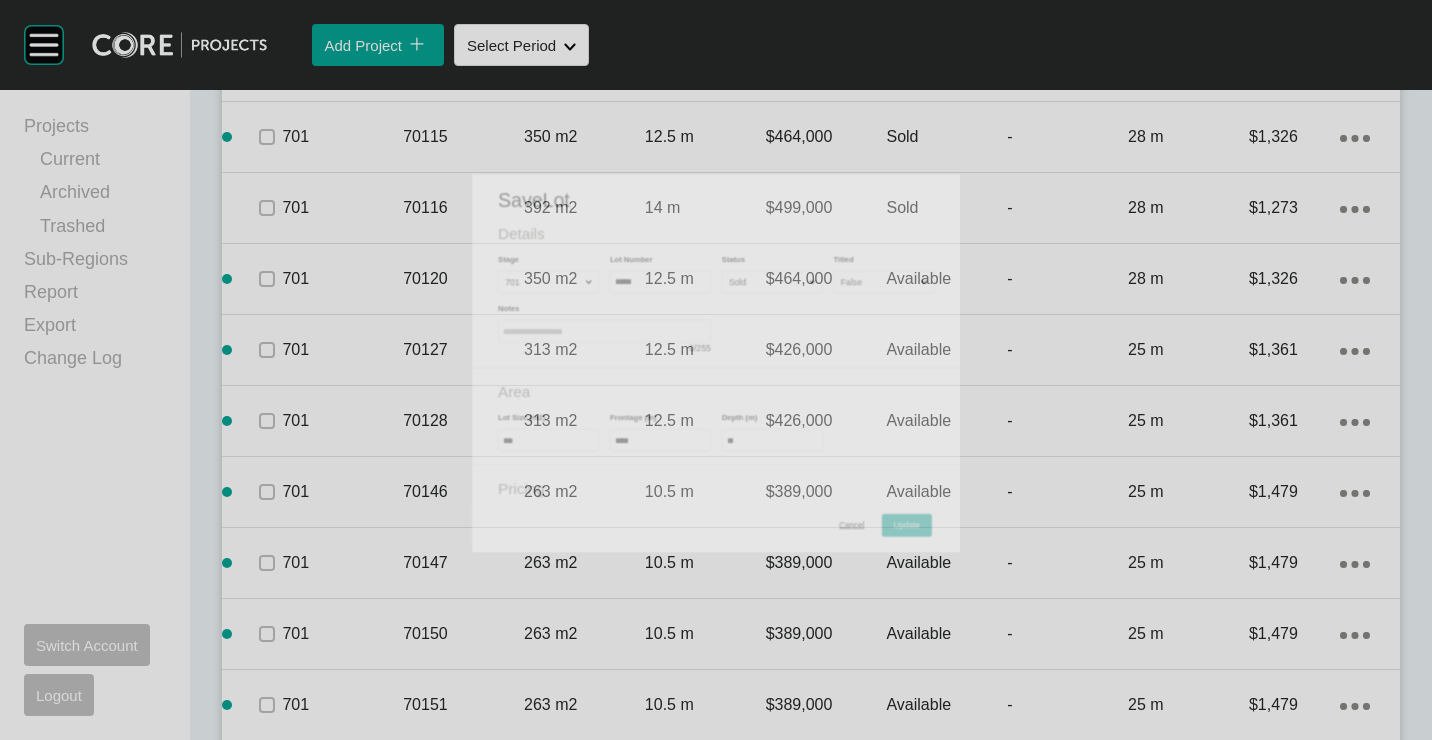 scroll, scrollTop: 2700, scrollLeft: 0, axis: vertical 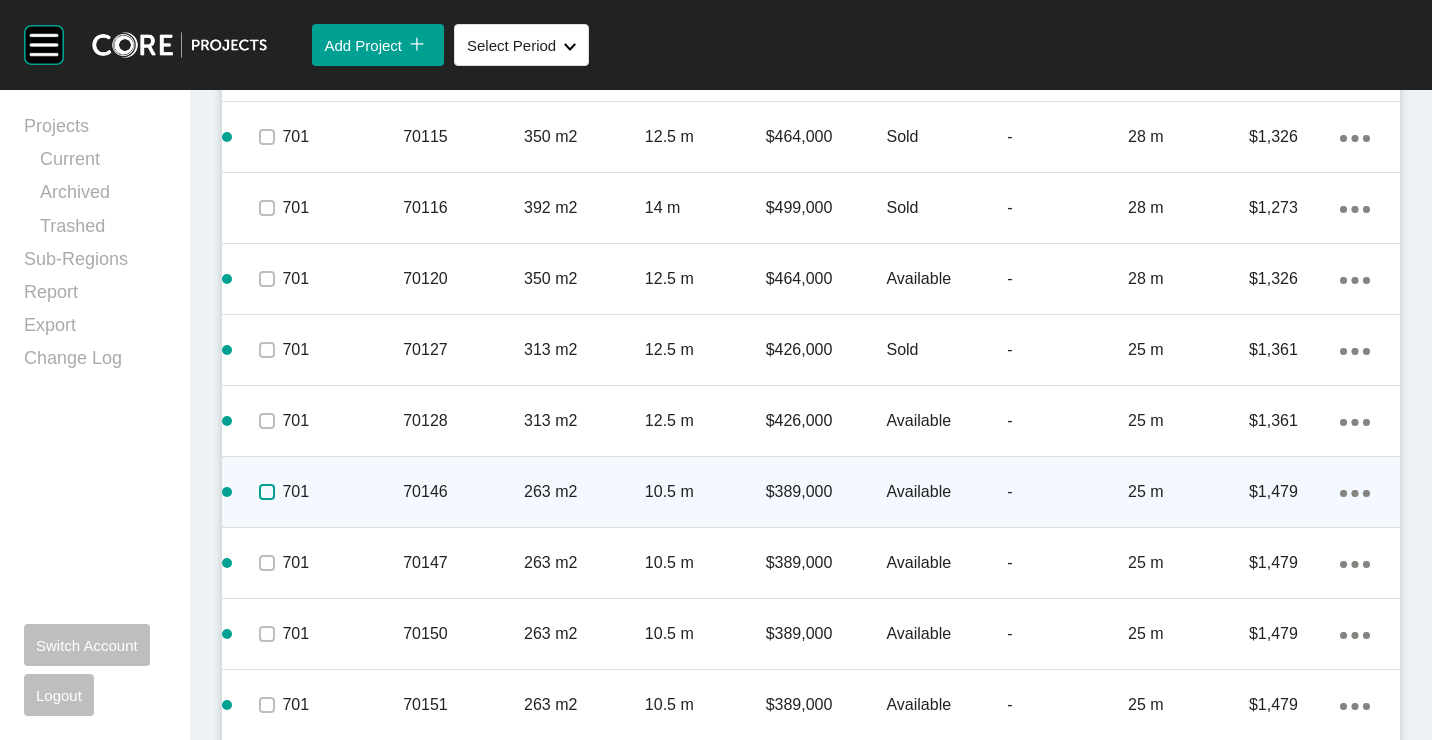 click at bounding box center [267, 492] 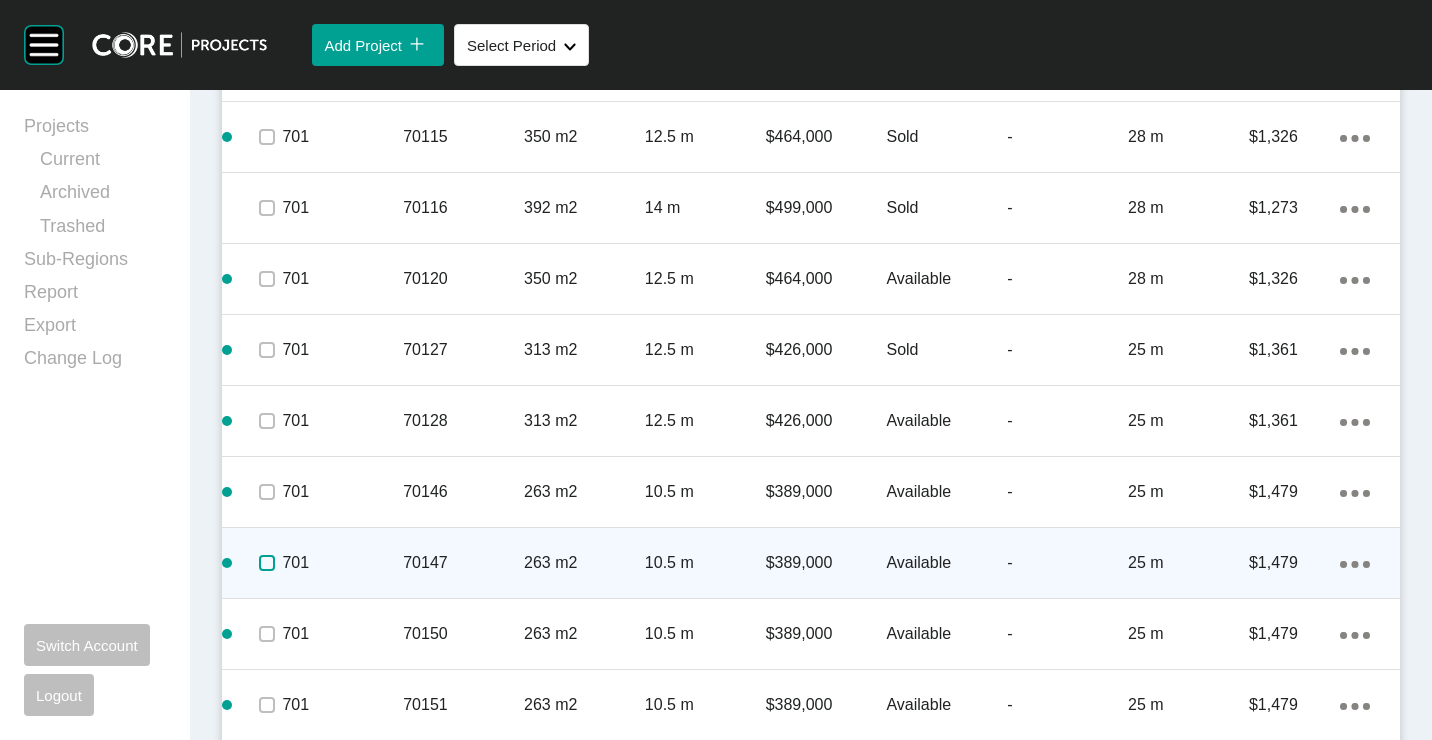 click at bounding box center [267, 563] 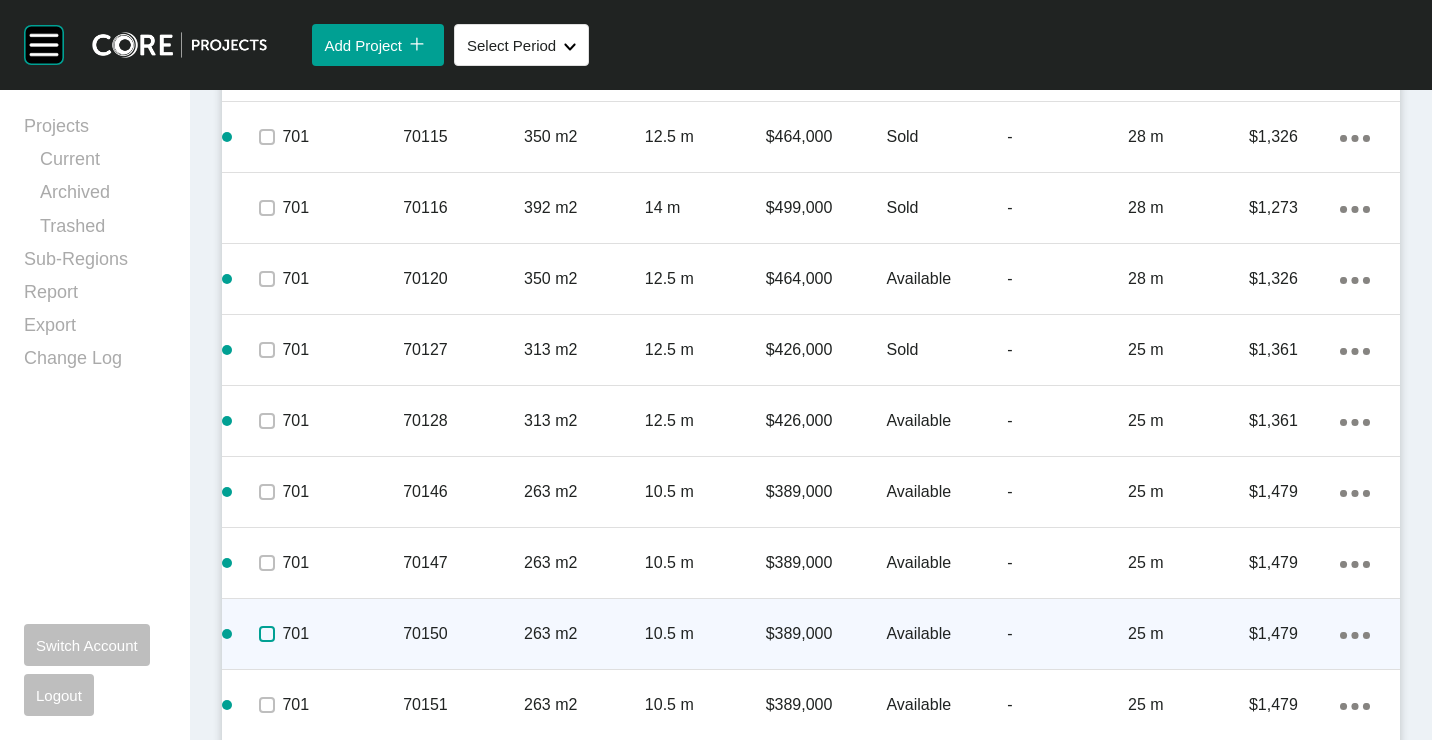click at bounding box center [267, 634] 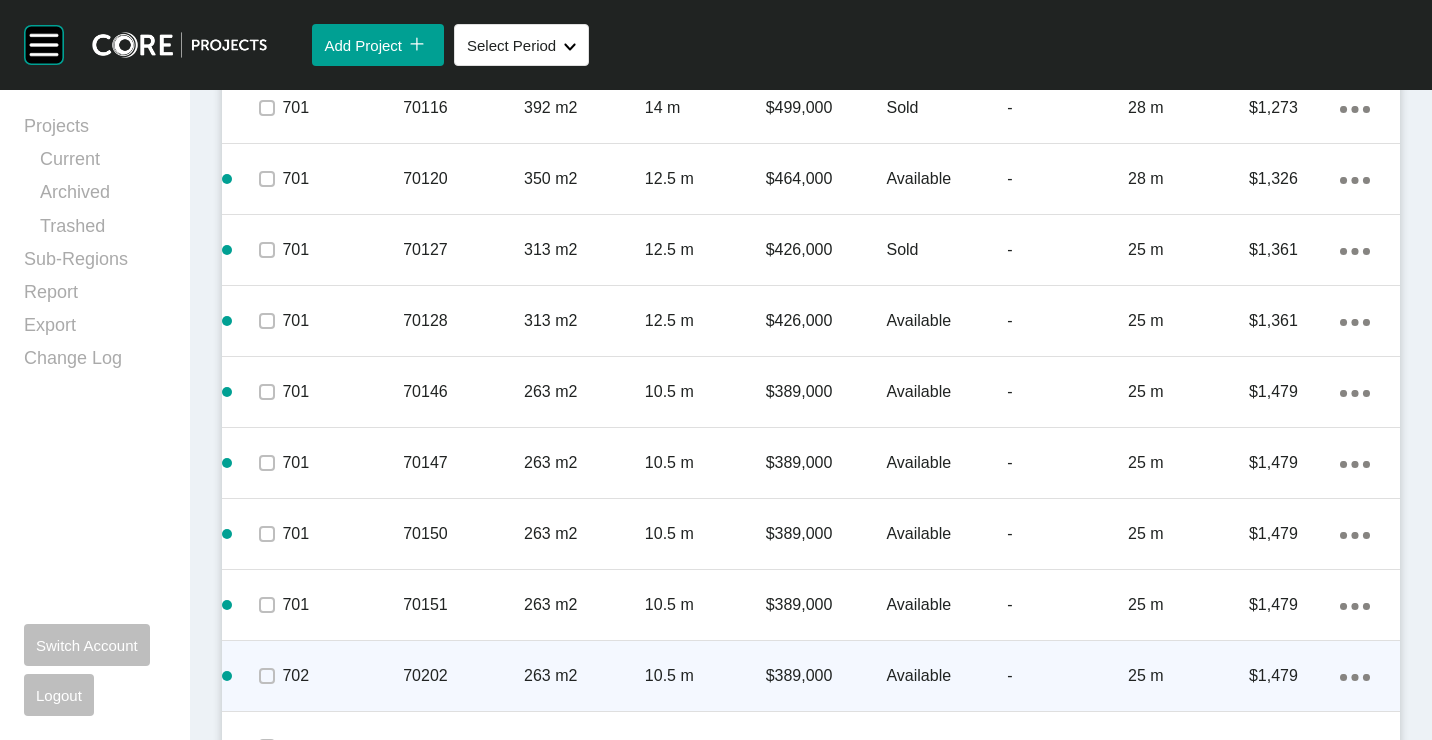 scroll, scrollTop: 3000, scrollLeft: 0, axis: vertical 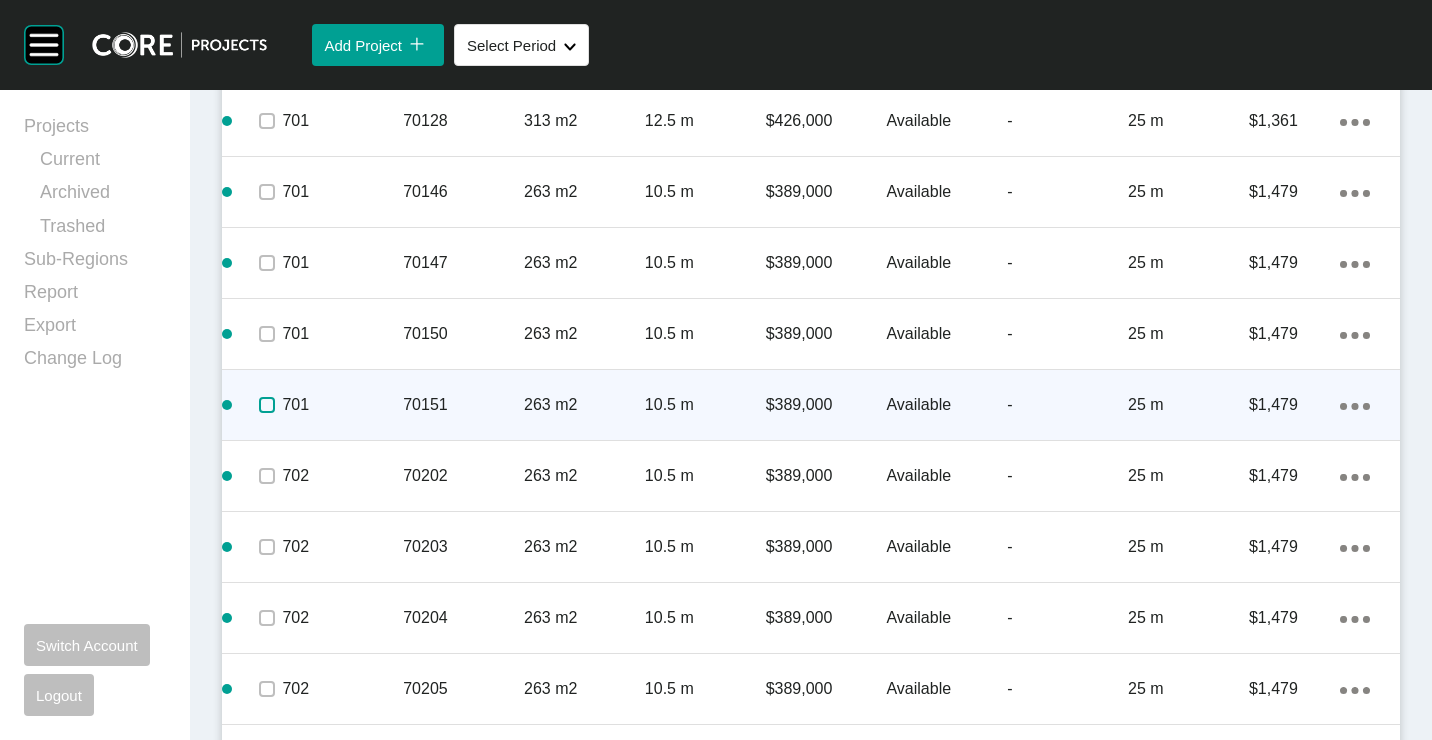 drag, startPoint x: 261, startPoint y: 408, endPoint x: 358, endPoint y: 388, distance: 99.0404 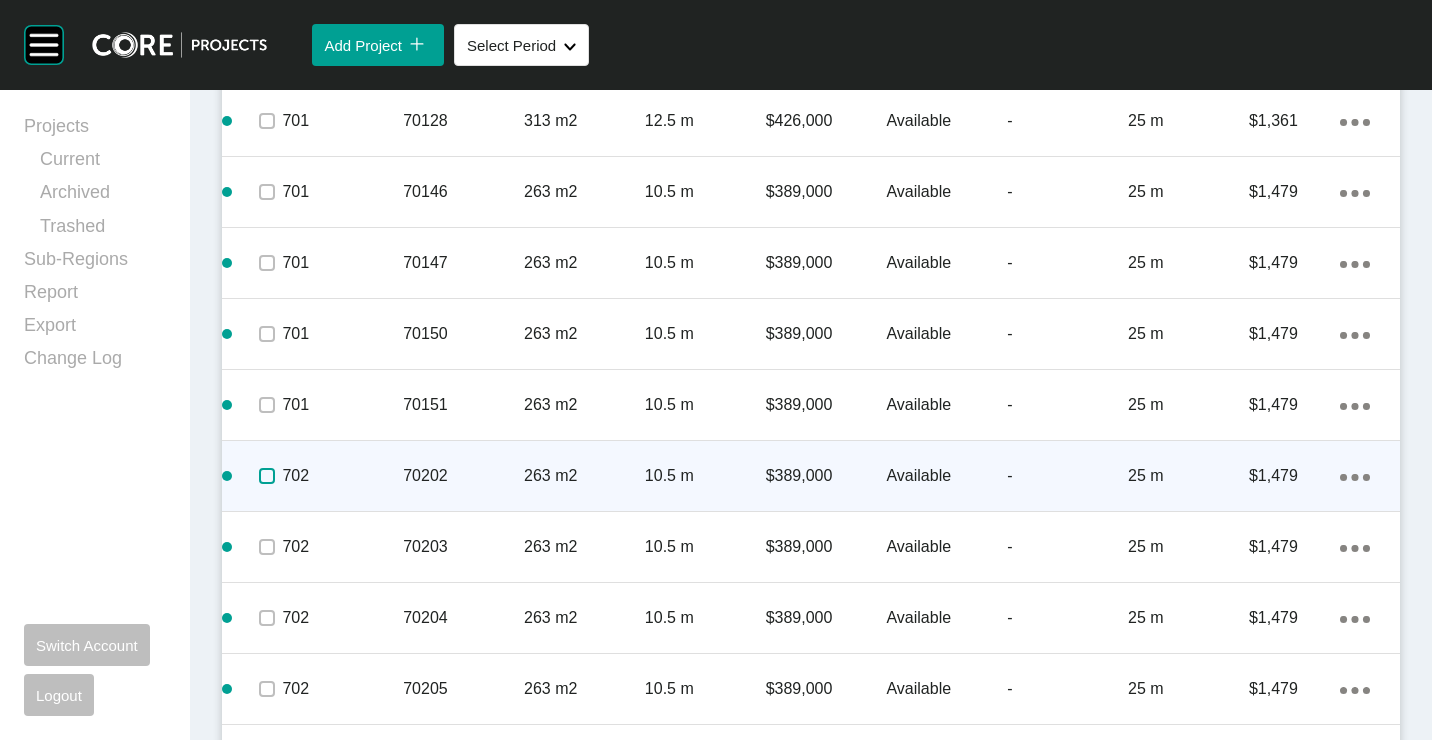 drag, startPoint x: 258, startPoint y: 475, endPoint x: 274, endPoint y: 470, distance: 16.763054 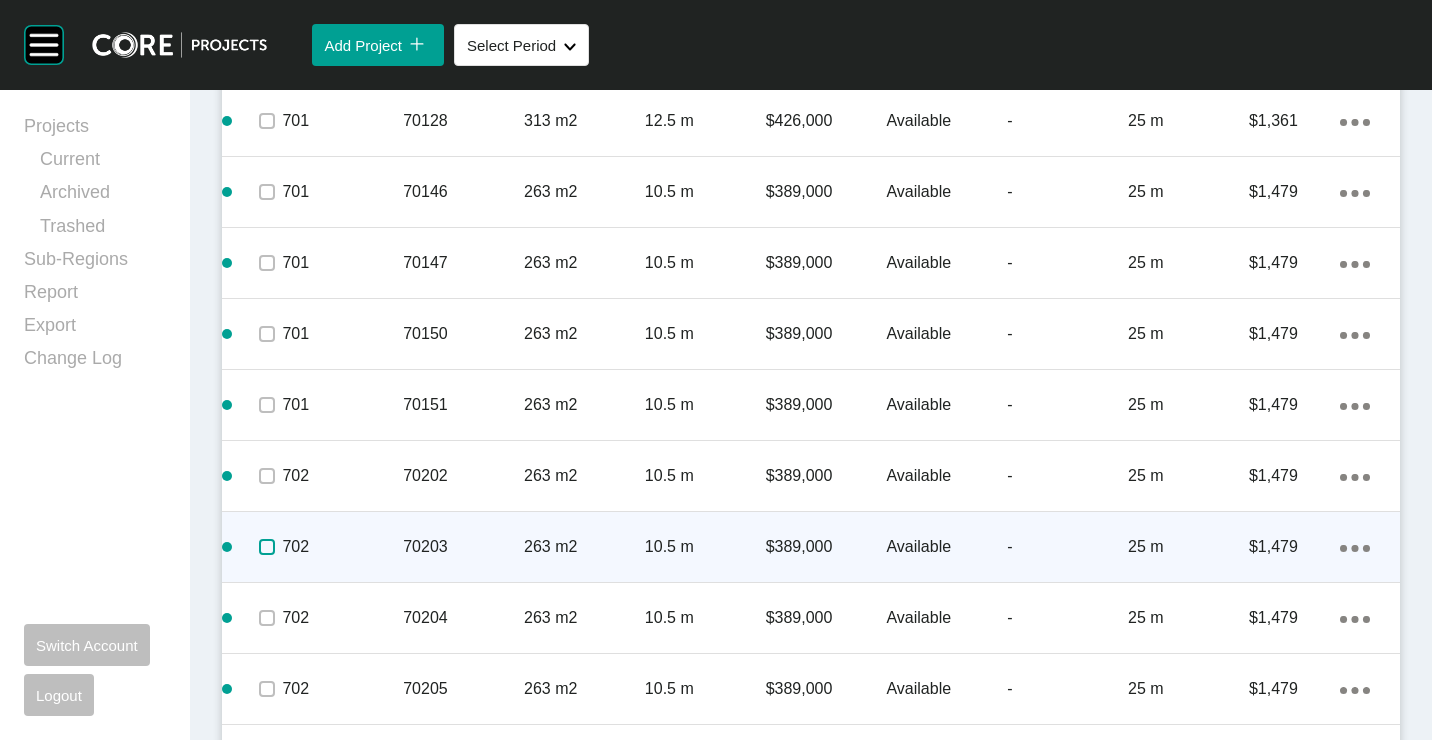 click at bounding box center (267, 547) 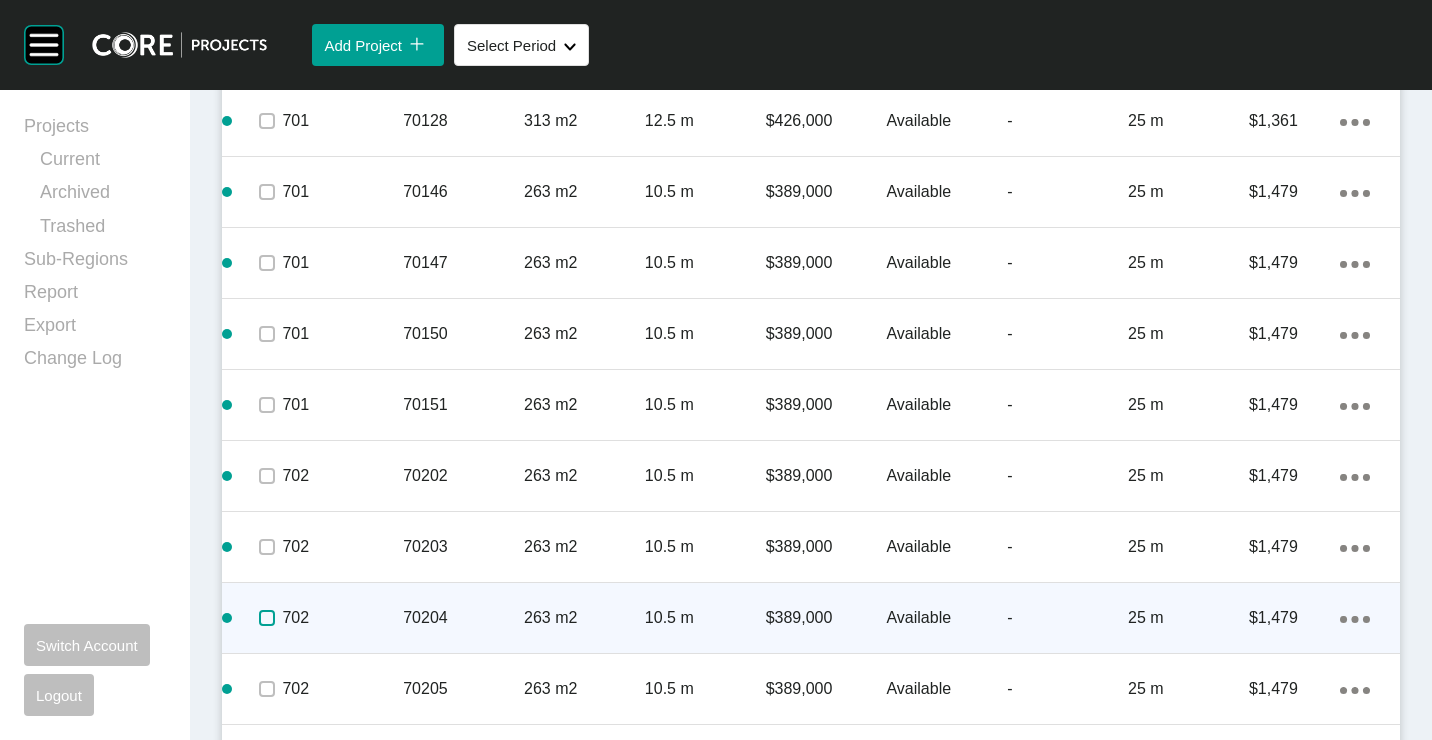 click at bounding box center (267, 618) 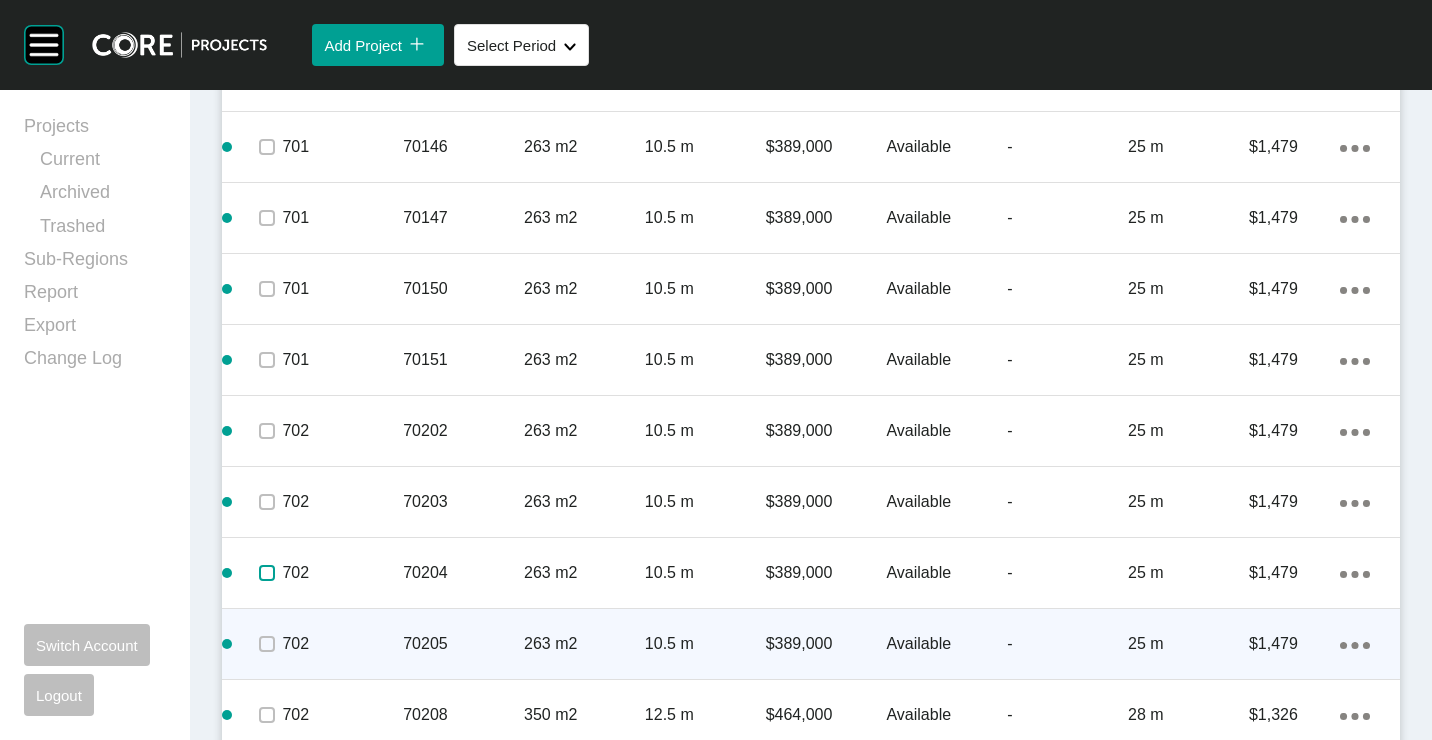 scroll, scrollTop: 3100, scrollLeft: 0, axis: vertical 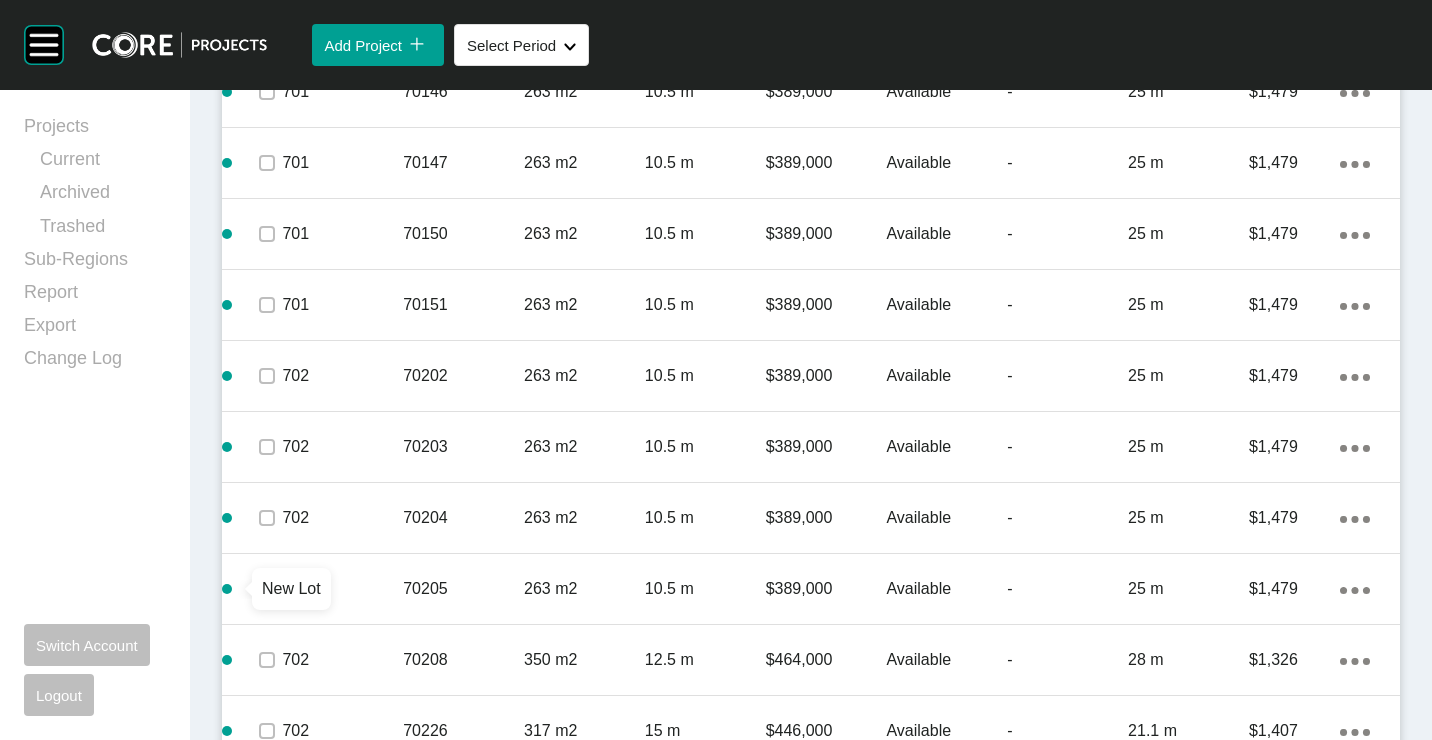 click on "New Lot" at bounding box center [291, 589] 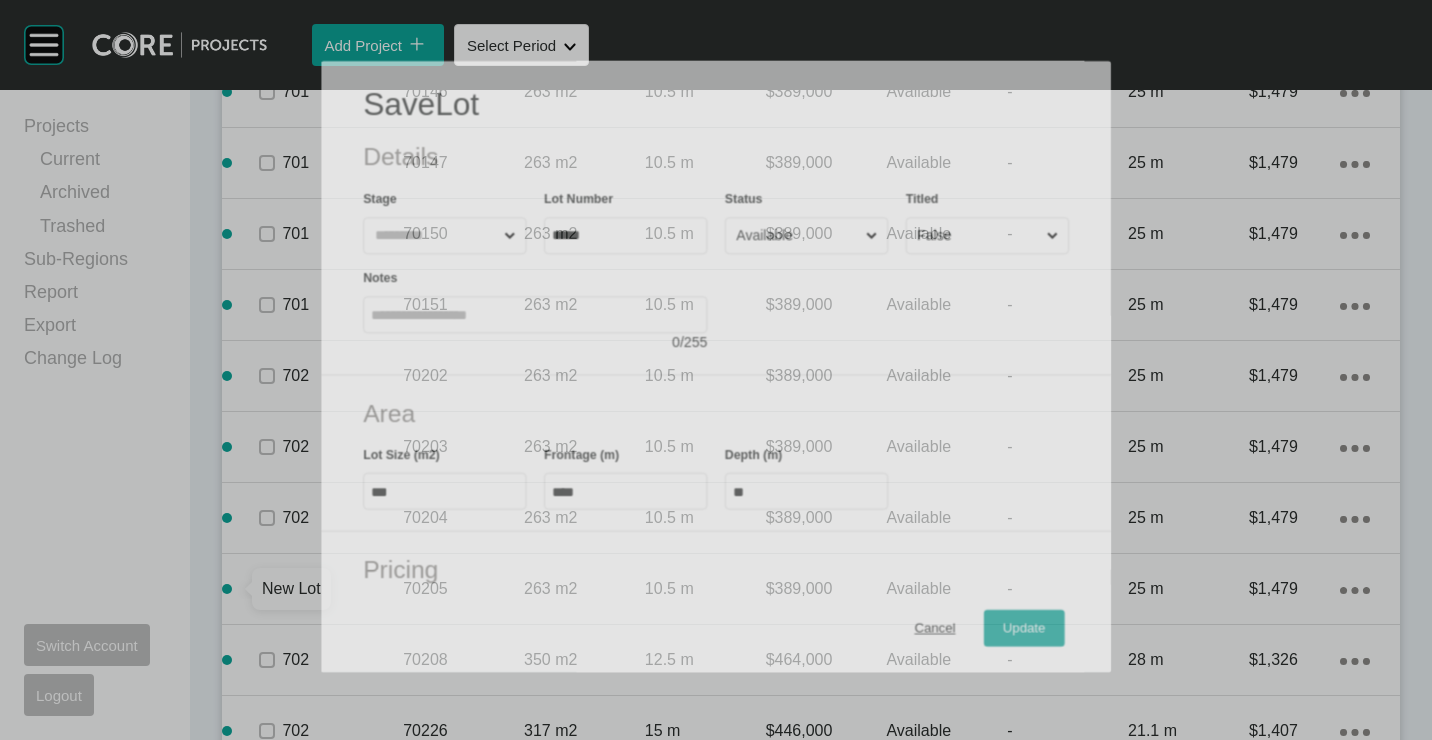 scroll, scrollTop: 3038, scrollLeft: 0, axis: vertical 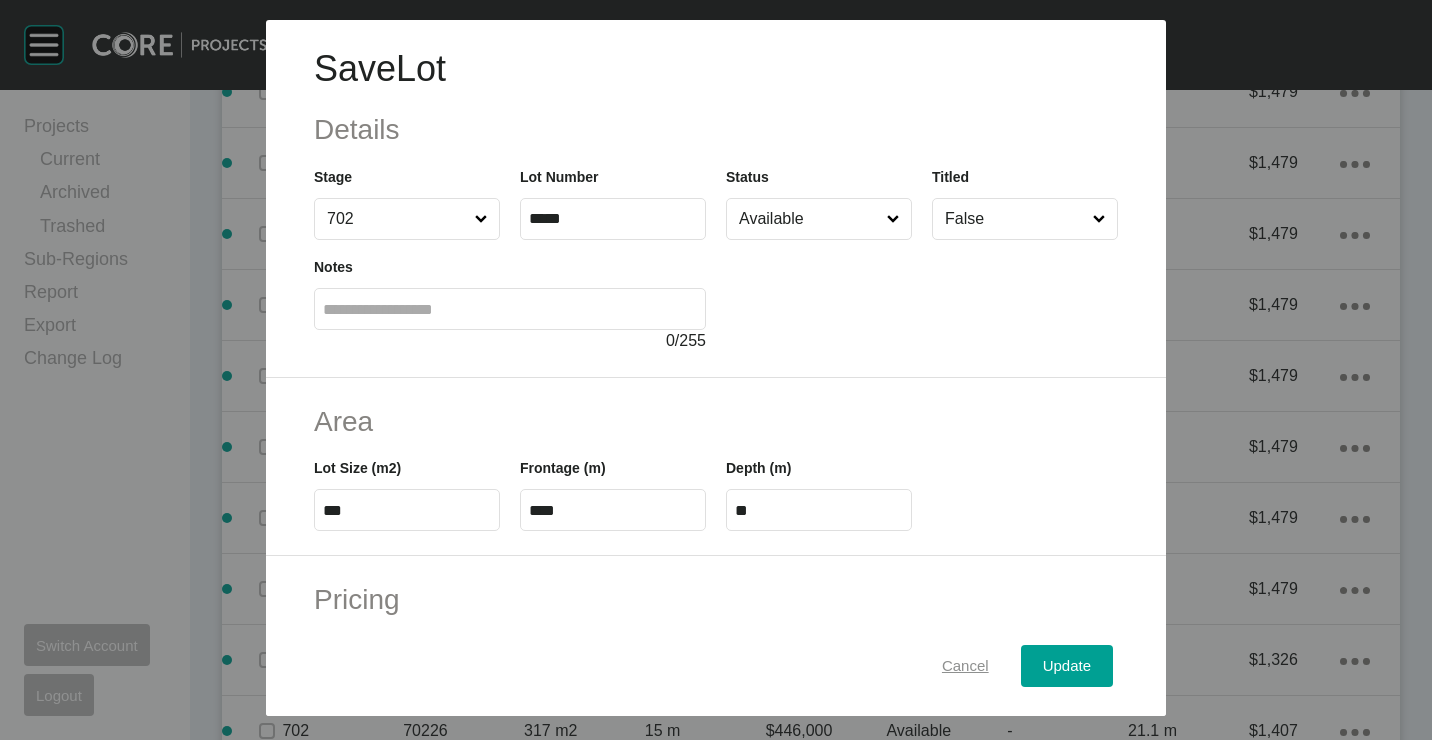 click on "Cancel" at bounding box center [965, 665] 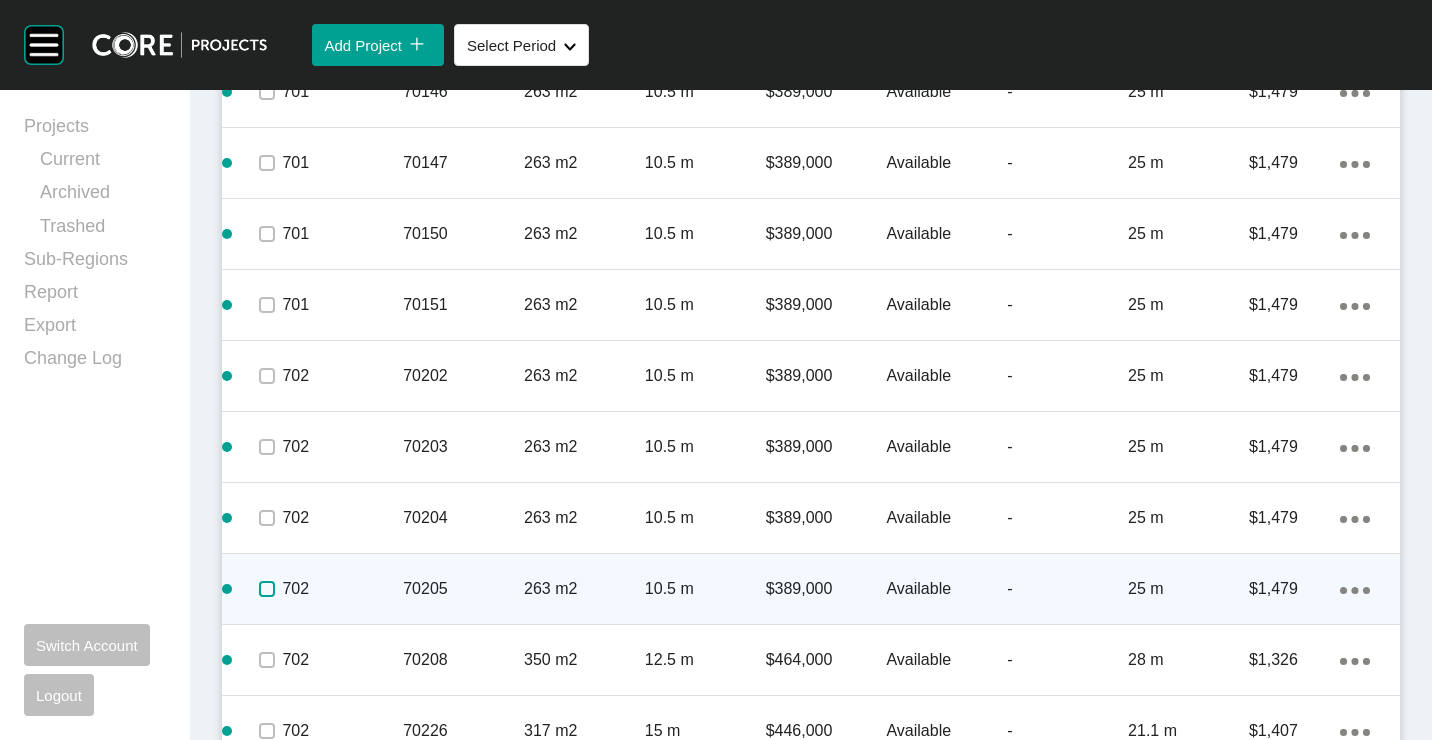click at bounding box center (267, 589) 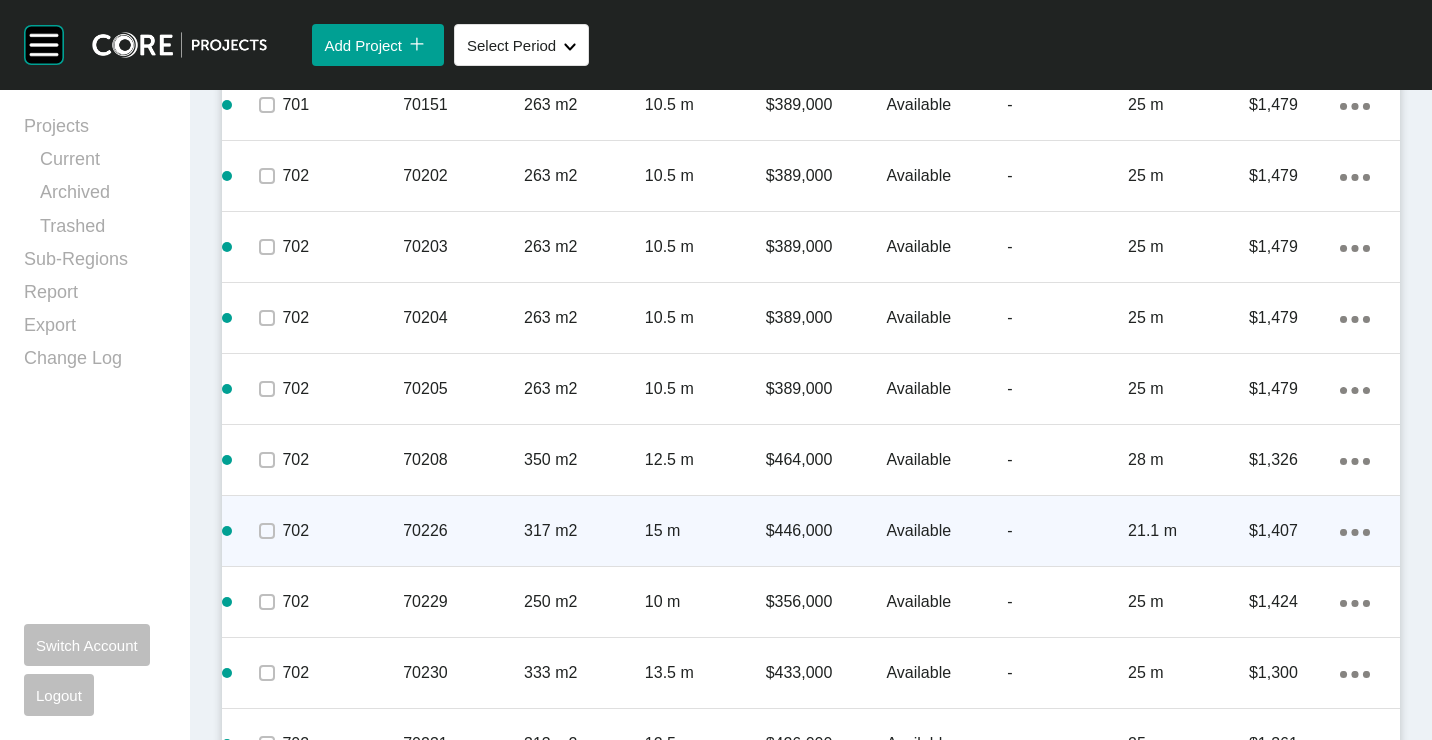 scroll, scrollTop: 3357, scrollLeft: 0, axis: vertical 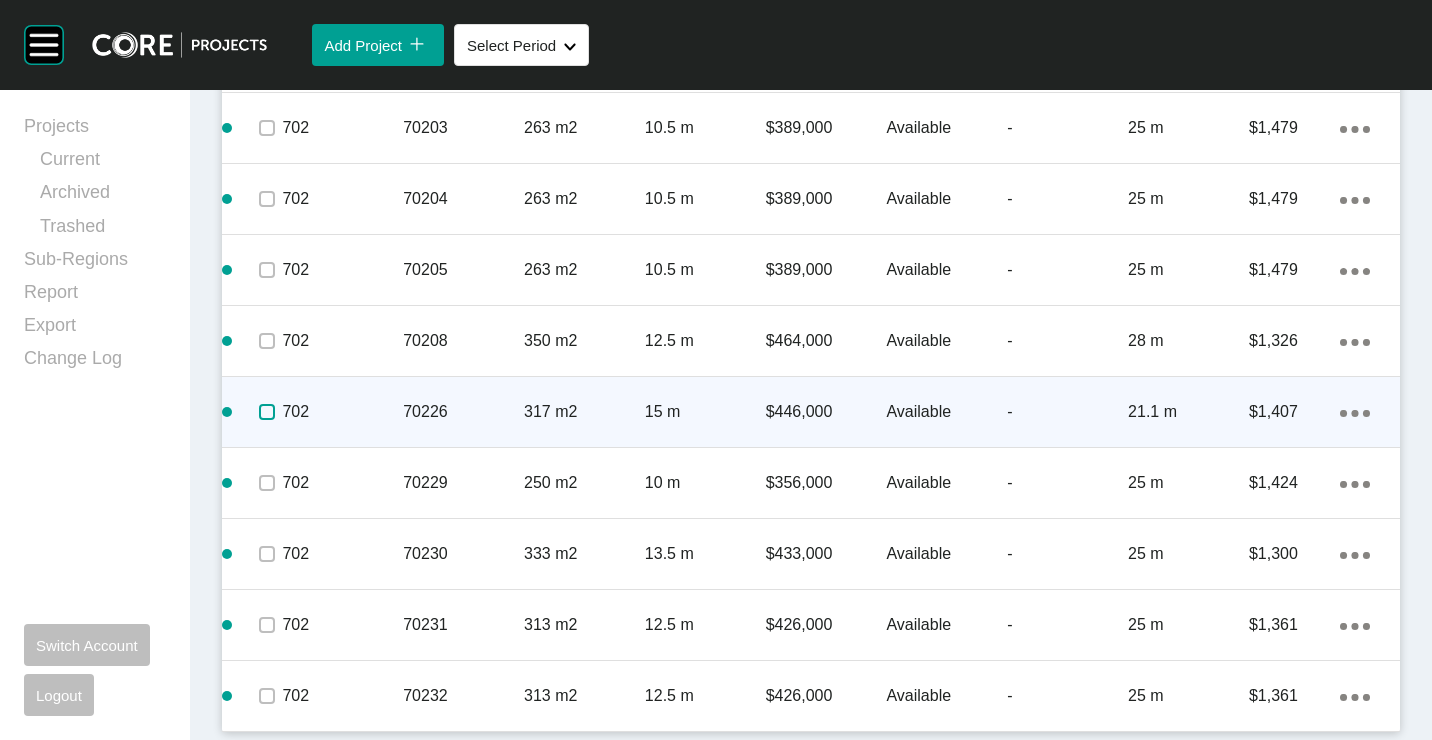 drag, startPoint x: 266, startPoint y: 409, endPoint x: 360, endPoint y: 430, distance: 96.317184 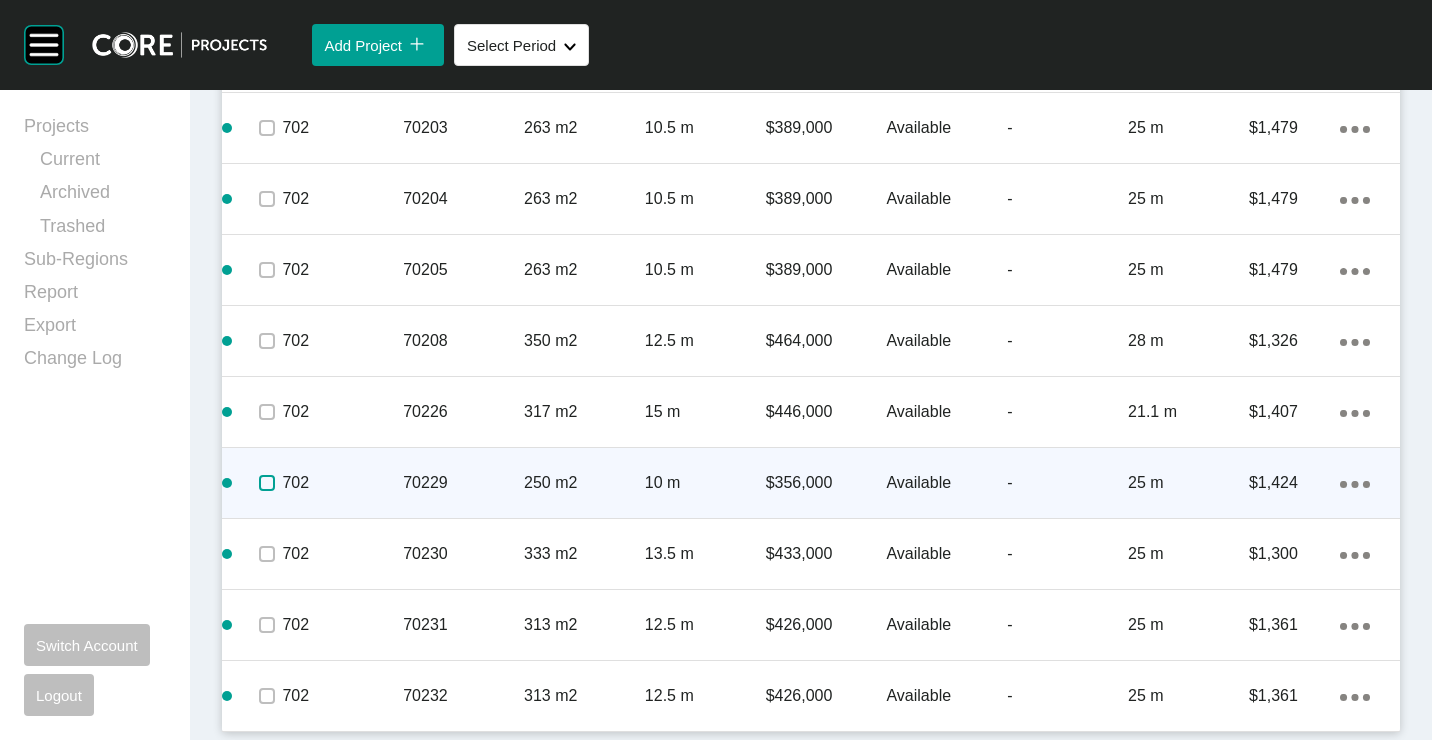 click at bounding box center (267, 483) 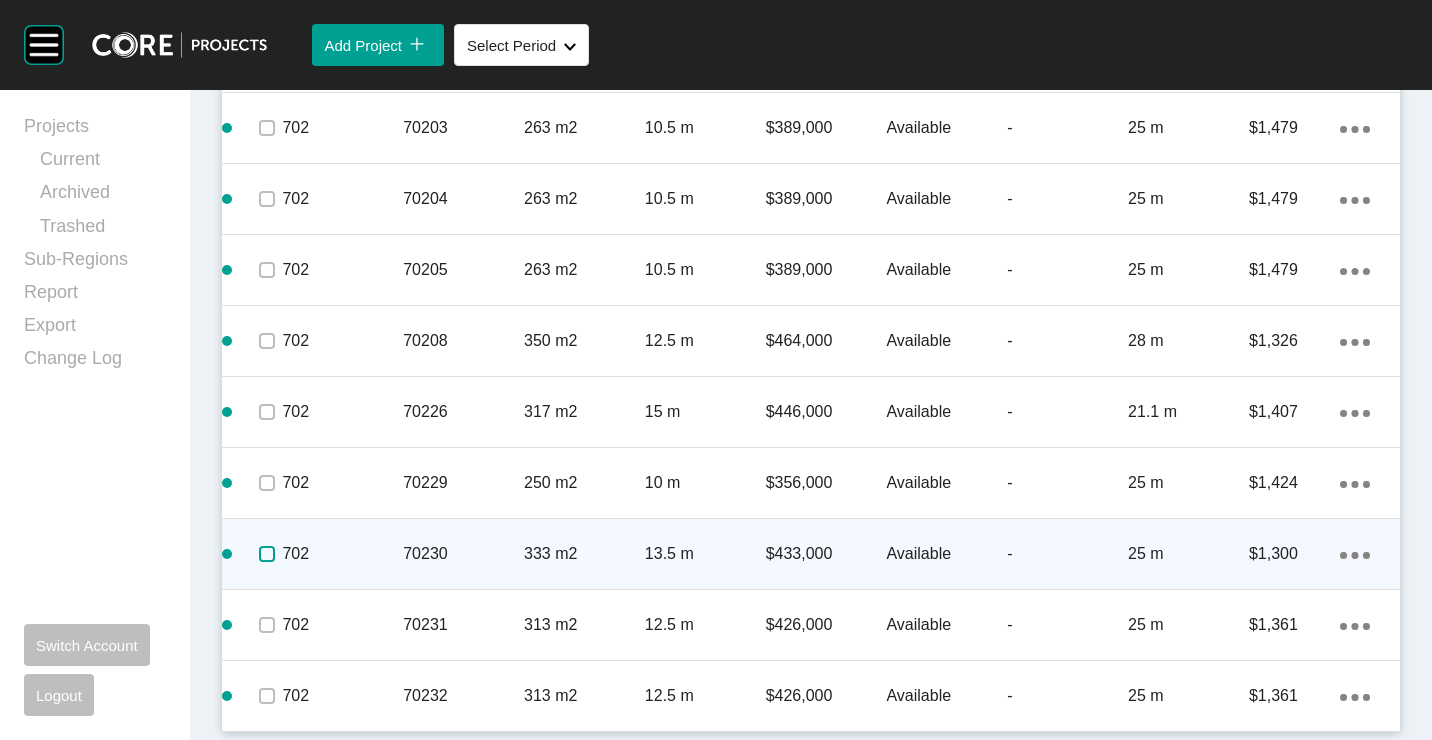 drag, startPoint x: 266, startPoint y: 548, endPoint x: 262, endPoint y: 570, distance: 22.36068 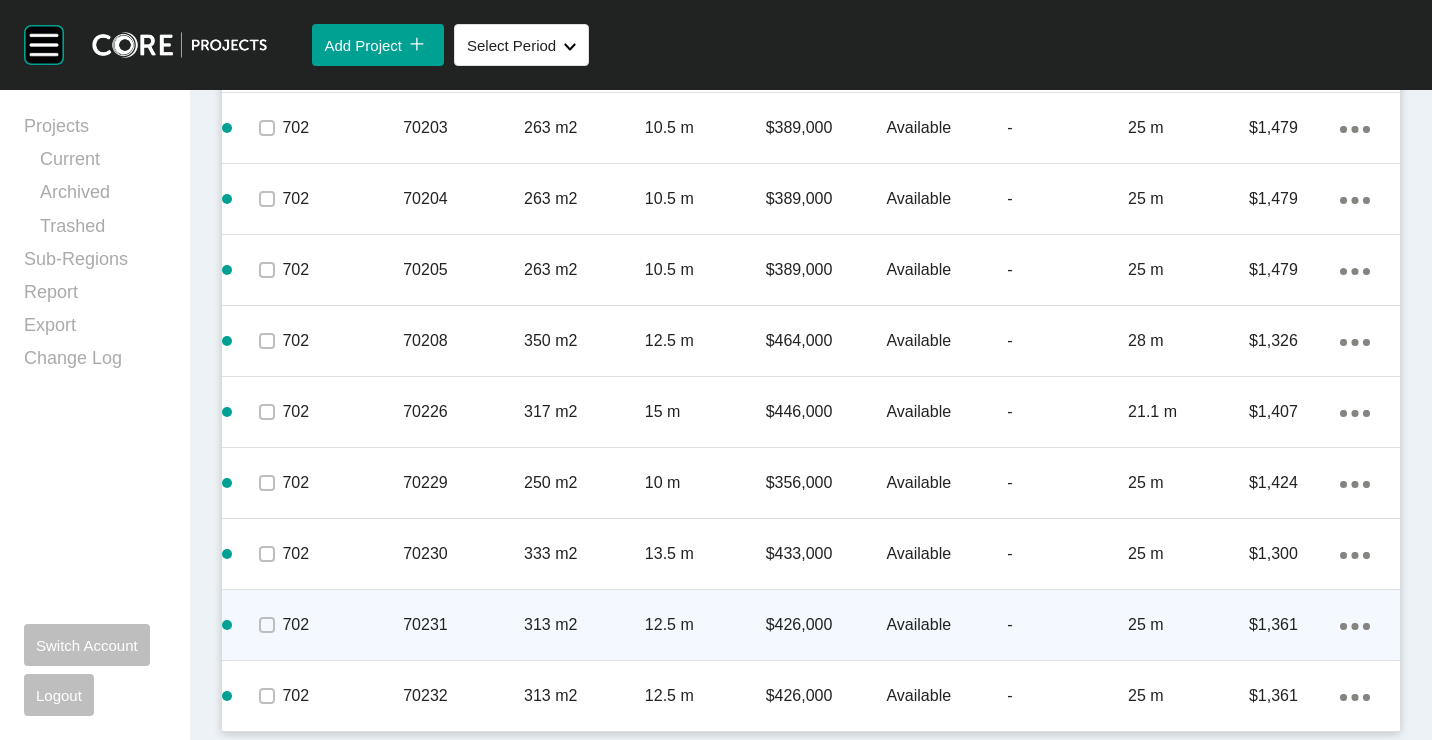 click at bounding box center (267, 625) 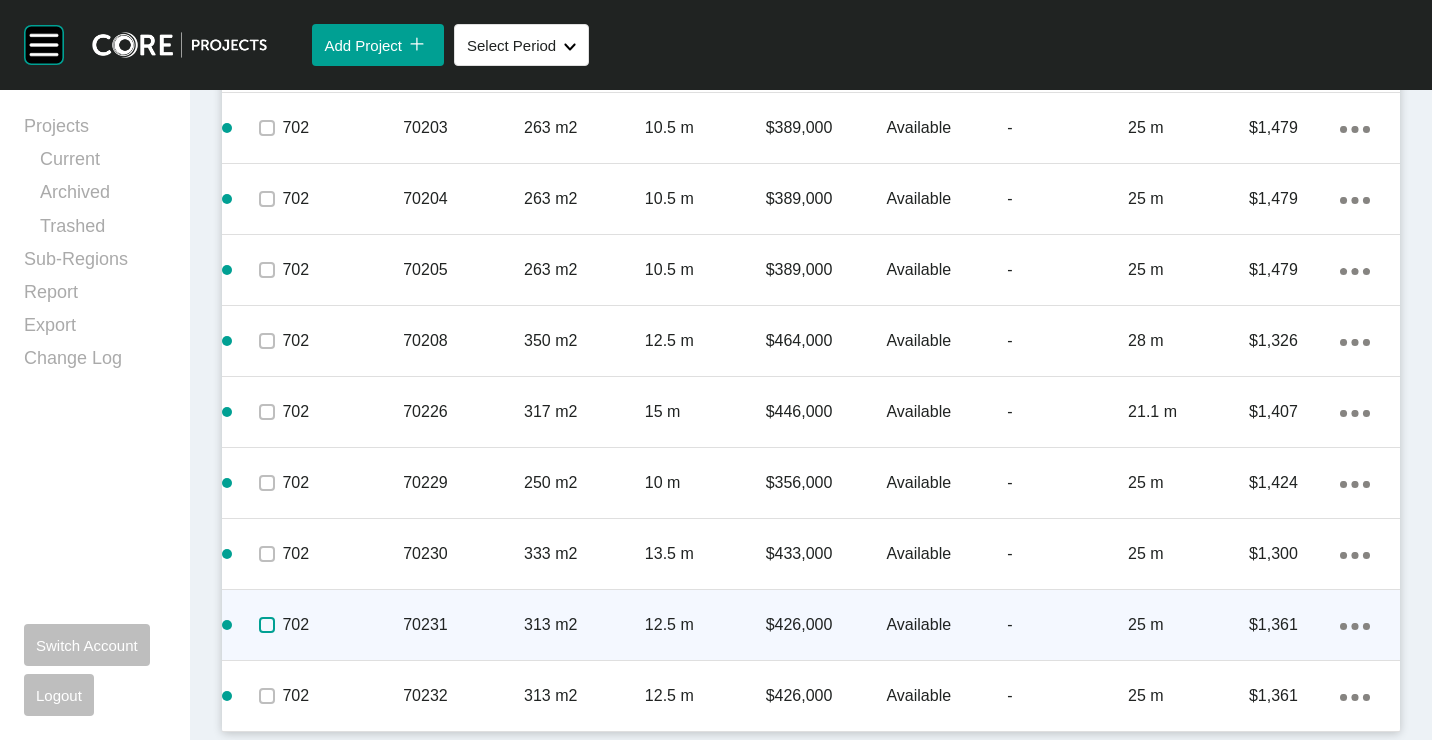 drag, startPoint x: 263, startPoint y: 622, endPoint x: 287, endPoint y: 618, distance: 24.33105 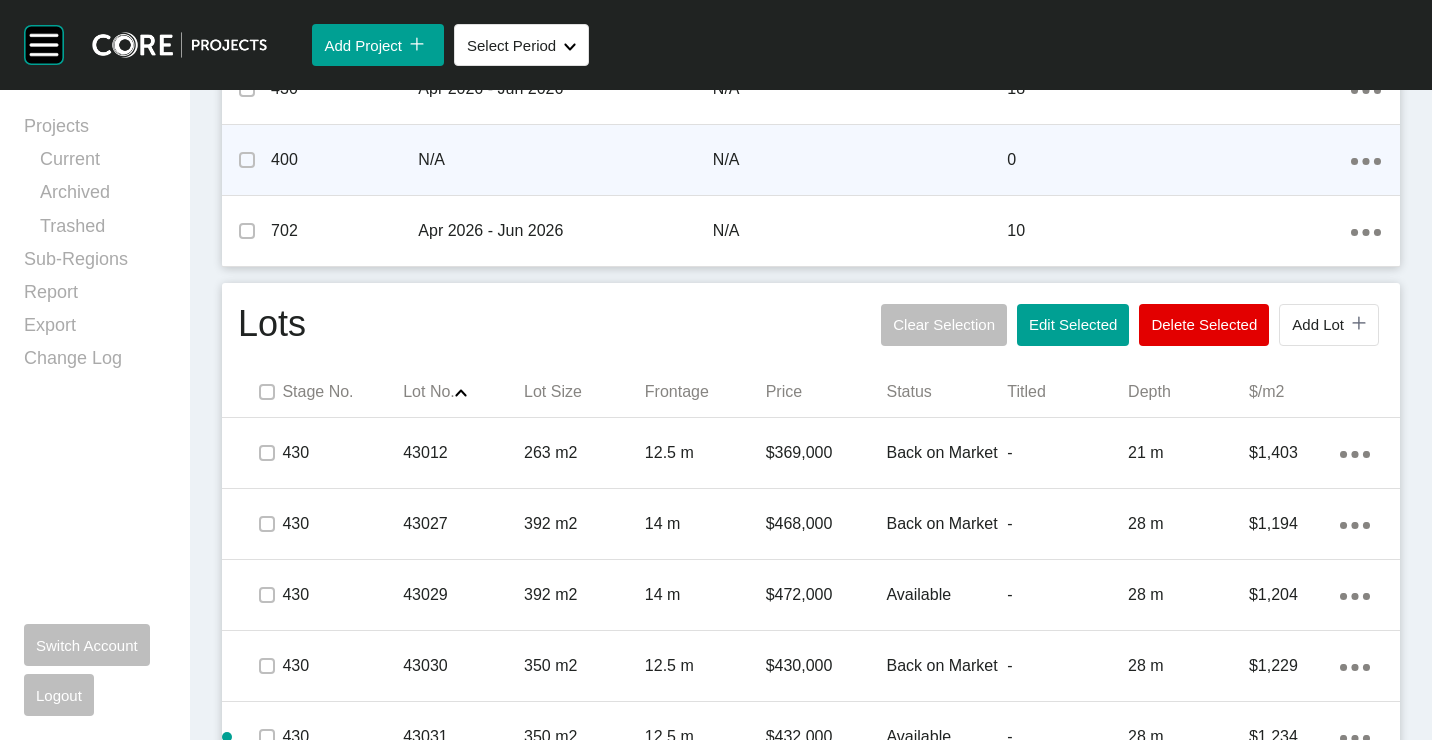 scroll, scrollTop: 757, scrollLeft: 0, axis: vertical 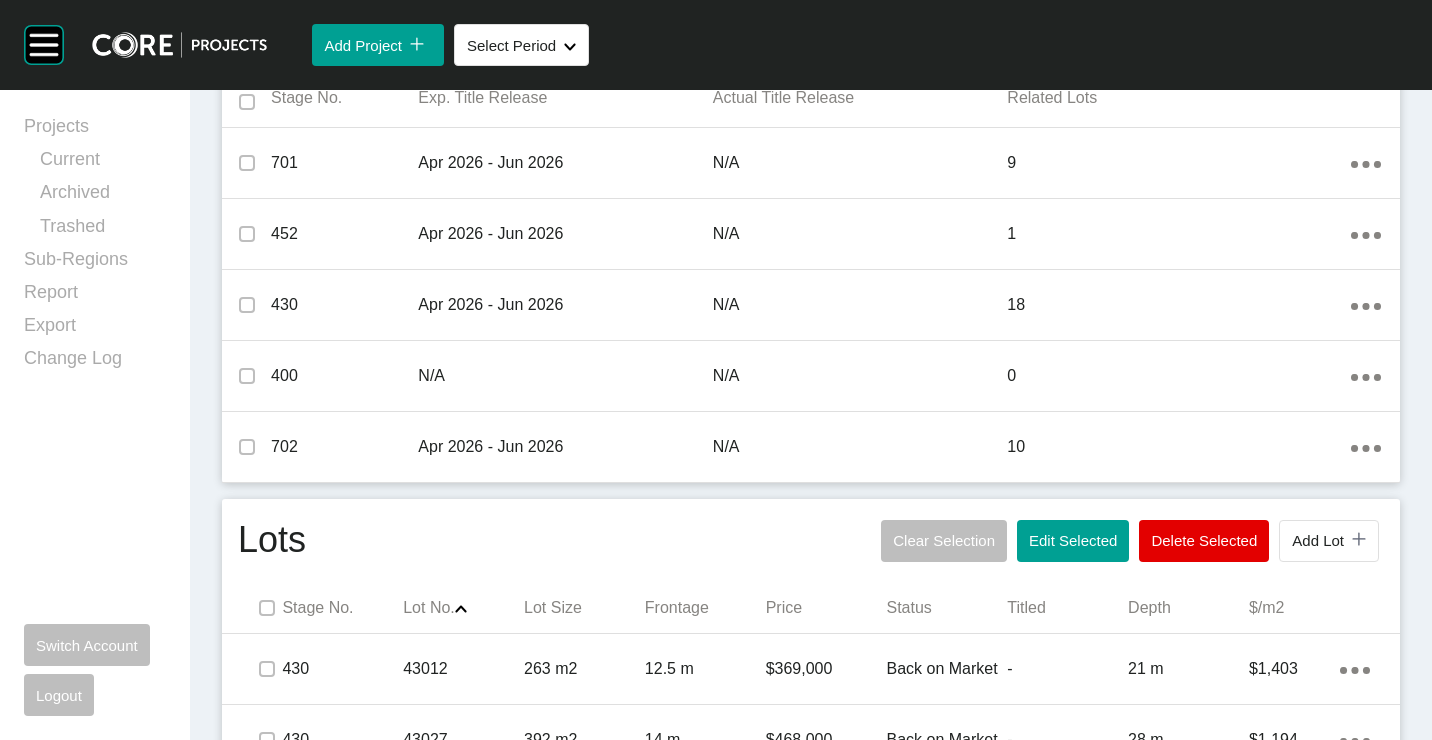 click on "Edit Selected" at bounding box center [1073, 540] 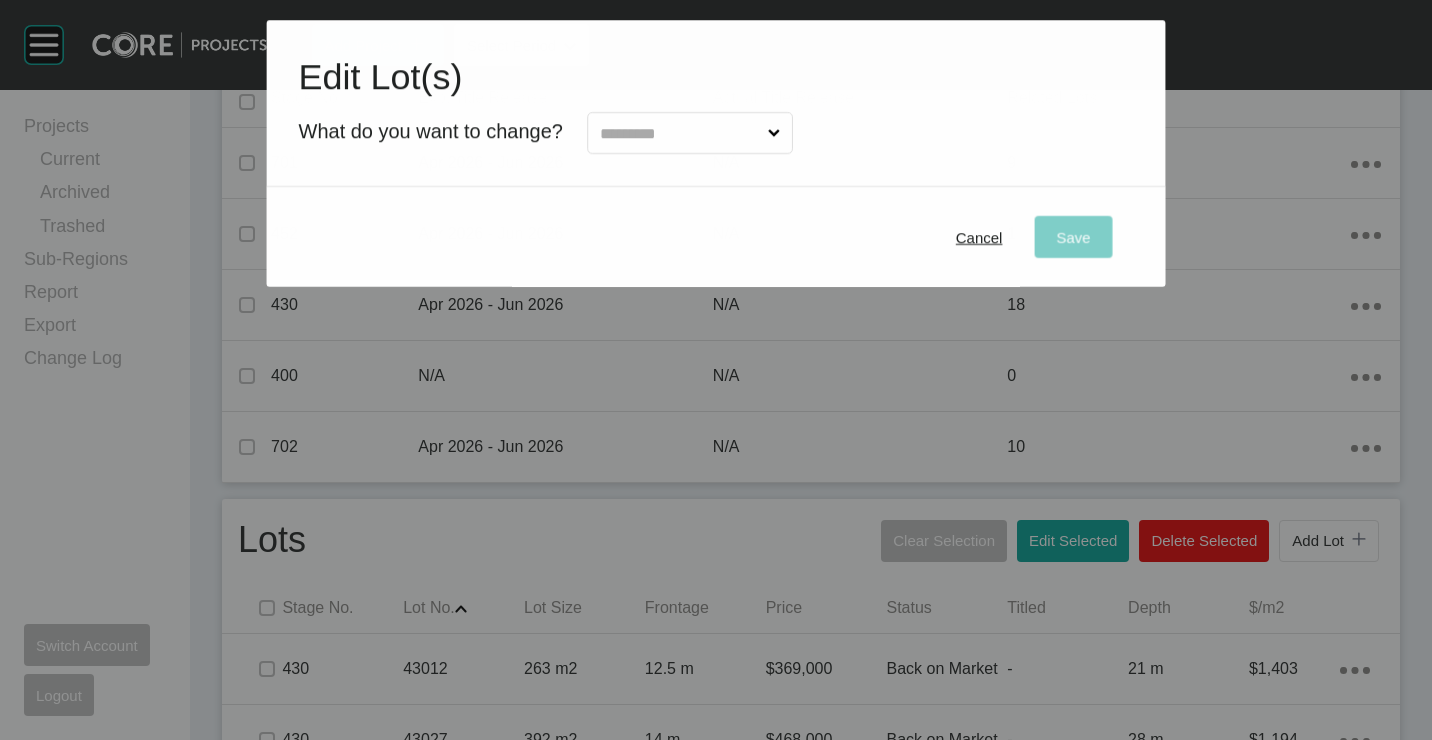 click at bounding box center (680, 133) 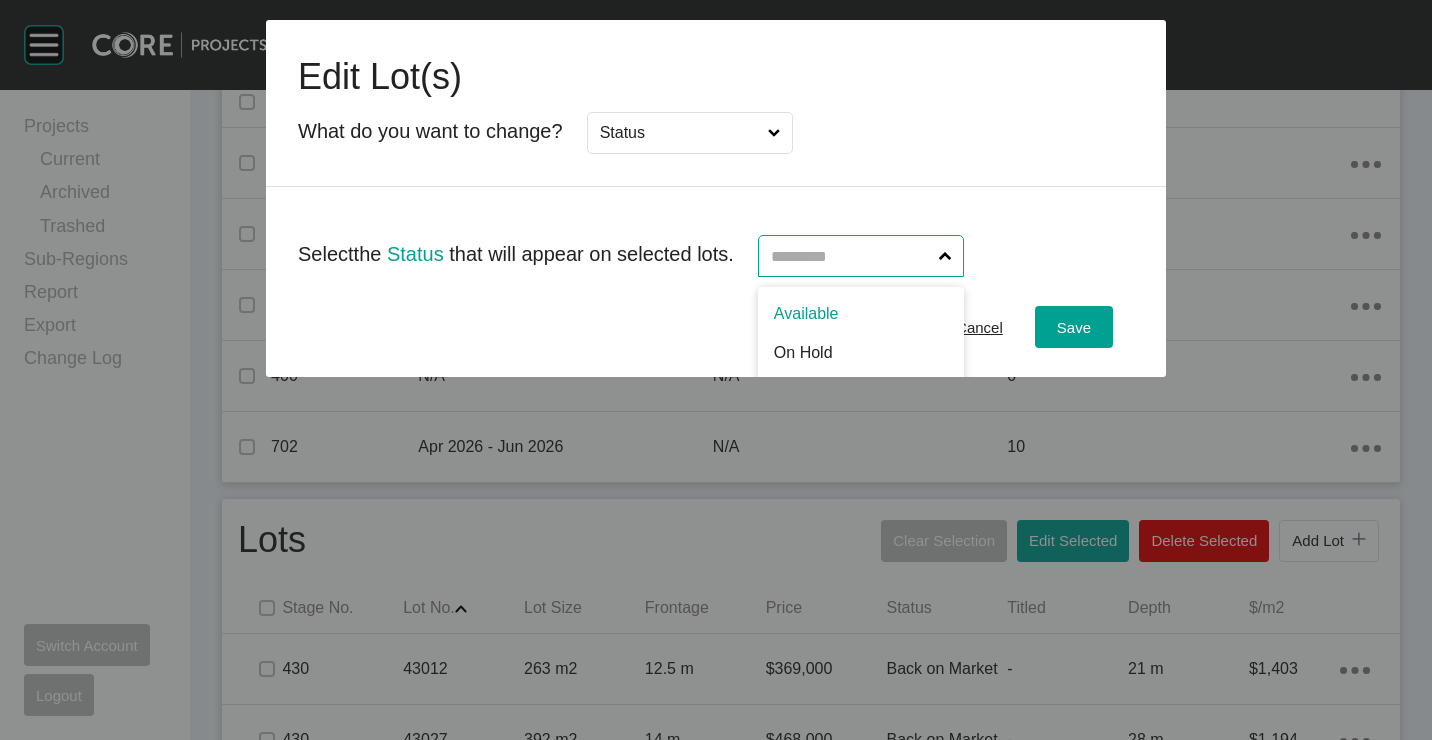 click at bounding box center [851, 256] 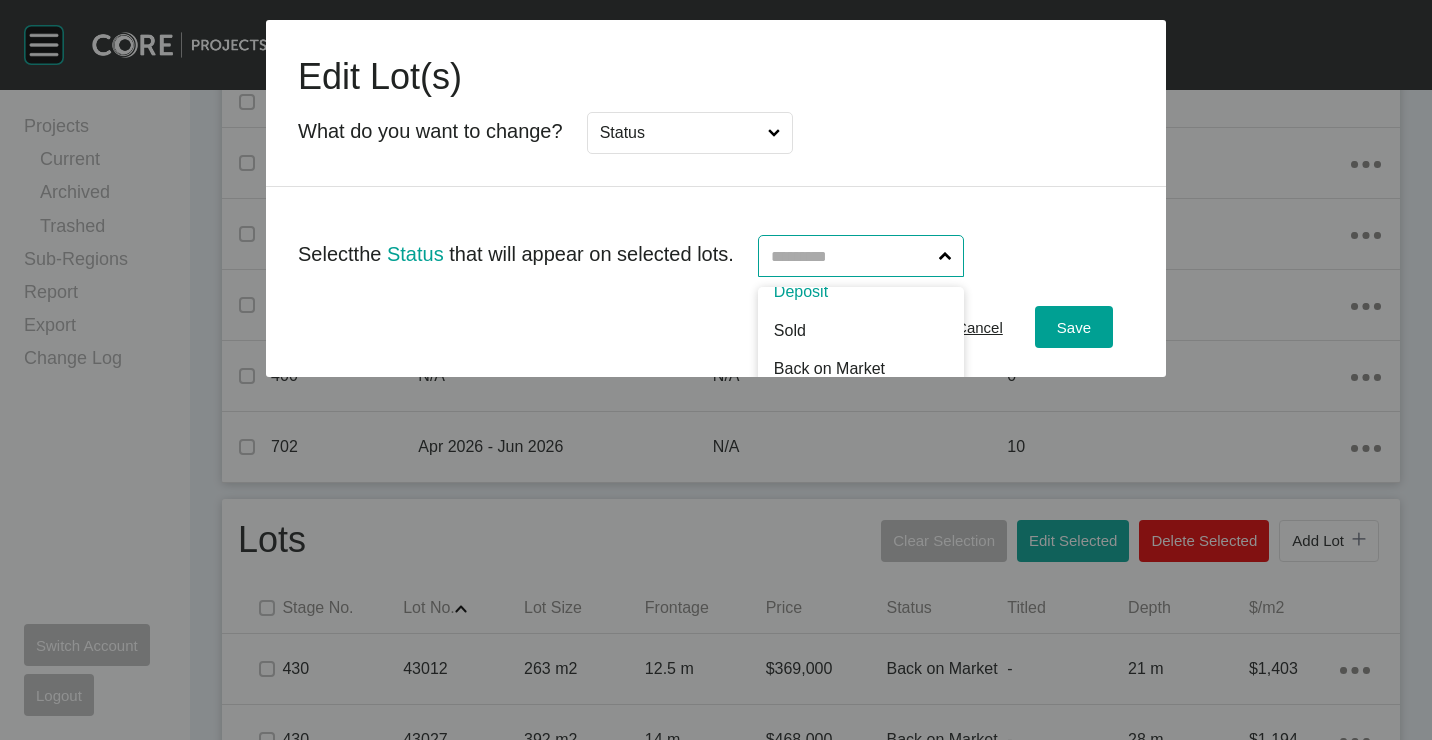 scroll, scrollTop: 85, scrollLeft: 0, axis: vertical 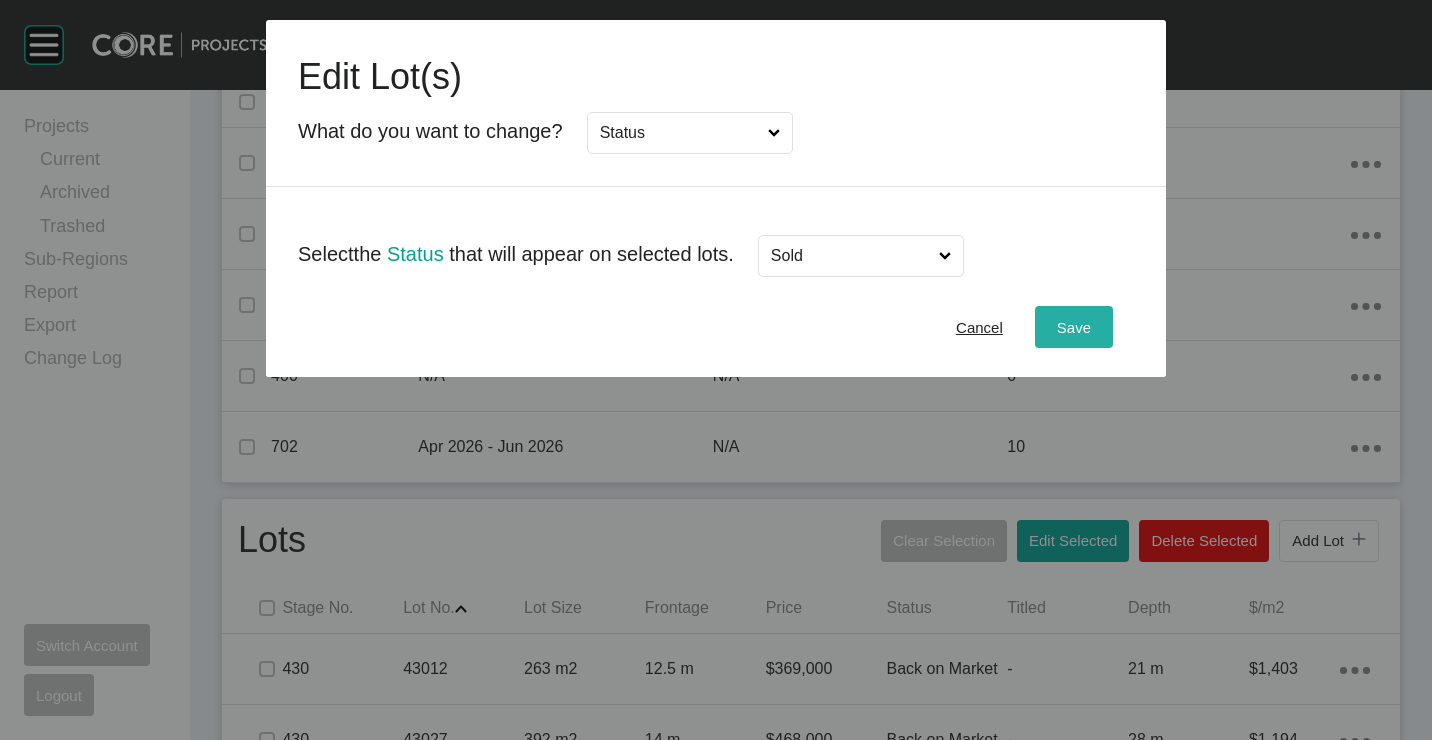 click on "Save" at bounding box center (1074, 327) 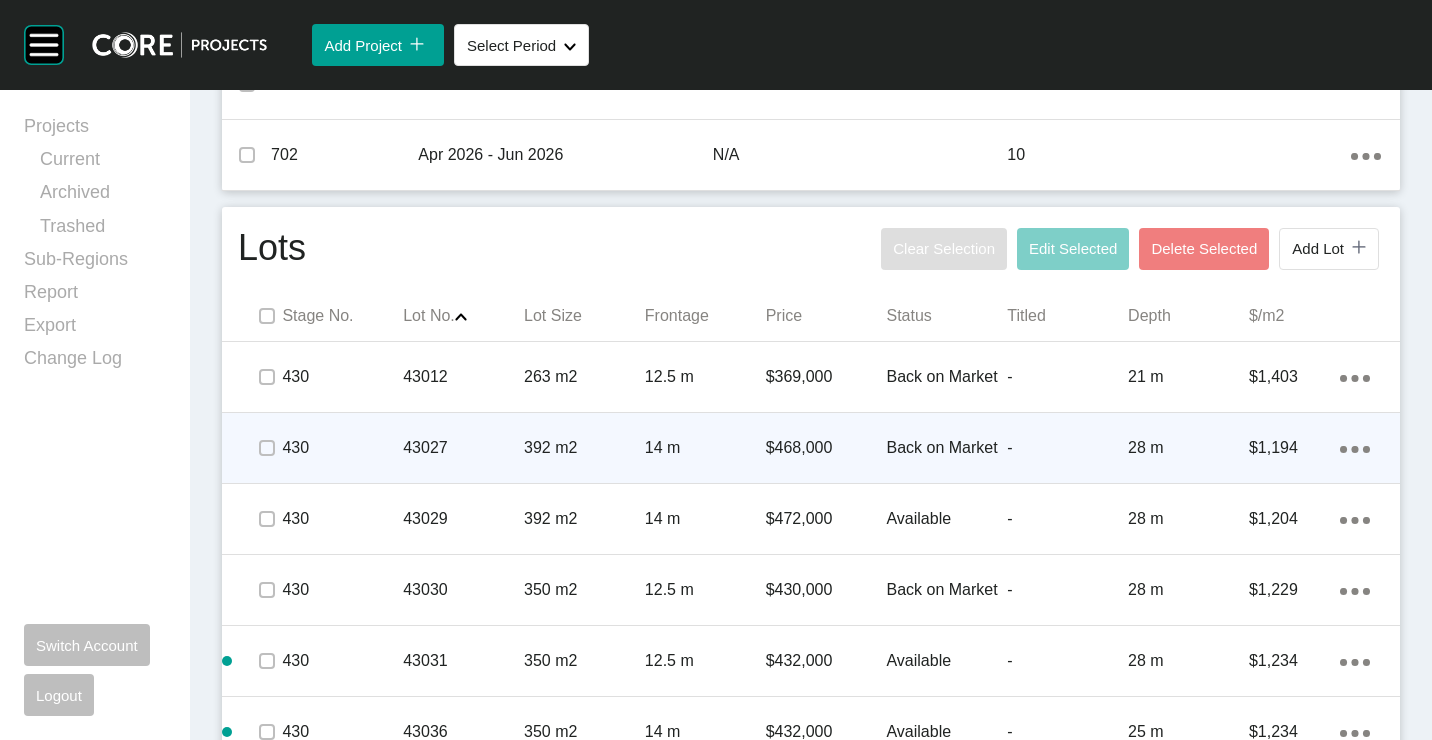 scroll, scrollTop: 1157, scrollLeft: 0, axis: vertical 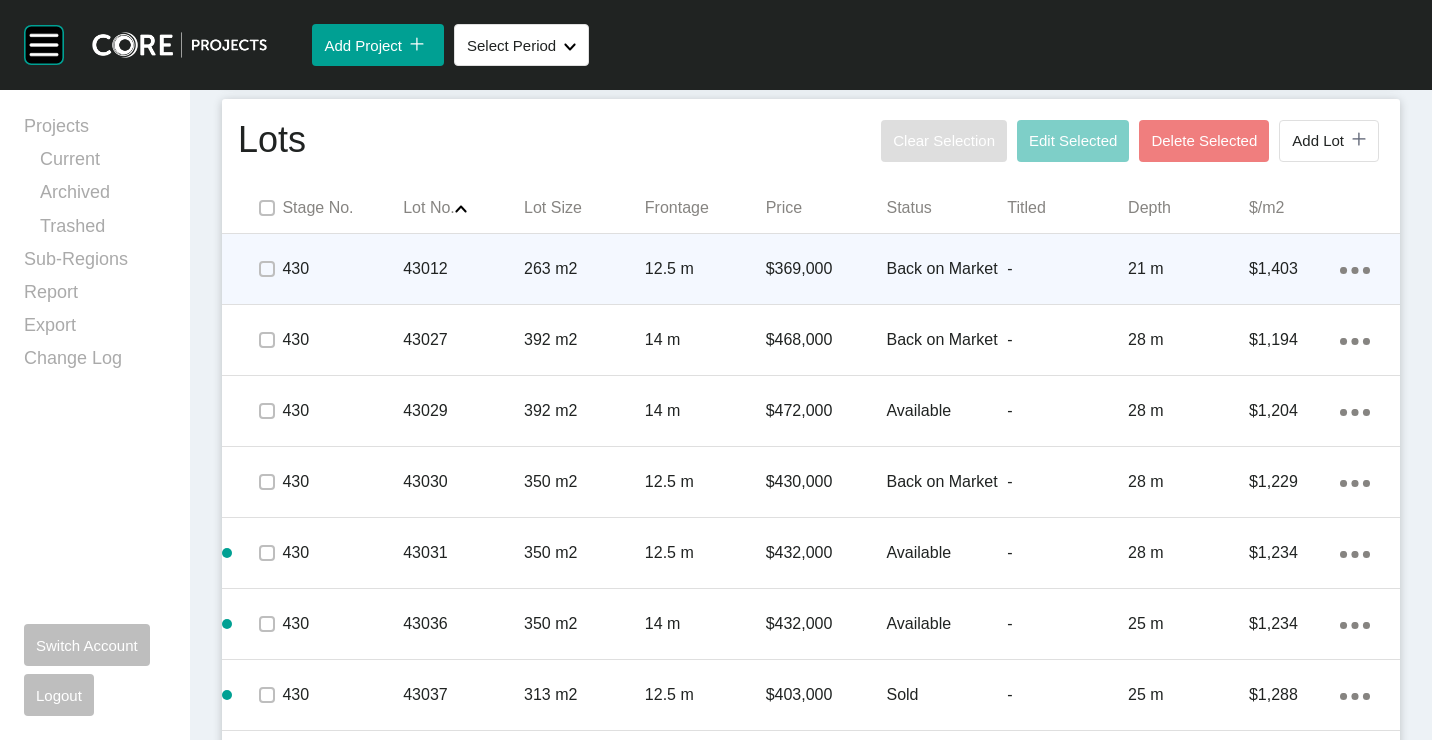 click on "263 m2" at bounding box center (584, 269) 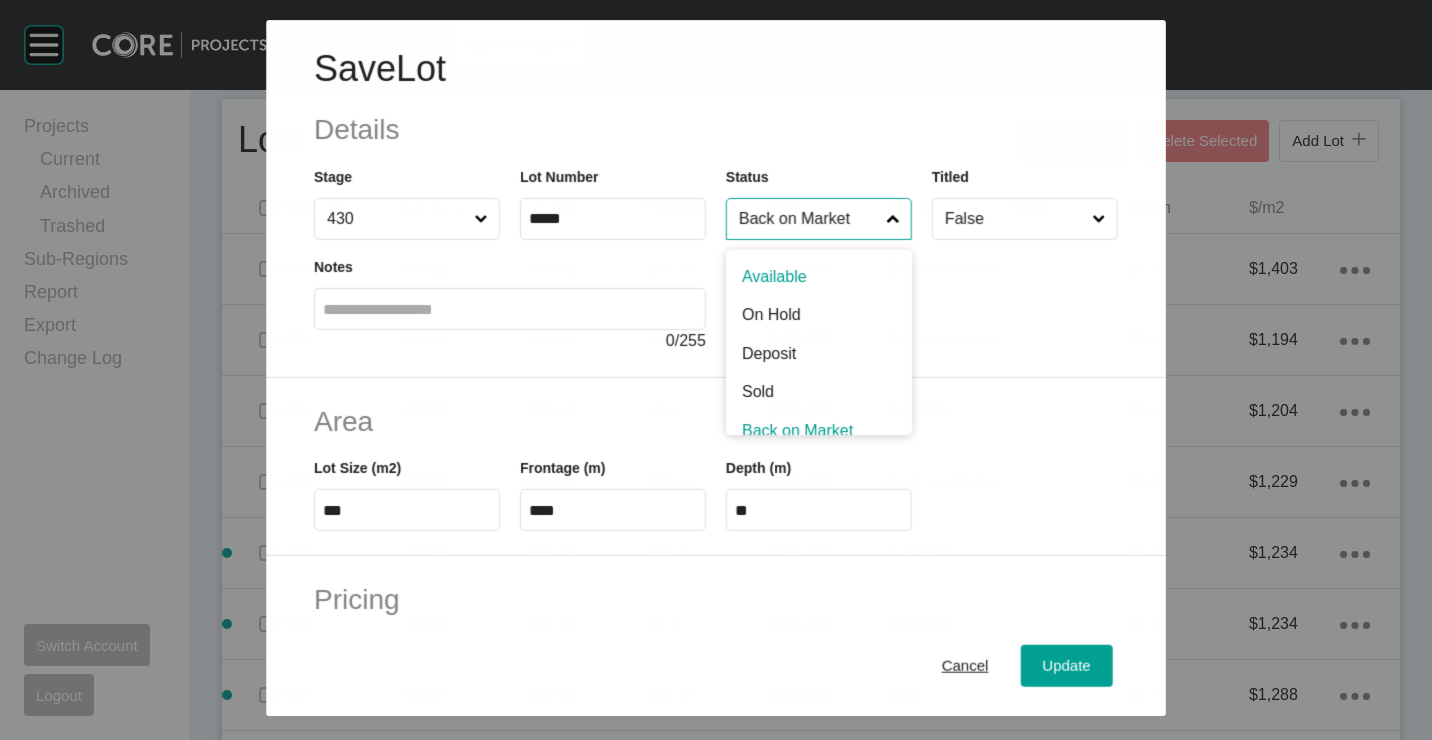 click on "Back on Market" at bounding box center (808, 219) 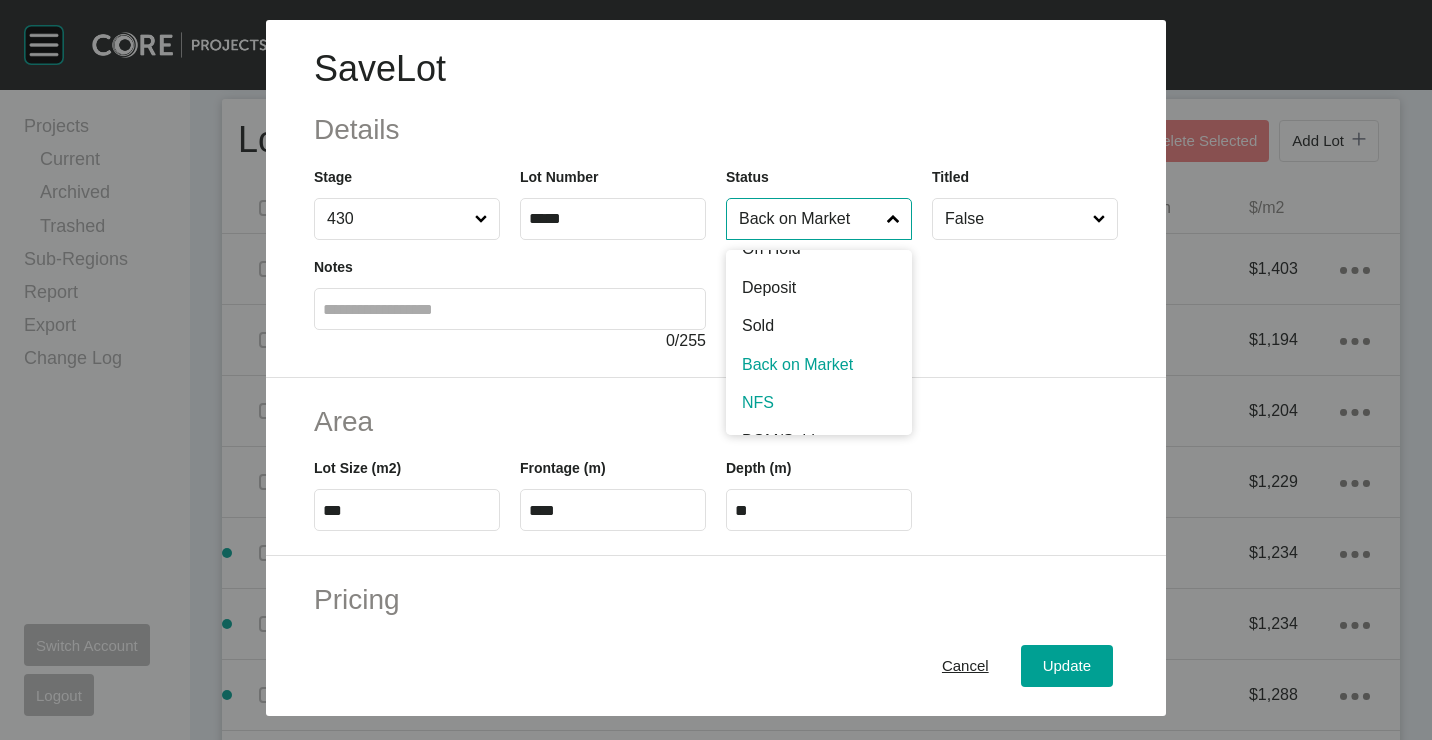 scroll, scrollTop: 100, scrollLeft: 0, axis: vertical 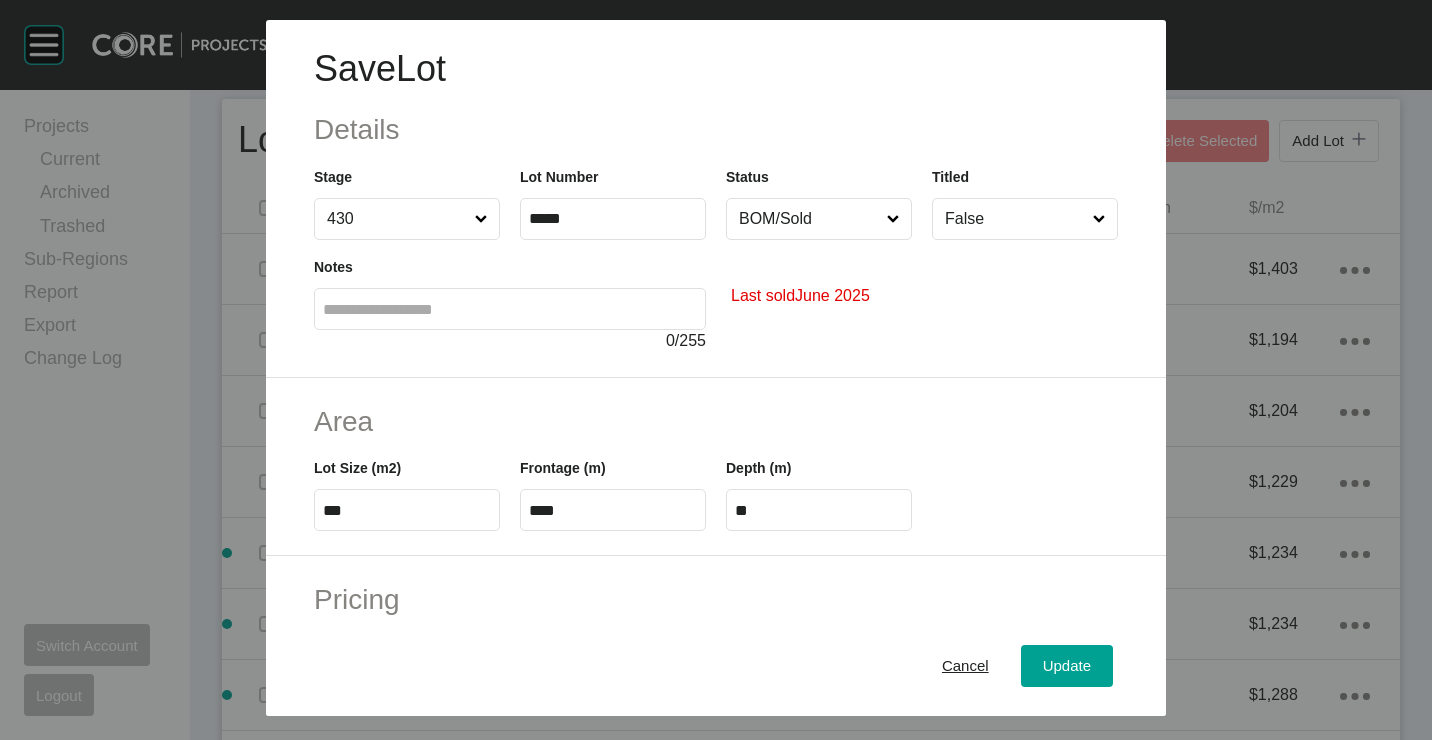 click on "Cancel Update" at bounding box center (716, 666) 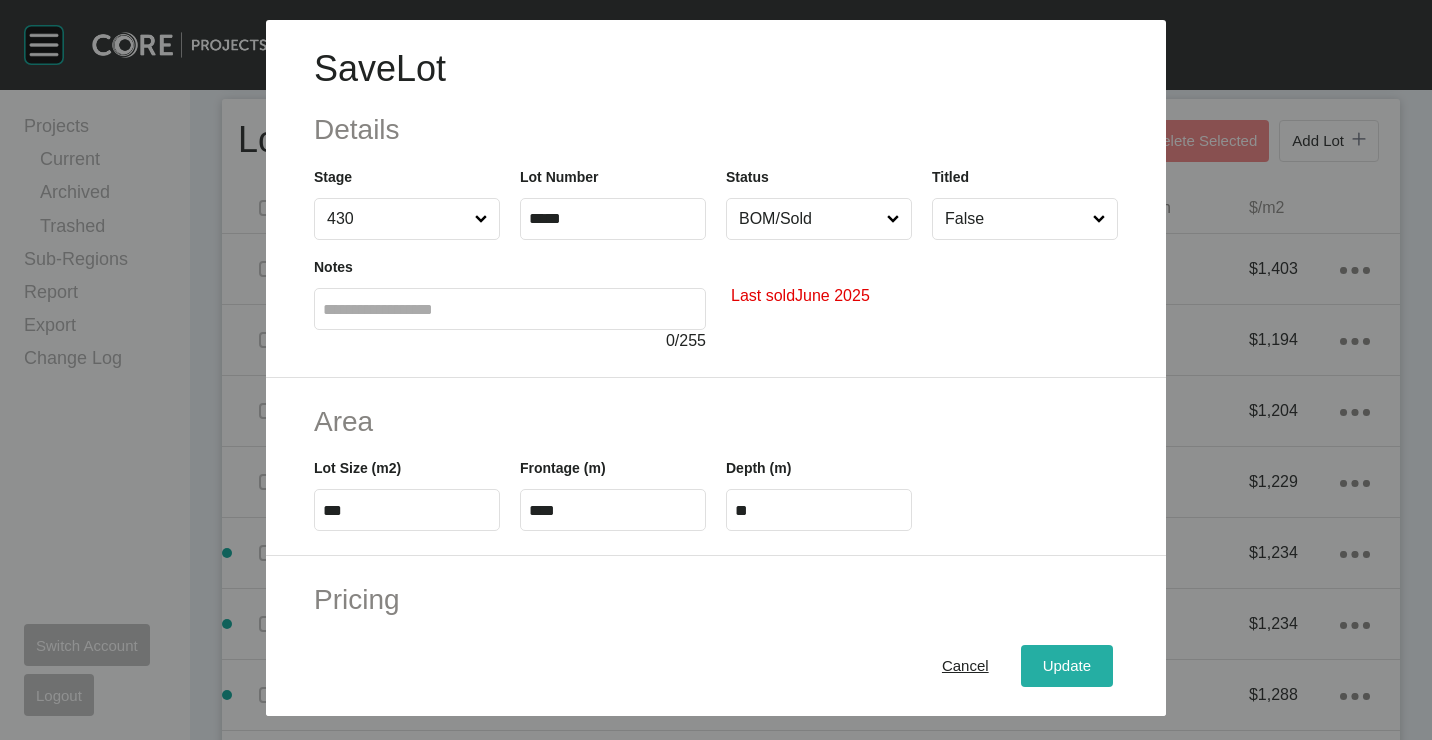click on "Update" at bounding box center (1067, 665) 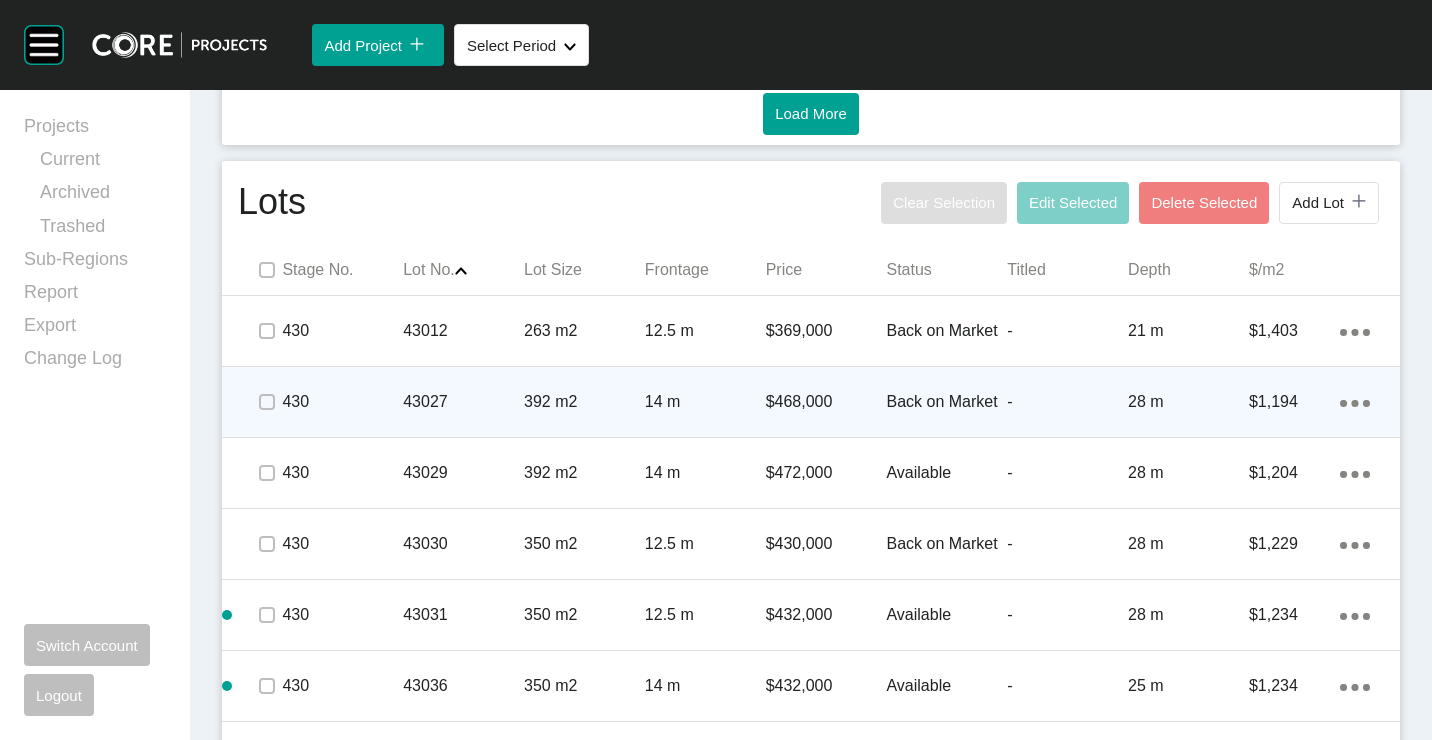 click on "14 m" at bounding box center (705, 402) 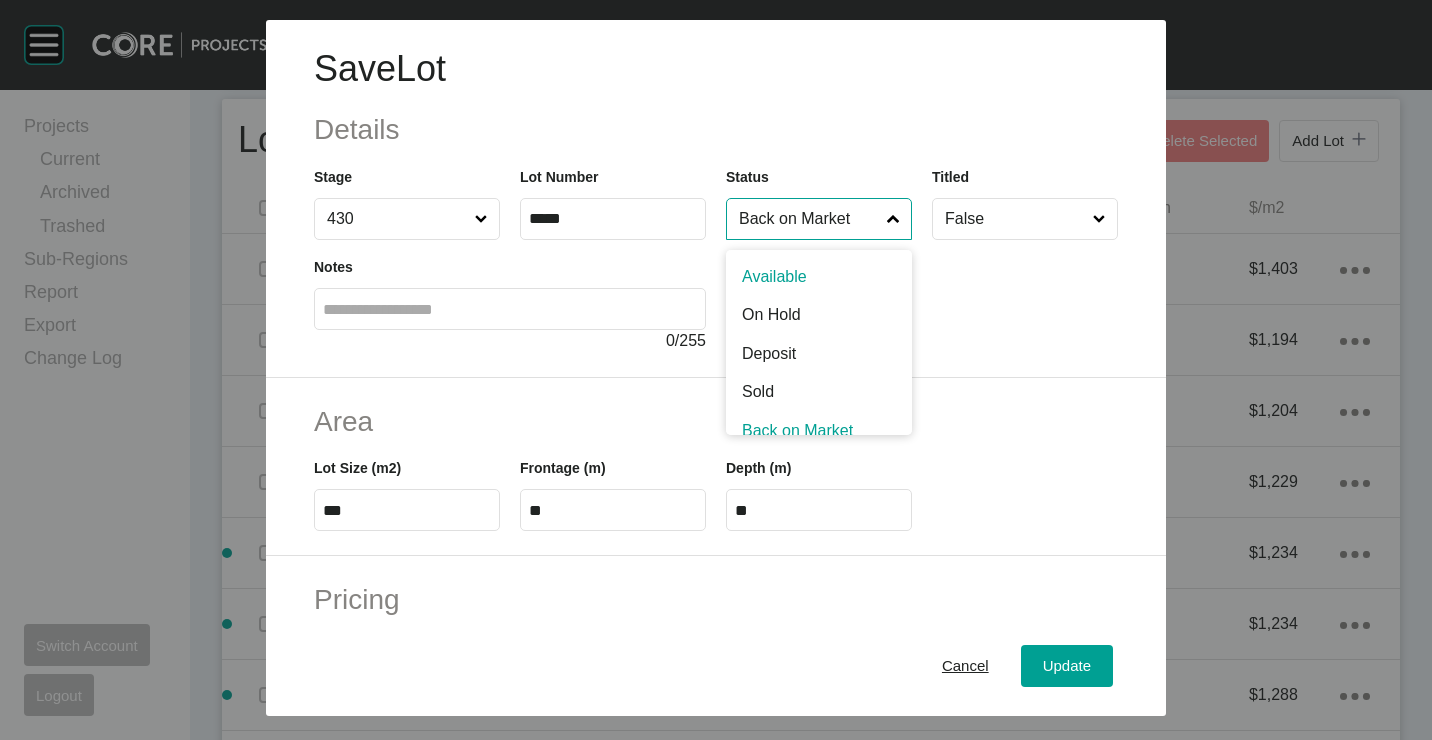 drag, startPoint x: 820, startPoint y: 221, endPoint x: 818, endPoint y: 374, distance: 153.01308 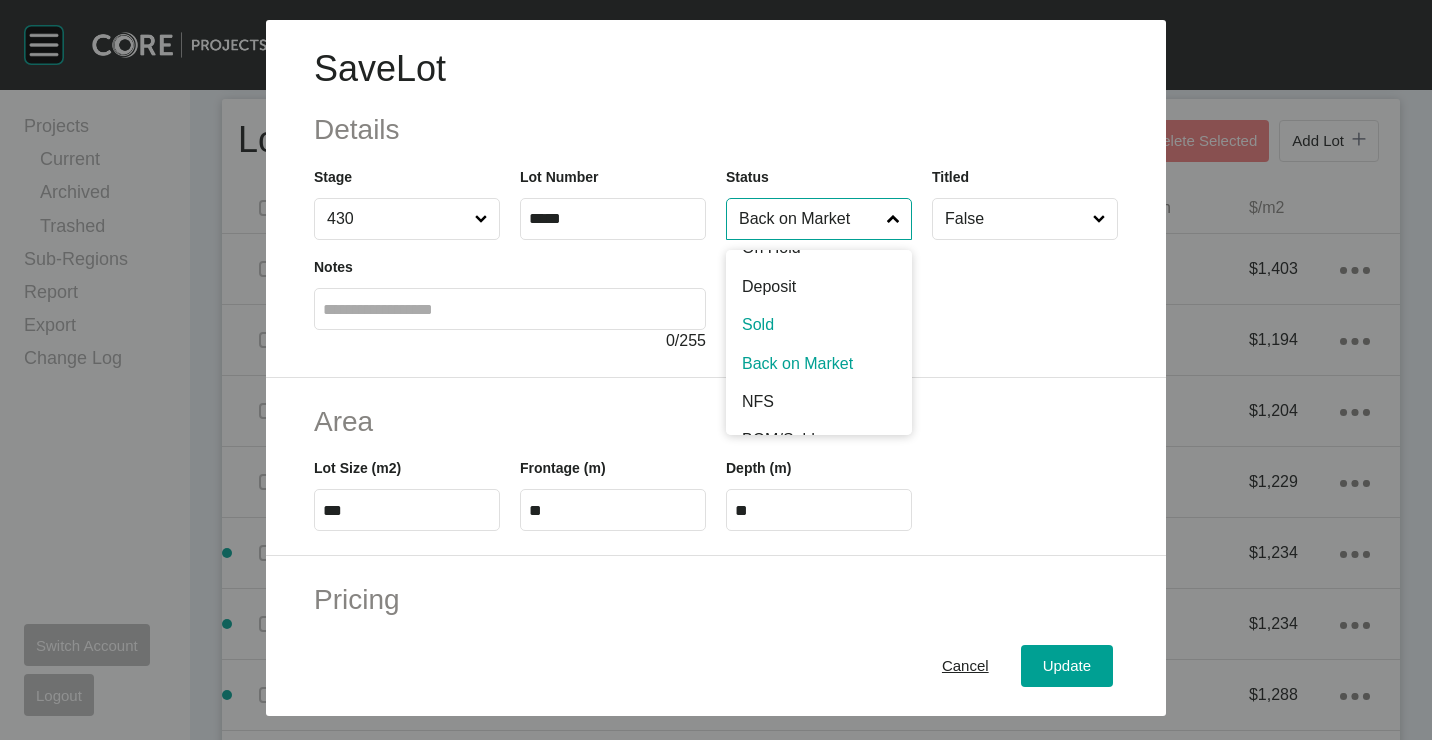 scroll, scrollTop: 100, scrollLeft: 0, axis: vertical 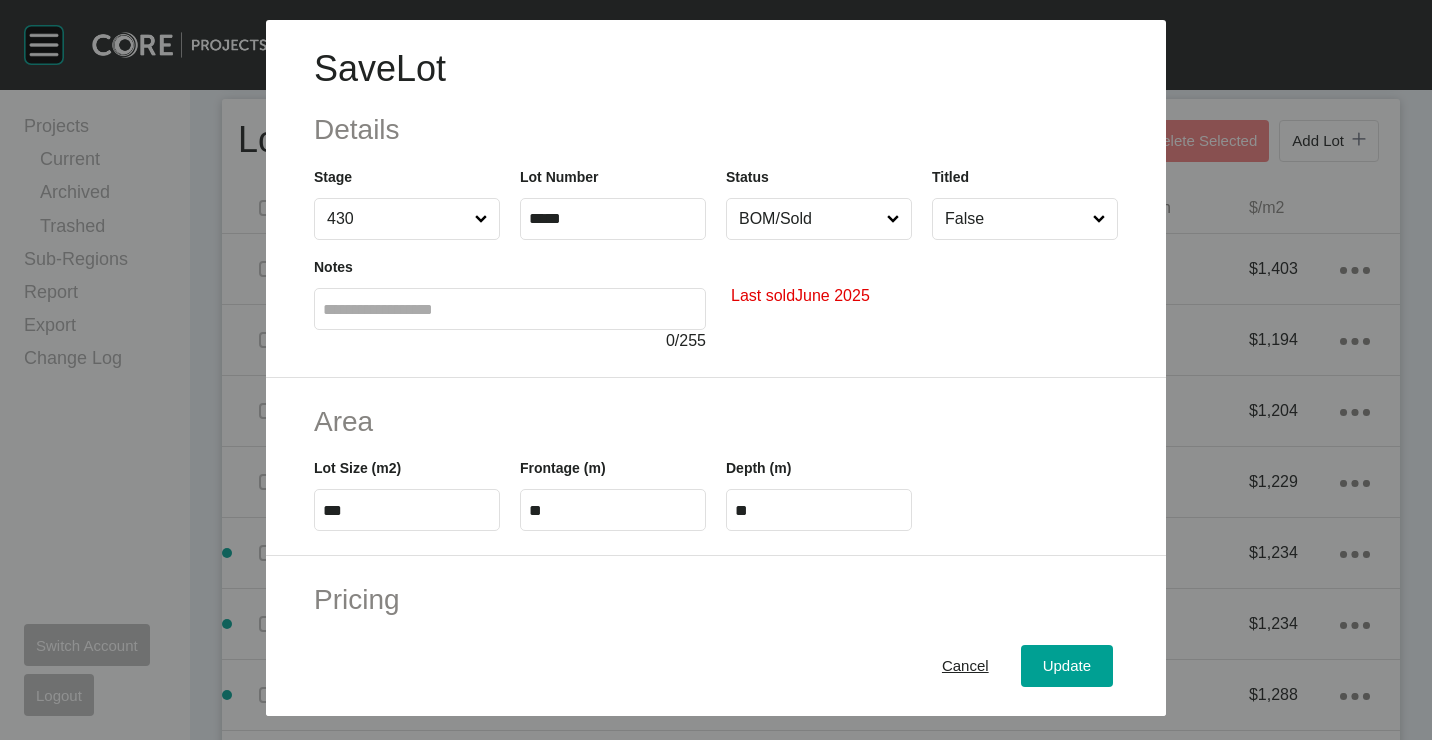 drag, startPoint x: 800, startPoint y: 408, endPoint x: 918, endPoint y: 494, distance: 146.0137 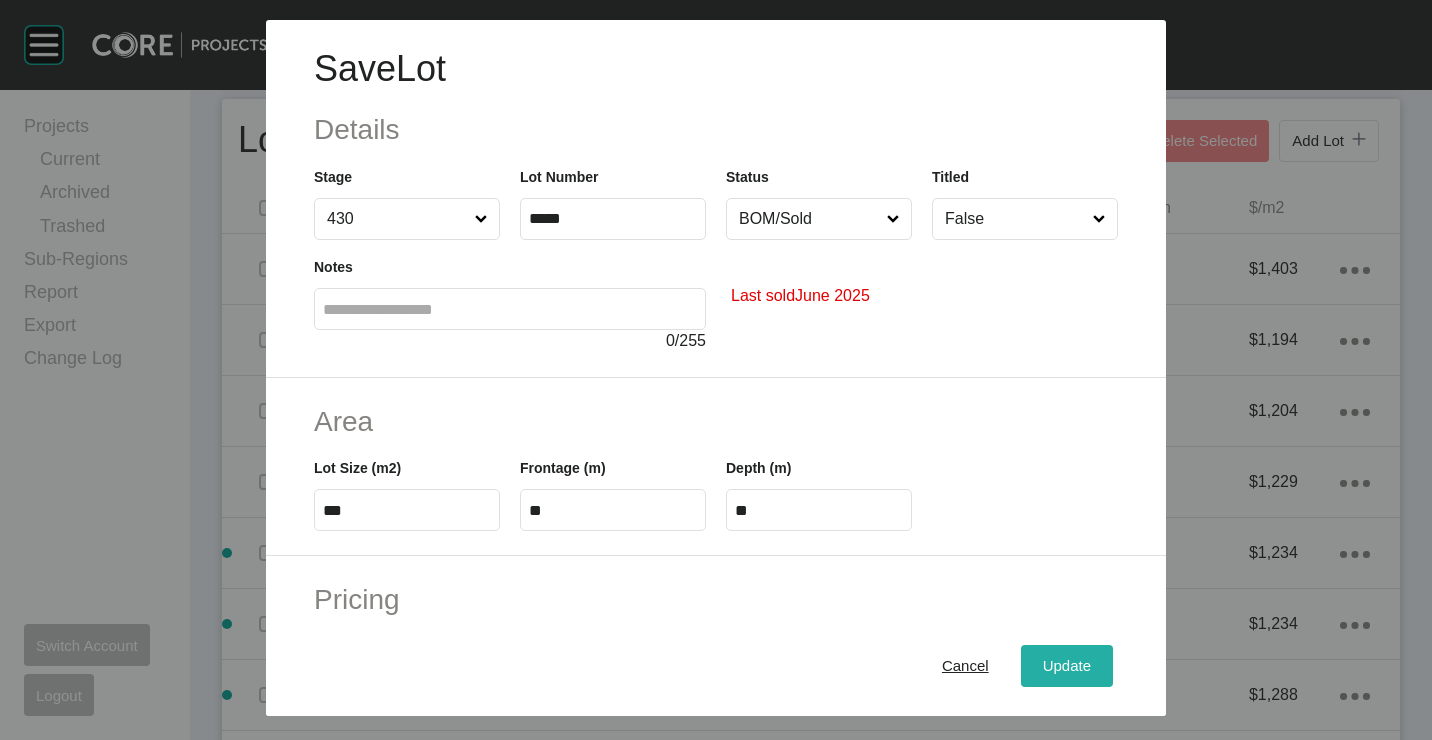 drag, startPoint x: 1049, startPoint y: 670, endPoint x: 1030, endPoint y: 661, distance: 21.023796 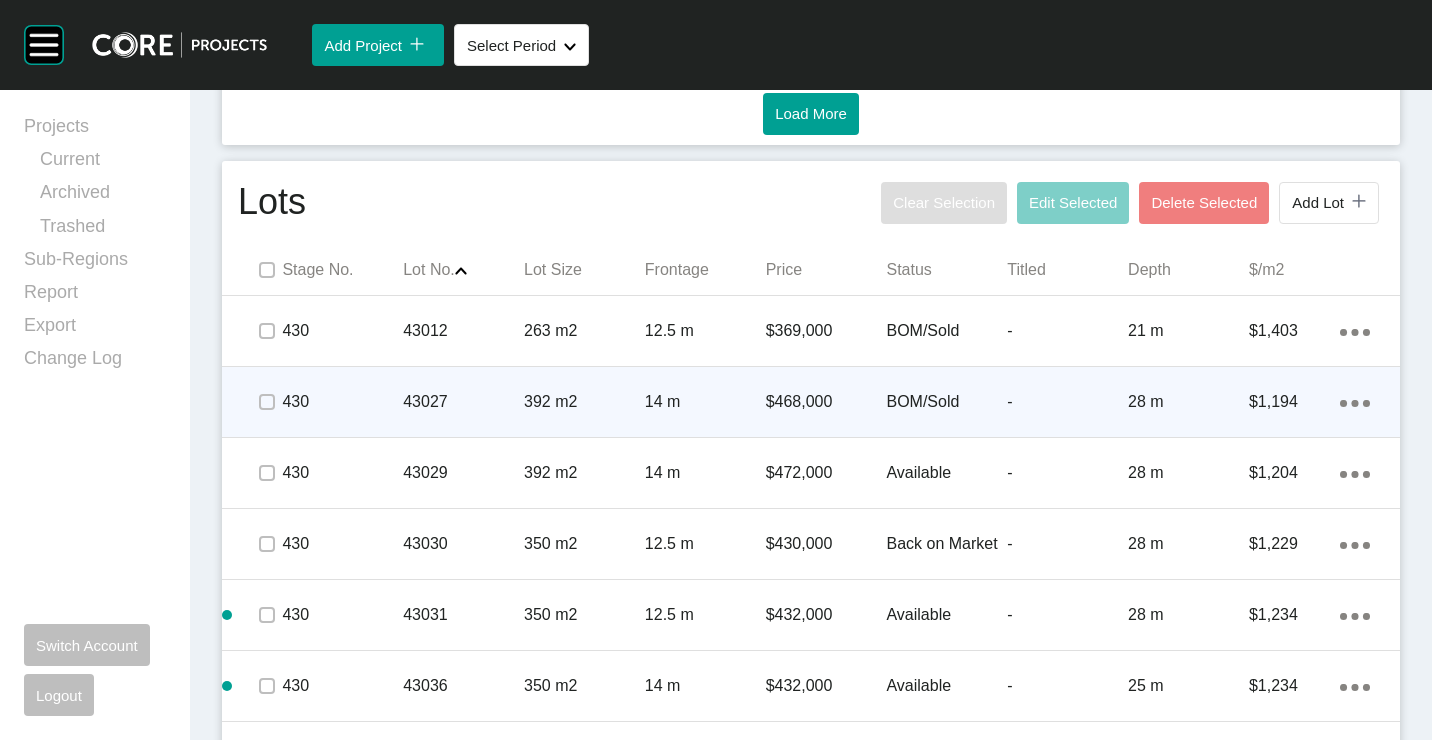 click on "14 m" at bounding box center (705, 402) 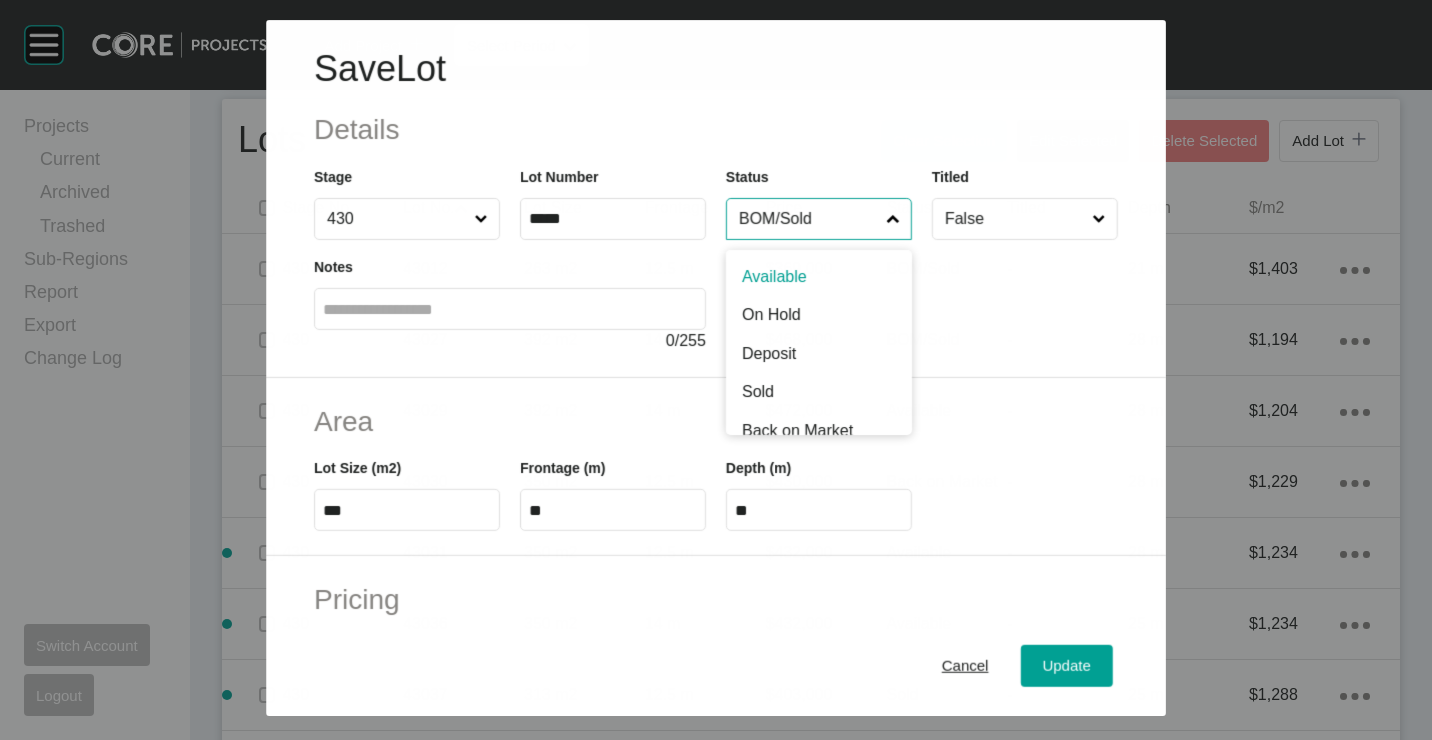 drag, startPoint x: 785, startPoint y: 223, endPoint x: 795, endPoint y: 315, distance: 92.541885 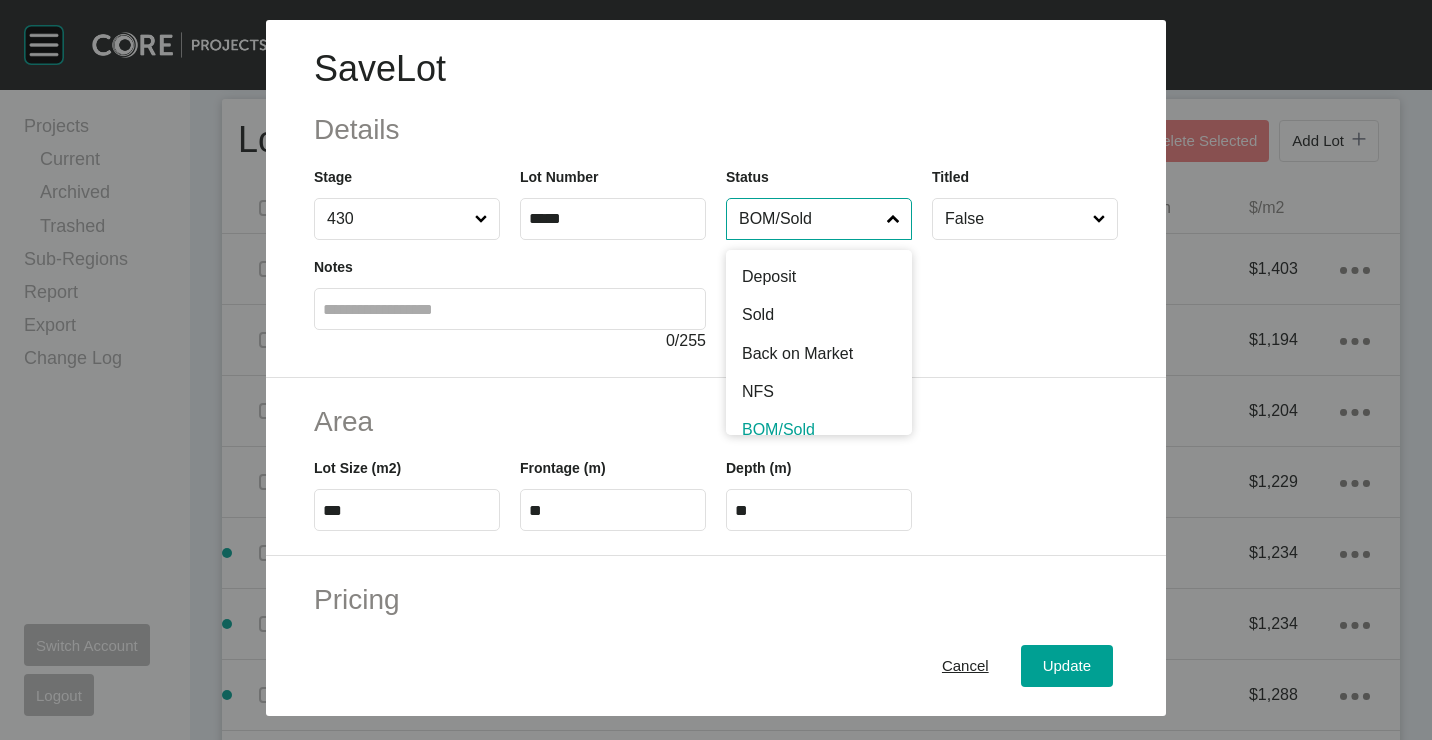 scroll, scrollTop: 100, scrollLeft: 0, axis: vertical 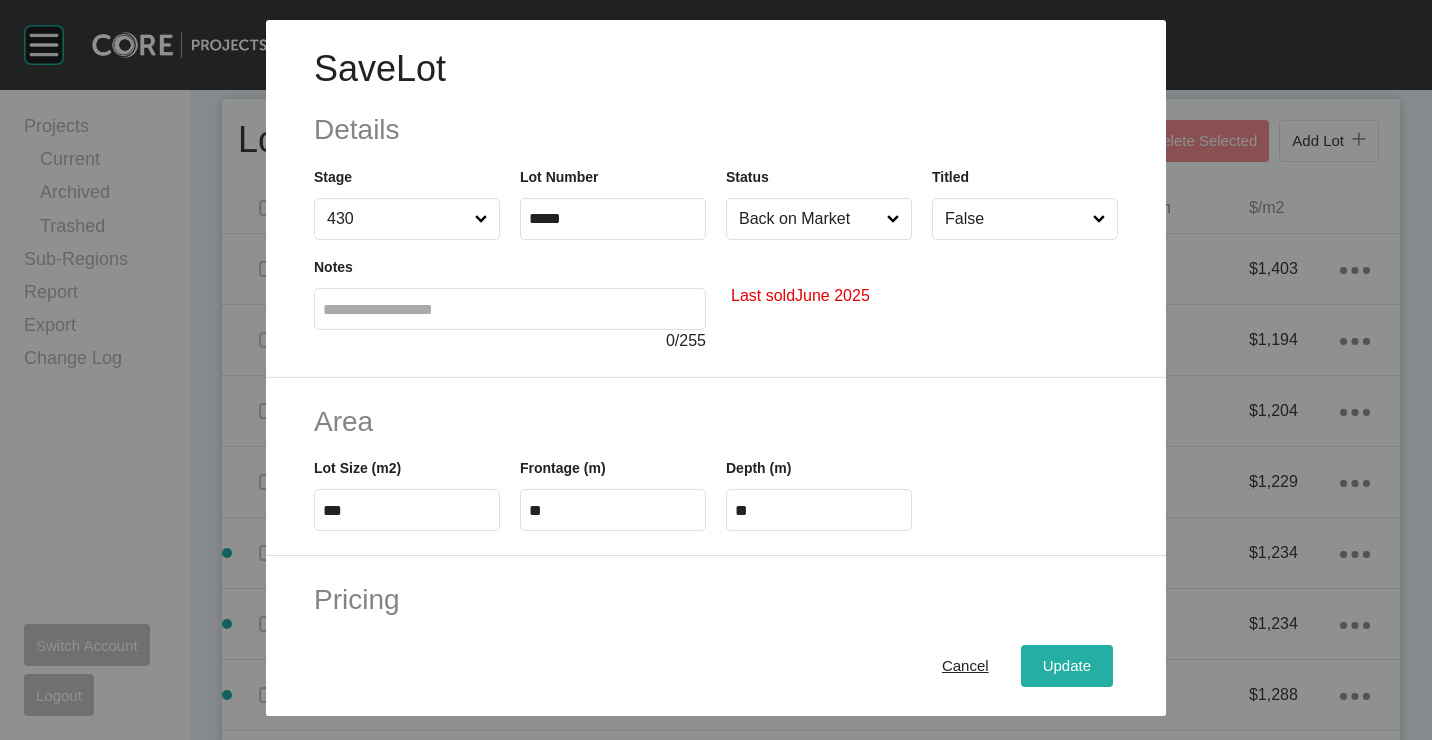 click on "Update" at bounding box center [1067, 665] 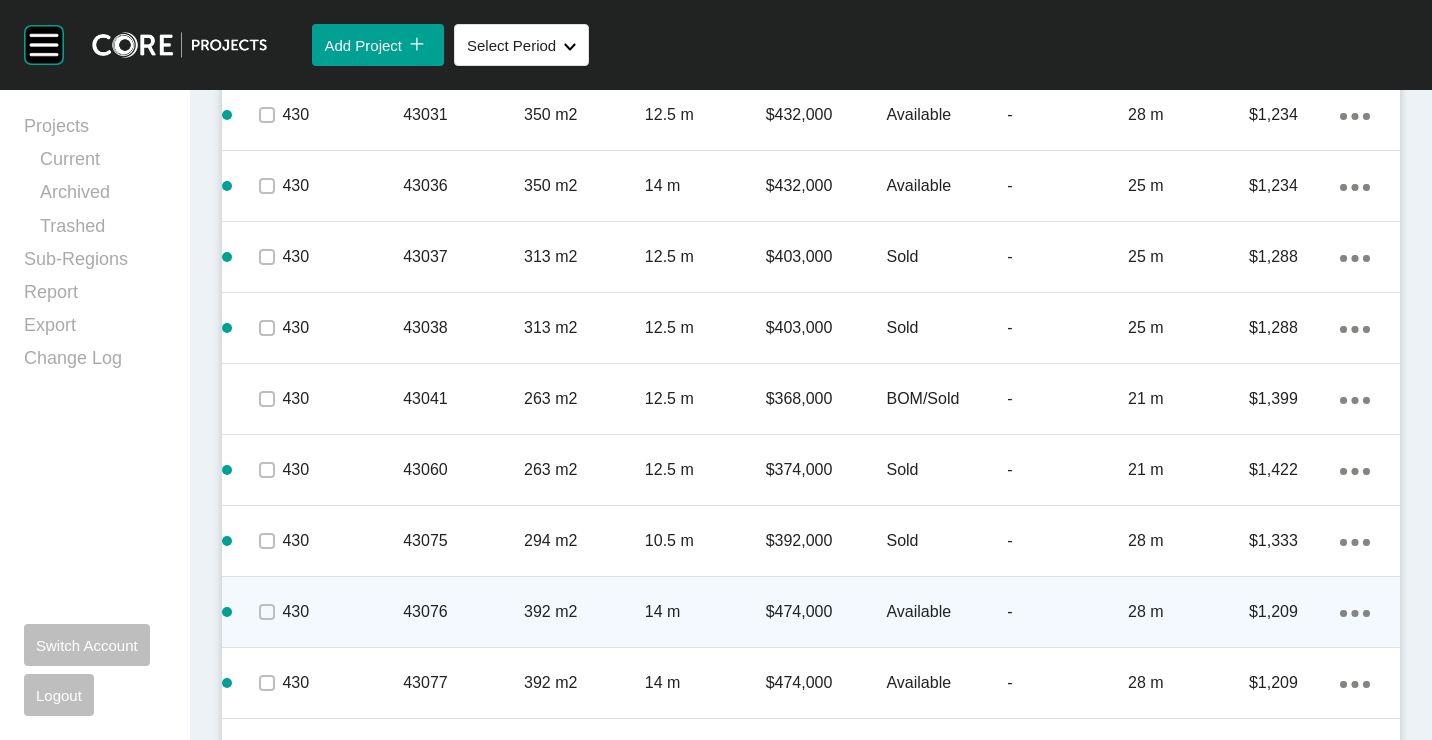 scroll, scrollTop: 1357, scrollLeft: 0, axis: vertical 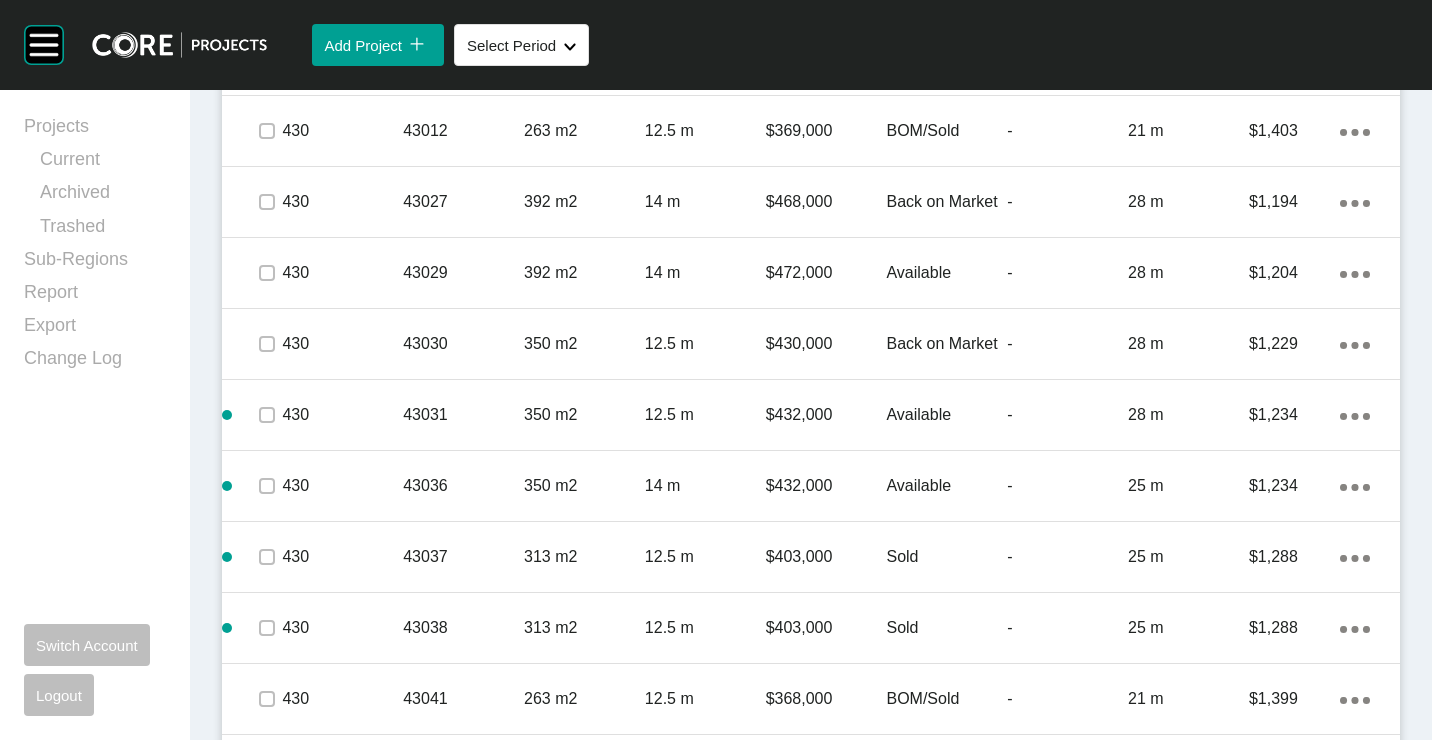 click on "Dashboard  ›  Projects  ›  Highlands  ›  Worksheet Highlands Worksheet -  [MONTH] [YEAR] Edit Worksheet Gross Sales for Month - Outstanding Deposits - Net Sales for Month - Average Sold Price - Average Available Price - Average Available Lot Size - Worksheet Details Price List Price list received Supply Issue No supply issue Notes - Stages Delete Selected Add Stage icon/tick copy 11 Created with Sketch. Stage No. Exp. Title Release Actual Title Release Related Lots 701 [MONTH] [YEAR] - [MONTH] [YEAR] N/A 9 Action Menu Dots Copy 6 Created with Sketch. 452 [MONTH] [YEAR] - [MONTH] [YEAR] N/A 1 Action Menu Dots Copy 6 Created with Sketch. 430 [MONTH] [YEAR] - [MONTH] [YEAR] N/A 18 Action Menu Dots Copy 6 Created with Sketch. 400 N/A N/A 0 Action Menu Dots Copy 6 Created with Sketch. 702 [MONTH] [YEAR] - [MONTH] [YEAR] N/A 10 Action Menu Dots Copy 6 Created with Sketch. Load More Lots Clear Selection Edit Selected Delete Selected Add Lot icon/tick copy 11 Created with Sketch. Stage No.  Lot No.  Shape Created with Sketch. Lot Size  Frontage  Price  430" at bounding box center [811, 767] 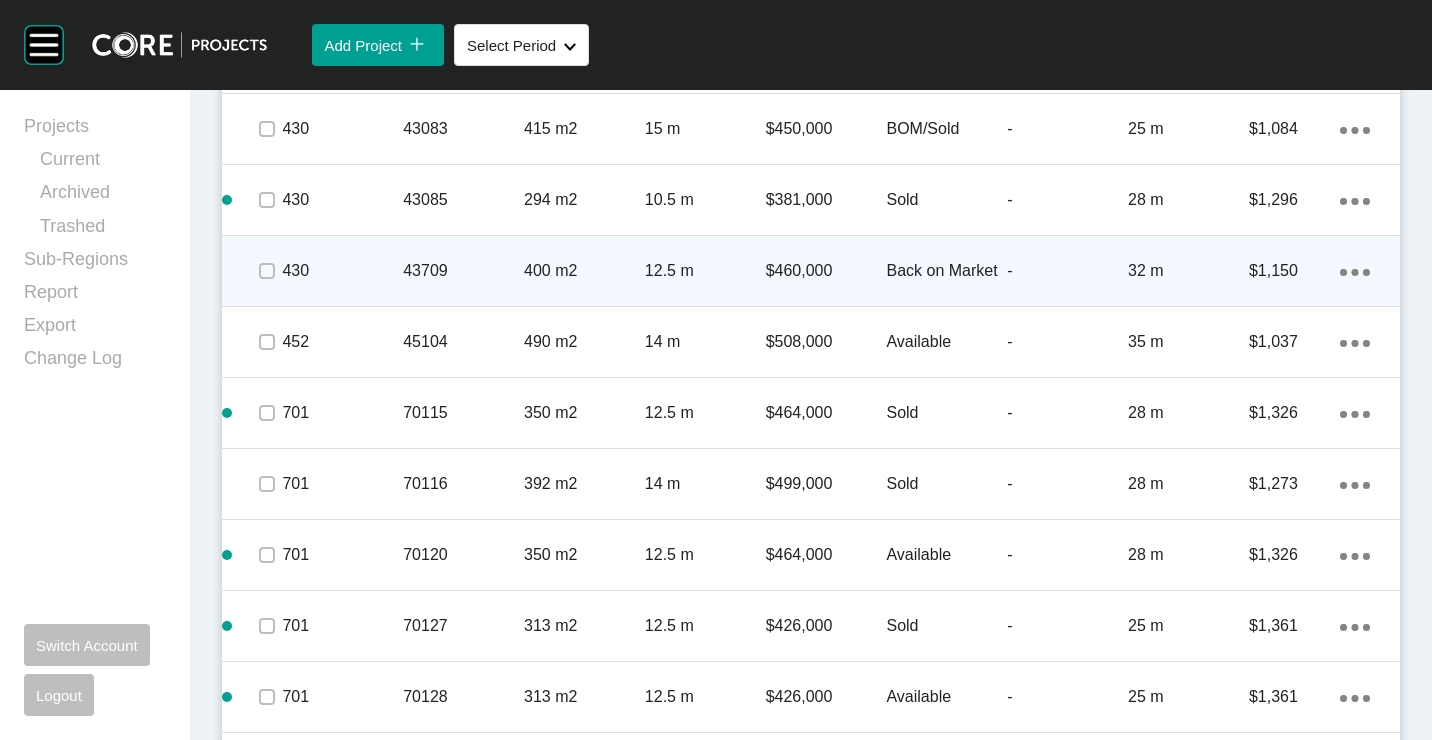 scroll, scrollTop: 2357, scrollLeft: 0, axis: vertical 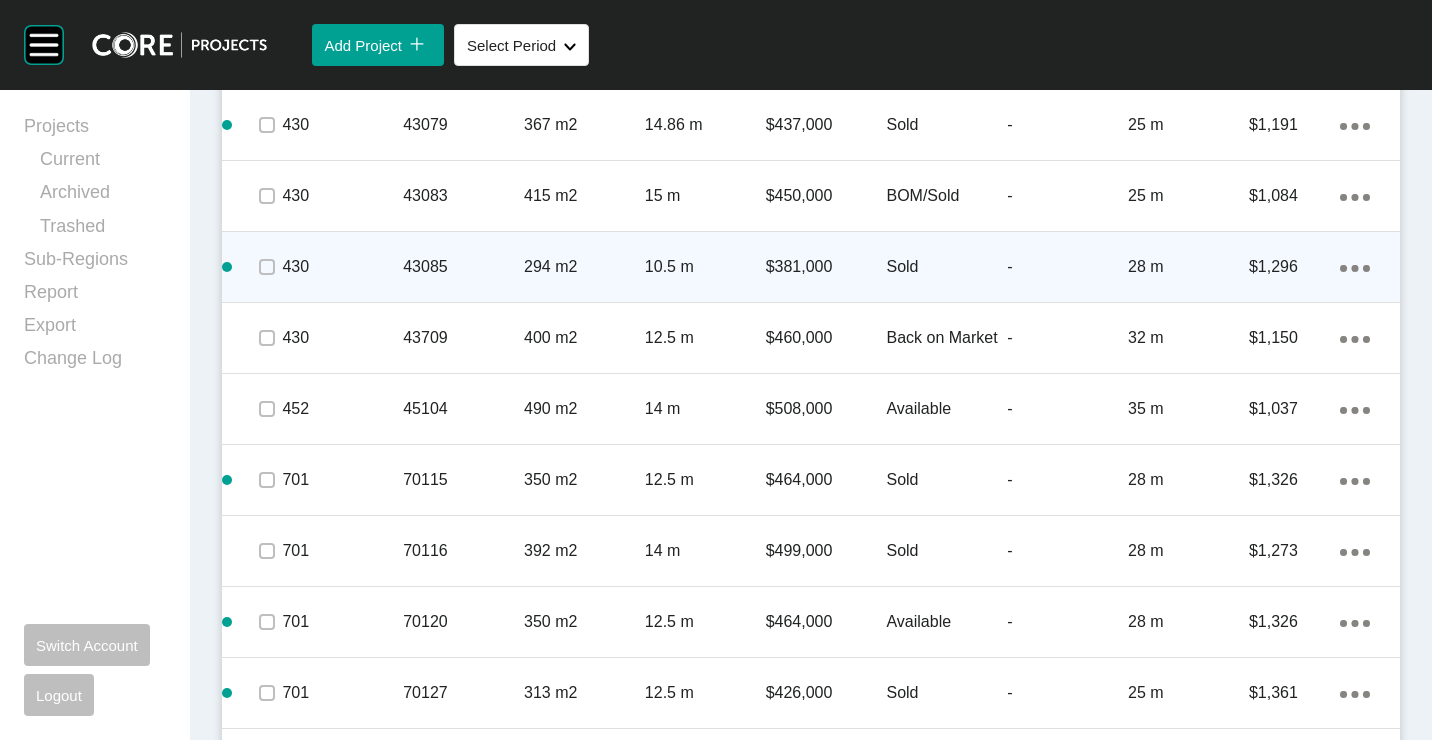 drag, startPoint x: 1352, startPoint y: 264, endPoint x: 1314, endPoint y: 269, distance: 38.327538 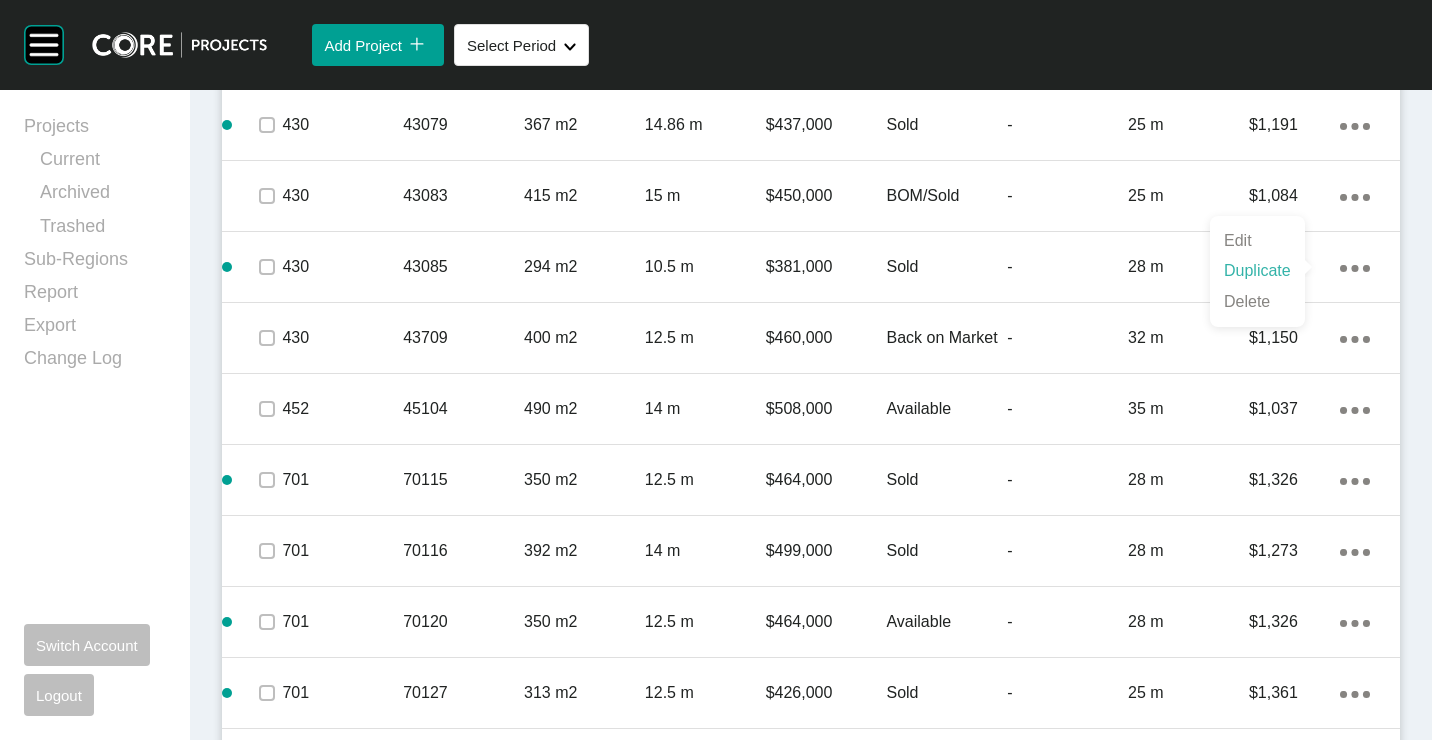 drag, startPoint x: 1267, startPoint y: 270, endPoint x: 1257, endPoint y: 269, distance: 10.049875 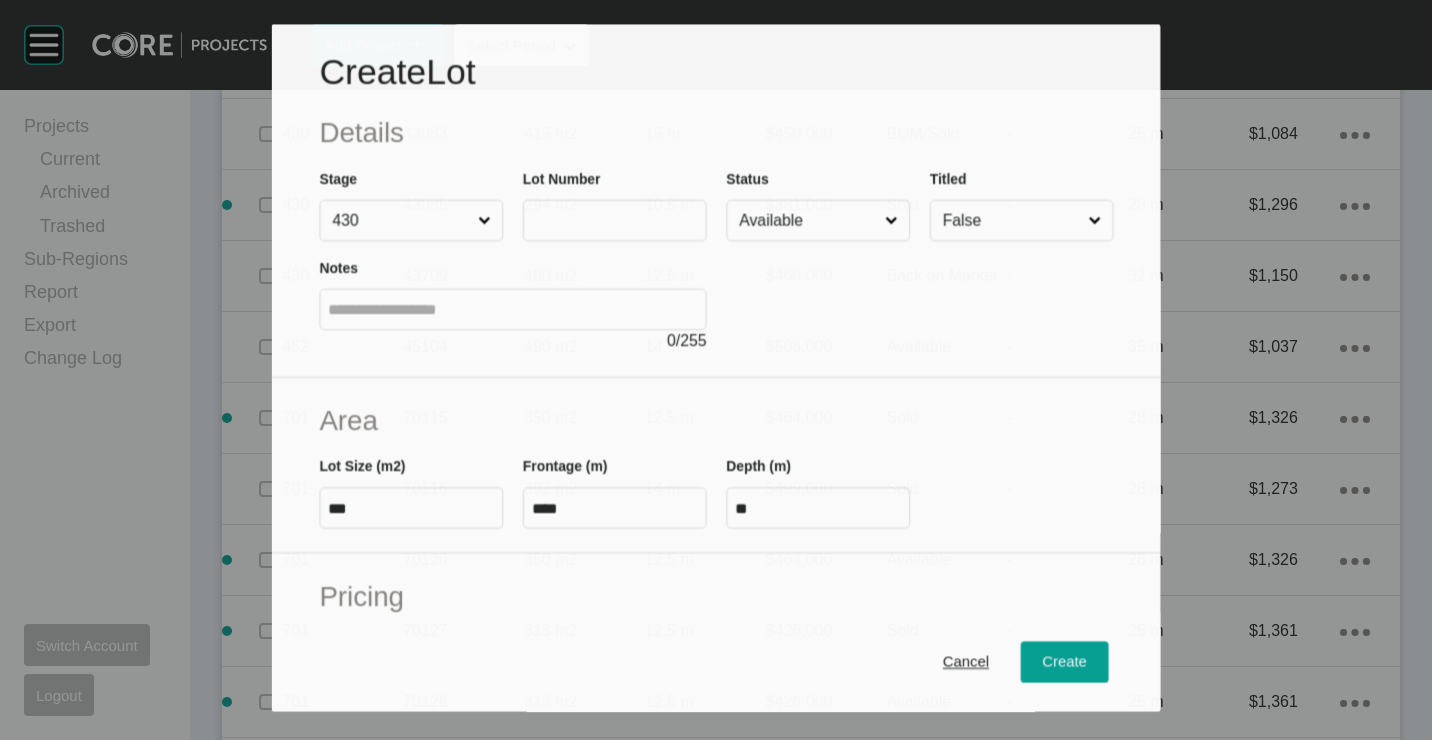 scroll, scrollTop: 2295, scrollLeft: 0, axis: vertical 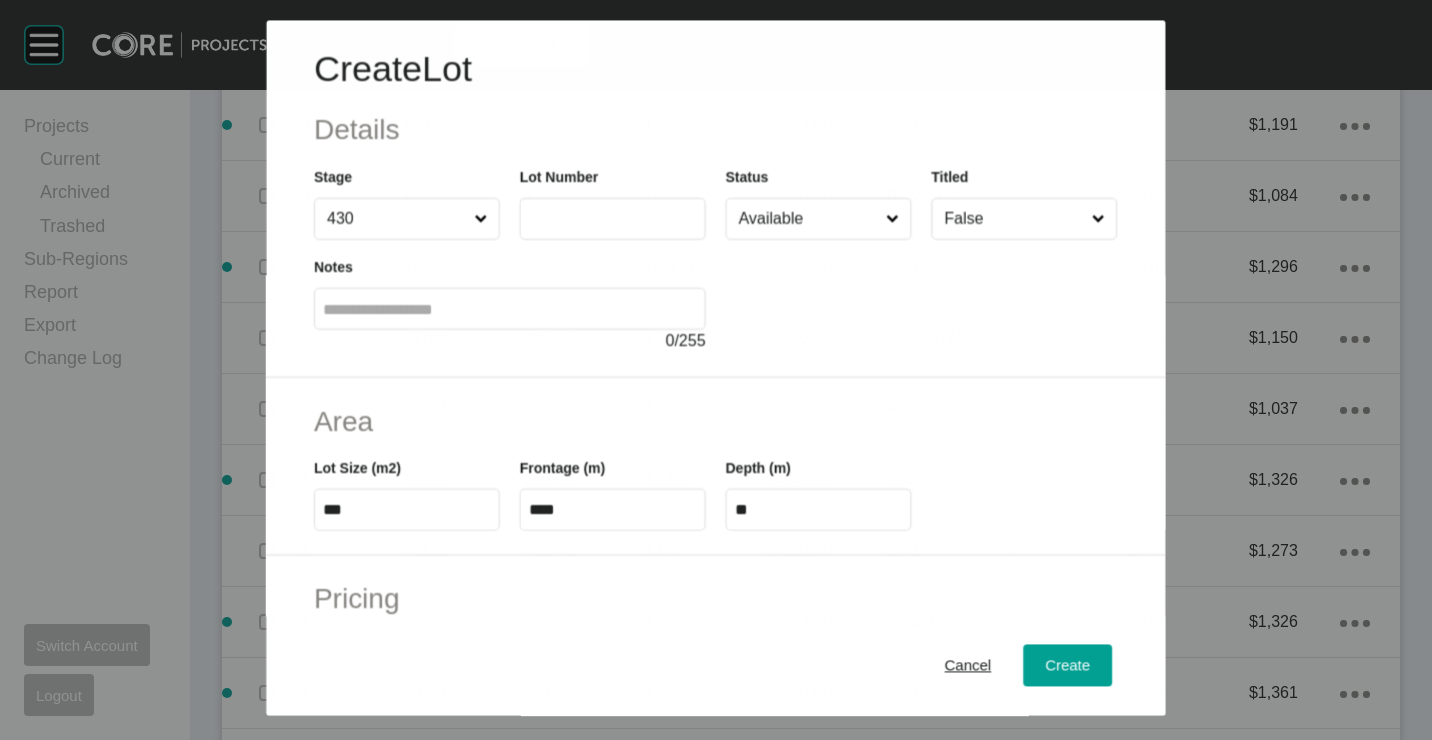 click at bounding box center [613, 219] 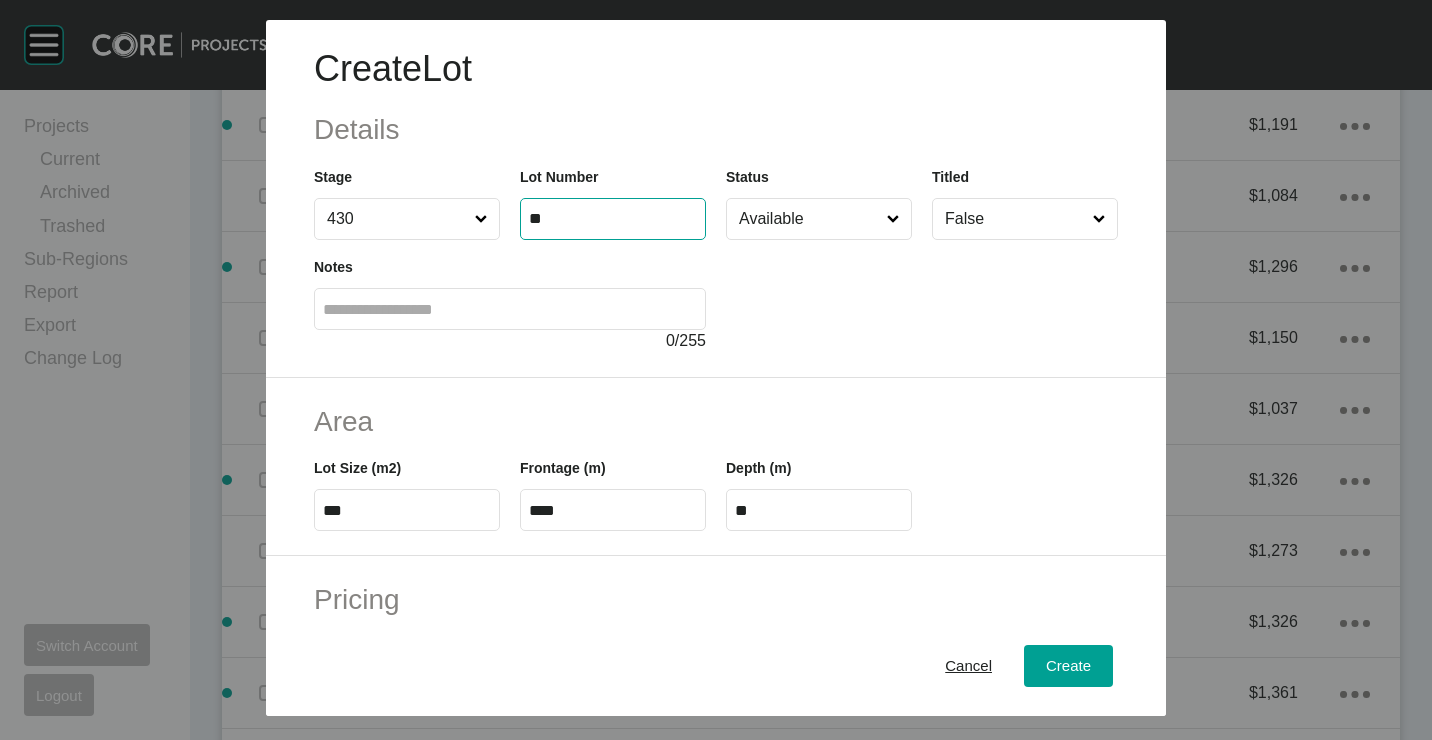 type on "**" 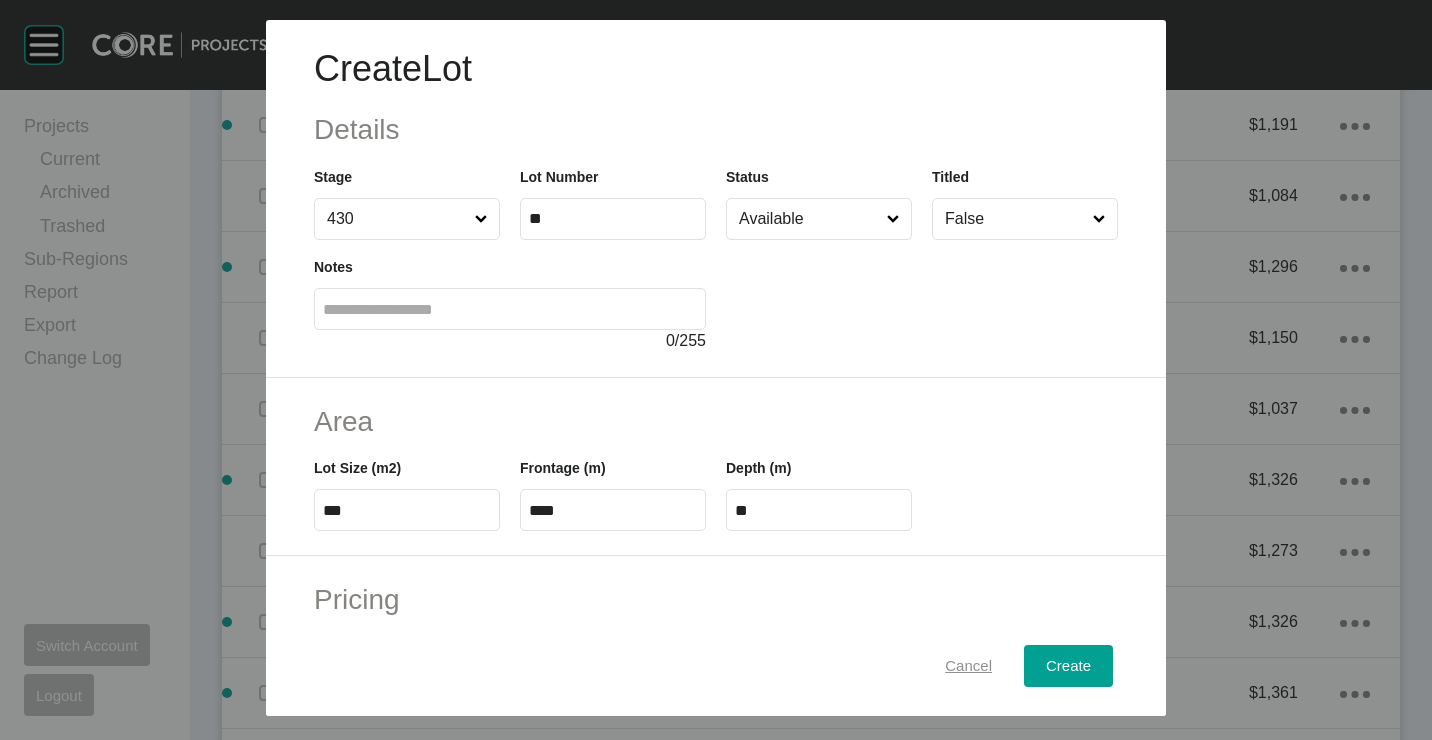 click on "Cancel" at bounding box center (968, 666) 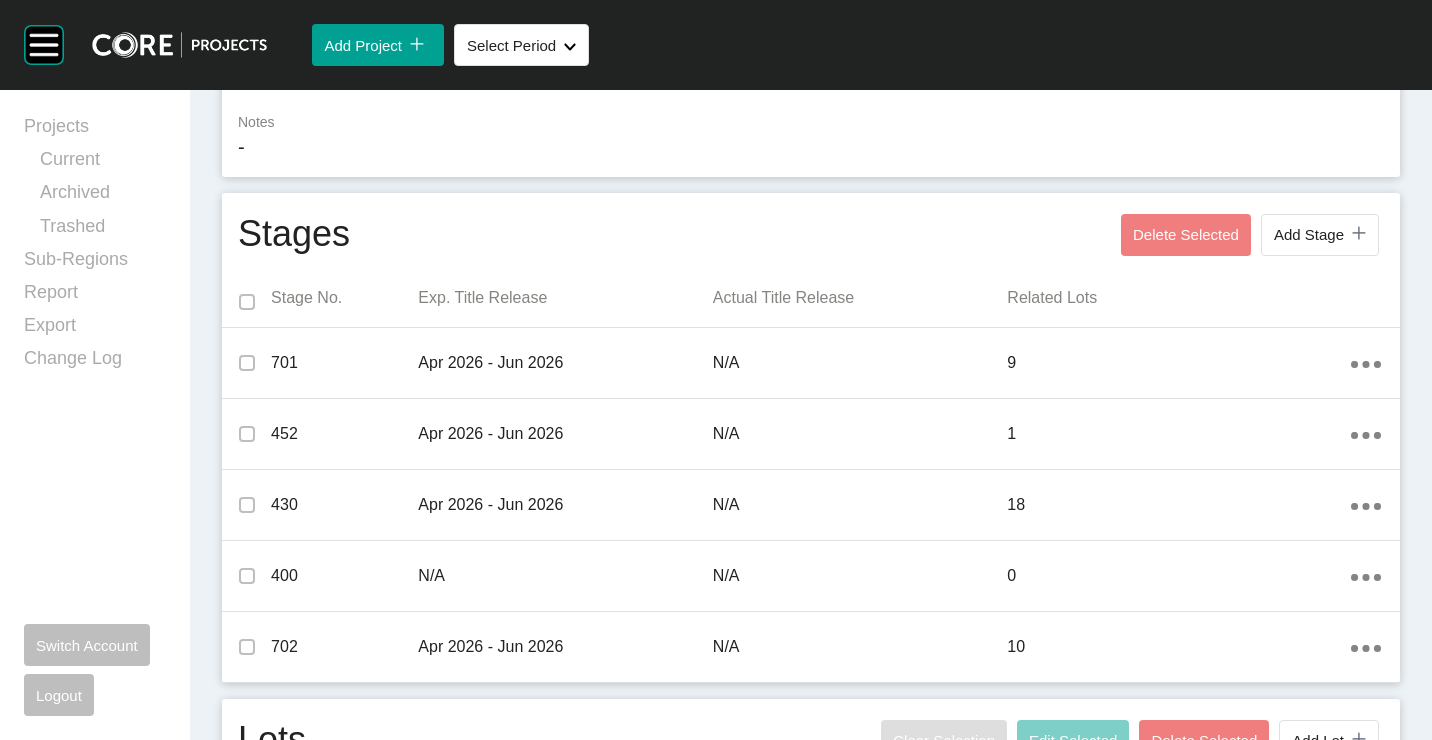 scroll, scrollTop: 0, scrollLeft: 0, axis: both 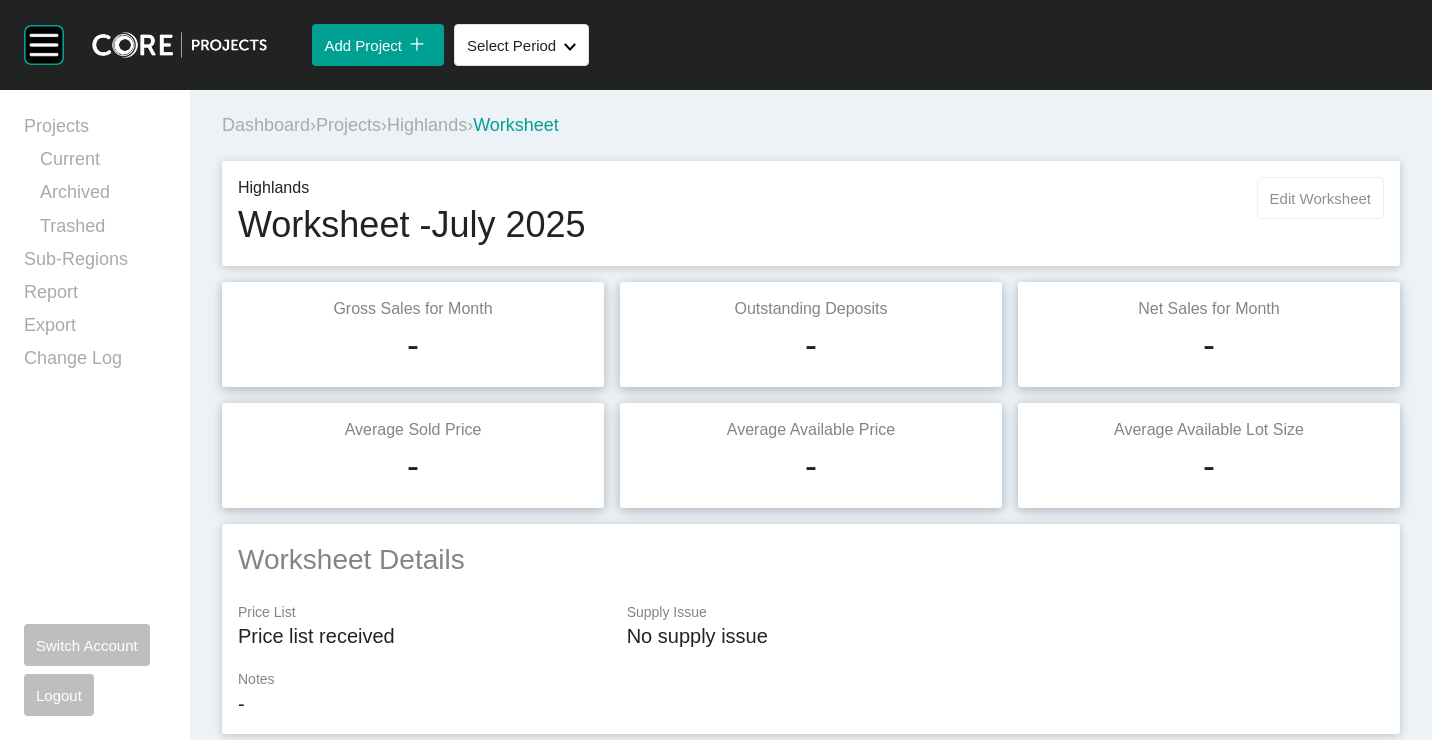 click on "Edit Worksheet" at bounding box center [1320, 198] 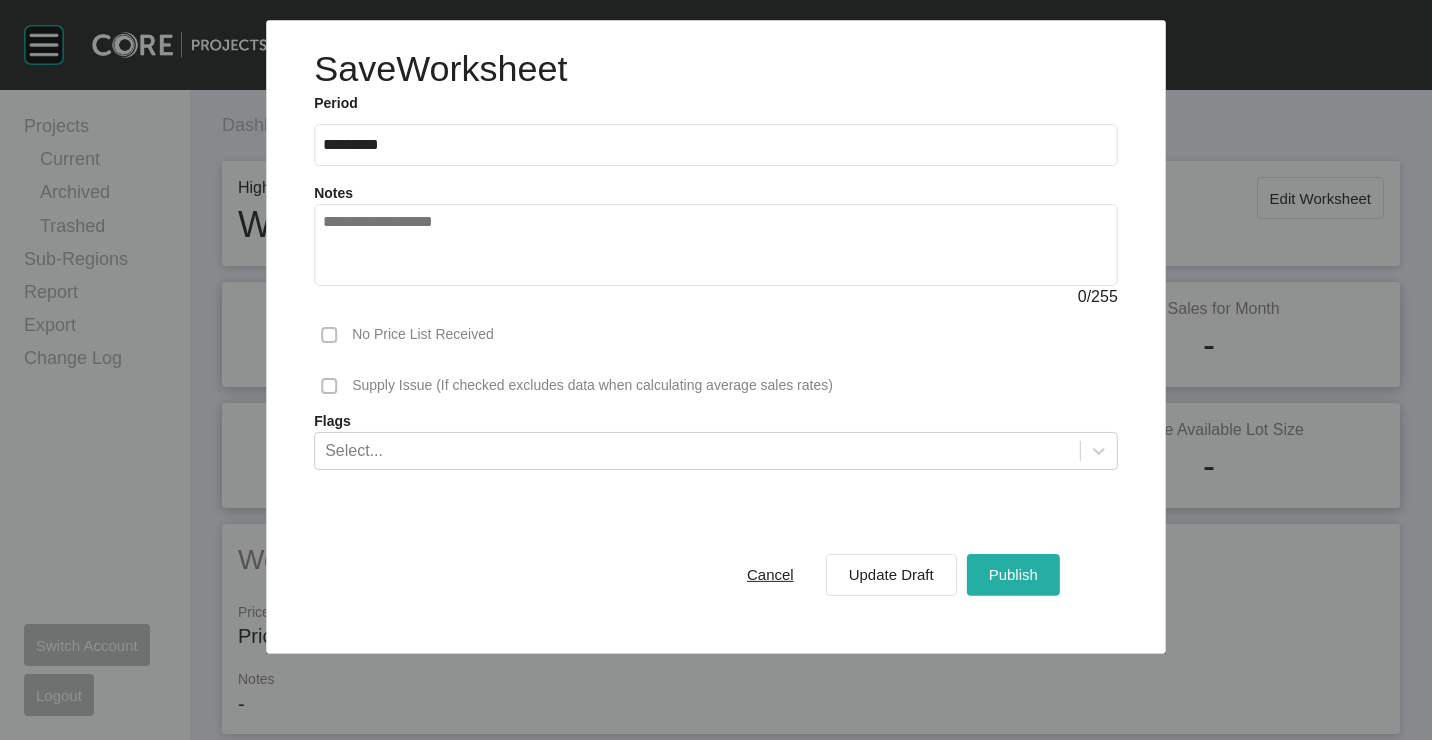 click on "Publish" at bounding box center (1013, 574) 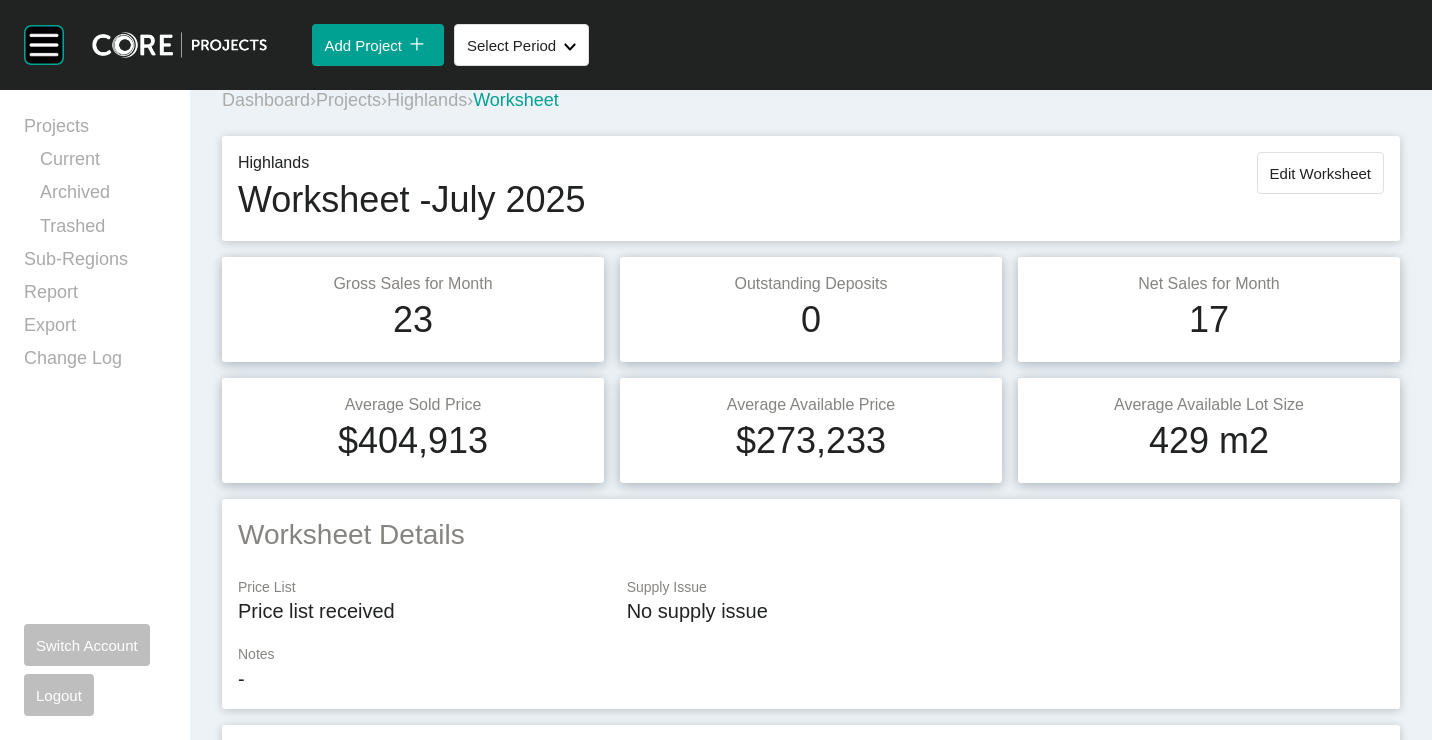 scroll, scrollTop: 0, scrollLeft: 0, axis: both 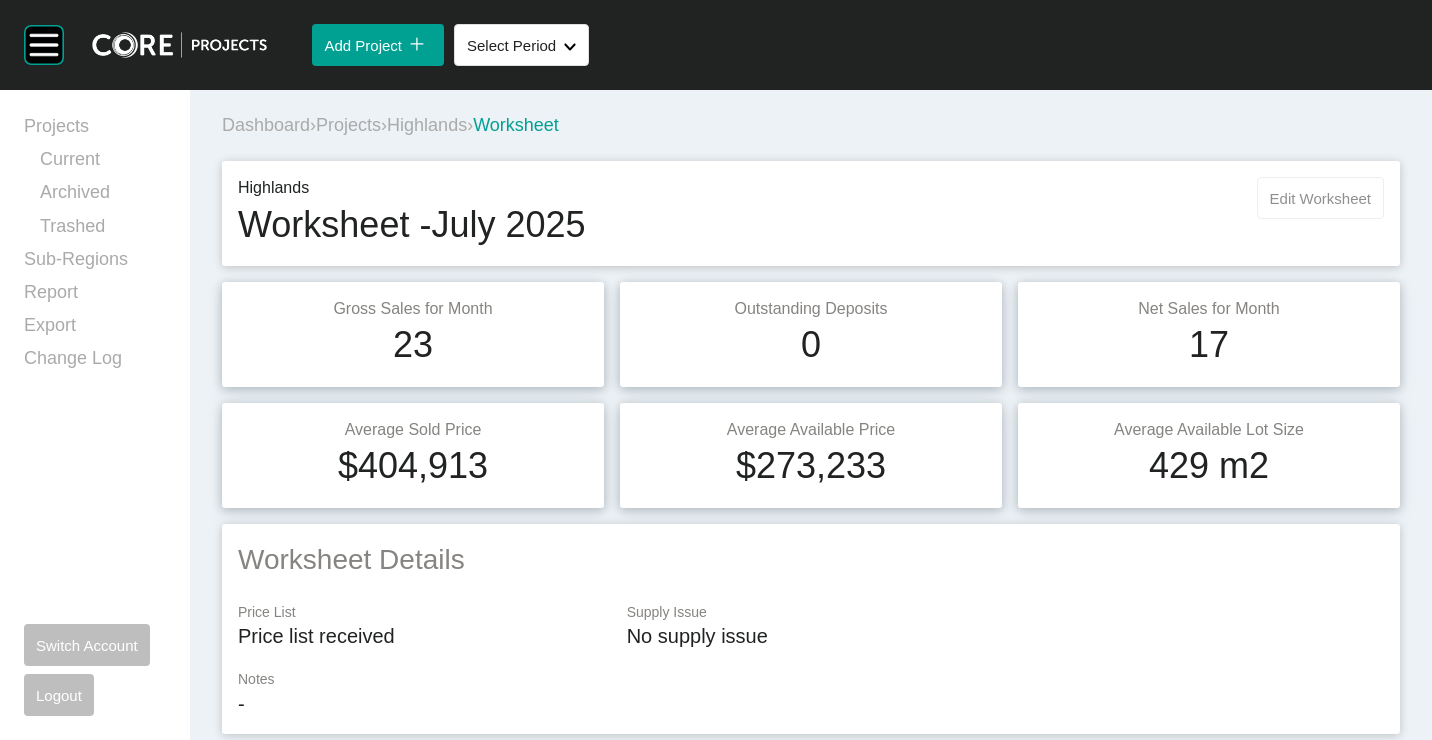 click on "Edit Worksheet" at bounding box center (1320, 198) 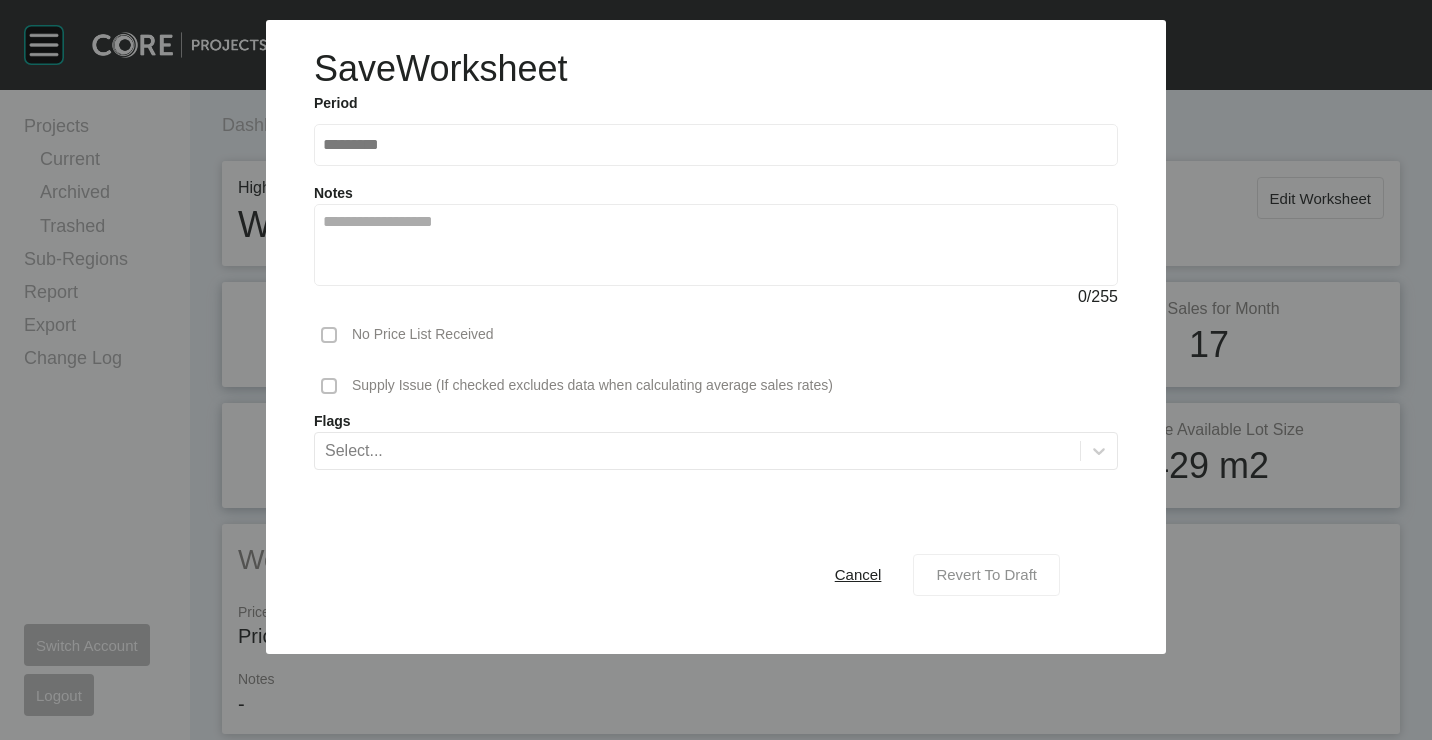click on "Revert To Draft" at bounding box center [986, 574] 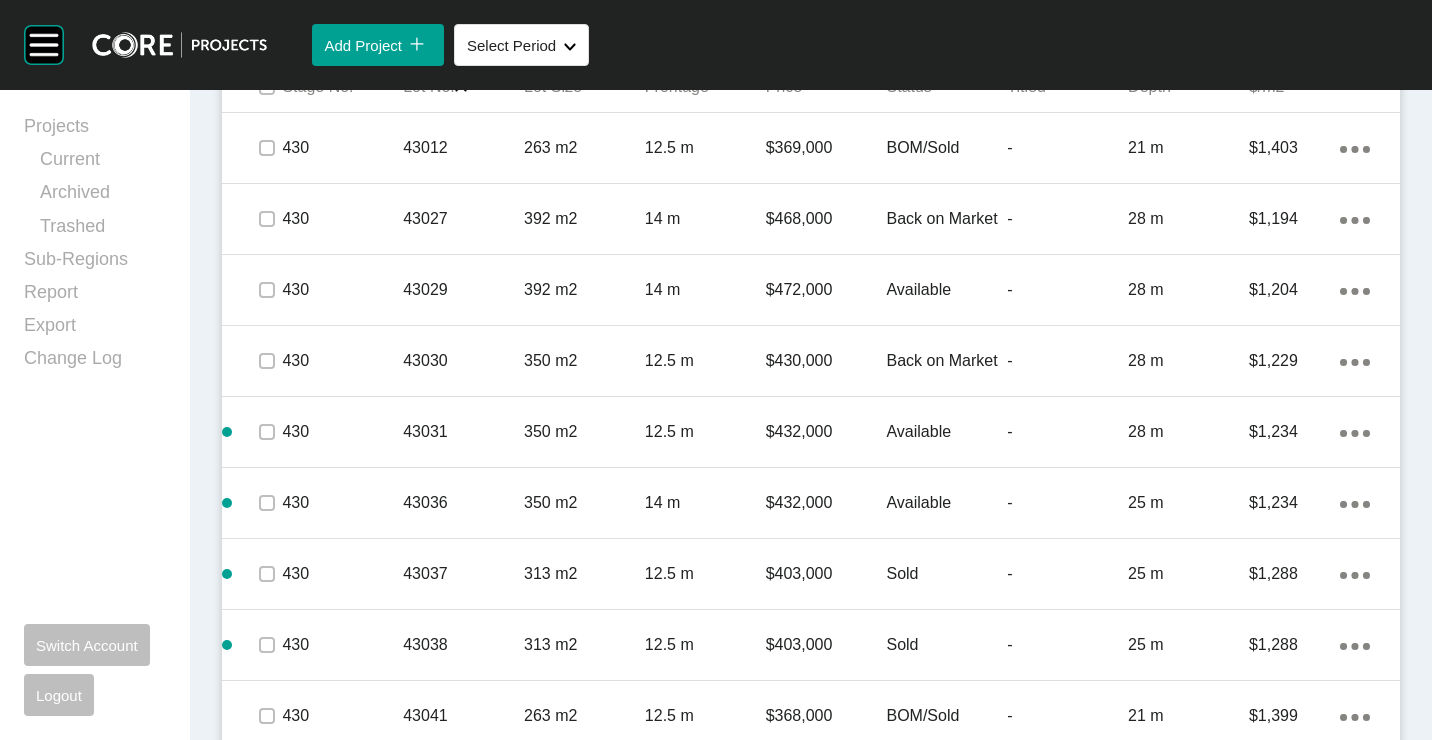 scroll, scrollTop: 1300, scrollLeft: 0, axis: vertical 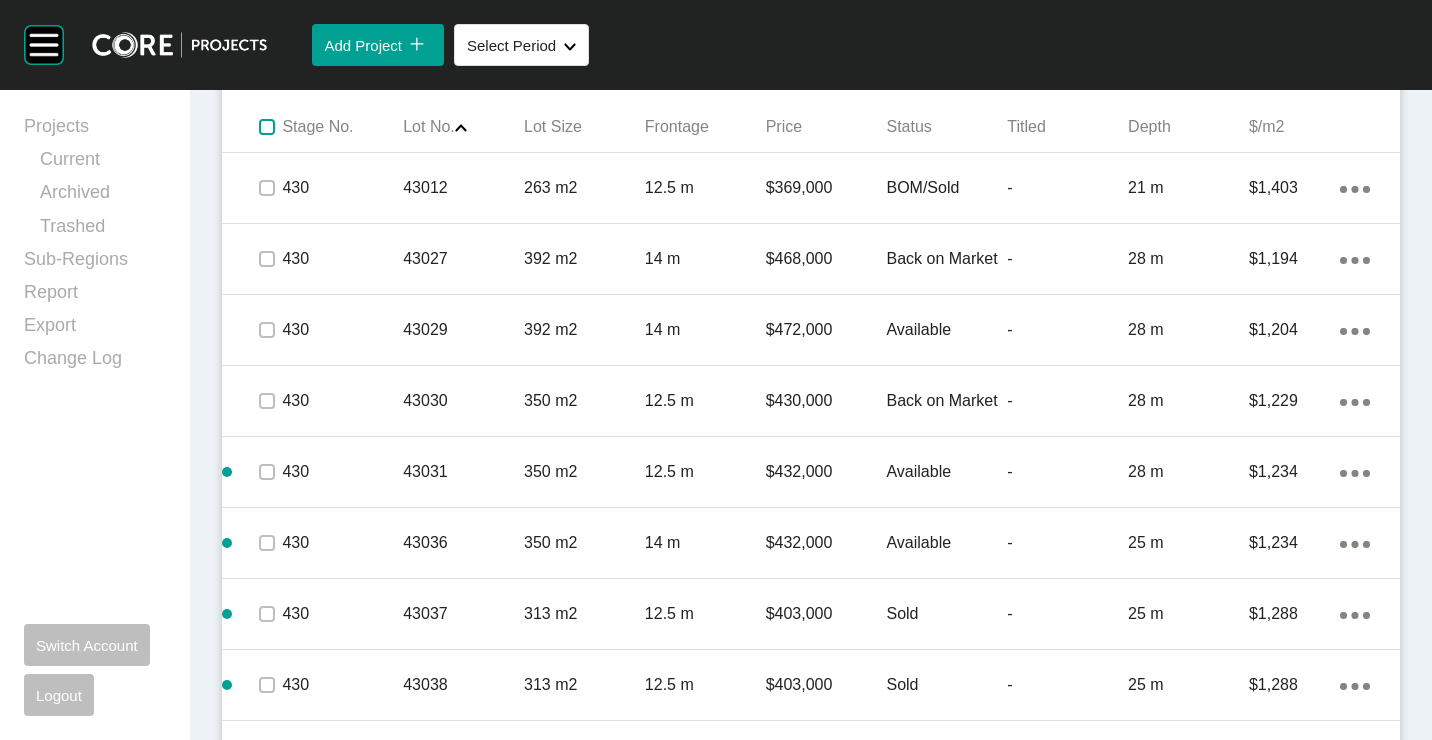 click at bounding box center [267, 127] 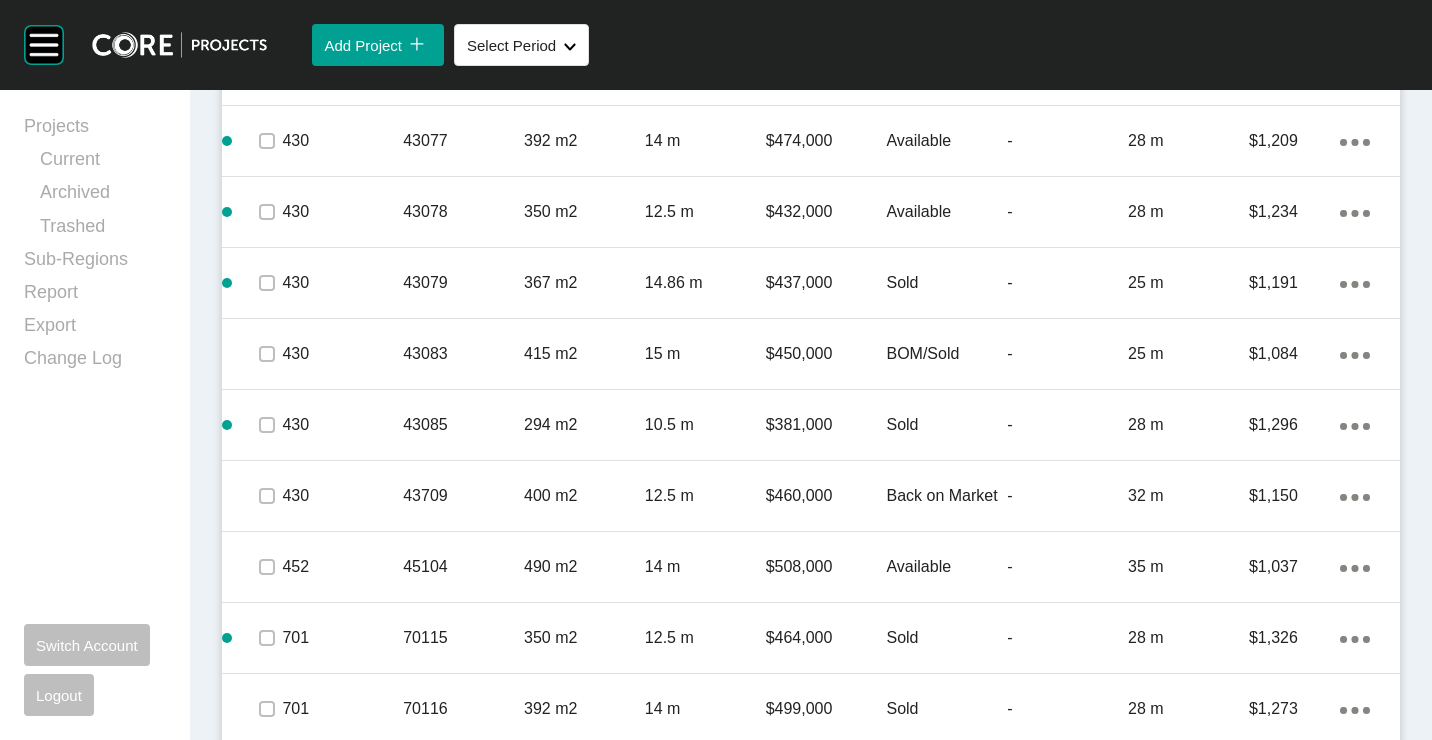 scroll, scrollTop: 2200, scrollLeft: 0, axis: vertical 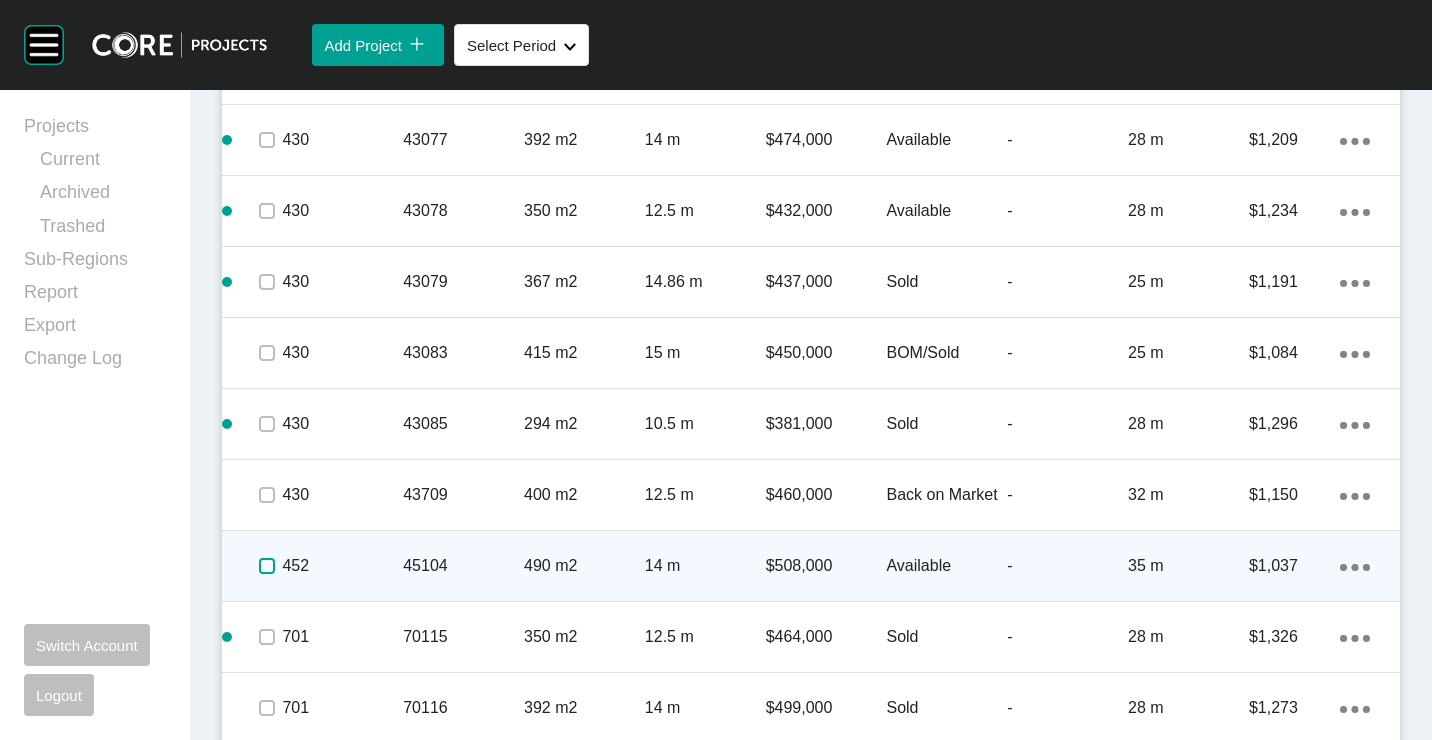click at bounding box center [267, 566] 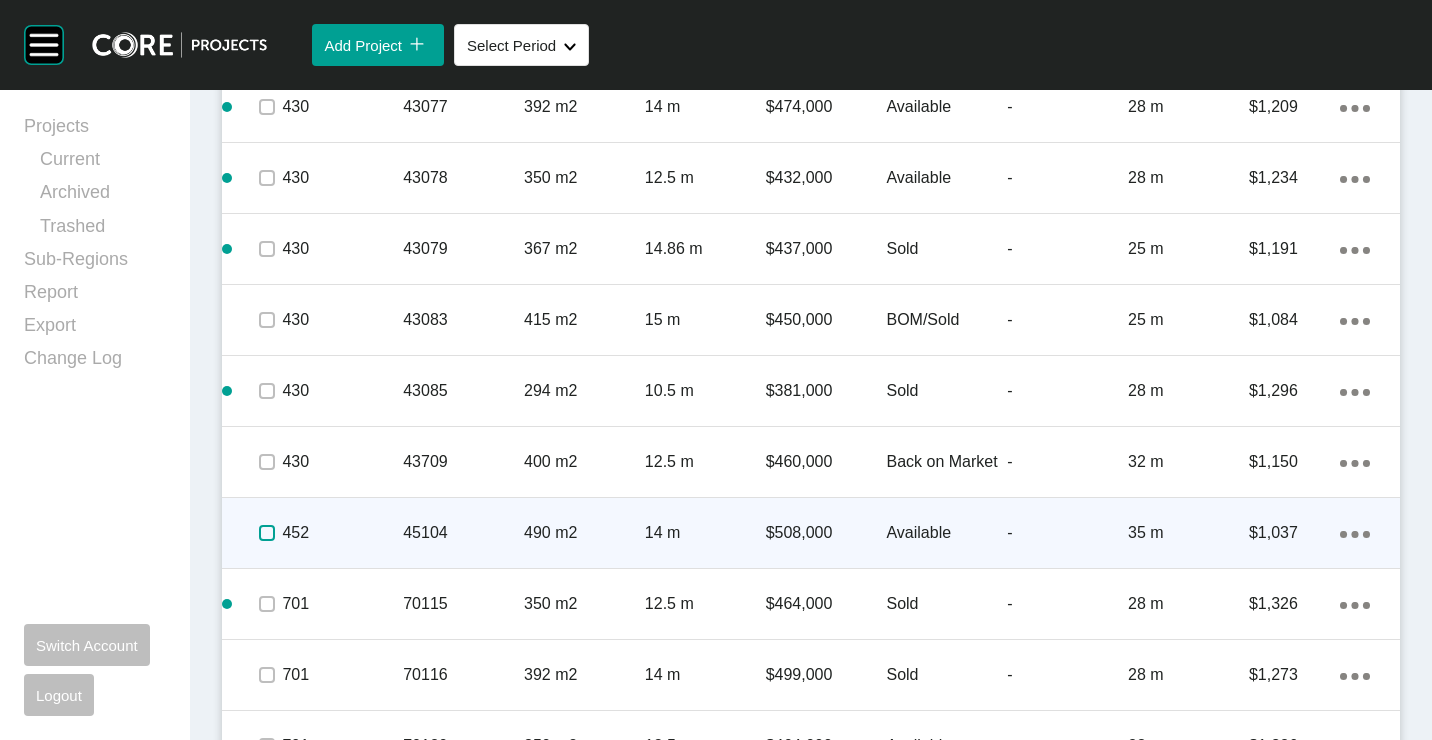 scroll, scrollTop: 2200, scrollLeft: 0, axis: vertical 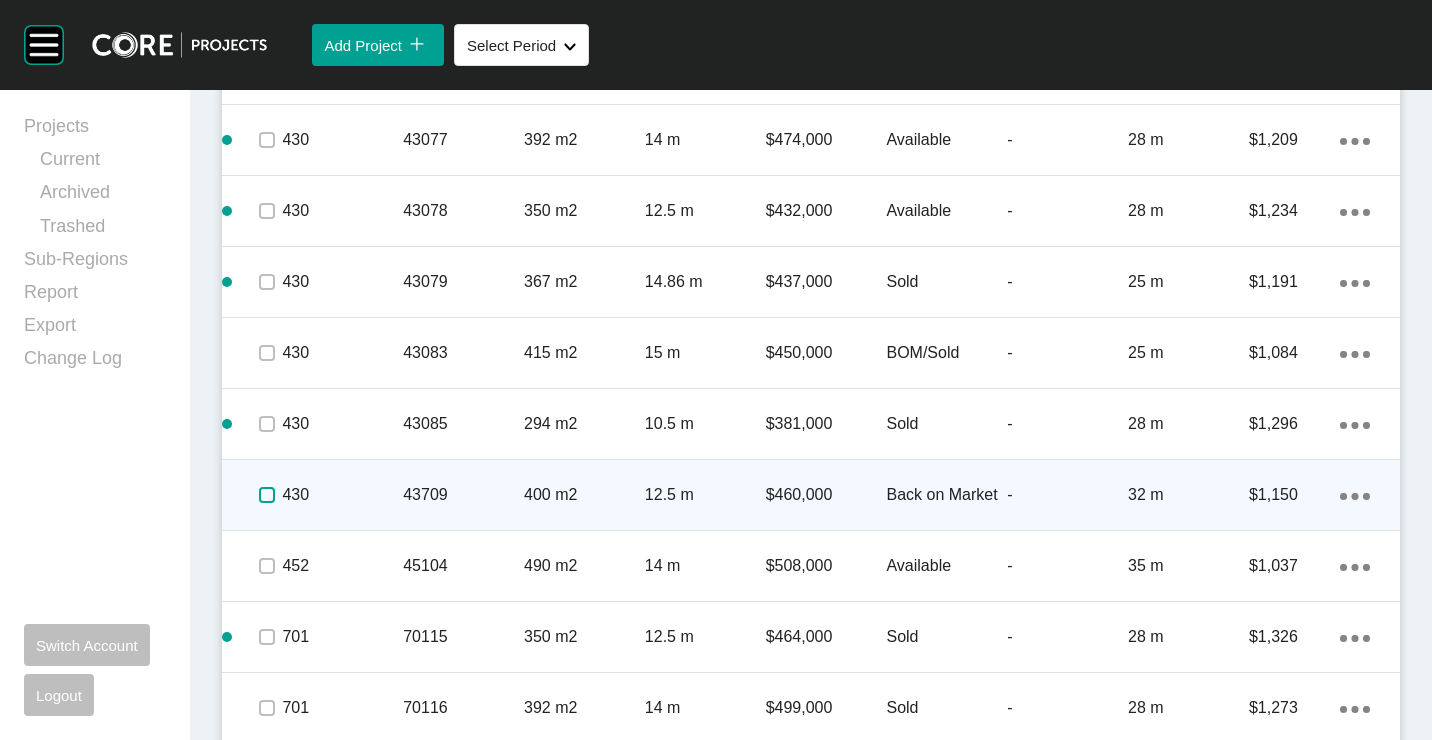 click at bounding box center [267, 495] 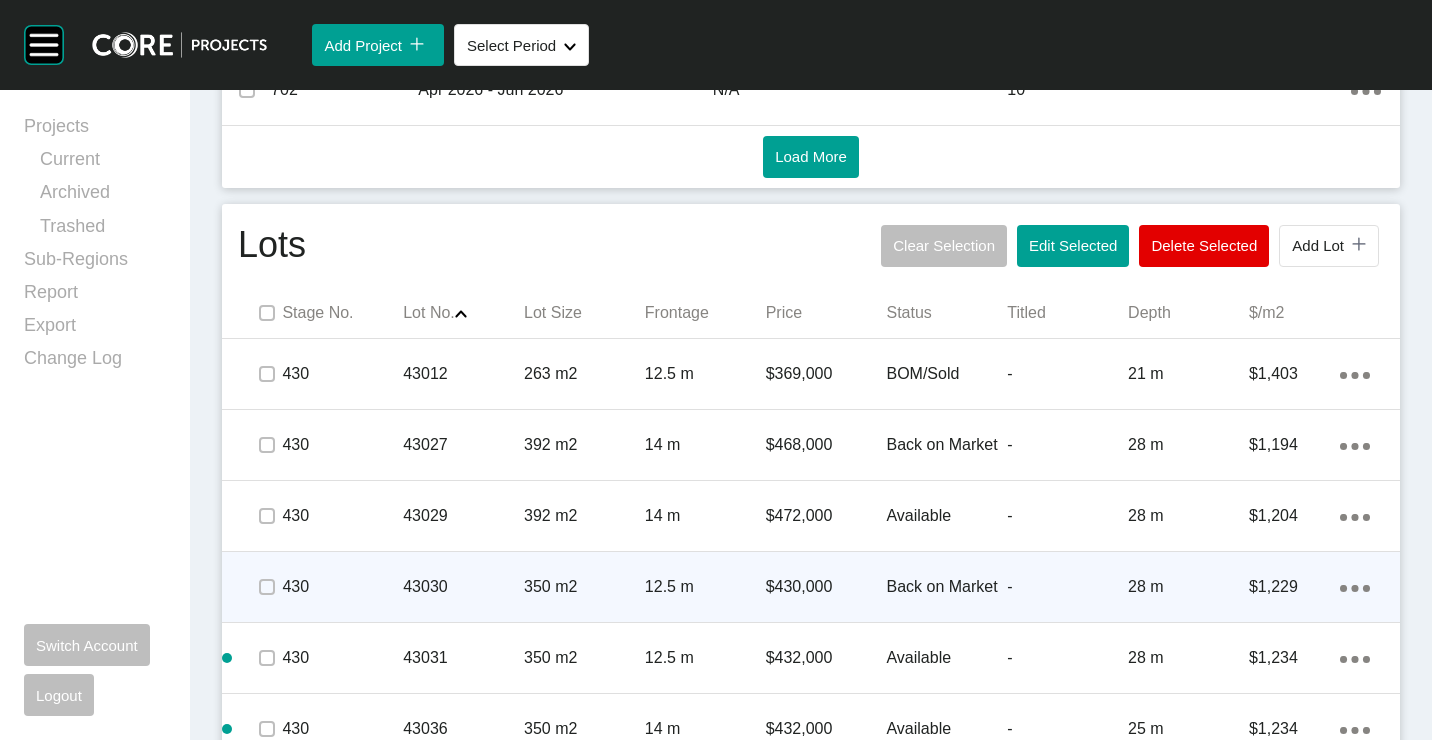 scroll, scrollTop: 1200, scrollLeft: 0, axis: vertical 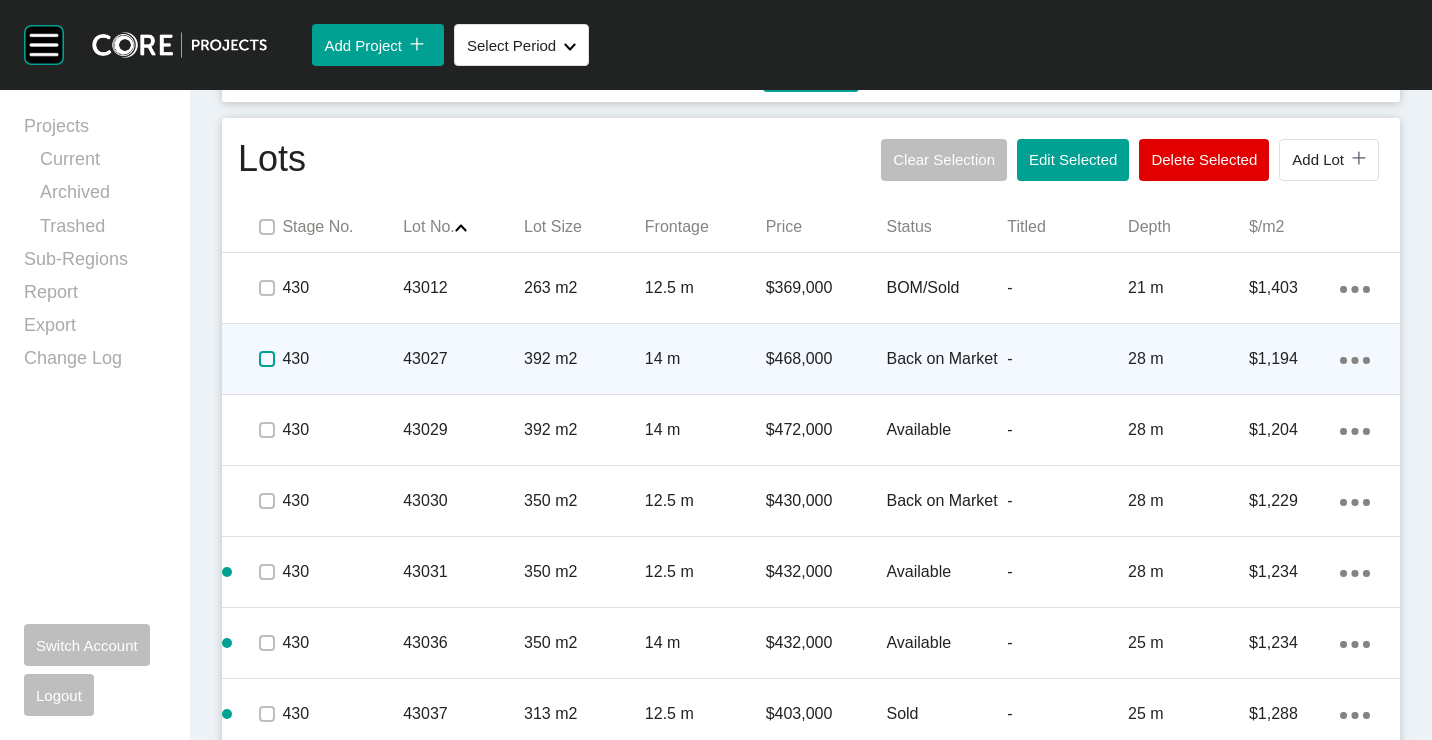 click at bounding box center (267, 359) 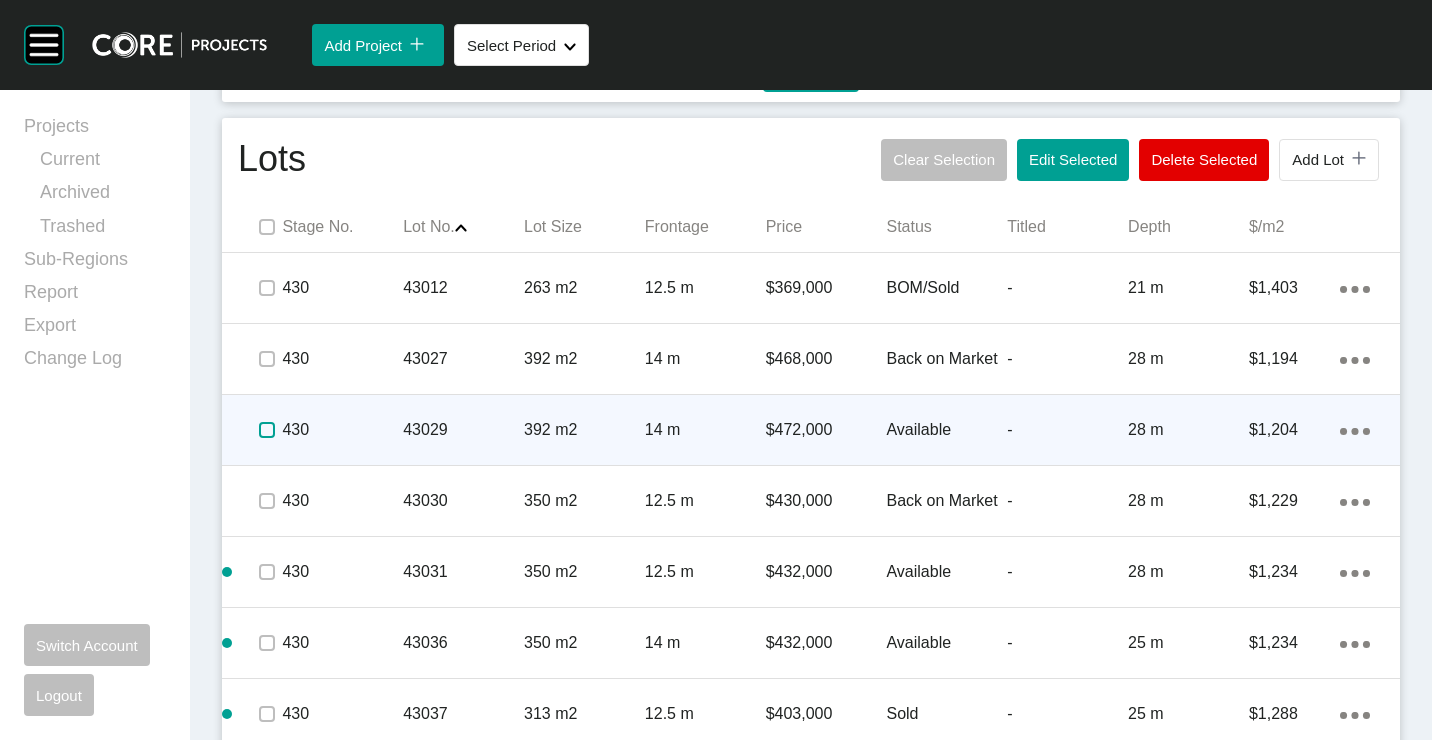click at bounding box center (267, 430) 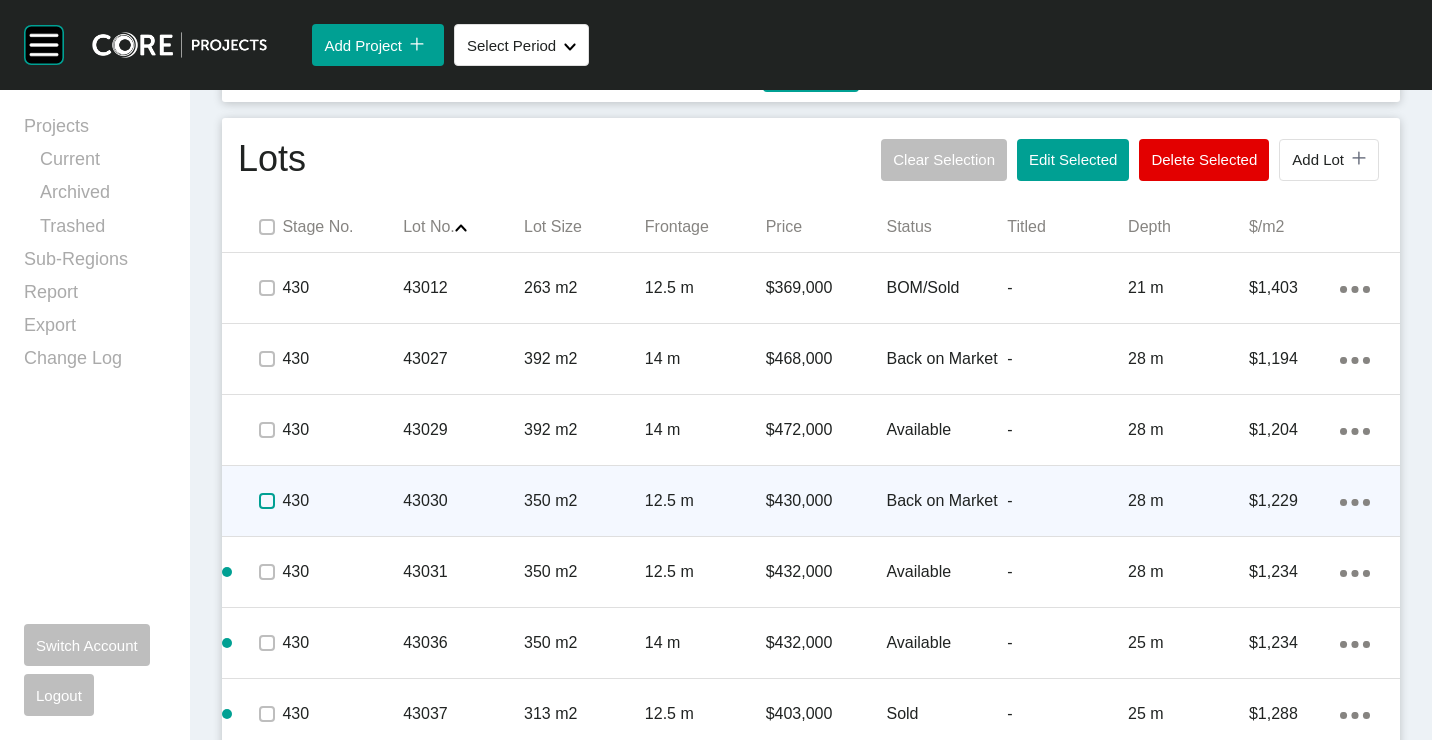 click at bounding box center (267, 501) 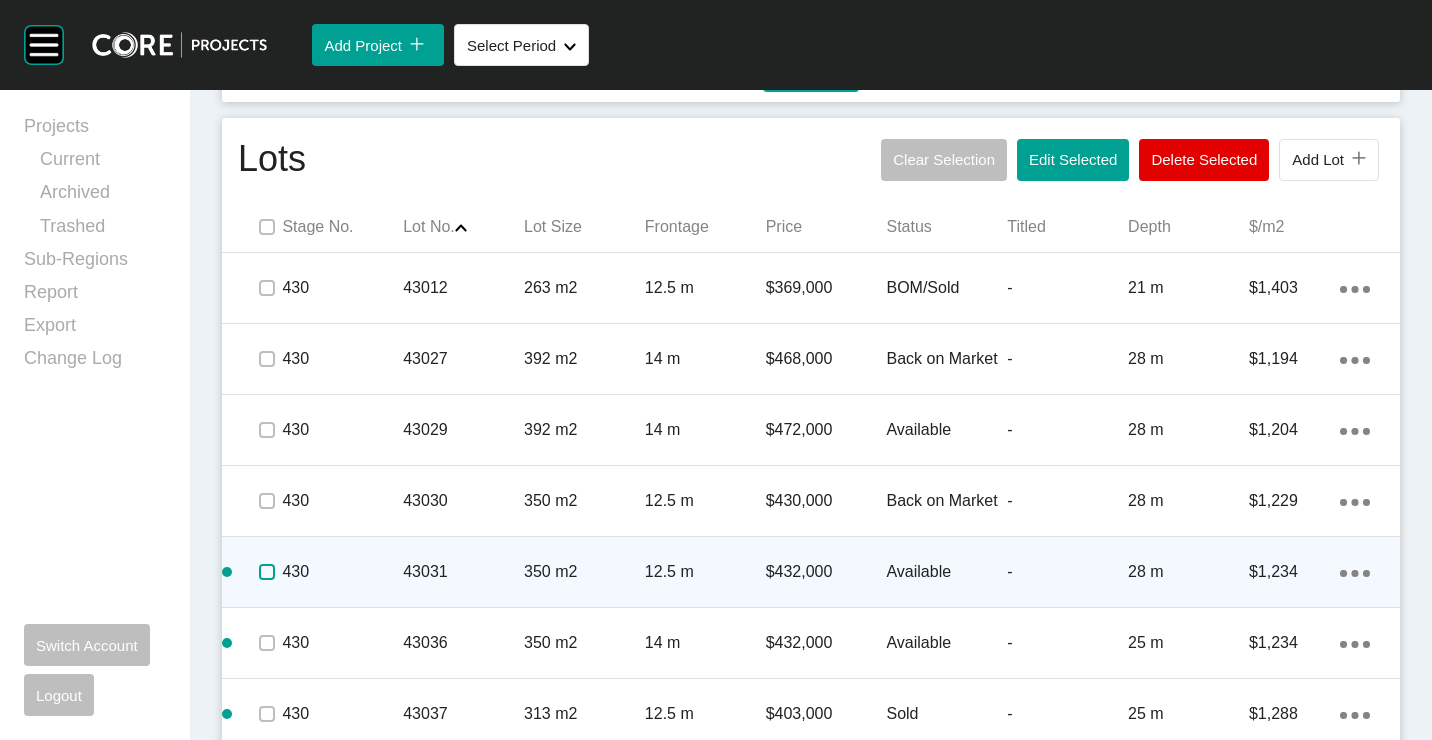 click at bounding box center (267, 572) 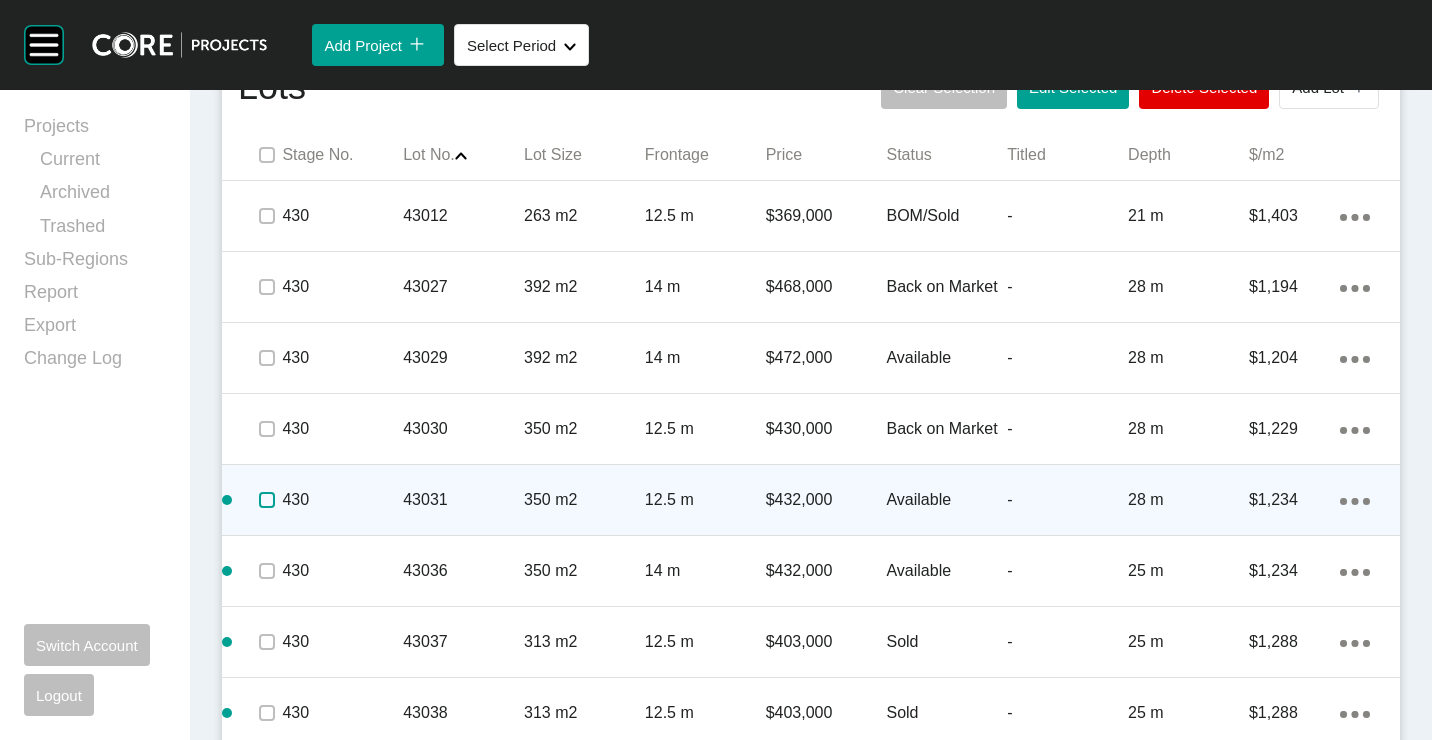 scroll, scrollTop: 1300, scrollLeft: 0, axis: vertical 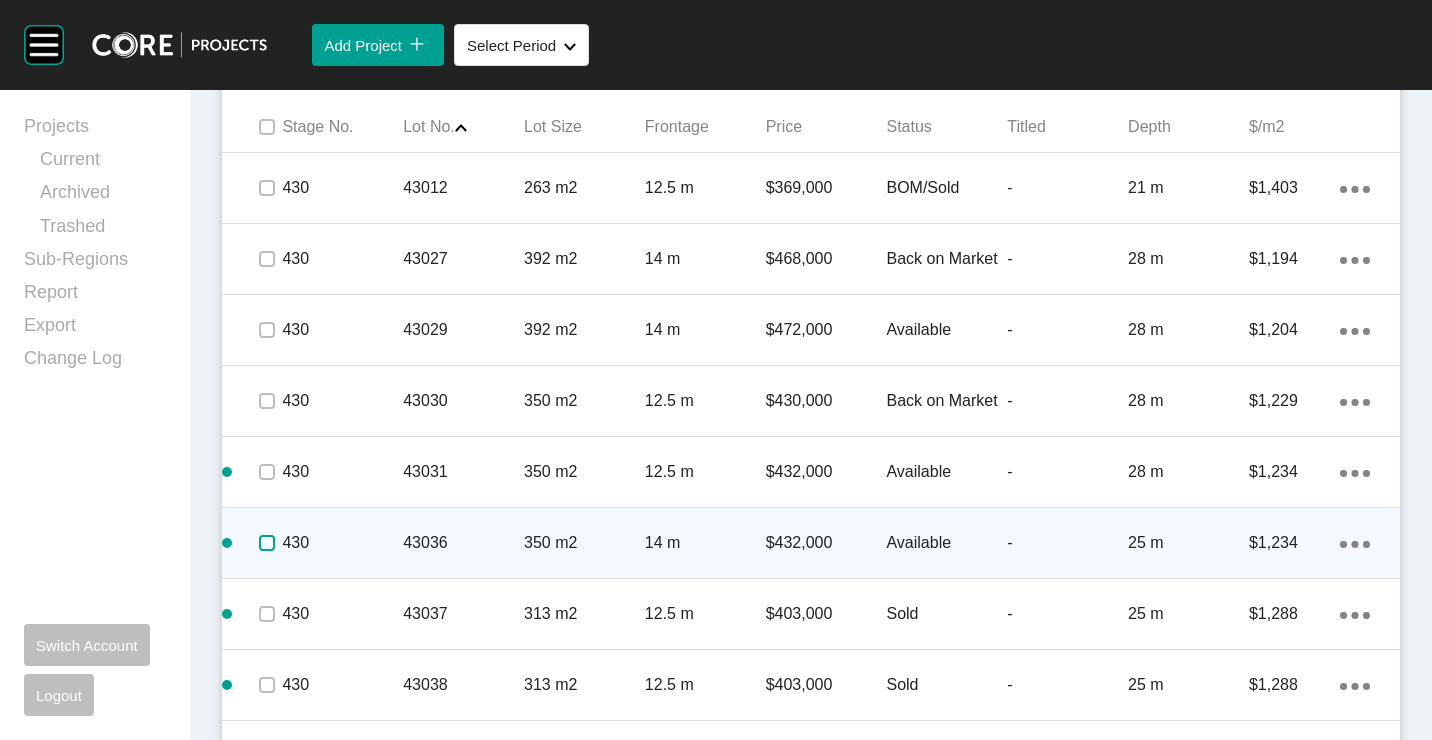 click at bounding box center (267, 543) 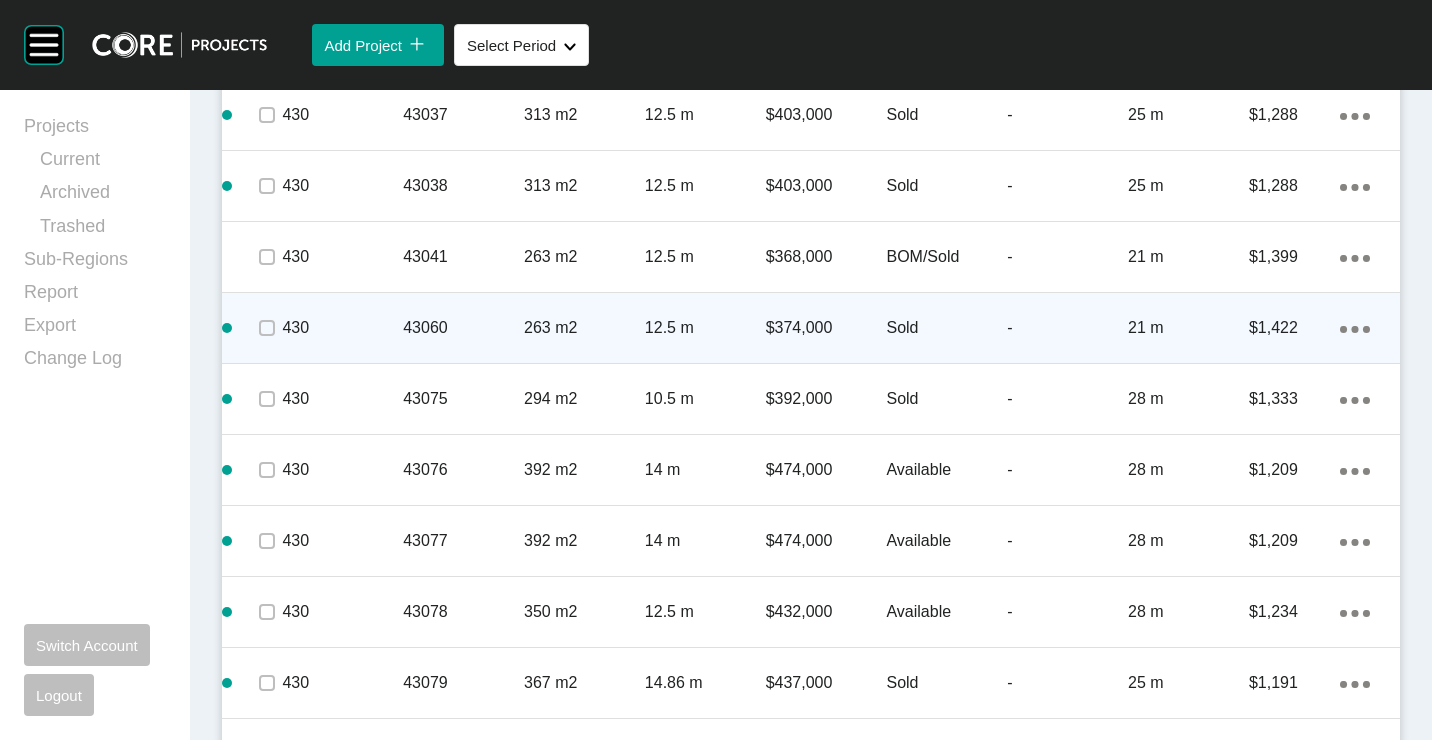 scroll, scrollTop: 1800, scrollLeft: 0, axis: vertical 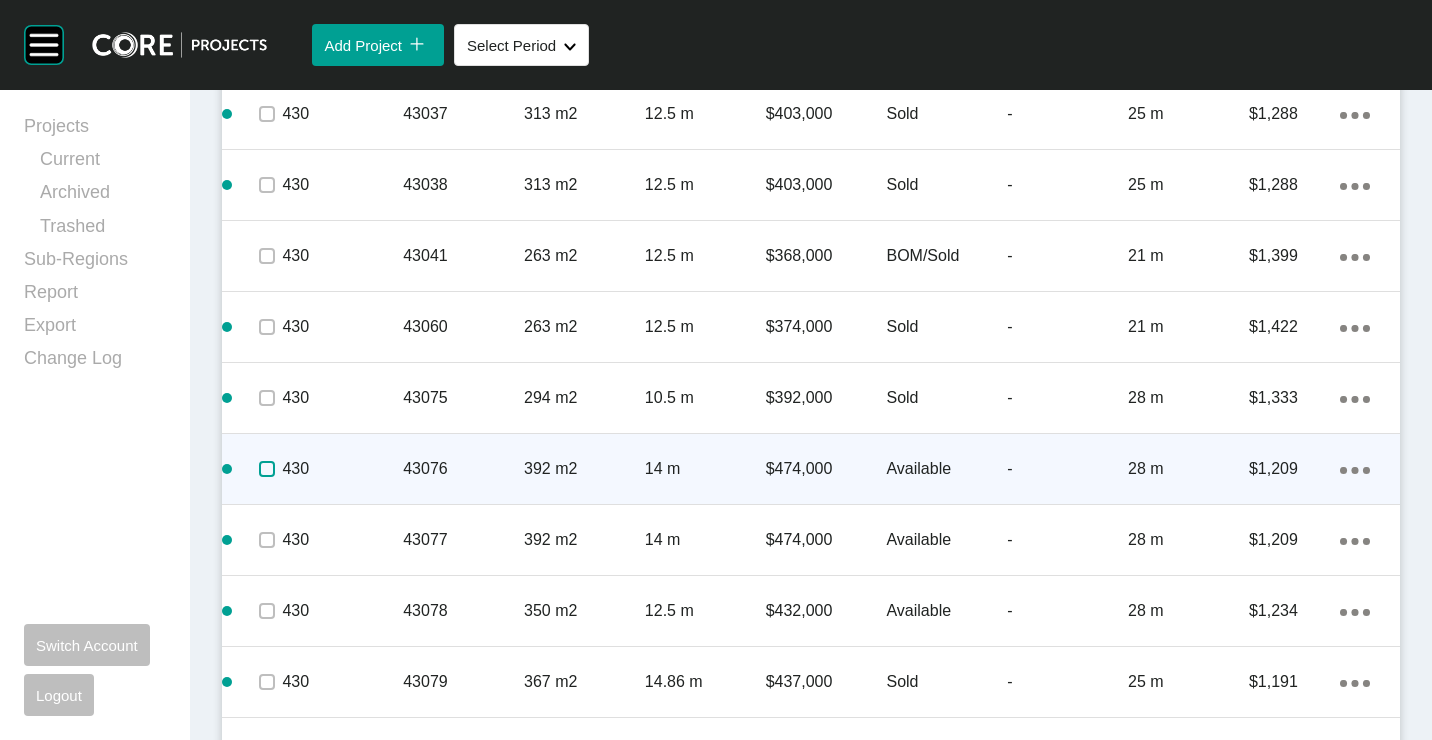 click at bounding box center [267, 469] 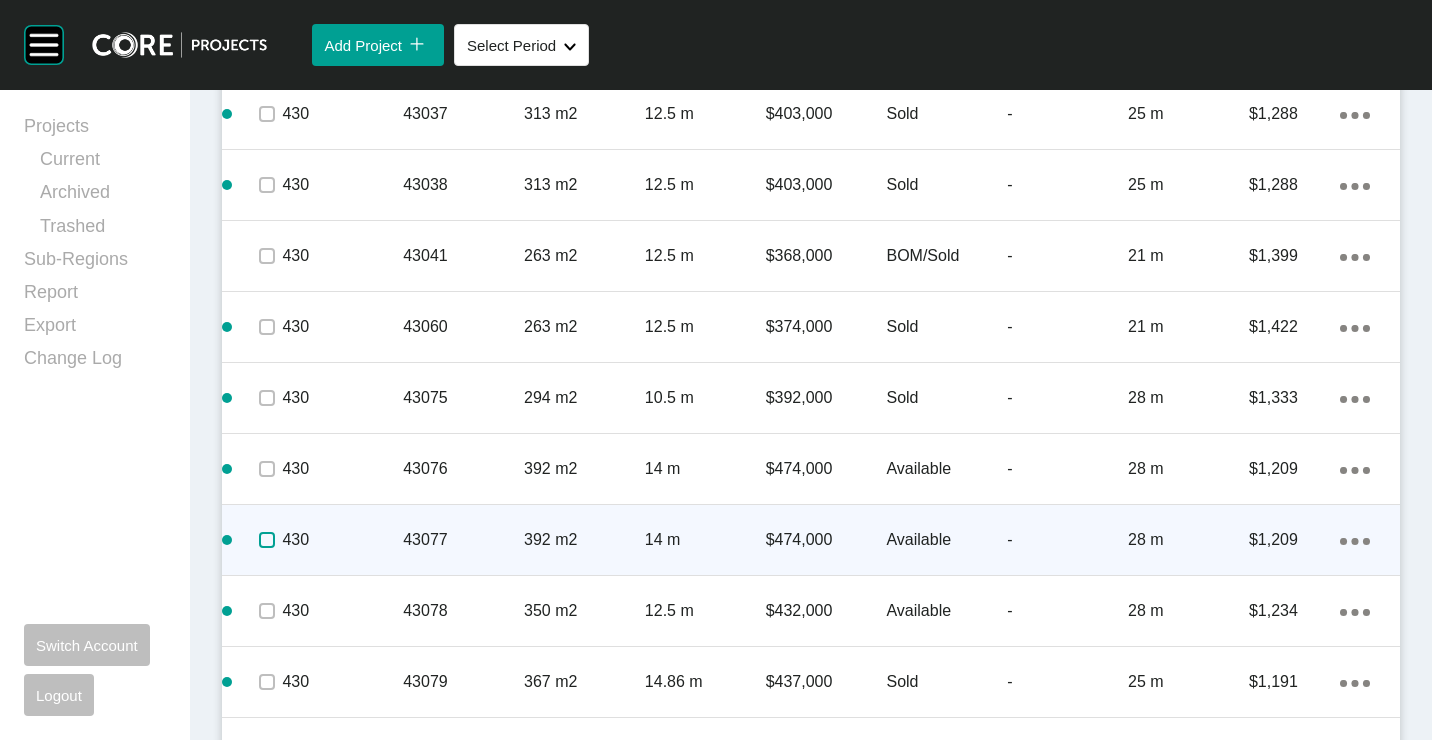 click at bounding box center [267, 540] 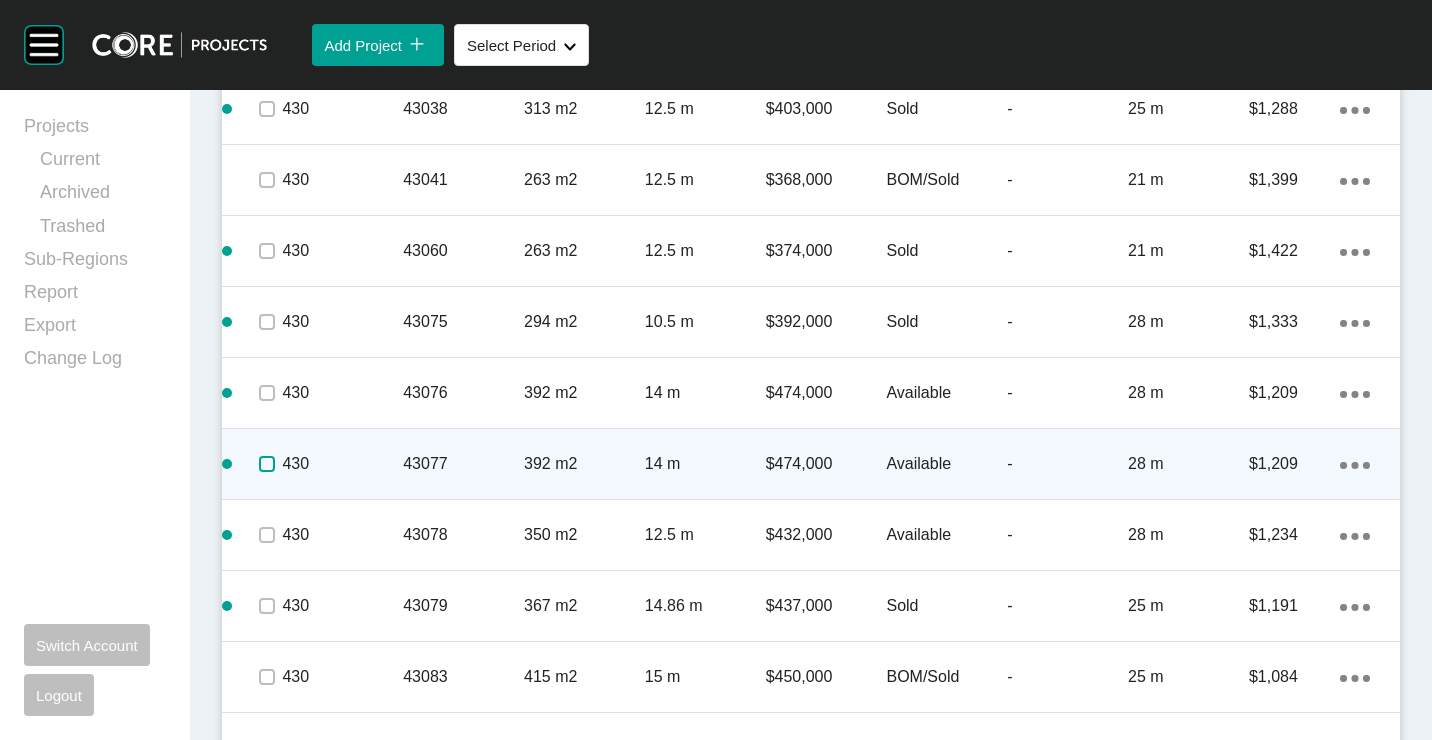 scroll, scrollTop: 1900, scrollLeft: 0, axis: vertical 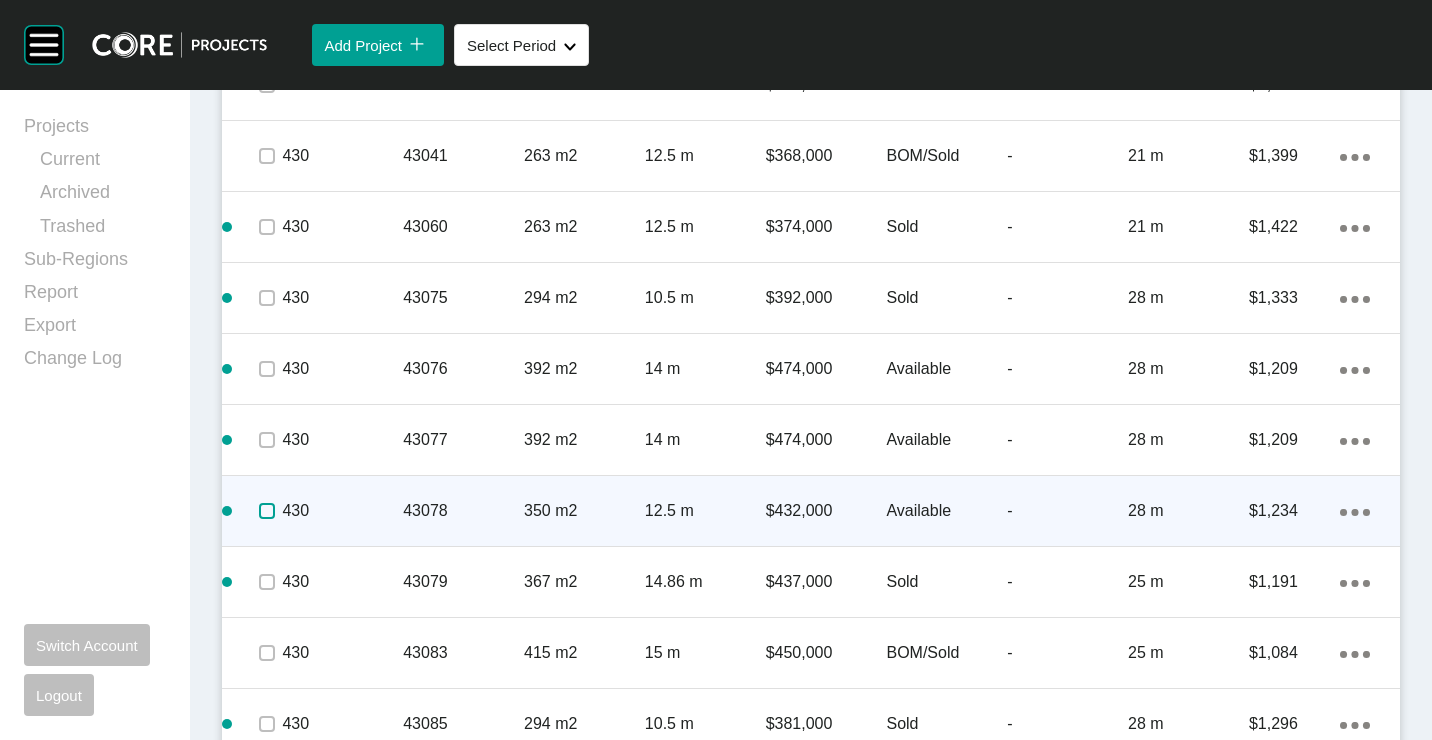 click at bounding box center (267, 511) 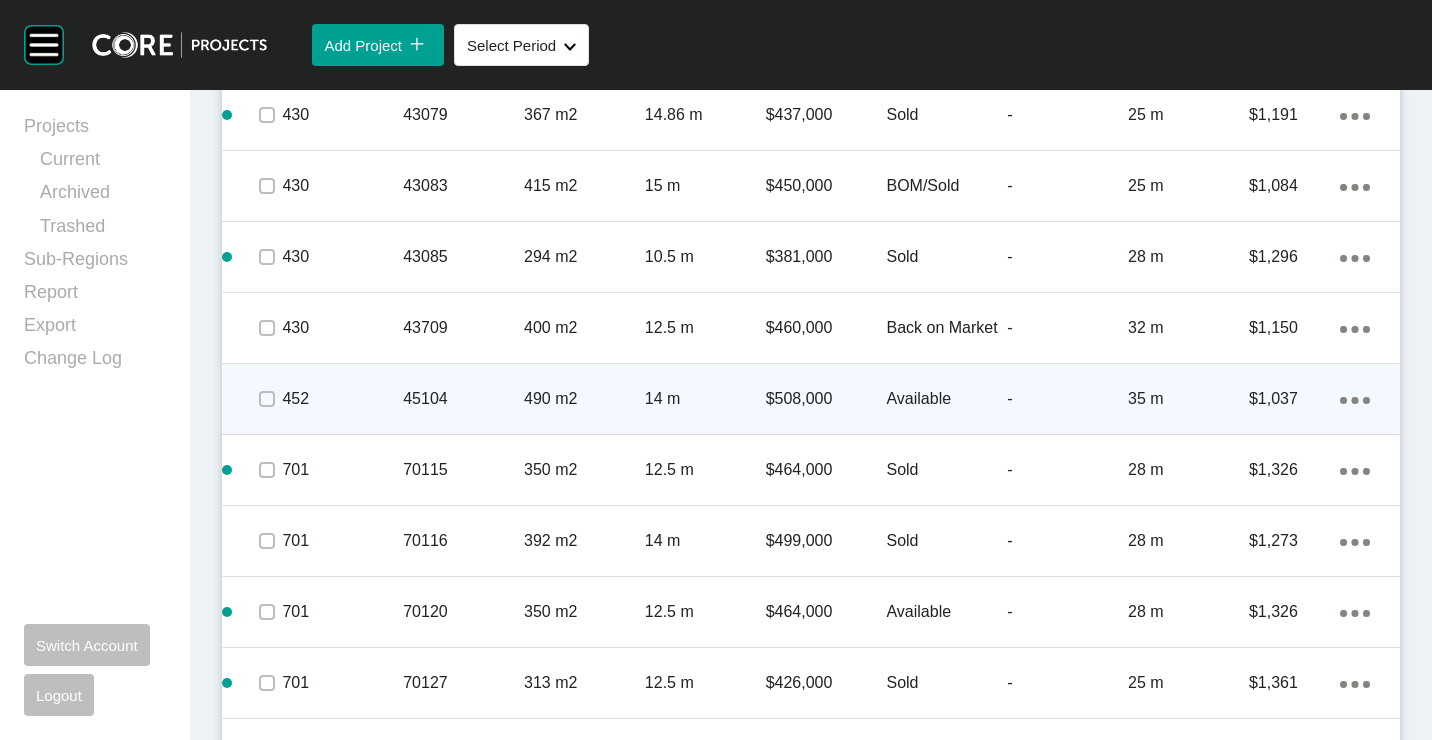 scroll, scrollTop: 2400, scrollLeft: 0, axis: vertical 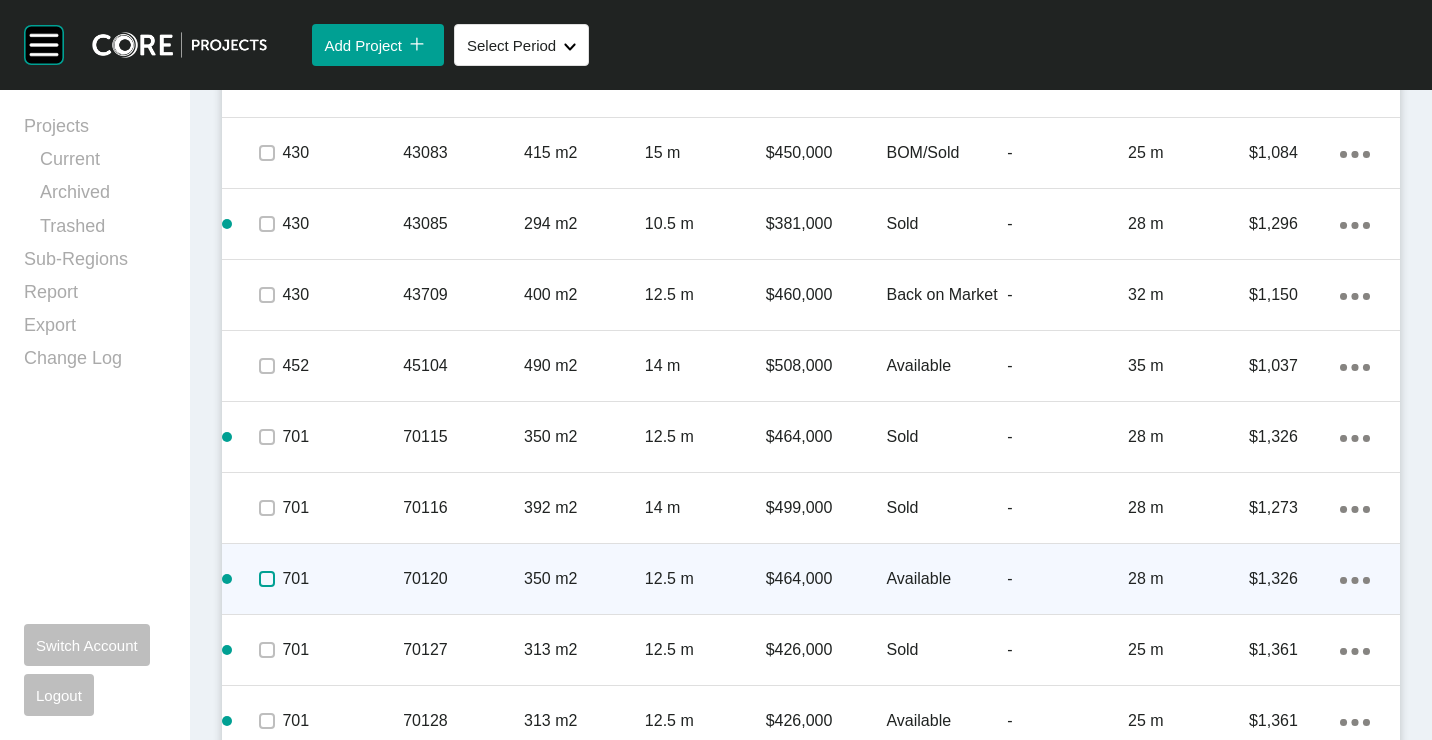 click at bounding box center [267, 579] 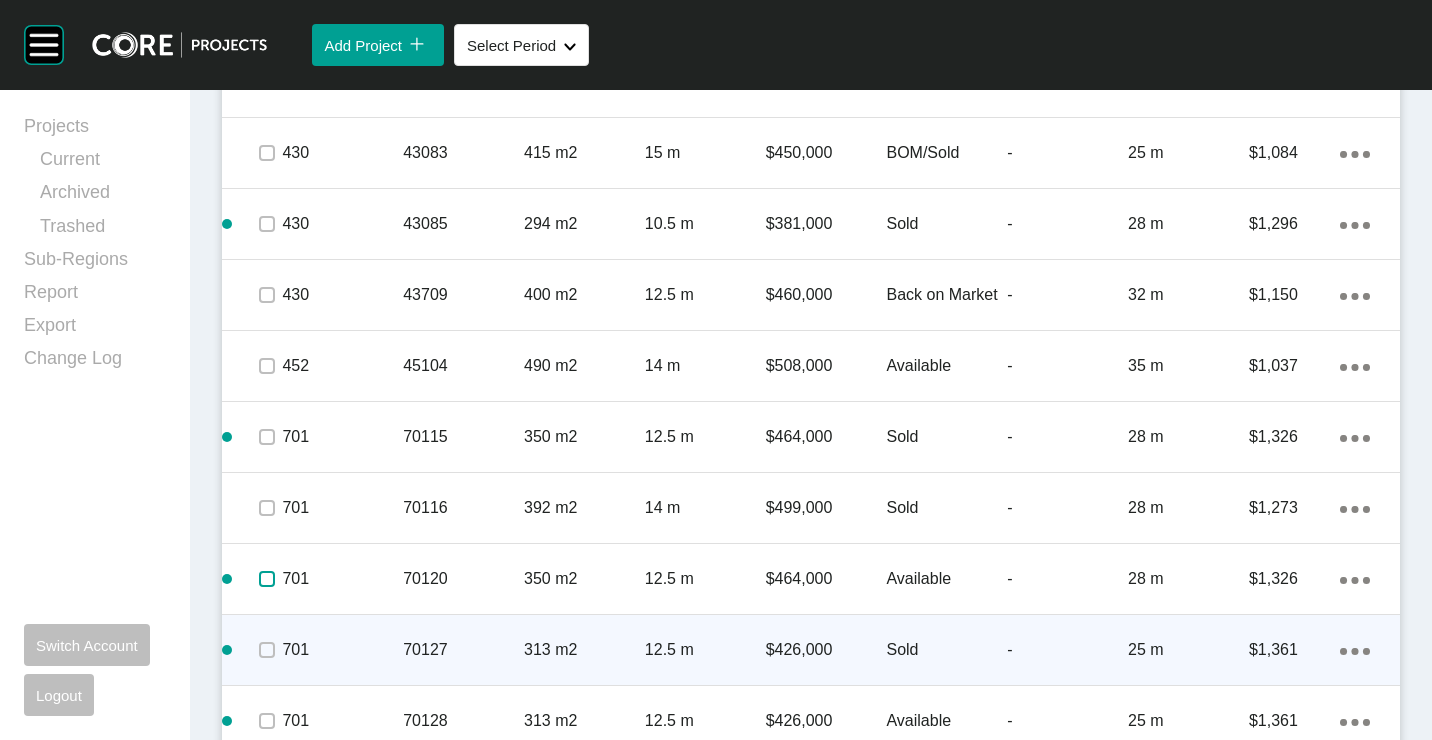 scroll, scrollTop: 2500, scrollLeft: 0, axis: vertical 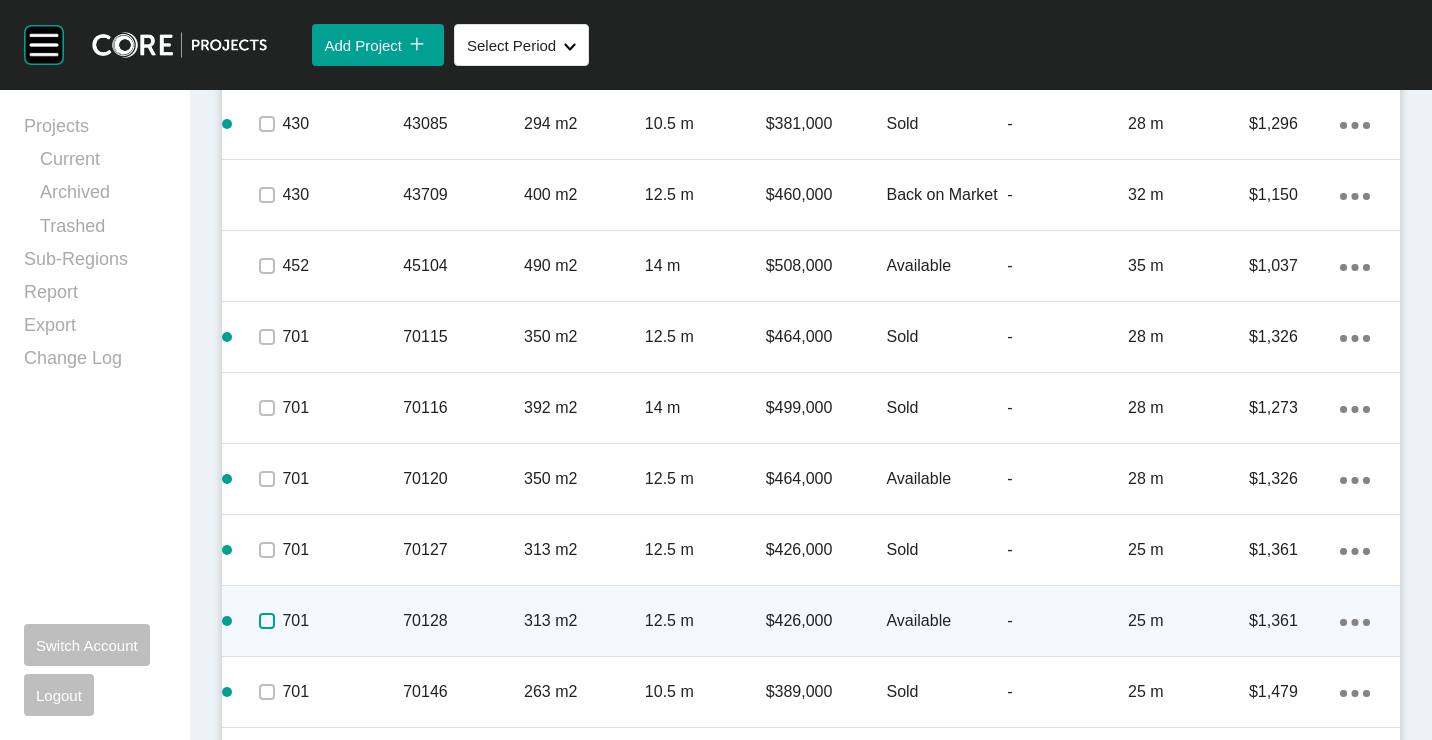 click at bounding box center [267, 621] 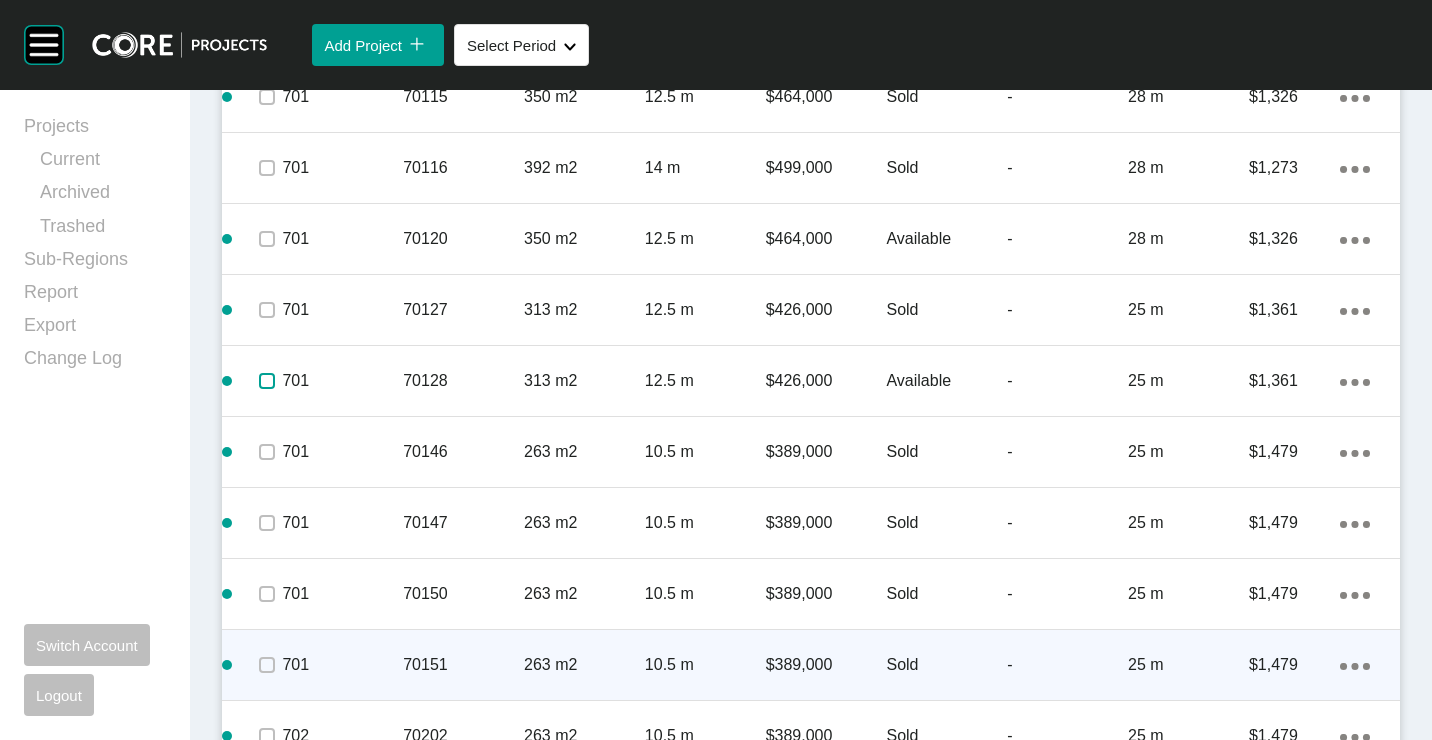 scroll, scrollTop: 2900, scrollLeft: 0, axis: vertical 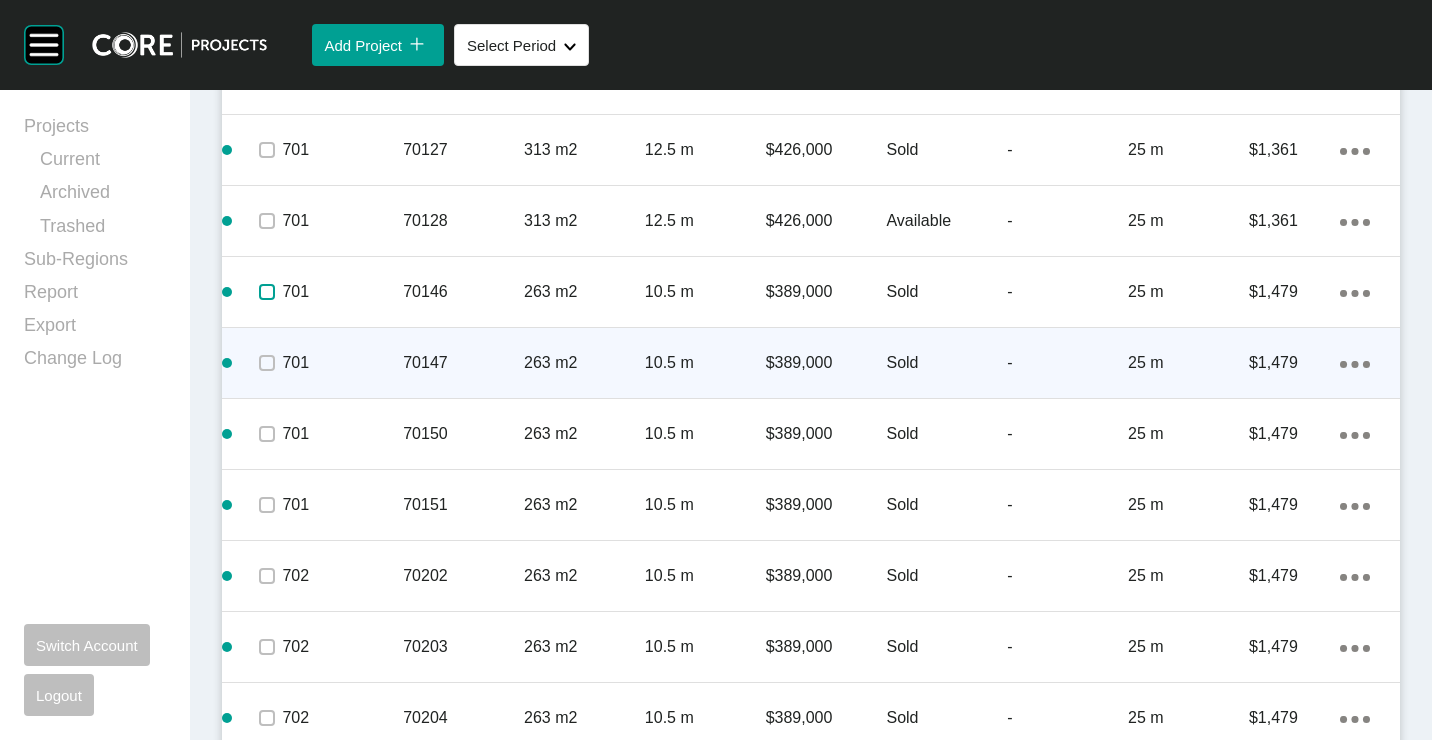 drag, startPoint x: 262, startPoint y: 287, endPoint x: 264, endPoint y: 347, distance: 60.033325 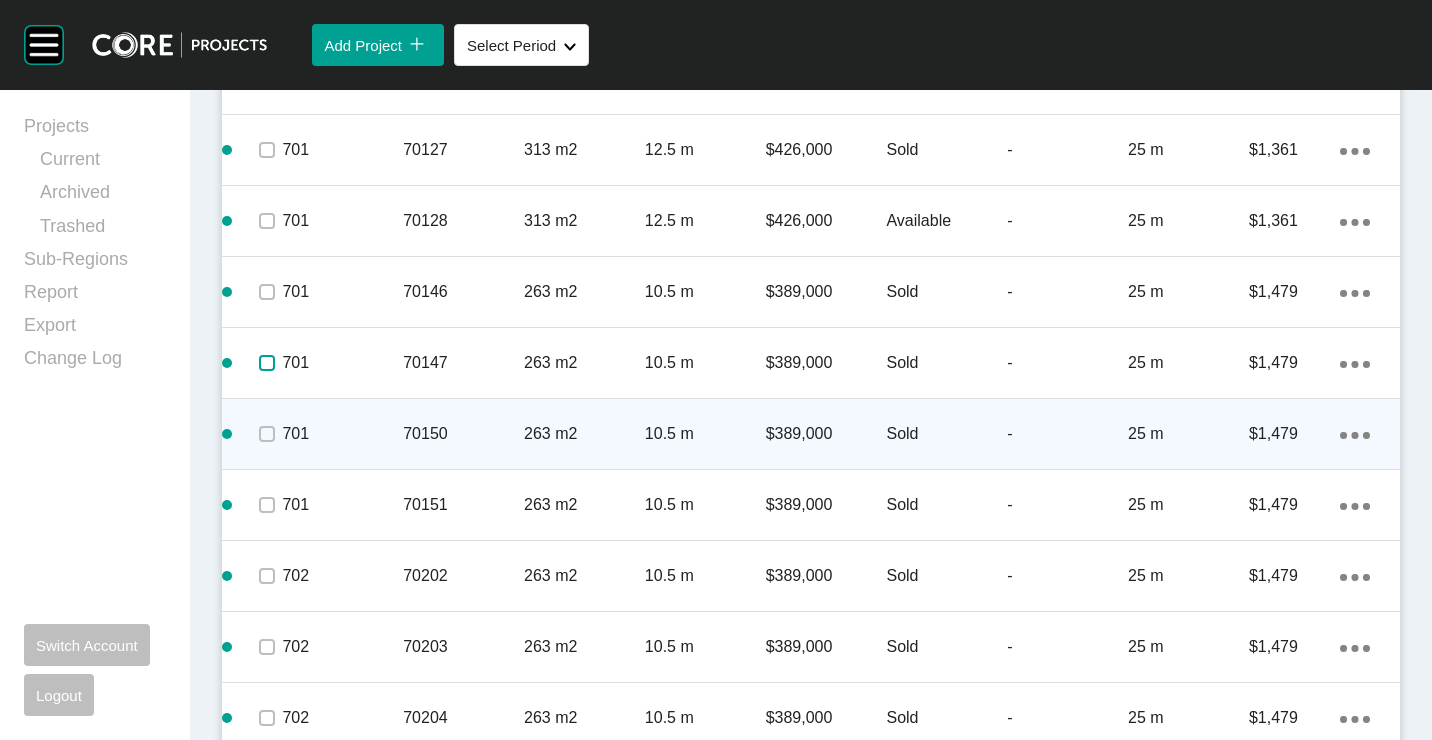 drag, startPoint x: 264, startPoint y: 355, endPoint x: 277, endPoint y: 407, distance: 53.600372 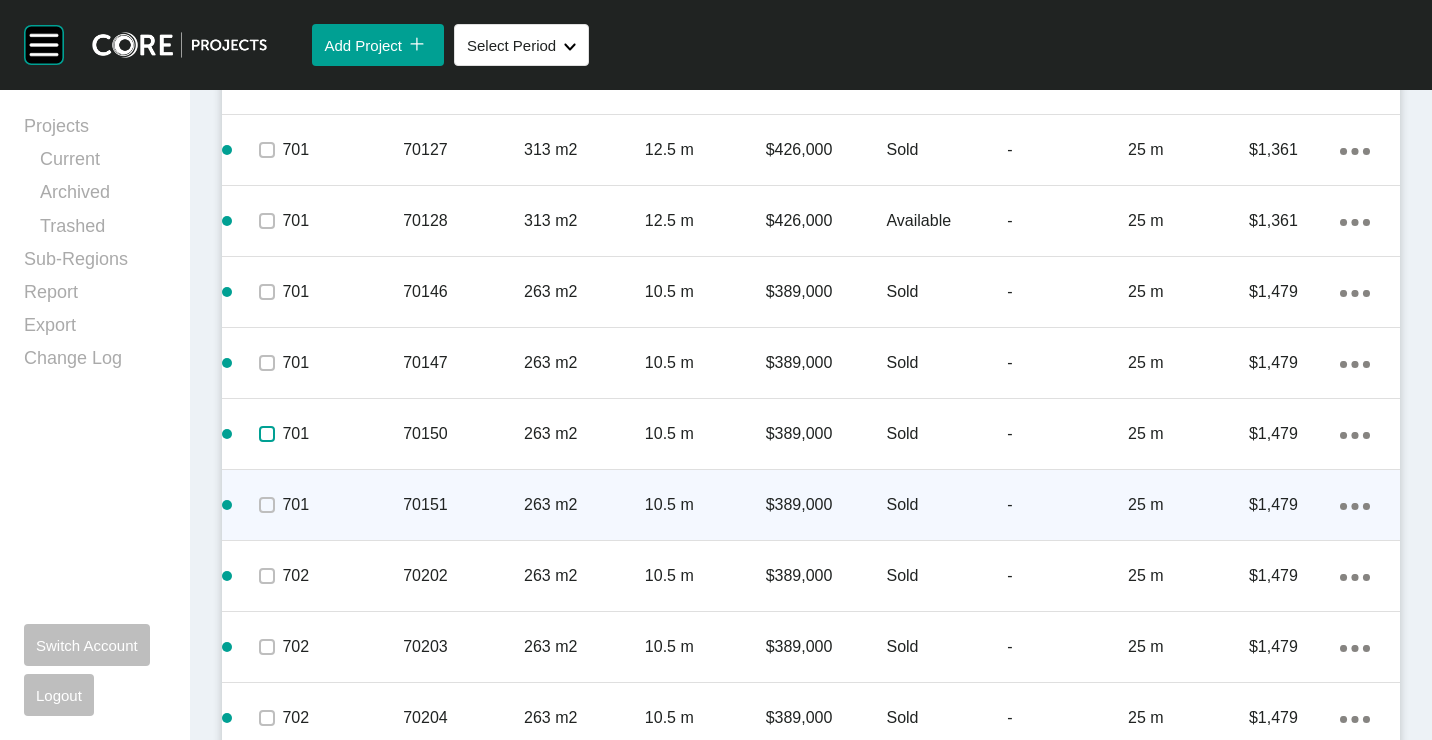drag, startPoint x: 273, startPoint y: 430, endPoint x: 271, endPoint y: 473, distance: 43.046486 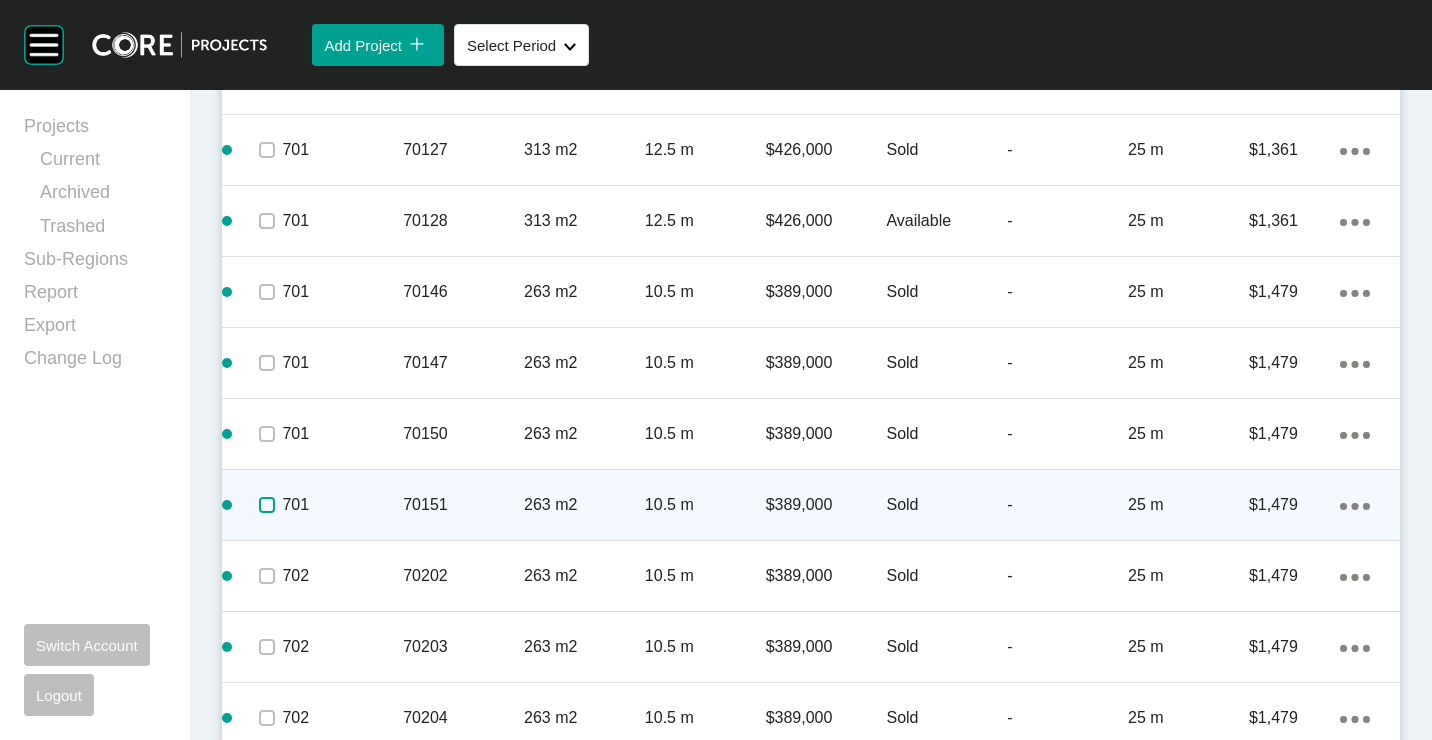 click at bounding box center [267, 505] 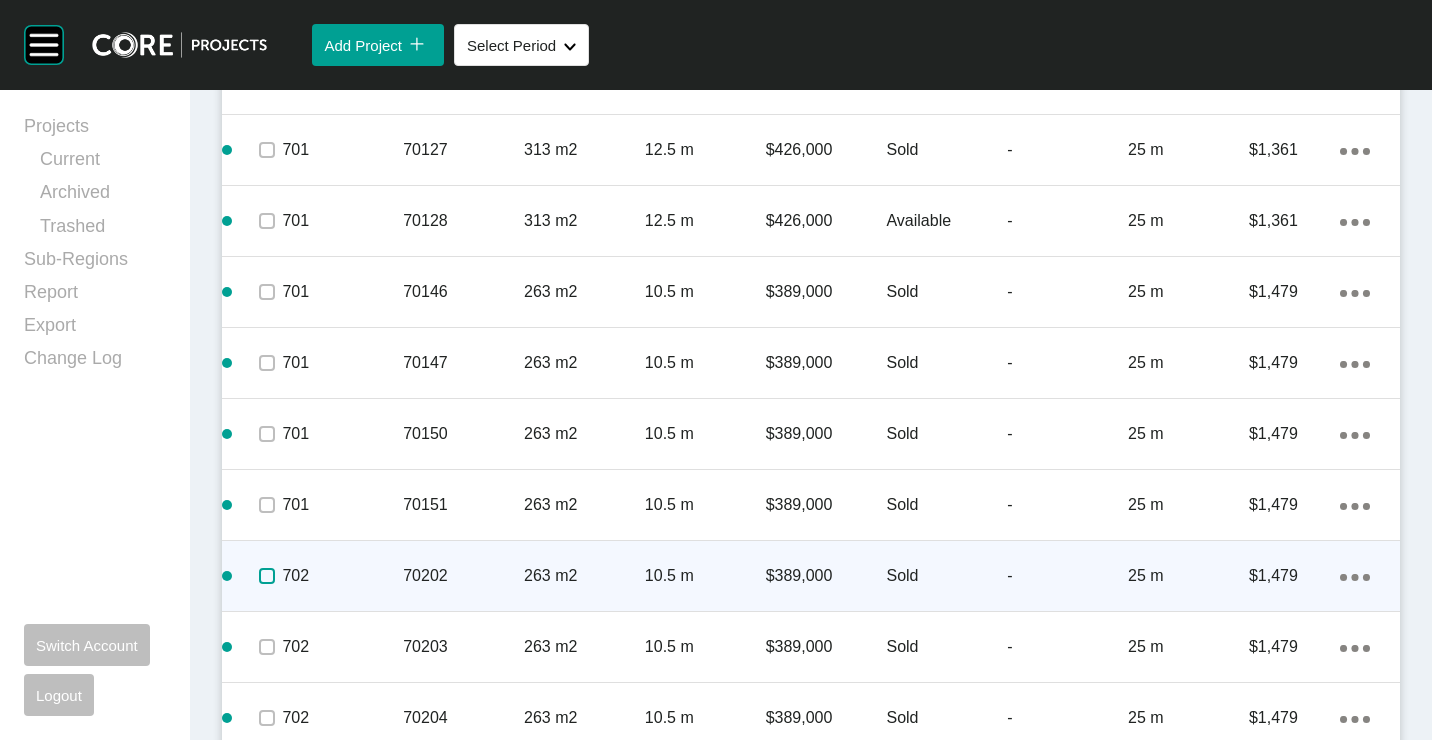 click at bounding box center (267, 576) 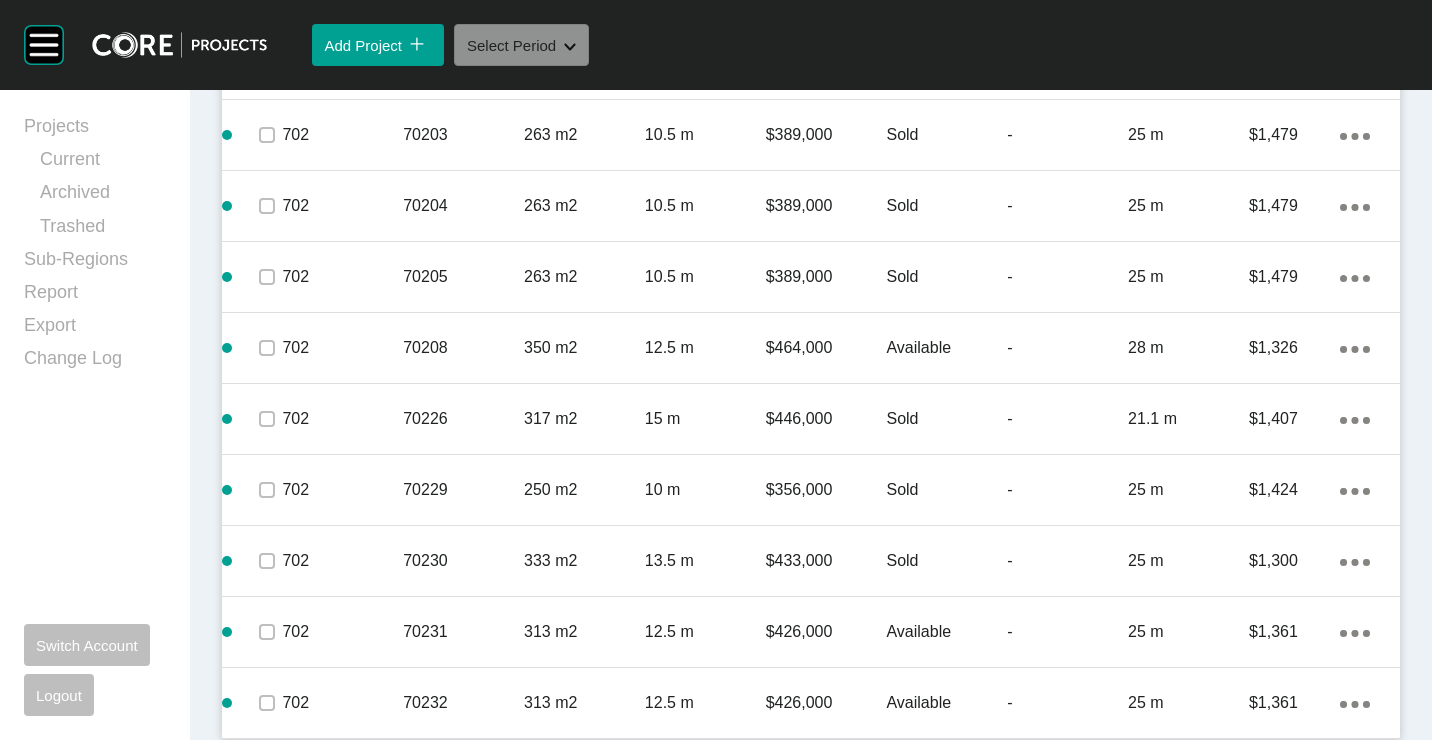scroll, scrollTop: 3419, scrollLeft: 0, axis: vertical 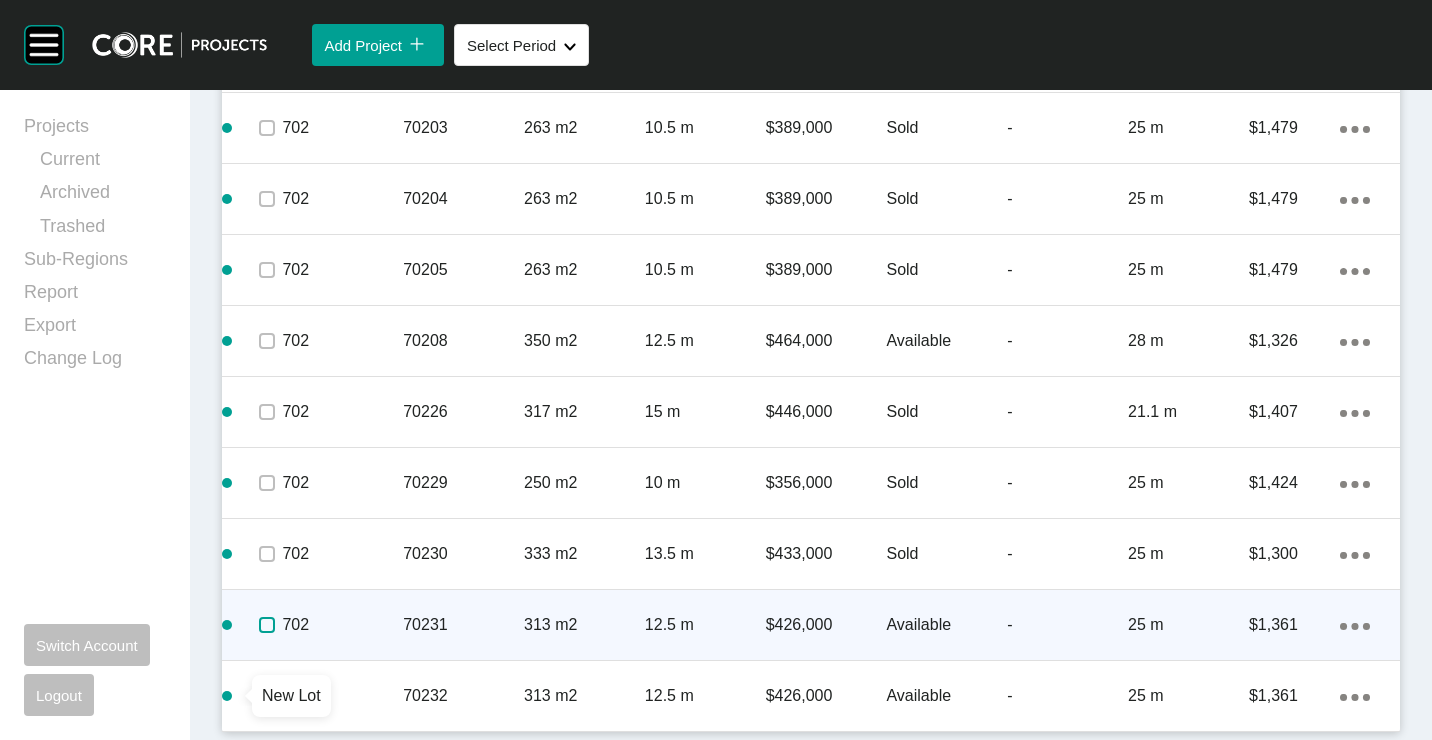 click at bounding box center [267, 625] 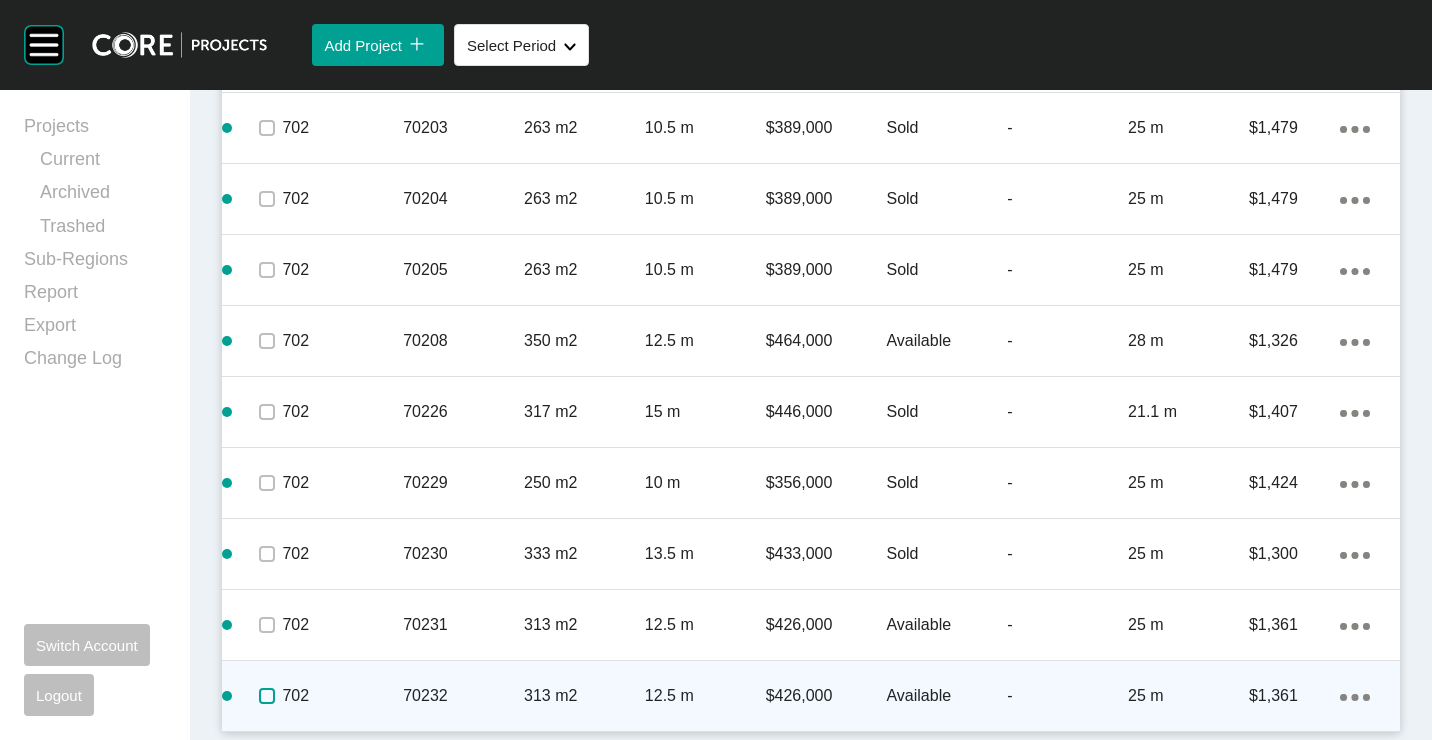 click at bounding box center (267, 696) 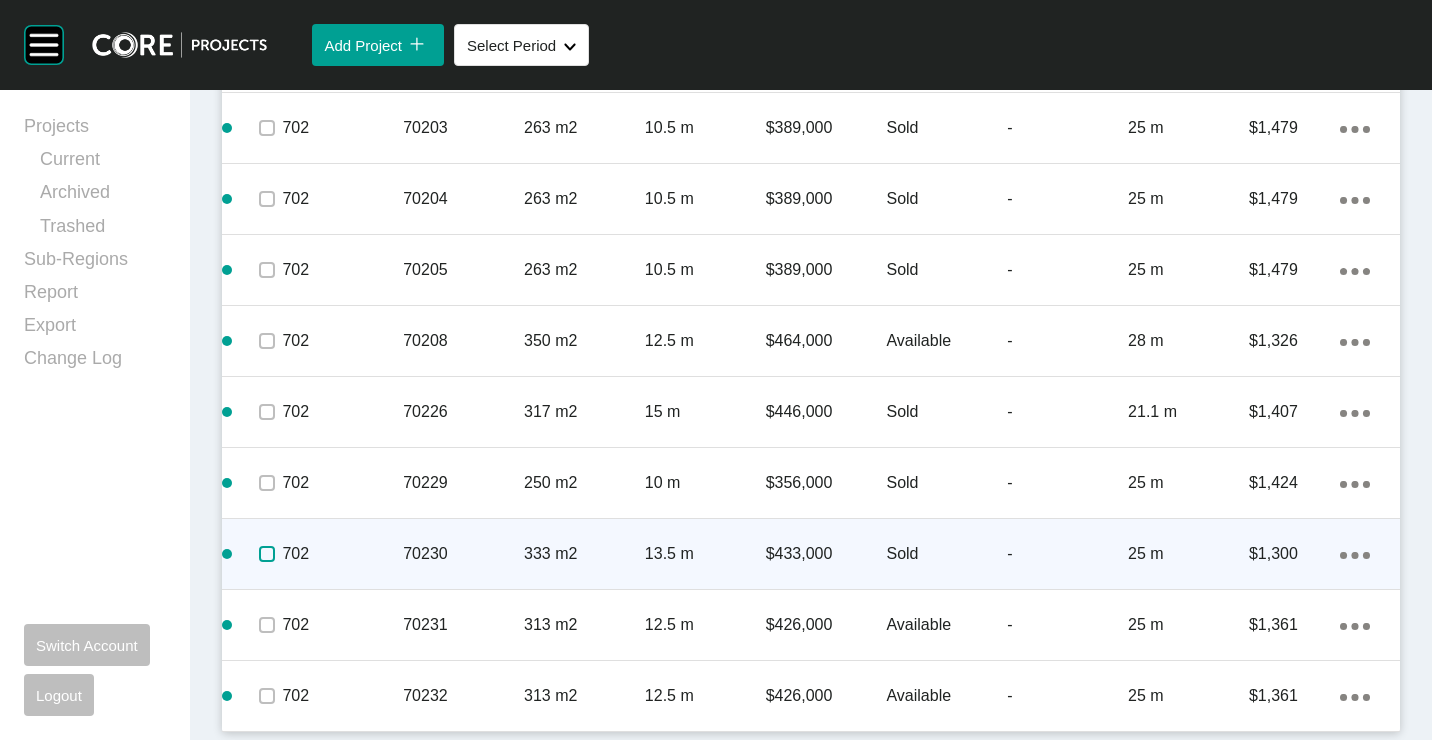 click at bounding box center (267, 554) 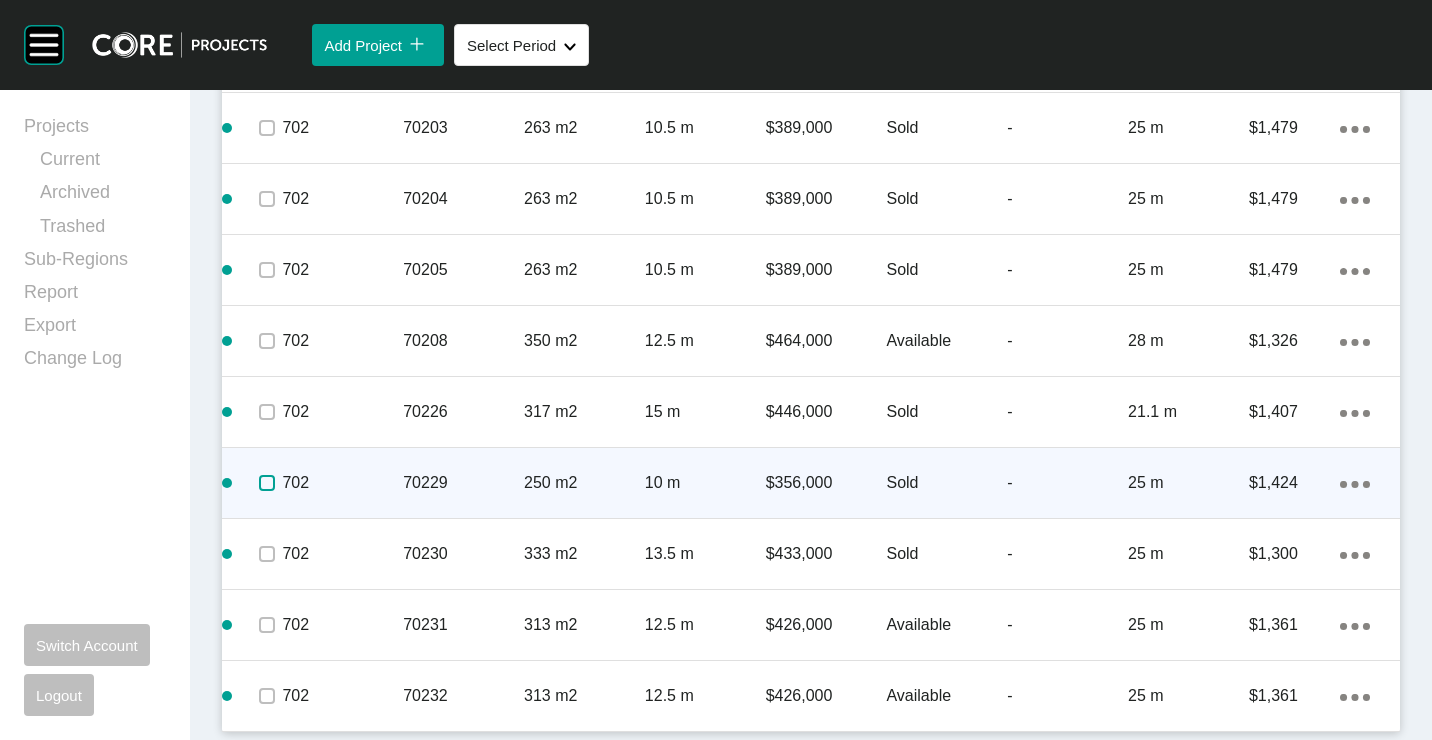 click at bounding box center (267, 483) 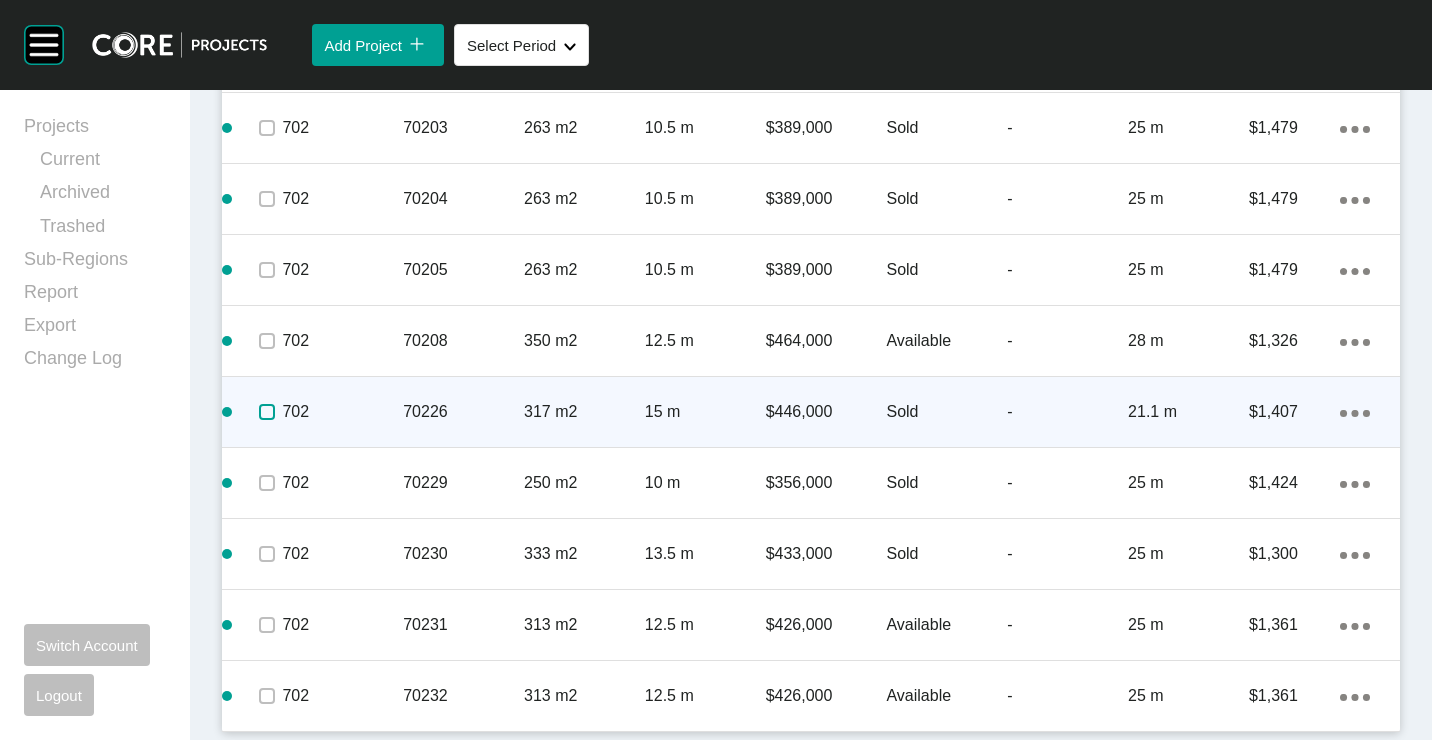 click at bounding box center (267, 412) 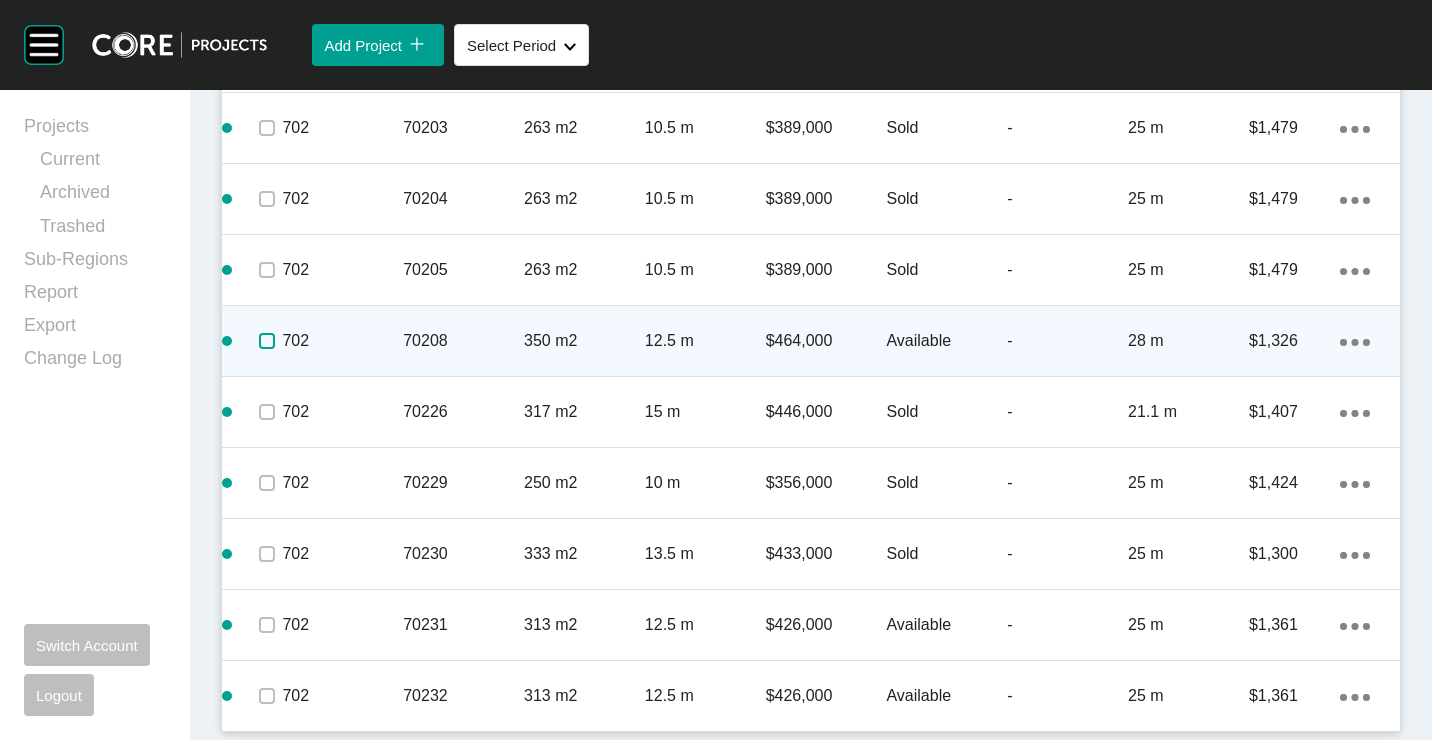 click at bounding box center [267, 341] 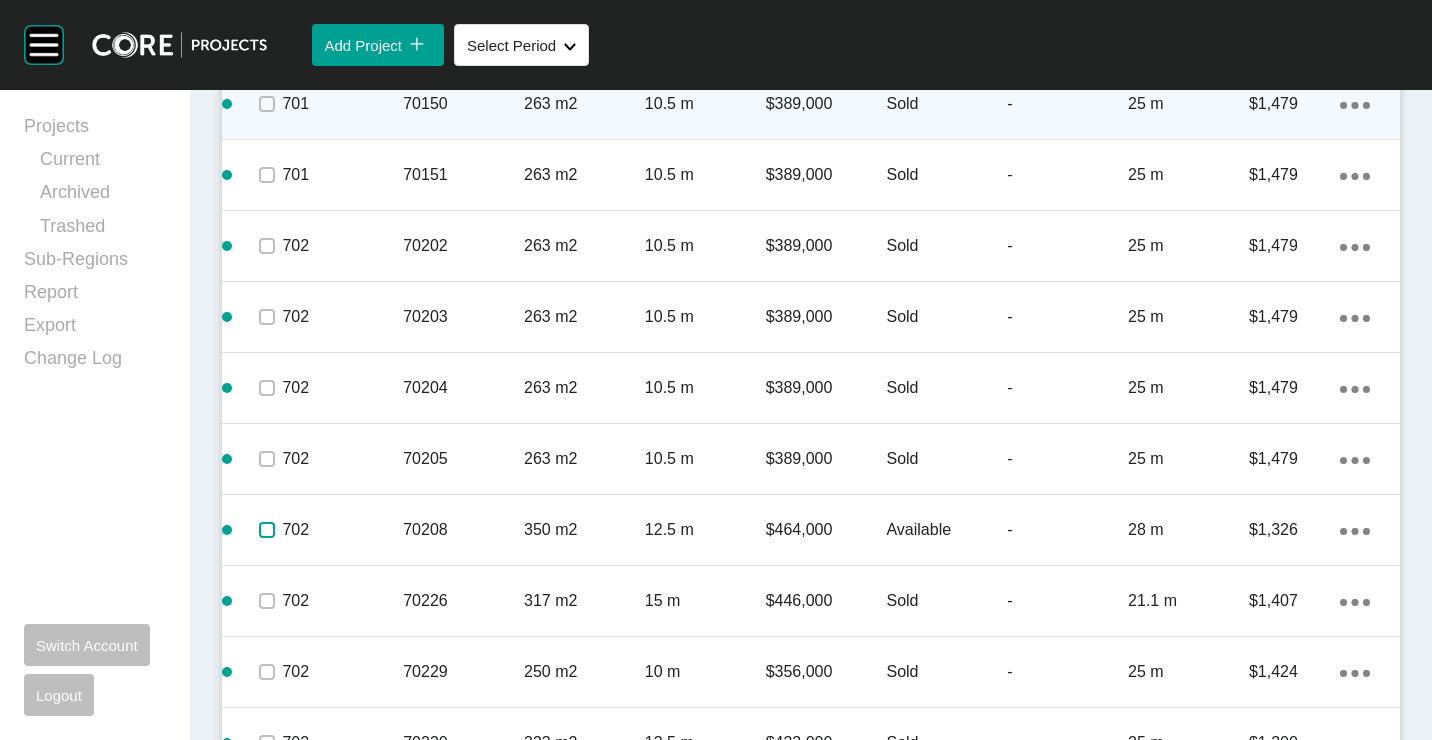 scroll, scrollTop: 3019, scrollLeft: 0, axis: vertical 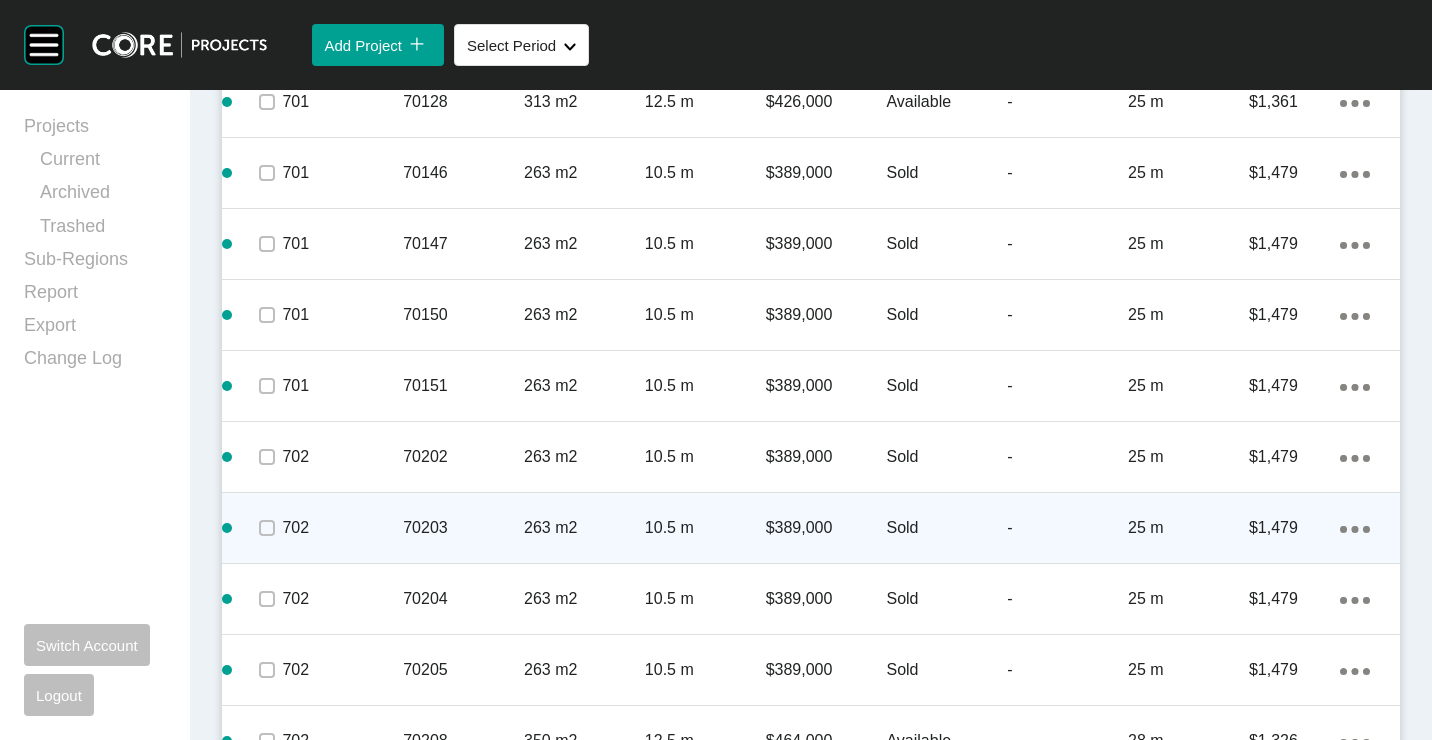 drag, startPoint x: 260, startPoint y: 541, endPoint x: 262, endPoint y: 530, distance: 11.18034 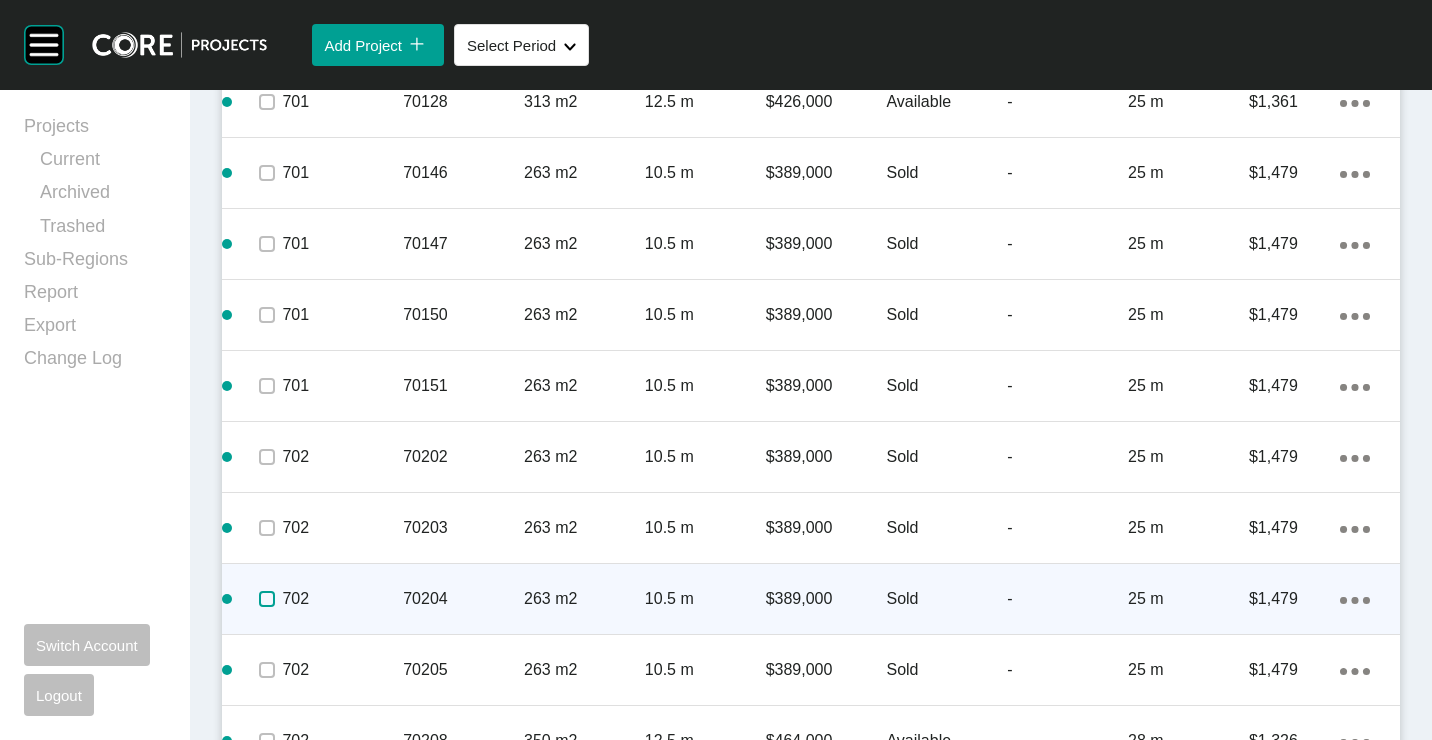 drag, startPoint x: 271, startPoint y: 596, endPoint x: 268, endPoint y: 618, distance: 22.203604 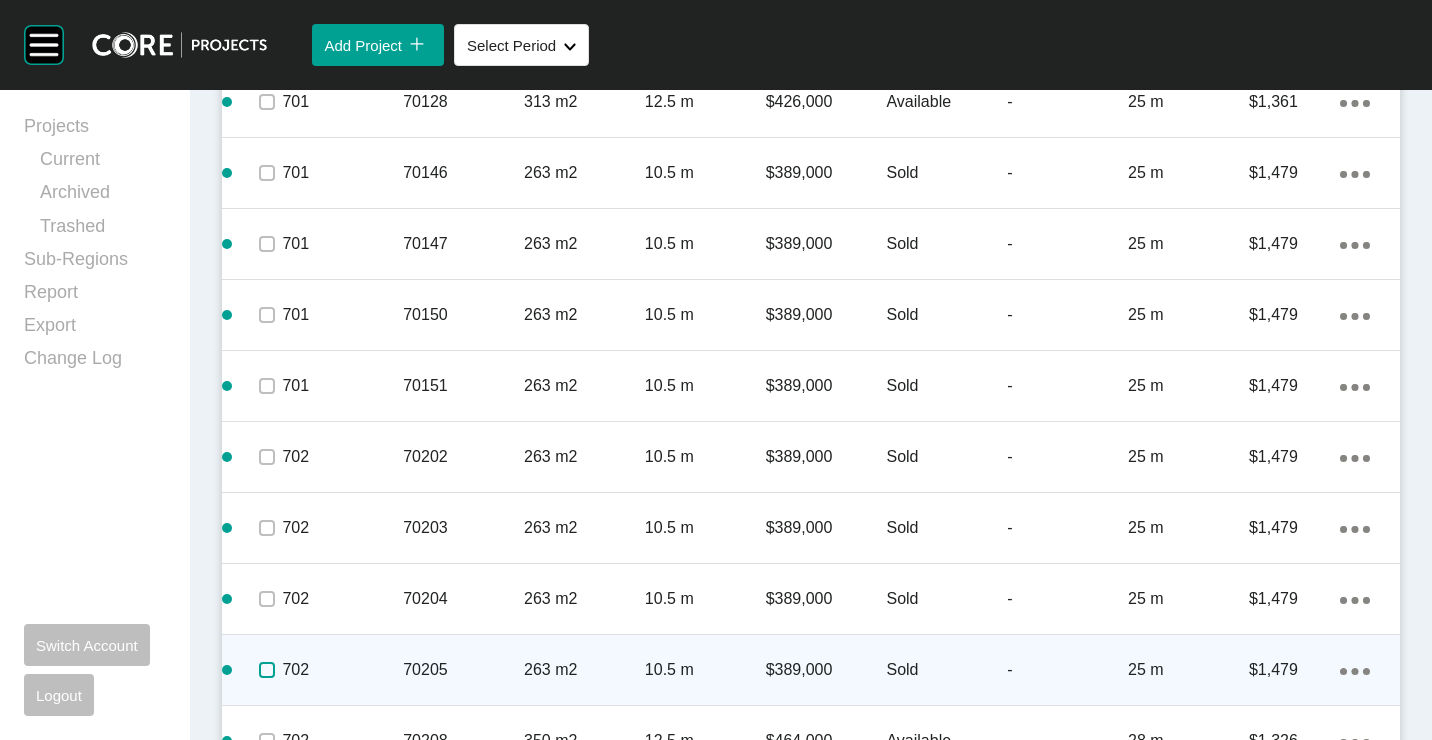 drag, startPoint x: 266, startPoint y: 675, endPoint x: 1387, endPoint y: 124, distance: 1249.0964 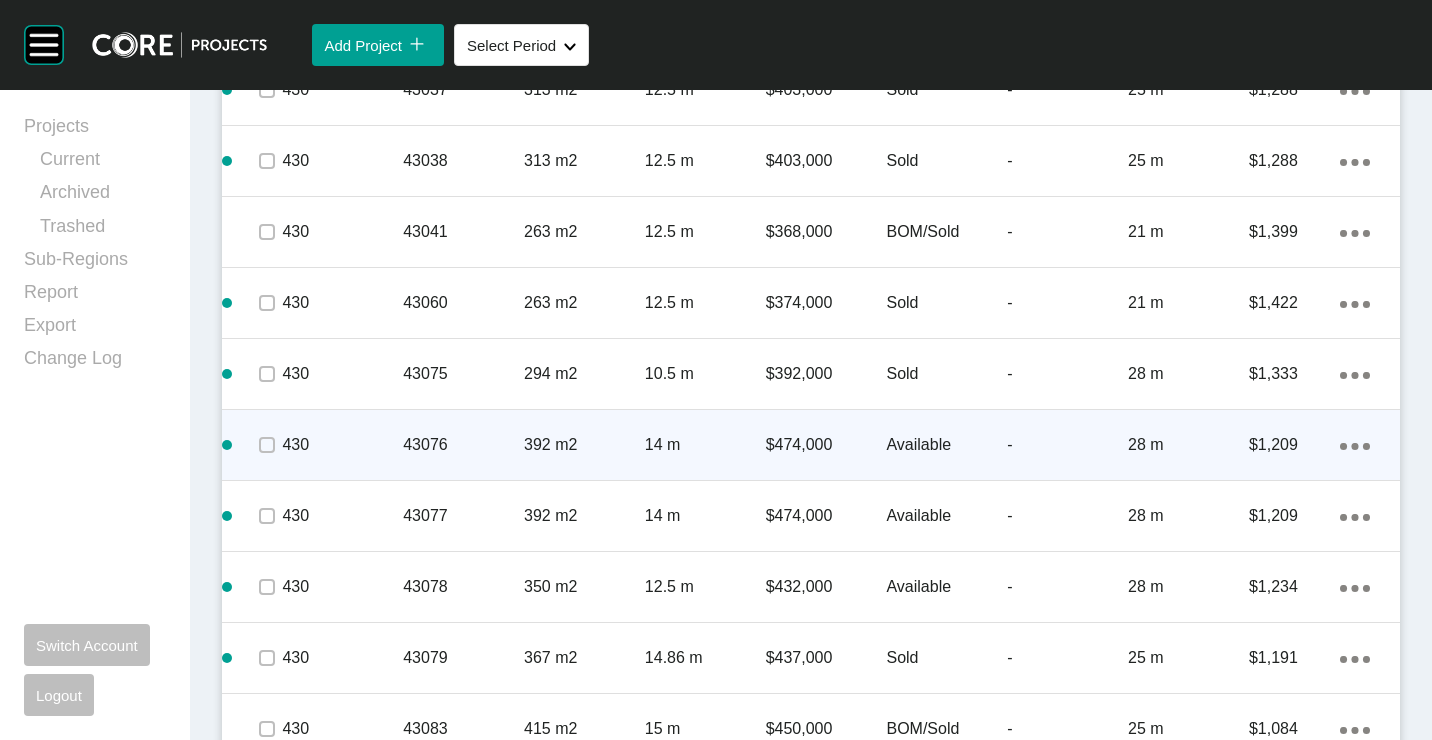 scroll, scrollTop: 1670, scrollLeft: 0, axis: vertical 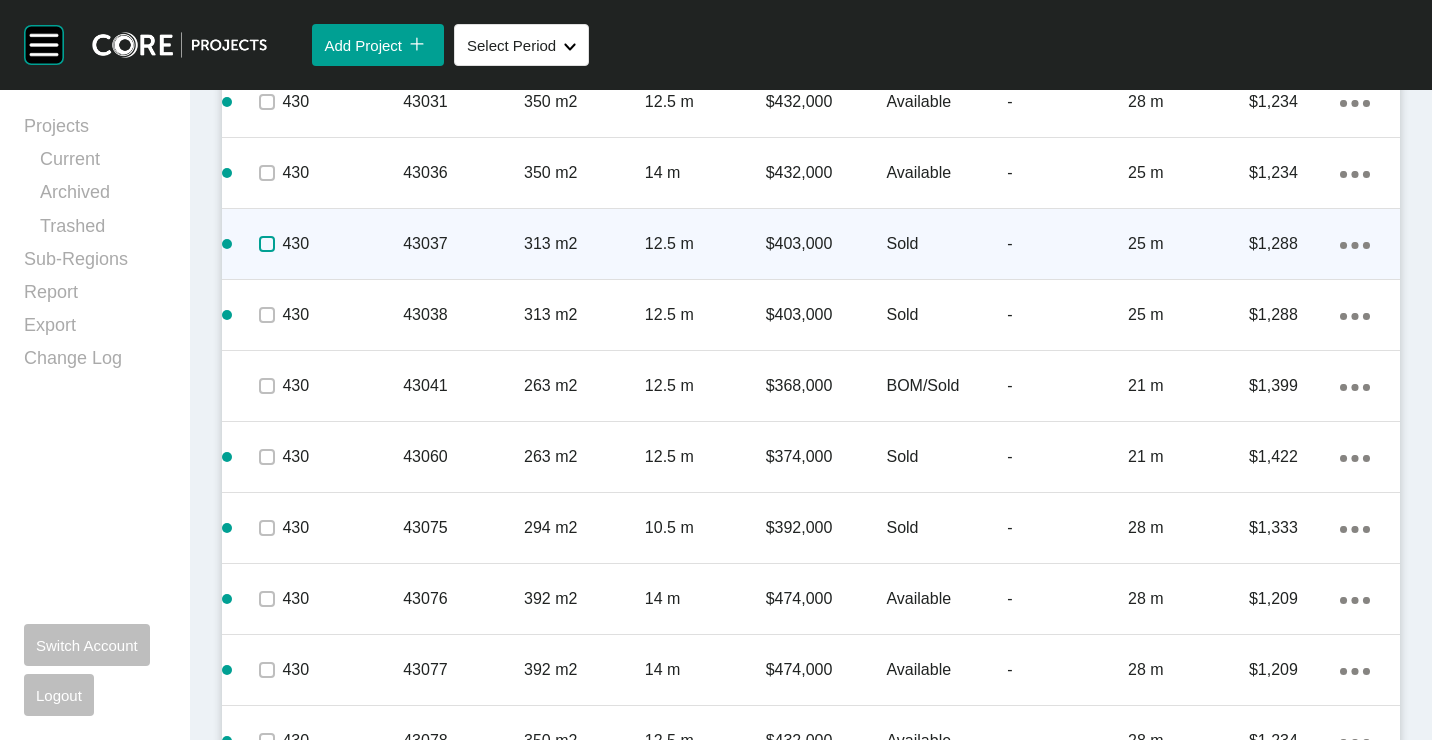 click at bounding box center [267, 244] 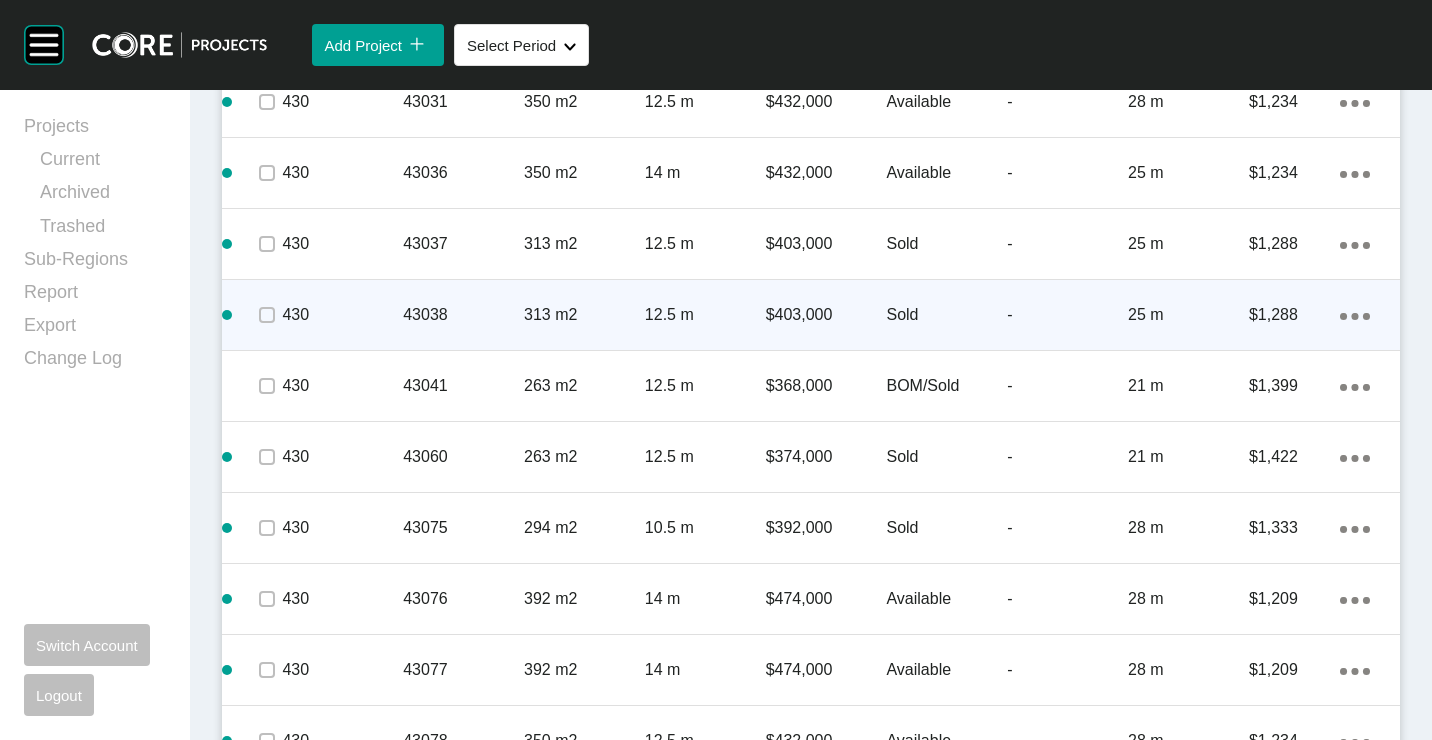 click at bounding box center (267, 315) 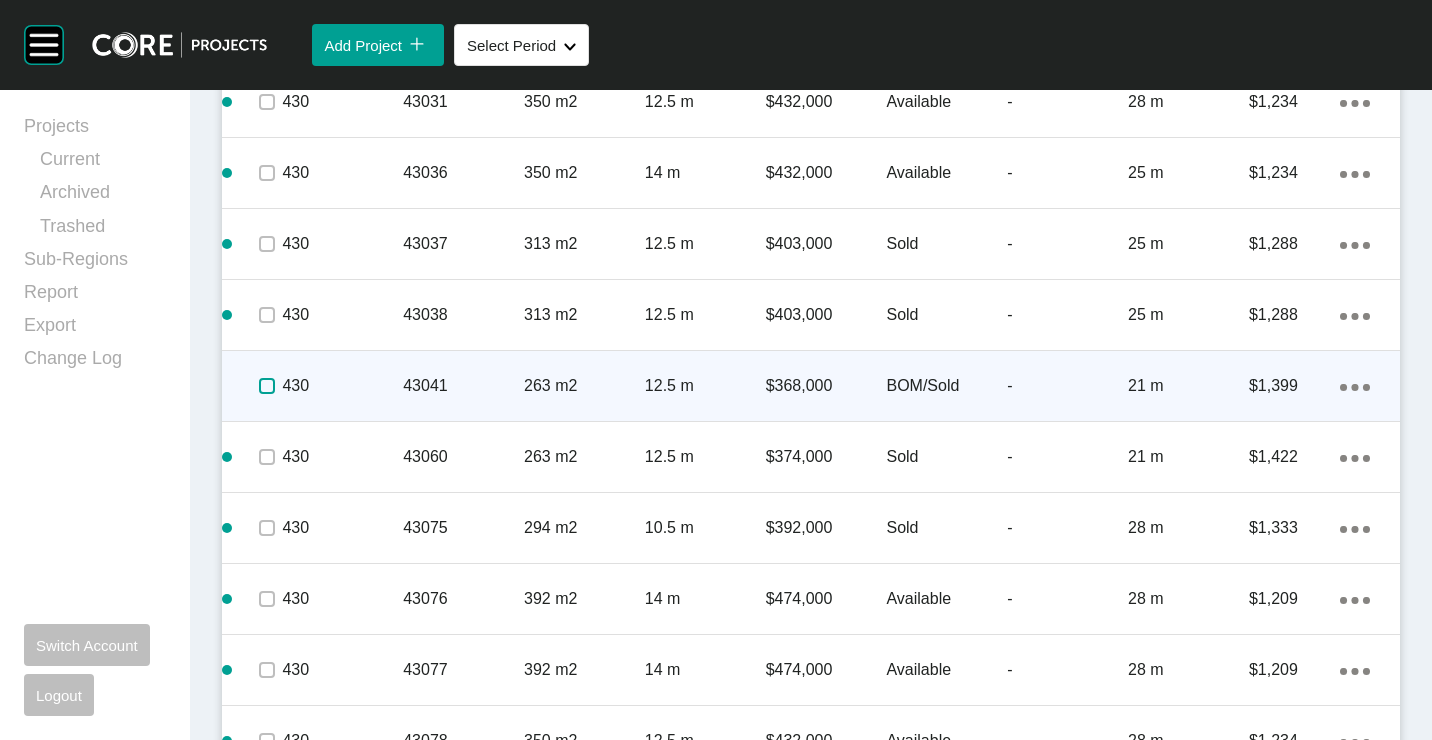 drag, startPoint x: 265, startPoint y: 384, endPoint x: 264, endPoint y: 400, distance: 16.03122 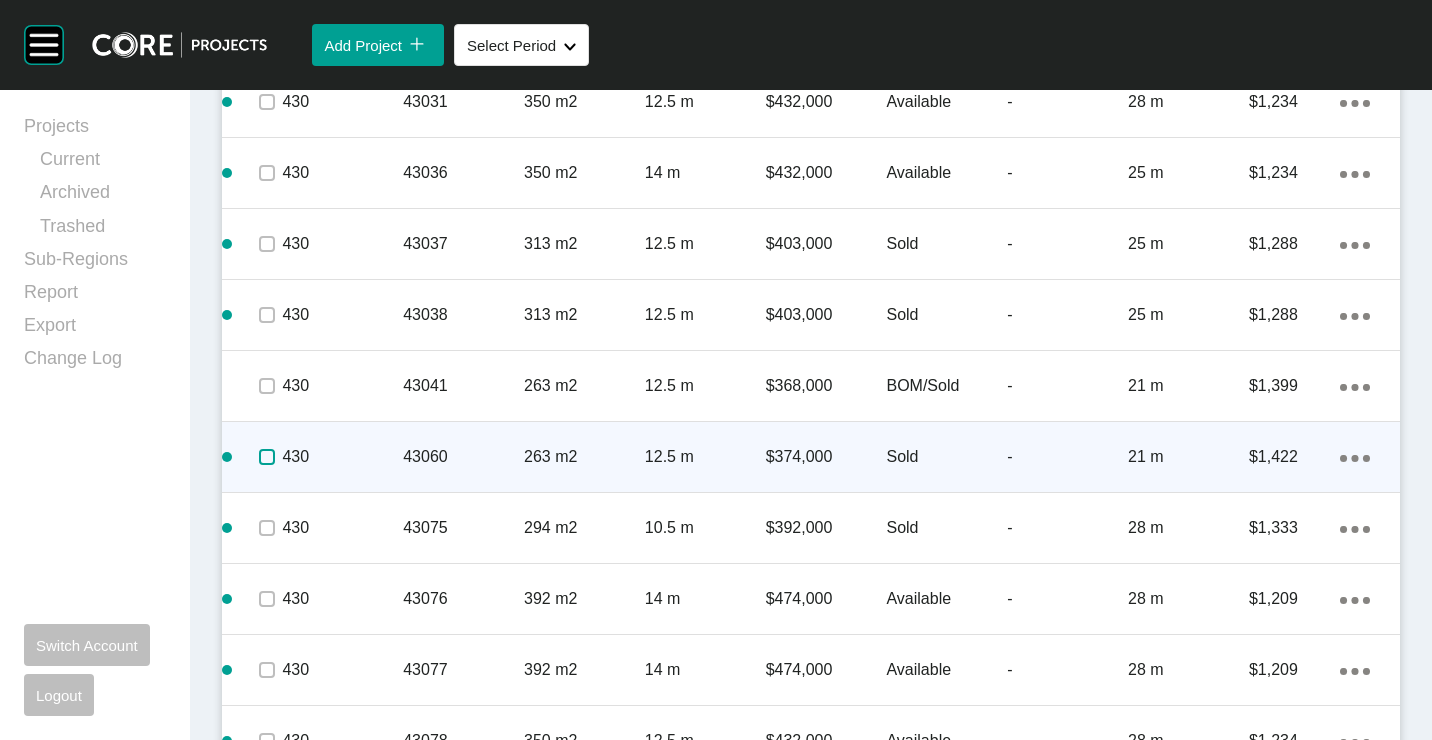 click at bounding box center [267, 457] 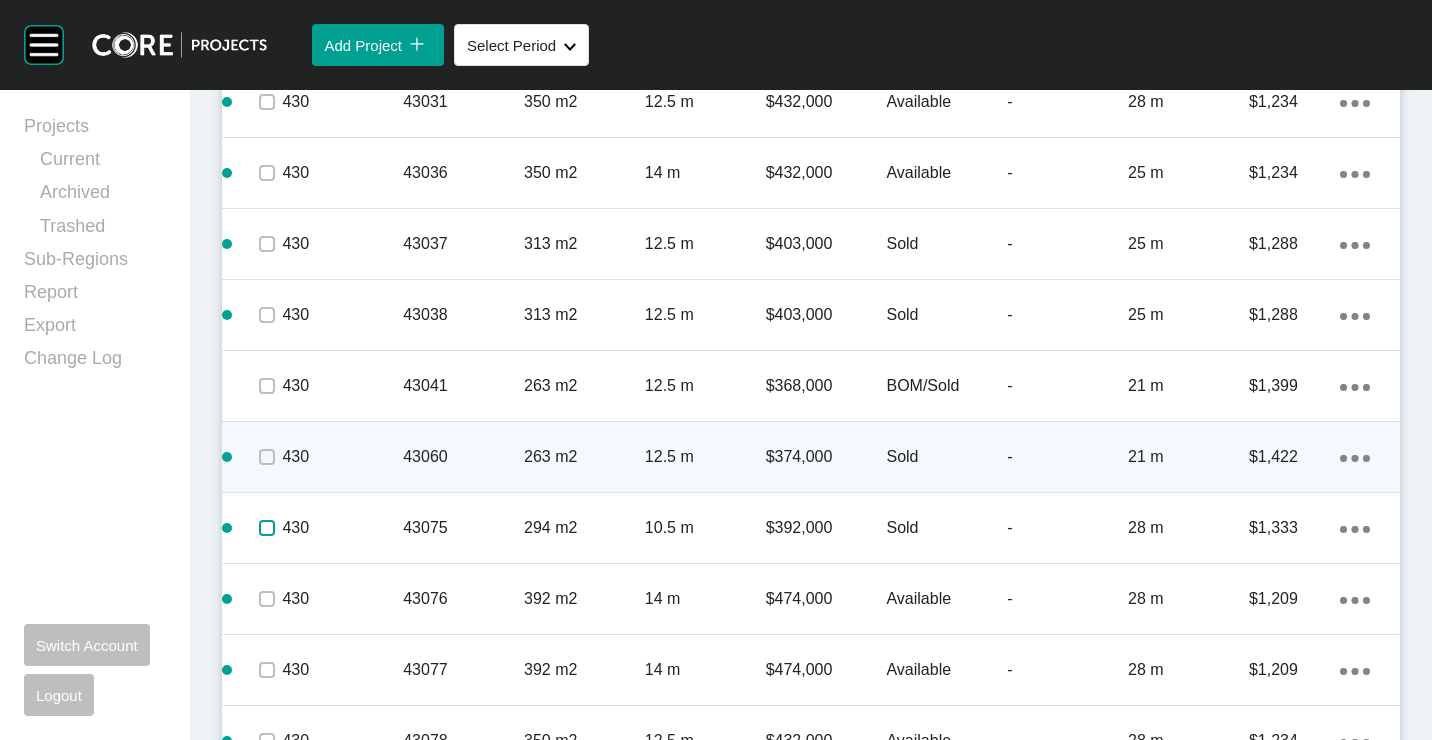 drag, startPoint x: 270, startPoint y: 532, endPoint x: 805, endPoint y: 427, distance: 545.20636 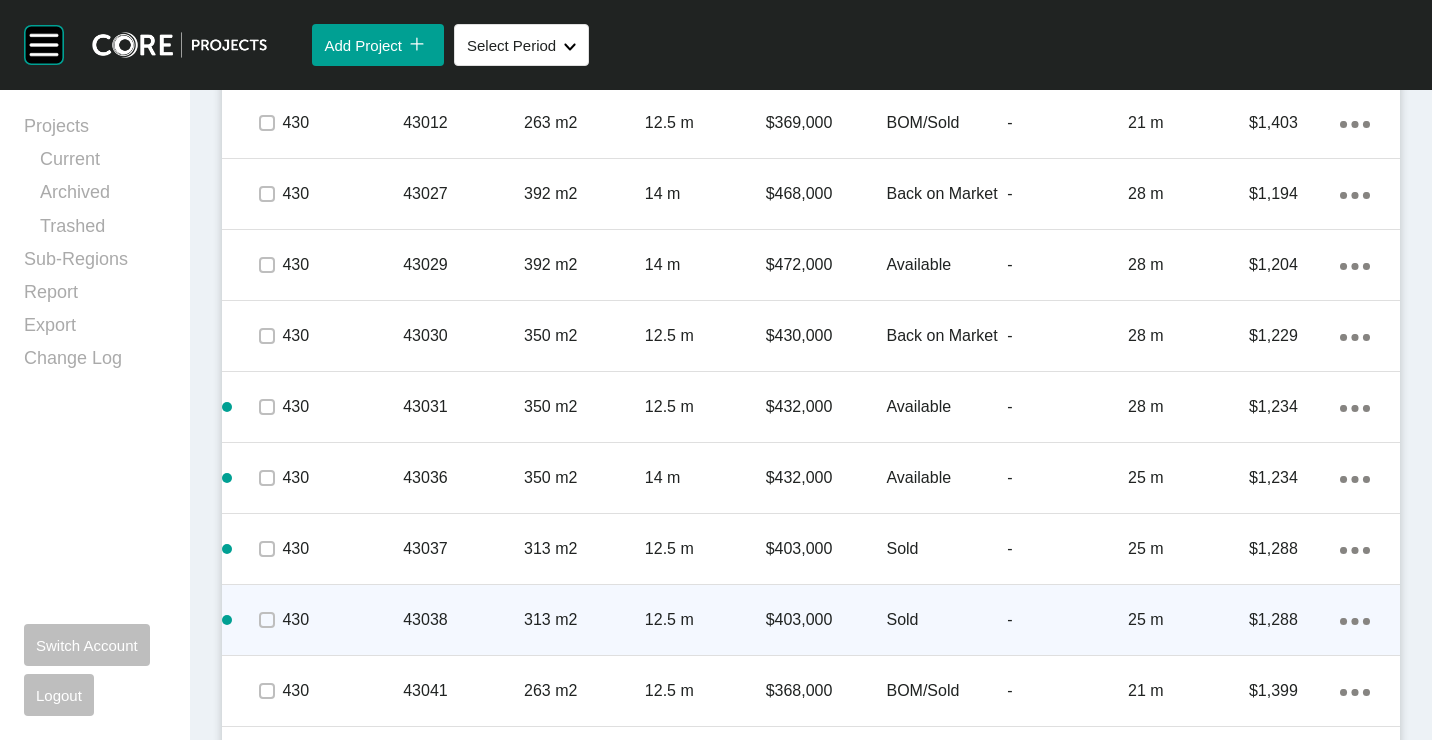 scroll, scrollTop: 1270, scrollLeft: 0, axis: vertical 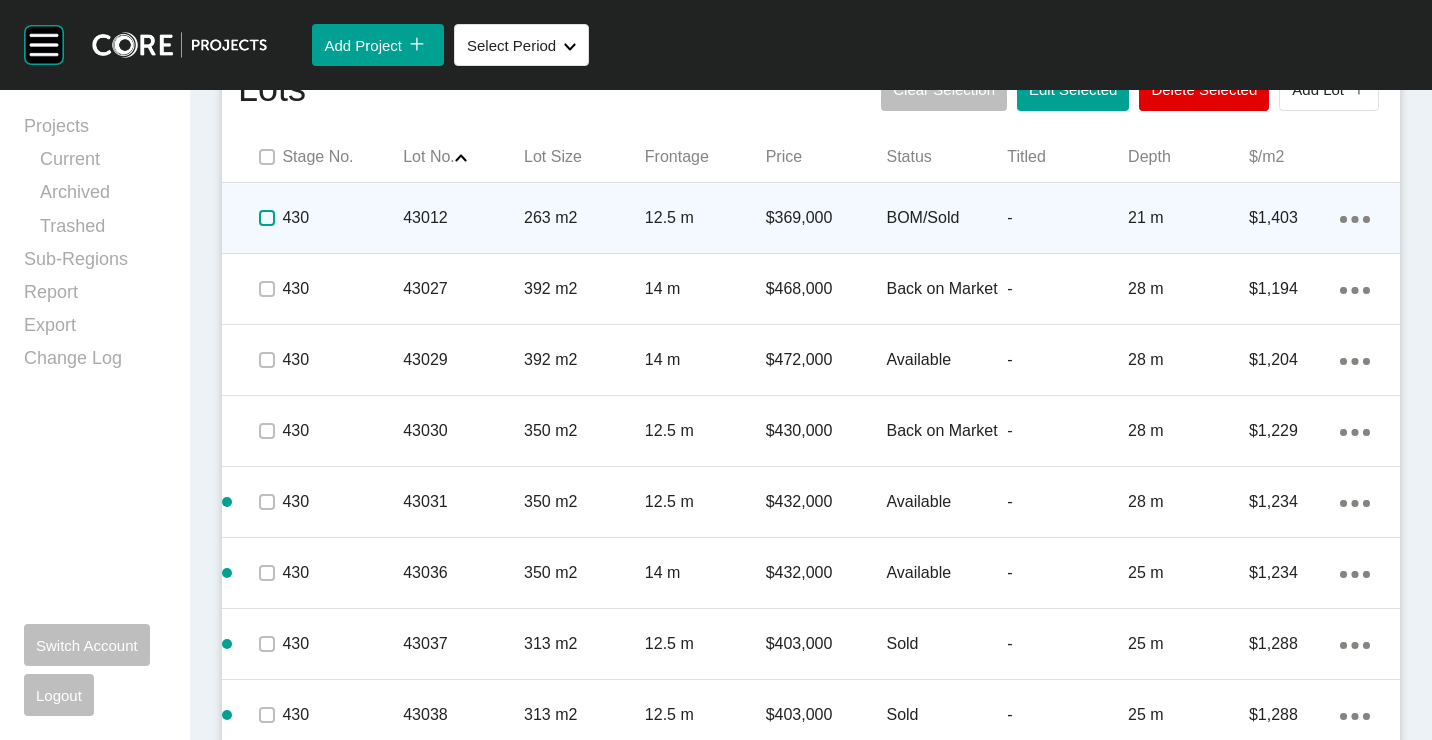click at bounding box center [267, 218] 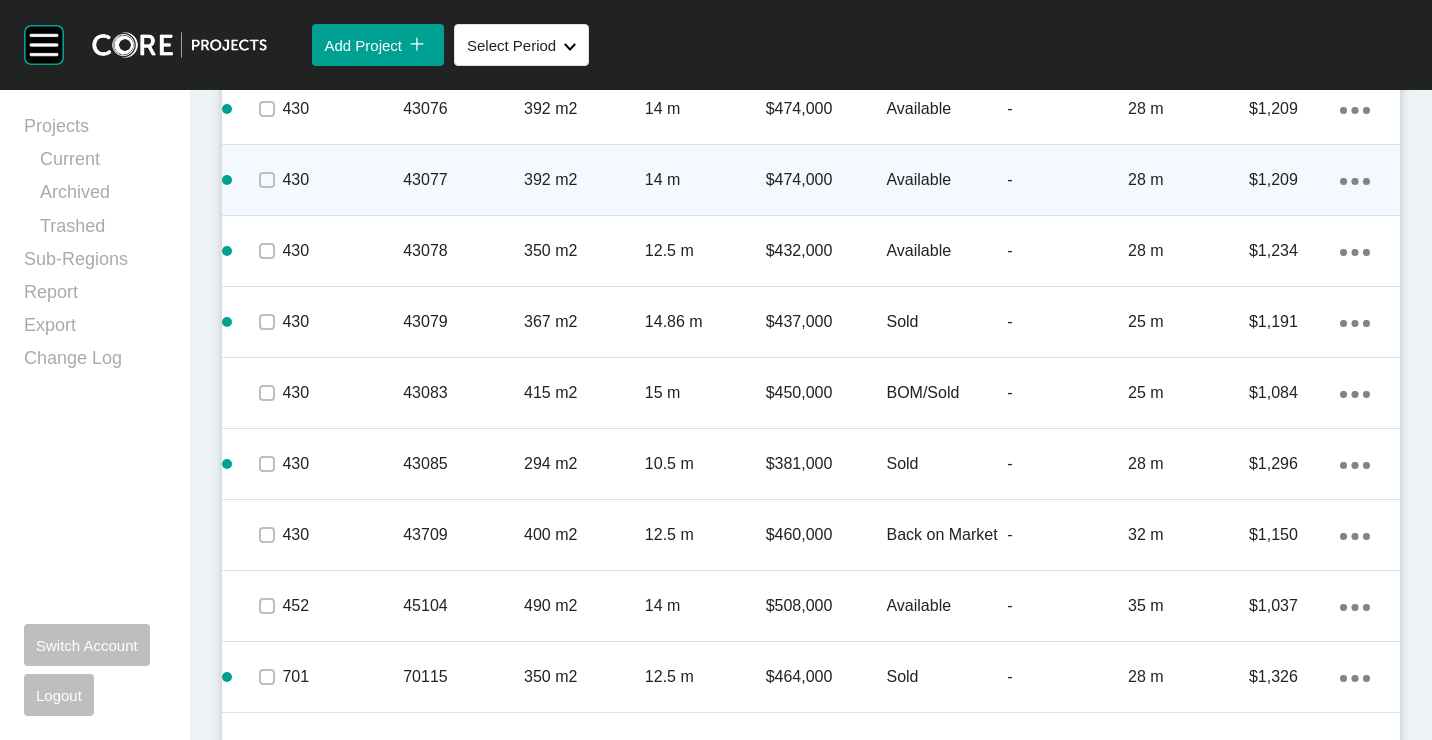 scroll, scrollTop: 2270, scrollLeft: 0, axis: vertical 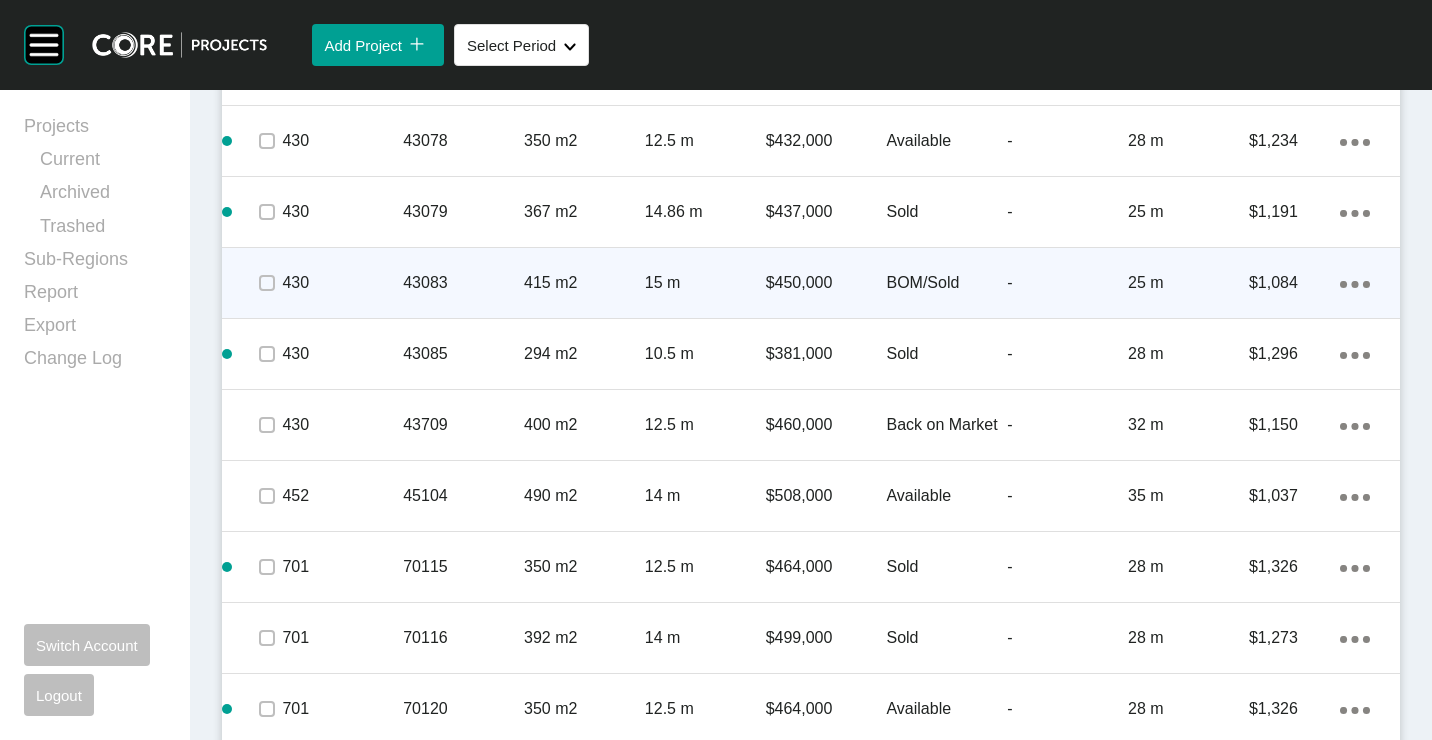click at bounding box center (267, 212) 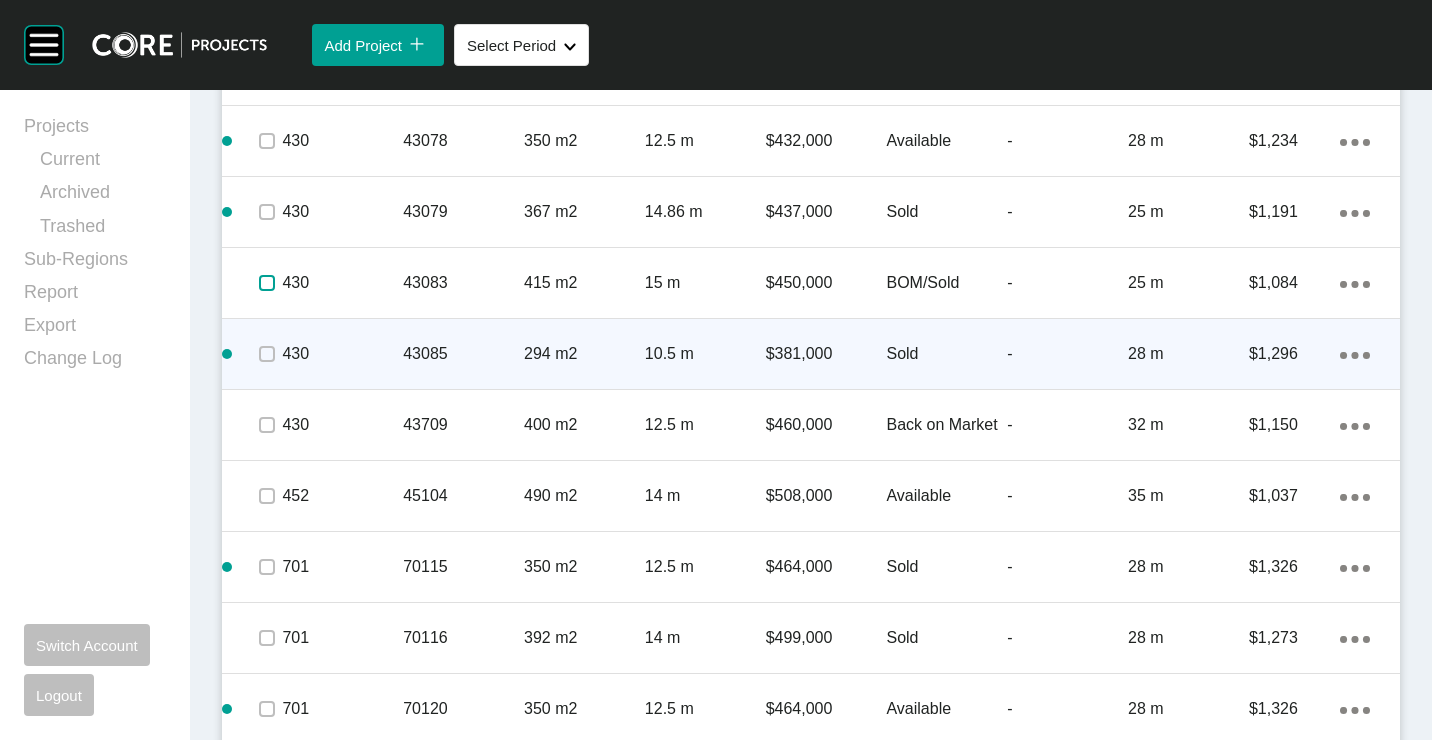 drag, startPoint x: 270, startPoint y: 282, endPoint x: 275, endPoint y: 324, distance: 42.296574 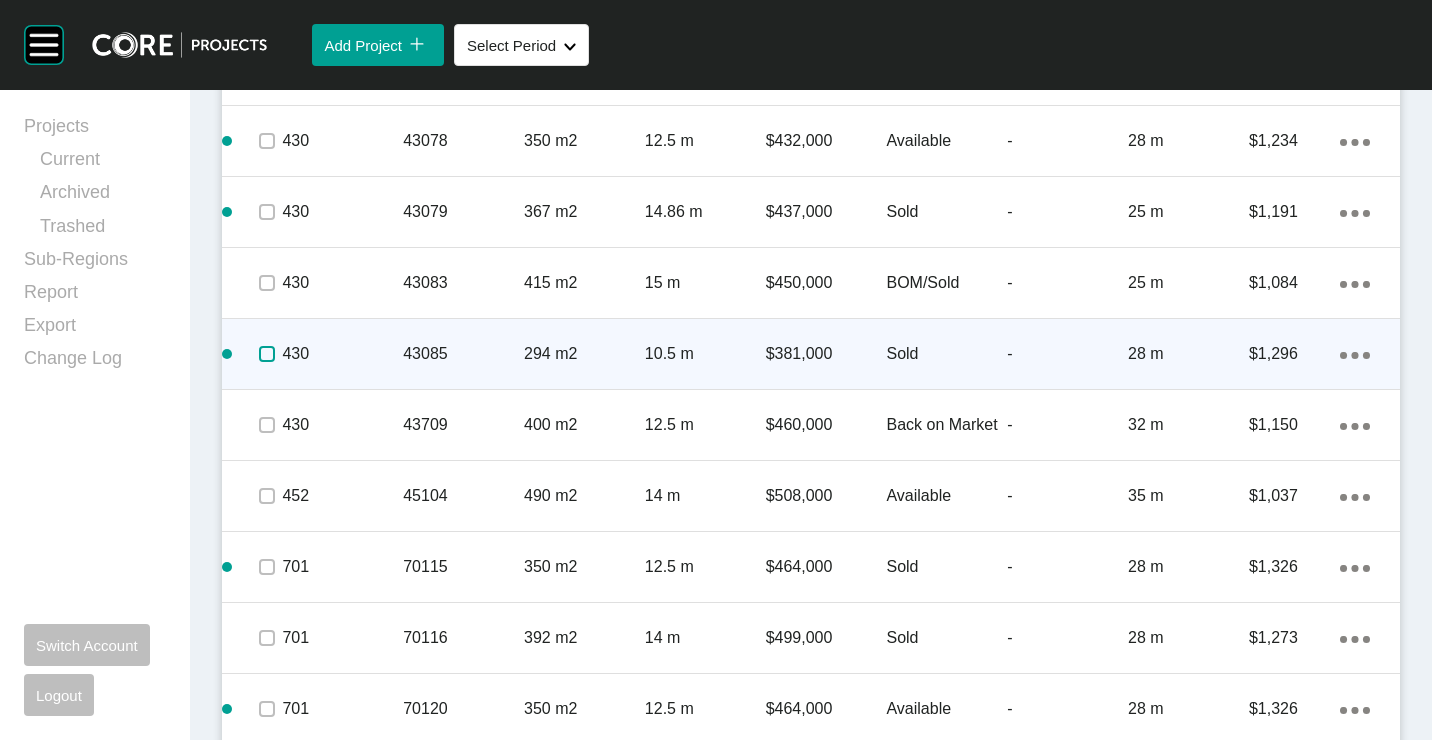 drag, startPoint x: 272, startPoint y: 355, endPoint x: 316, endPoint y: 355, distance: 44 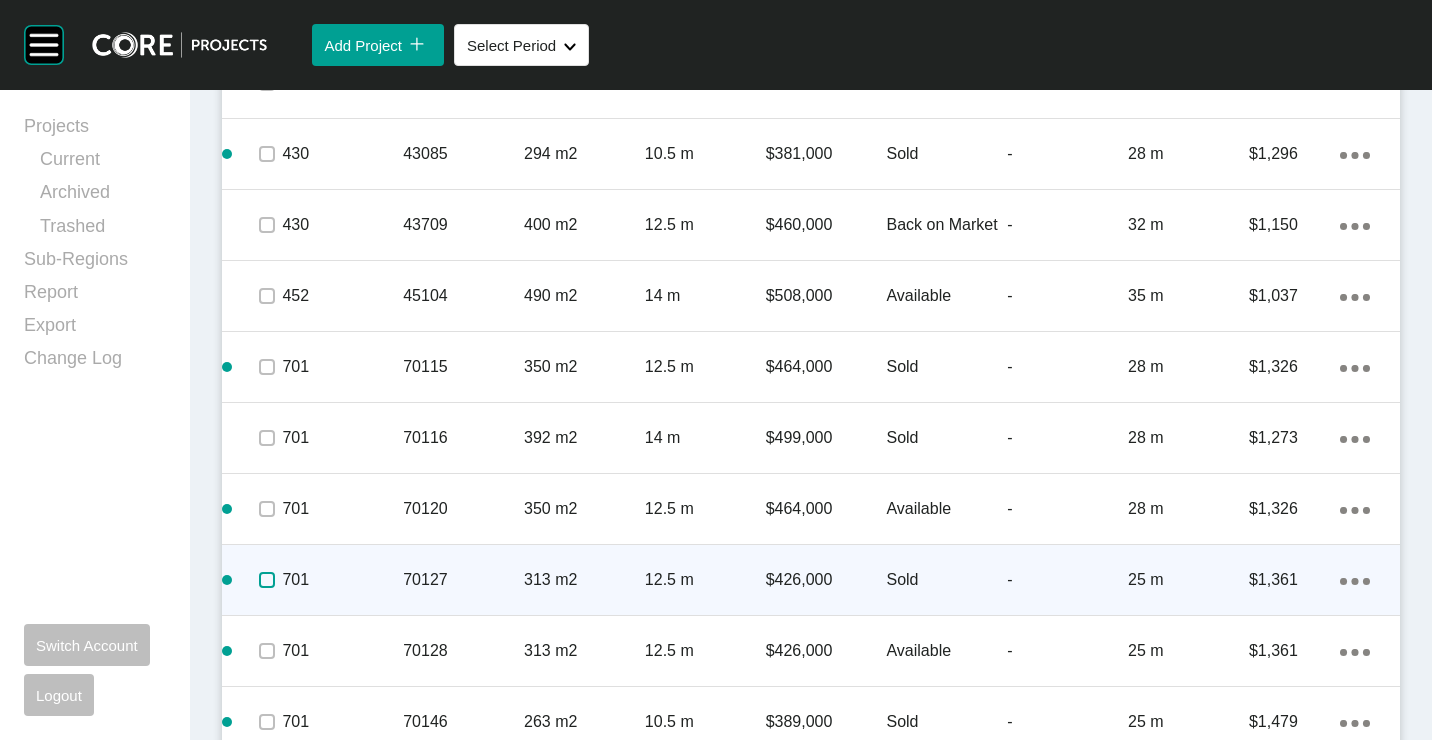 click at bounding box center (267, 580) 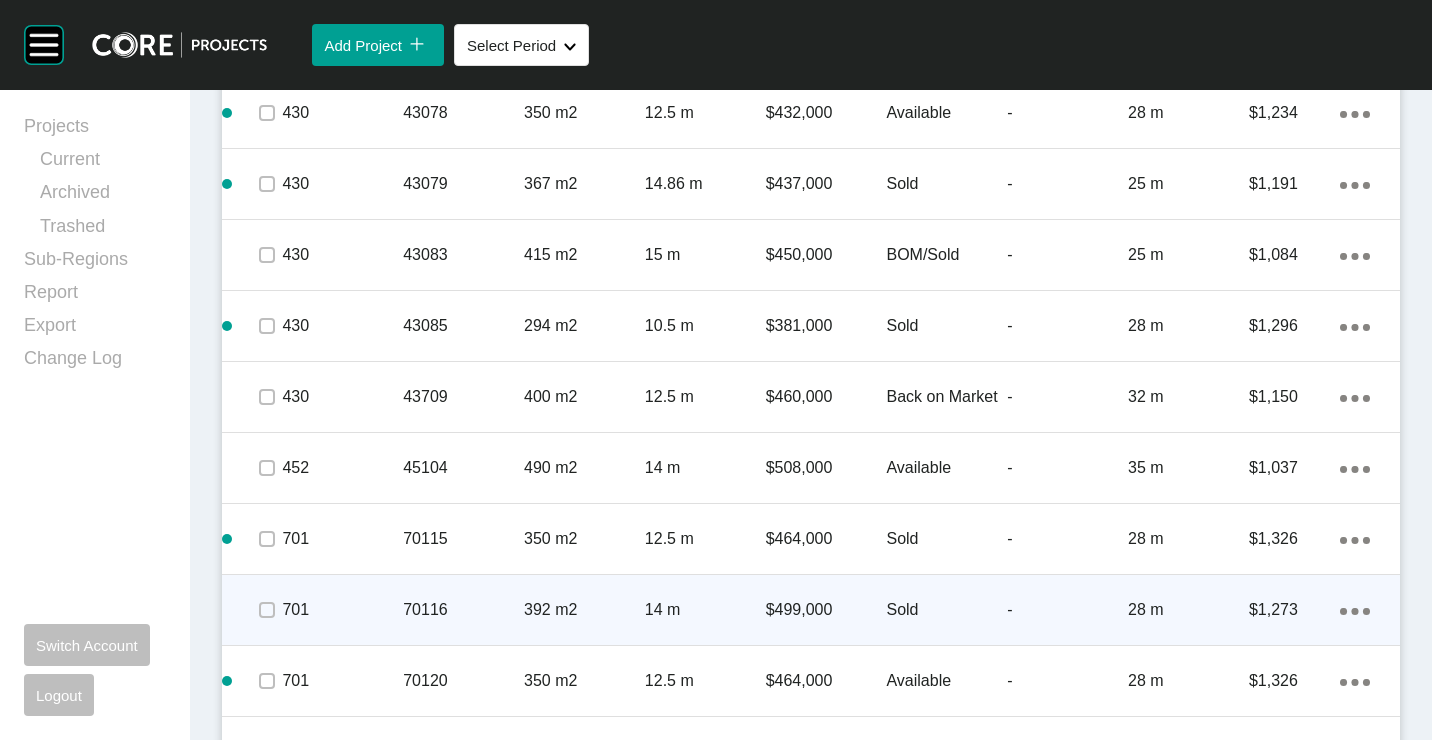 scroll, scrollTop: 2319, scrollLeft: 0, axis: vertical 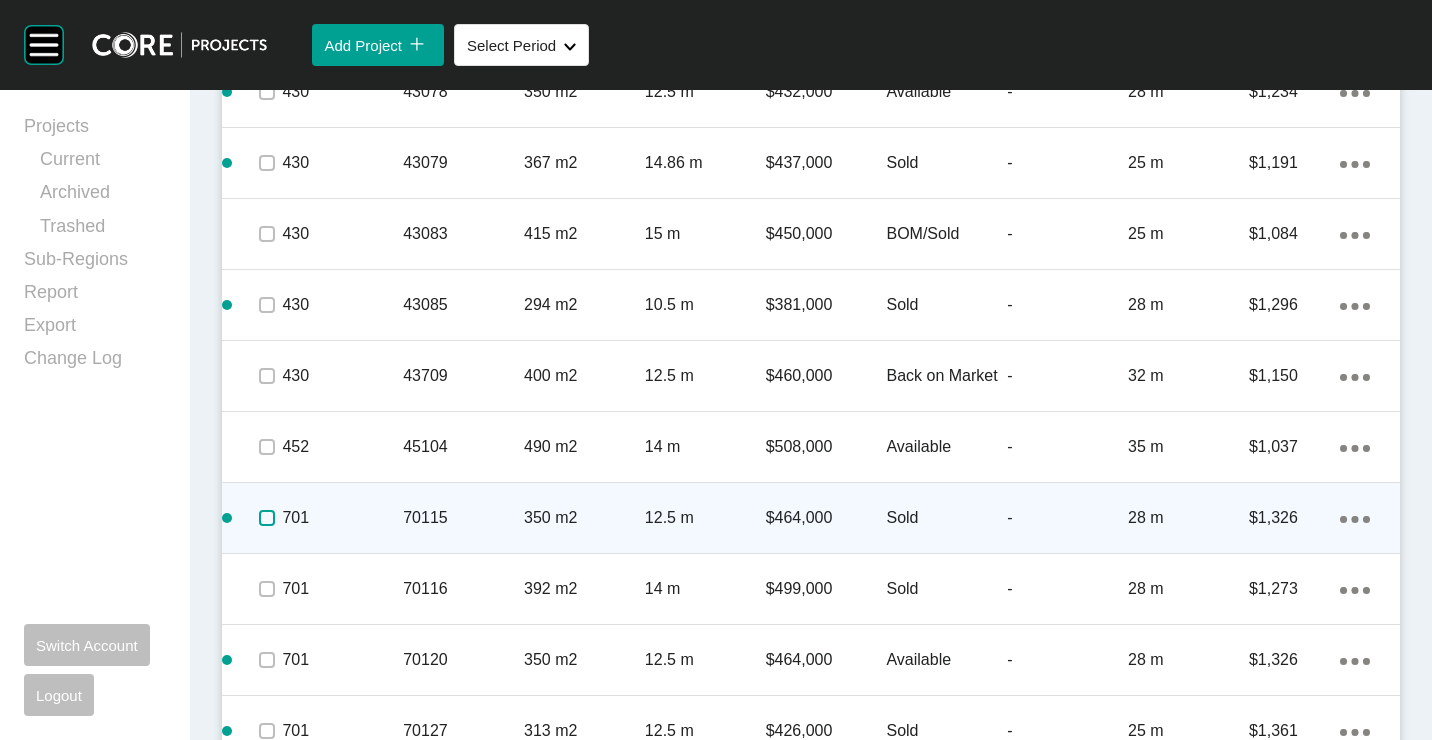 click at bounding box center (267, 518) 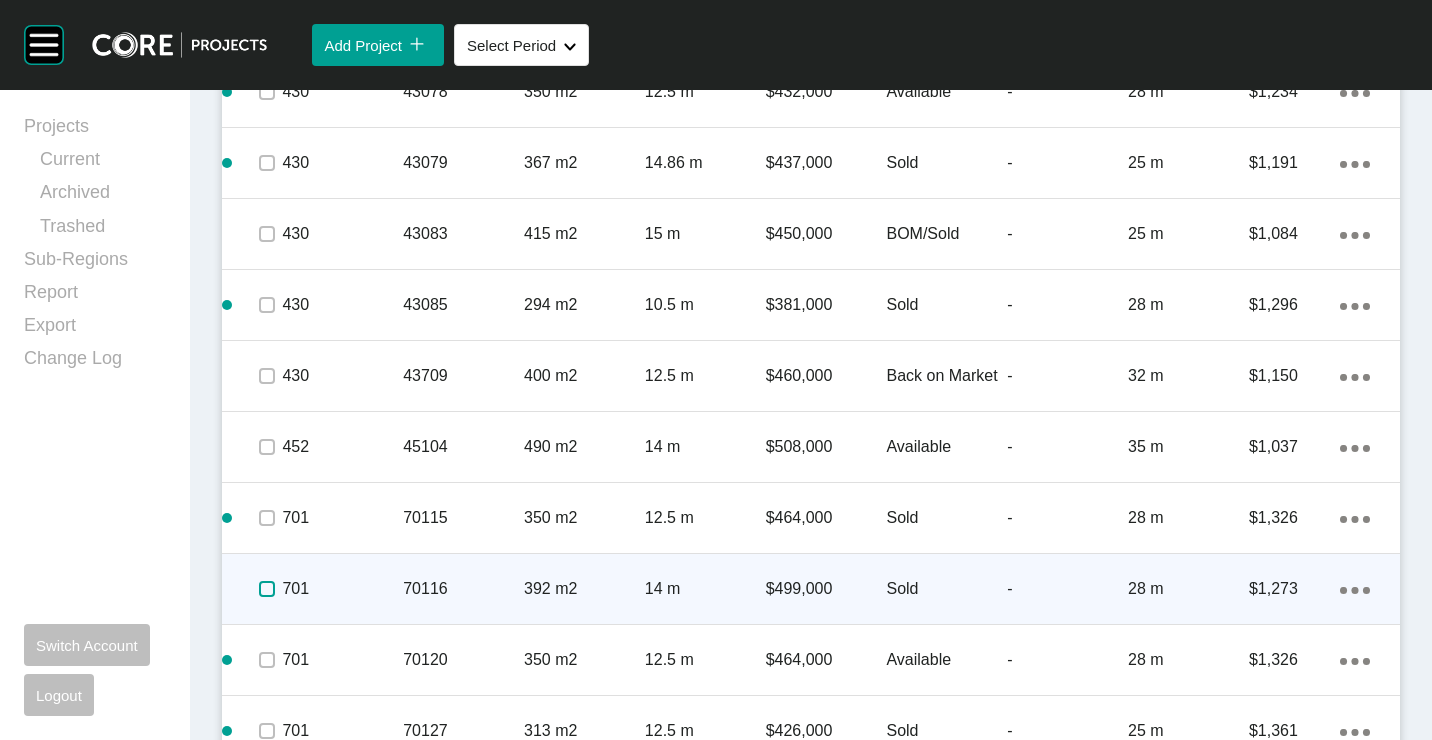 click at bounding box center (267, 589) 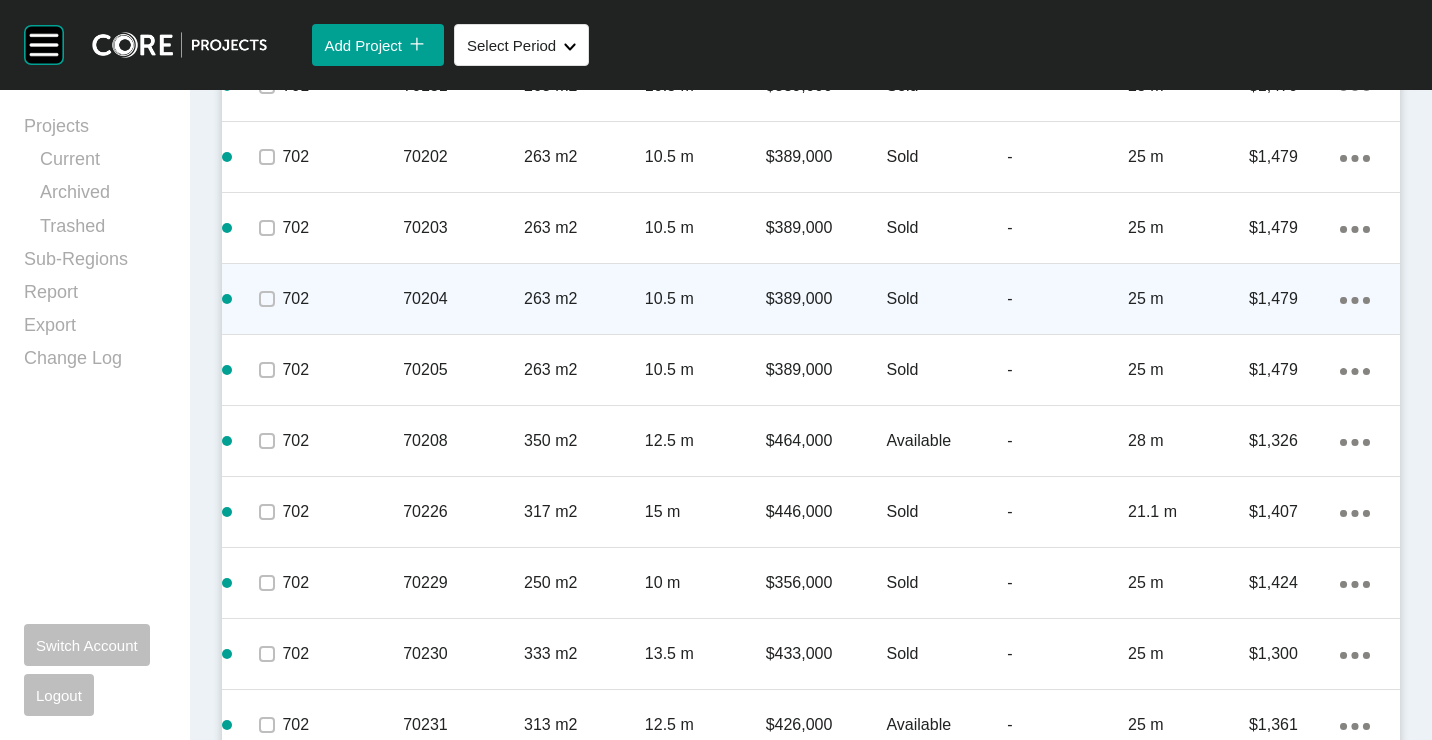 scroll, scrollTop: 3419, scrollLeft: 0, axis: vertical 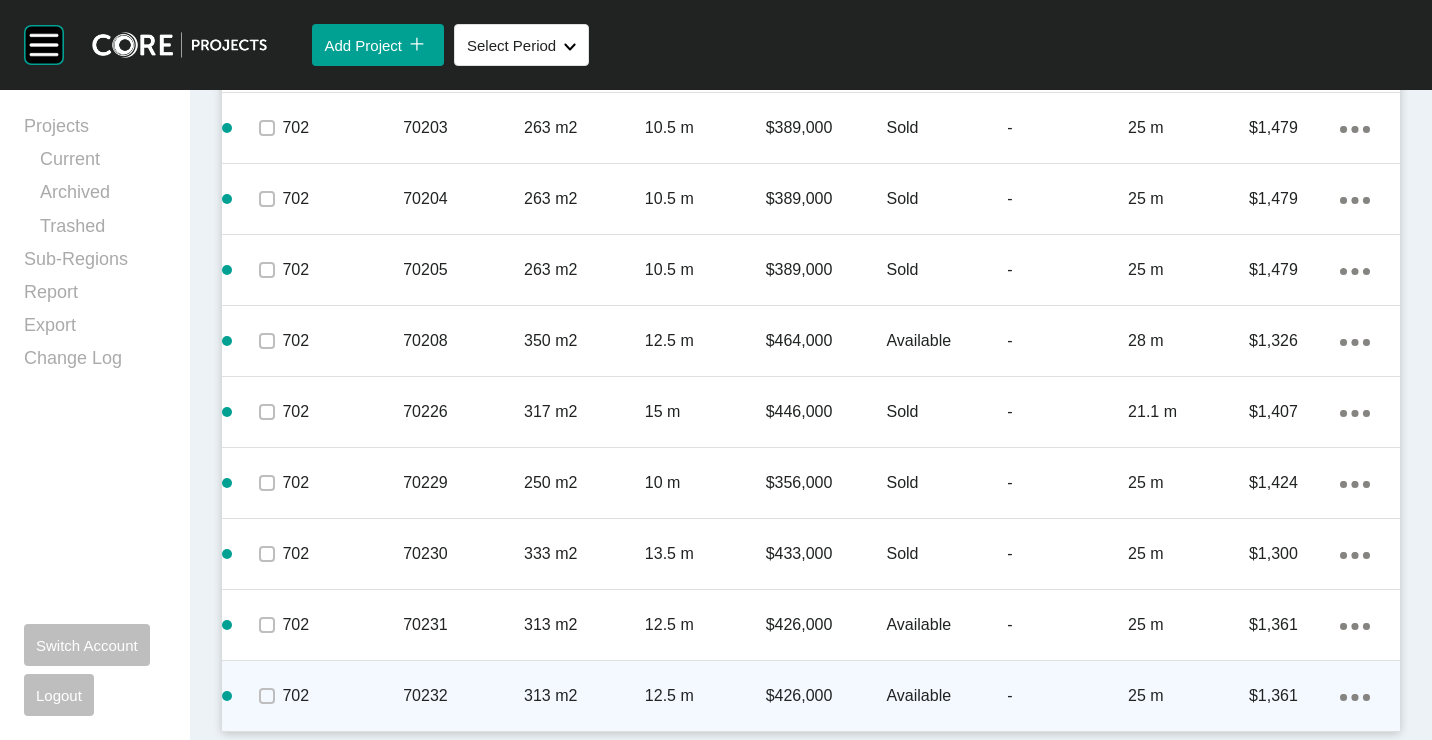 click on "Action Menu Dots Copy 6 Created with Sketch." 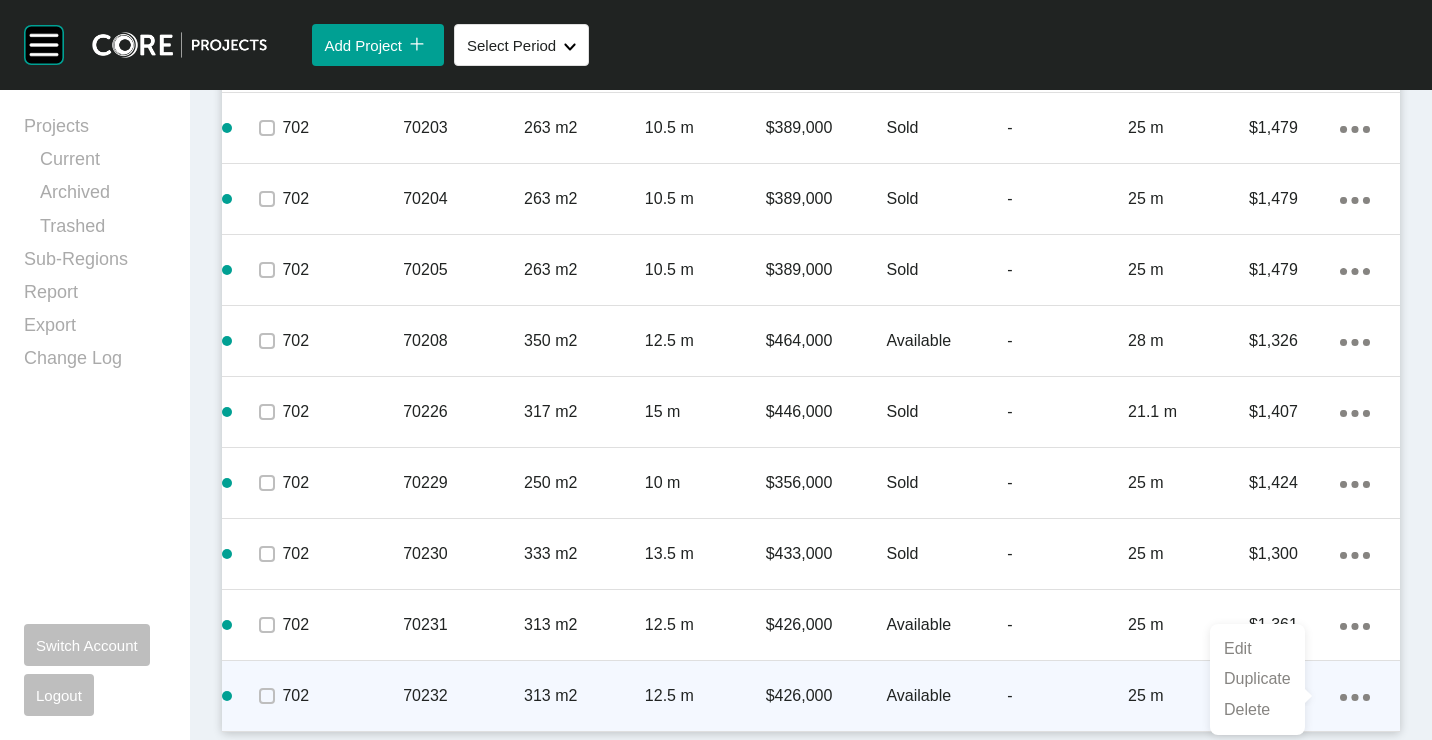click on "Dashboard  ›  Projects  ›  Highlands  ›  Worksheet Highlands Worksheet -  [MONTH] [YEAR] Edit Worksheet Gross Sales for Month - Outstanding Deposits - Net Sales for Month - Average Sold Price - Average Available Price - Average Available Lot Size - Worksheet Details Price List Price list received Supply Issue No supply issue Notes - Stages Delete Selected Add Stage icon/tick copy 11 Created with Sketch. Stage No. Exp. Title Release Actual Title Release Related Lots 701 [MONTH] [YEAR] - [MONTH] [YEAR] N/A 9 Action Menu Dots Copy 6 Created with Sketch. 452 [MONTH] [YEAR] - [MONTH] [YEAR] N/A 1 Action Menu Dots Copy 6 Created with Sketch. 430 [MONTH] [YEAR] - [MONTH] [YEAR] N/A 18 Action Menu Dots Copy 6 Created with Sketch. 400 N/A N/A 0 Action Menu Dots Copy 6 Created with Sketch. 702 [MONTH] [YEAR] - [MONTH] [YEAR] N/A 10 Action Menu Dots Copy 6 Created with Sketch. Load More Lots Clear Selection Edit Selected Delete Selected Add Lot icon/tick copy 11 Created with Sketch. Stage No.  Lot No.  Shape Created with Sketch. Lot Size  Frontage  Price  430" at bounding box center [811, -1295] 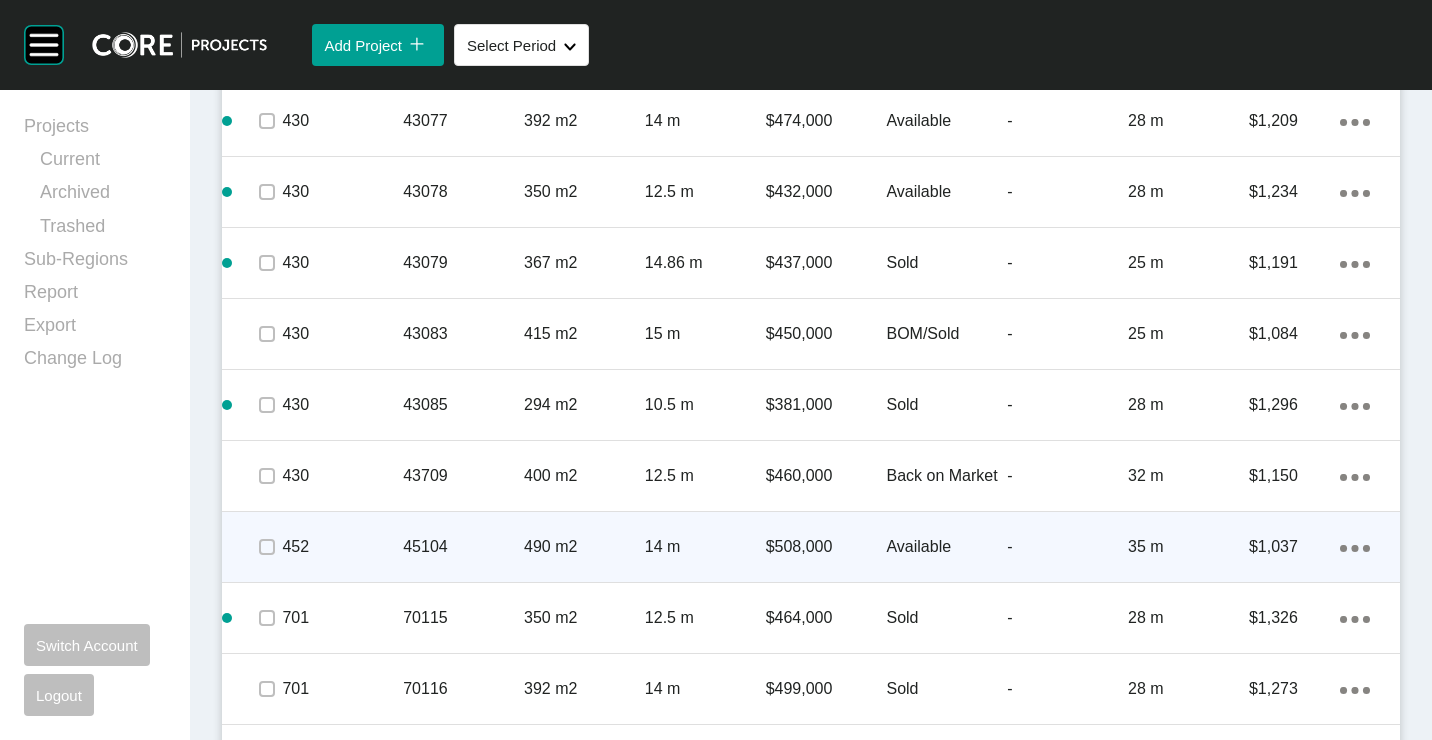 scroll, scrollTop: 2419, scrollLeft: 0, axis: vertical 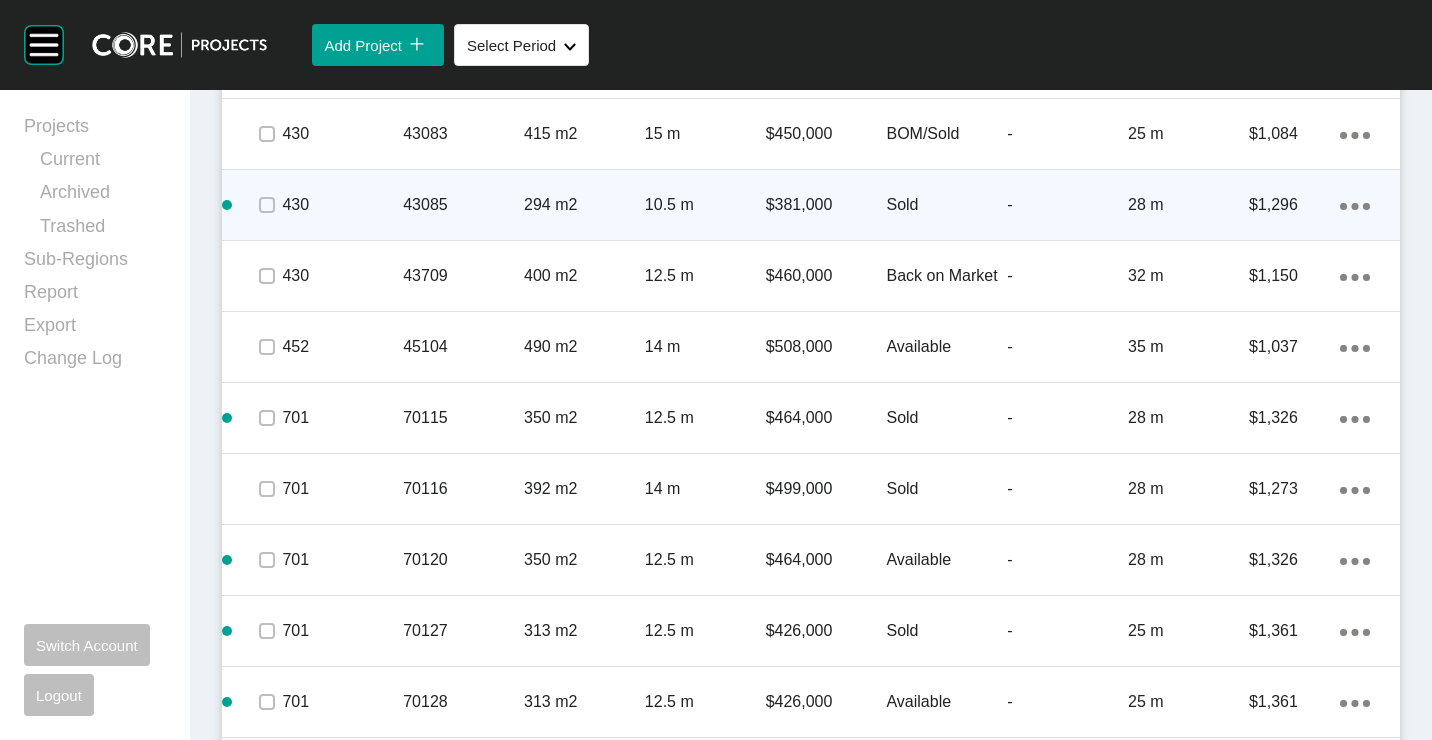 click on "Action Menu Dots Copy 6 Created with Sketch." at bounding box center (1355, 205) 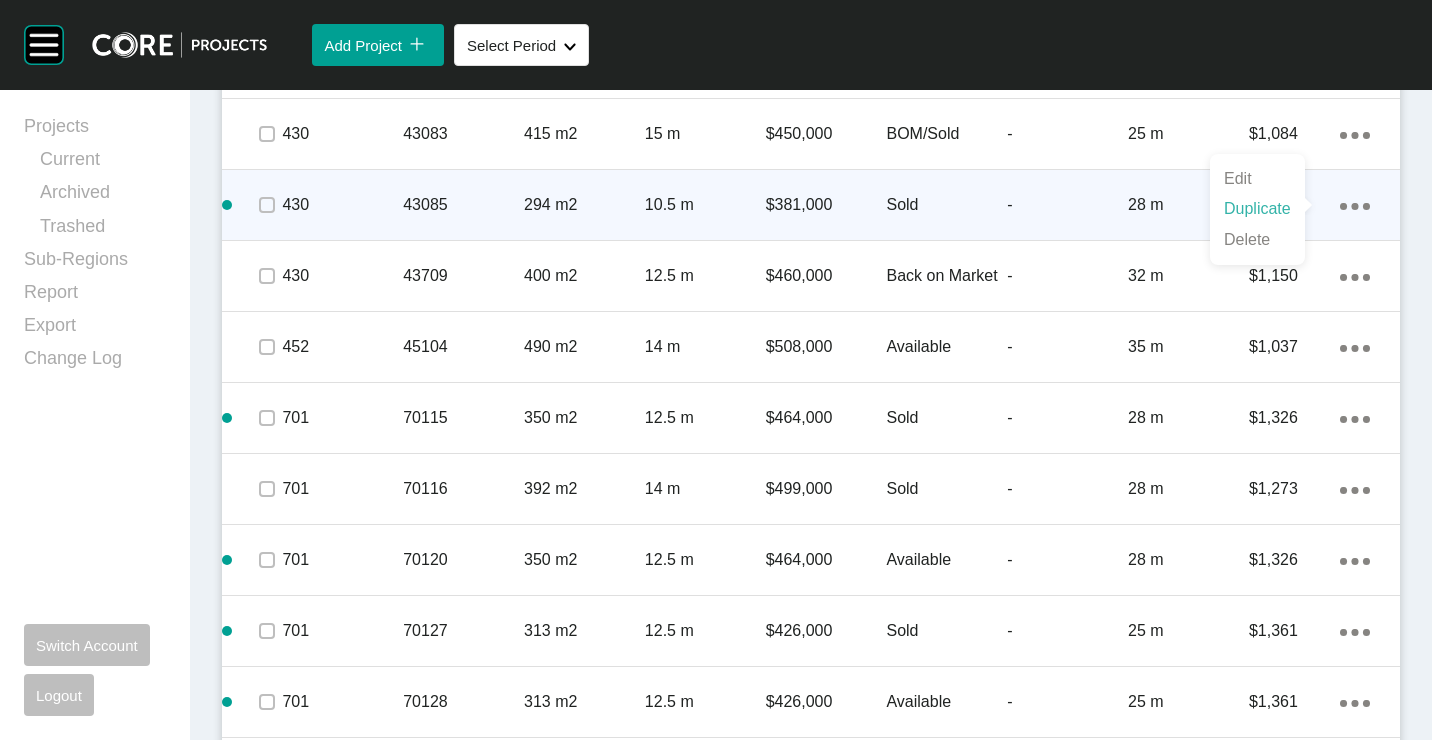 click on "Duplicate" at bounding box center (1257, 209) 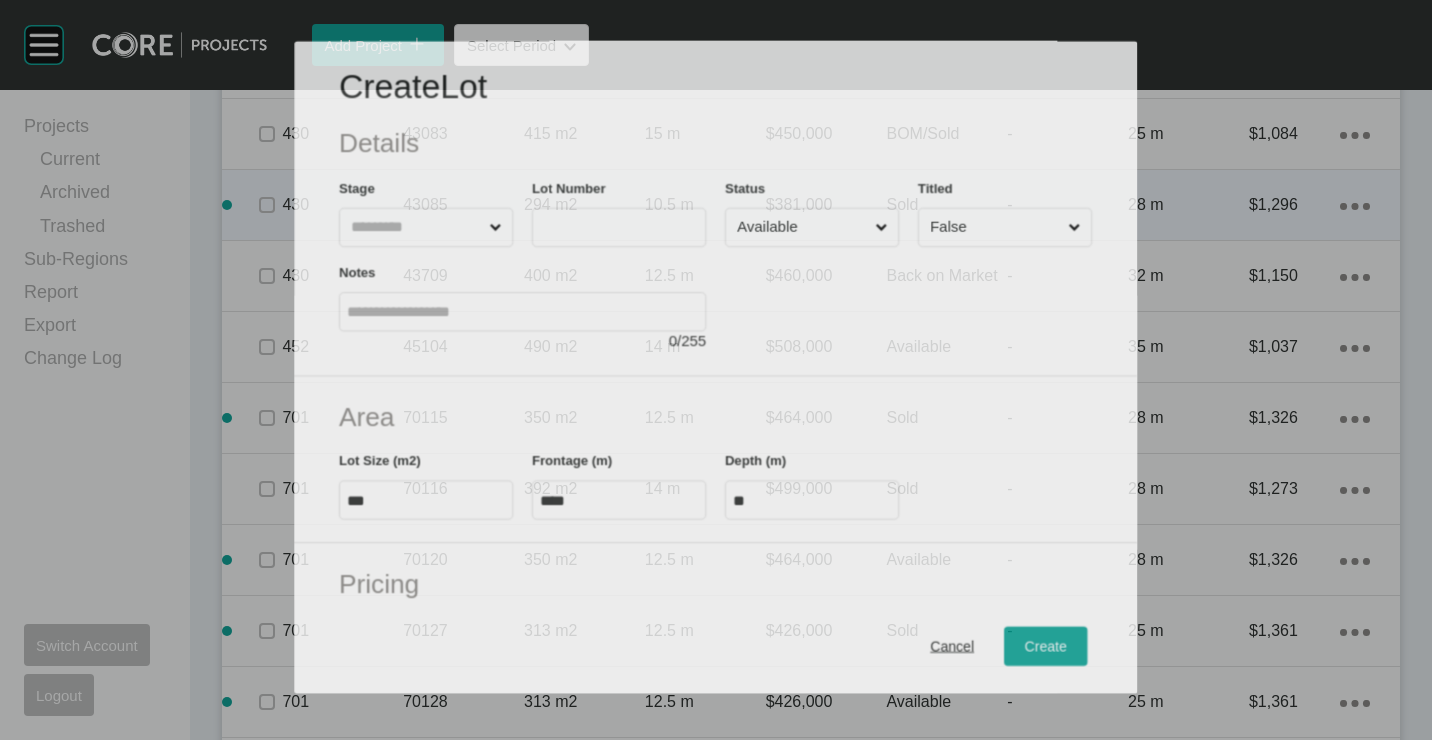 scroll, scrollTop: 2357, scrollLeft: 0, axis: vertical 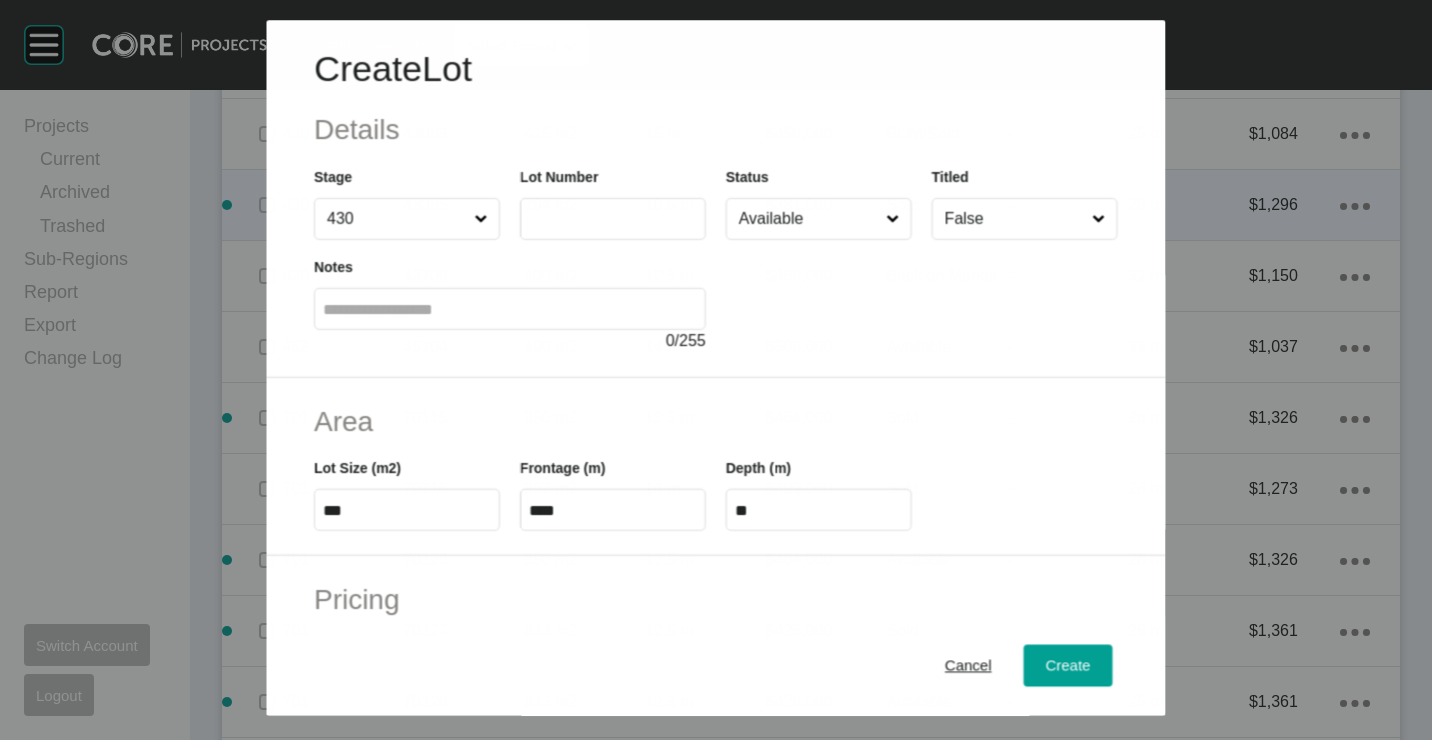 click at bounding box center [613, 219] 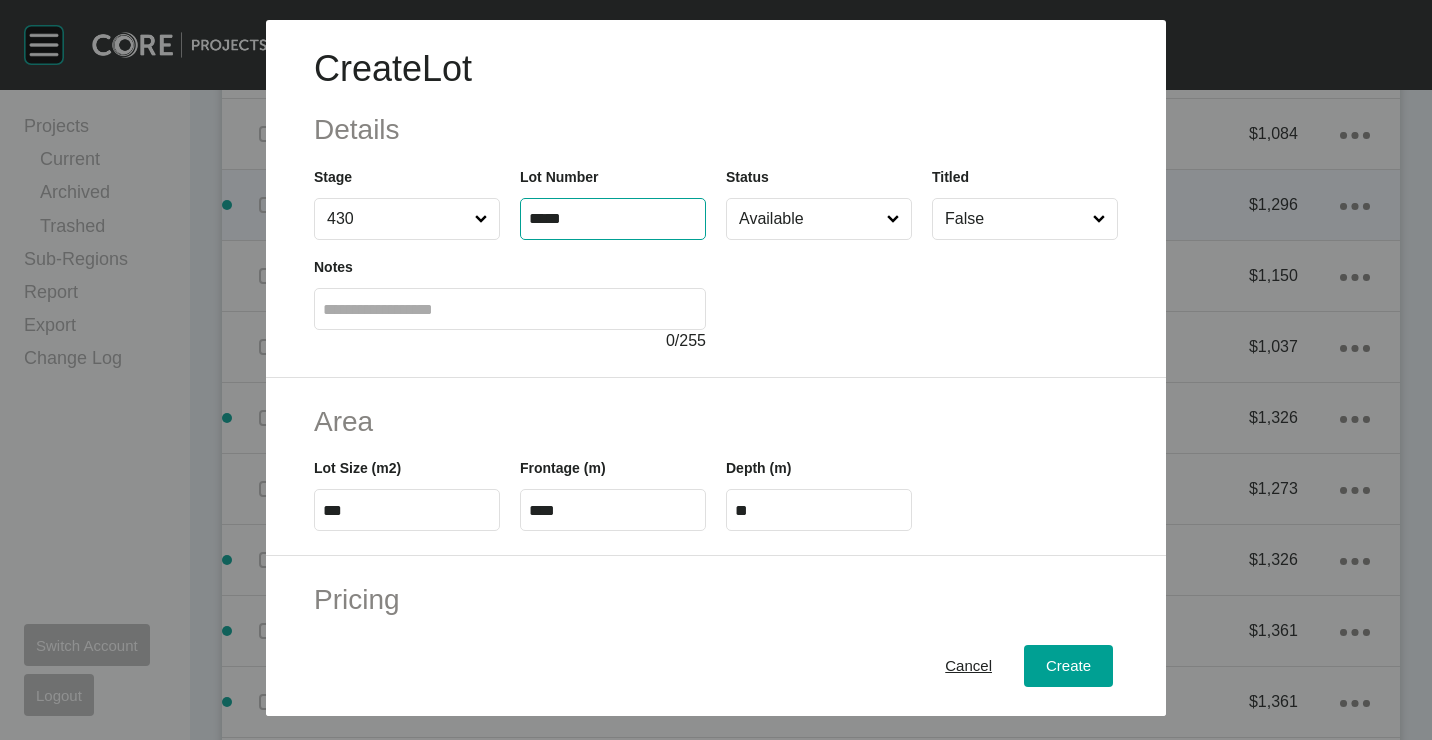 type on "*****" 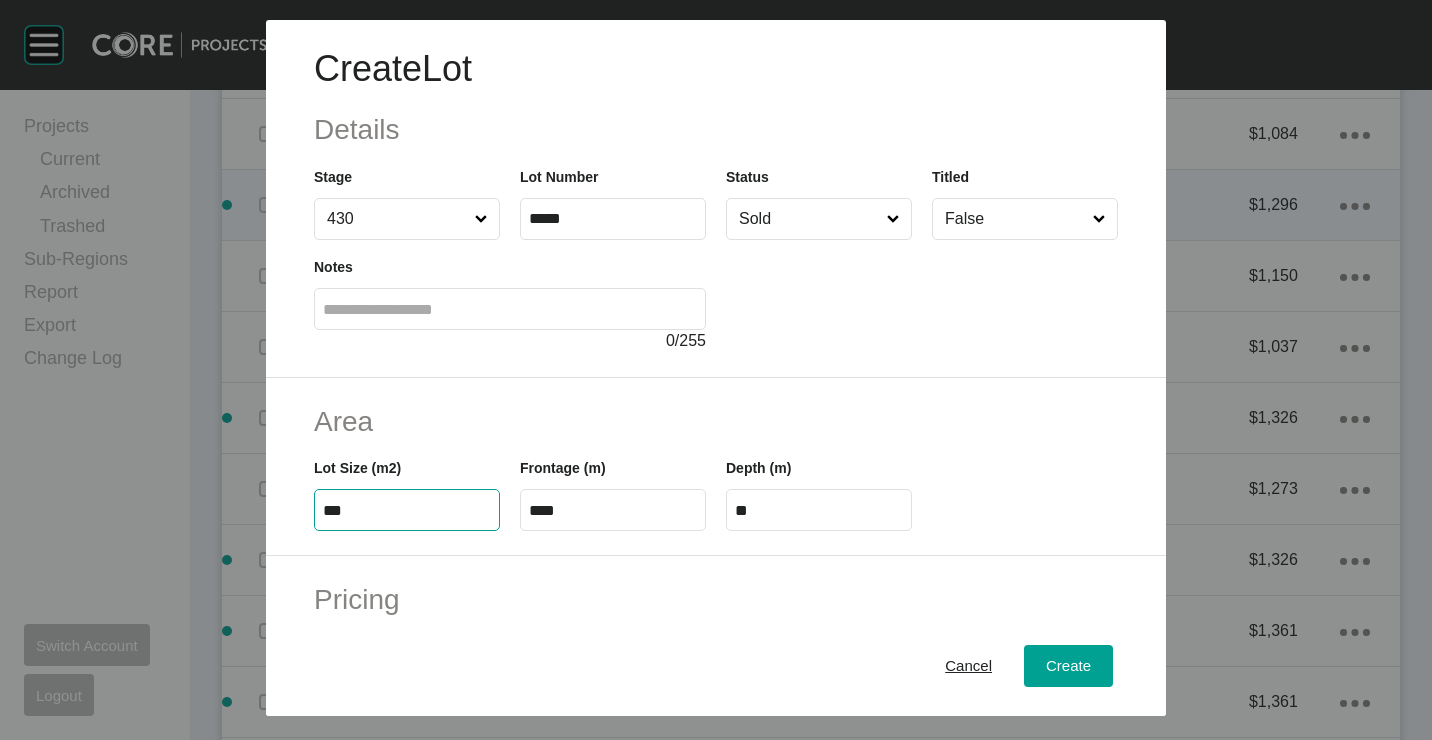 type on "***" 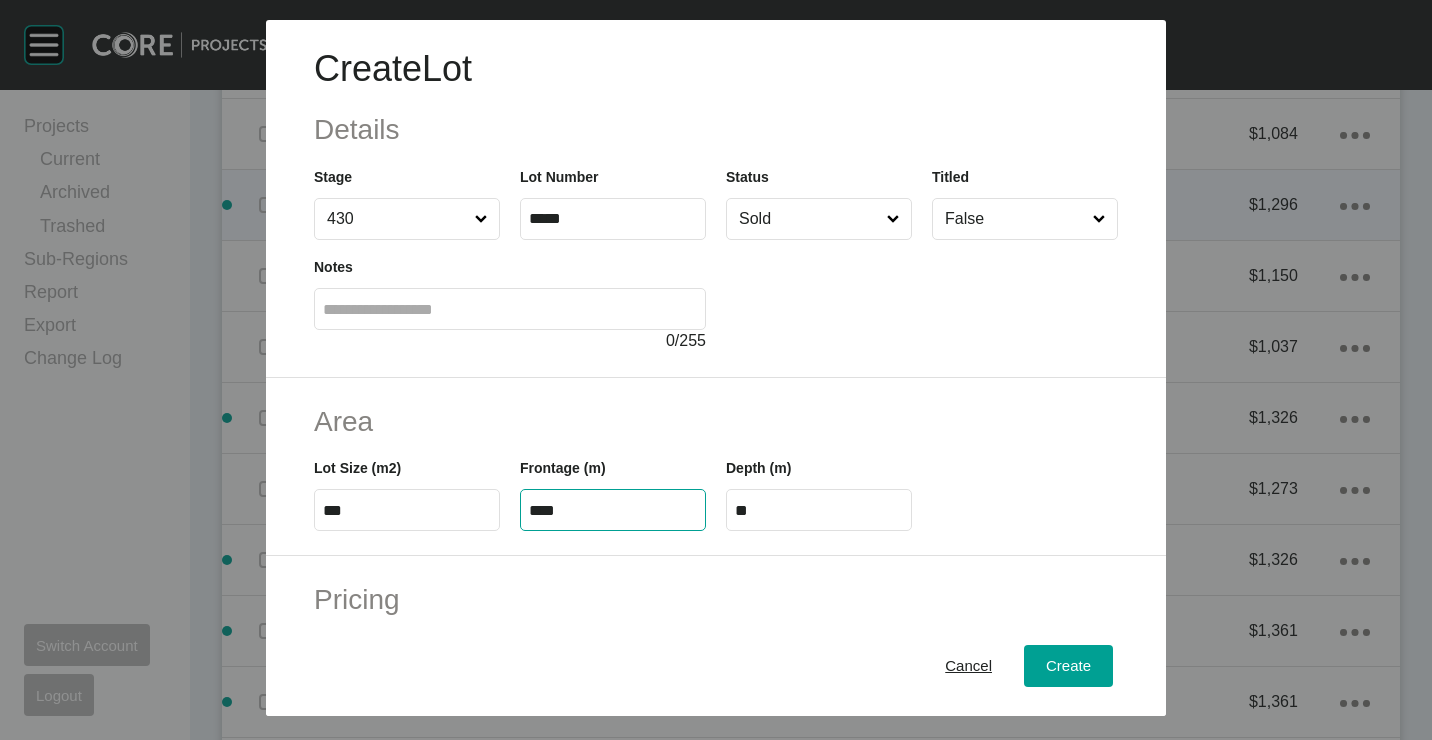 type on "****" 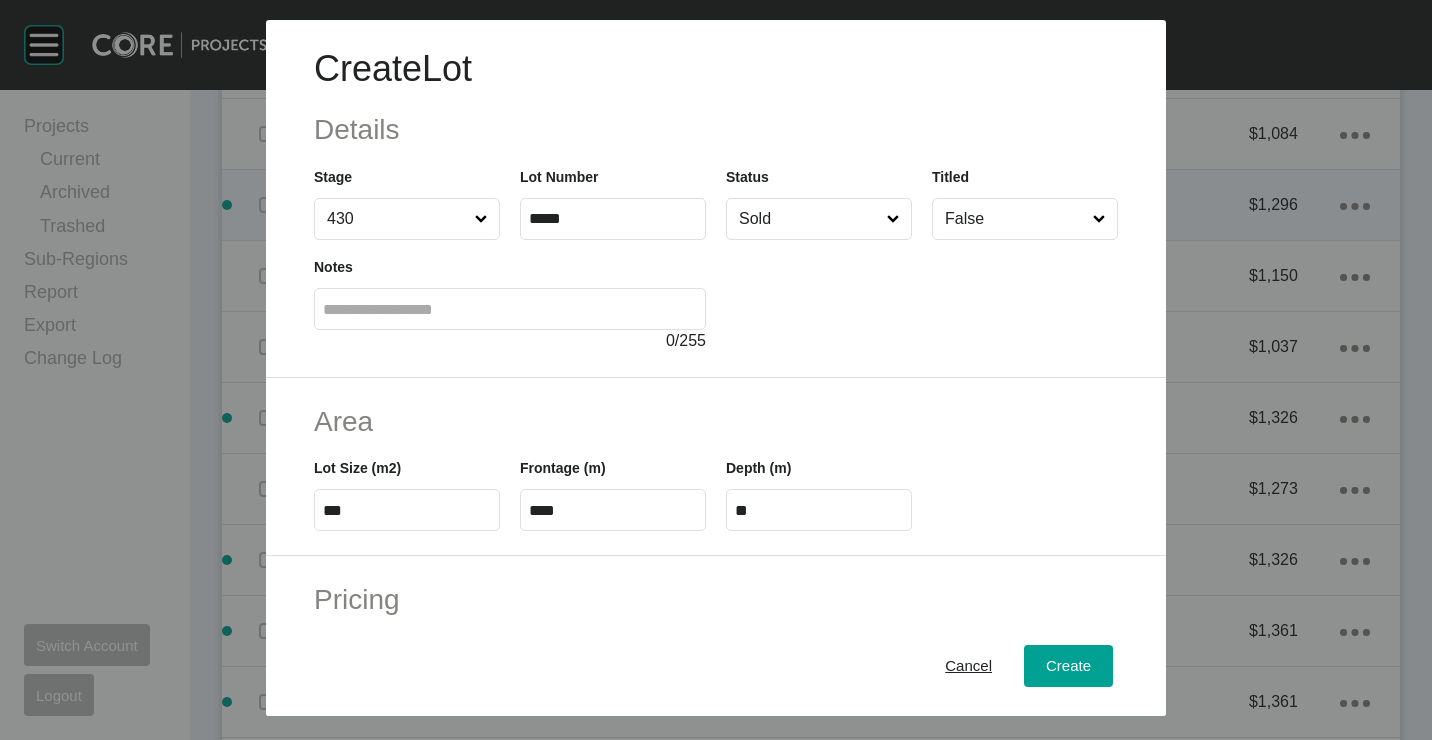 type on "*" 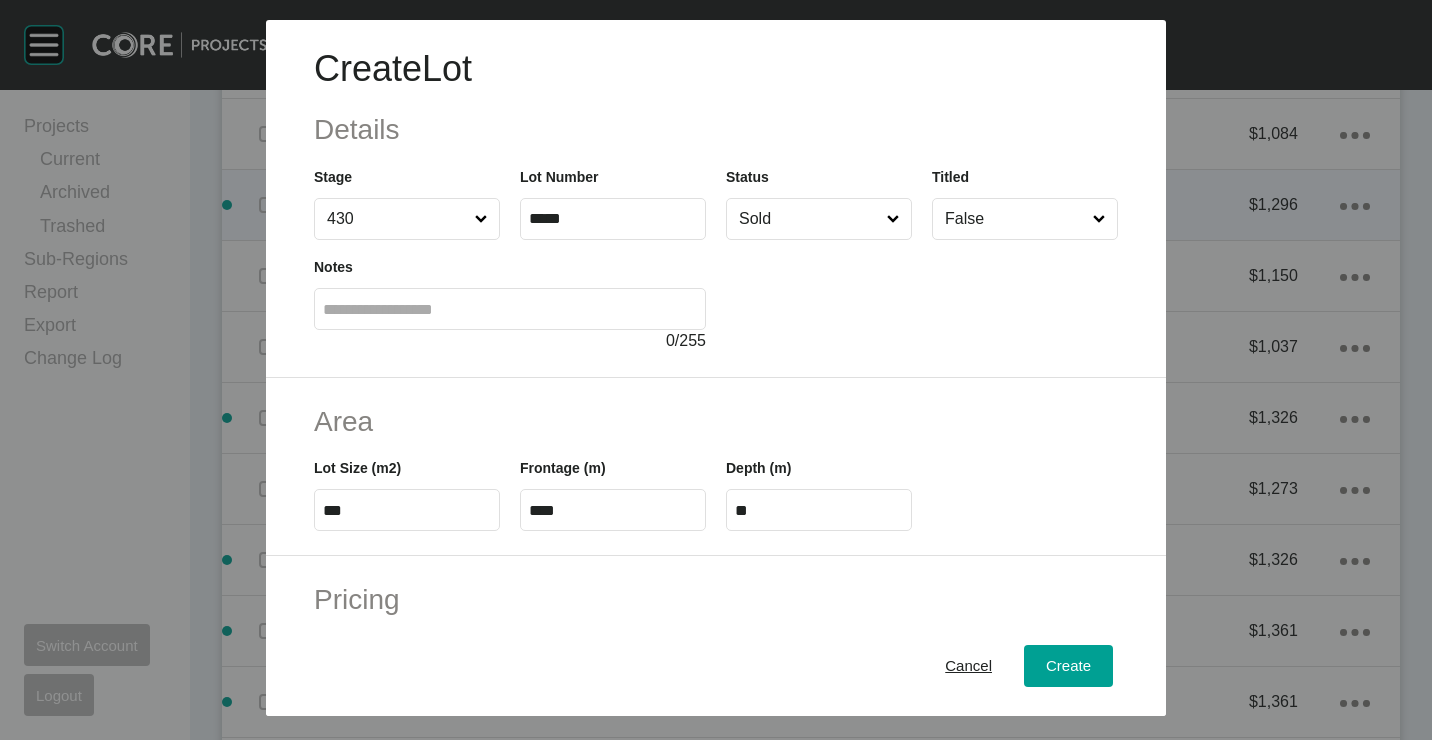 type on "*******" 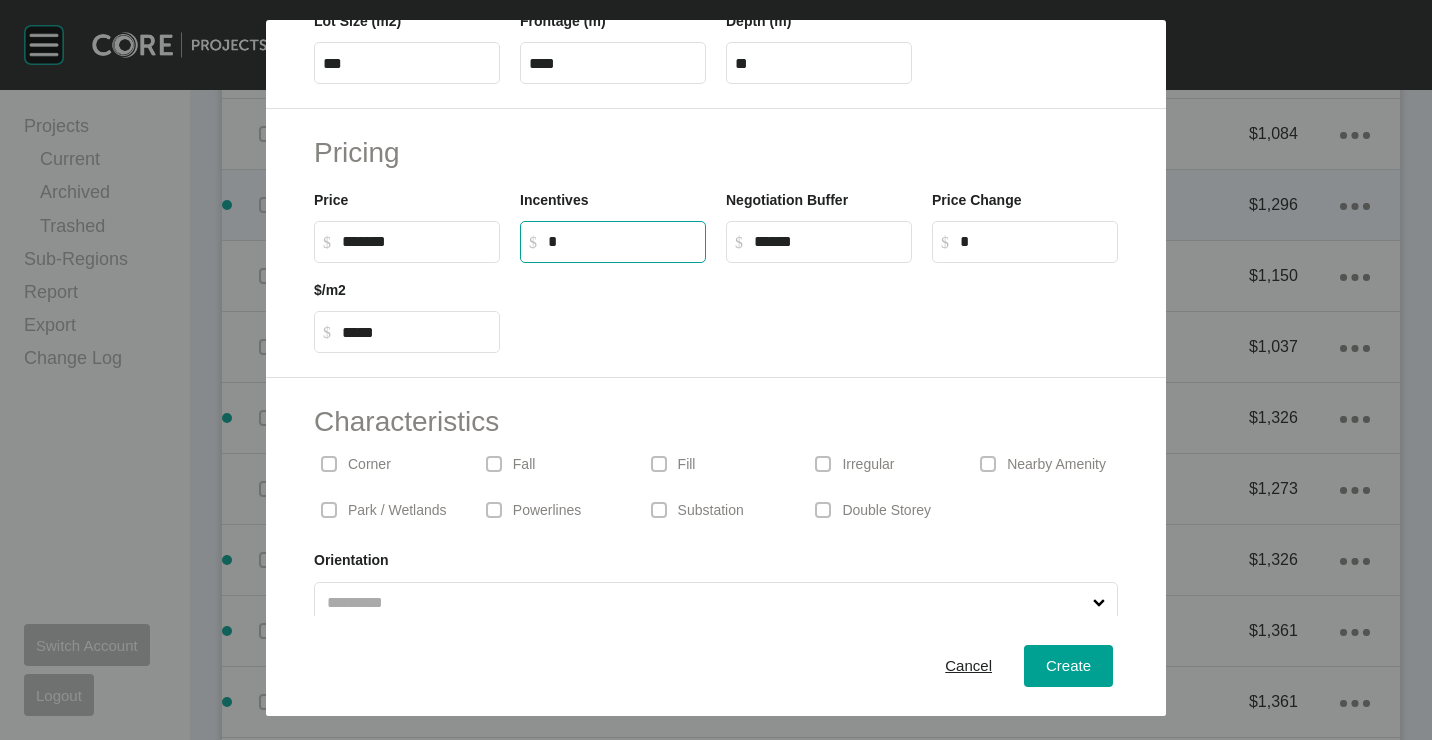 scroll, scrollTop: 480, scrollLeft: 0, axis: vertical 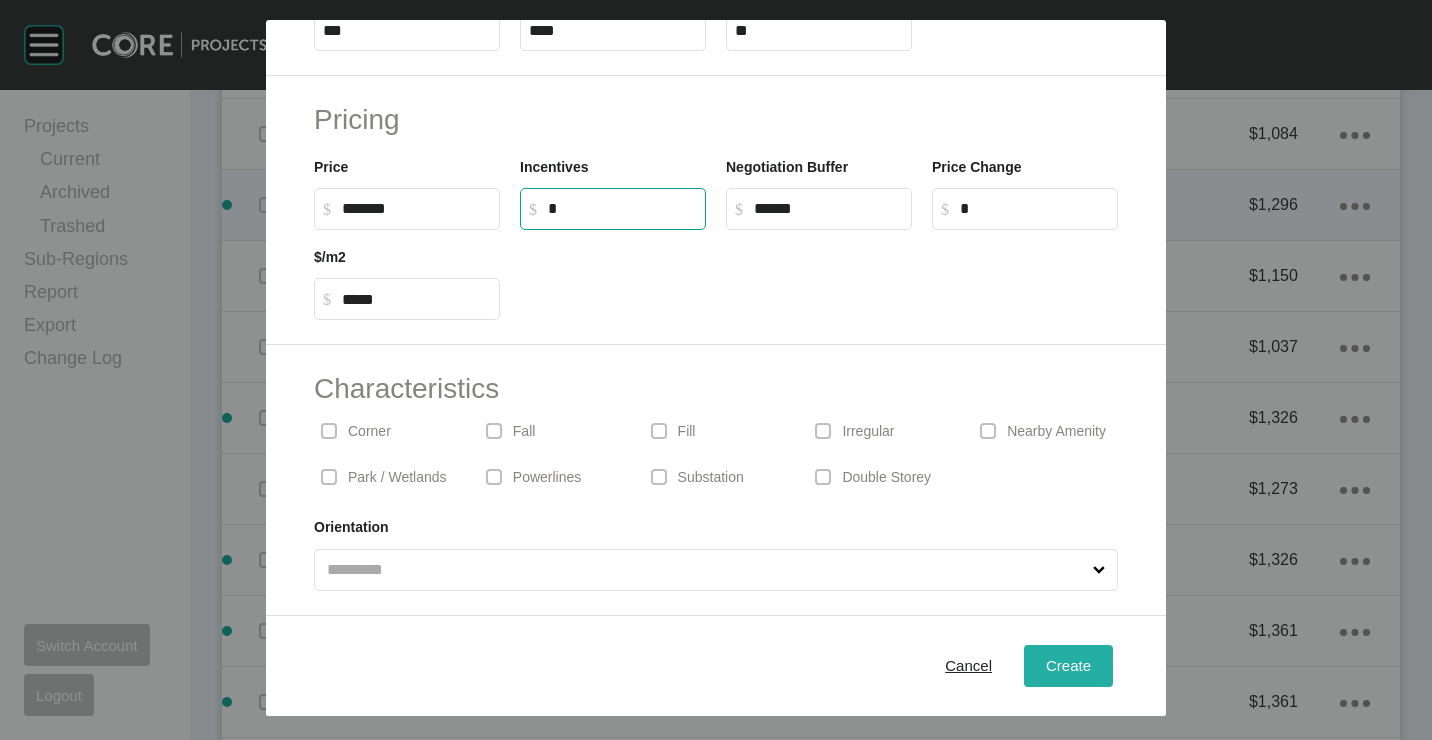 click on "Create" at bounding box center (1068, 665) 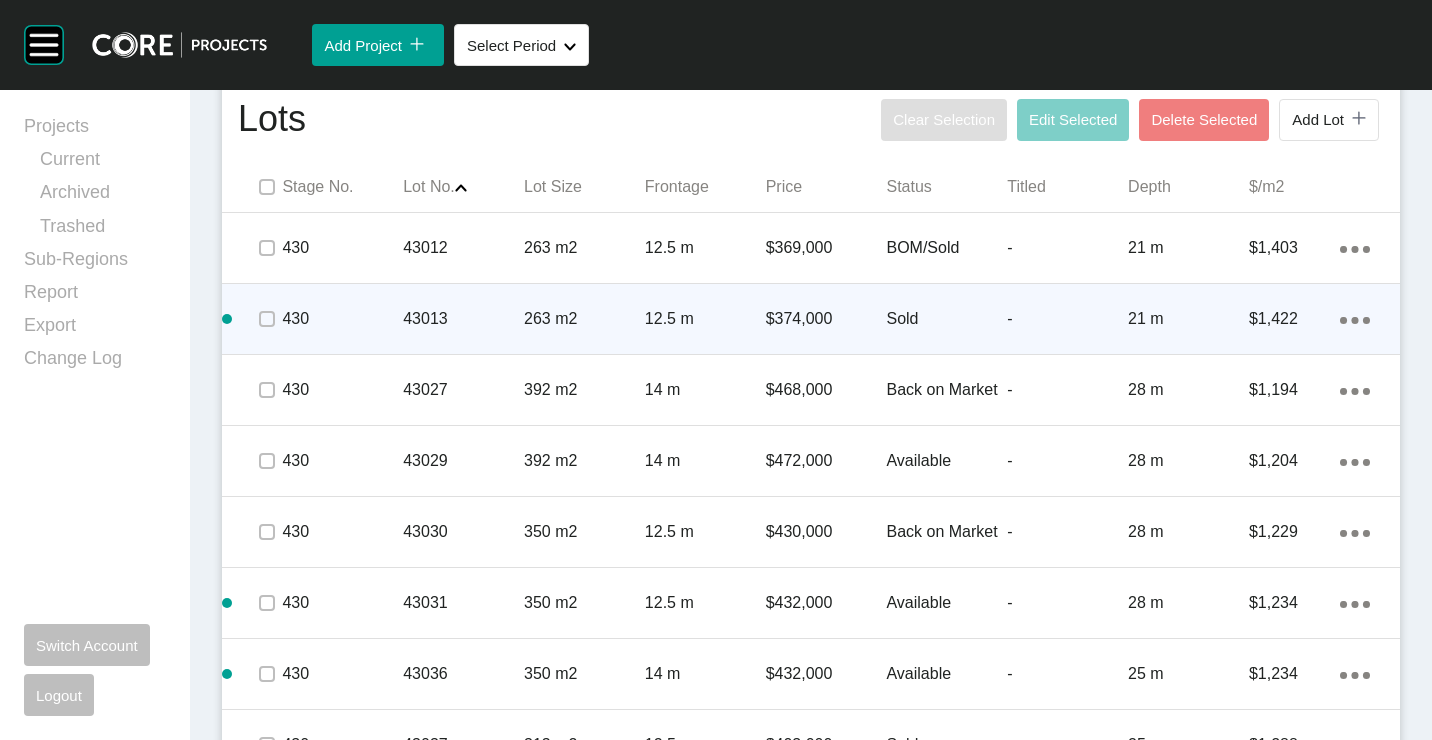 scroll, scrollTop: 1219, scrollLeft: 0, axis: vertical 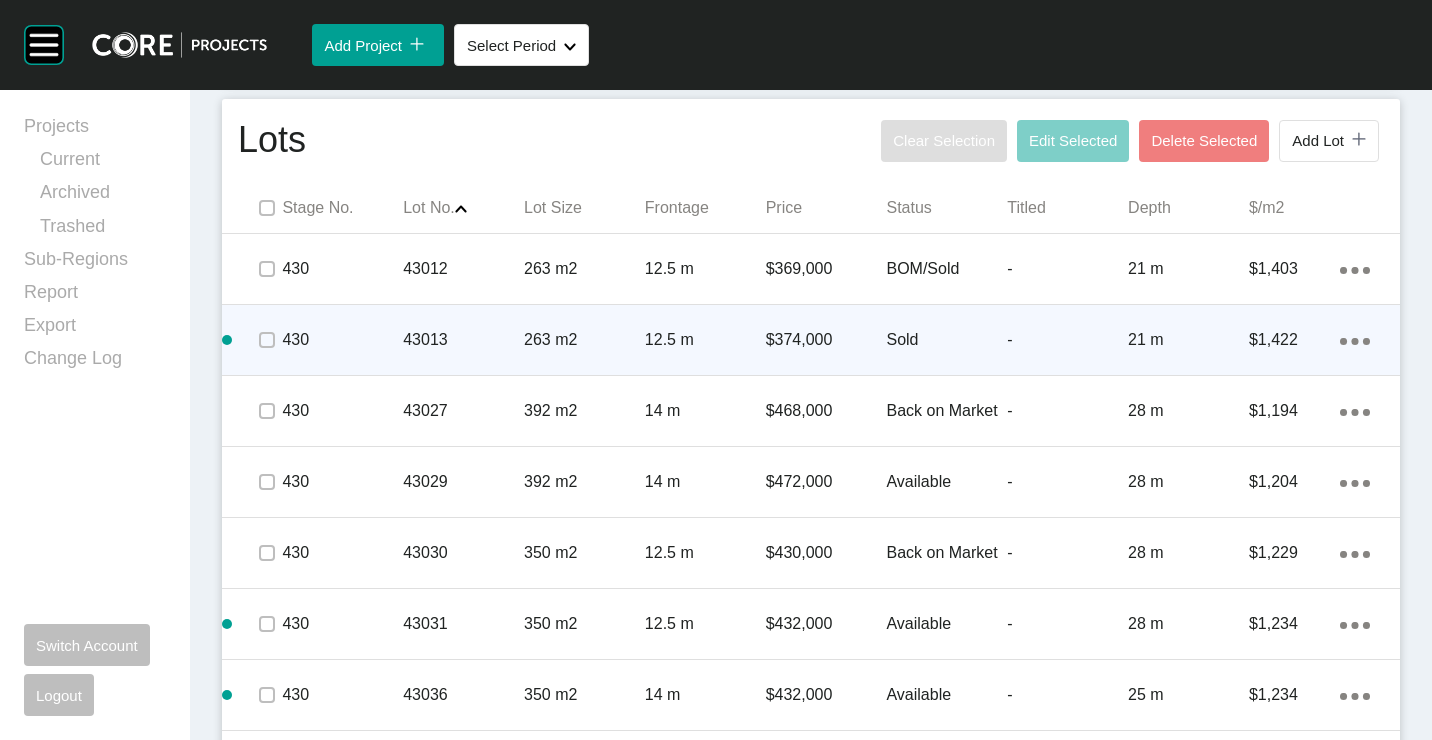 click 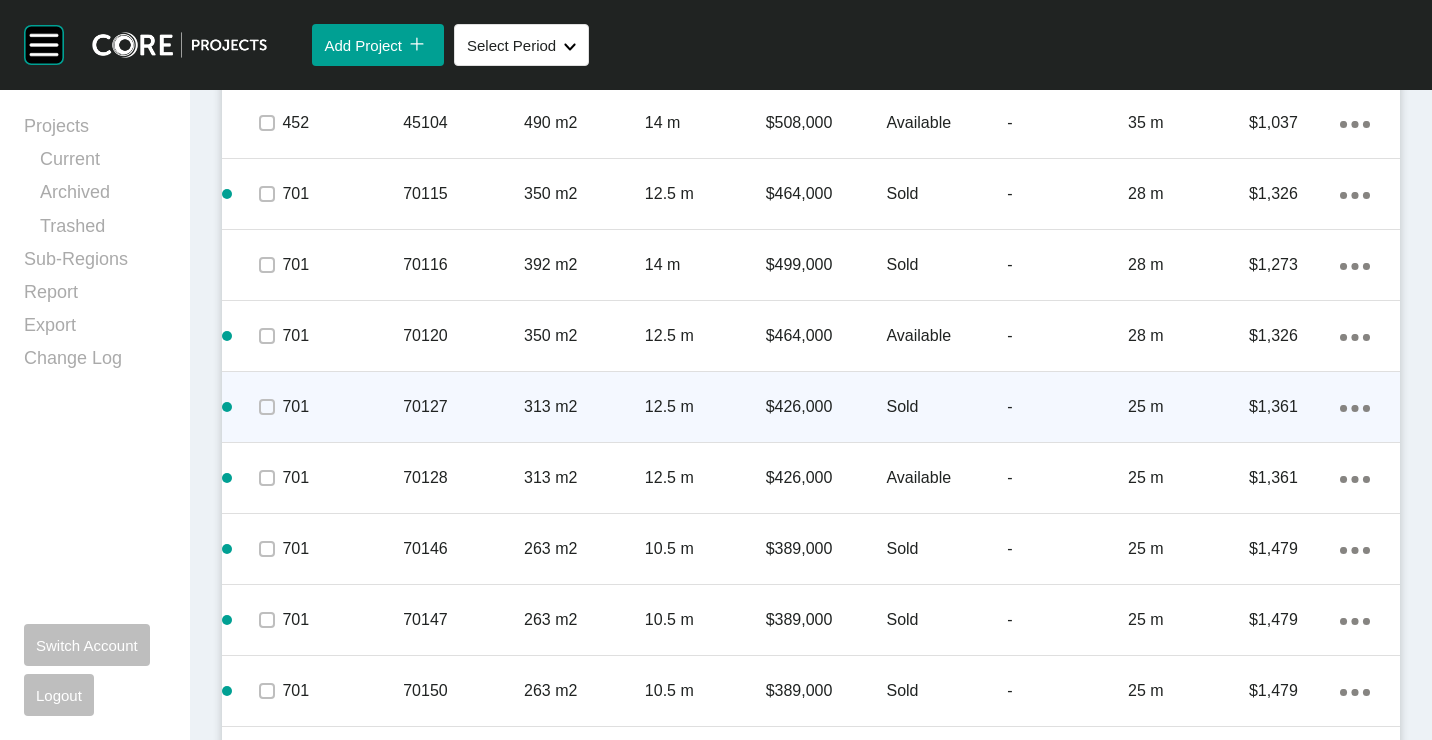 scroll, scrollTop: 2735, scrollLeft: 0, axis: vertical 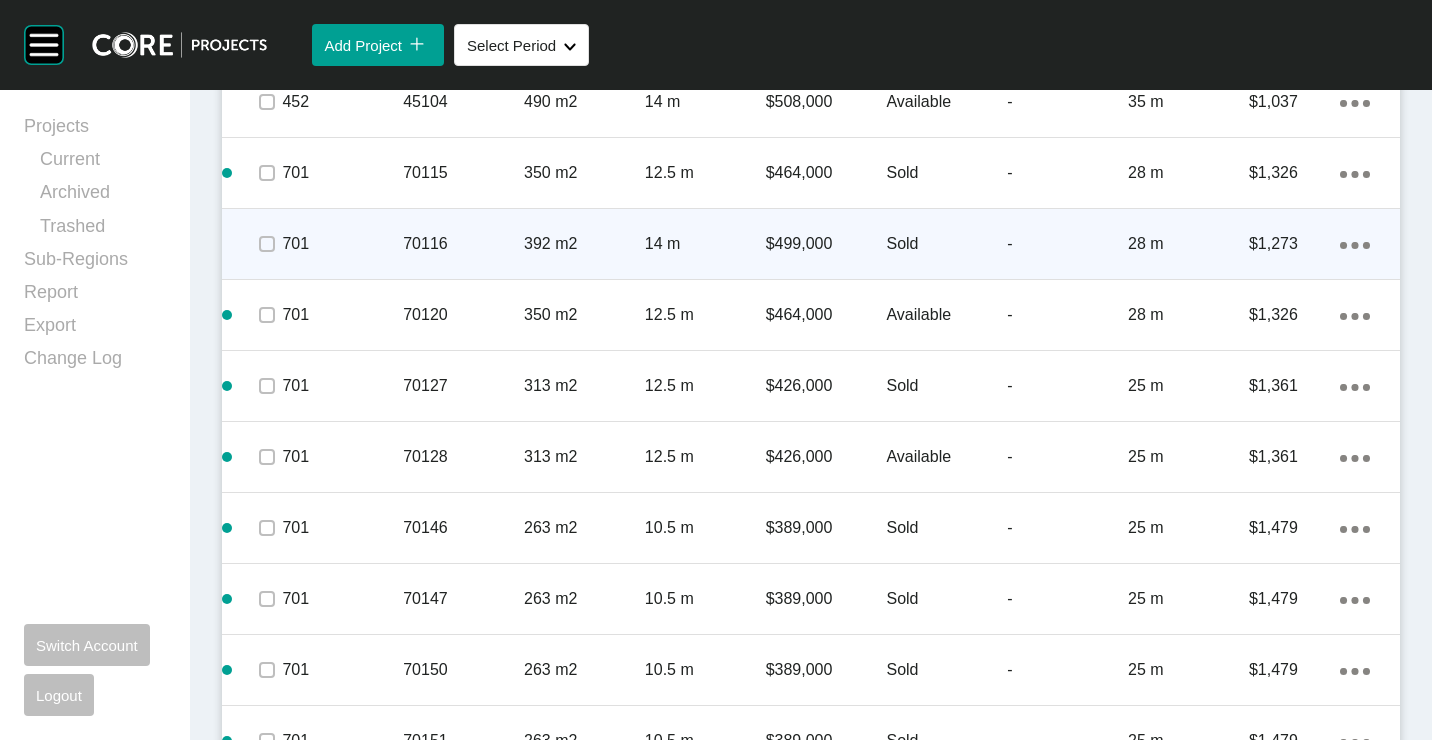 click on "Action Menu Dots Copy 6 Created with Sketch." 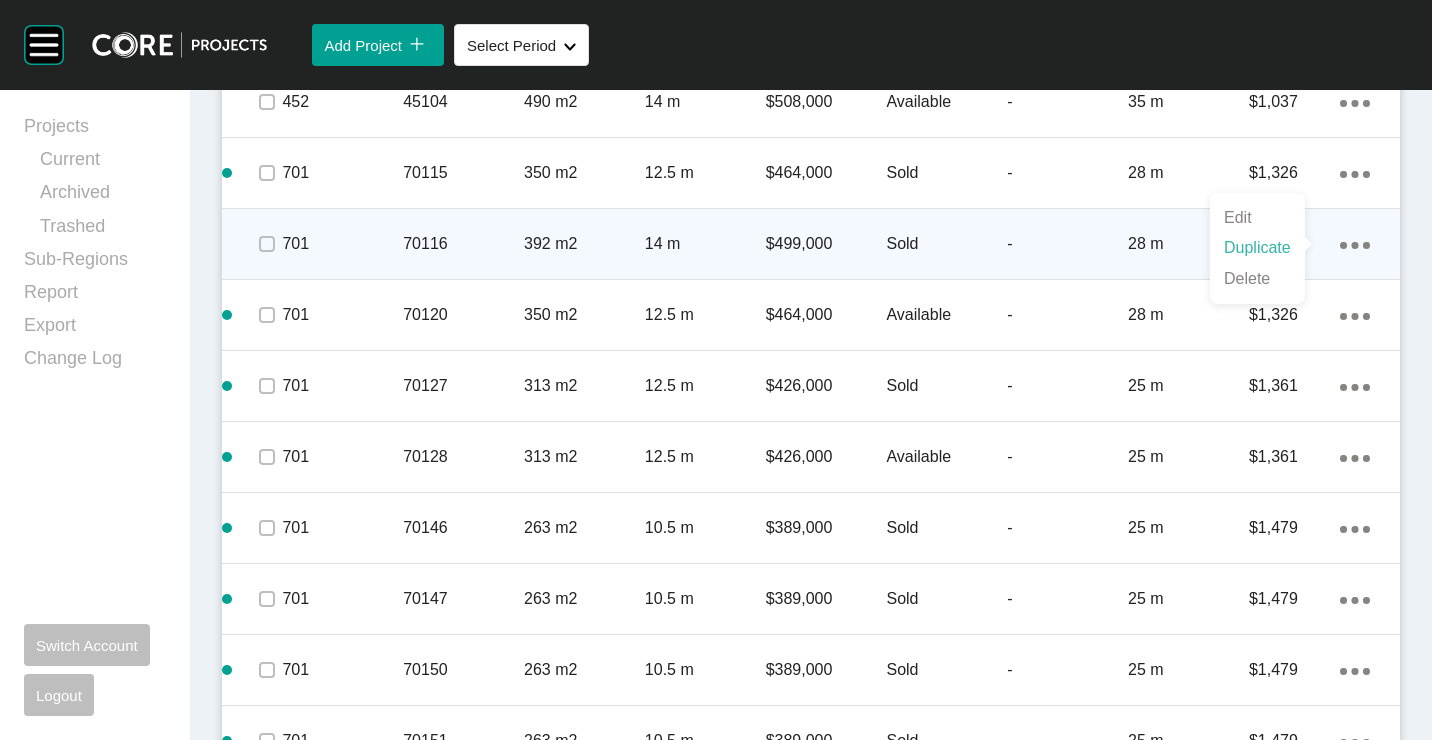 click on "Duplicate" at bounding box center [1257, 248] 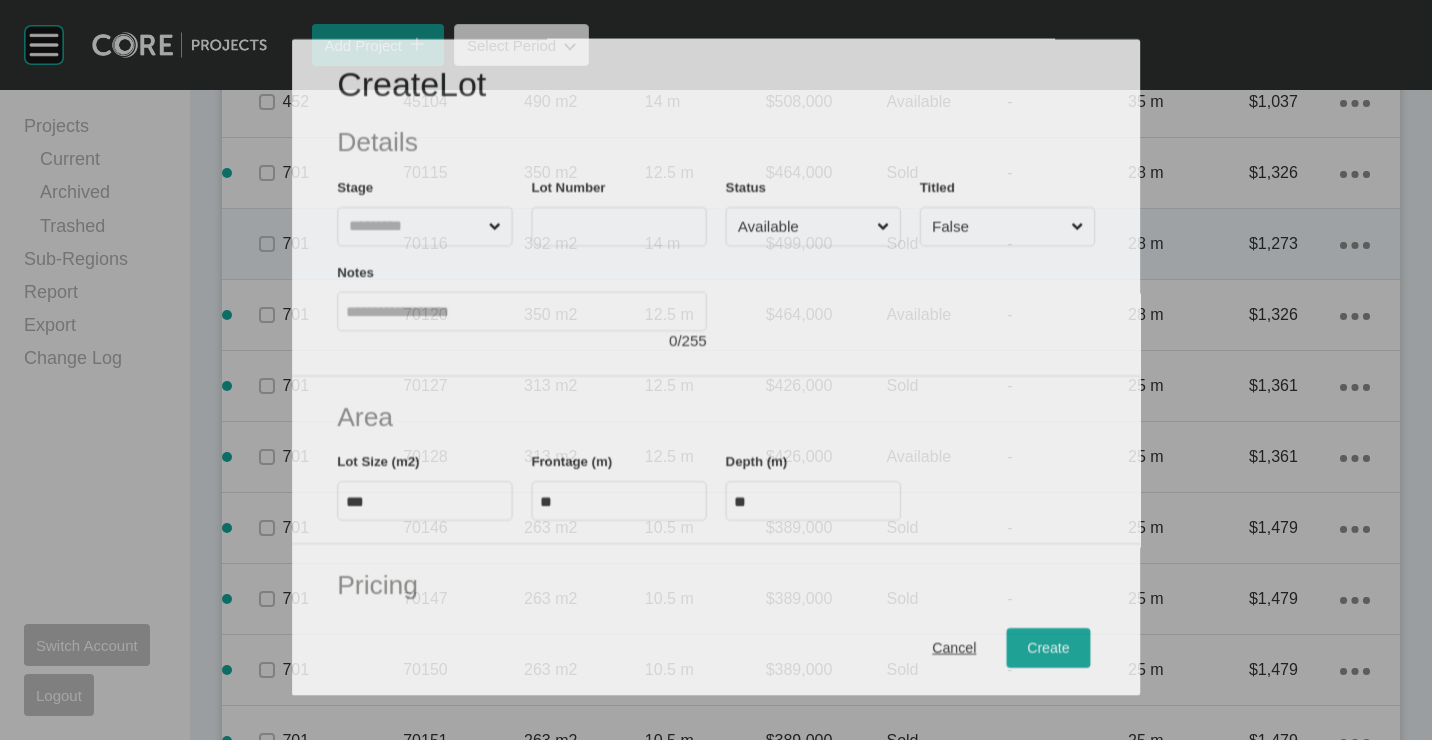 scroll, scrollTop: 2673, scrollLeft: 0, axis: vertical 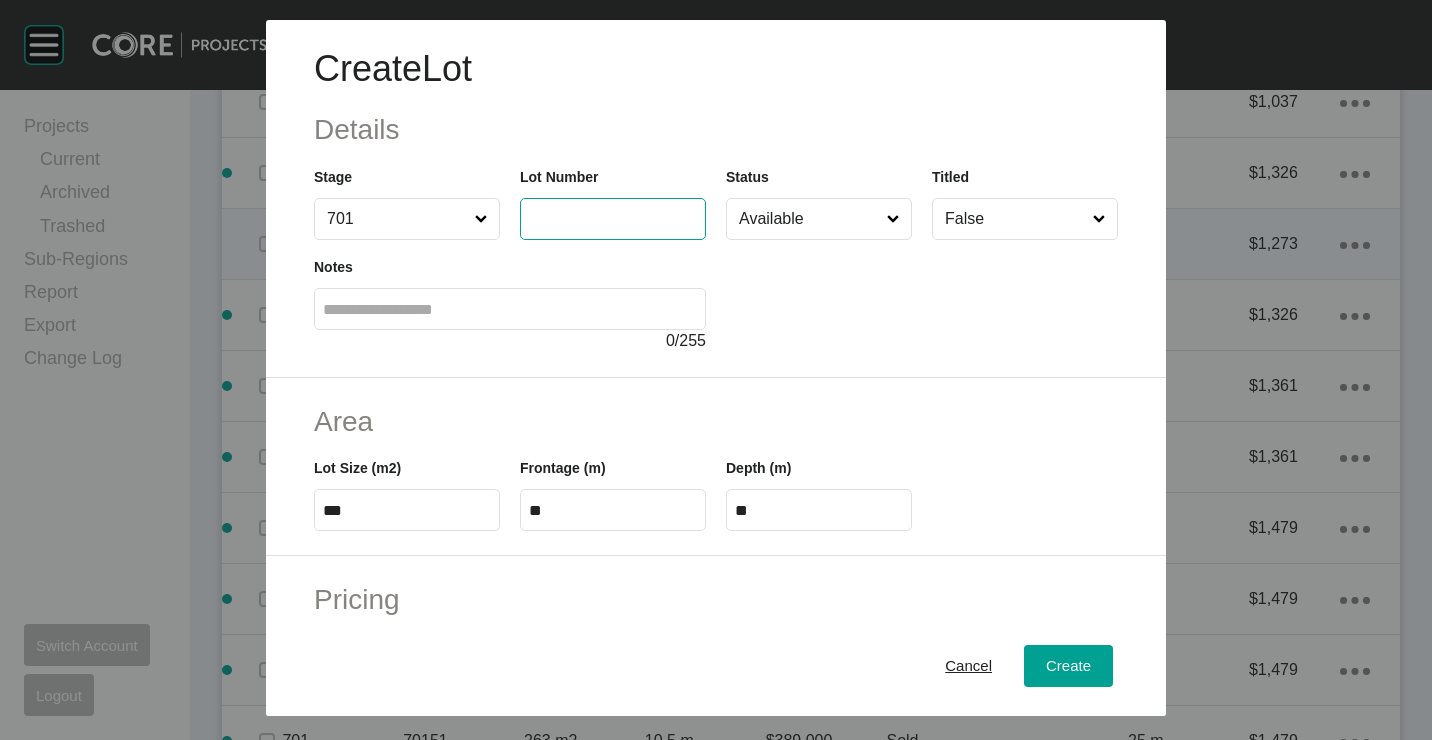 click at bounding box center [613, 218] 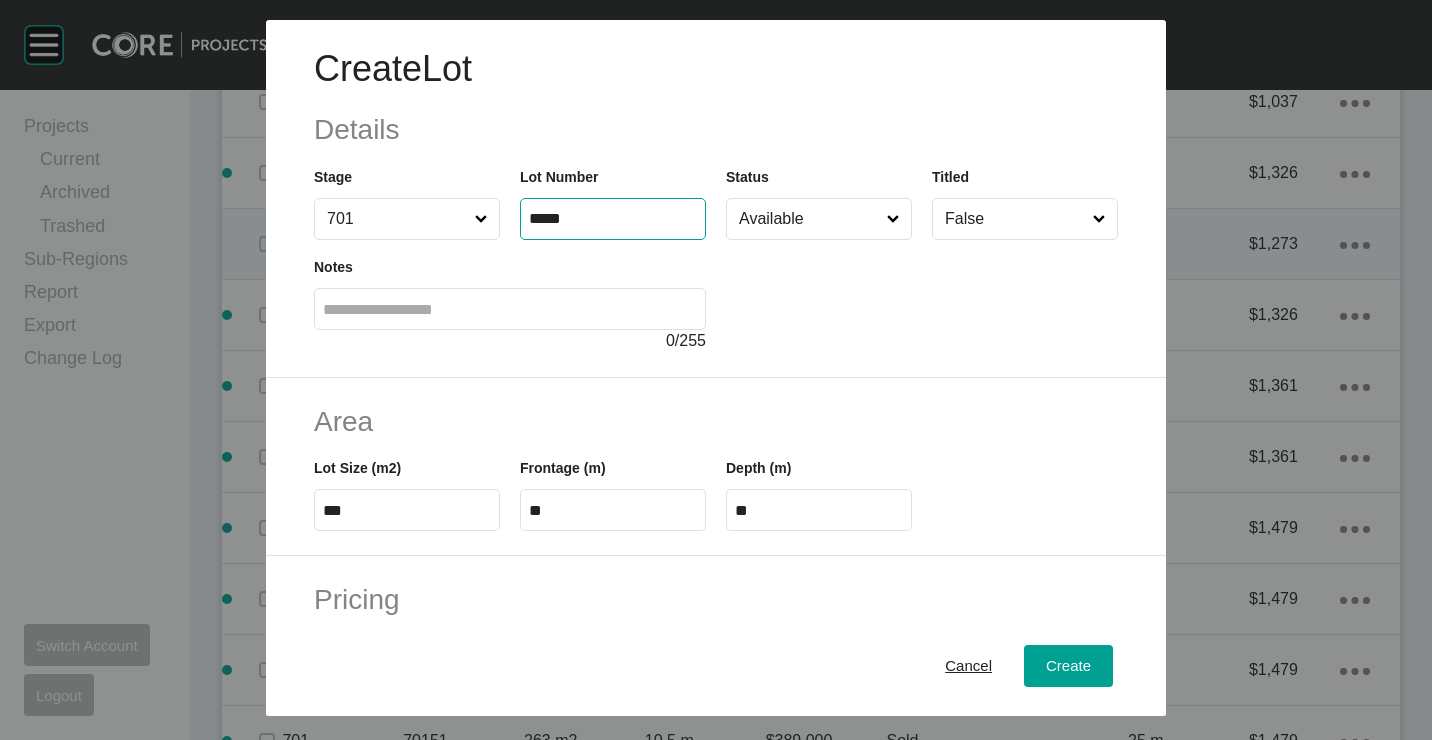 type on "*****" 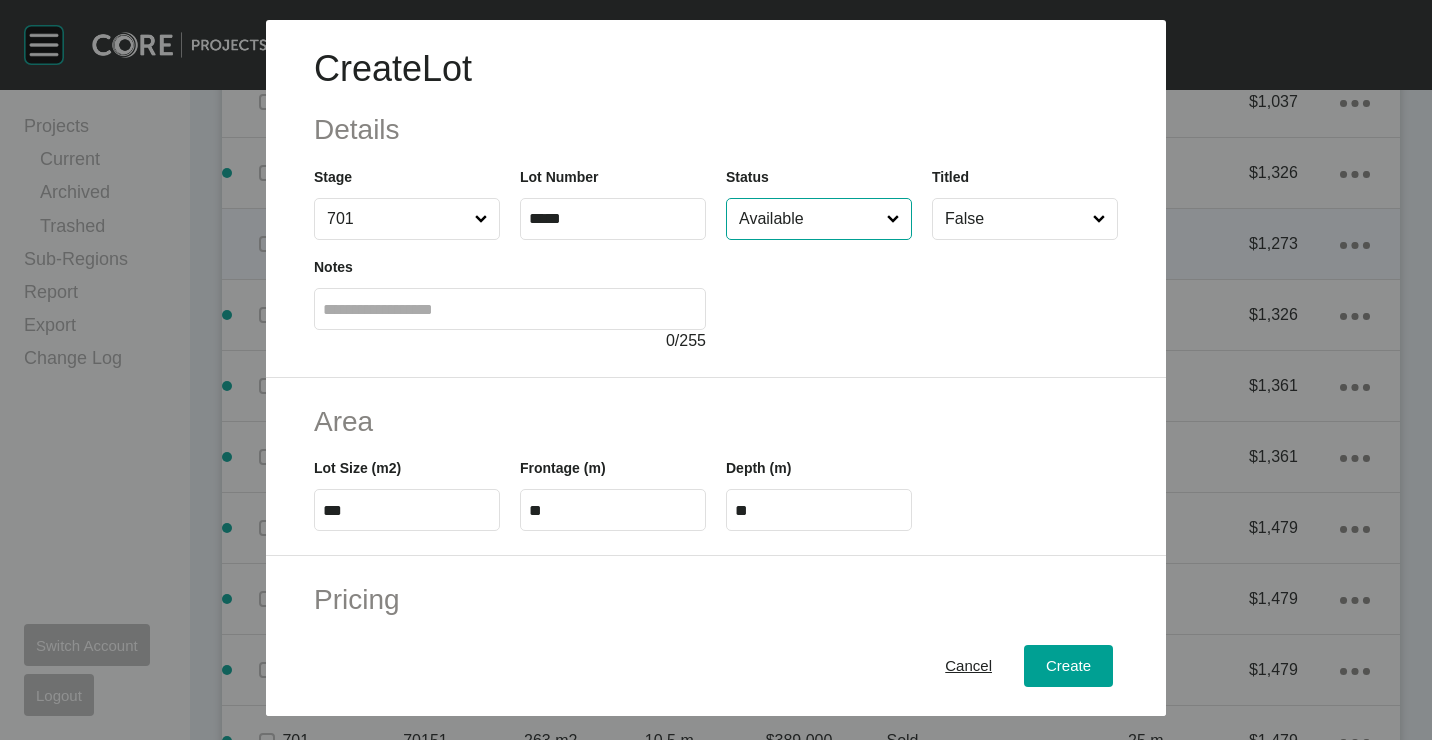 type on "******" 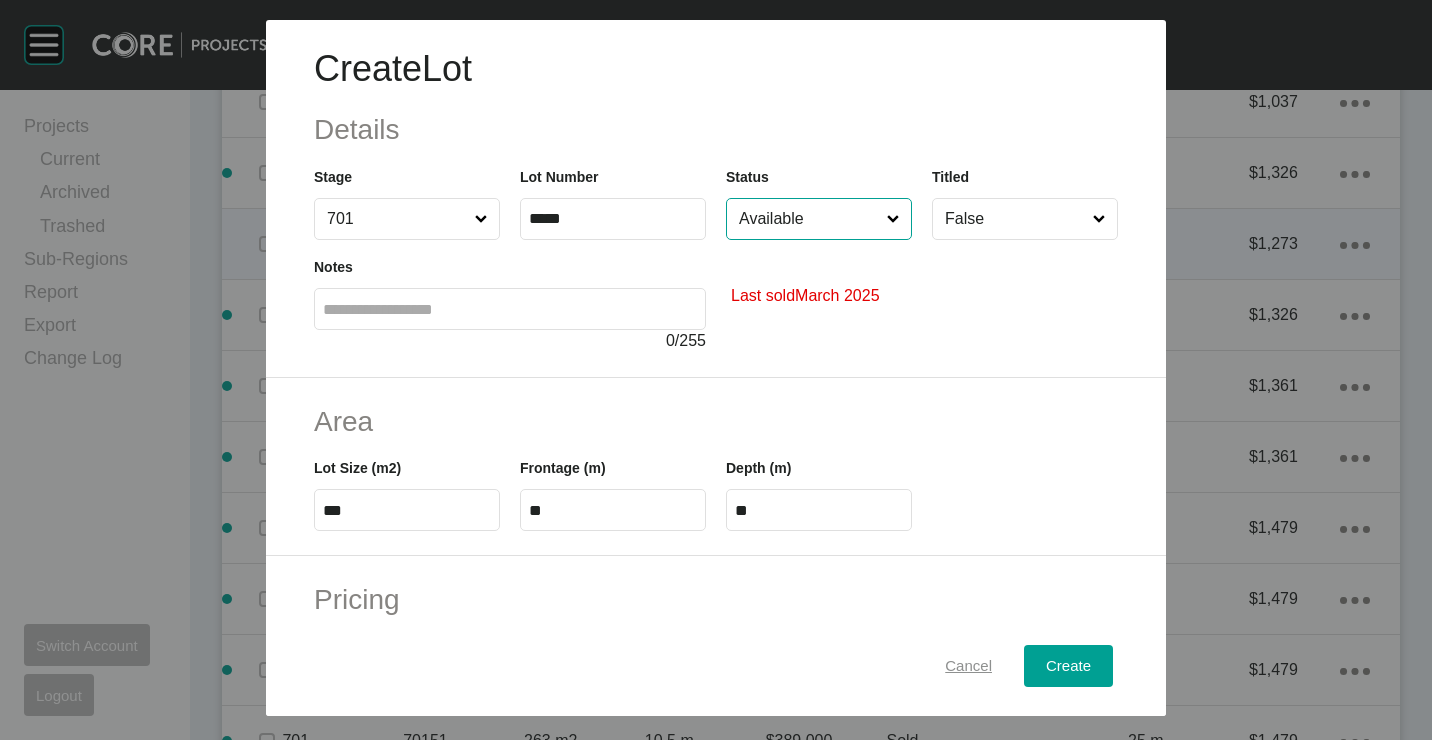 click on "Cancel" at bounding box center [968, 665] 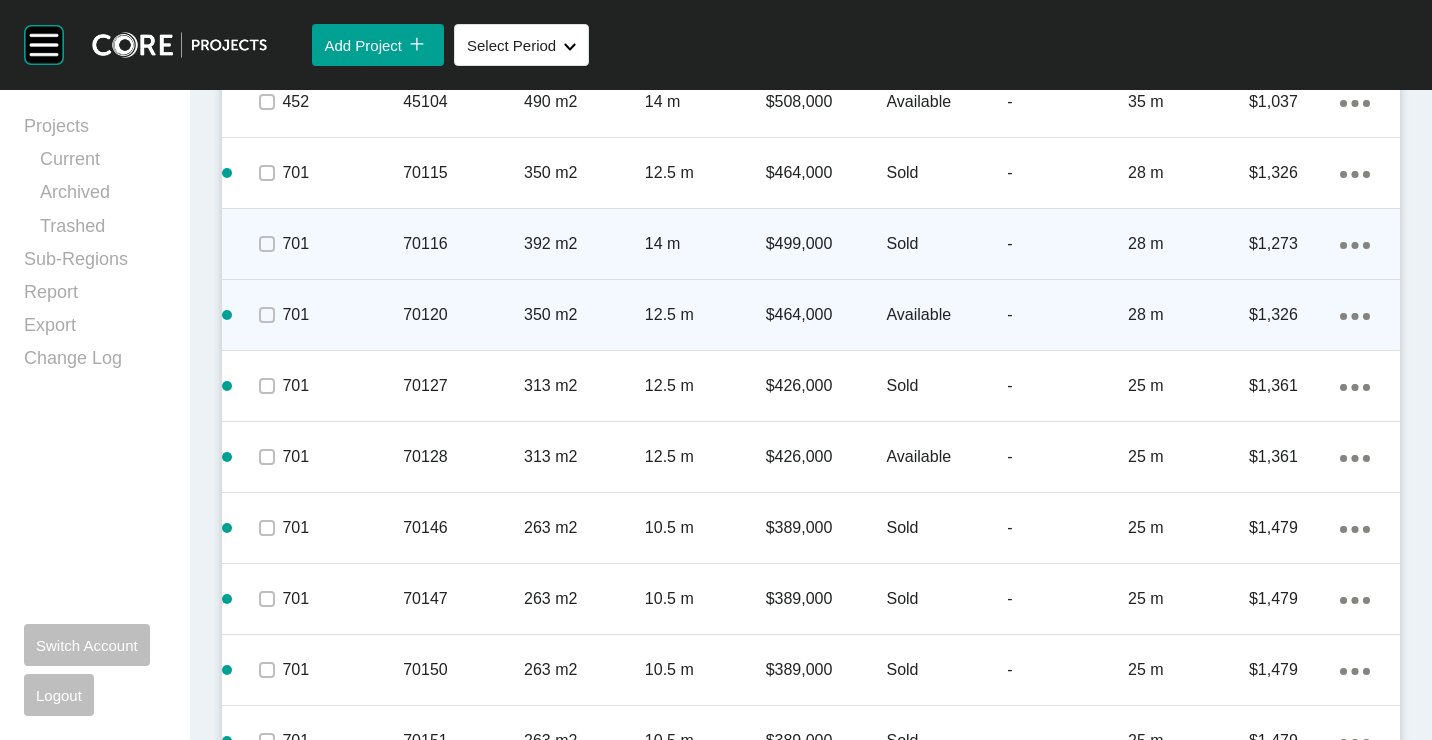 click on "Action Menu Dots Copy 6 Created with Sketch." 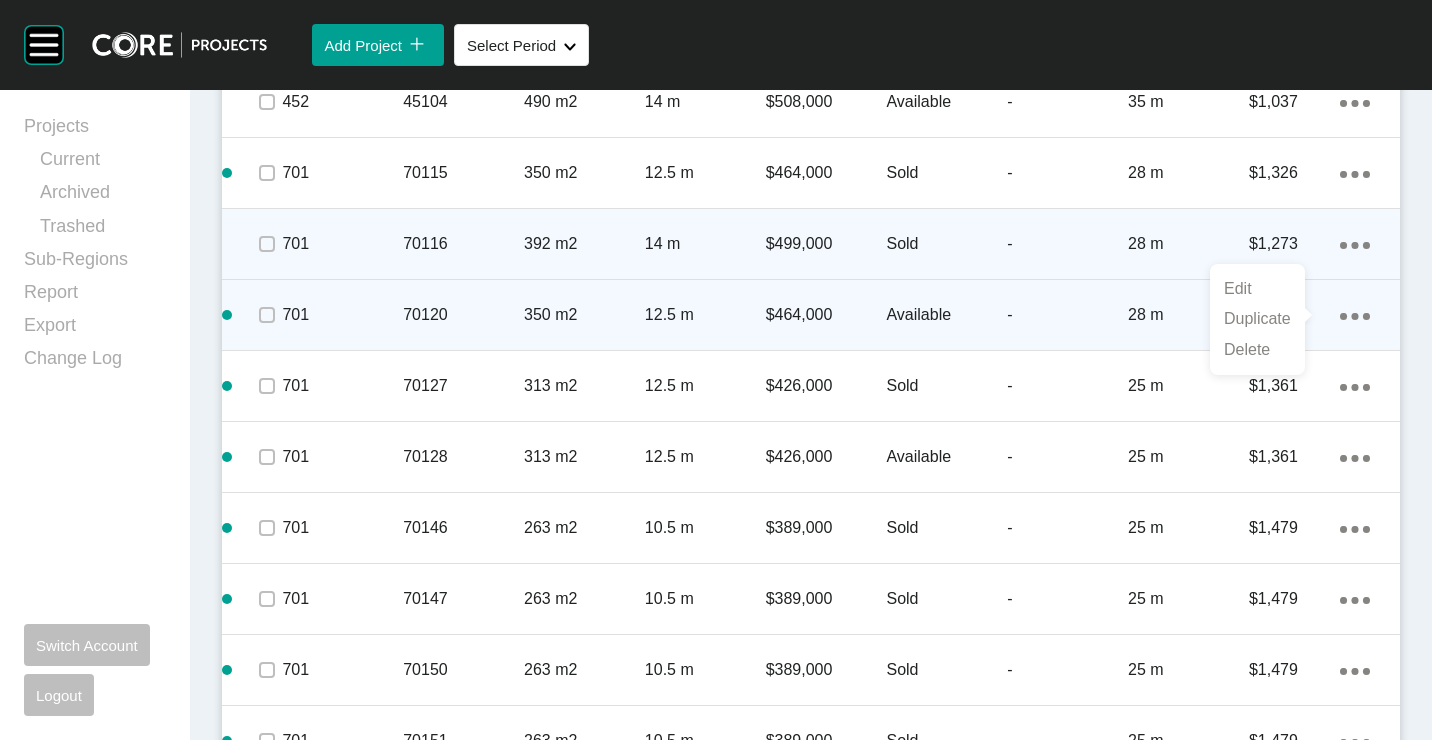 drag, startPoint x: 1348, startPoint y: 313, endPoint x: 1258, endPoint y: 311, distance: 90.02222 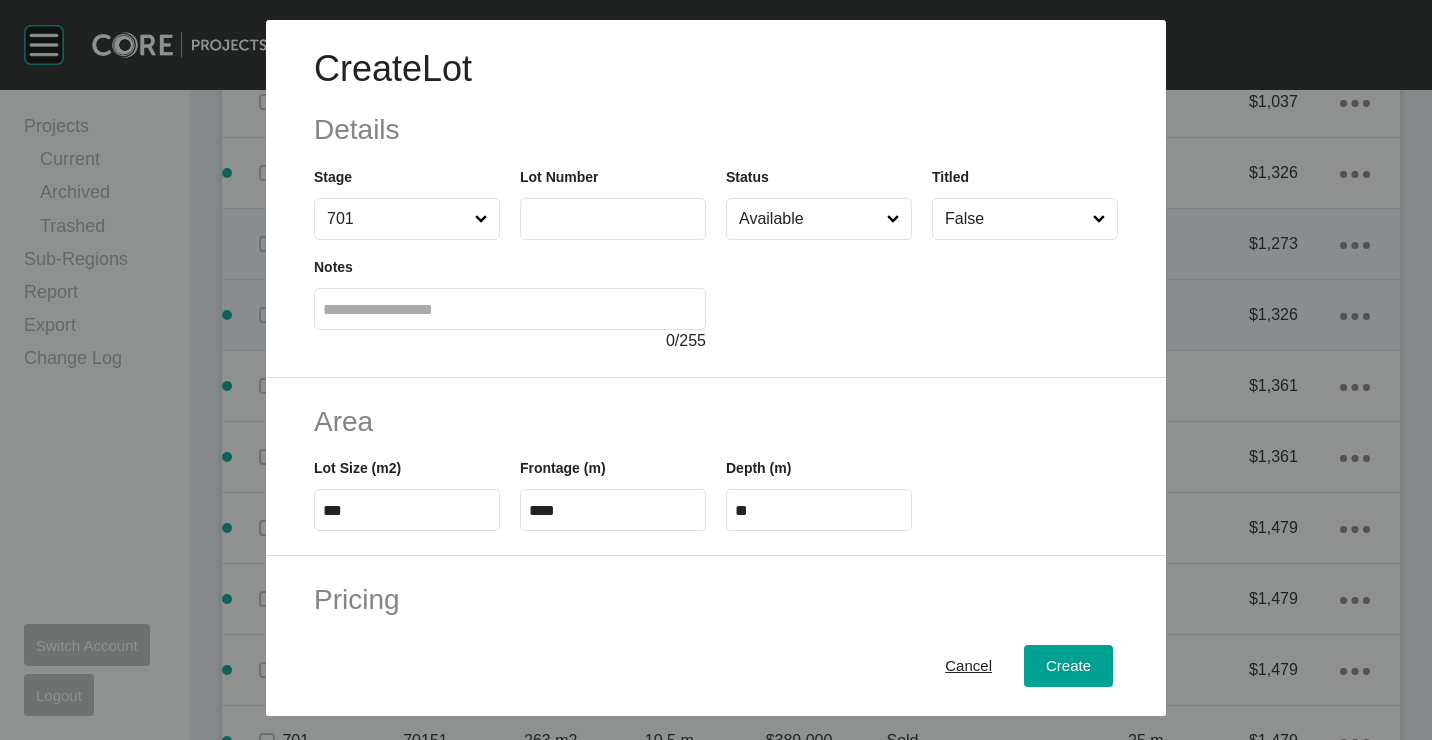 click at bounding box center [613, 219] 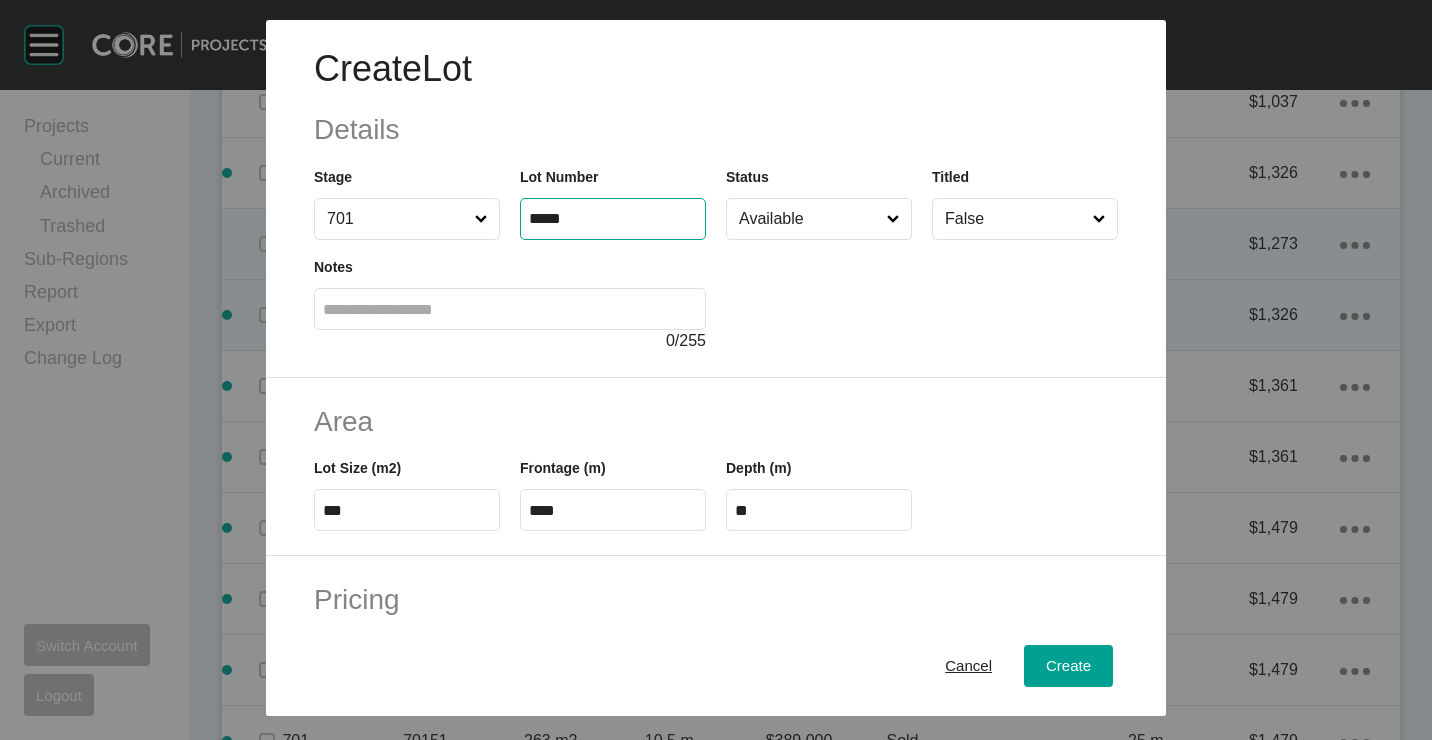 type on "*****" 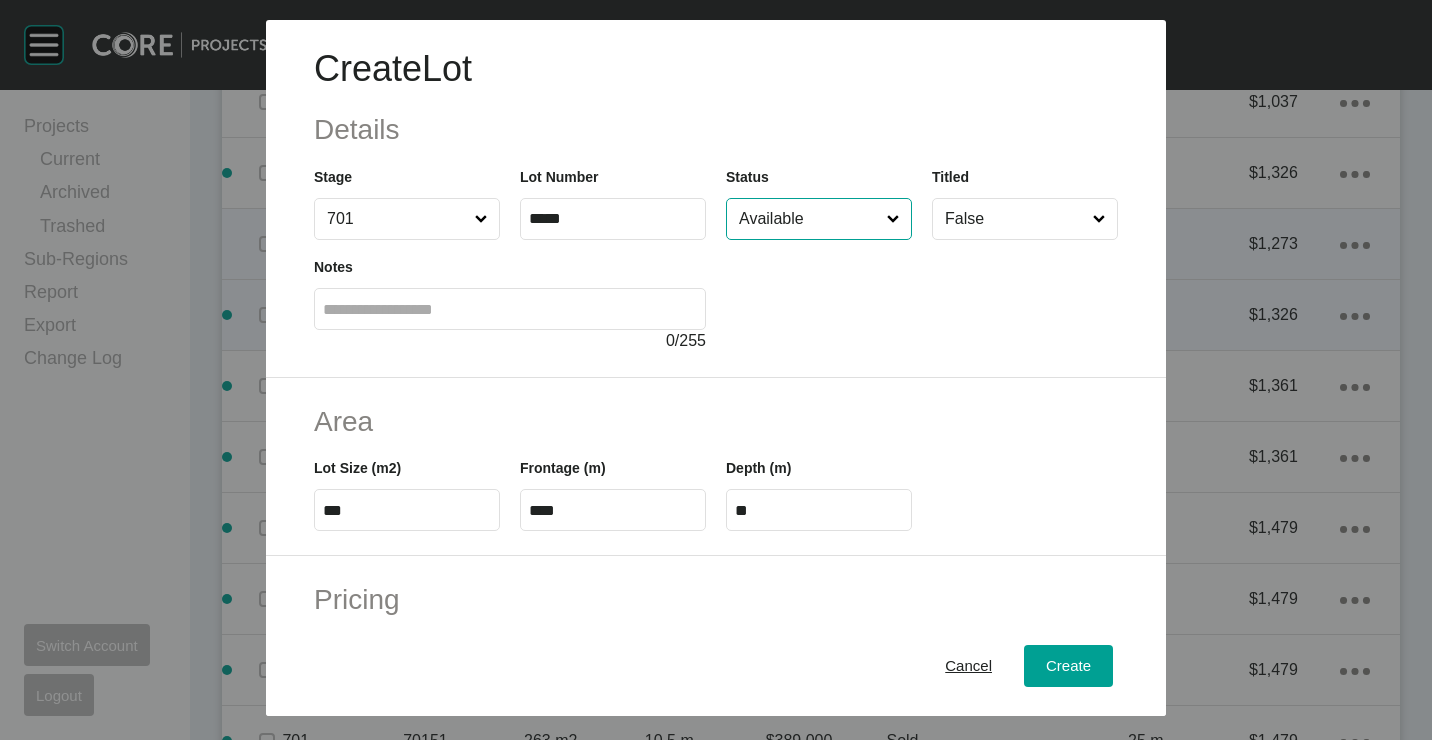 type on "******" 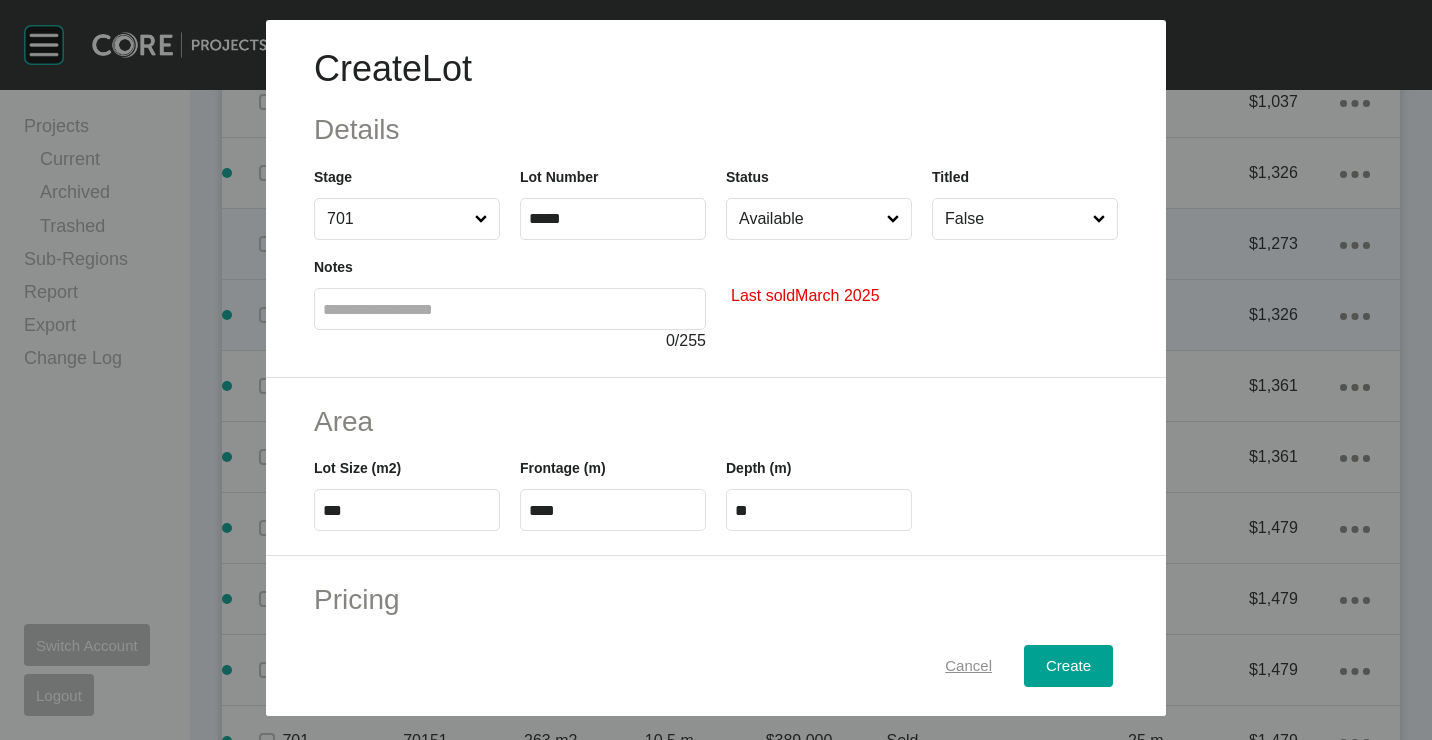 click on "Cancel" at bounding box center [968, 665] 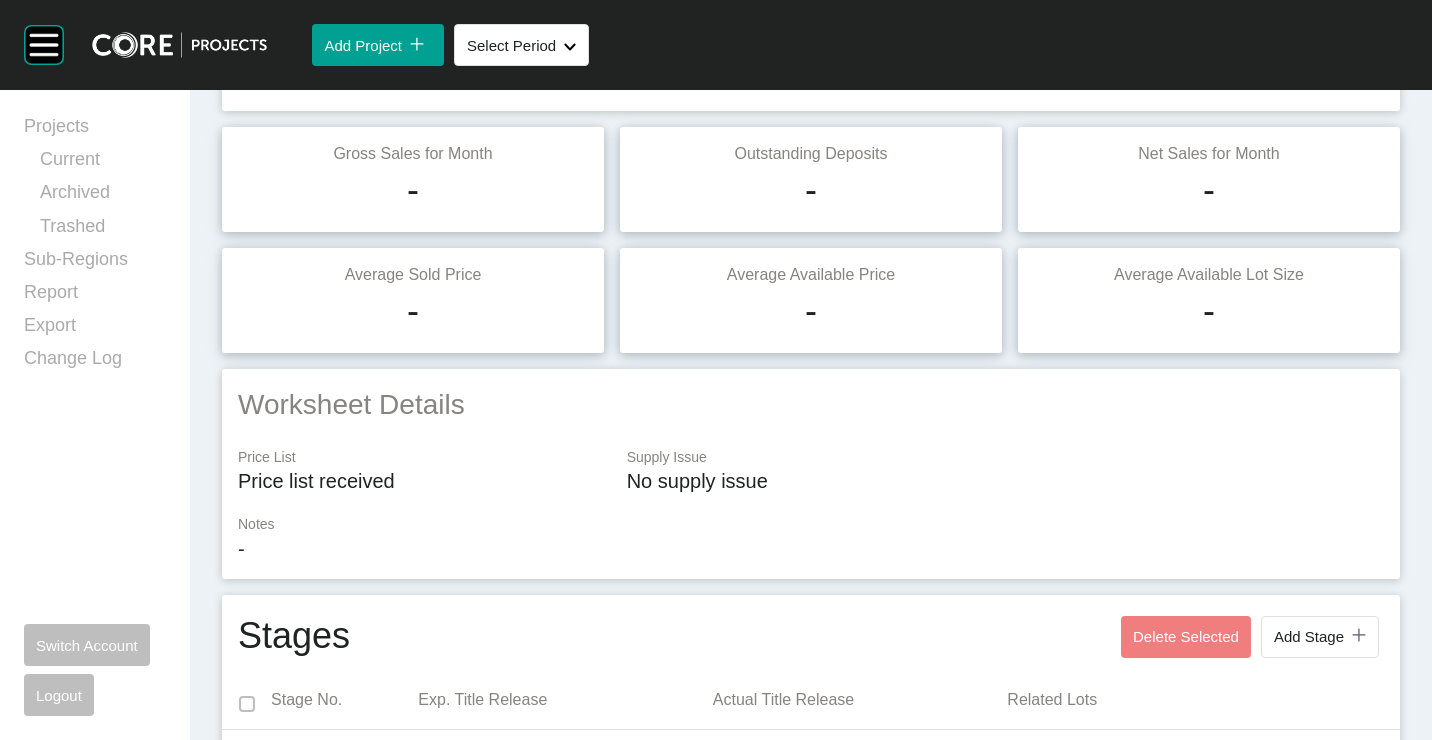 scroll, scrollTop: 0, scrollLeft: 0, axis: both 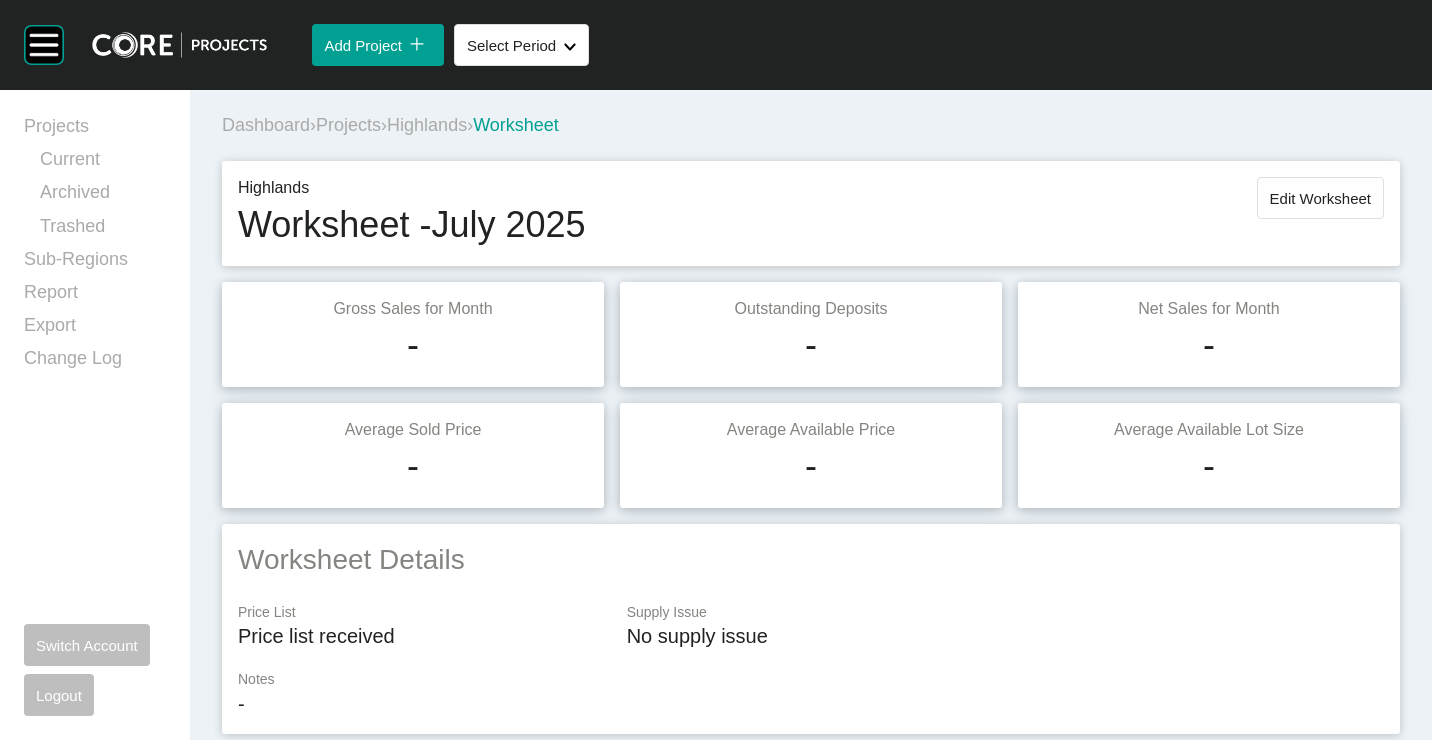 click on "Edit Worksheet" at bounding box center [1320, 198] 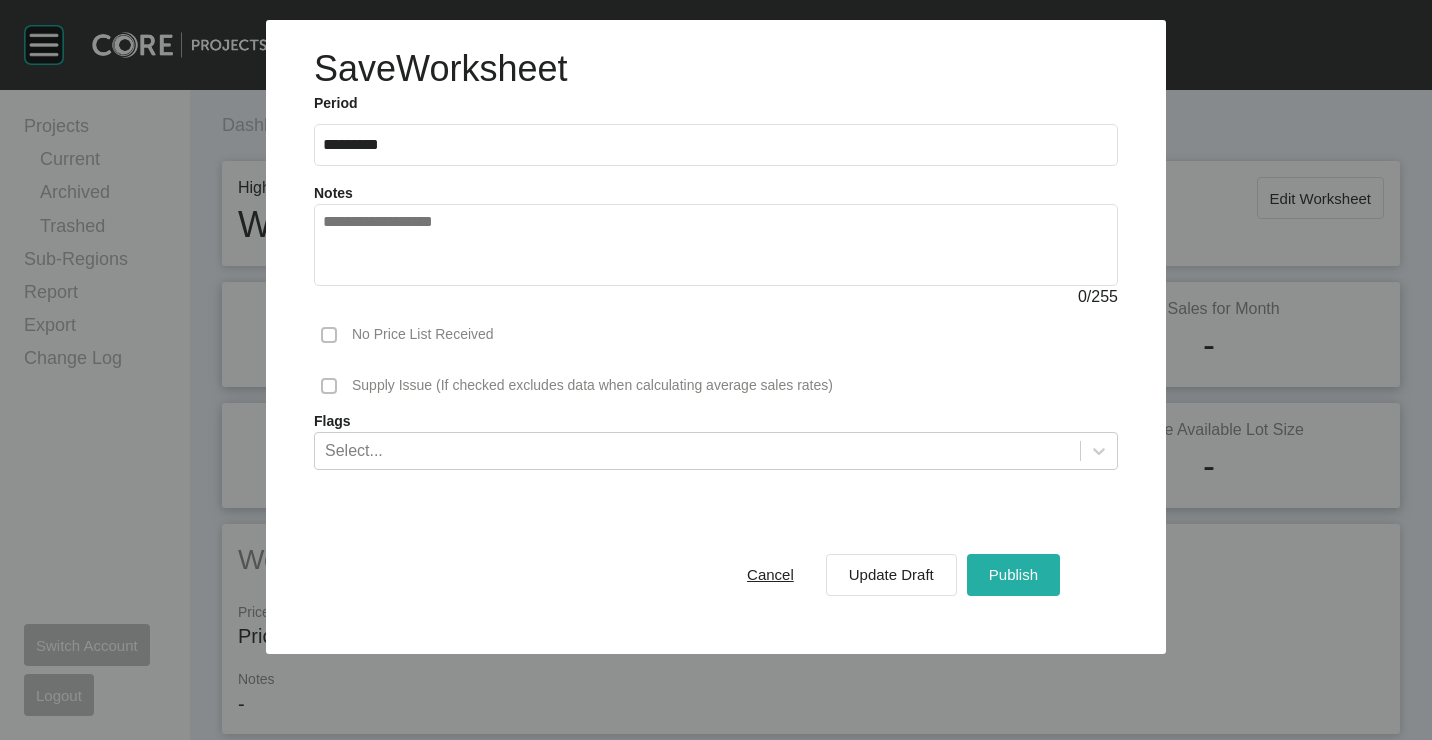 click on "Publish" at bounding box center [1013, 574] 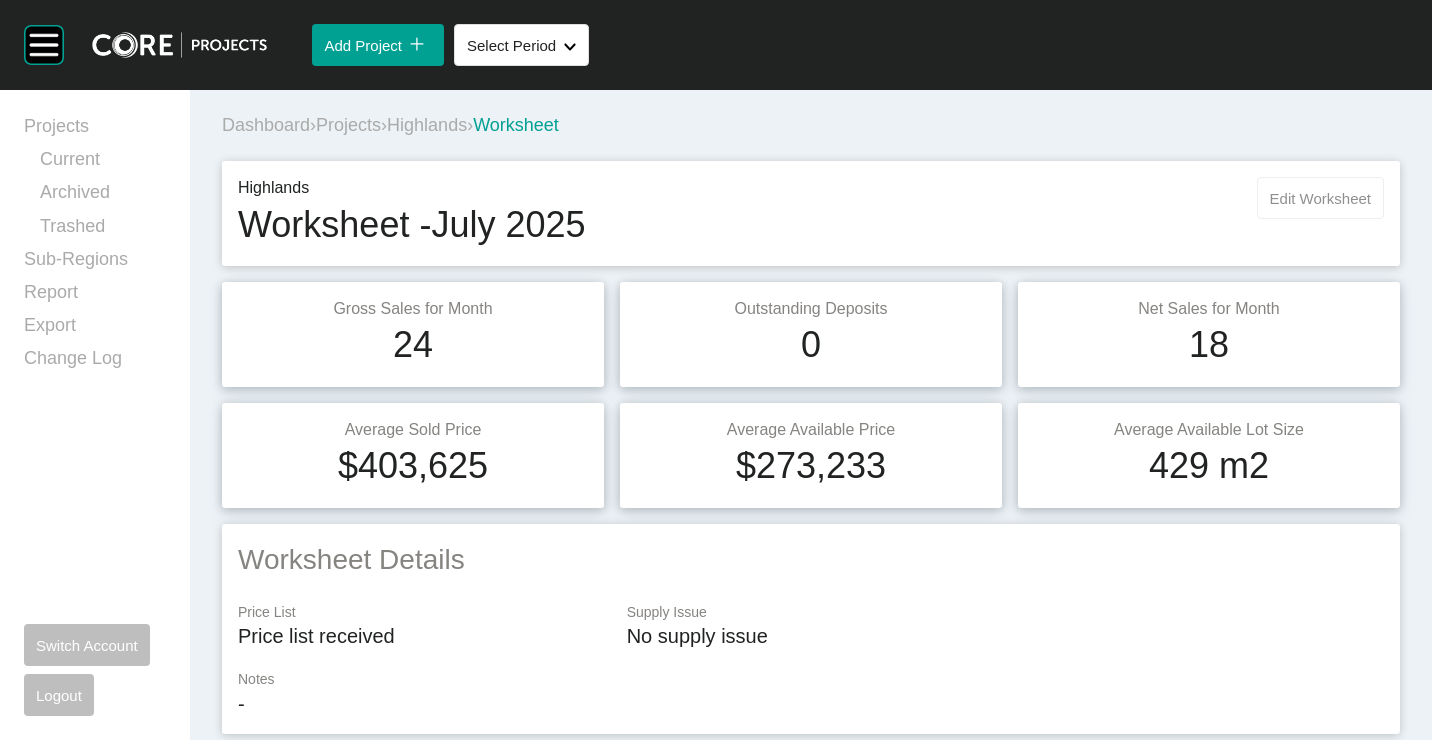 click on "Edit Worksheet" at bounding box center (1320, 198) 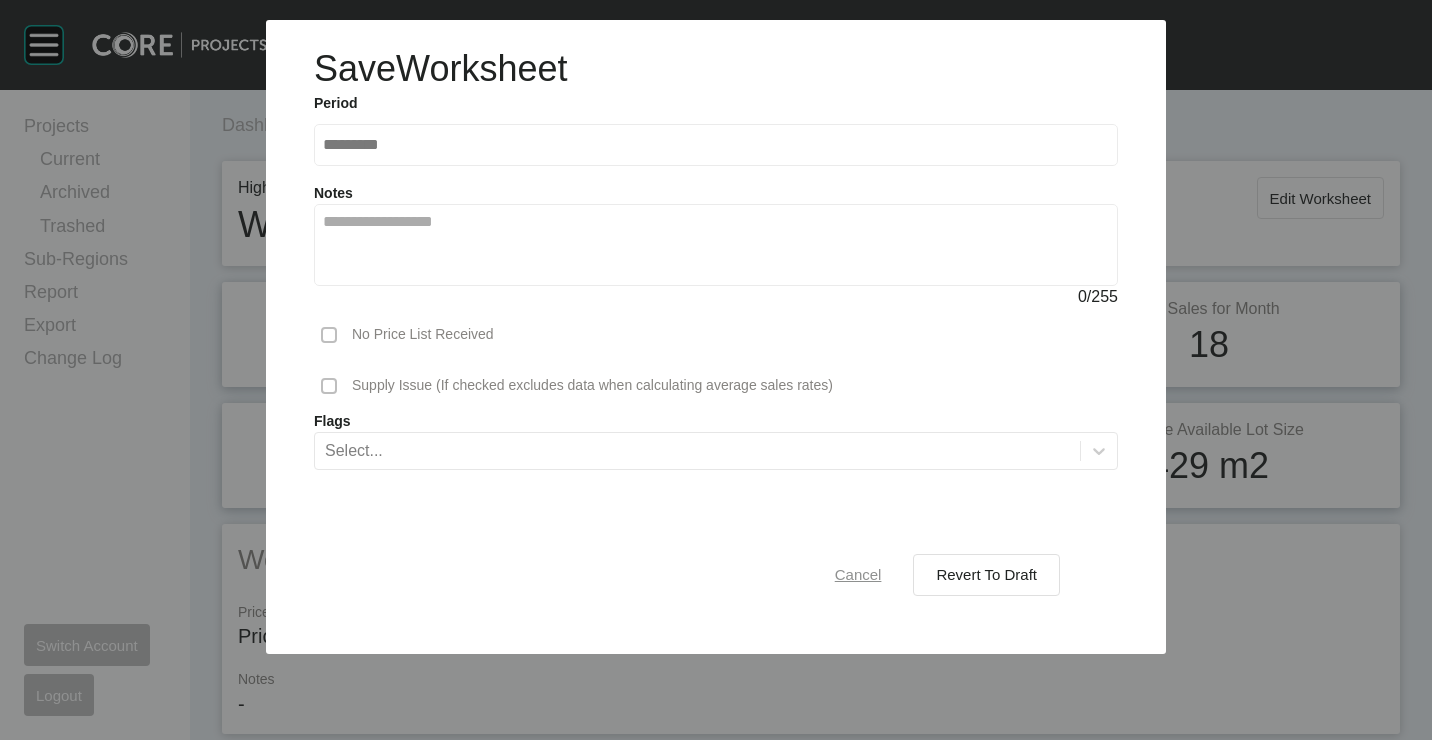 click on "Cancel" at bounding box center [858, 574] 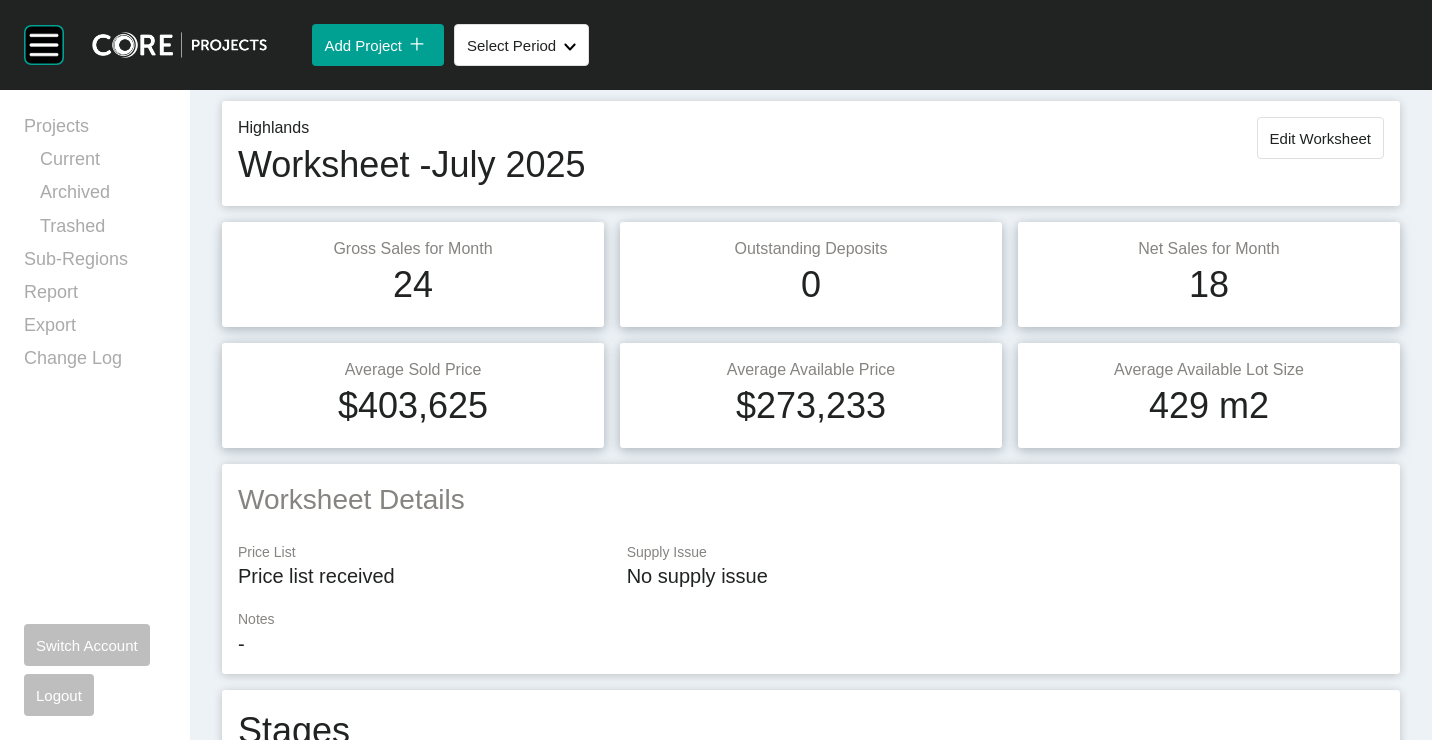 scroll, scrollTop: 0, scrollLeft: 0, axis: both 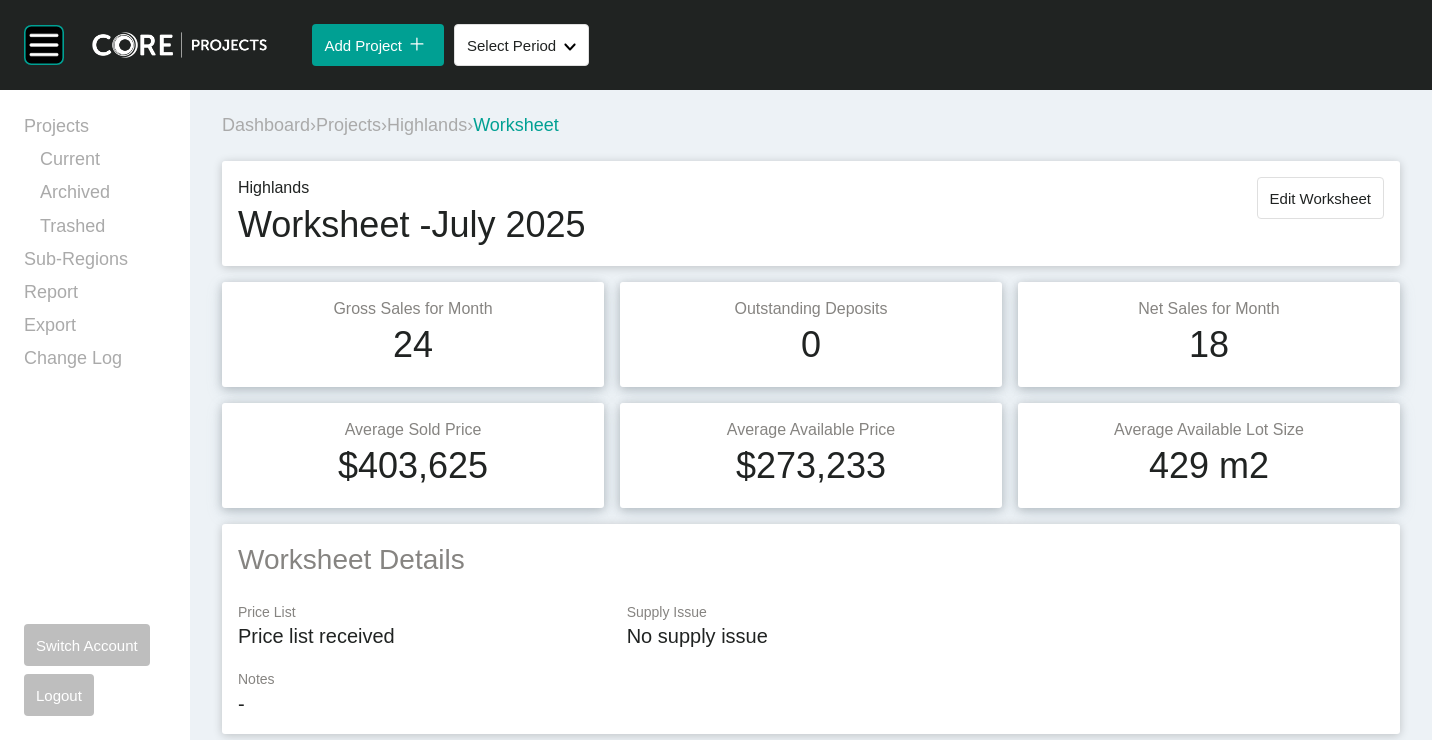 click on "Projects" at bounding box center (348, 125) 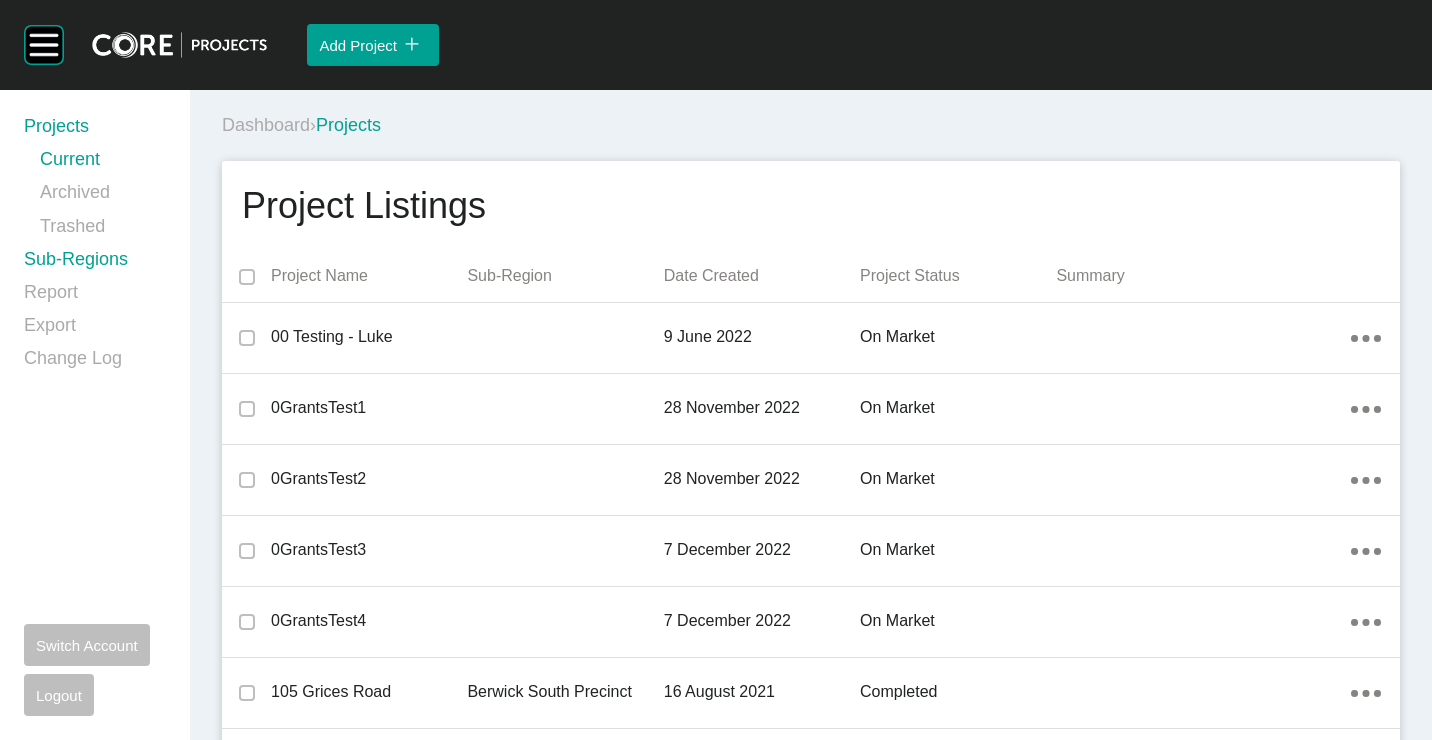 click on "Sub-Regions" at bounding box center [95, 263] 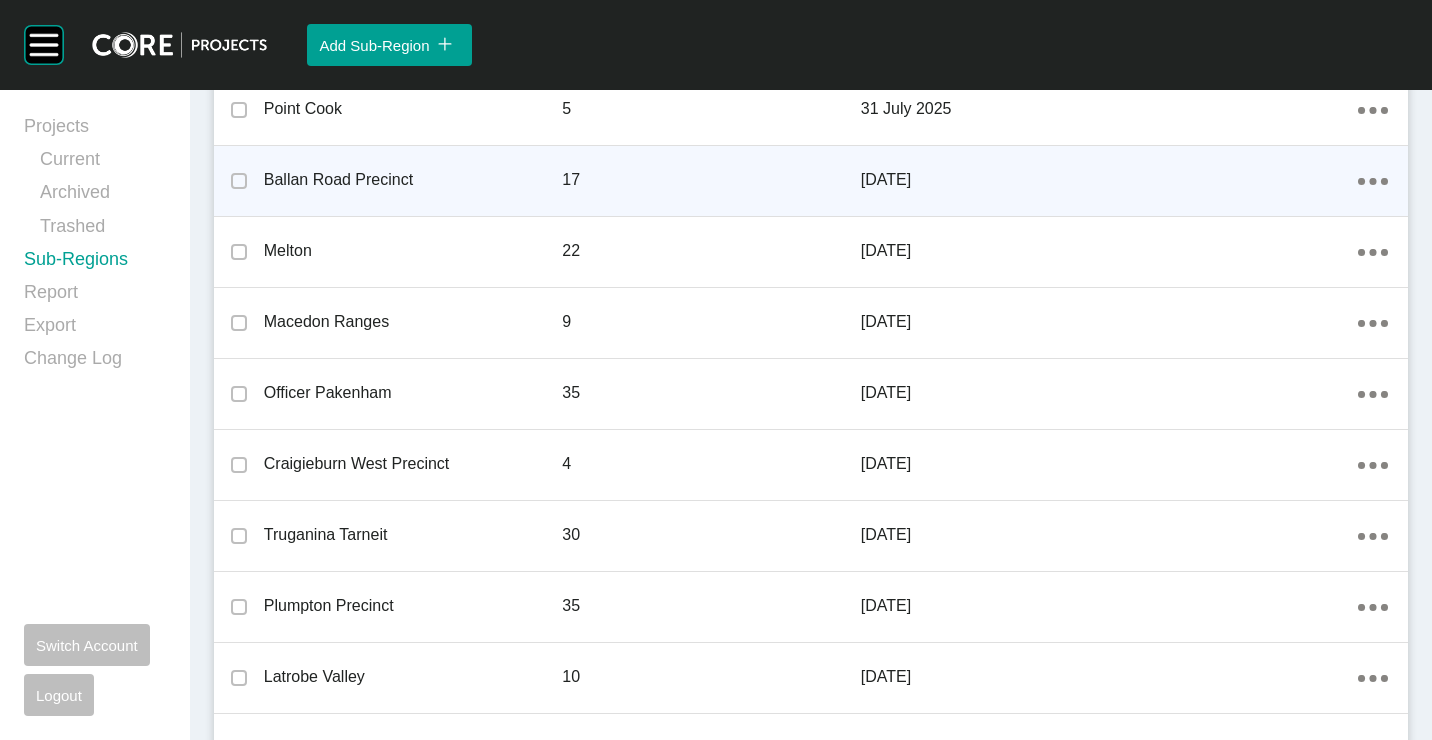 scroll, scrollTop: 2386, scrollLeft: 0, axis: vertical 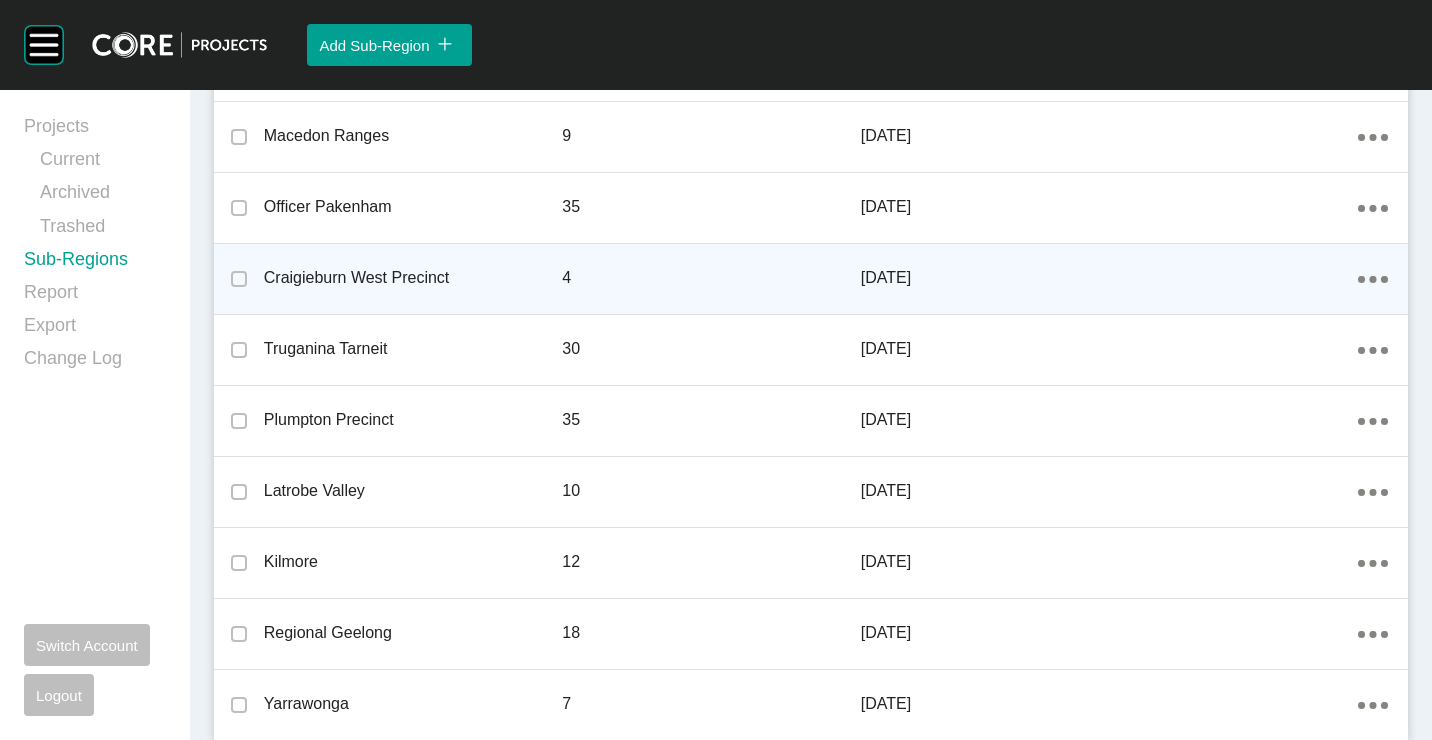 click on "Action Menu Dots Copy 6 Created with Sketch." at bounding box center [1373, 278] 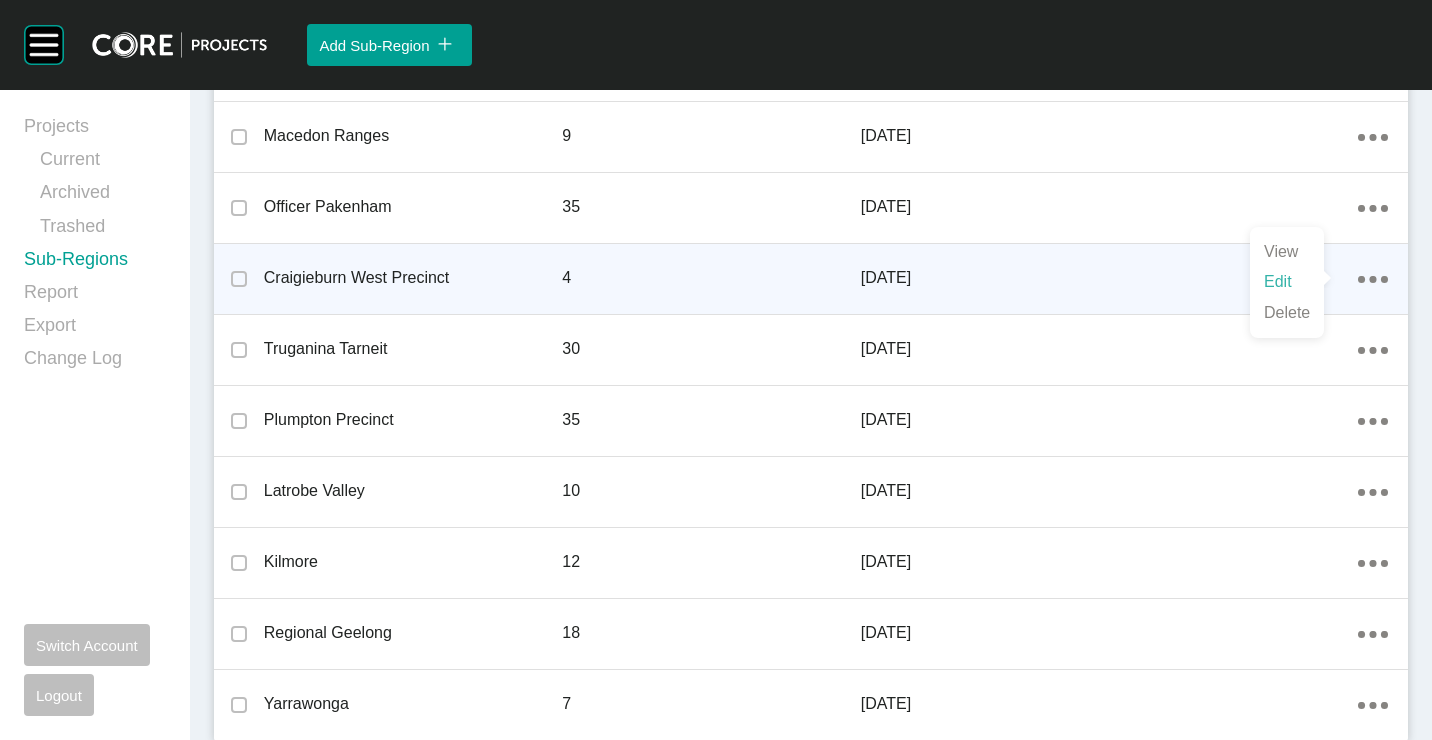 click on "Edit" at bounding box center [1287, 282] 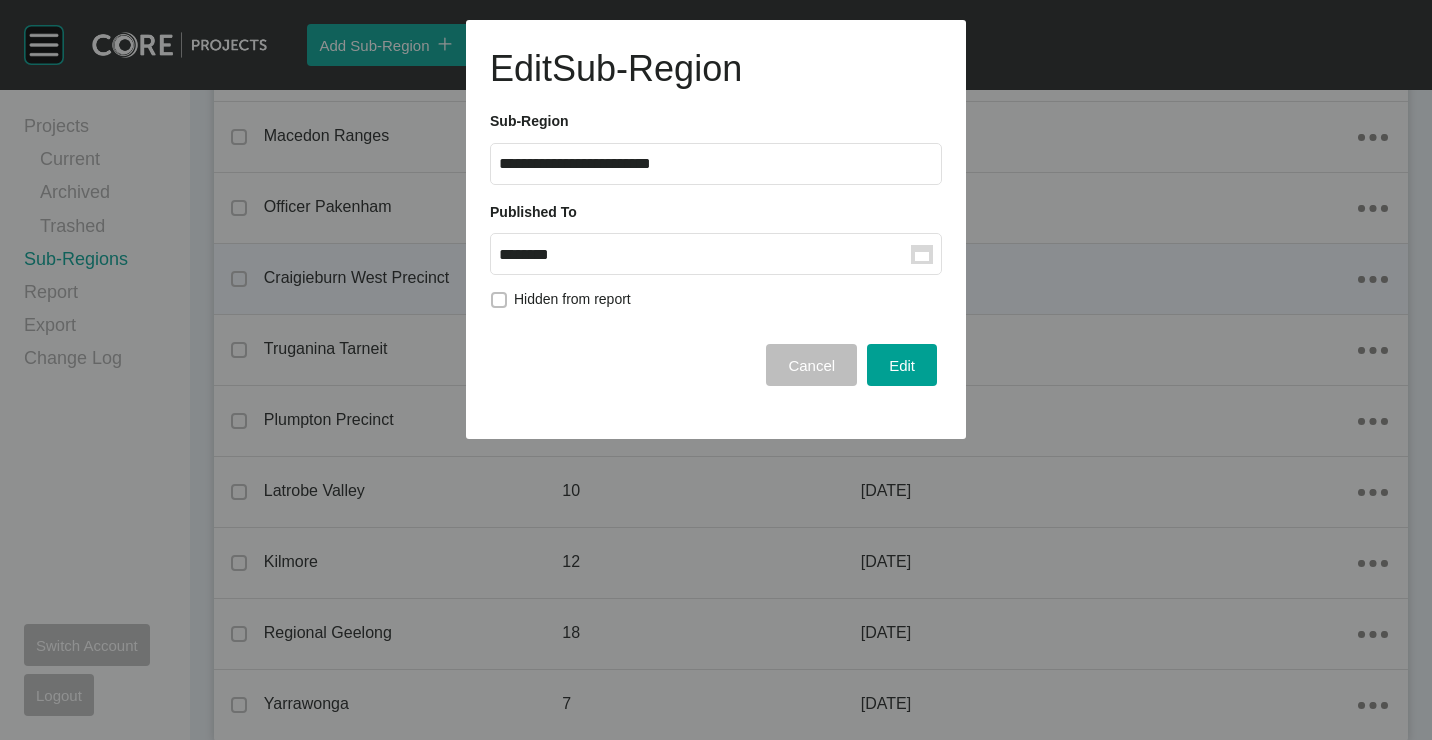 drag, startPoint x: 942, startPoint y: 253, endPoint x: 922, endPoint y: 255, distance: 20.09975 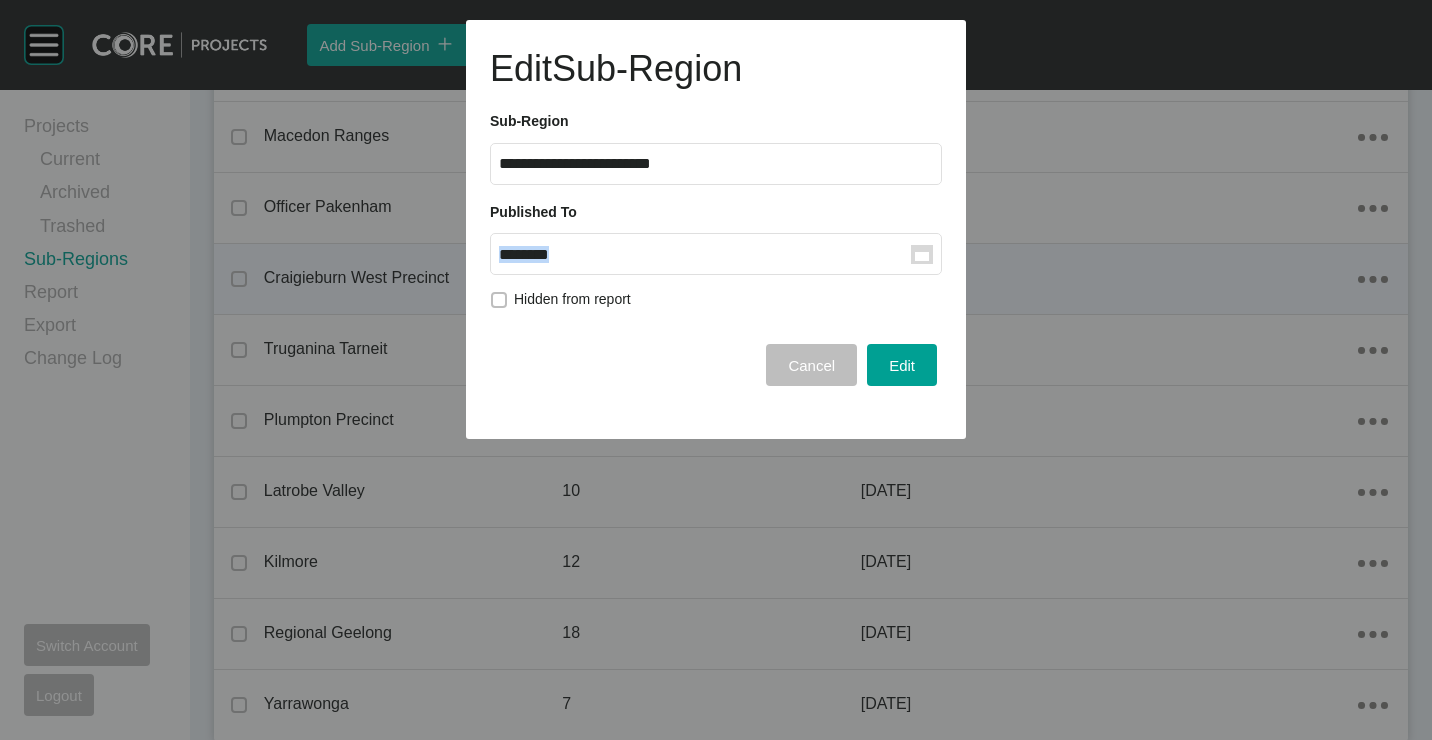 click 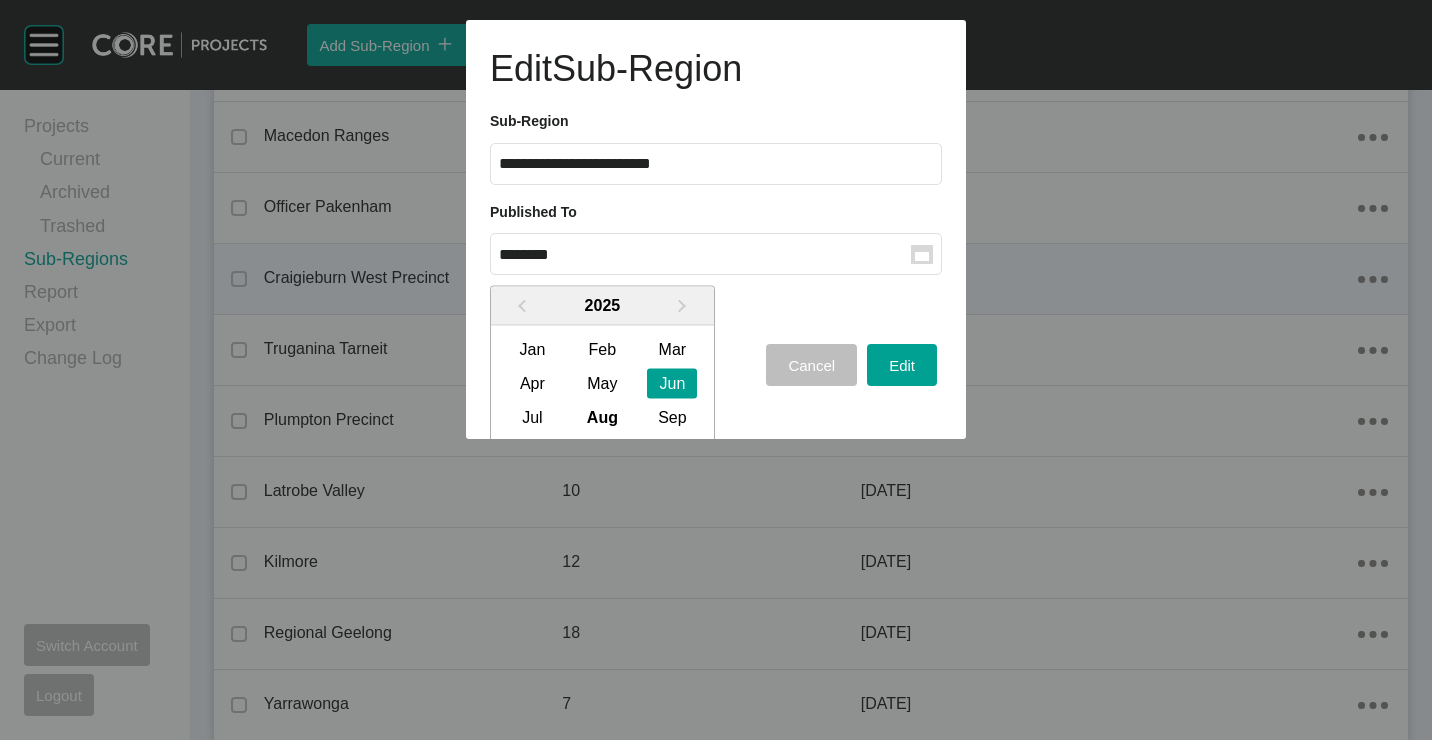 click on "Jul" at bounding box center [532, 417] 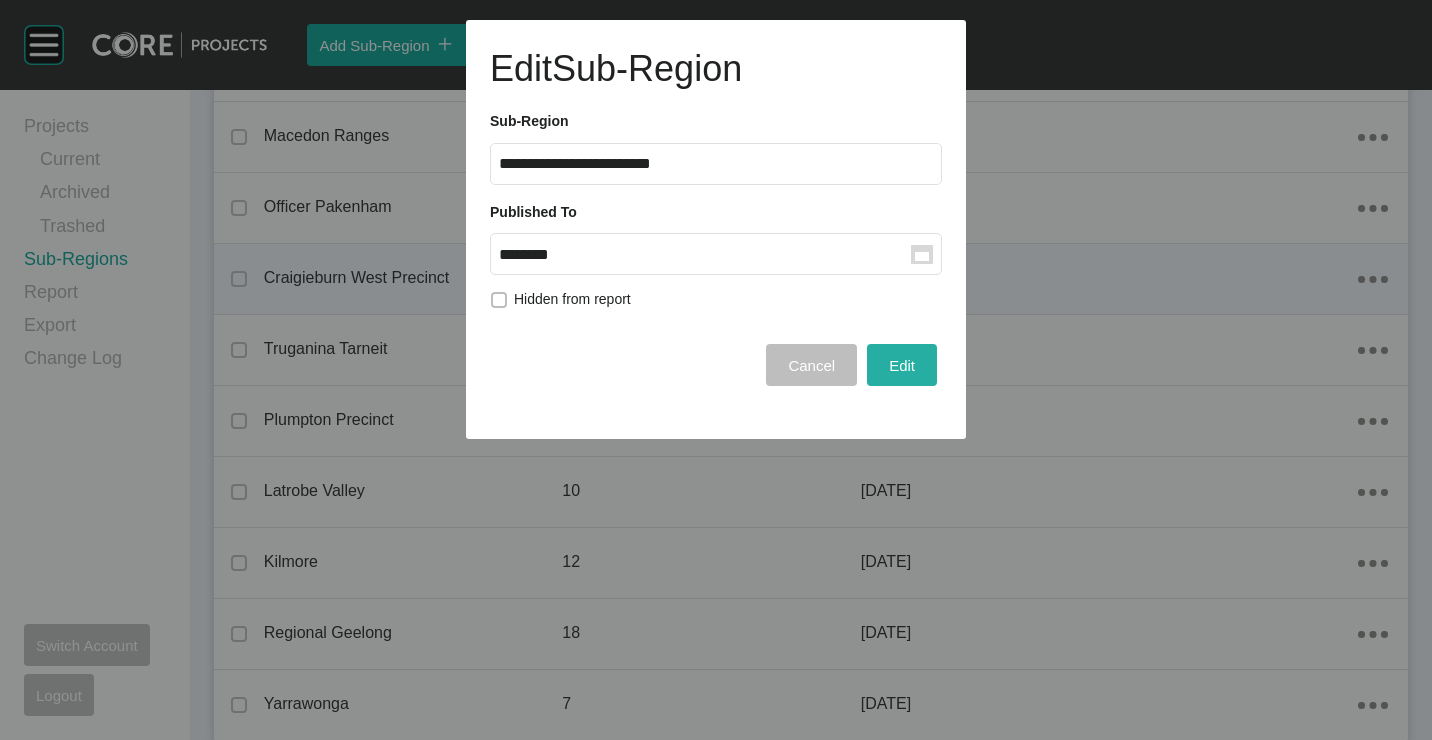 click on "Edit" at bounding box center (902, 365) 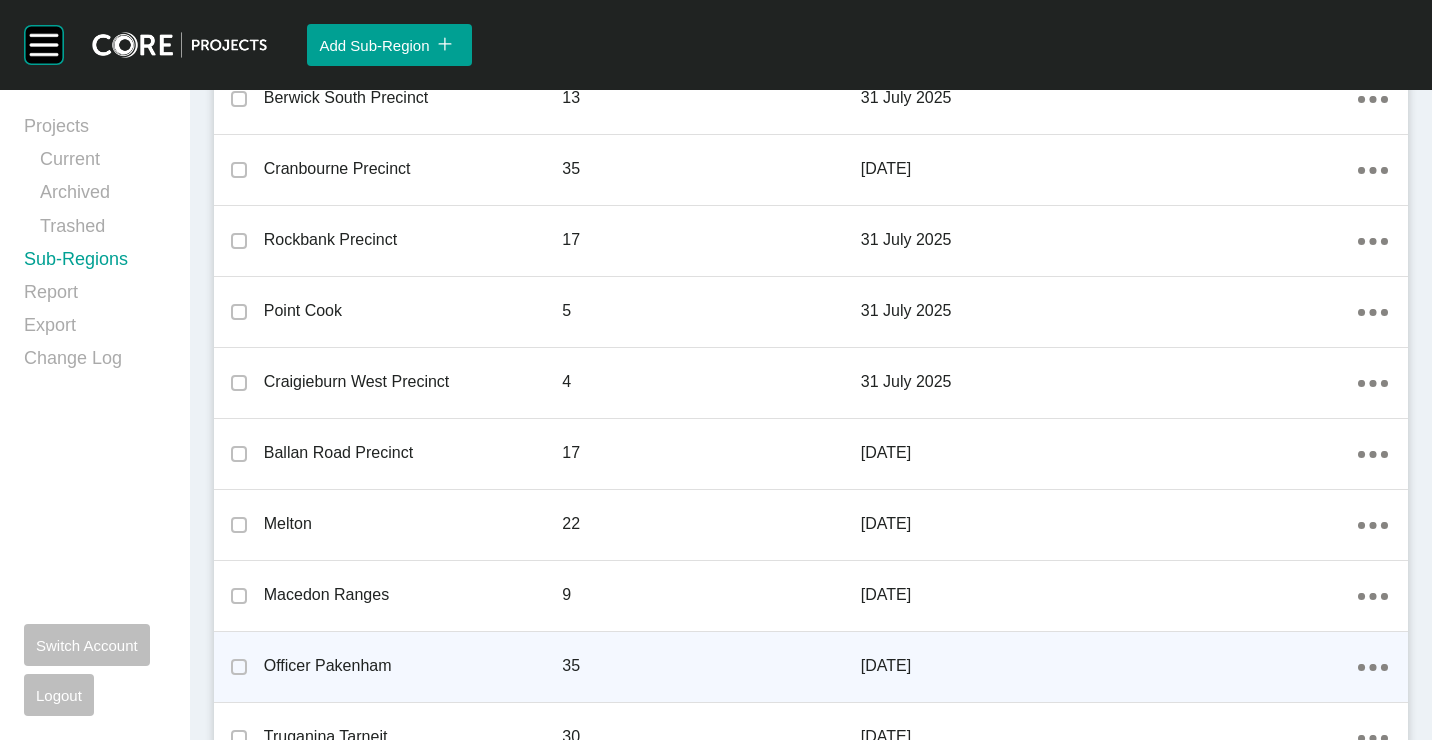 scroll, scrollTop: 2000, scrollLeft: 0, axis: vertical 